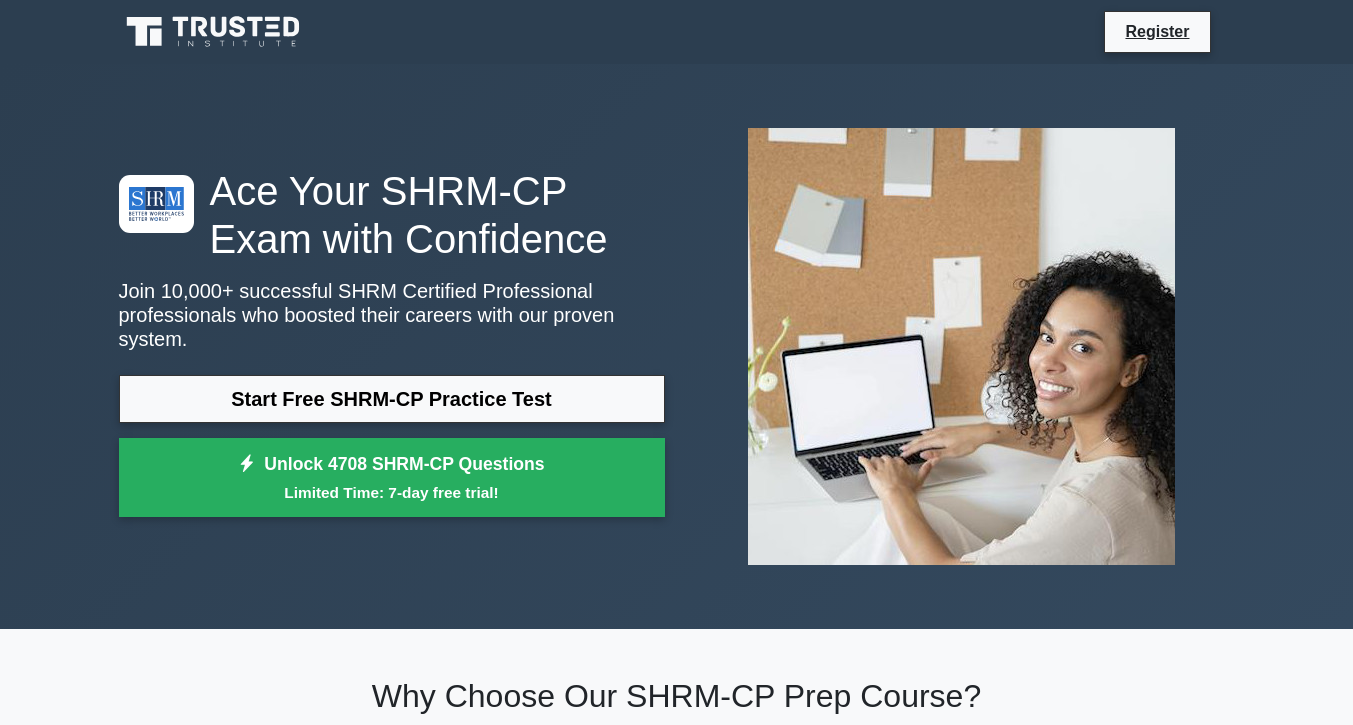 scroll, scrollTop: 0, scrollLeft: 0, axis: both 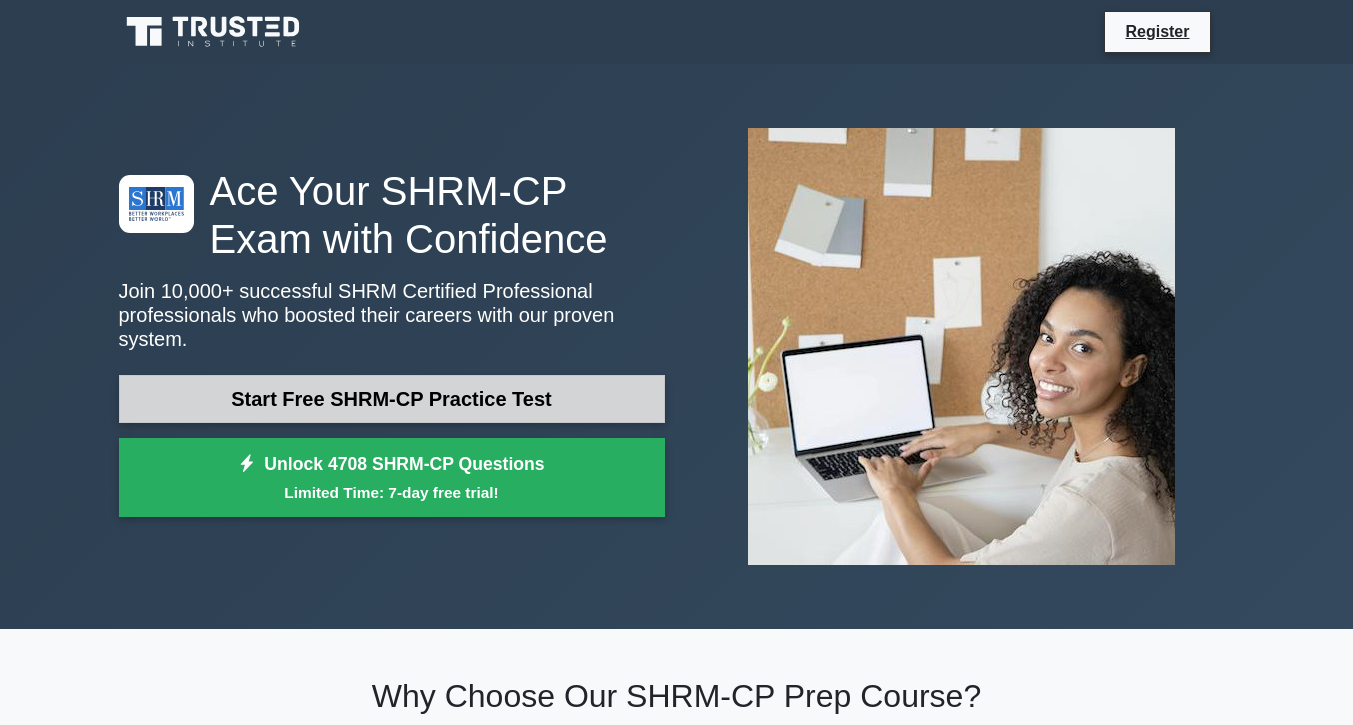 click on "Start Free SHRM-CP Practice Test" at bounding box center [392, 399] 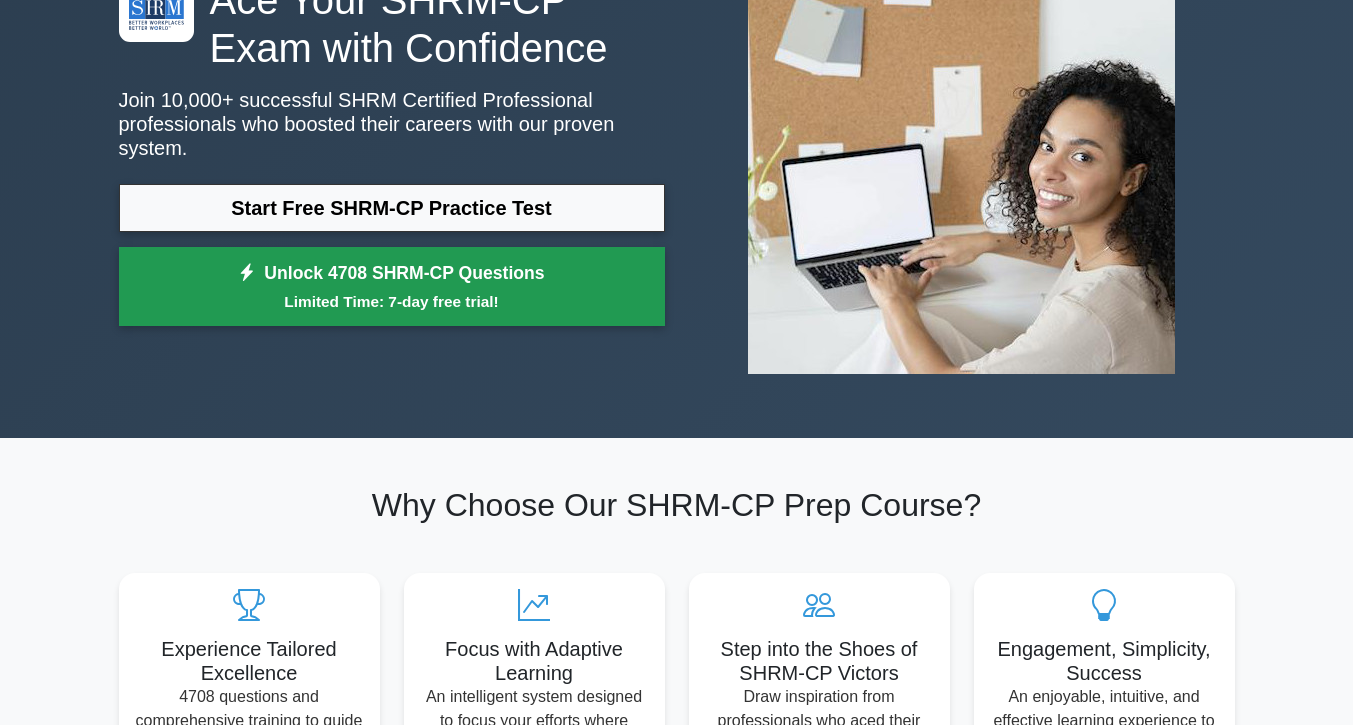 scroll, scrollTop: 160, scrollLeft: 0, axis: vertical 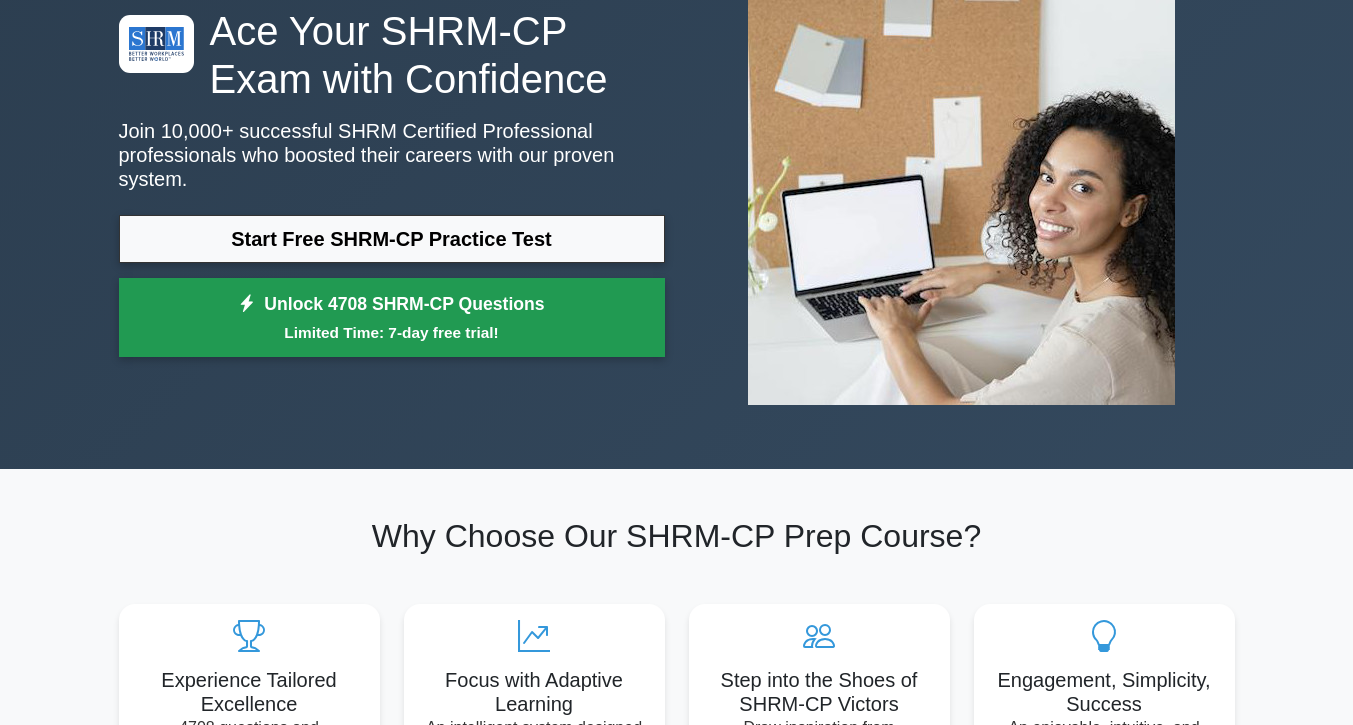 click on "Limited Time: 7-day free trial!" at bounding box center (392, 332) 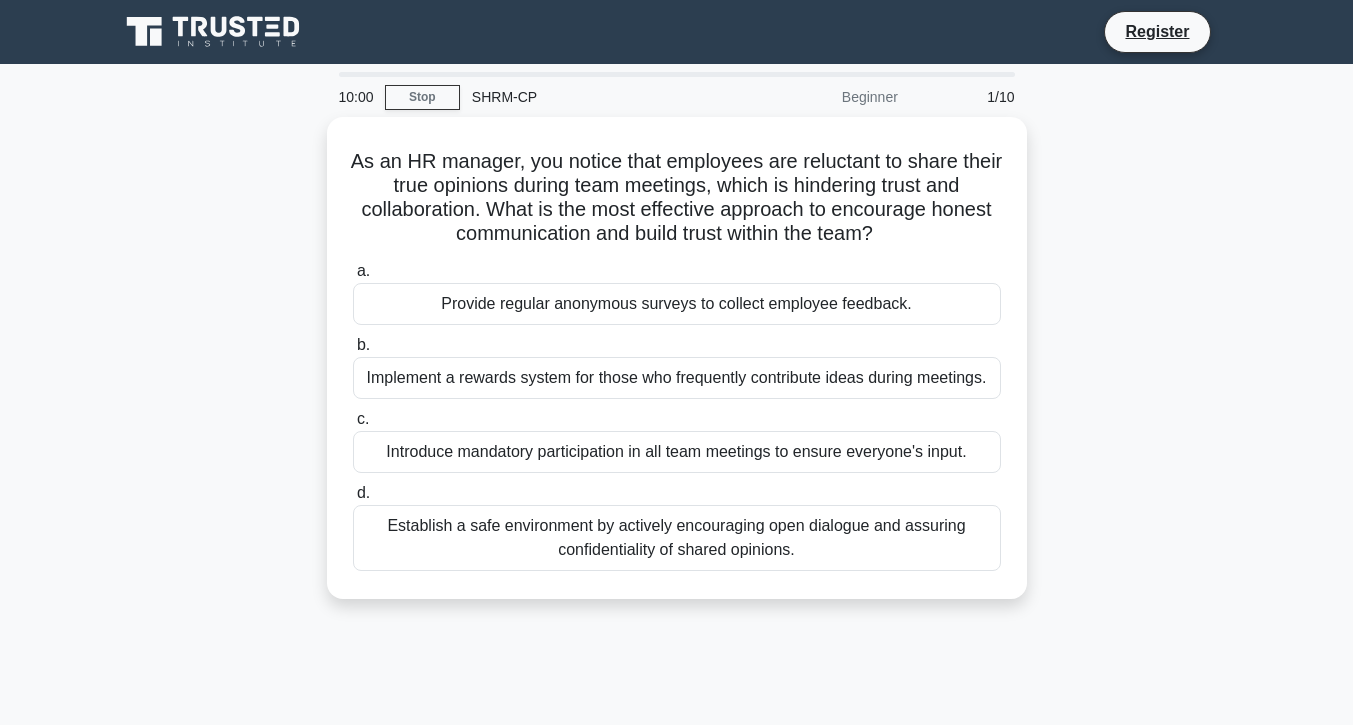 scroll, scrollTop: 0, scrollLeft: 0, axis: both 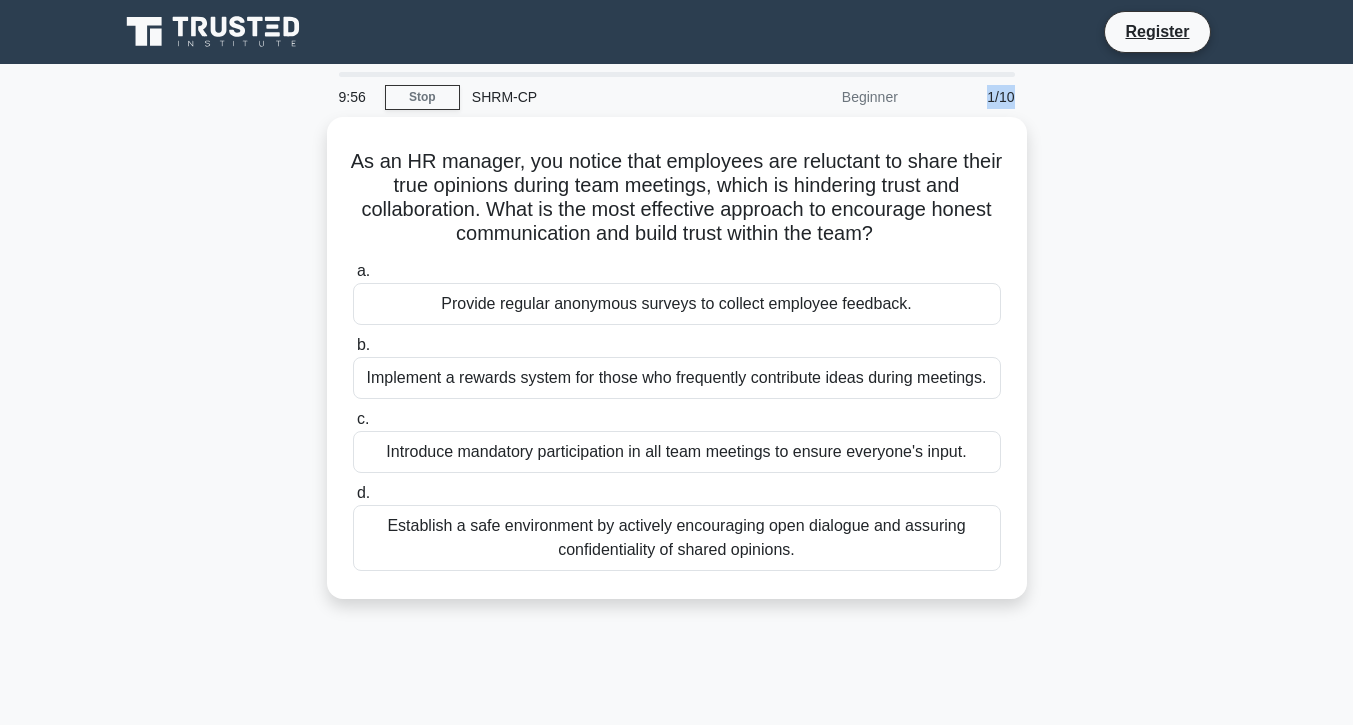 drag, startPoint x: 984, startPoint y: 96, endPoint x: 1068, endPoint y: 96, distance: 84 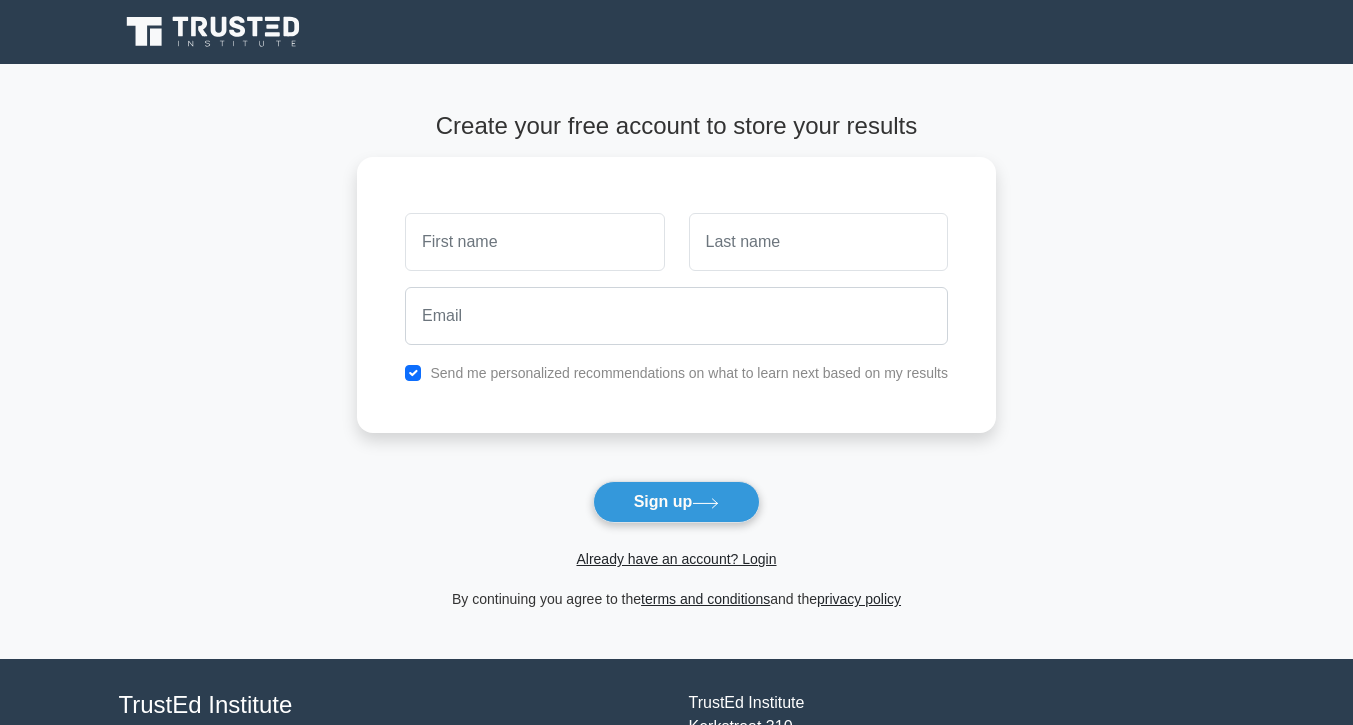 scroll, scrollTop: 0, scrollLeft: 0, axis: both 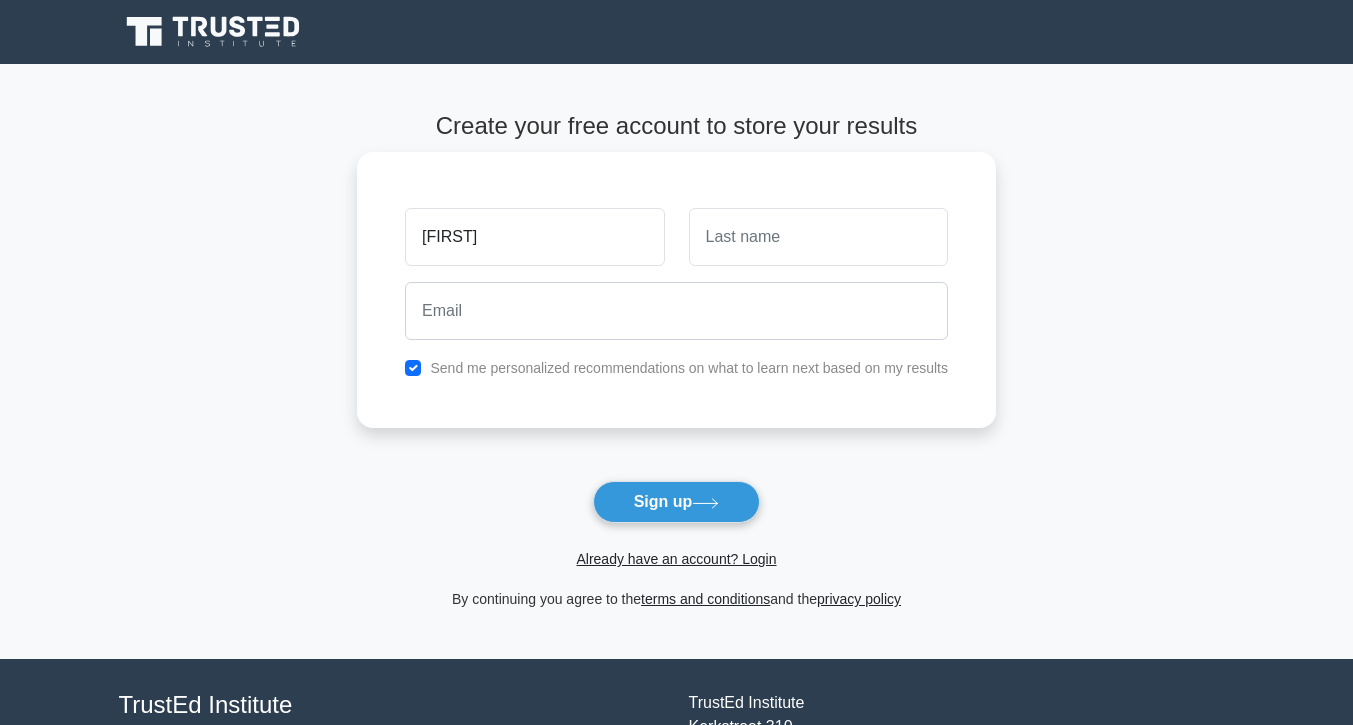 type on "Yan" 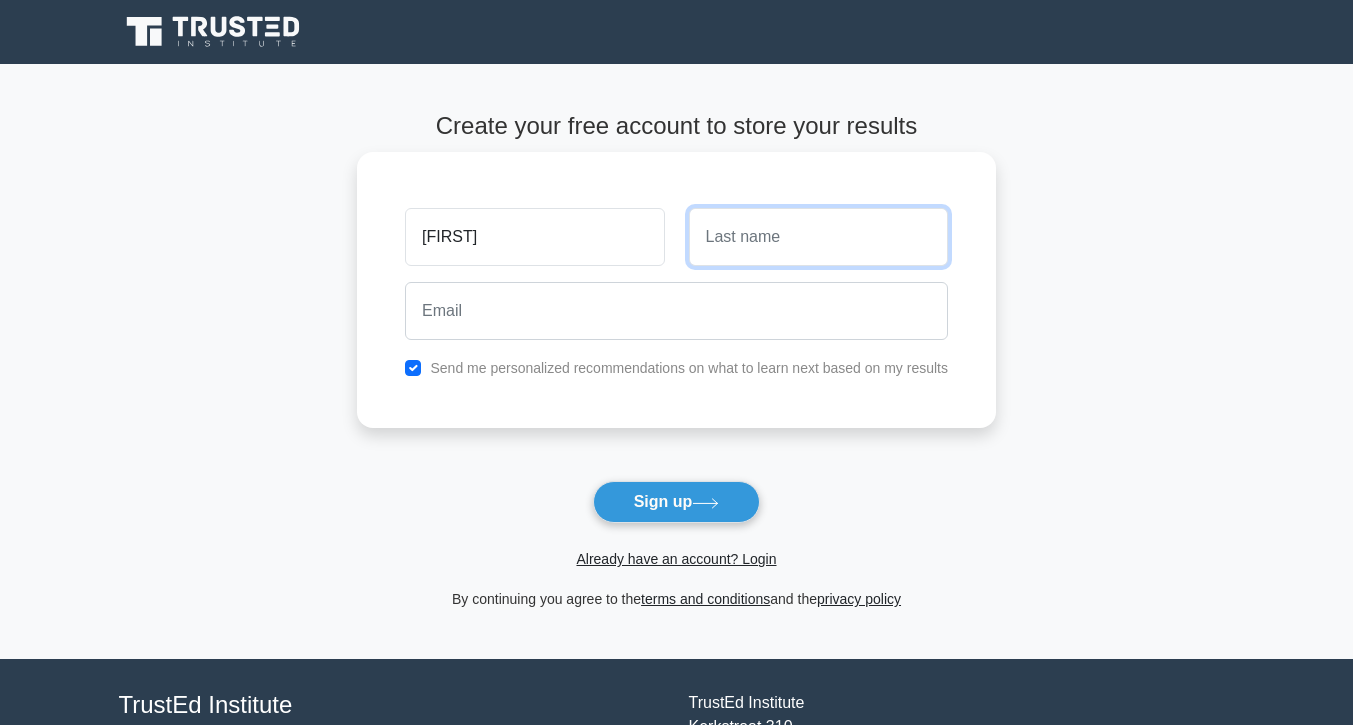 click at bounding box center [818, 237] 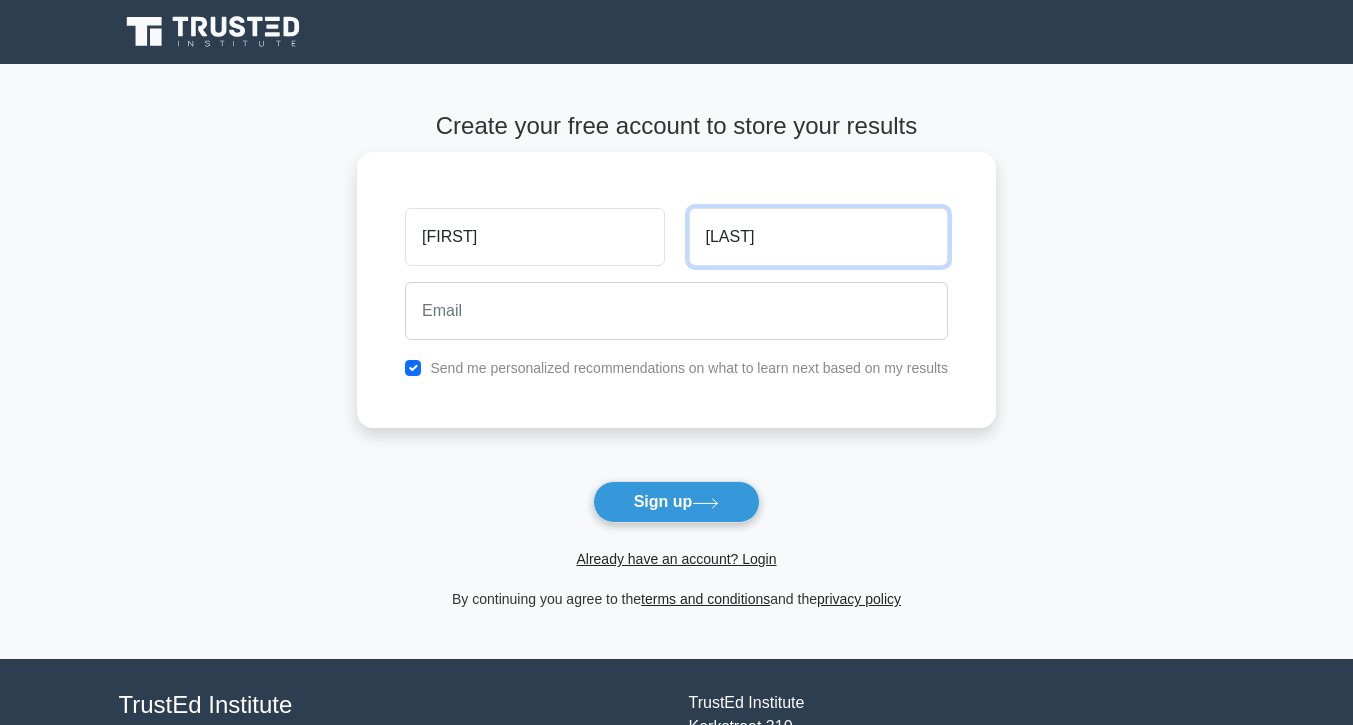 type on "Zhang" 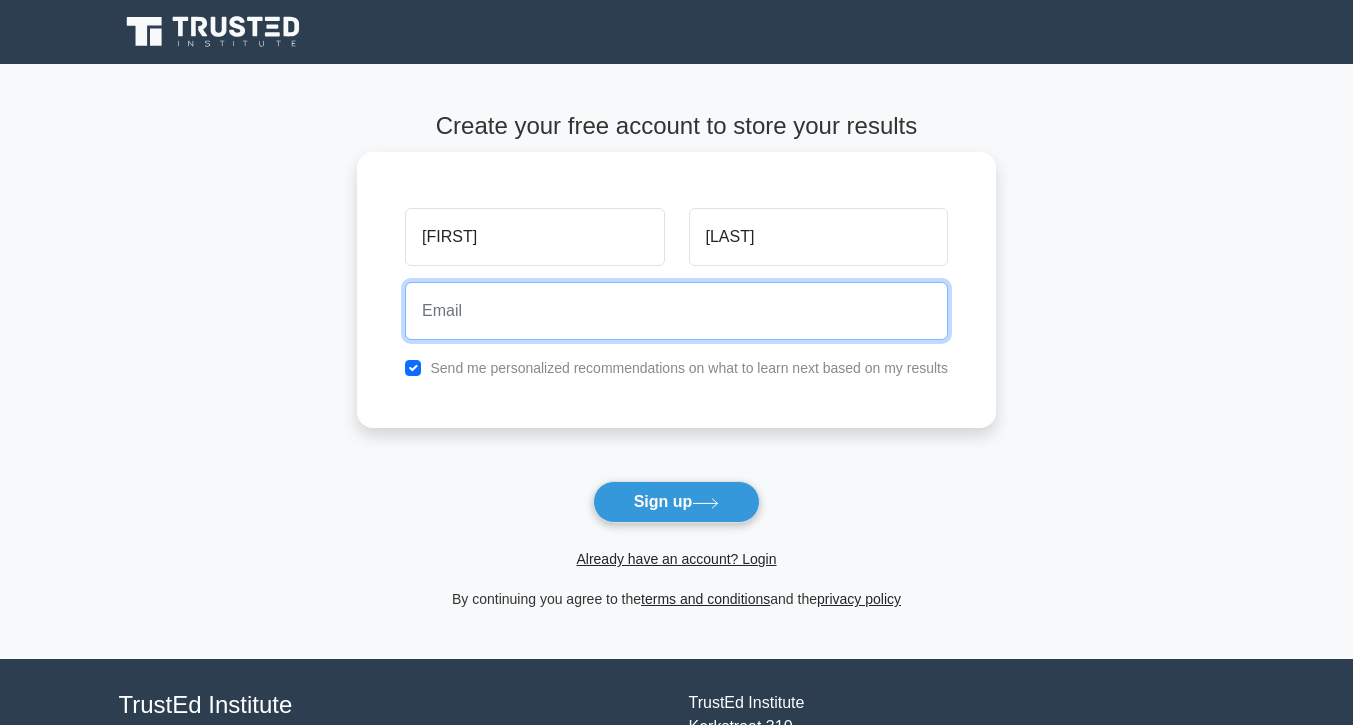 click at bounding box center [676, 311] 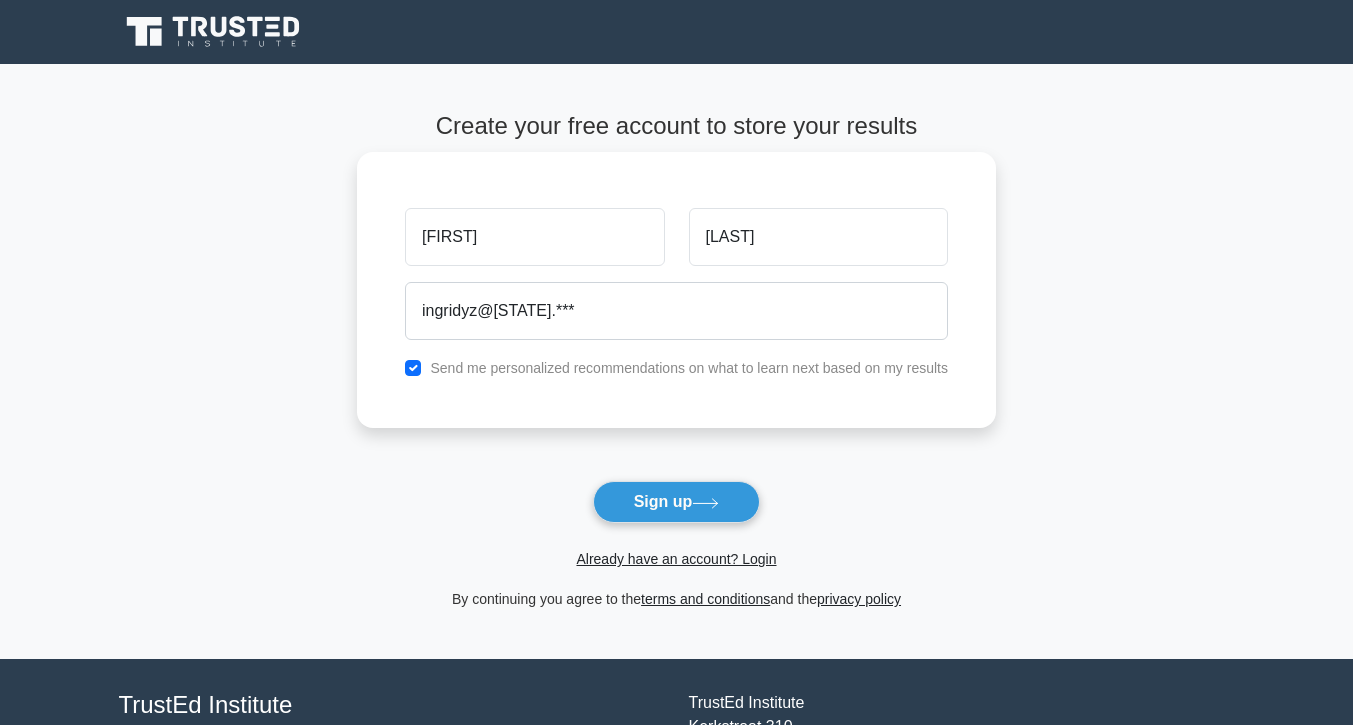 click on "Yan
Zhang
ingridyz@bu.edu
Send me personalized recommendations on what to learn next based on my results" at bounding box center [676, 290] 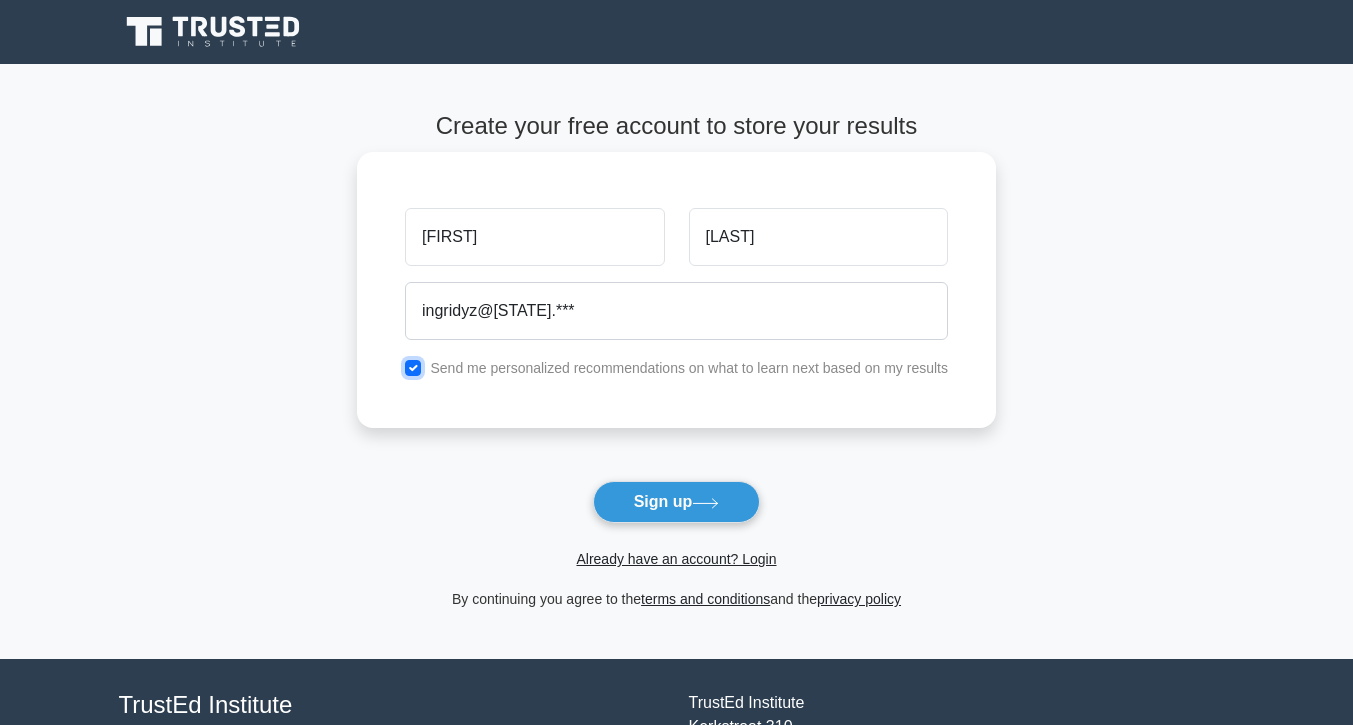 click at bounding box center (413, 368) 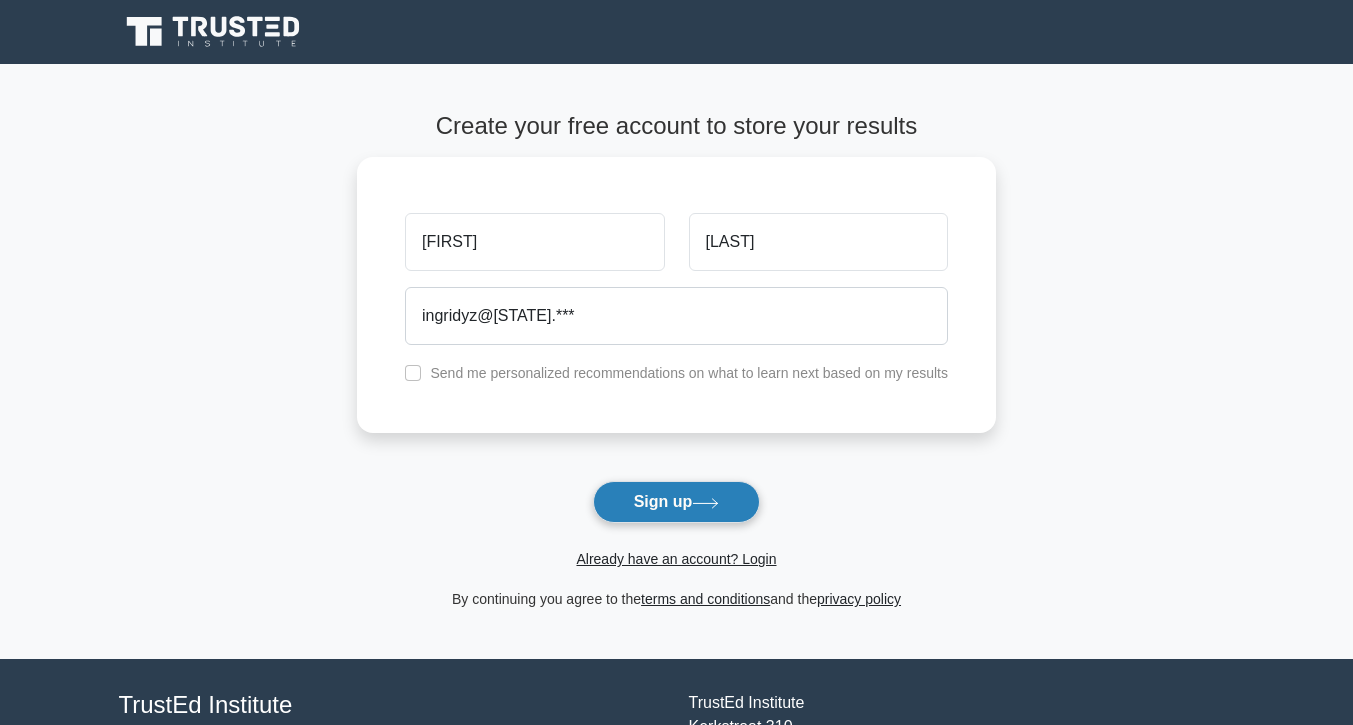 click on "Sign up" at bounding box center [677, 502] 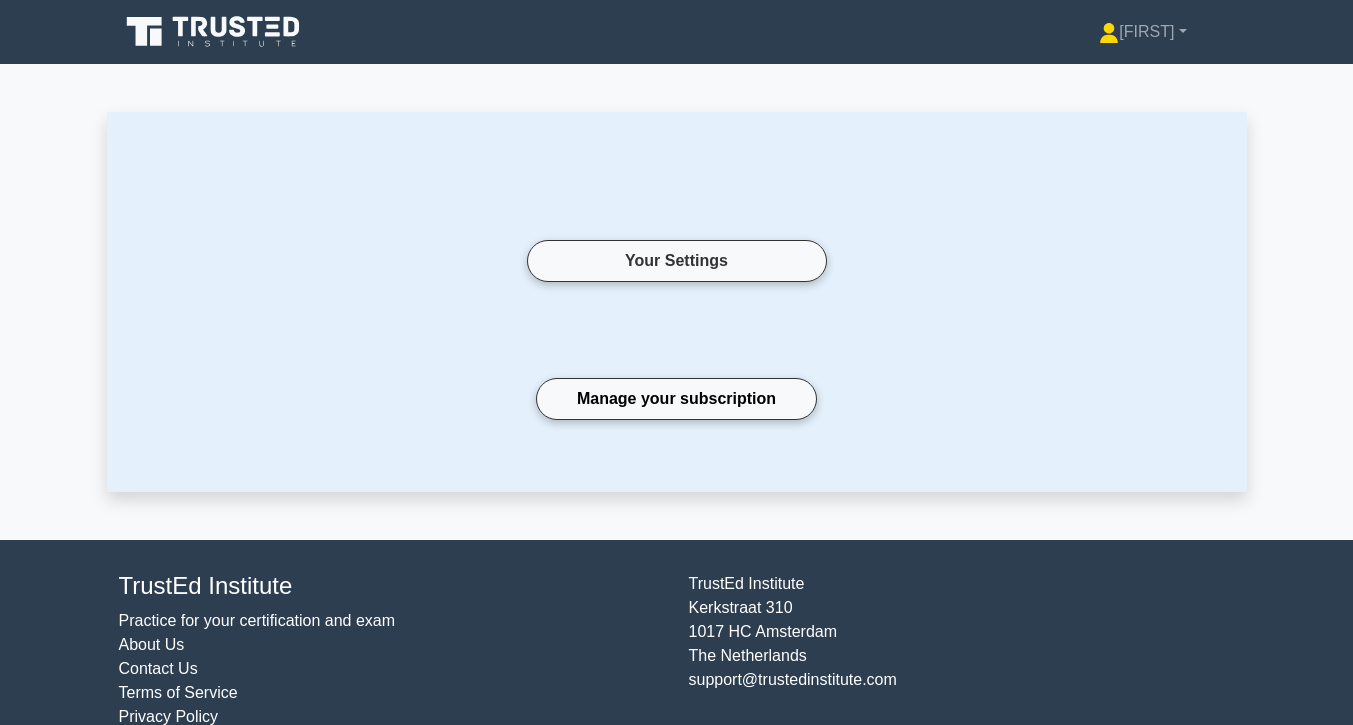 scroll, scrollTop: 0, scrollLeft: 0, axis: both 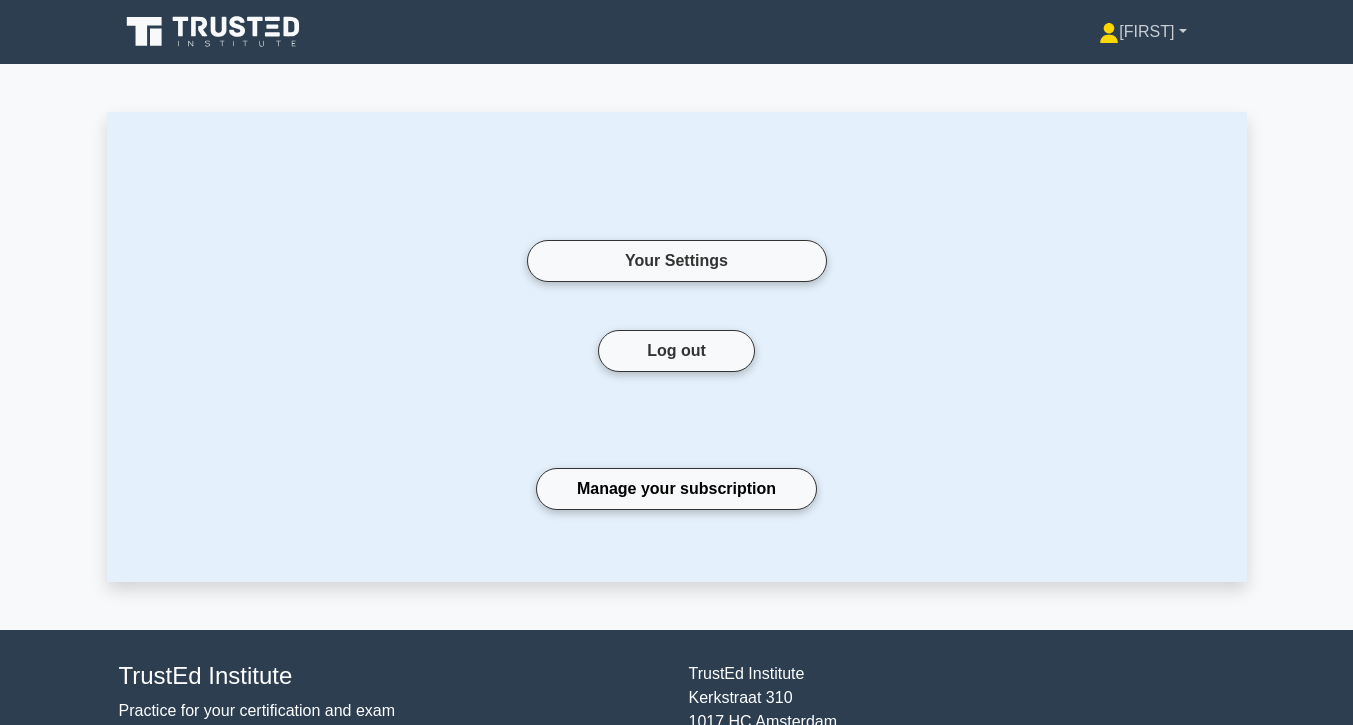 click on "Yan" at bounding box center (1142, 32) 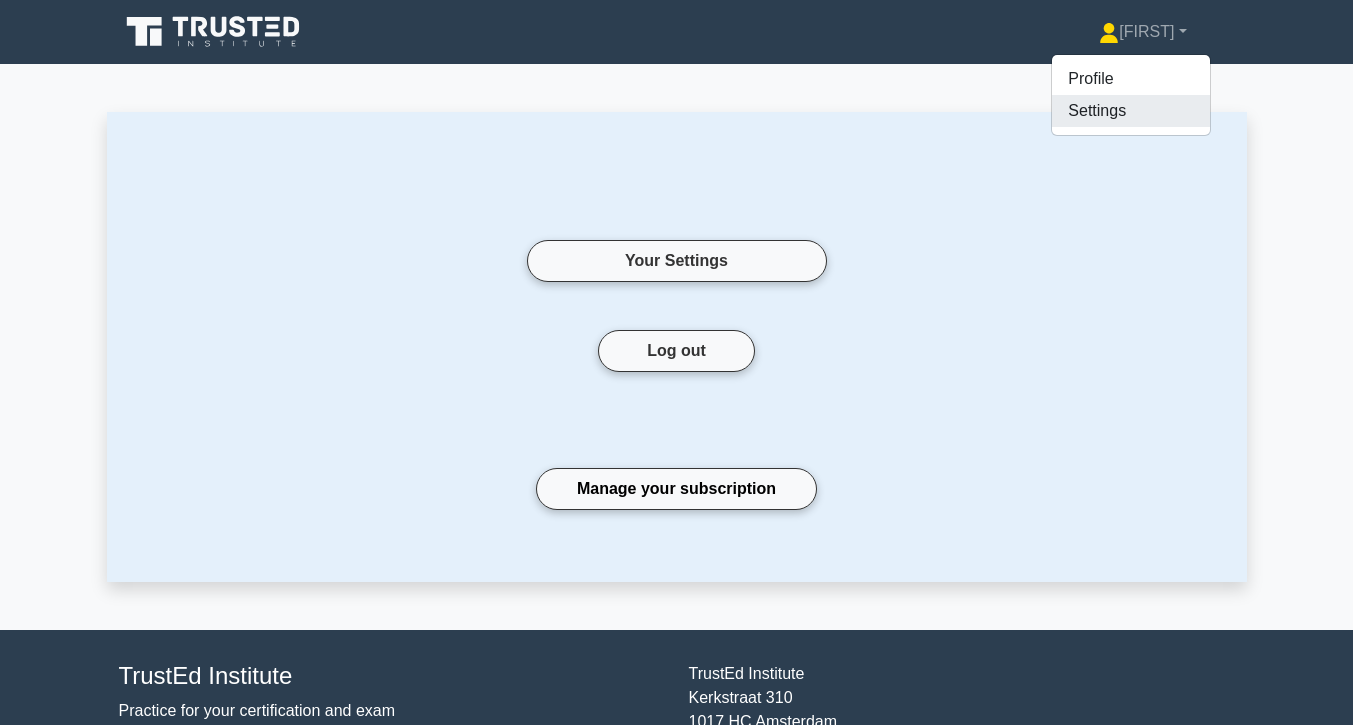 click on "Settings" at bounding box center (1131, 111) 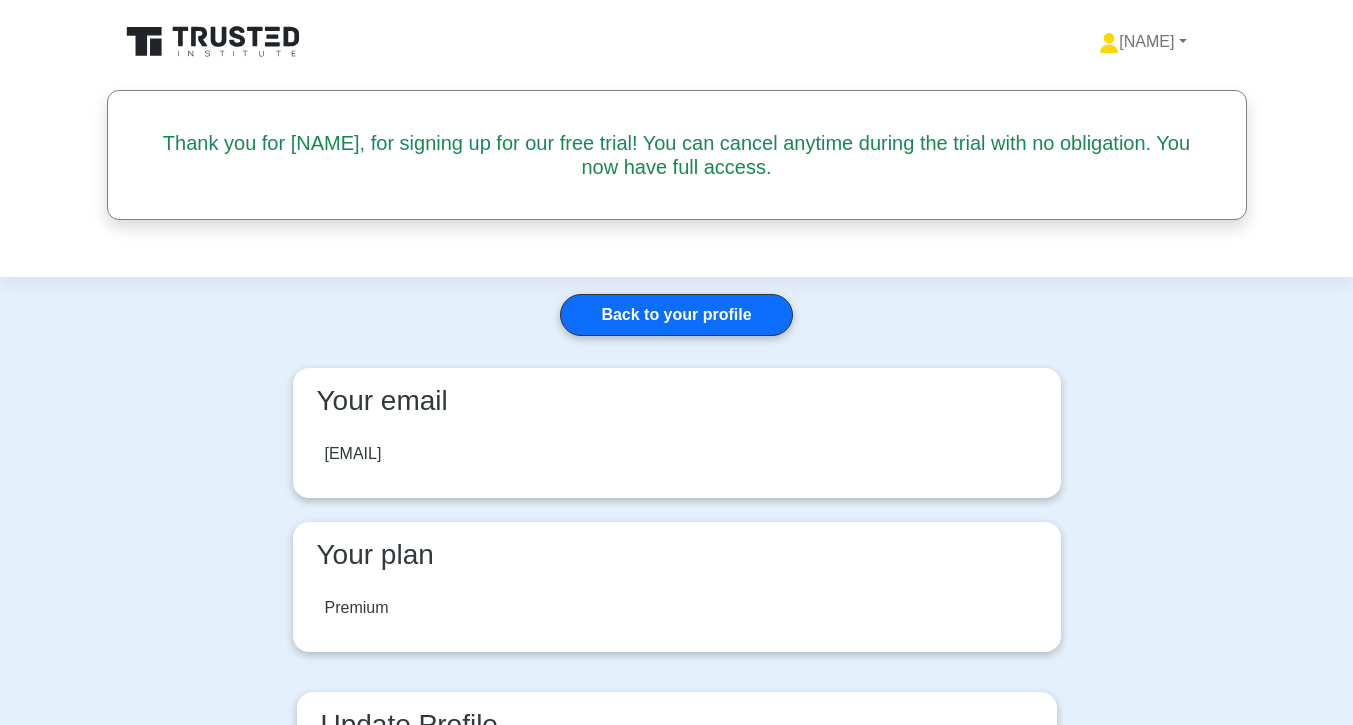 scroll, scrollTop: 0, scrollLeft: 0, axis: both 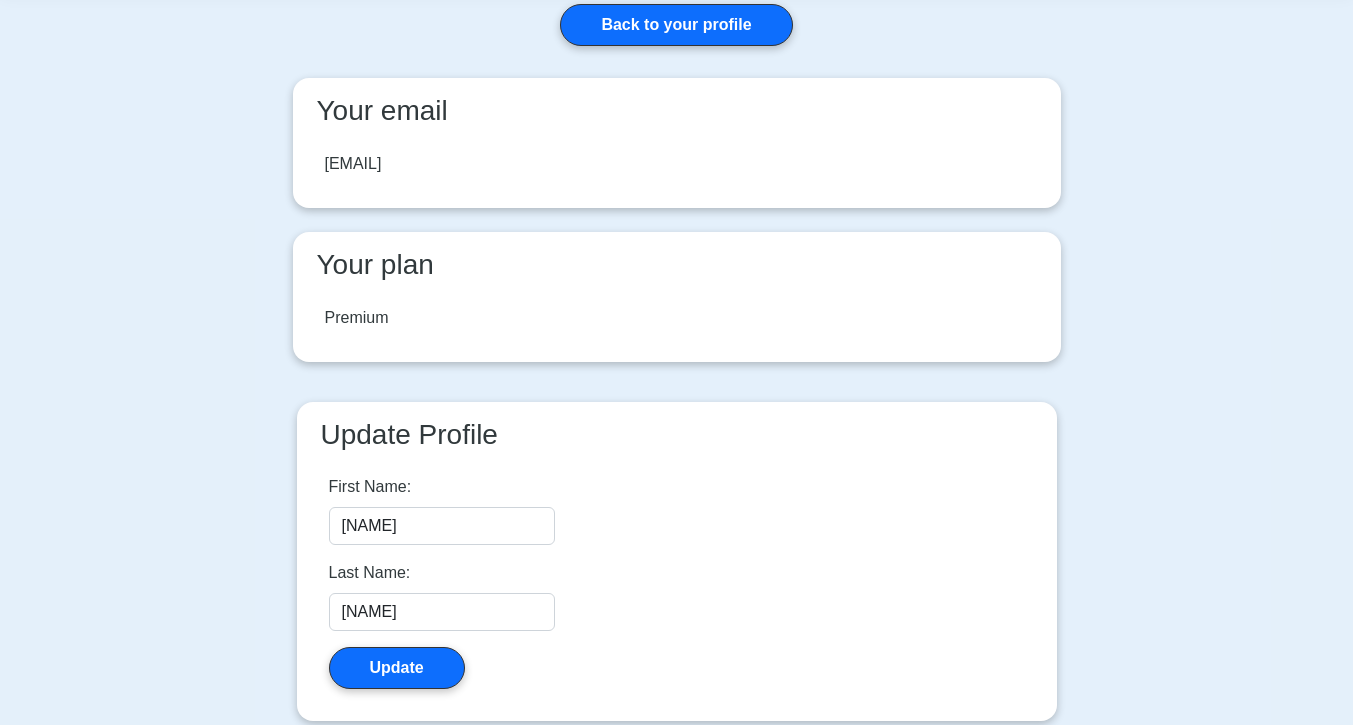 click on "Your plan" at bounding box center [677, 265] 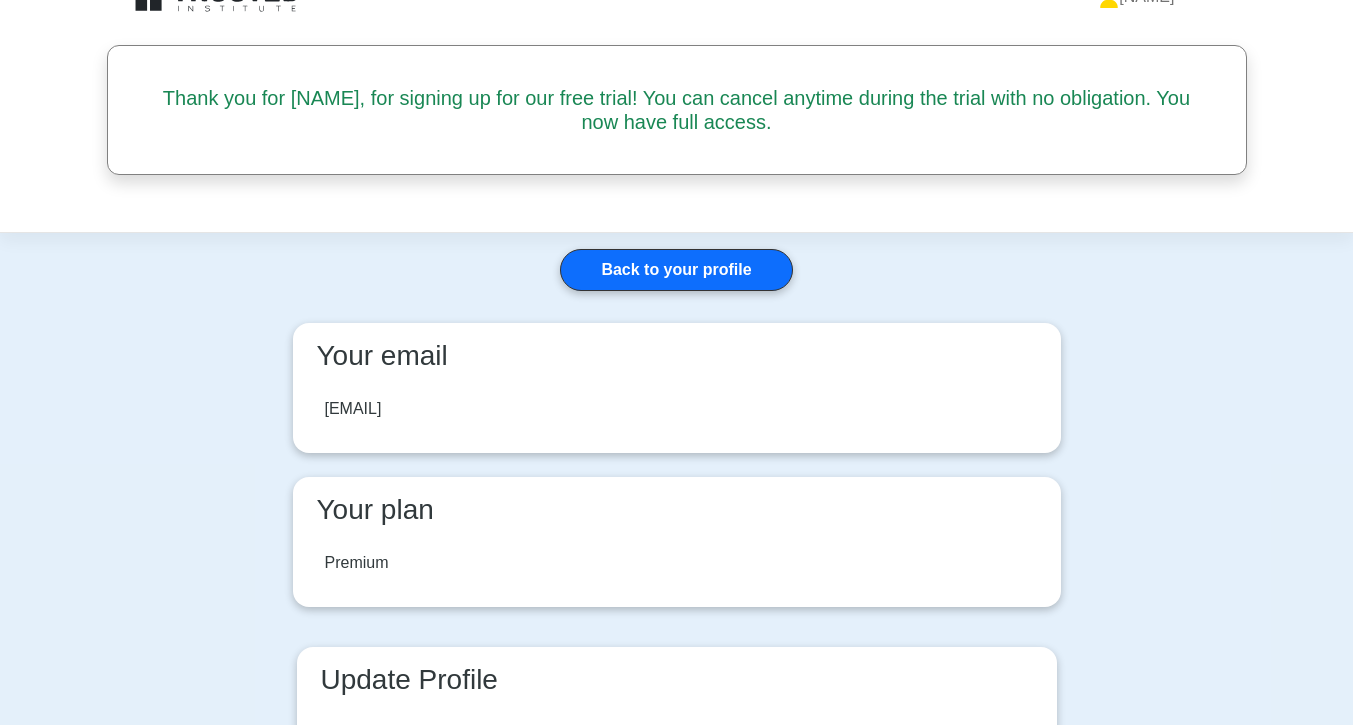 scroll, scrollTop: 0, scrollLeft: 0, axis: both 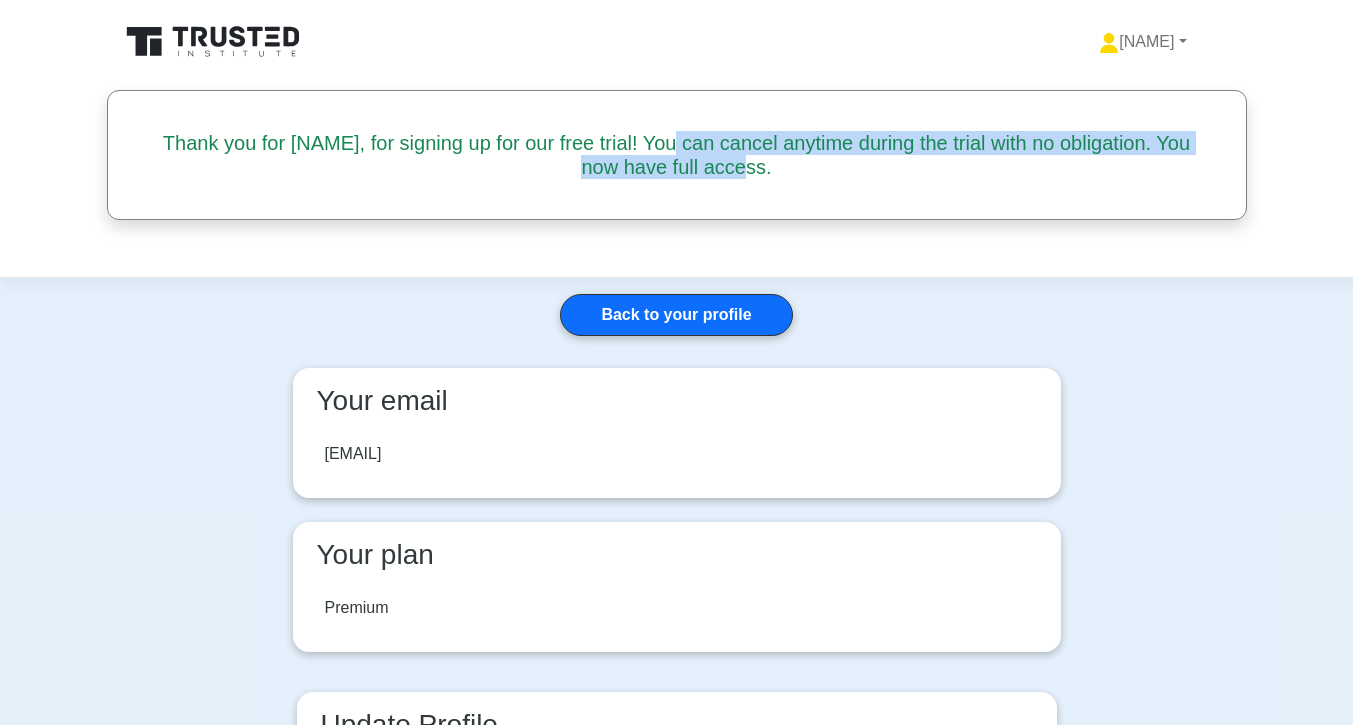 drag, startPoint x: 659, startPoint y: 138, endPoint x: 659, endPoint y: 182, distance: 44 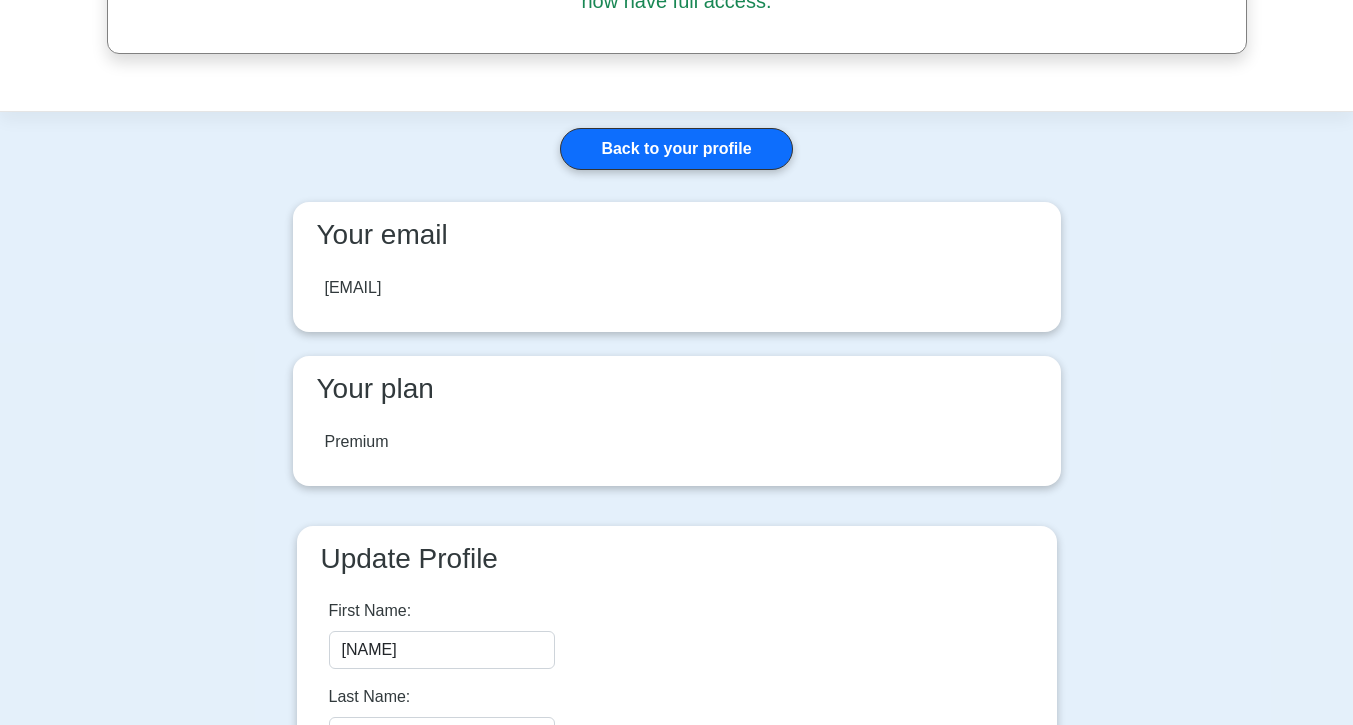 scroll, scrollTop: 250, scrollLeft: 0, axis: vertical 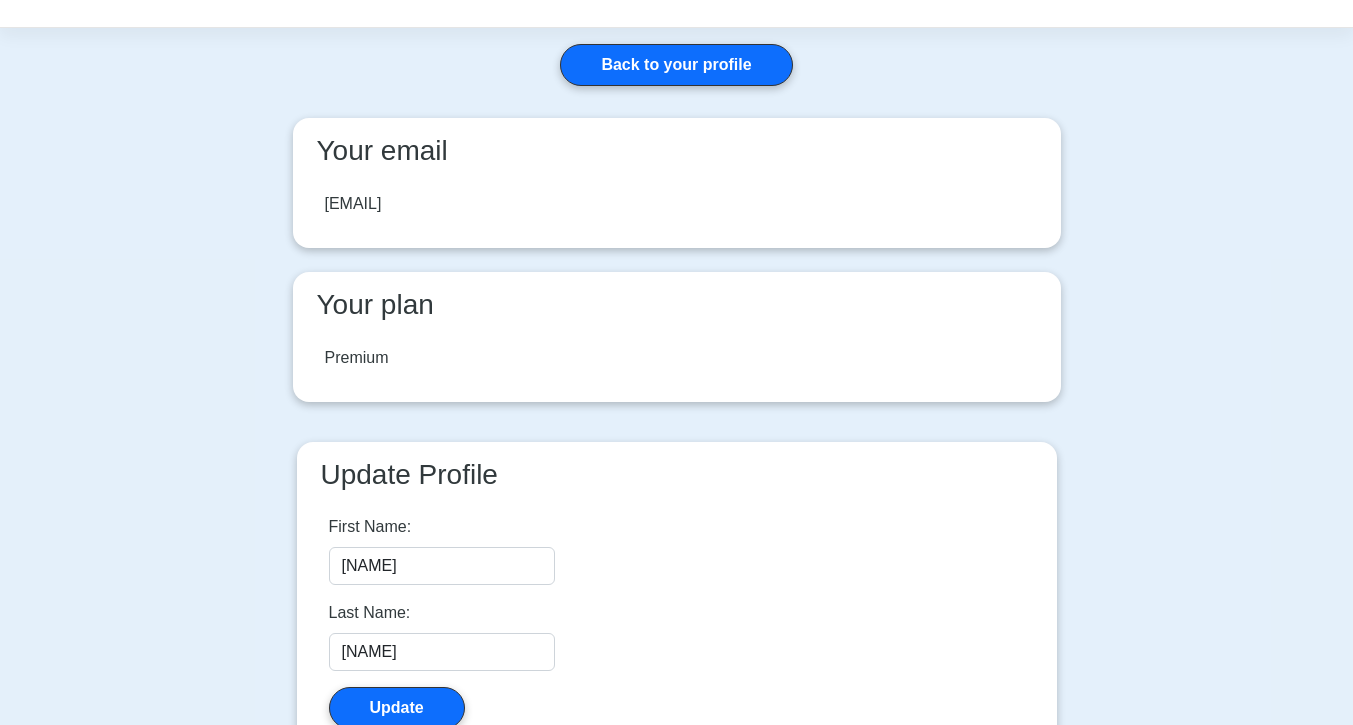 click on "Your plan" at bounding box center (677, 305) 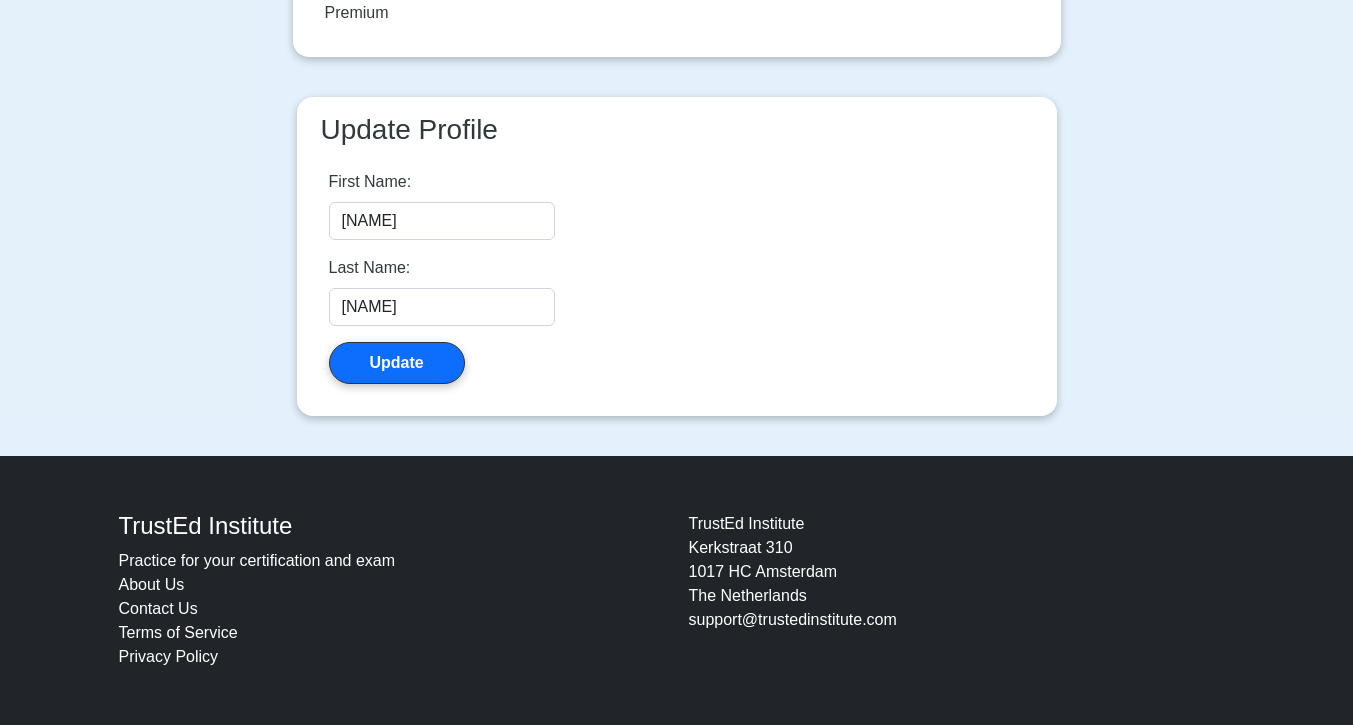 scroll, scrollTop: 0, scrollLeft: 0, axis: both 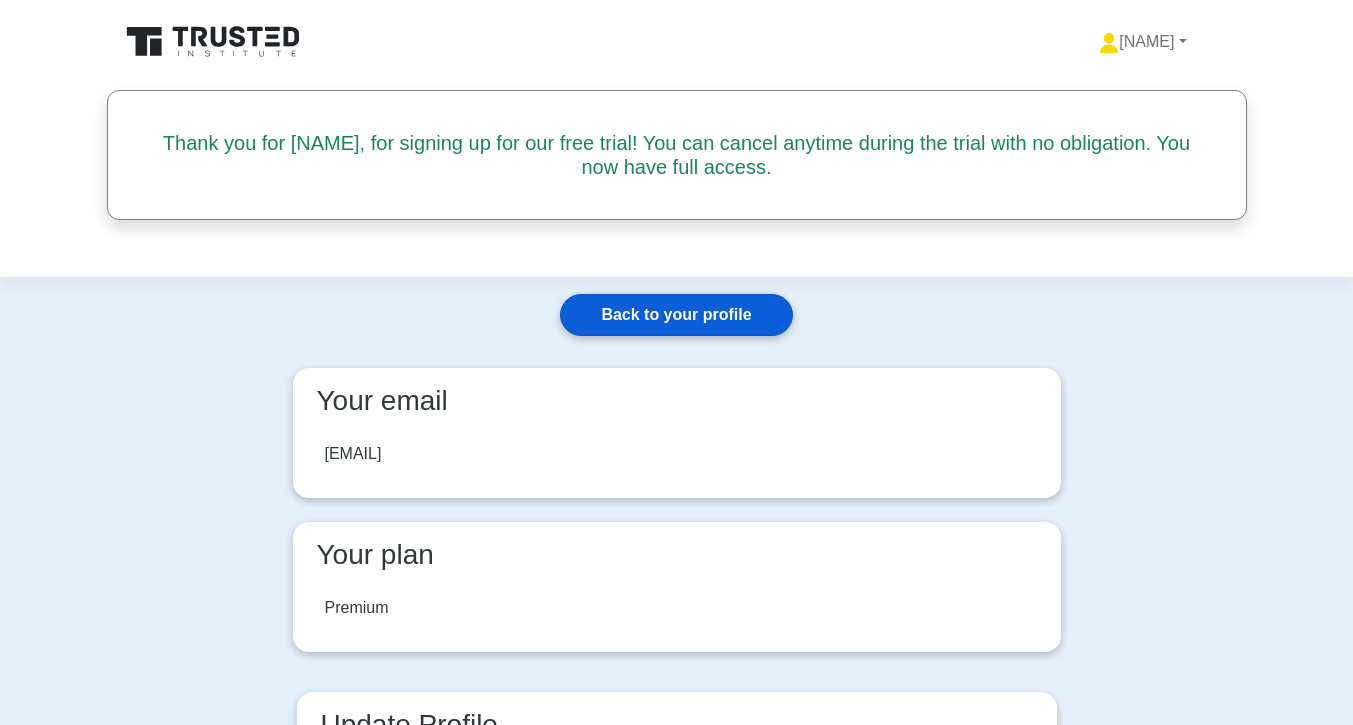 click on "Back to your profile" at bounding box center [676, 315] 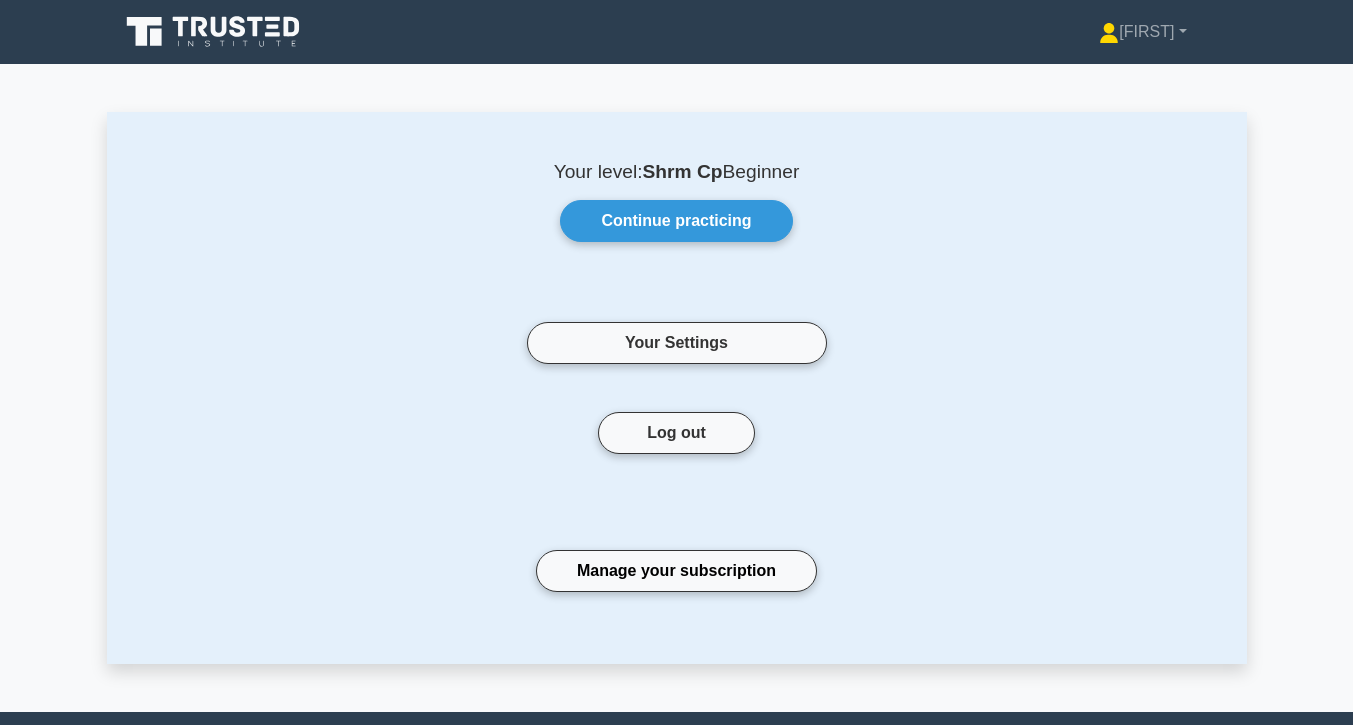 scroll, scrollTop: 0, scrollLeft: 0, axis: both 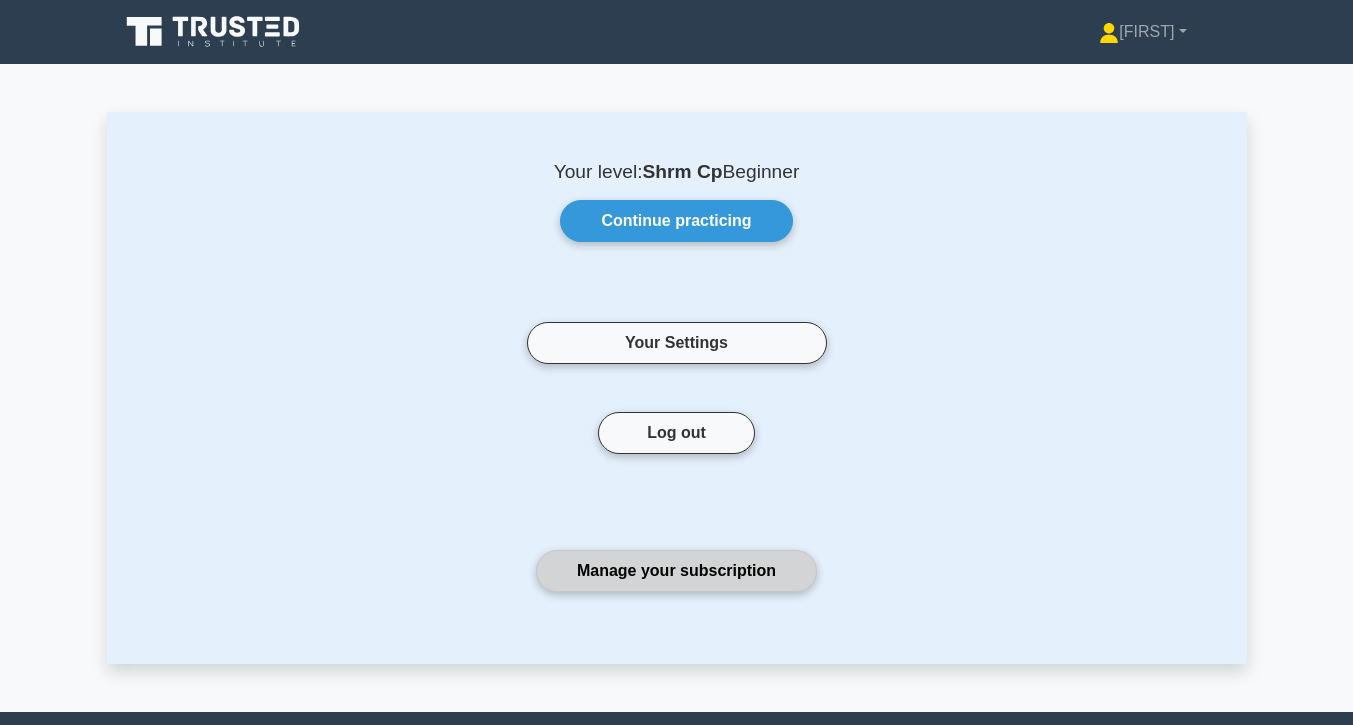 click on "Manage your
subscription" at bounding box center (676, 571) 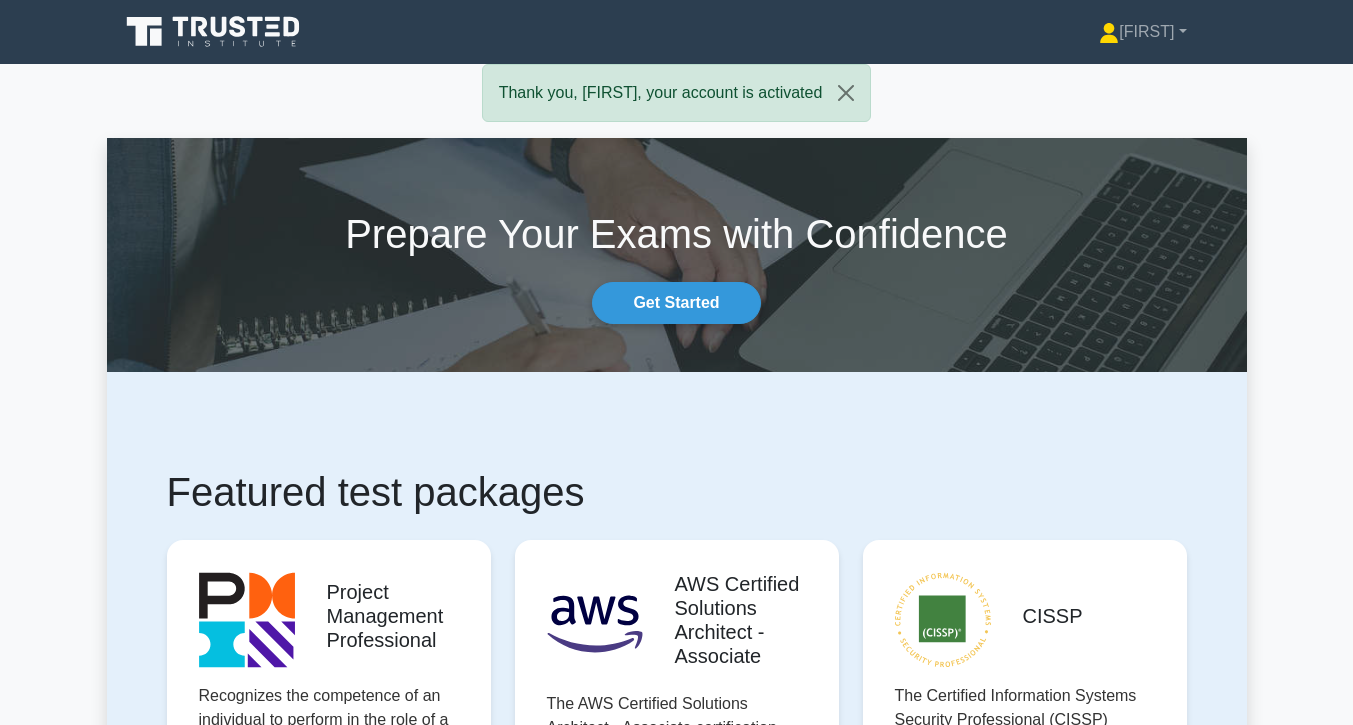 scroll, scrollTop: 0, scrollLeft: 0, axis: both 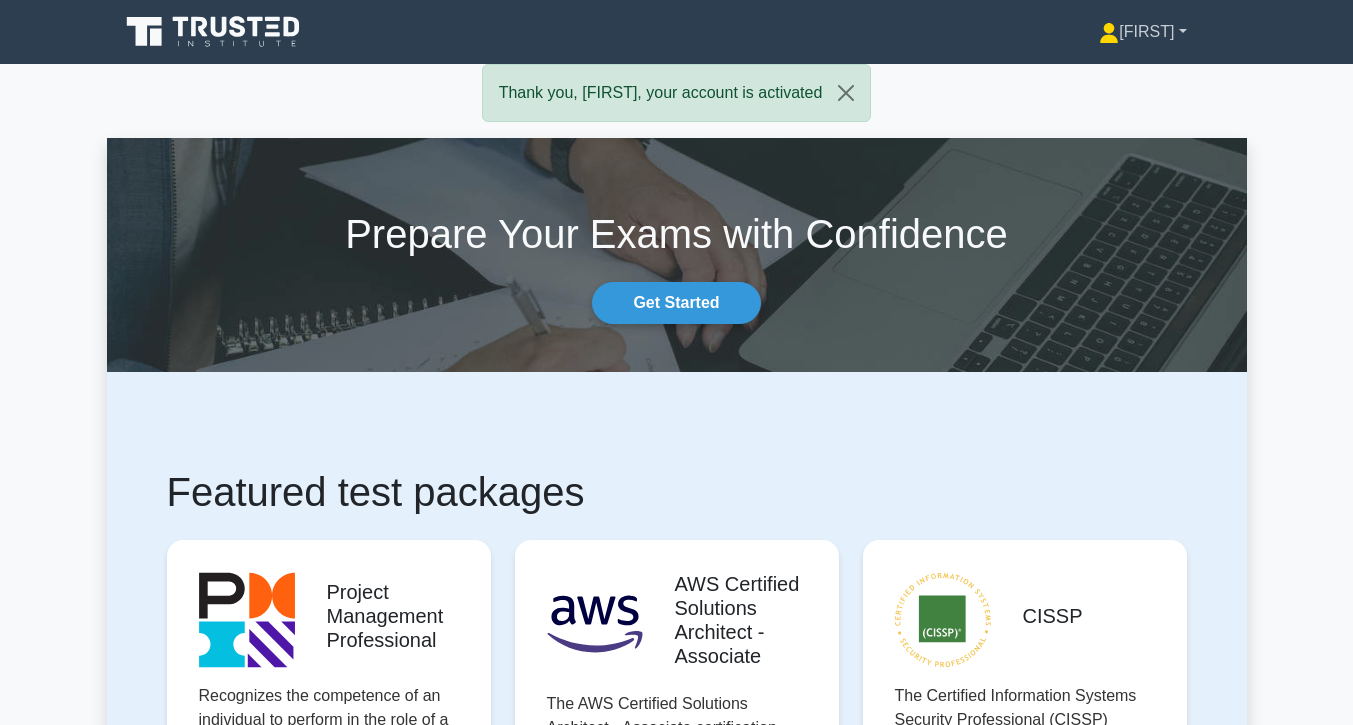 click on "[NAME]" at bounding box center [1142, 32] 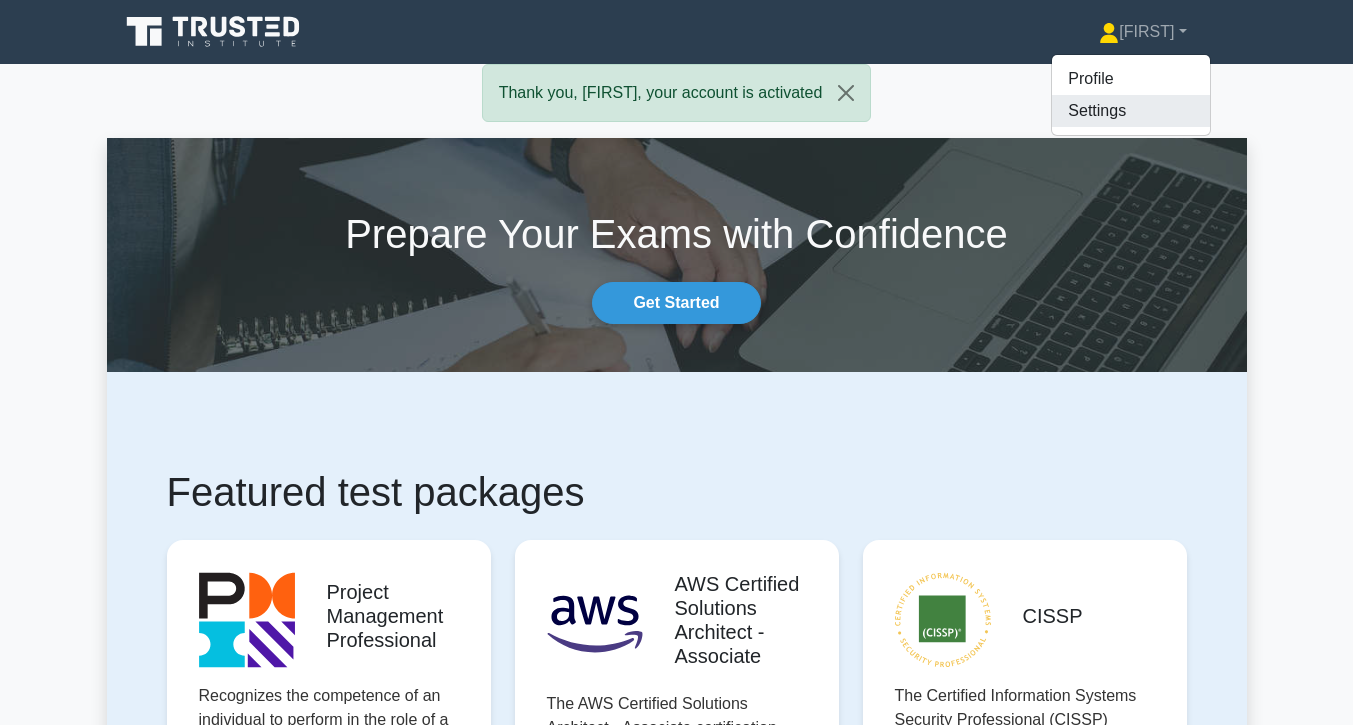 click on "Settings" at bounding box center [1131, 111] 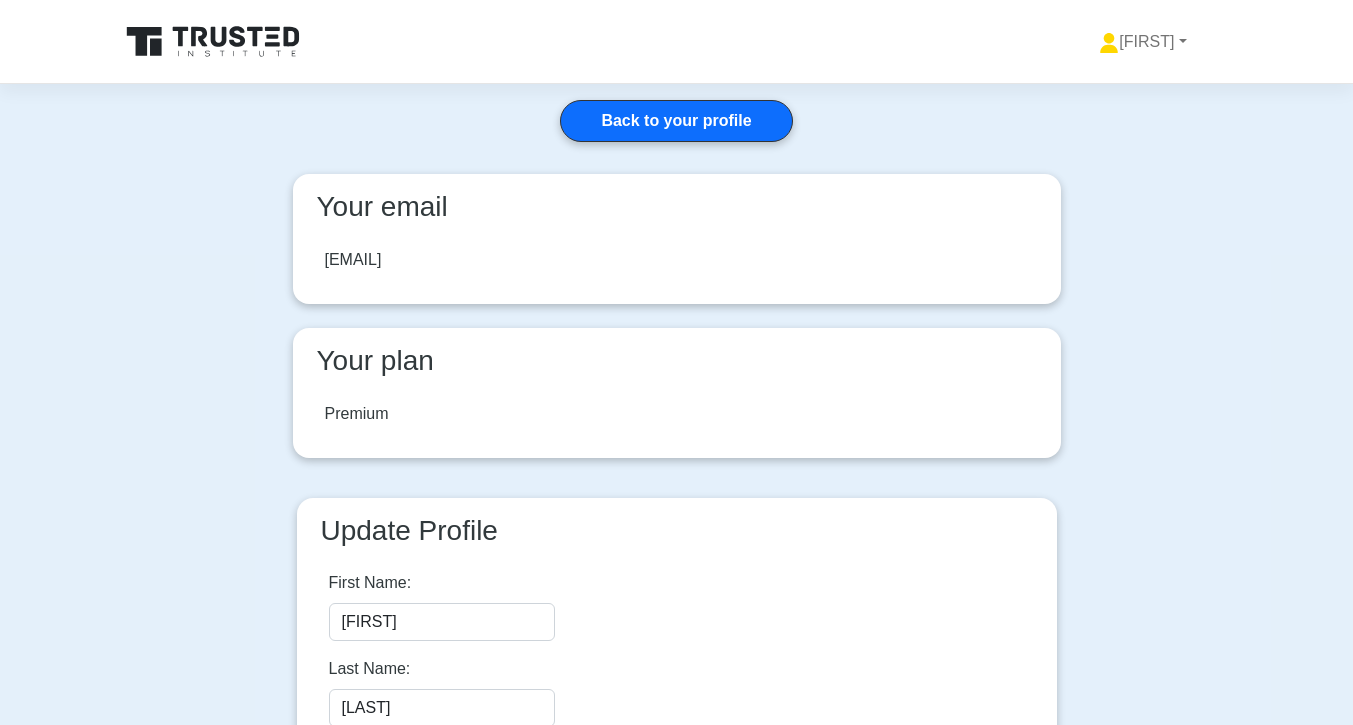 scroll, scrollTop: 0, scrollLeft: 0, axis: both 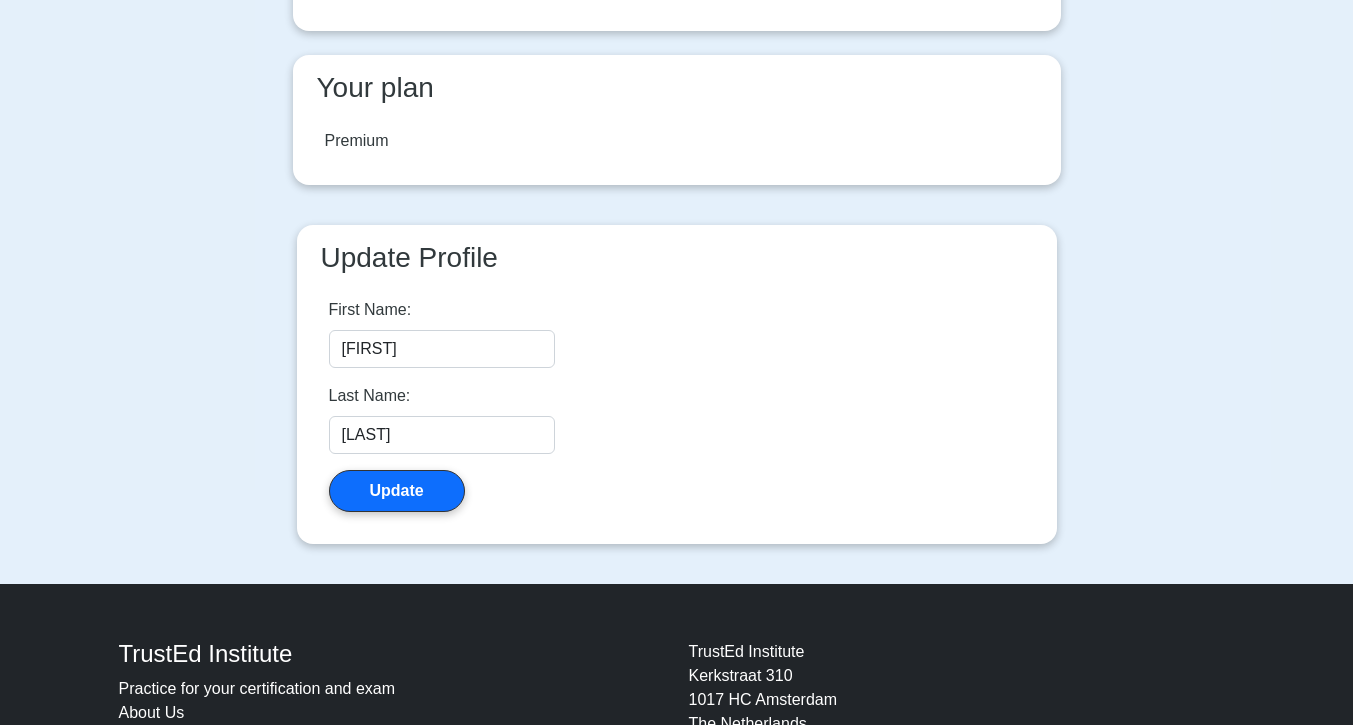 click on "Your plan" at bounding box center [677, 92] 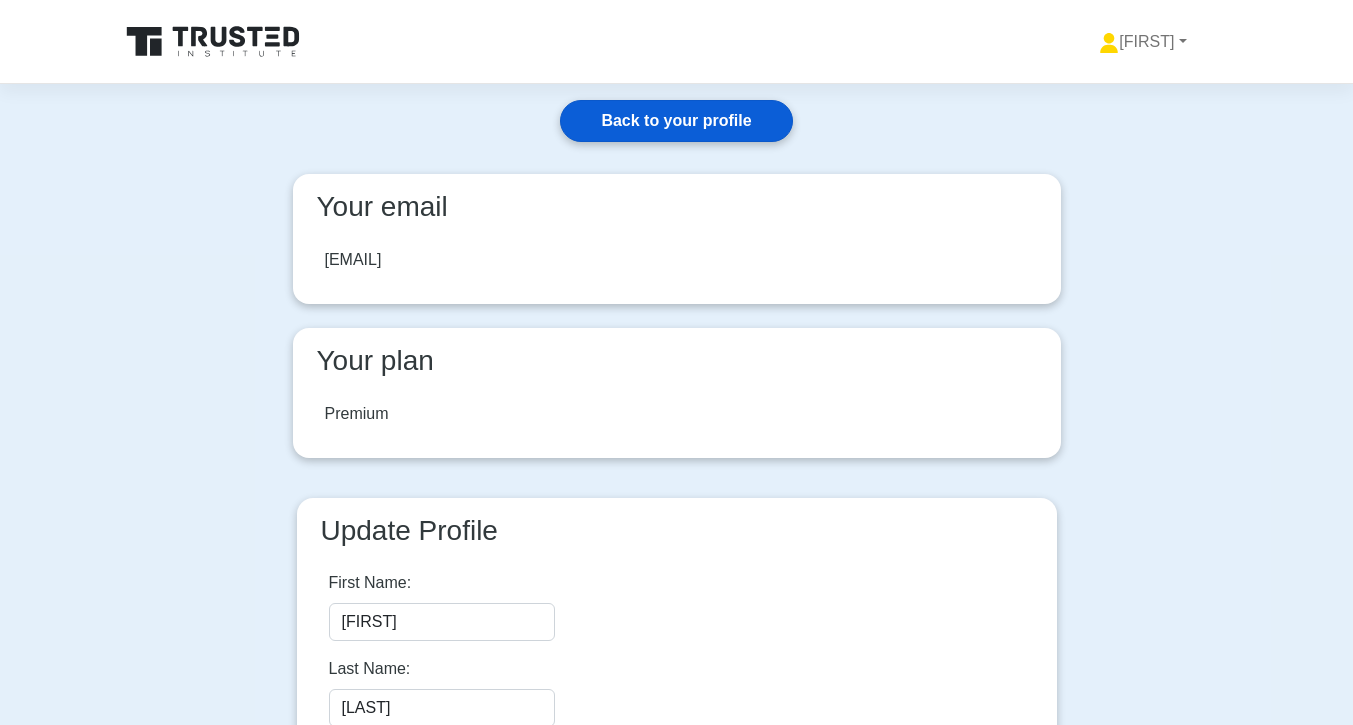 click on "Back to your profile" at bounding box center (676, 121) 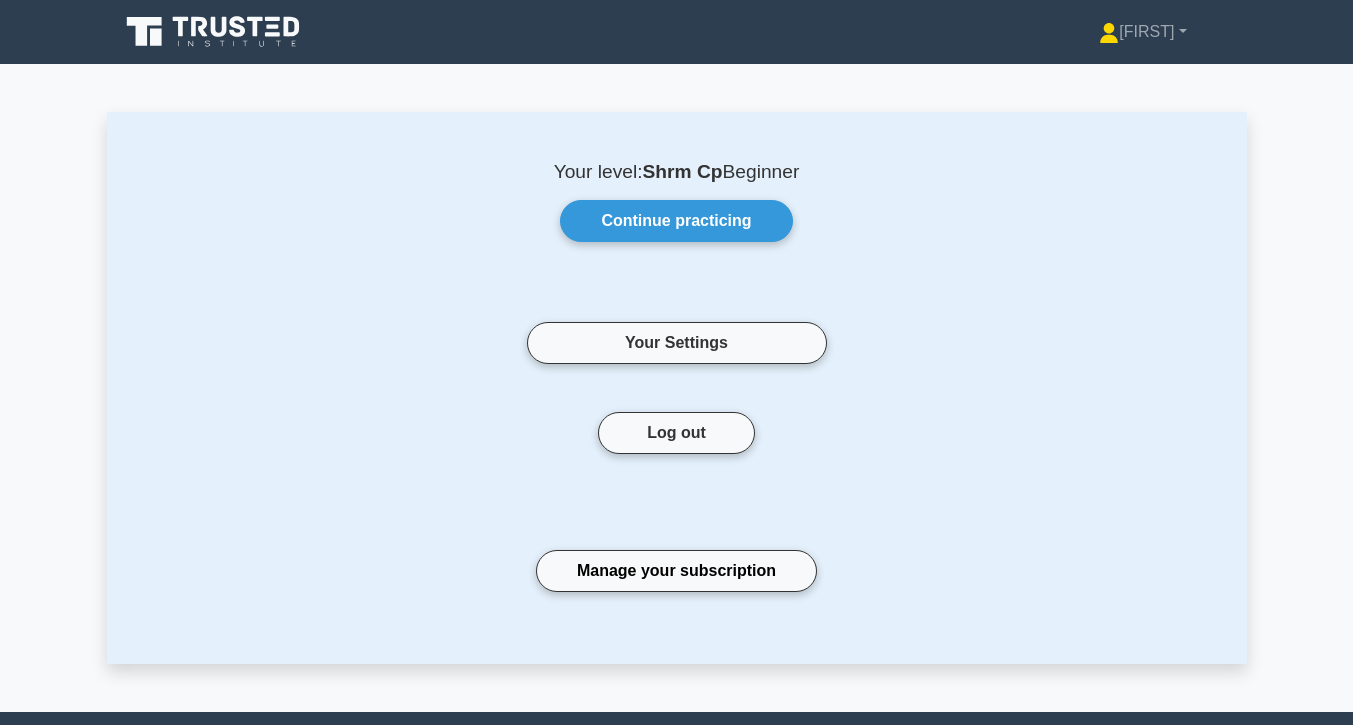 scroll, scrollTop: 0, scrollLeft: 0, axis: both 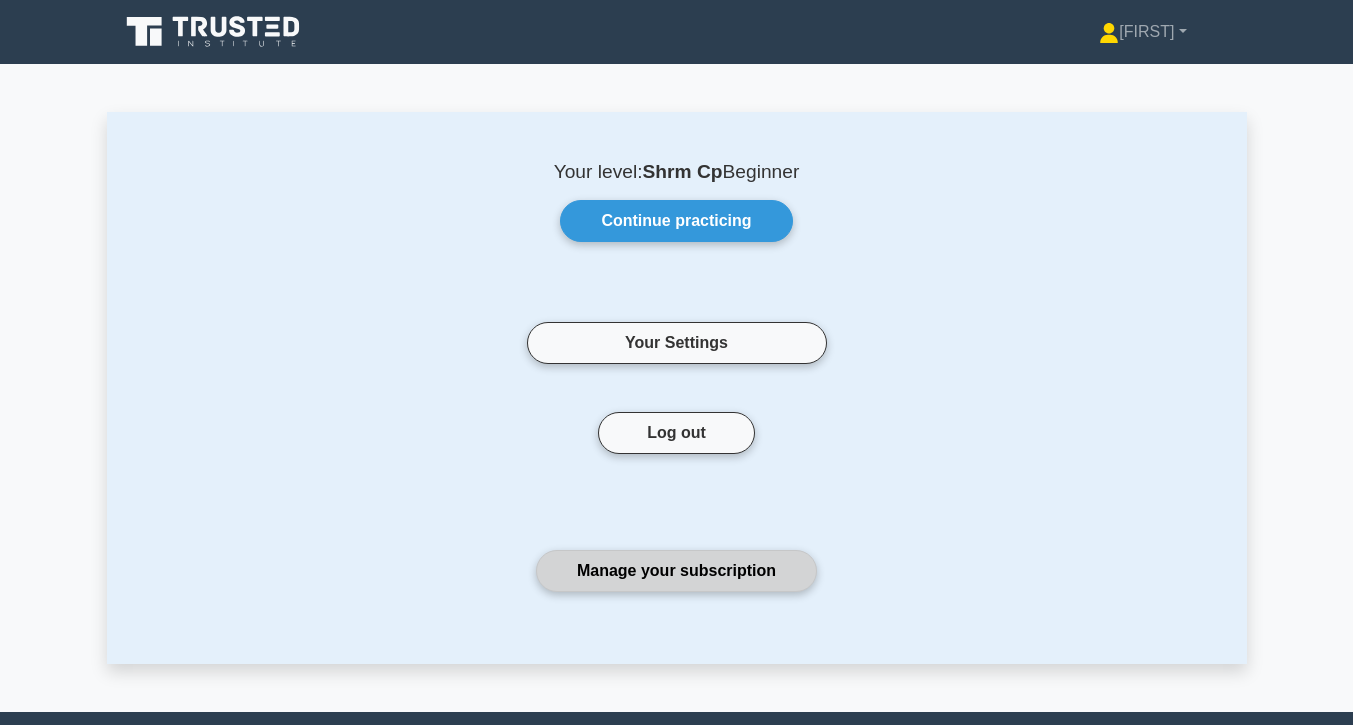 click on "Manage your
subscription" at bounding box center [676, 571] 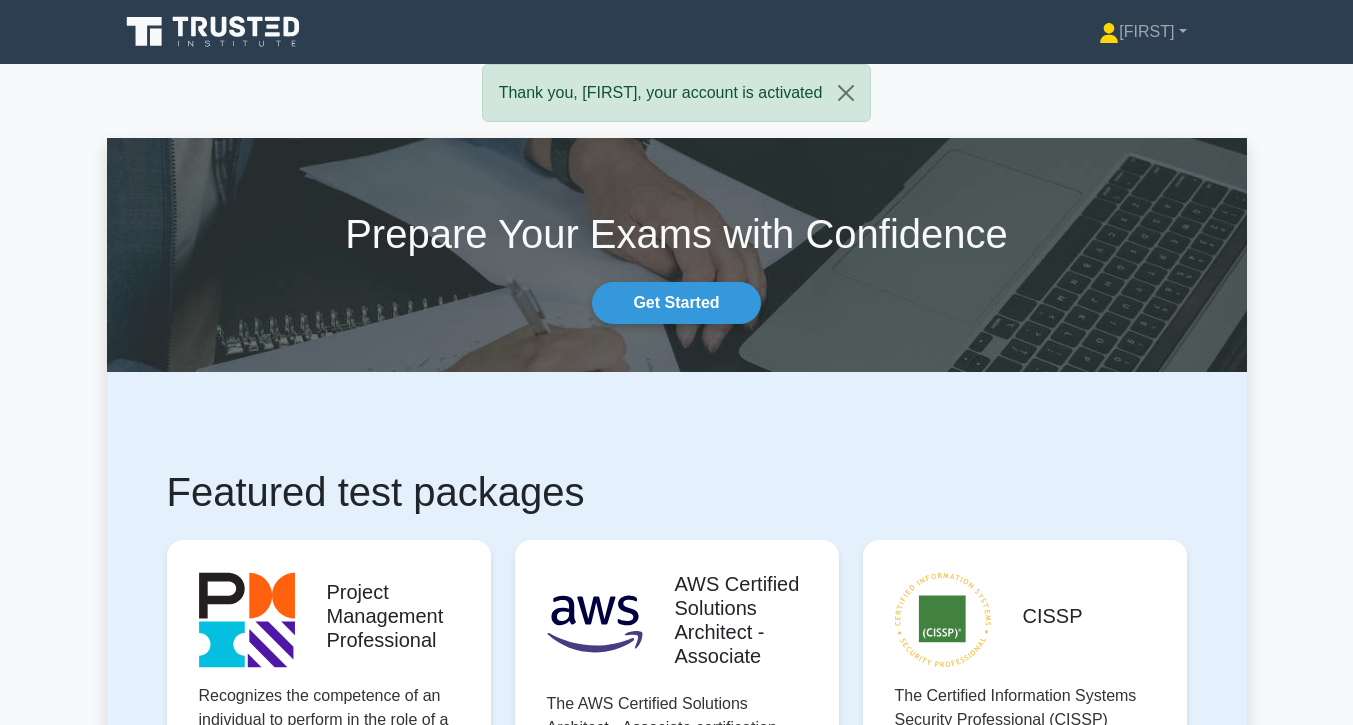 scroll, scrollTop: 0, scrollLeft: 0, axis: both 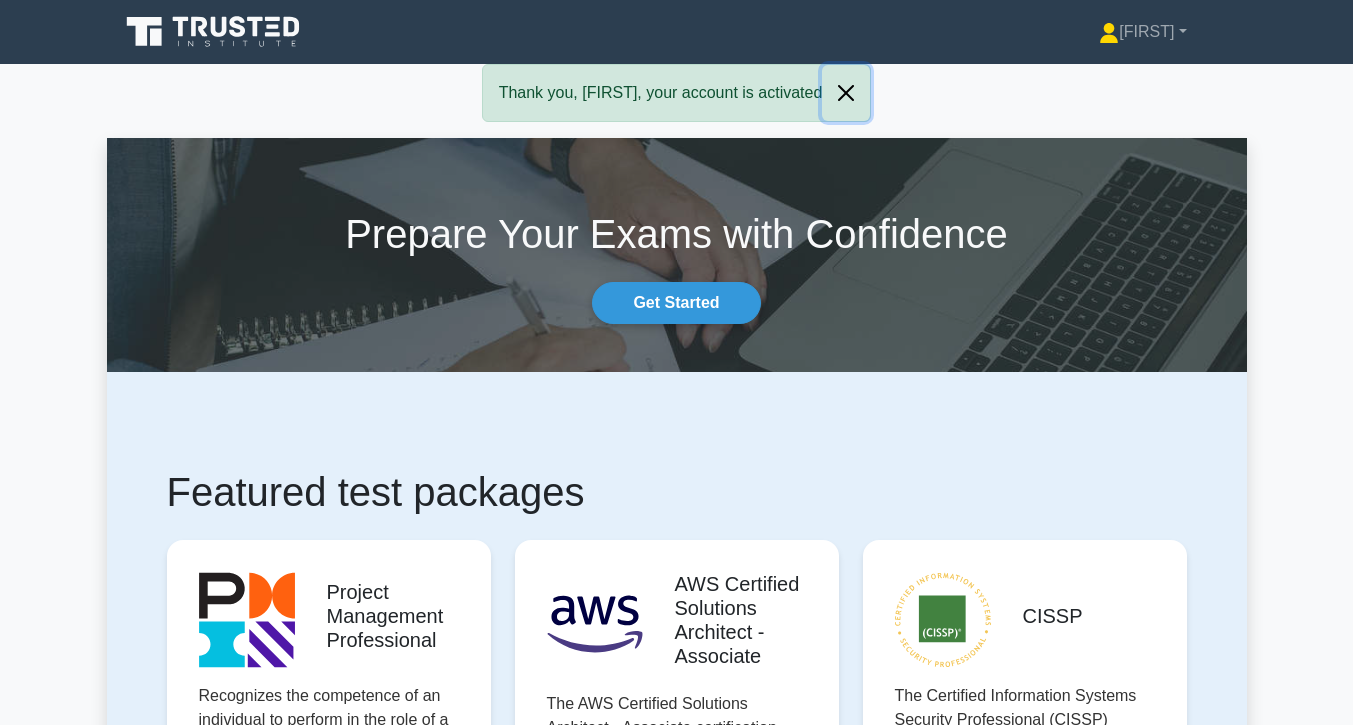 click at bounding box center [846, 93] 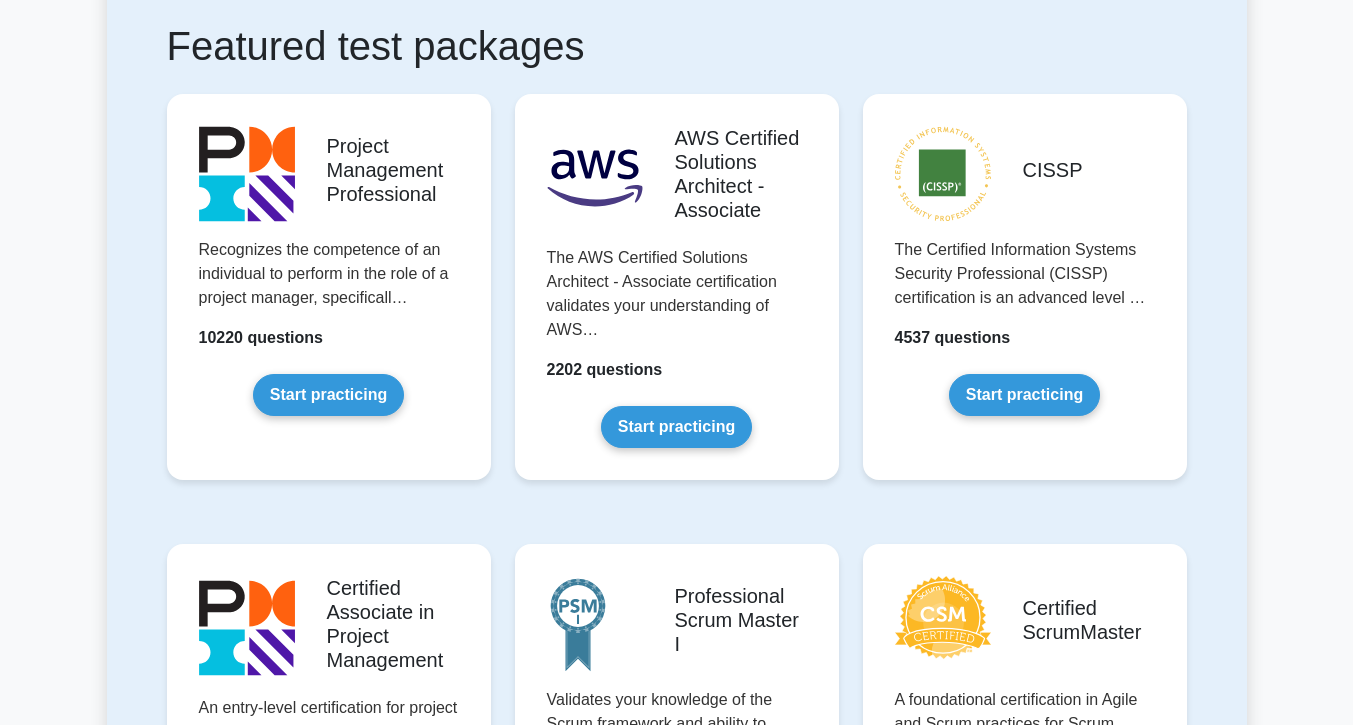 scroll, scrollTop: 0, scrollLeft: 0, axis: both 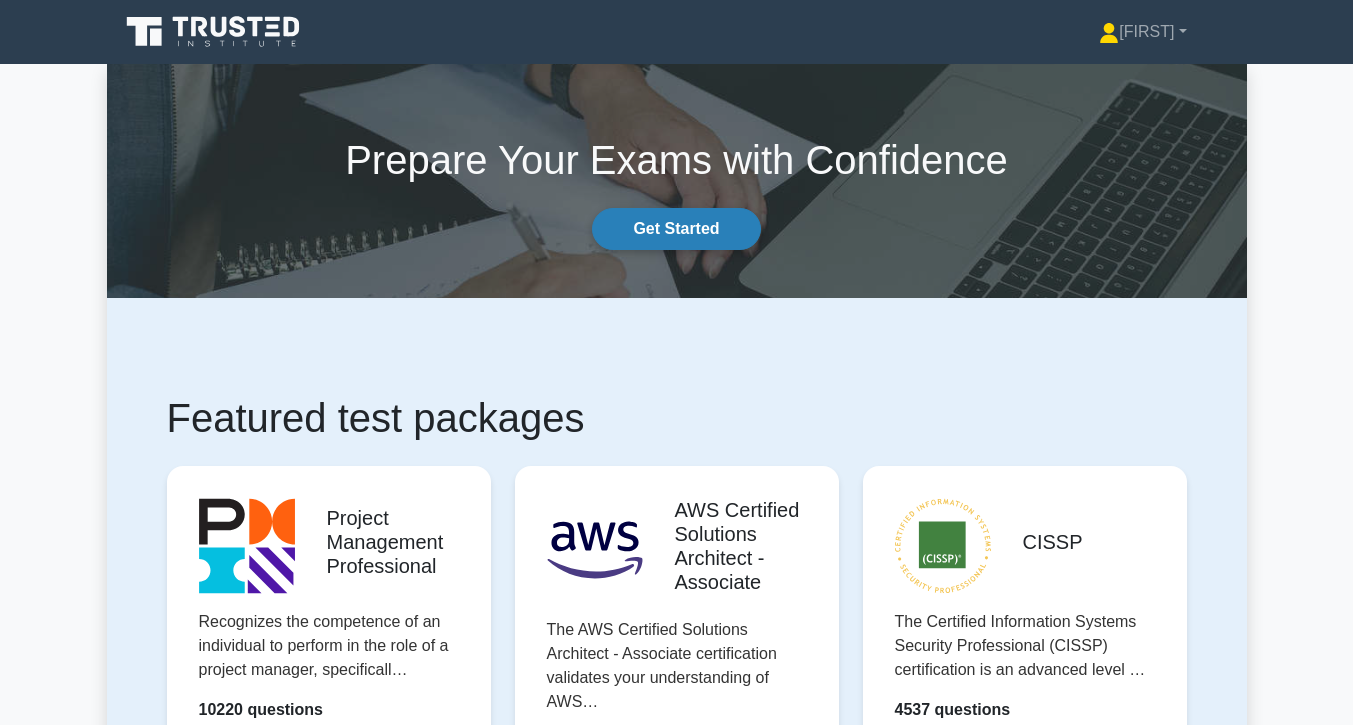 click on "Get Started" at bounding box center (676, 229) 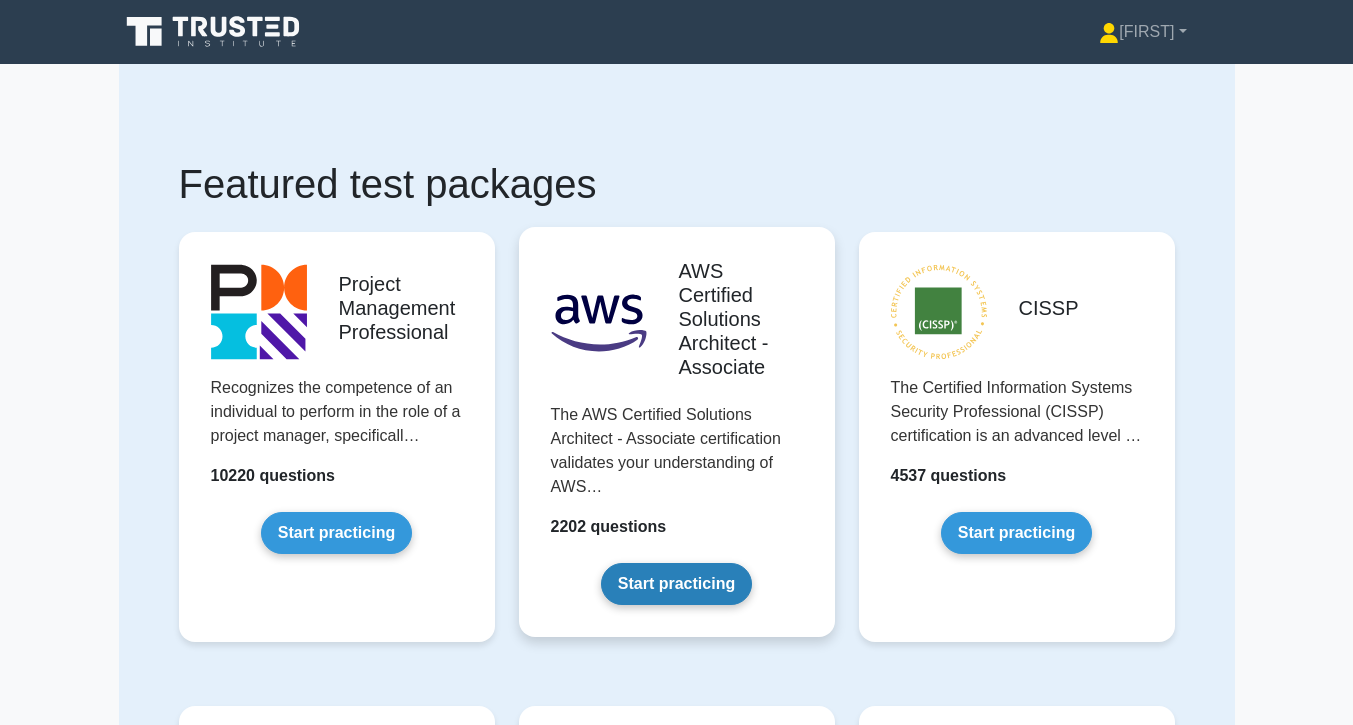 scroll, scrollTop: 0, scrollLeft: 0, axis: both 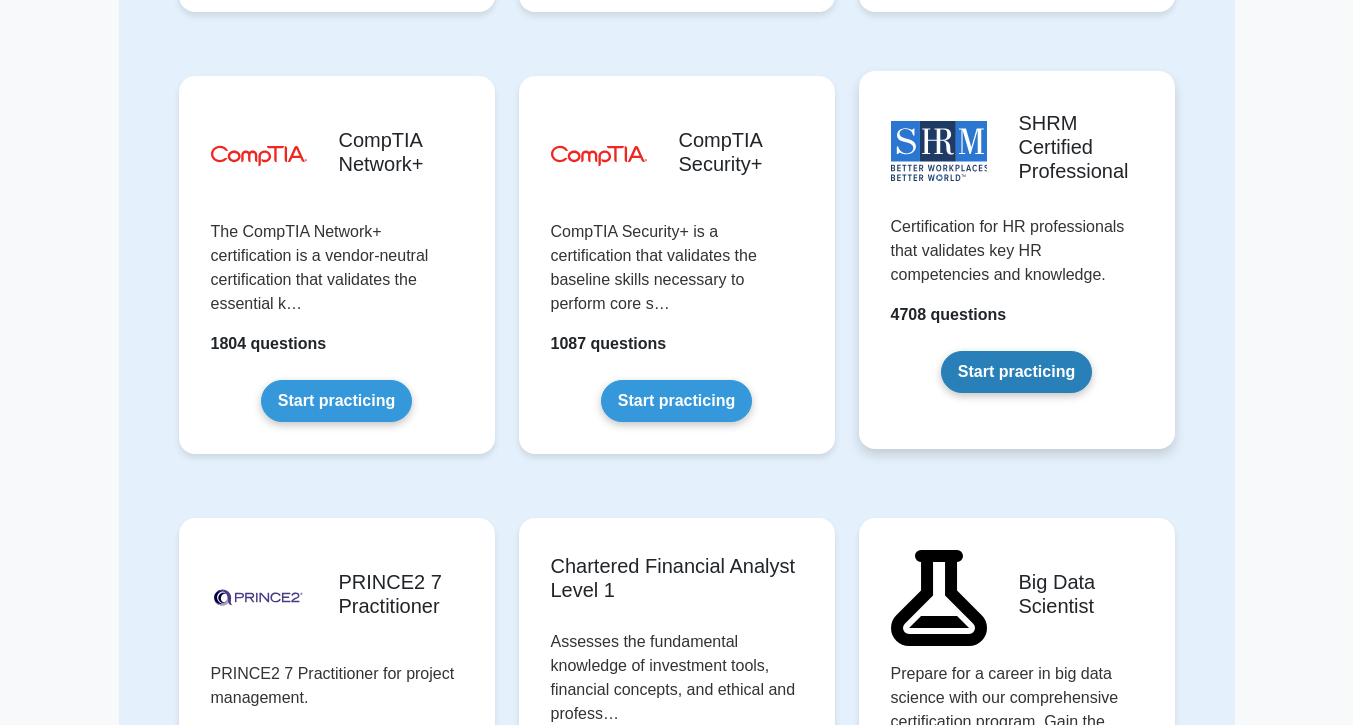 click on "Start practicing" at bounding box center [1016, 372] 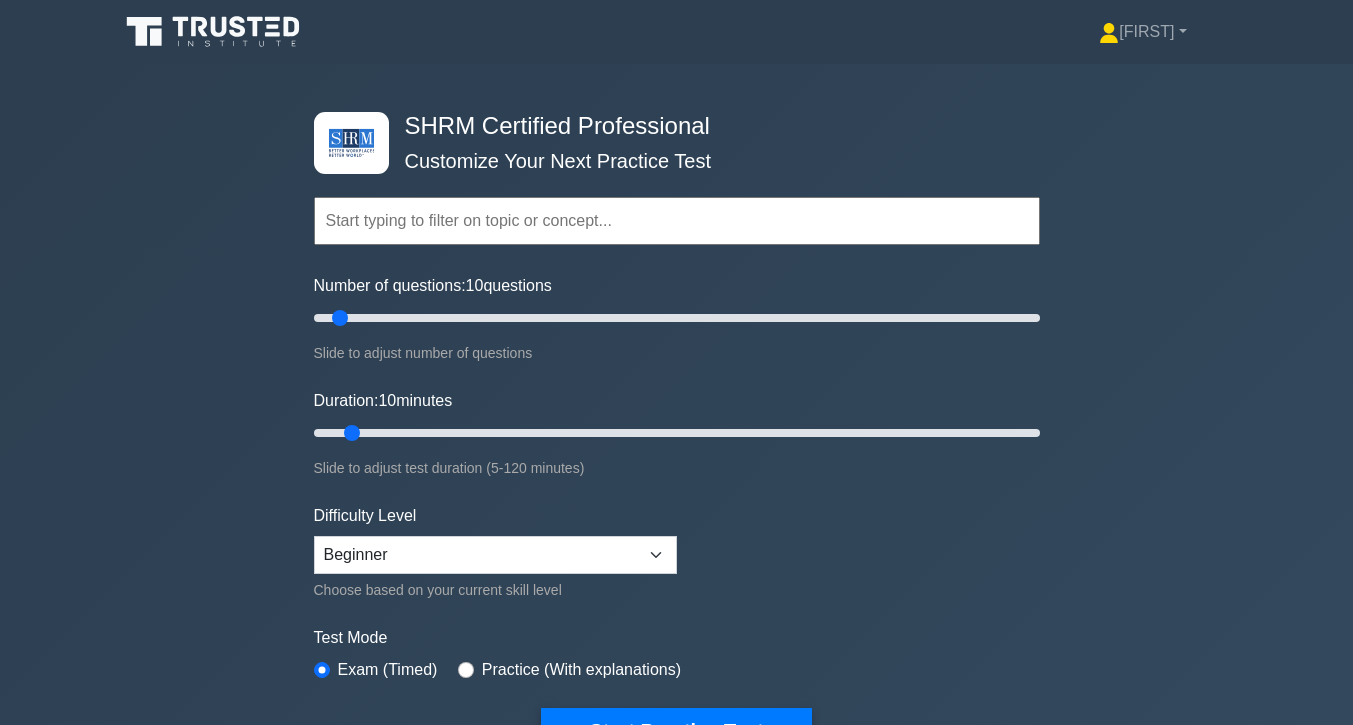 scroll, scrollTop: 0, scrollLeft: 0, axis: both 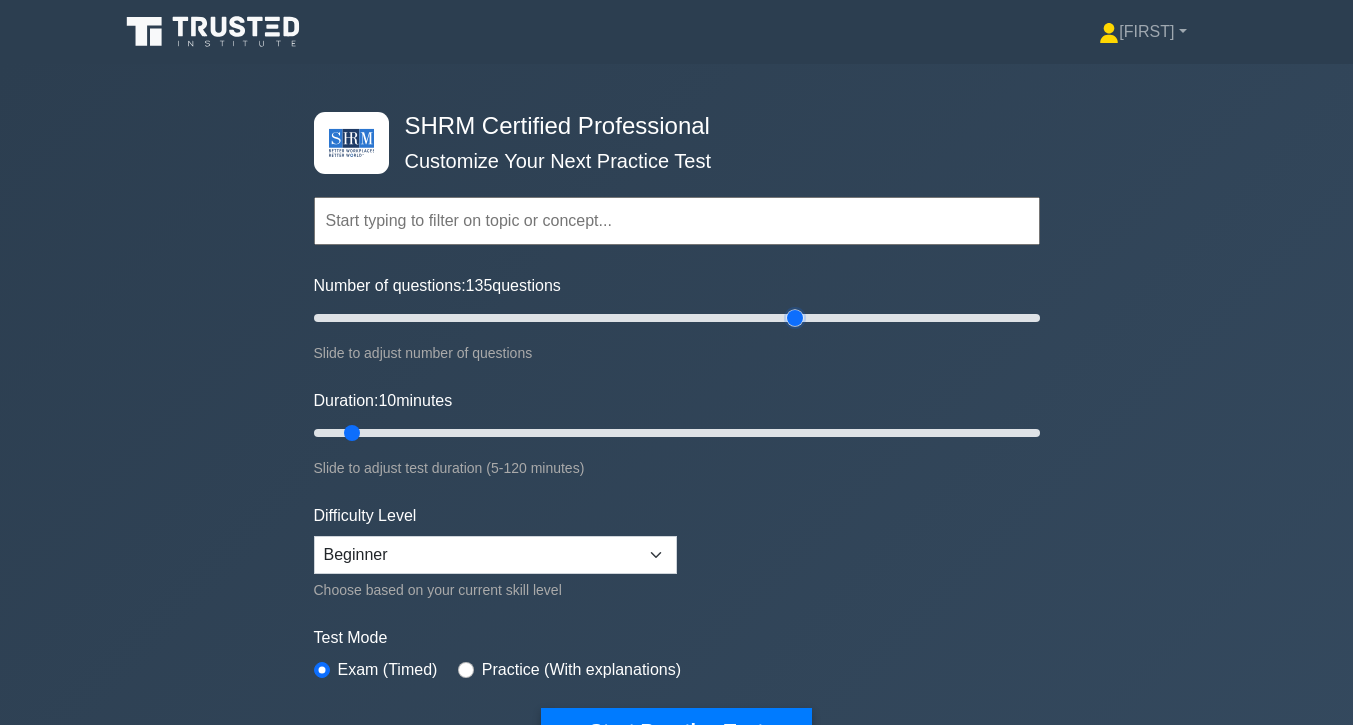 drag, startPoint x: 341, startPoint y: 313, endPoint x: 788, endPoint y: 298, distance: 447.25162 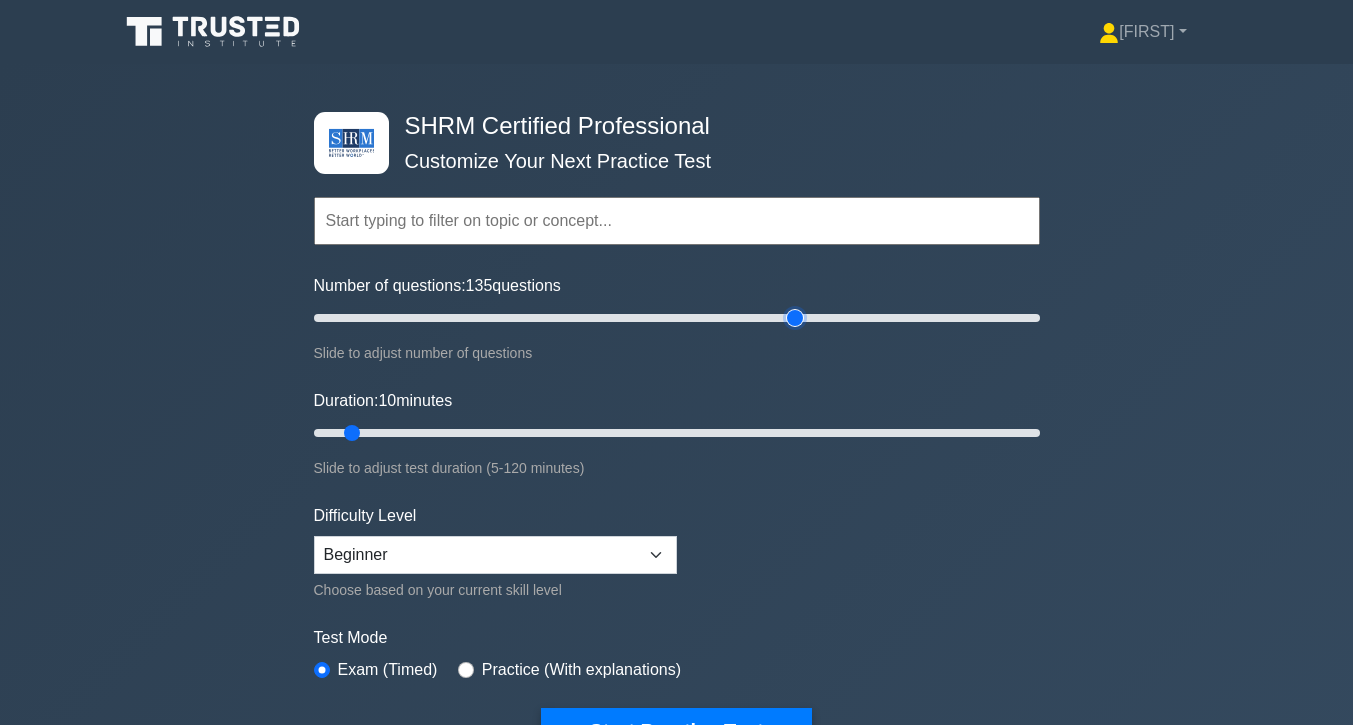 type on "135" 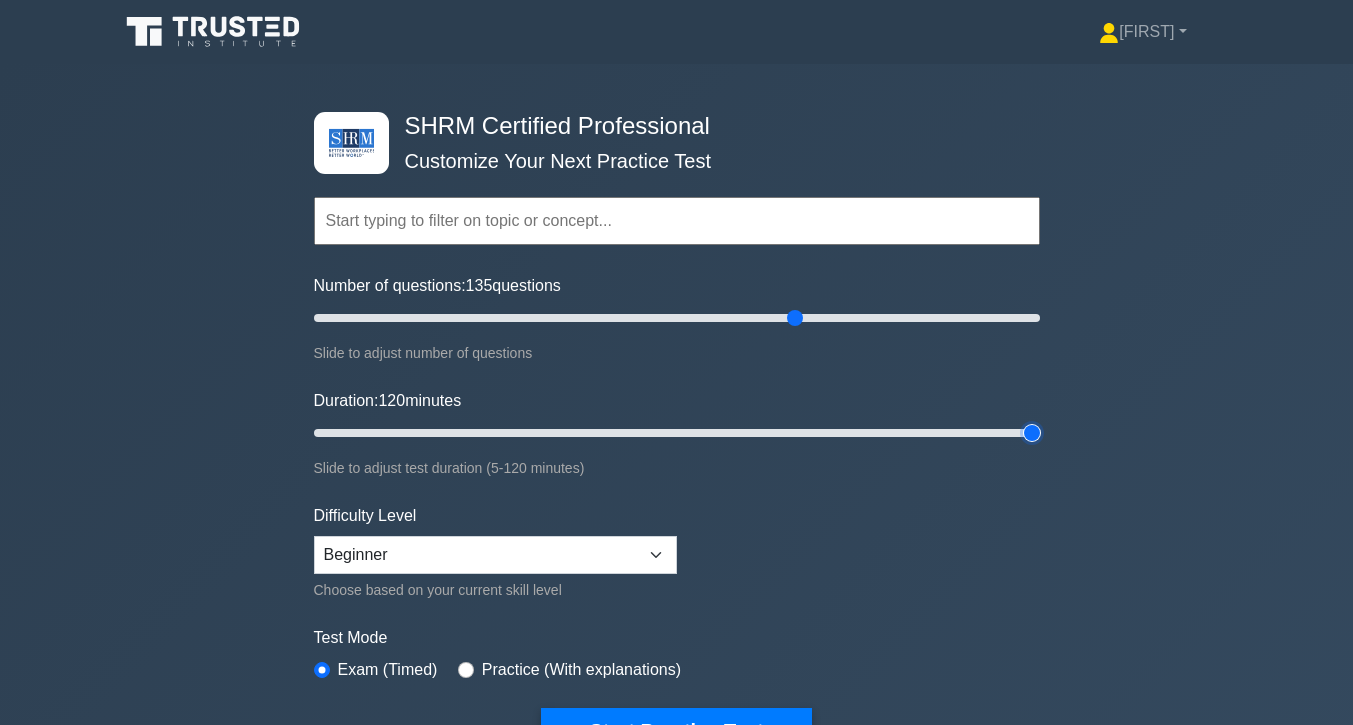 drag, startPoint x: 352, startPoint y: 429, endPoint x: 1022, endPoint y: 437, distance: 670.0477 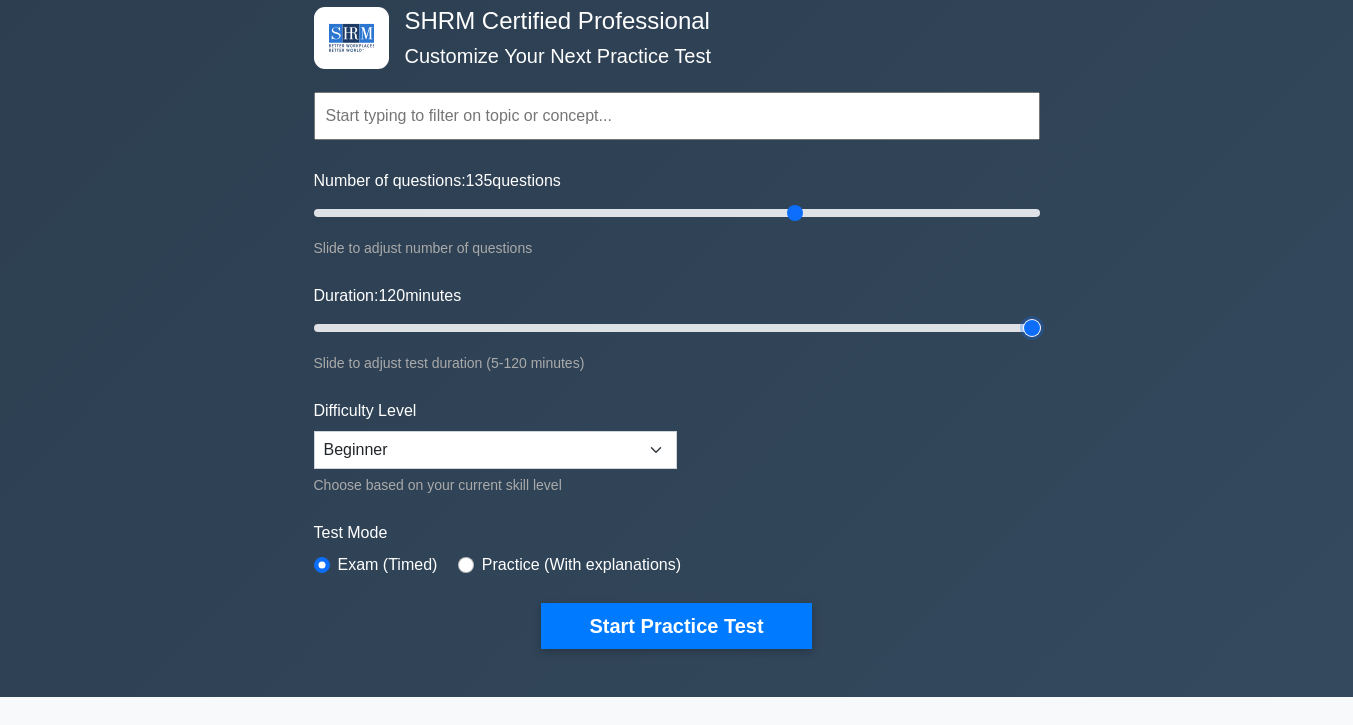 scroll, scrollTop: 190, scrollLeft: 0, axis: vertical 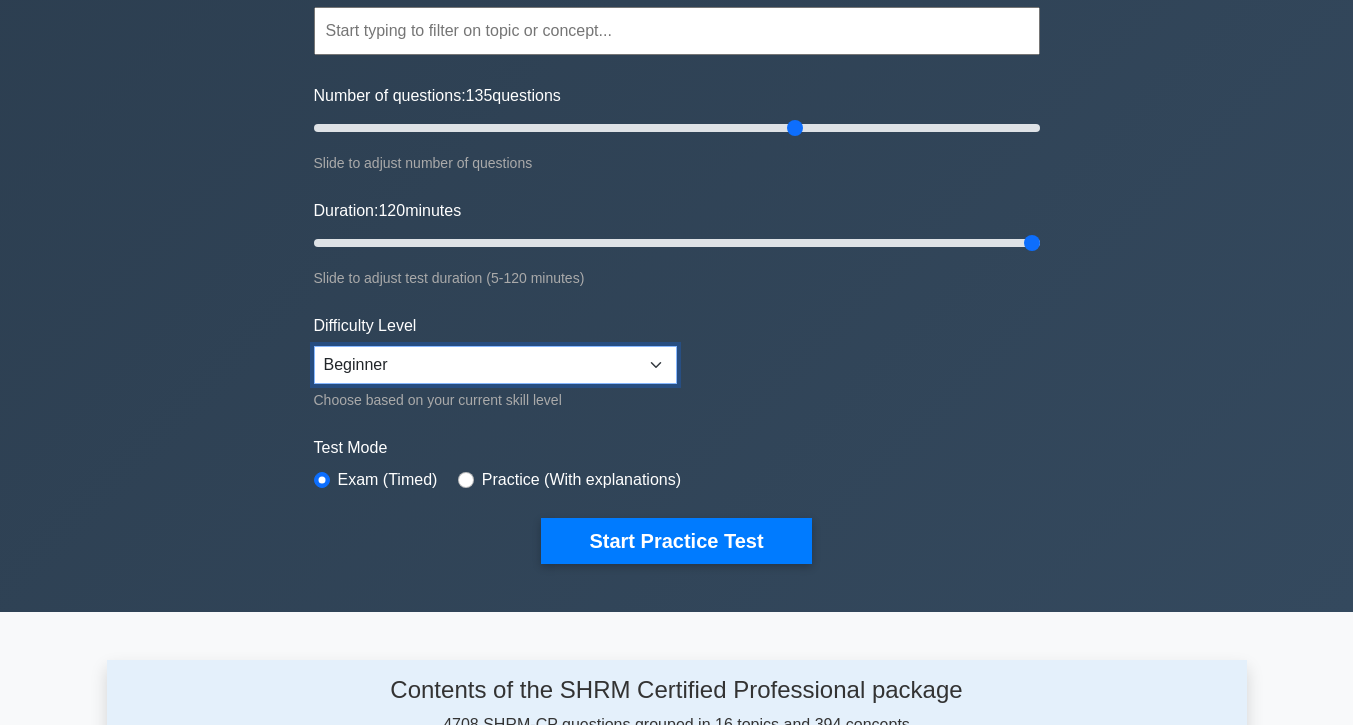 click on "Beginner
Intermediate
Expert" at bounding box center (495, 365) 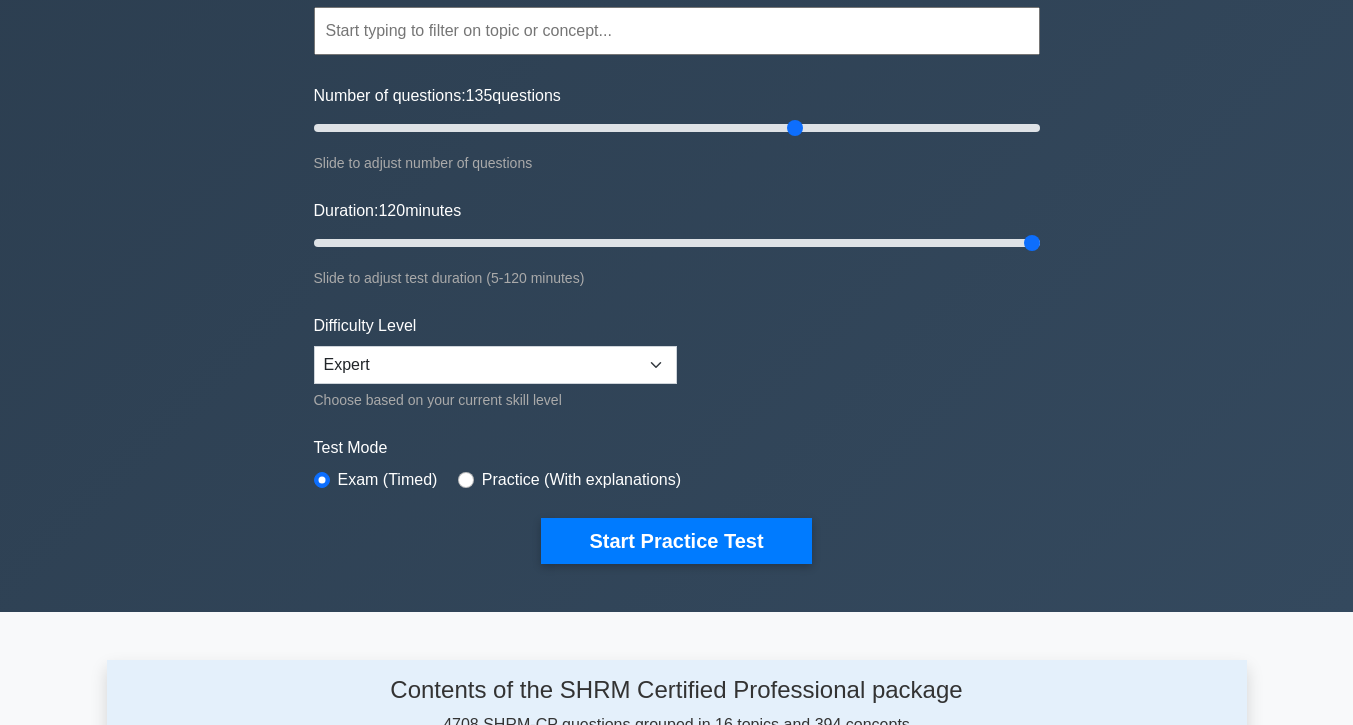 click on "Topics
Change Management
Compensation and Benefits
Employee and Labor Relations
Employment Law
Globalization
HR Career Planning
Human Resource Information Systems (HRIS)
Job Analysis and Job Design
Metrics and Measurement of HR" at bounding box center (677, 255) 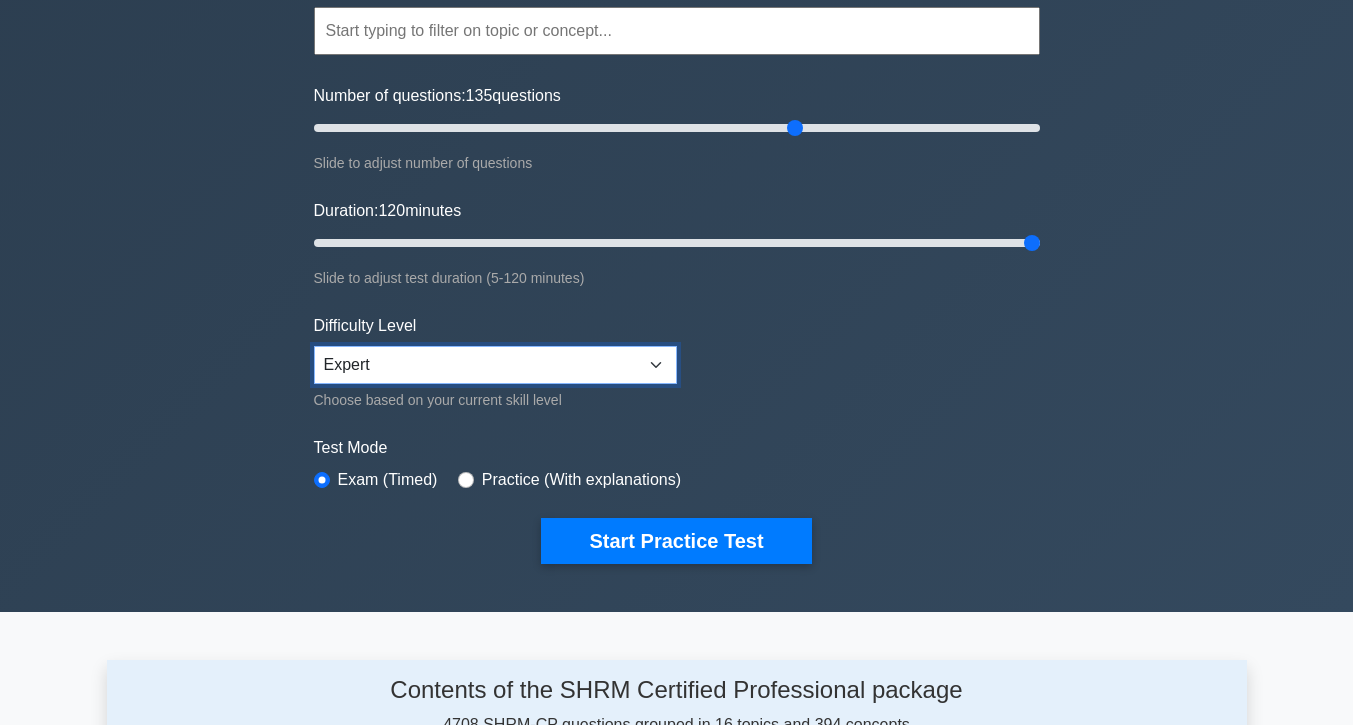 click on "Beginner
Intermediate
Expert" at bounding box center [495, 365] 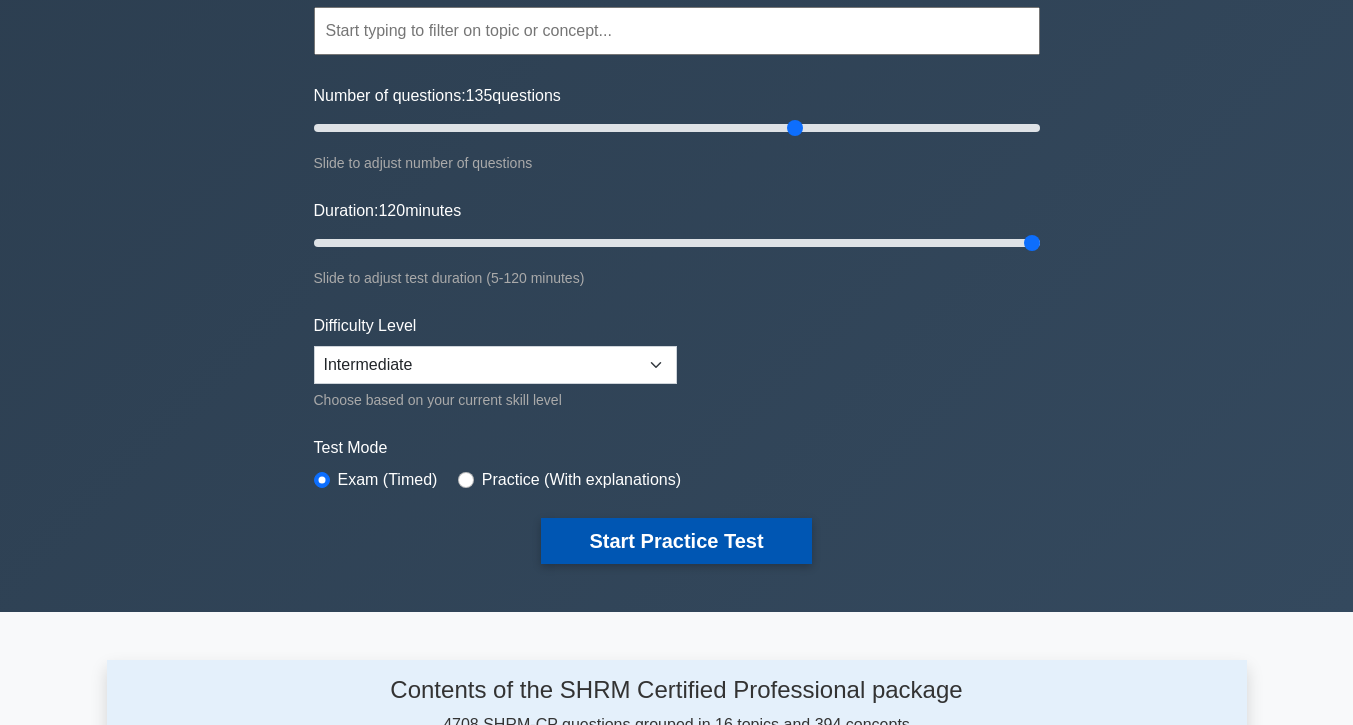 click on "Start Practice Test" at bounding box center [676, 541] 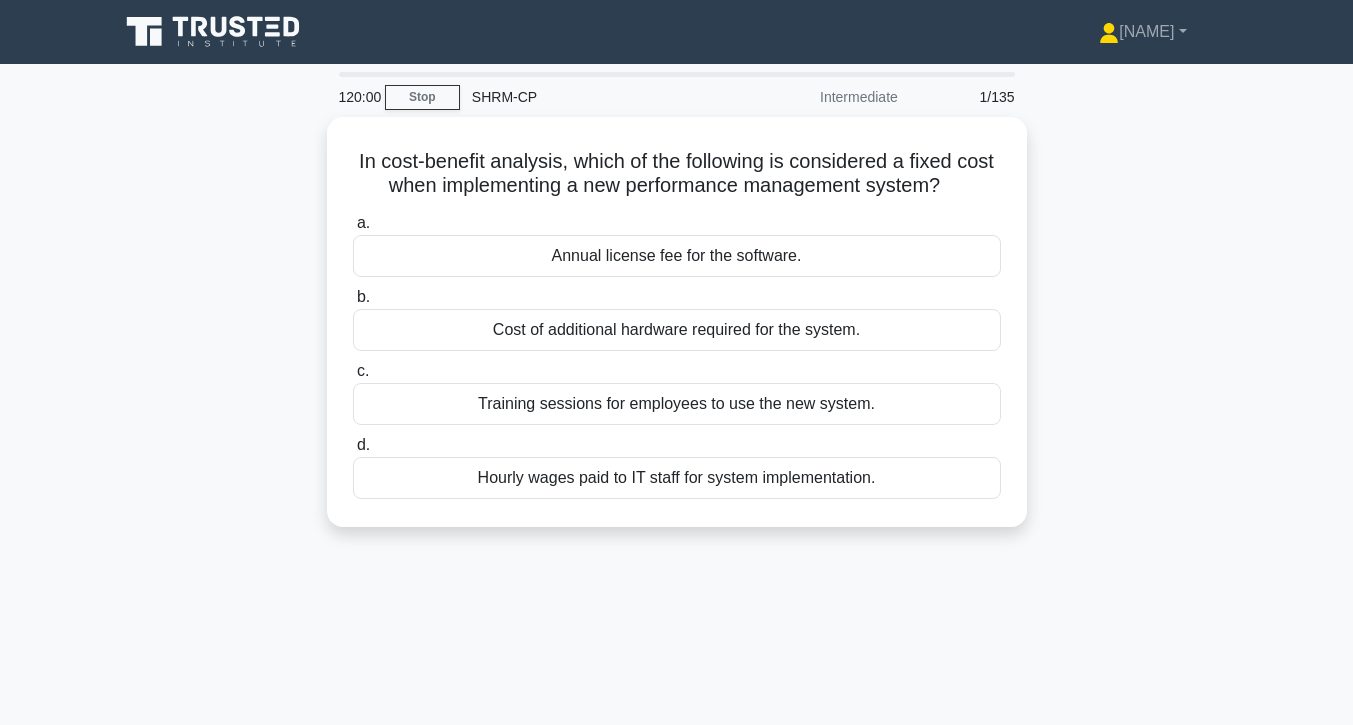 scroll, scrollTop: 0, scrollLeft: 0, axis: both 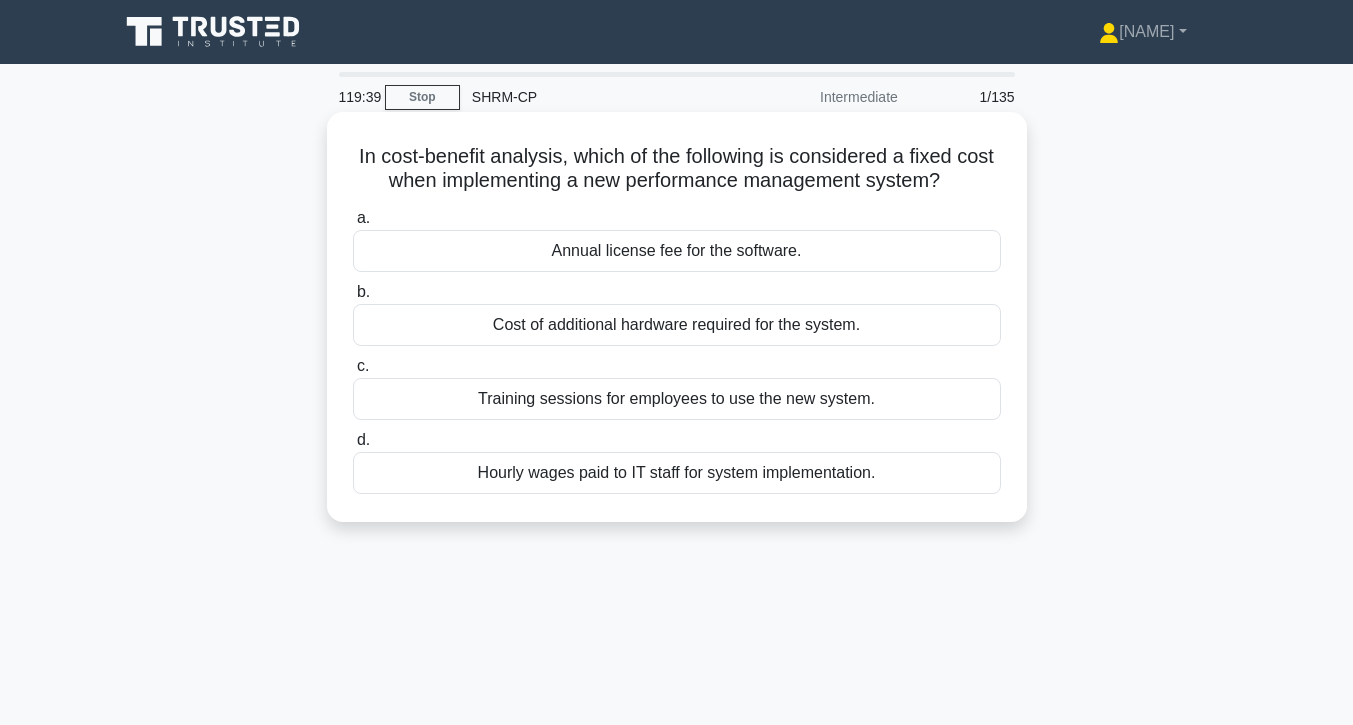 click on "Annual license fee for the software." at bounding box center (677, 251) 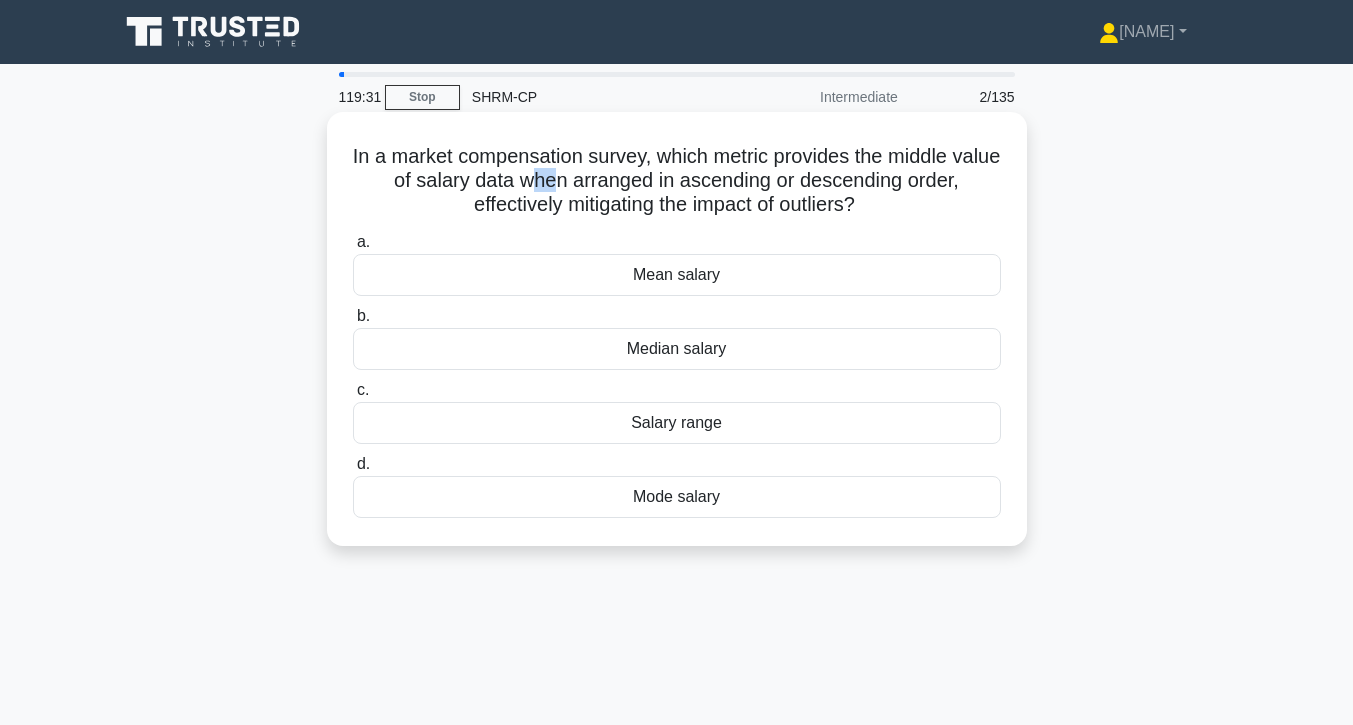drag, startPoint x: 529, startPoint y: 178, endPoint x: 557, endPoint y: 184, distance: 28.635643 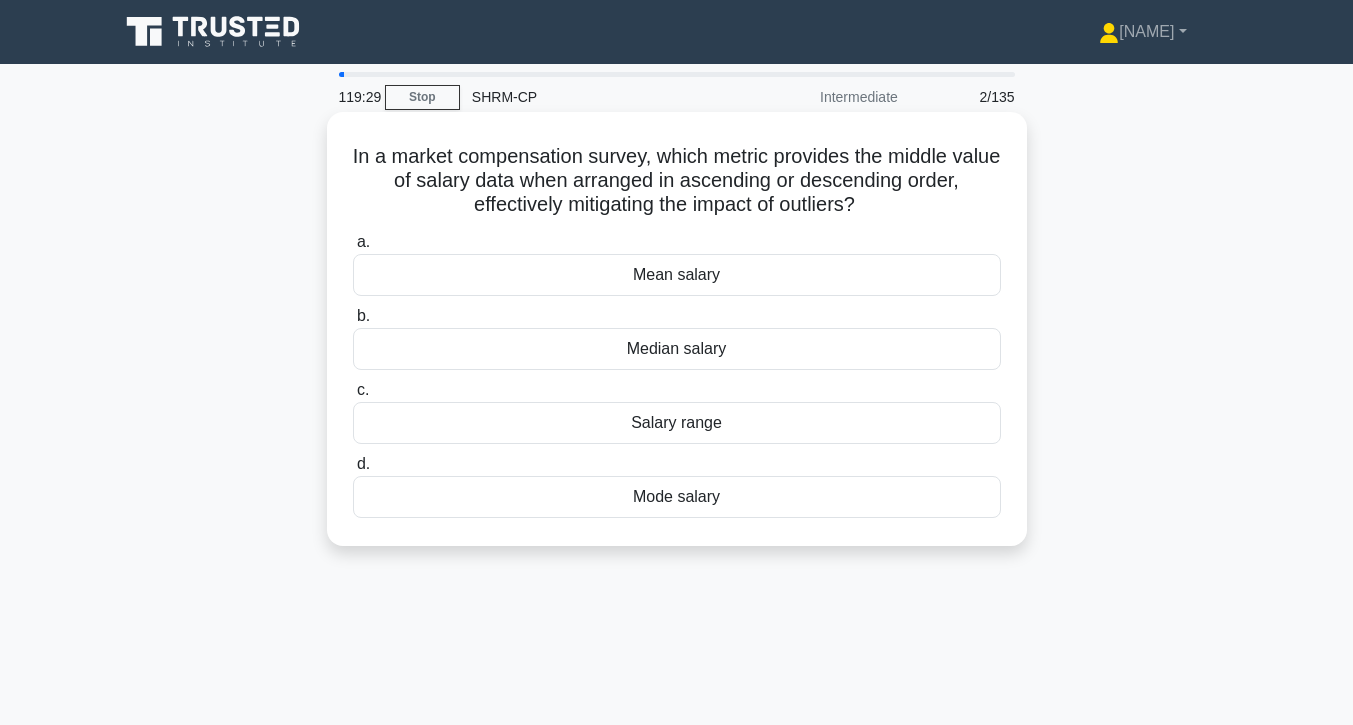 click on "In a market compensation survey, which metric provides the middle value of salary data when arranged in ascending or descending order, effectively mitigating the impact of outliers?
.spinner_0XTQ{transform-origin:center;animation:spinner_y6GP .75s linear infinite}@keyframes spinner_y6GP{100%{transform:rotate(360deg)}}" at bounding box center [677, 181] 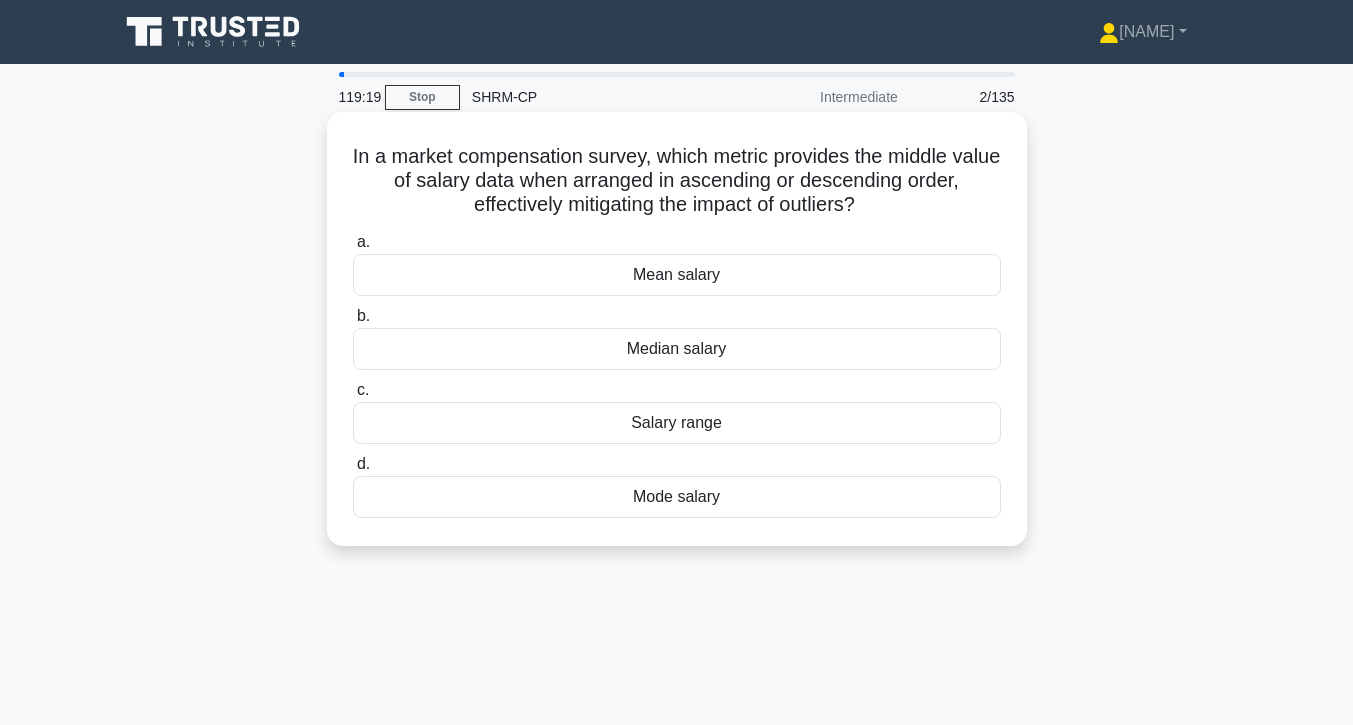 click on "Median salary" at bounding box center [677, 349] 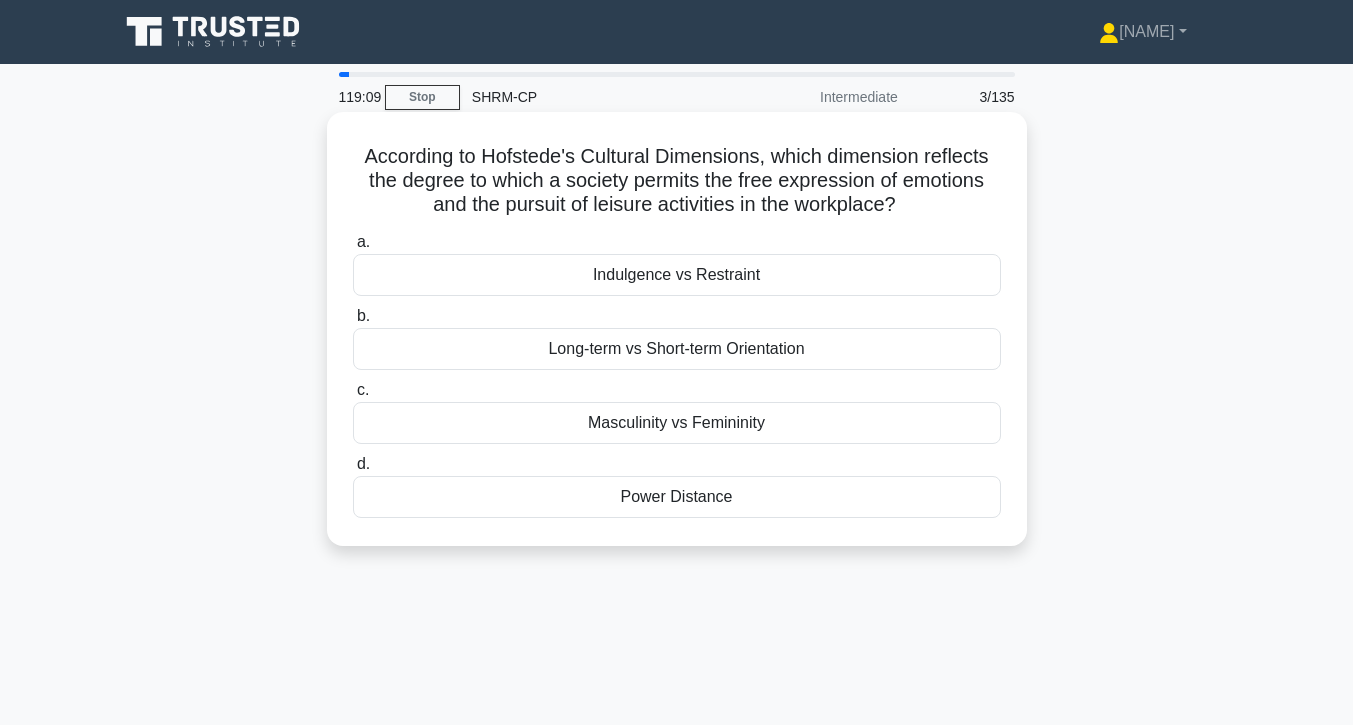 click on "Indulgence vs Restraint" at bounding box center [677, 275] 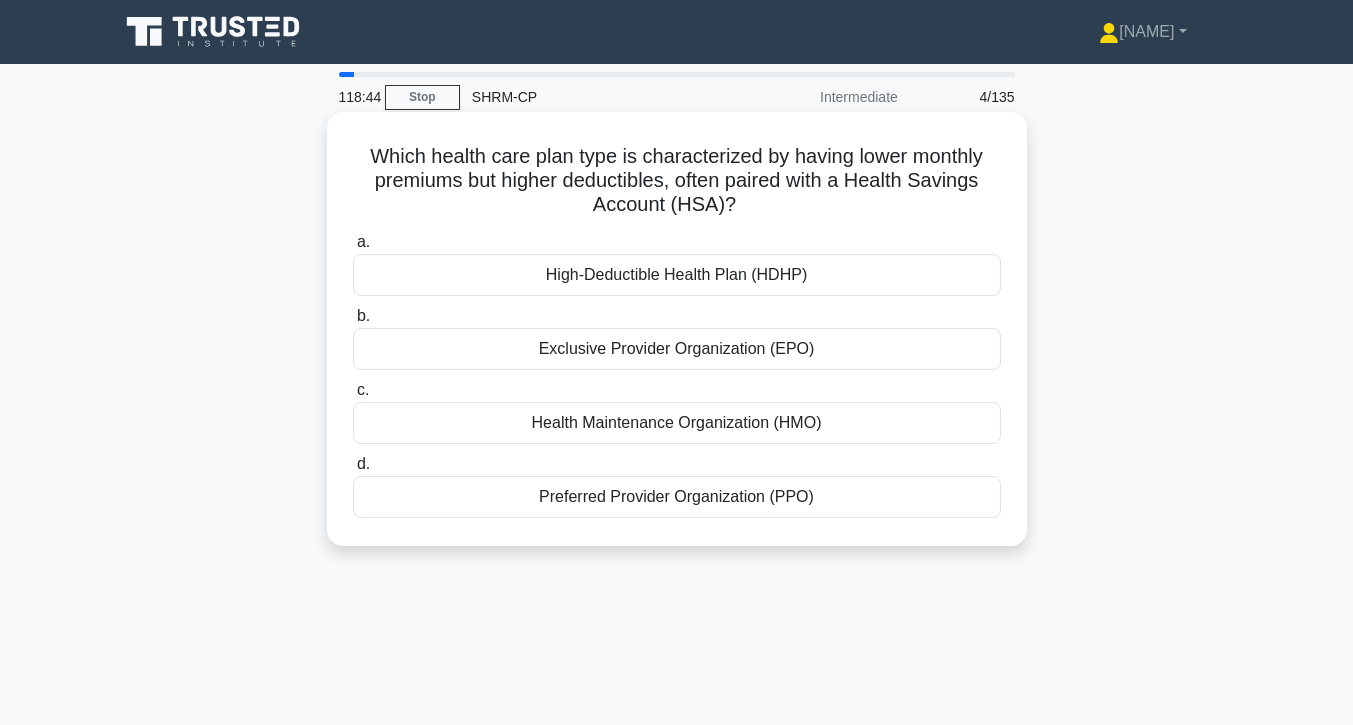 click on "High-Deductible Health Plan (HDHP)" at bounding box center [677, 275] 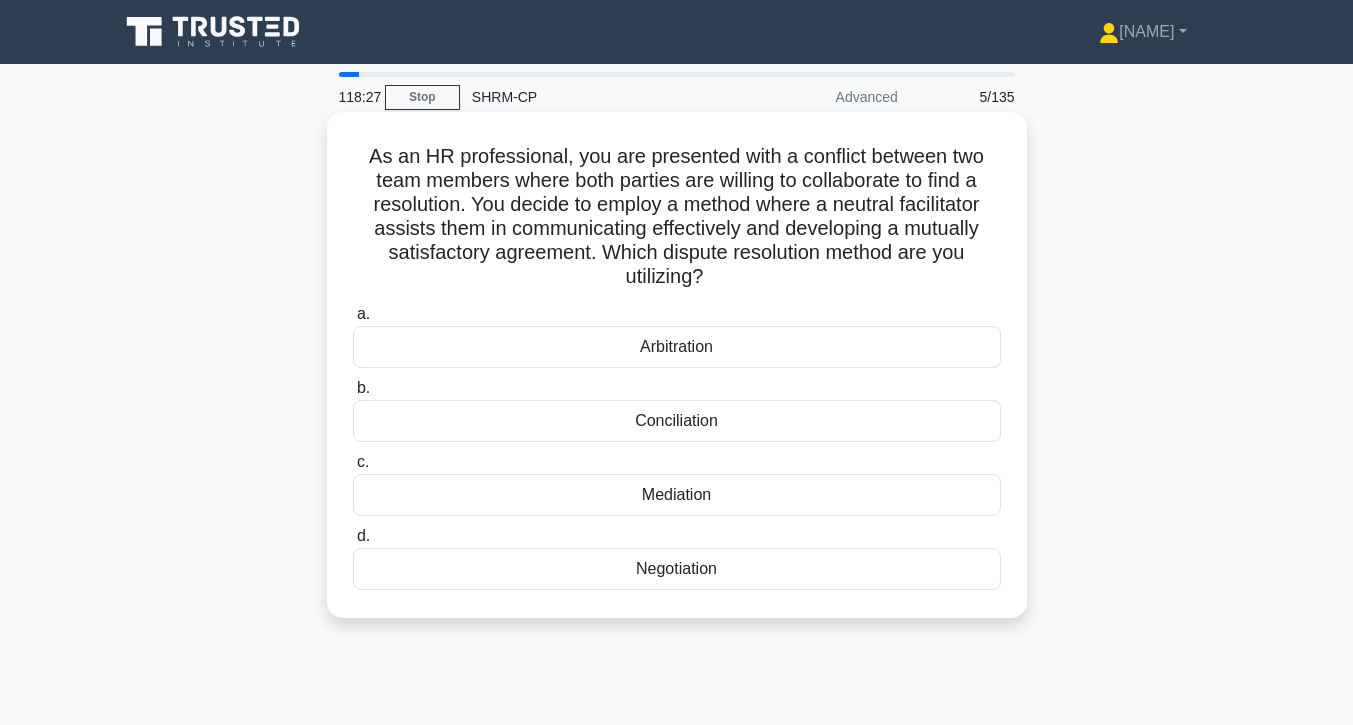 click on "Mediation" at bounding box center (677, 495) 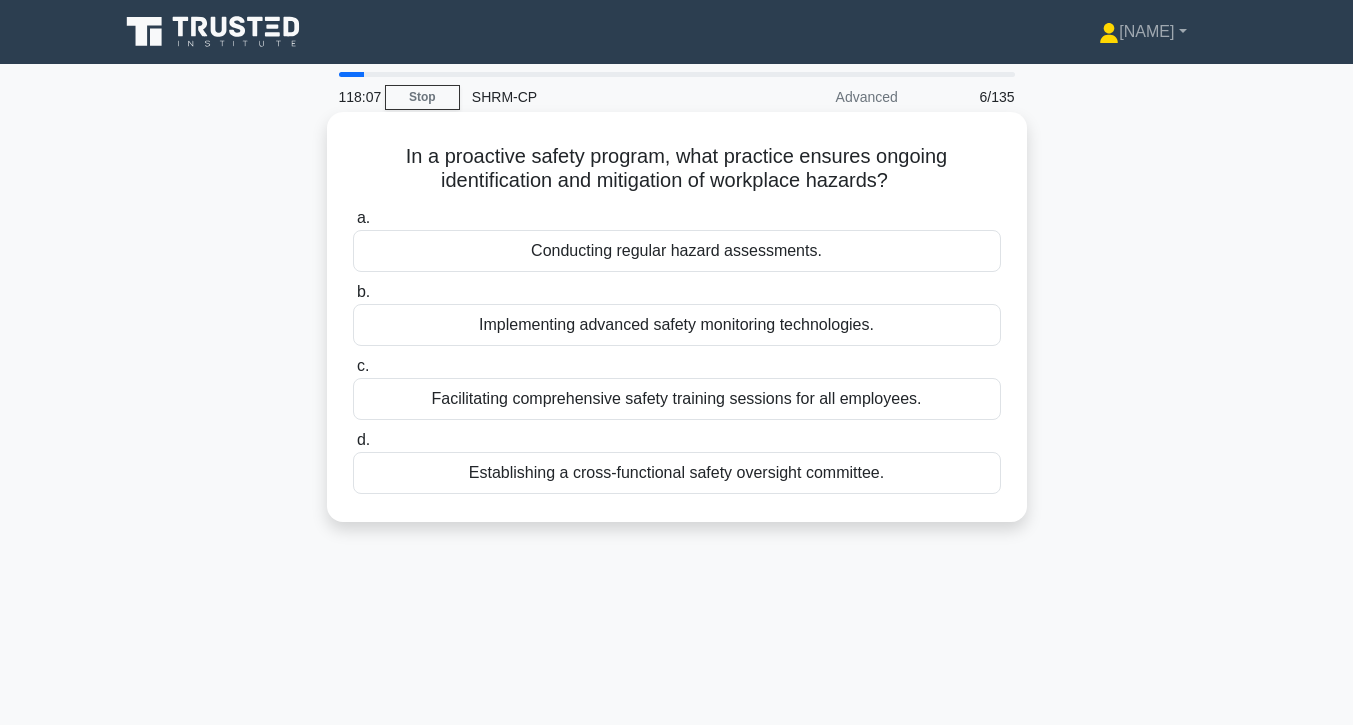click on "Conducting regular hazard assessments." at bounding box center (677, 251) 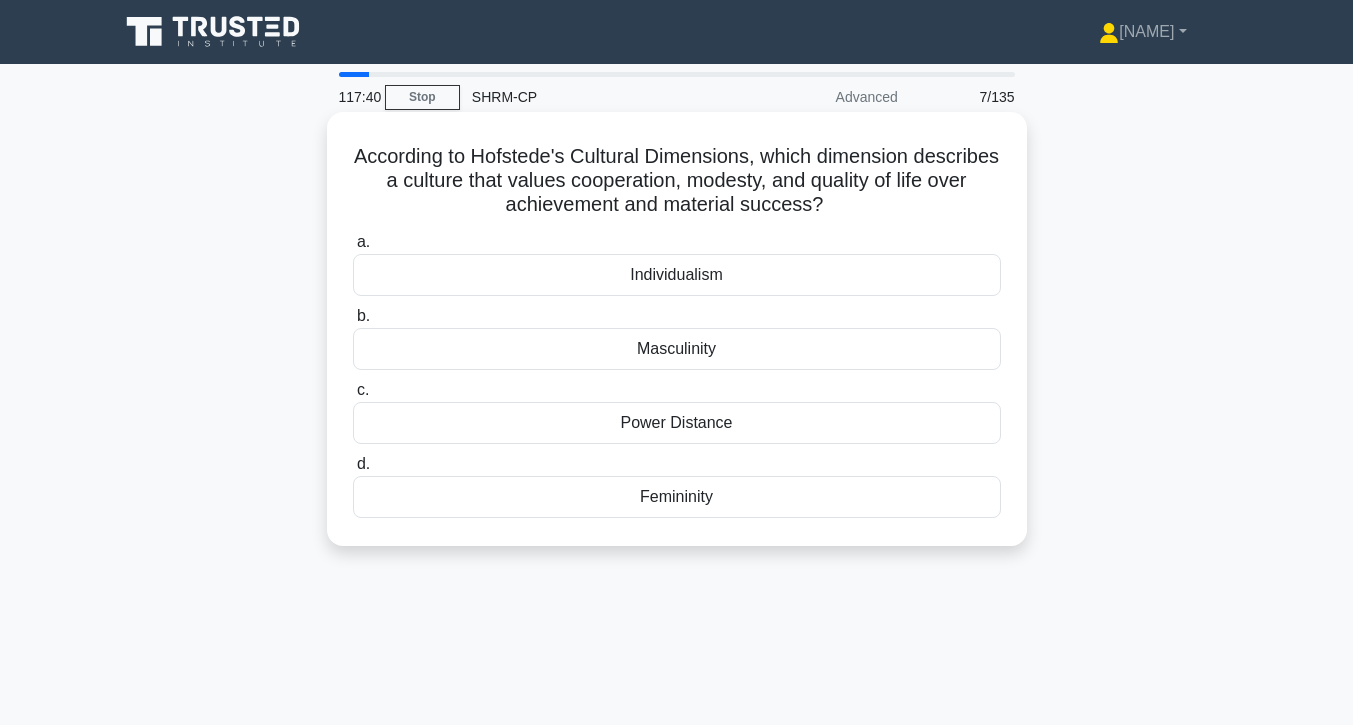click on "Individualism" at bounding box center (677, 275) 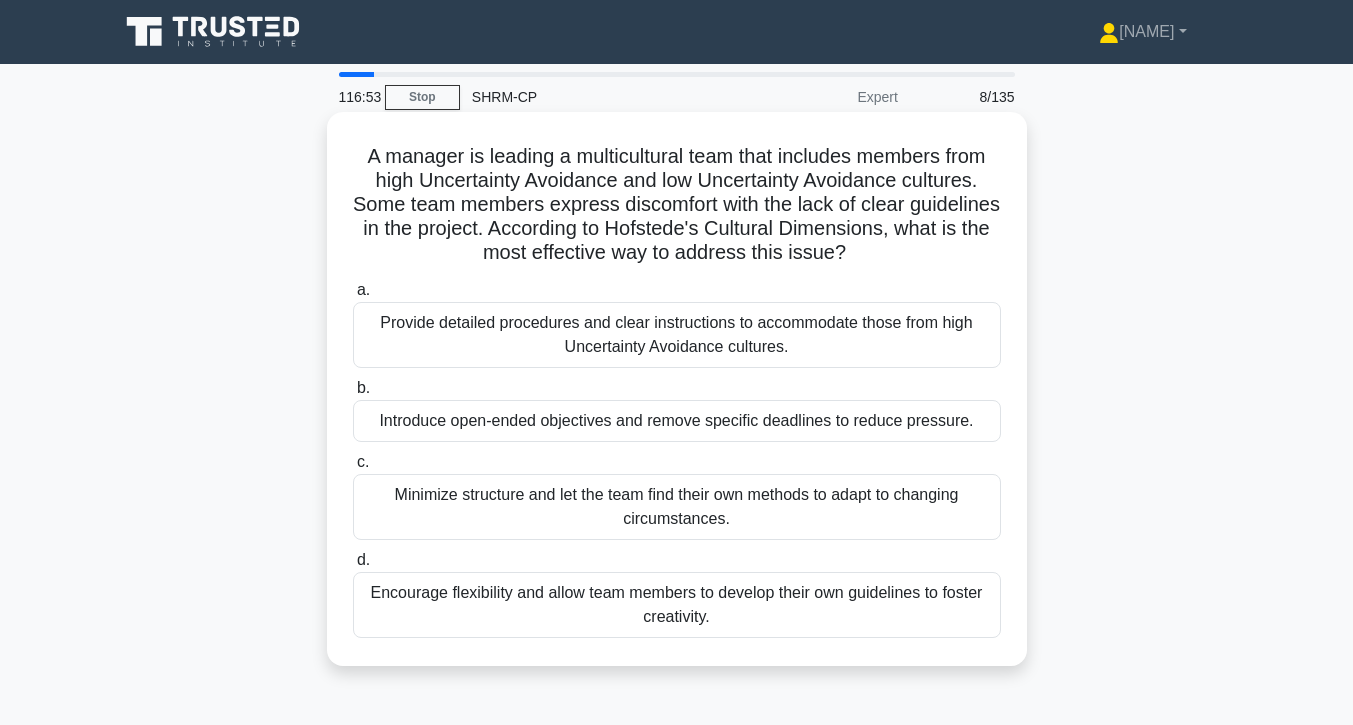 click on "Encourage flexibility and allow team members to develop their own guidelines to foster creativity." at bounding box center (677, 605) 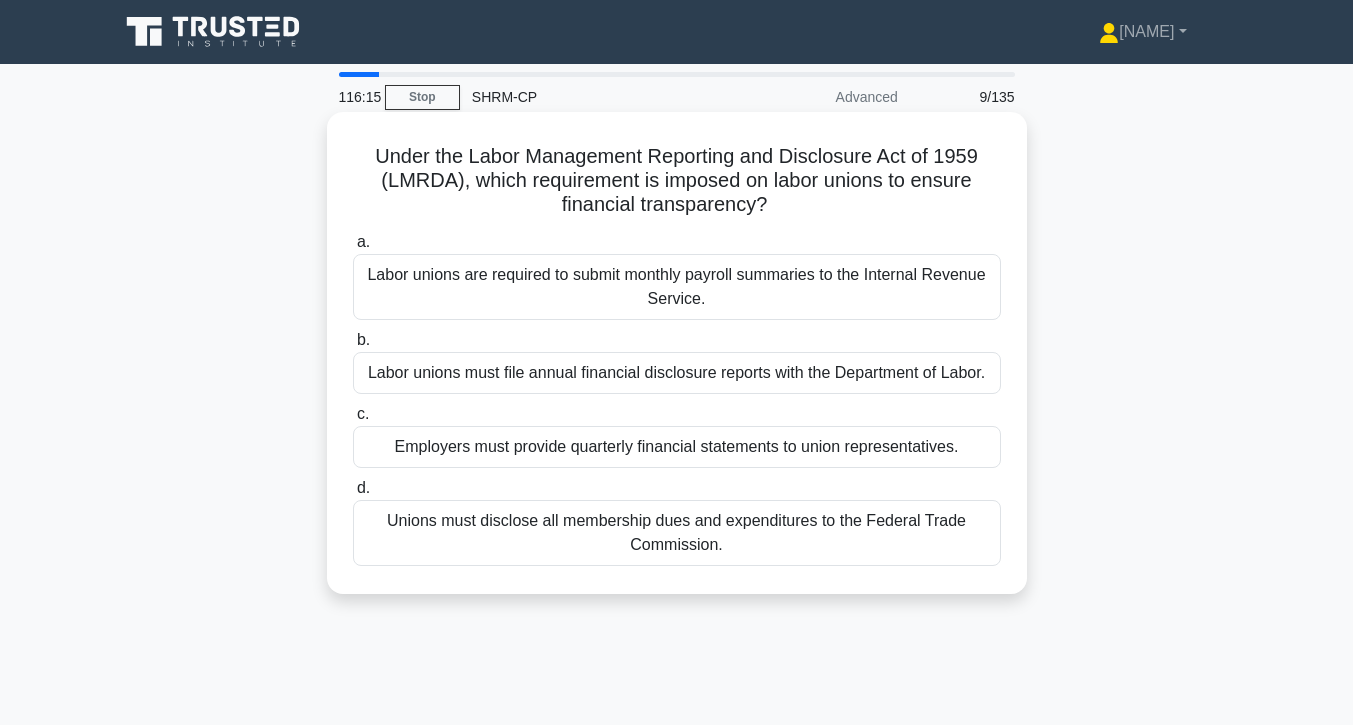 click on "Labor unions must file annual financial disclosure reports with the Department of Labor." at bounding box center [677, 373] 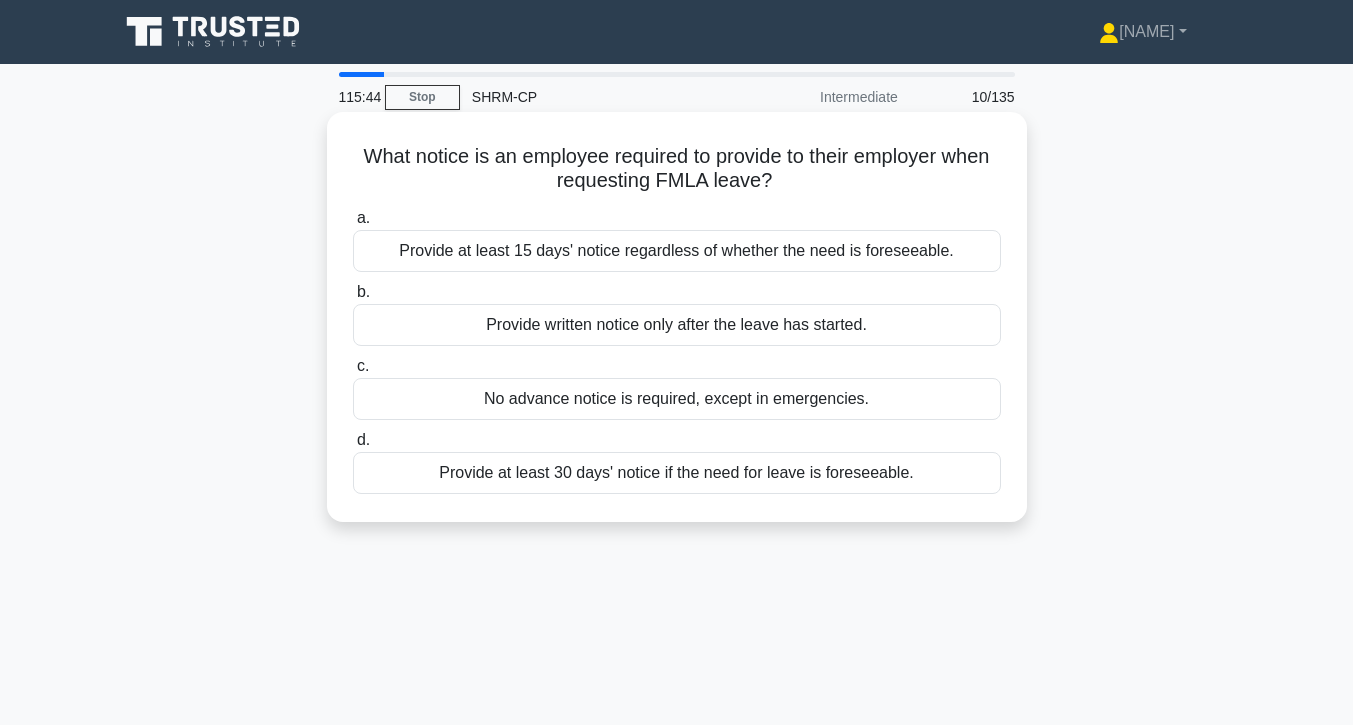 click on "Provide at least 15 days' notice regardless of whether the need is foreseeable." at bounding box center [677, 251] 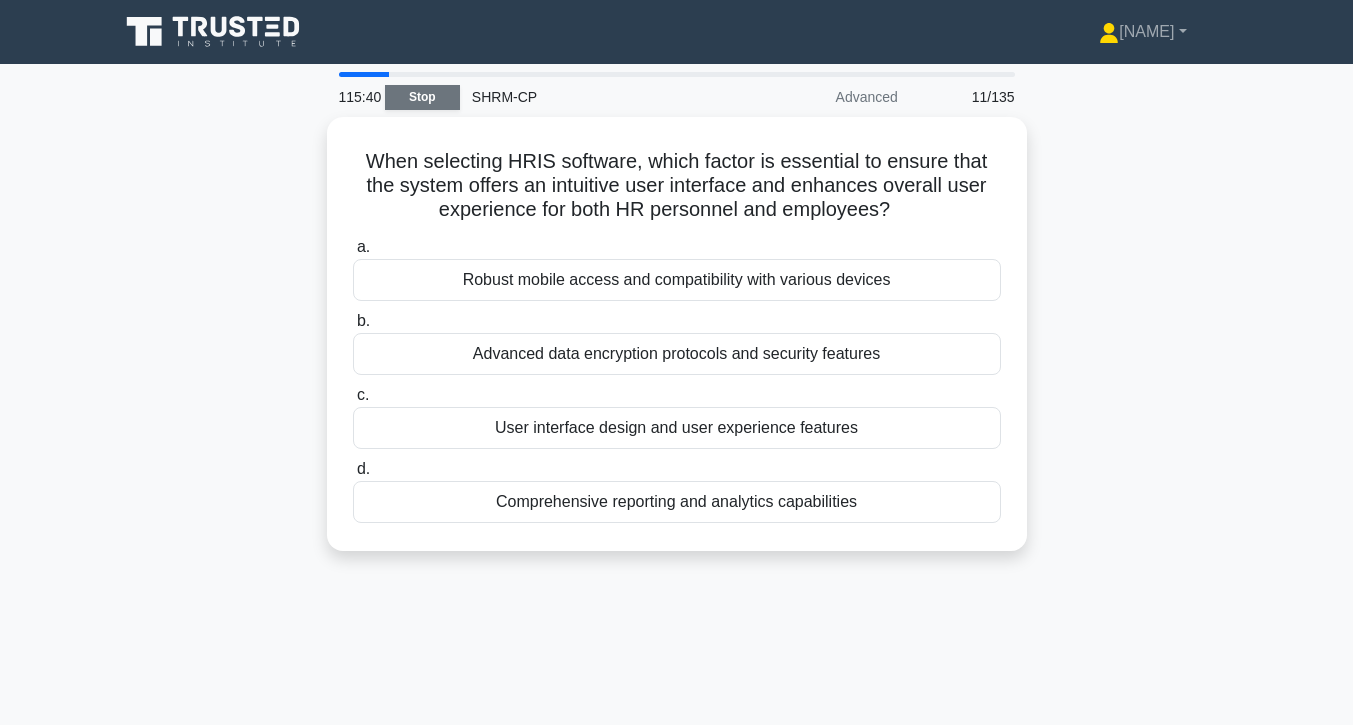 click on "Stop" at bounding box center [422, 97] 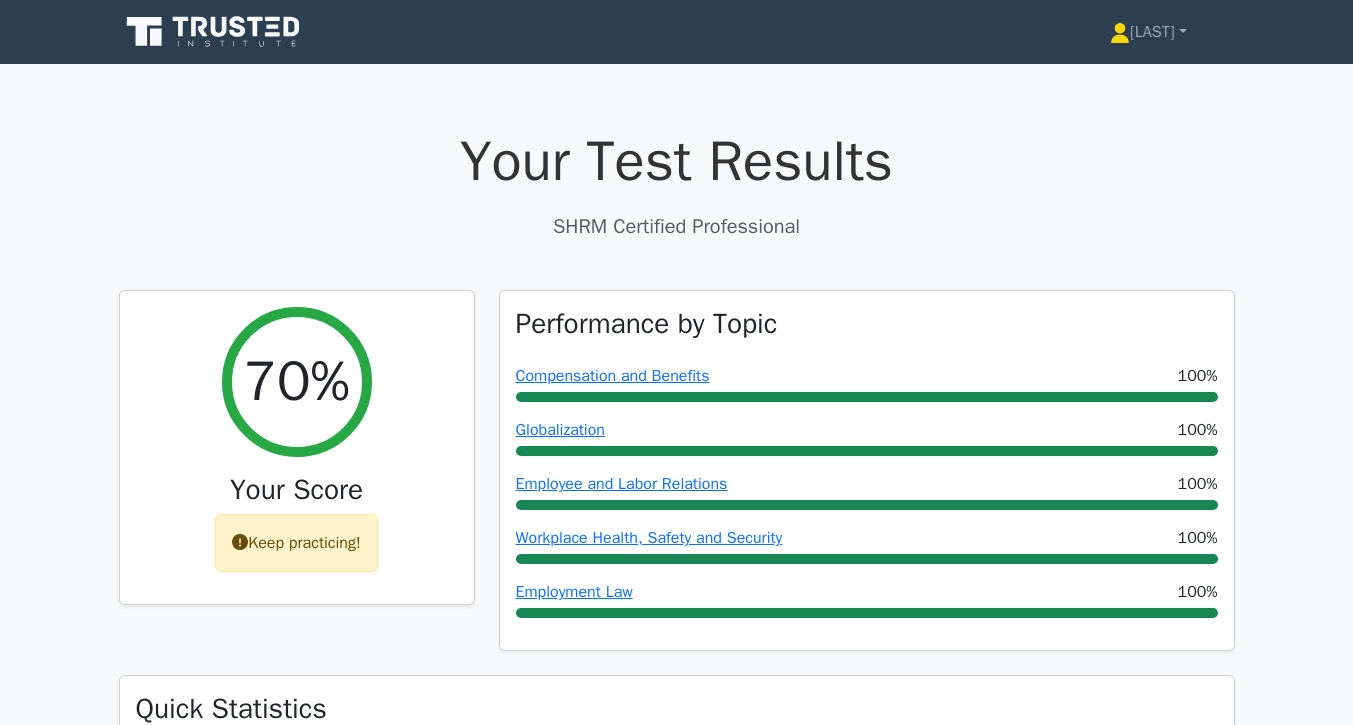 scroll, scrollTop: 0, scrollLeft: 0, axis: both 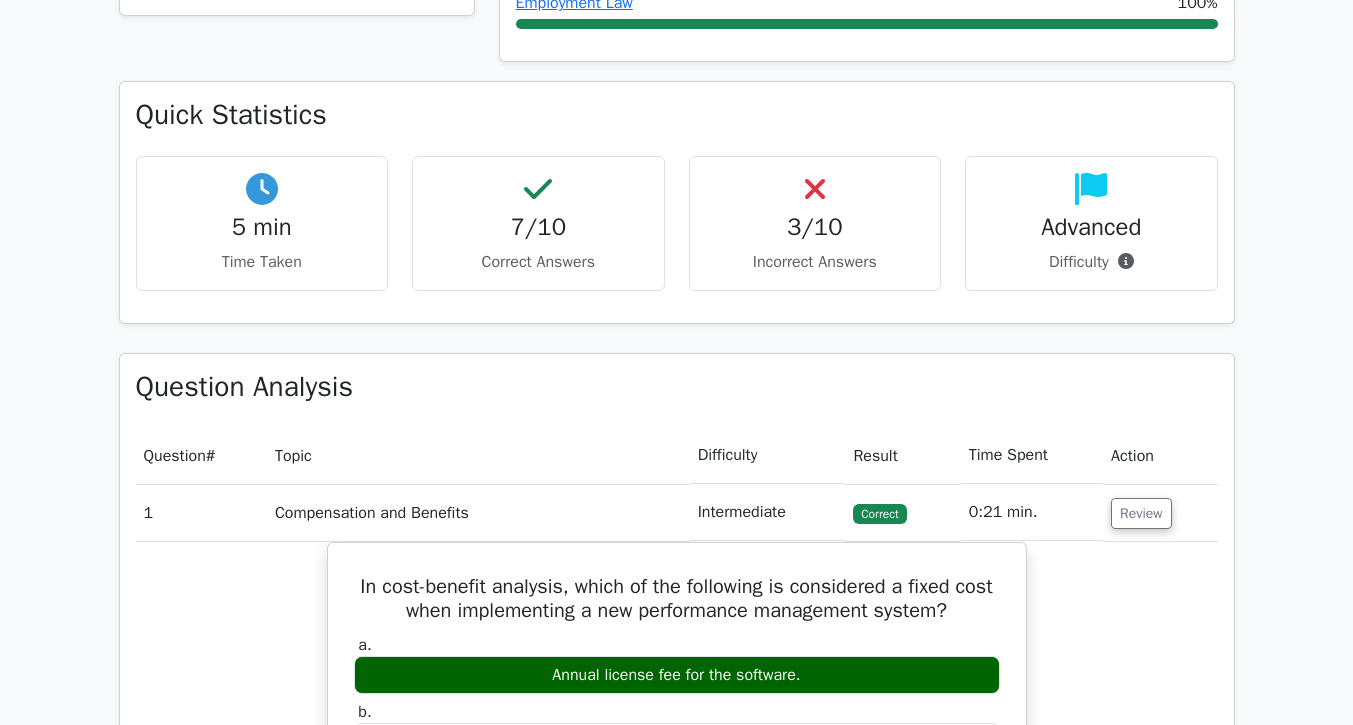 click on "[DATE]
Incorrect Answers" at bounding box center [815, 223] 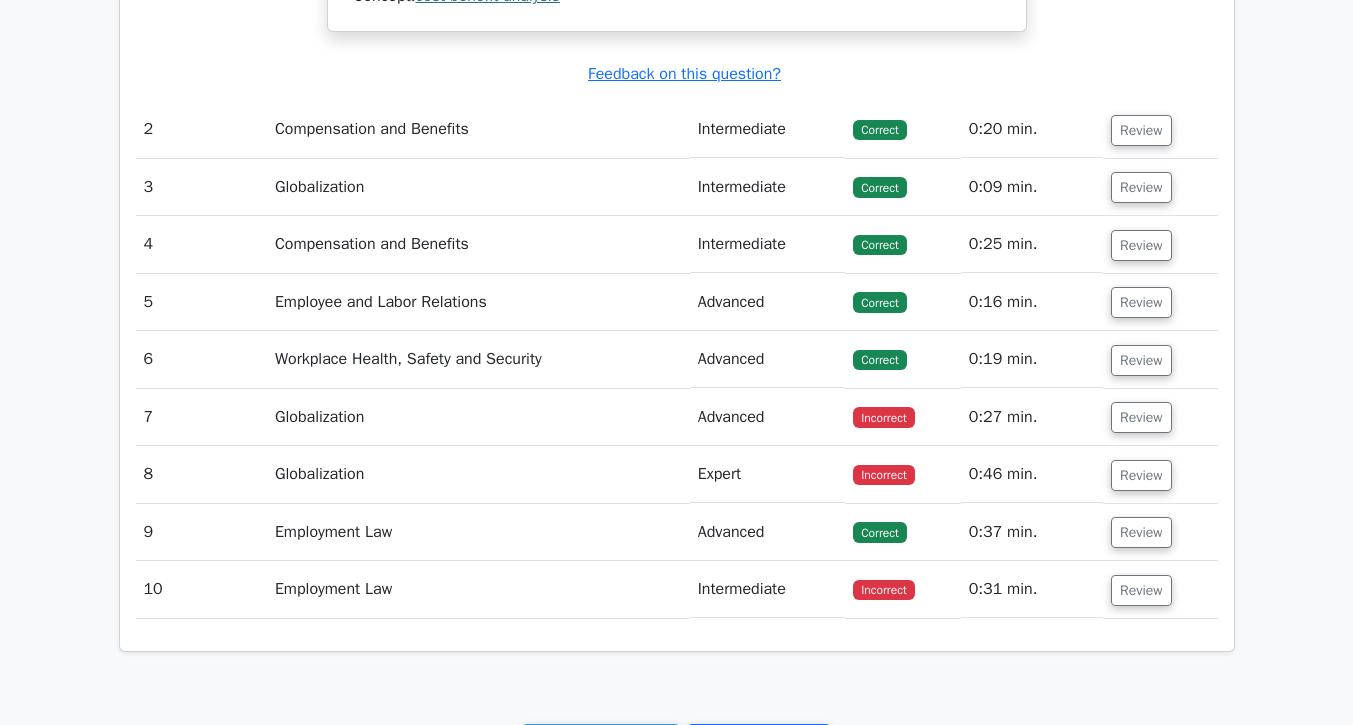 scroll, scrollTop: 1957, scrollLeft: 0, axis: vertical 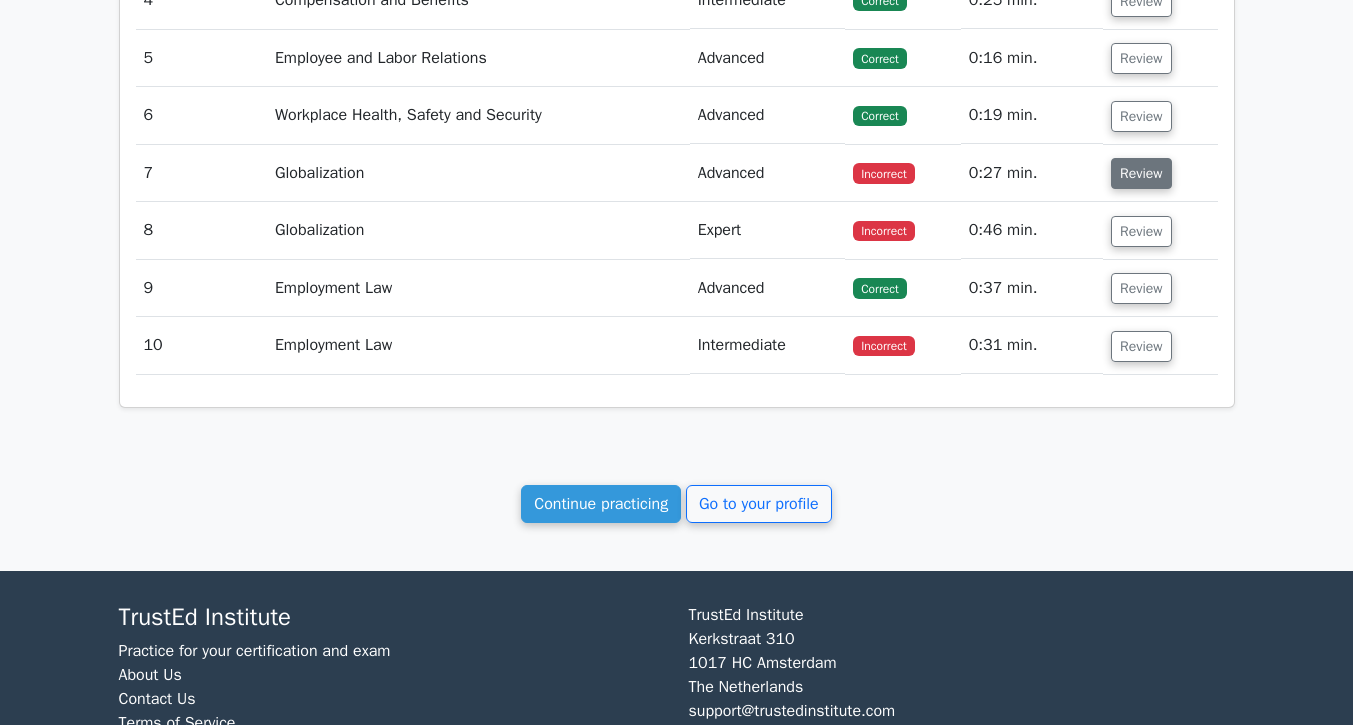 click on "Review" at bounding box center (1141, 173) 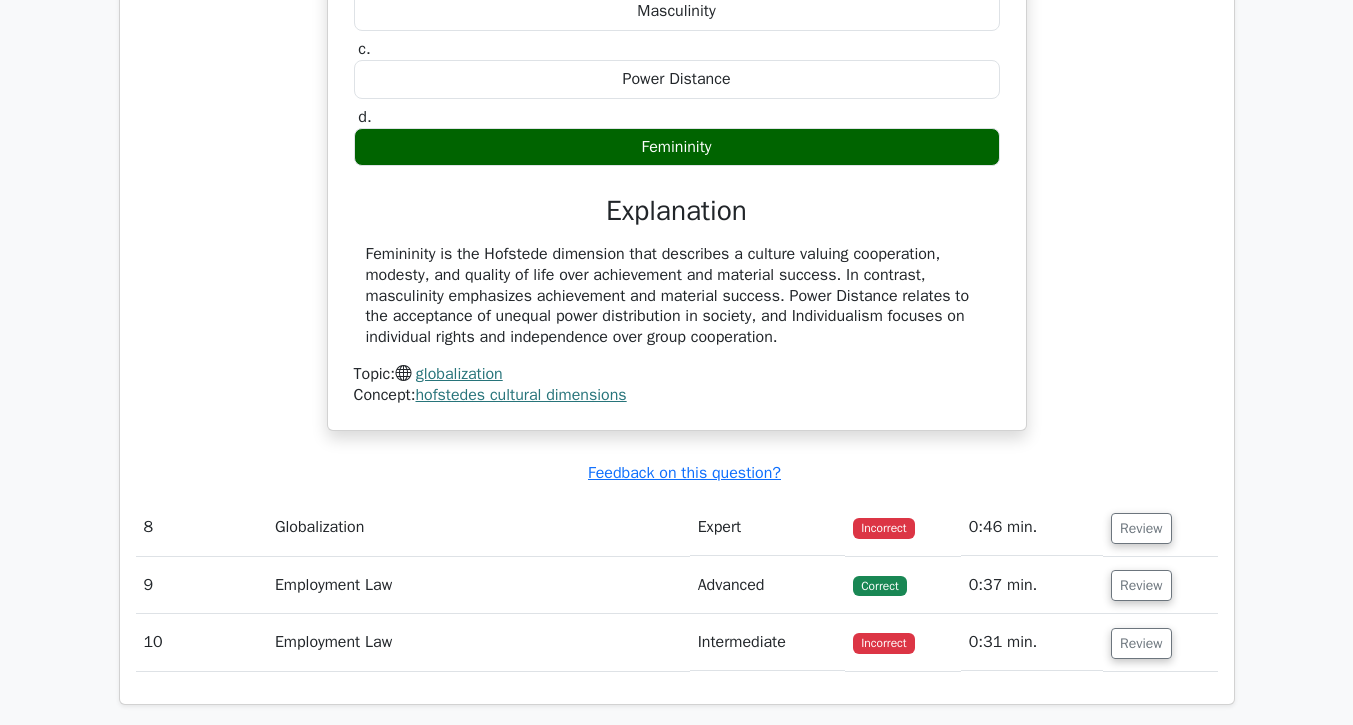 scroll, scrollTop: 2402, scrollLeft: 0, axis: vertical 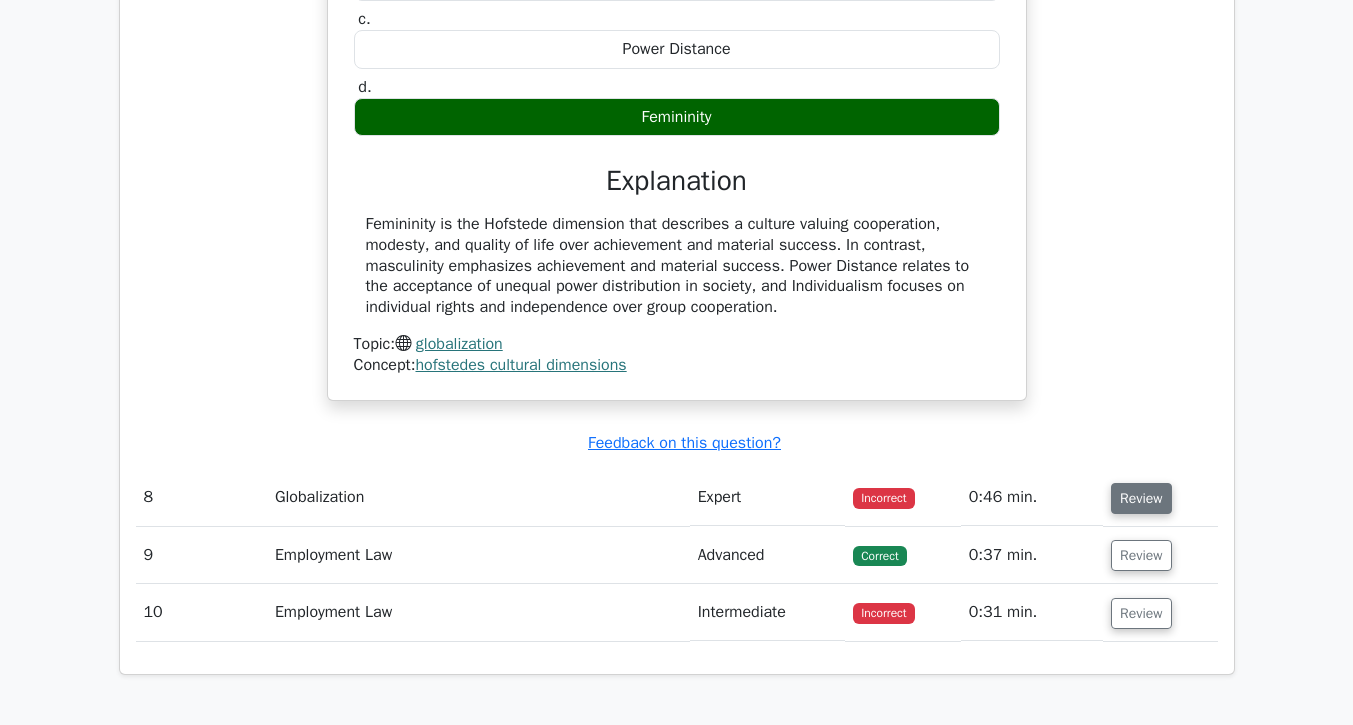 click on "Review" at bounding box center (1141, 498) 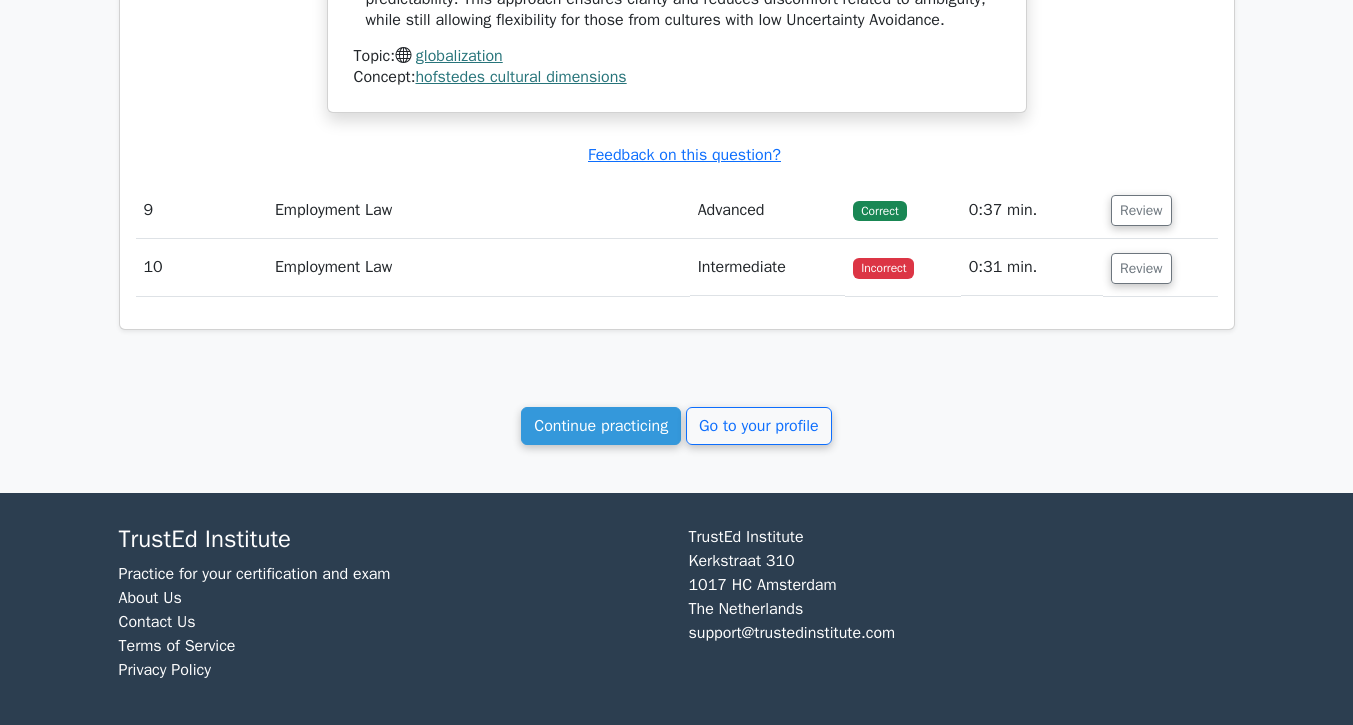 scroll, scrollTop: 3554, scrollLeft: 0, axis: vertical 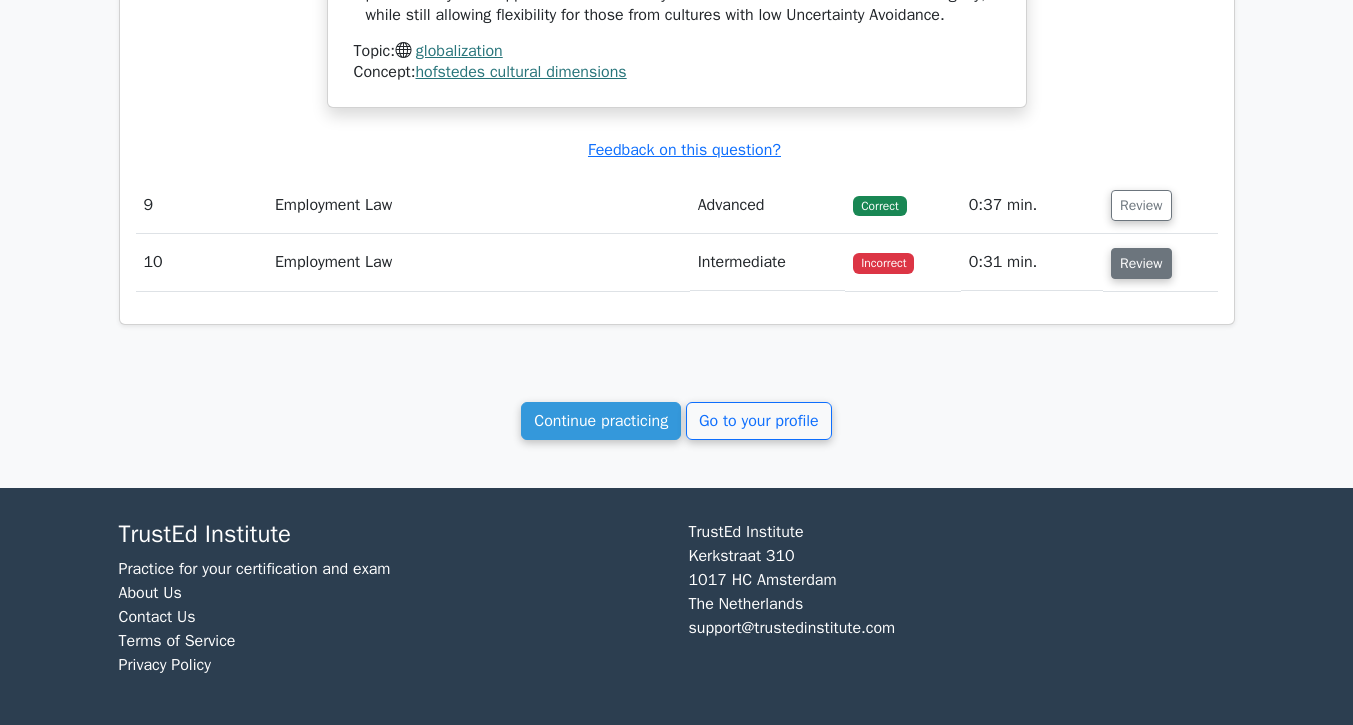 click on "Review" at bounding box center [1141, 263] 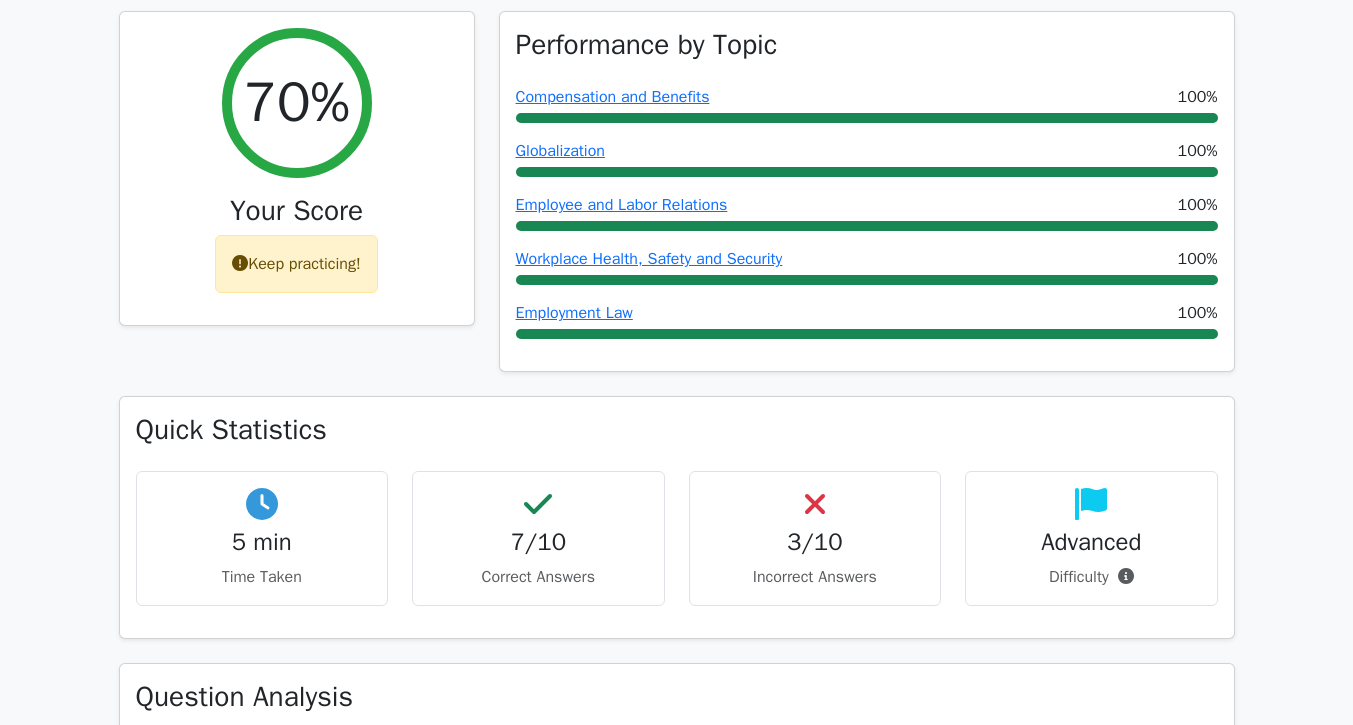 scroll, scrollTop: 344, scrollLeft: 0, axis: vertical 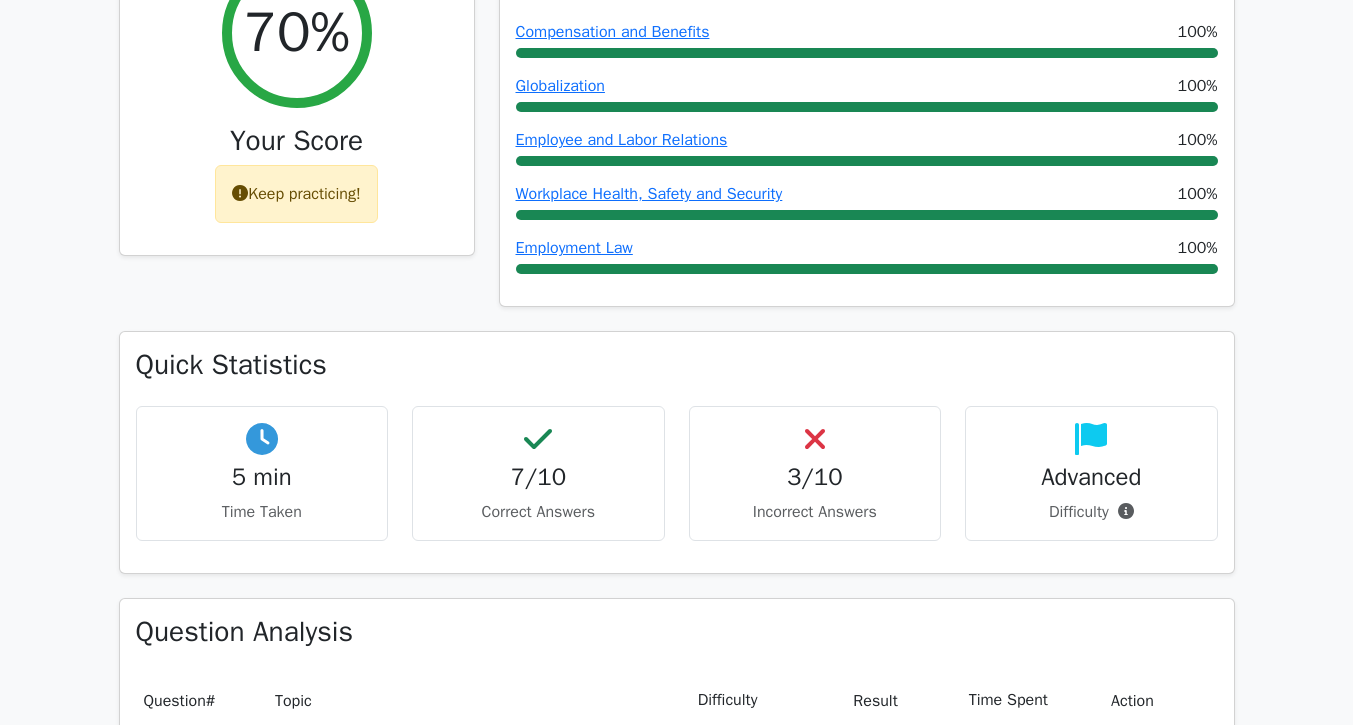 click on "Keep practicing!" at bounding box center [296, 194] 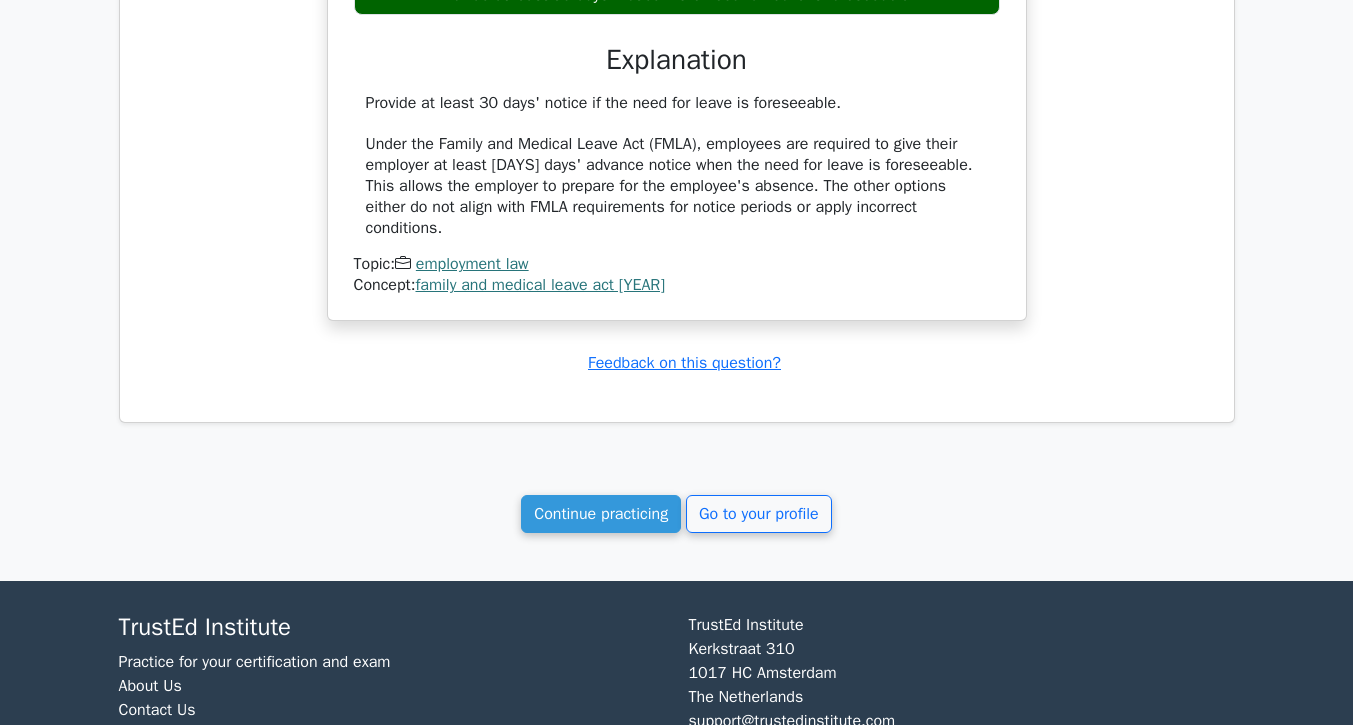 scroll, scrollTop: 4304, scrollLeft: 0, axis: vertical 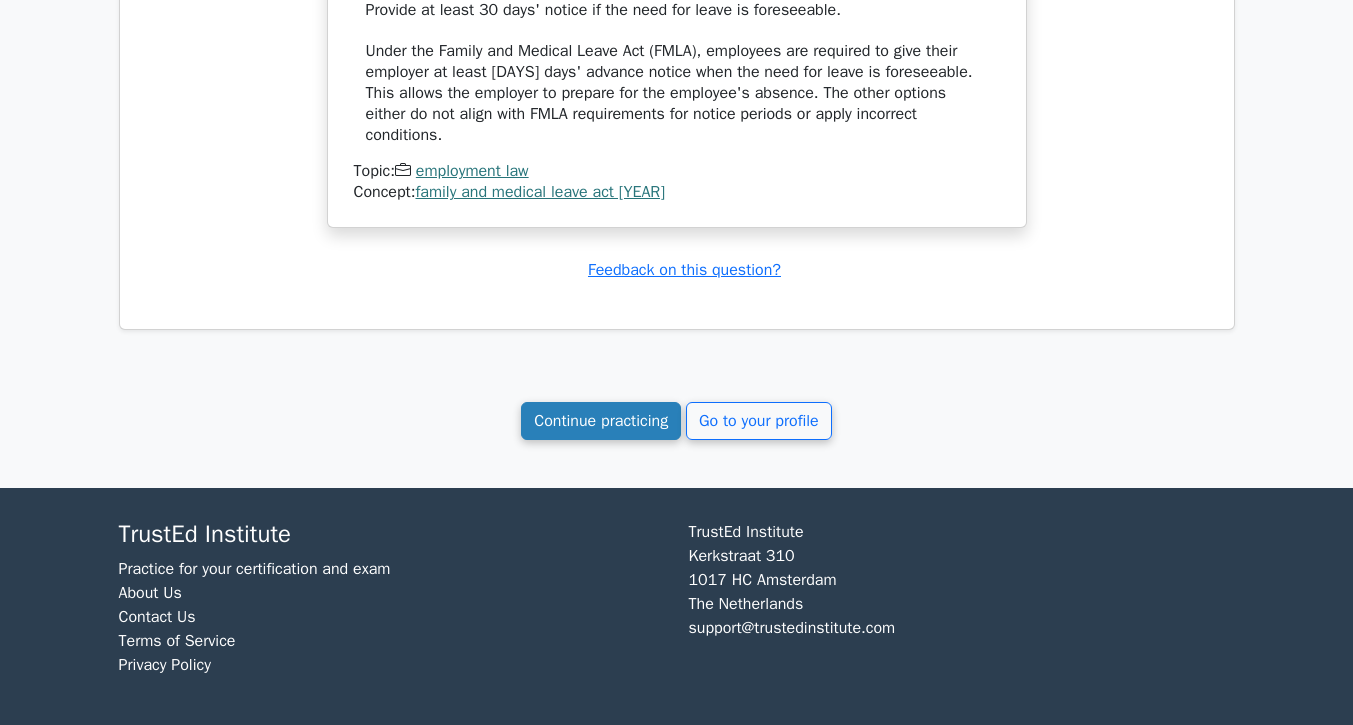 click on "Continue practicing" at bounding box center (601, 421) 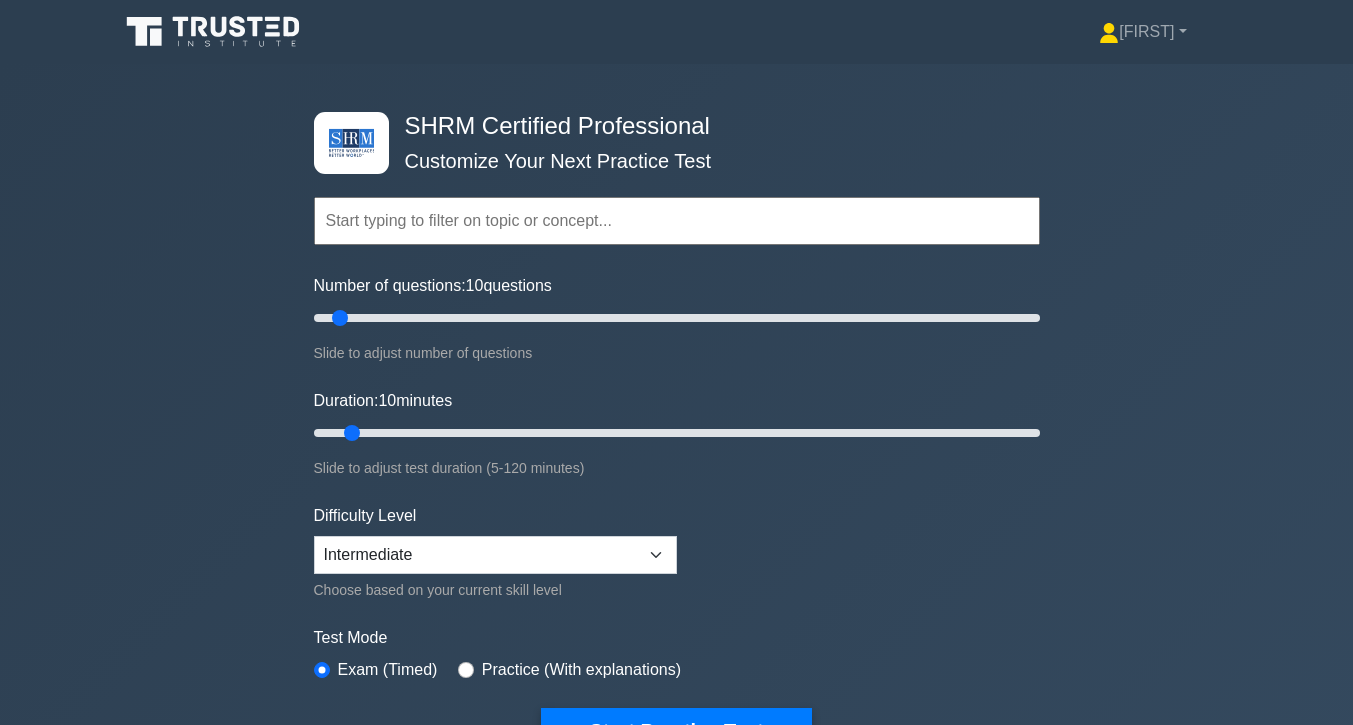 scroll, scrollTop: 0, scrollLeft: 0, axis: both 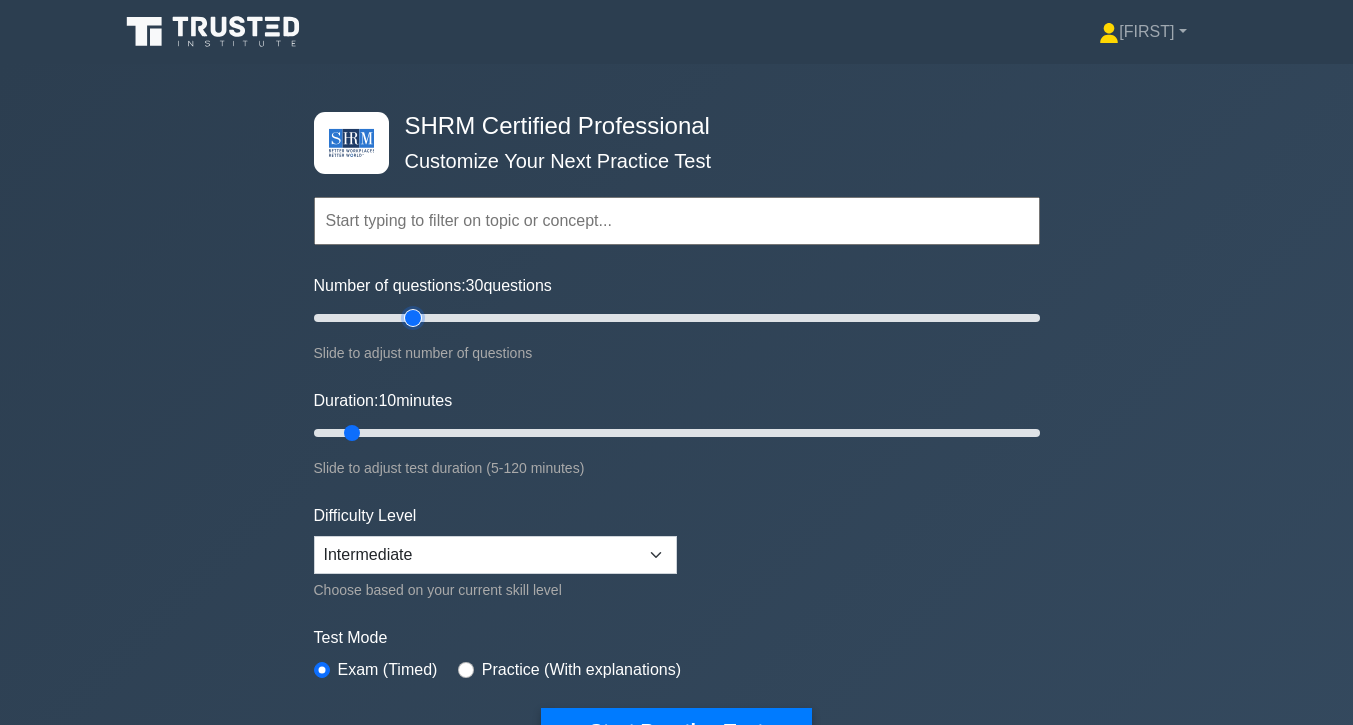 drag, startPoint x: 341, startPoint y: 309, endPoint x: 416, endPoint y: 307, distance: 75.026665 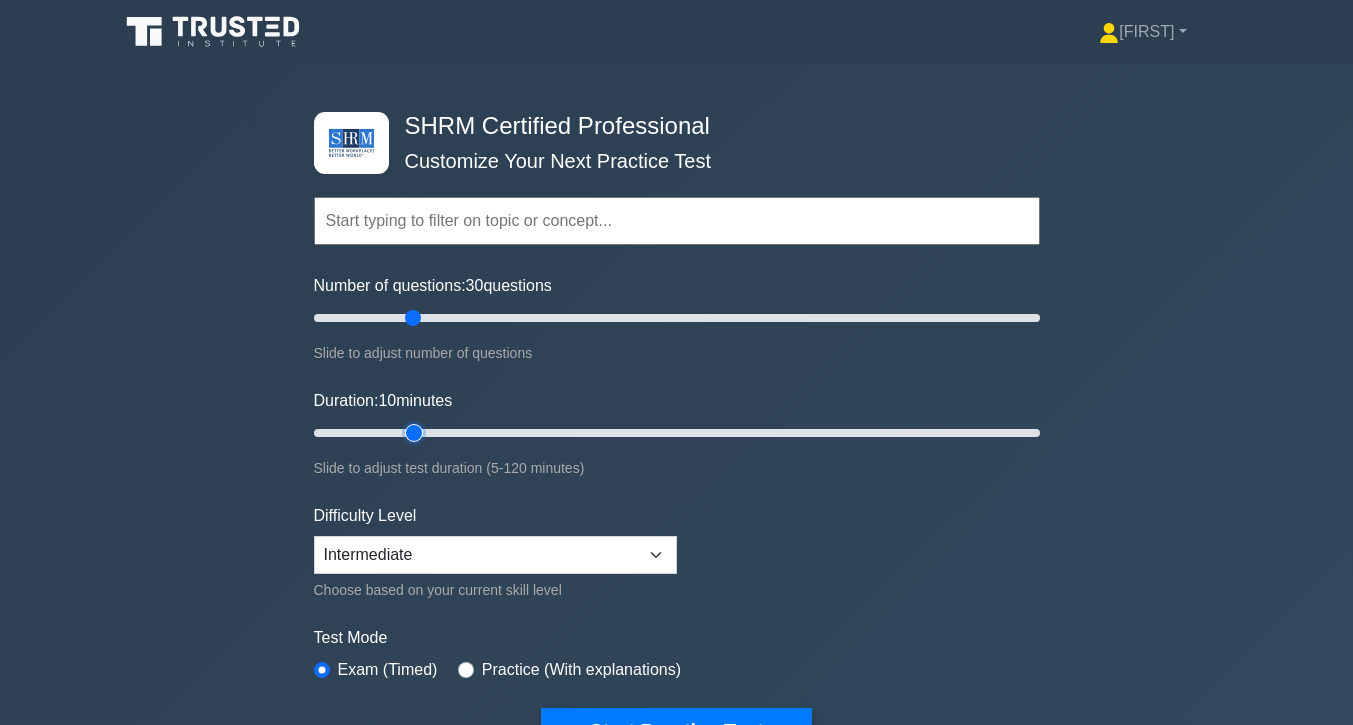 type on "20" 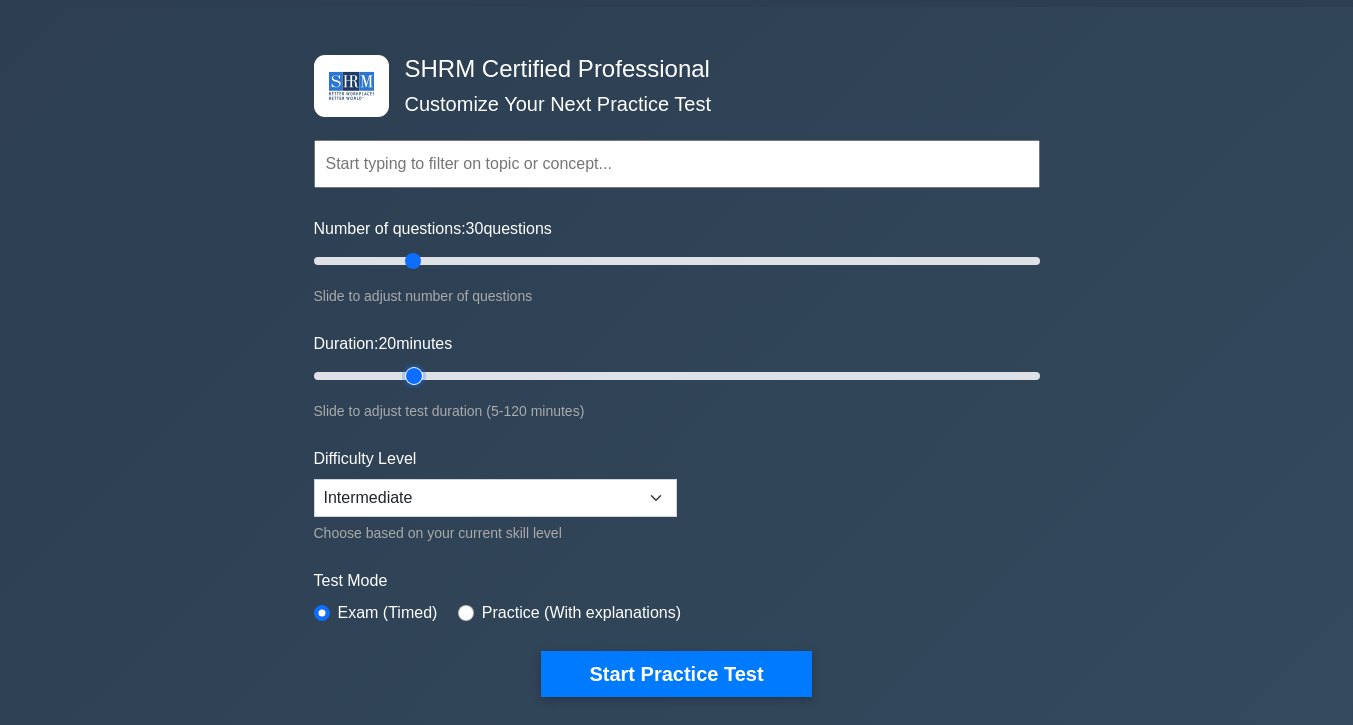 scroll, scrollTop: 104, scrollLeft: 0, axis: vertical 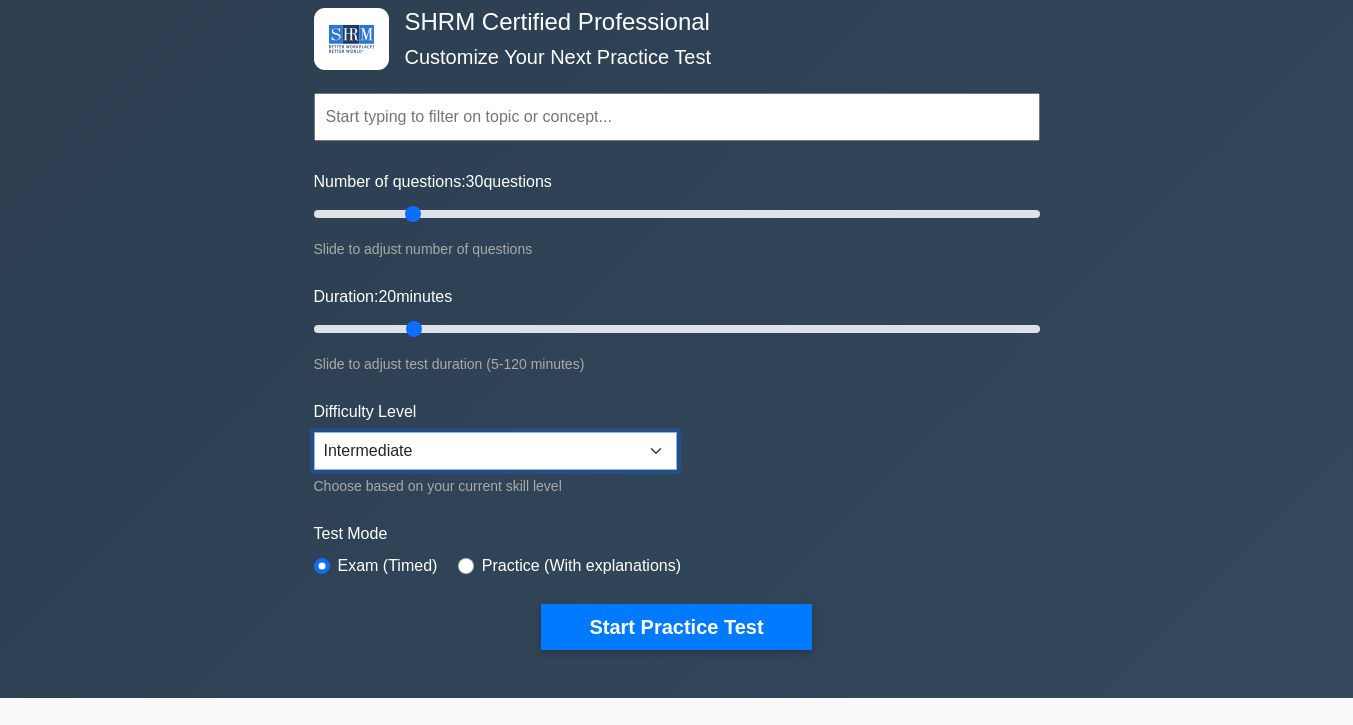 click on "Beginner
Intermediate
Expert" at bounding box center [495, 451] 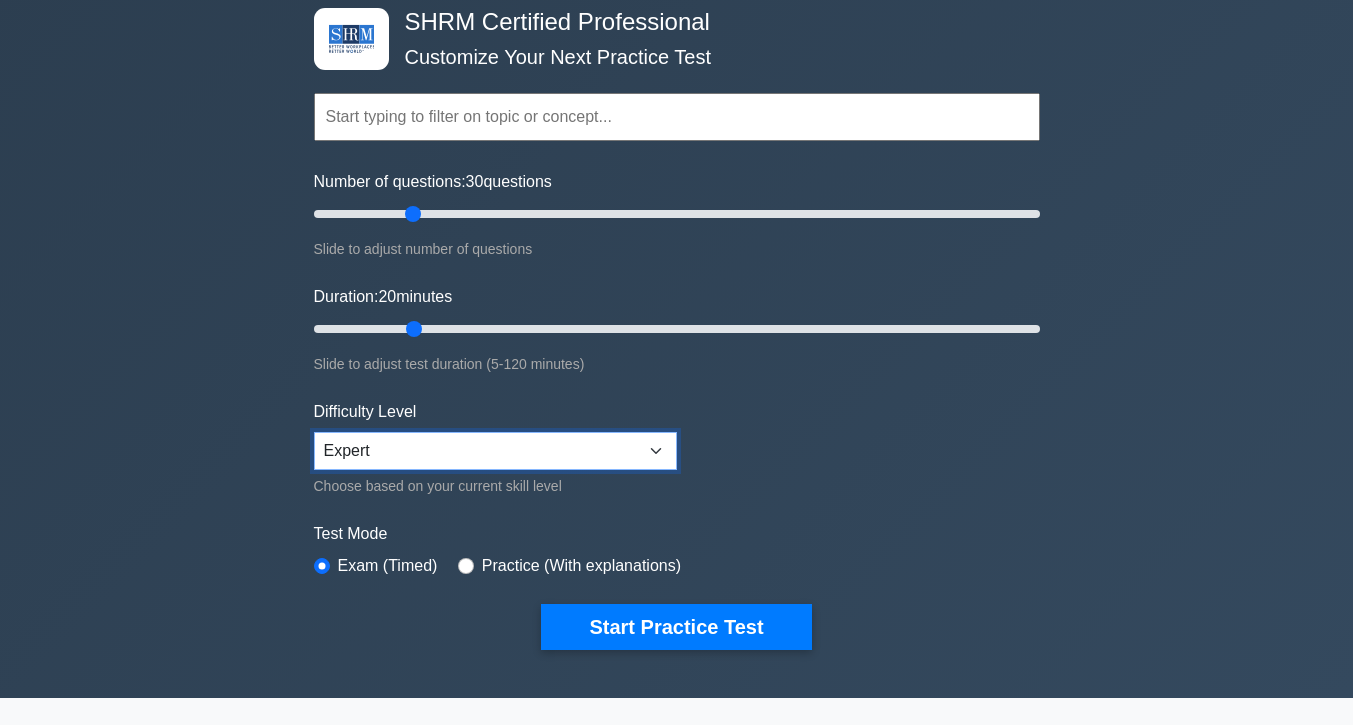 click on "Beginner
Intermediate
Expert" at bounding box center [495, 451] 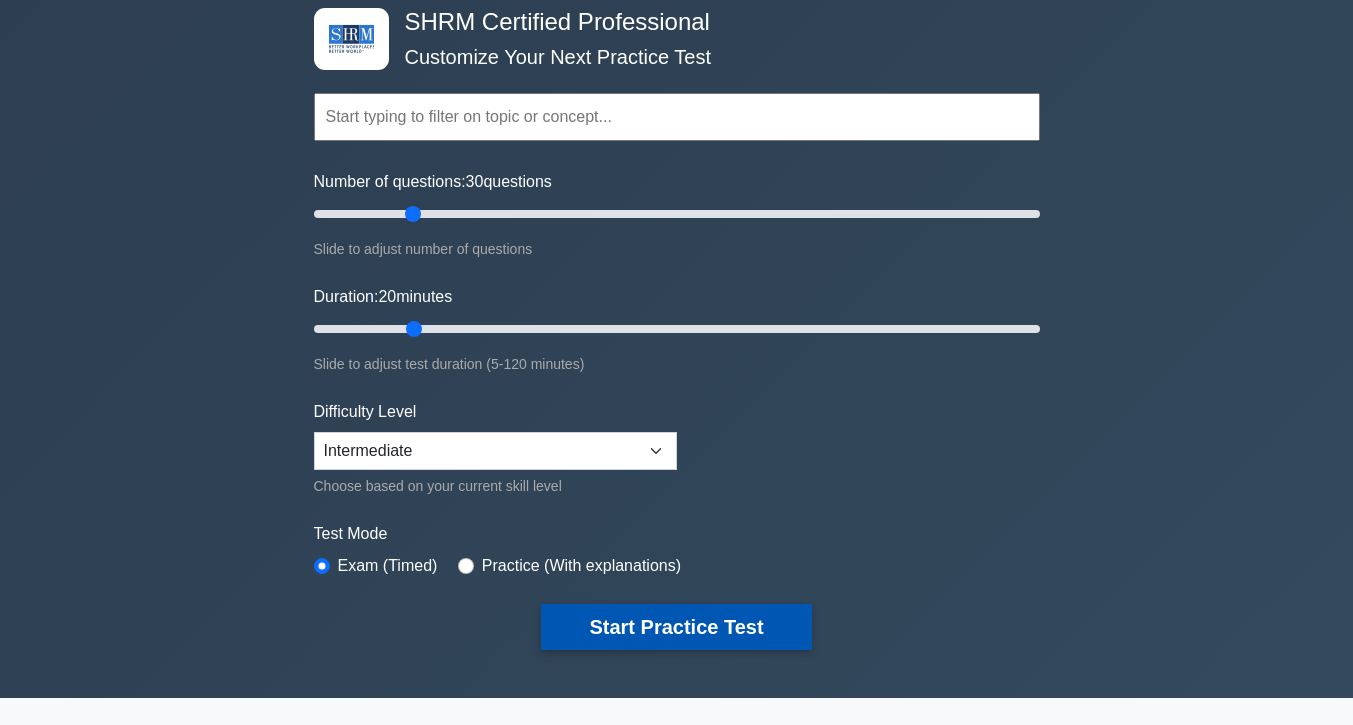 click on "Start Practice Test" at bounding box center (676, 627) 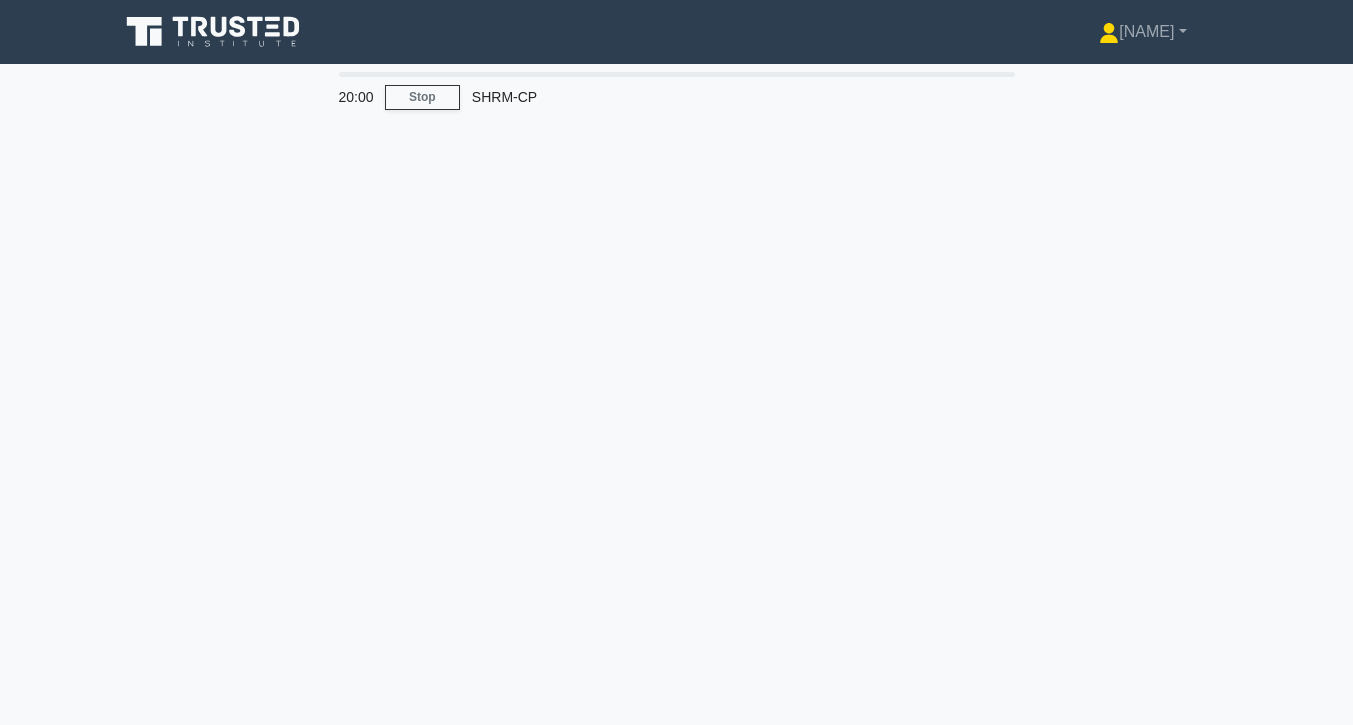 scroll, scrollTop: 0, scrollLeft: 0, axis: both 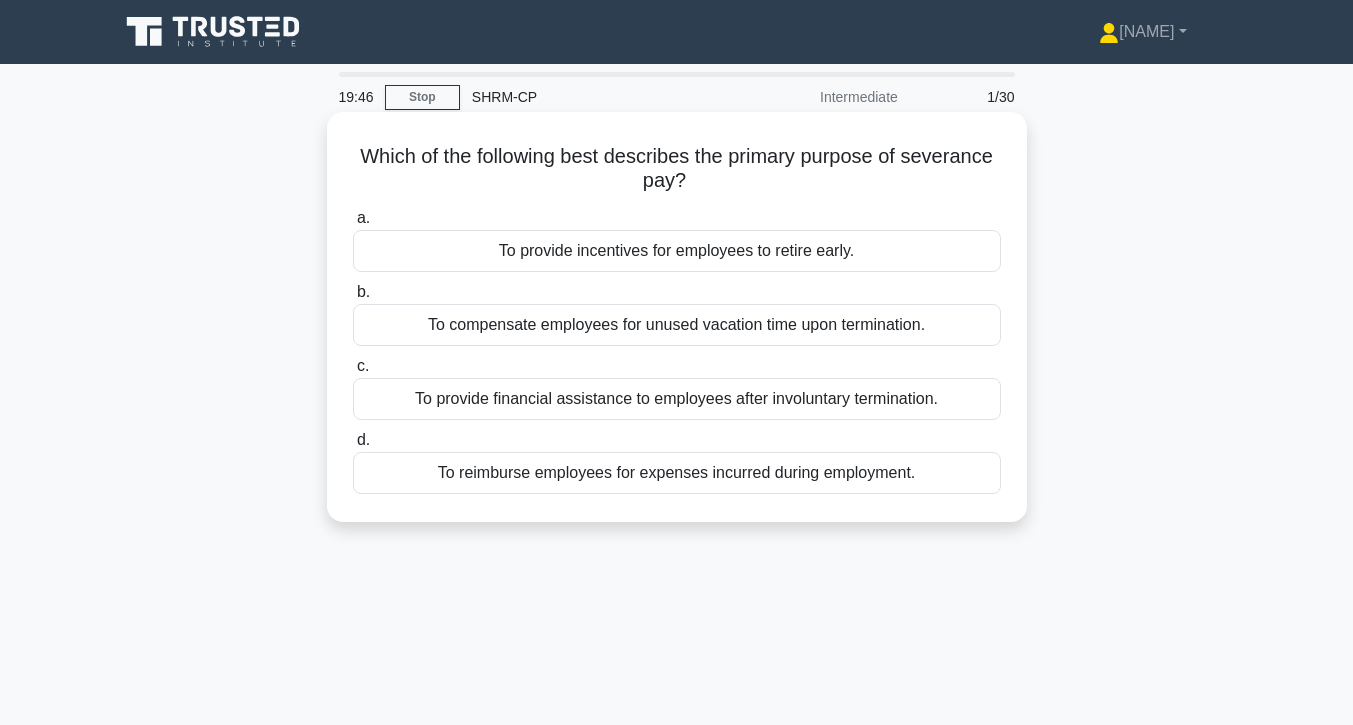 click on "To provide financial assistance to employees after involuntary termination." at bounding box center [677, 399] 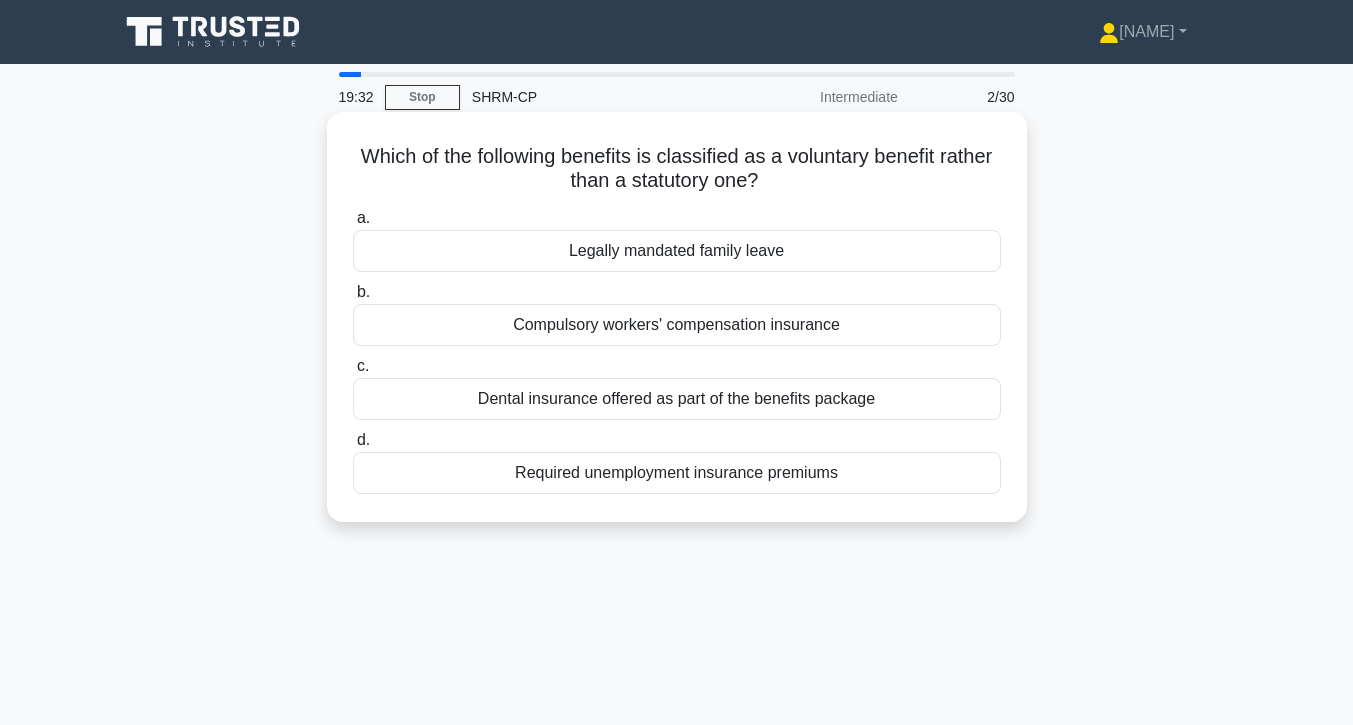 click on "Dental insurance offered as part of the benefits package" at bounding box center [677, 399] 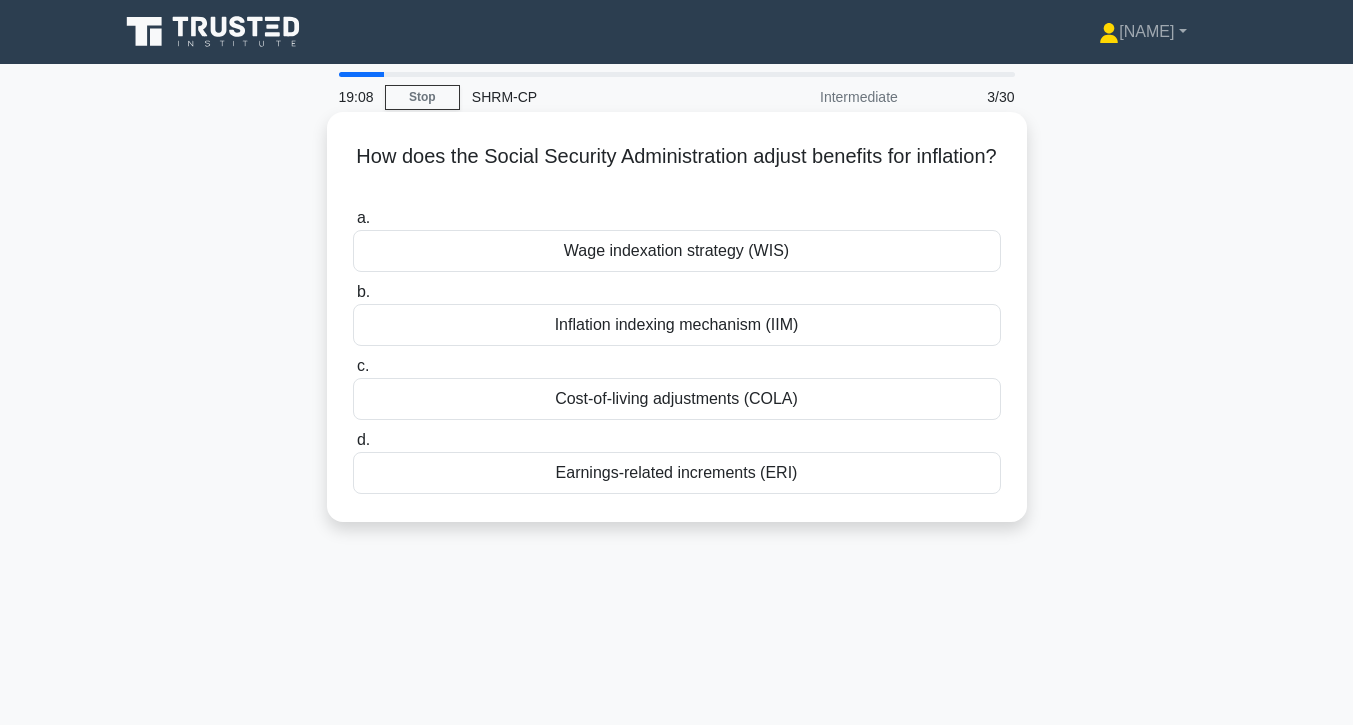 click on "Inflation indexing mechanism (IIM)" at bounding box center [677, 325] 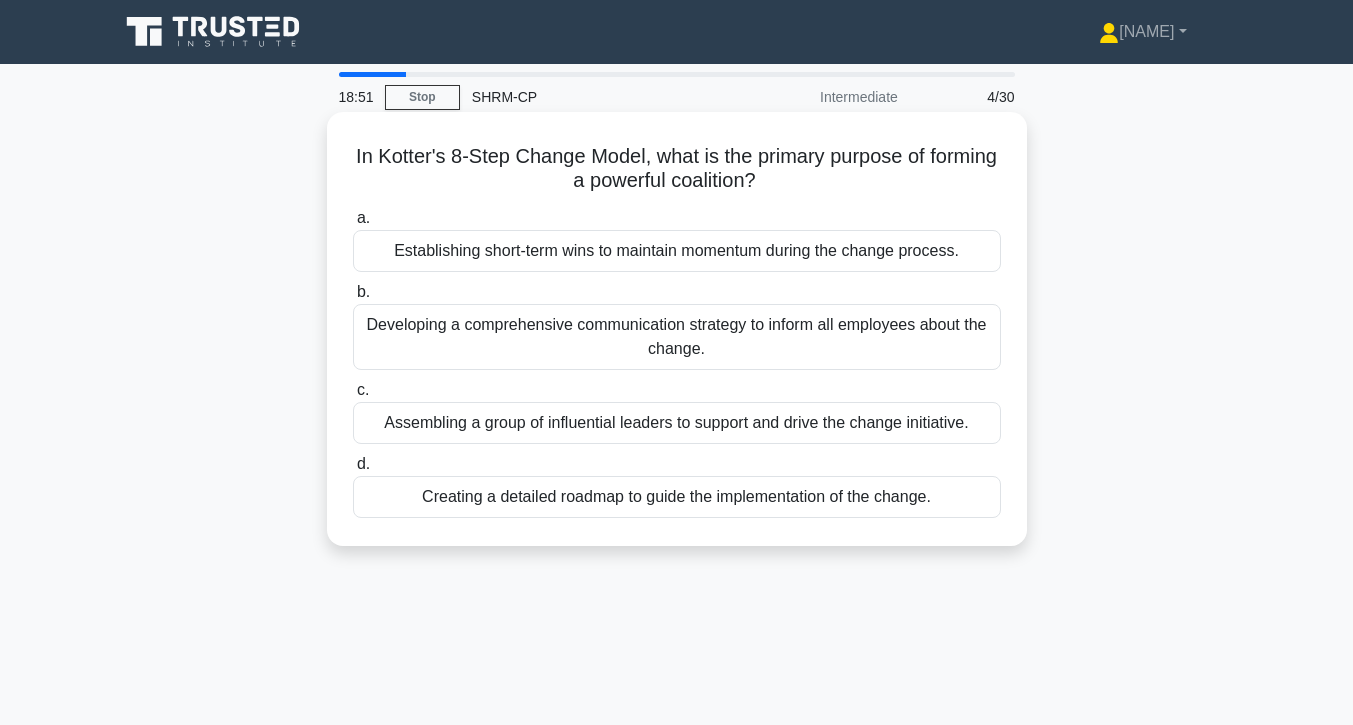 click on "Assembling a group of influential leaders to support and drive the change initiative." at bounding box center [677, 423] 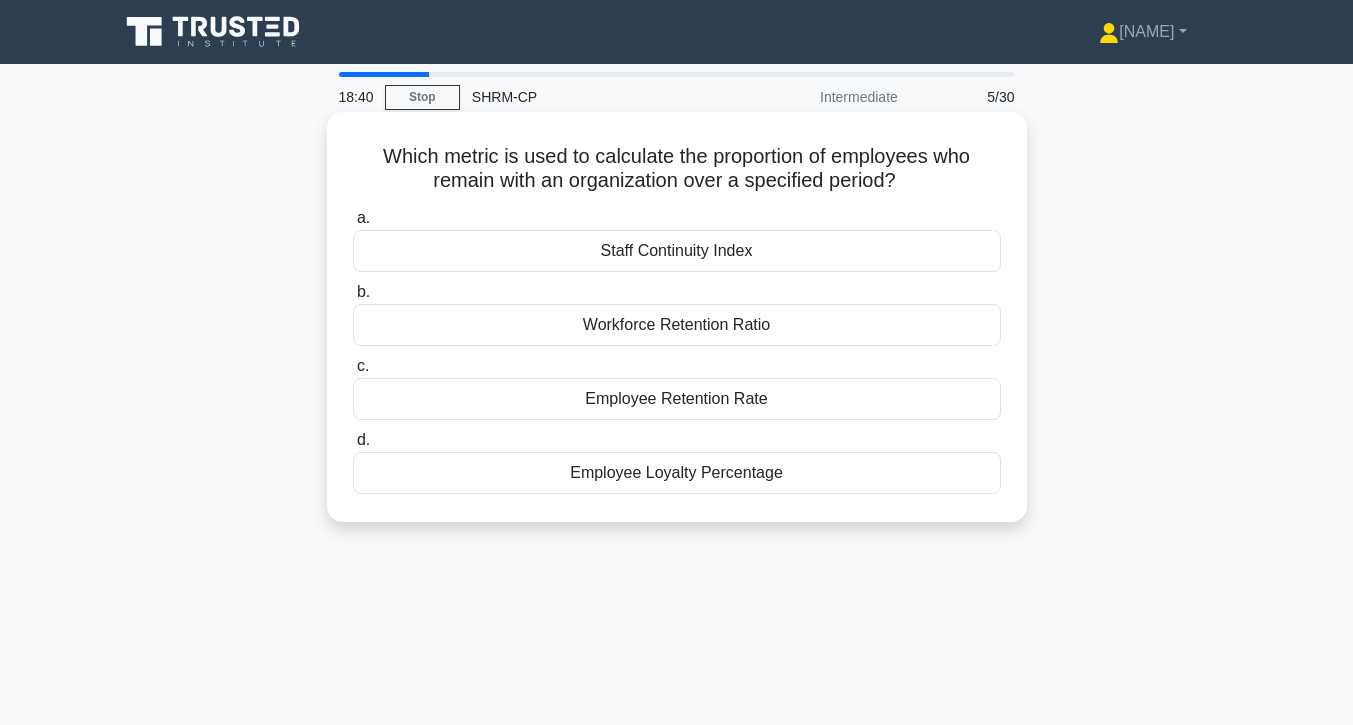 click on "Employee Retention Rate" at bounding box center (677, 399) 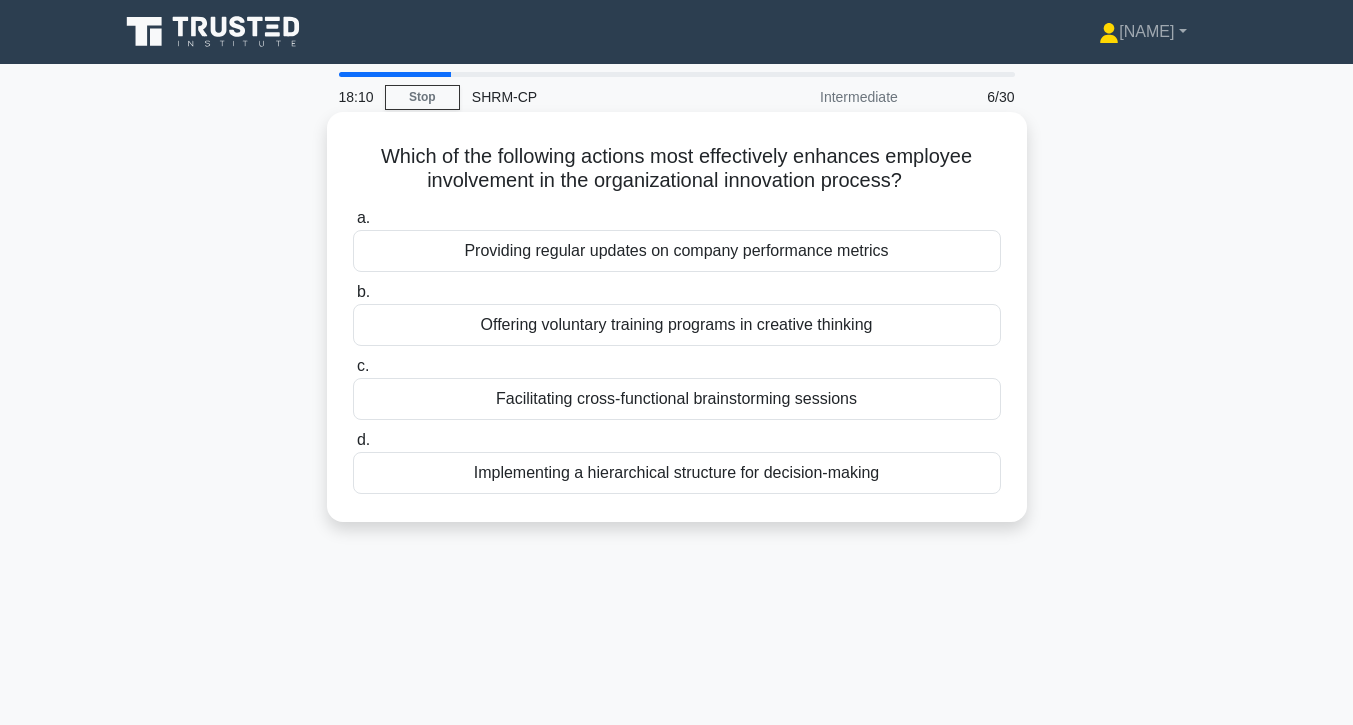 click on "Facilitating cross-functional brainstorming sessions" at bounding box center (677, 399) 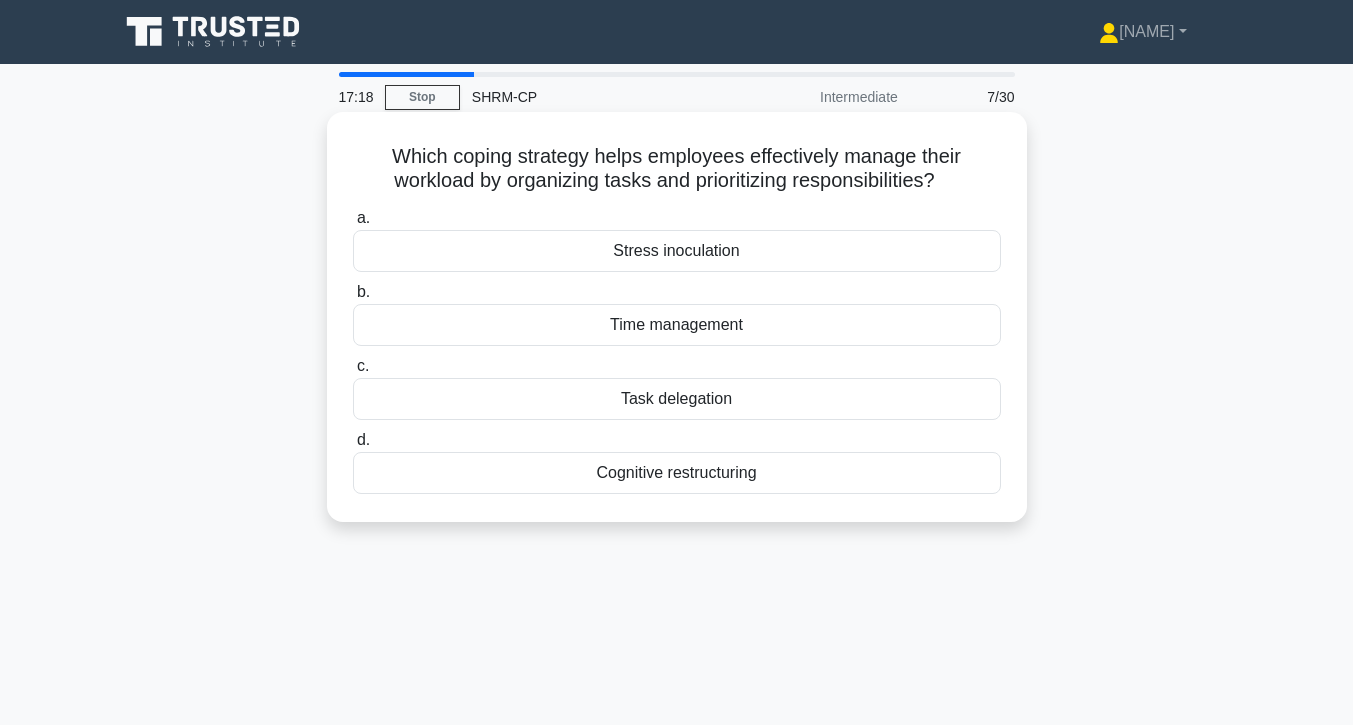 click on "Task delegation" at bounding box center [677, 399] 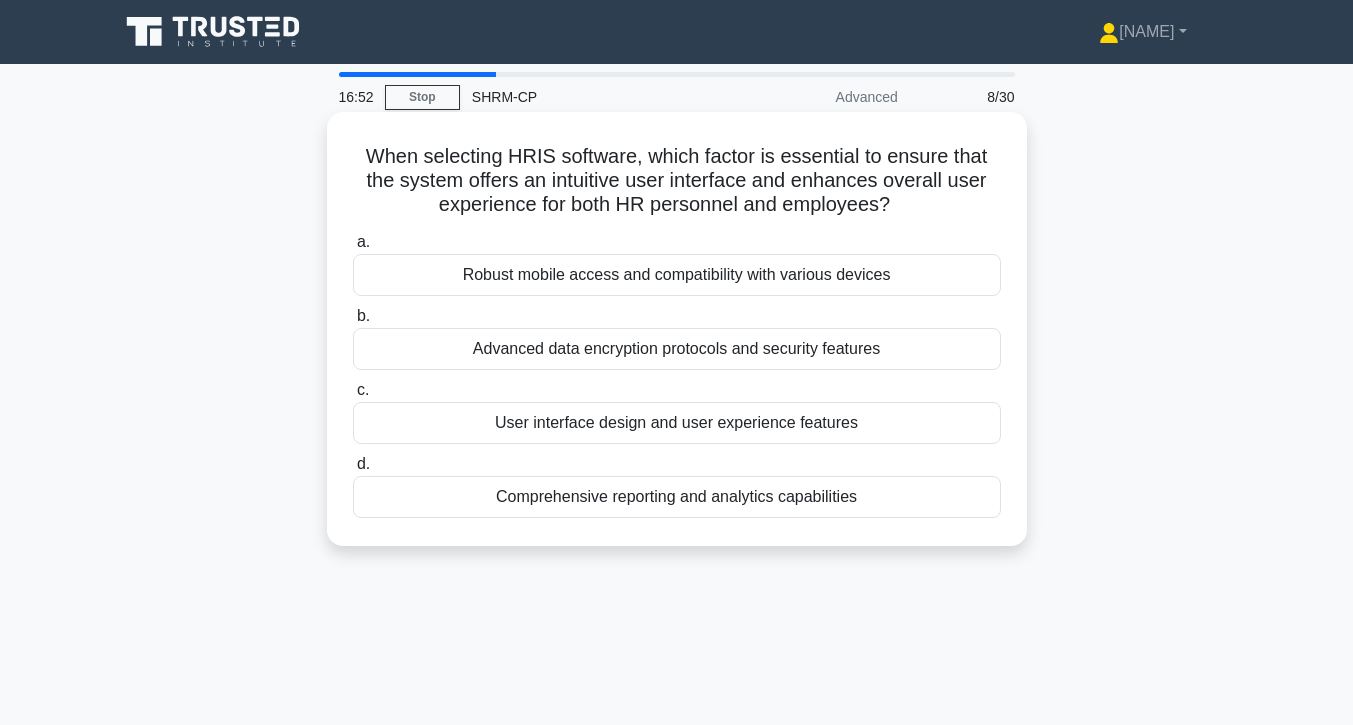 click on "User interface design and user experience features" at bounding box center [677, 423] 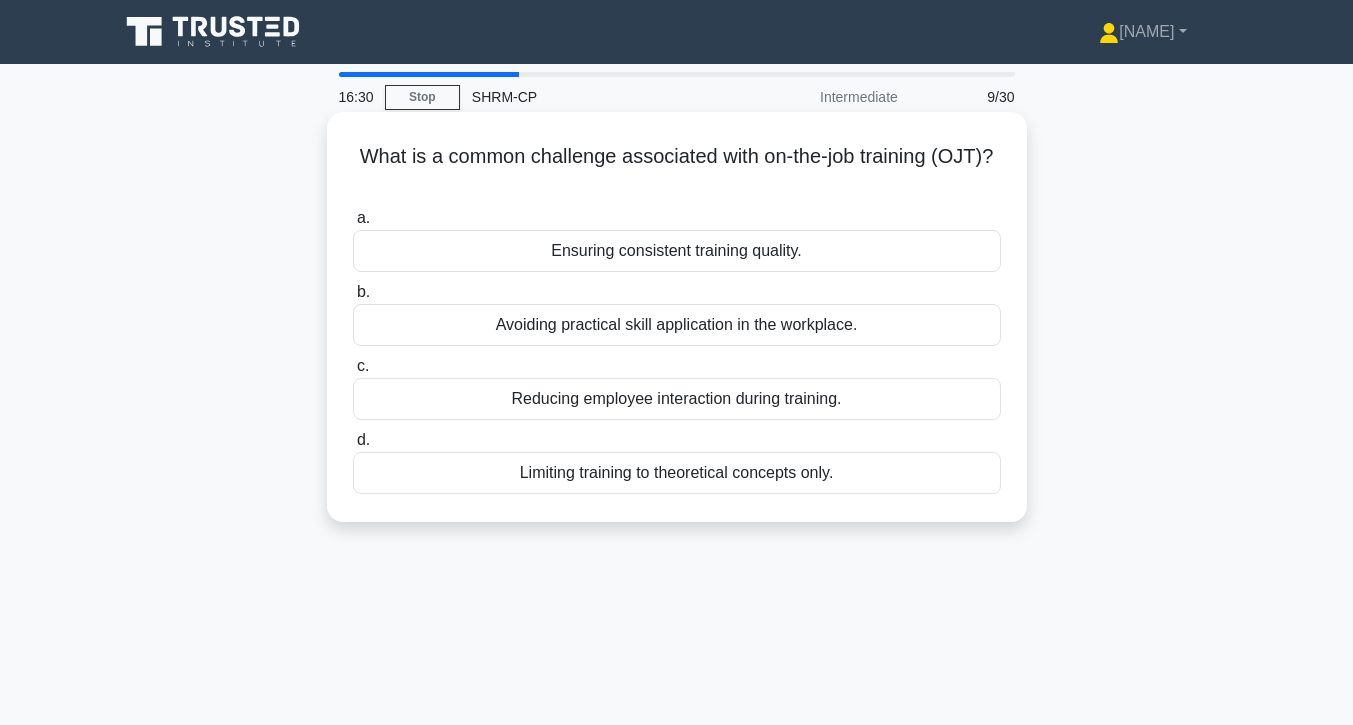 click on "Ensuring consistent training quality." at bounding box center [677, 251] 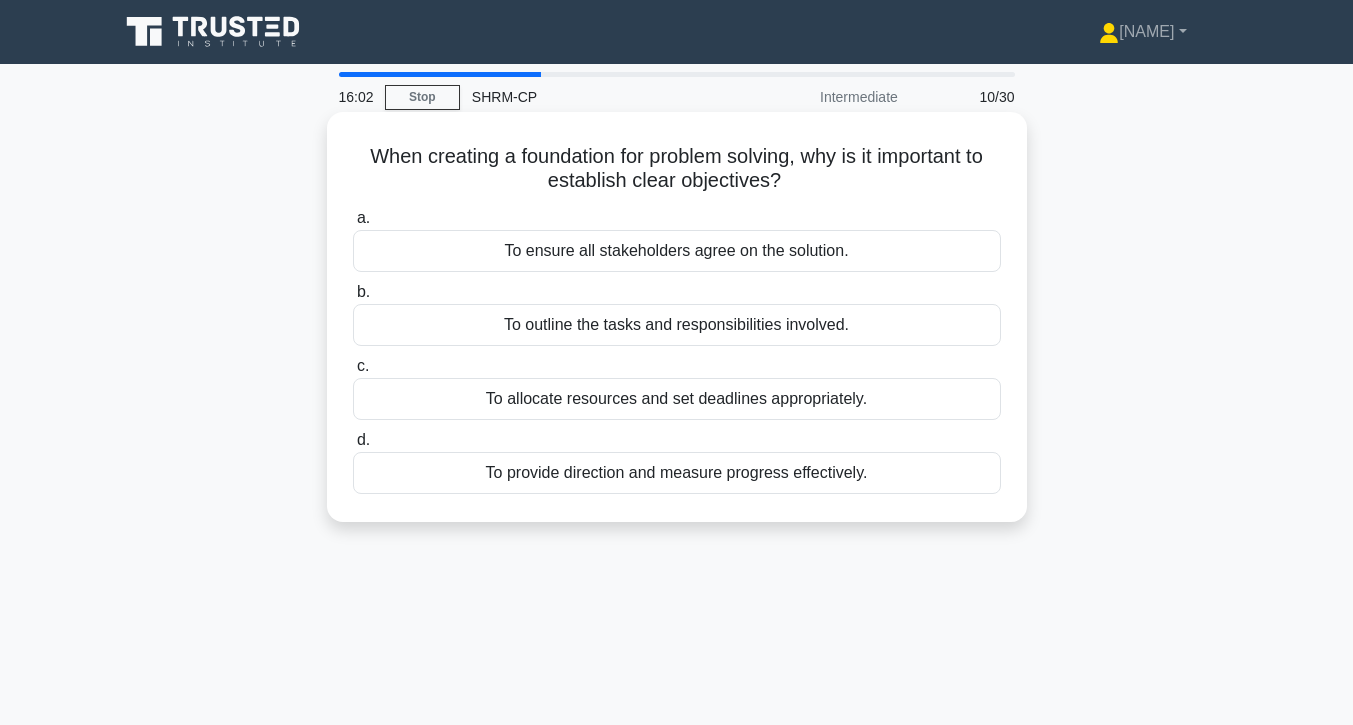 click on "To provide direction and measure progress effectively." at bounding box center (677, 473) 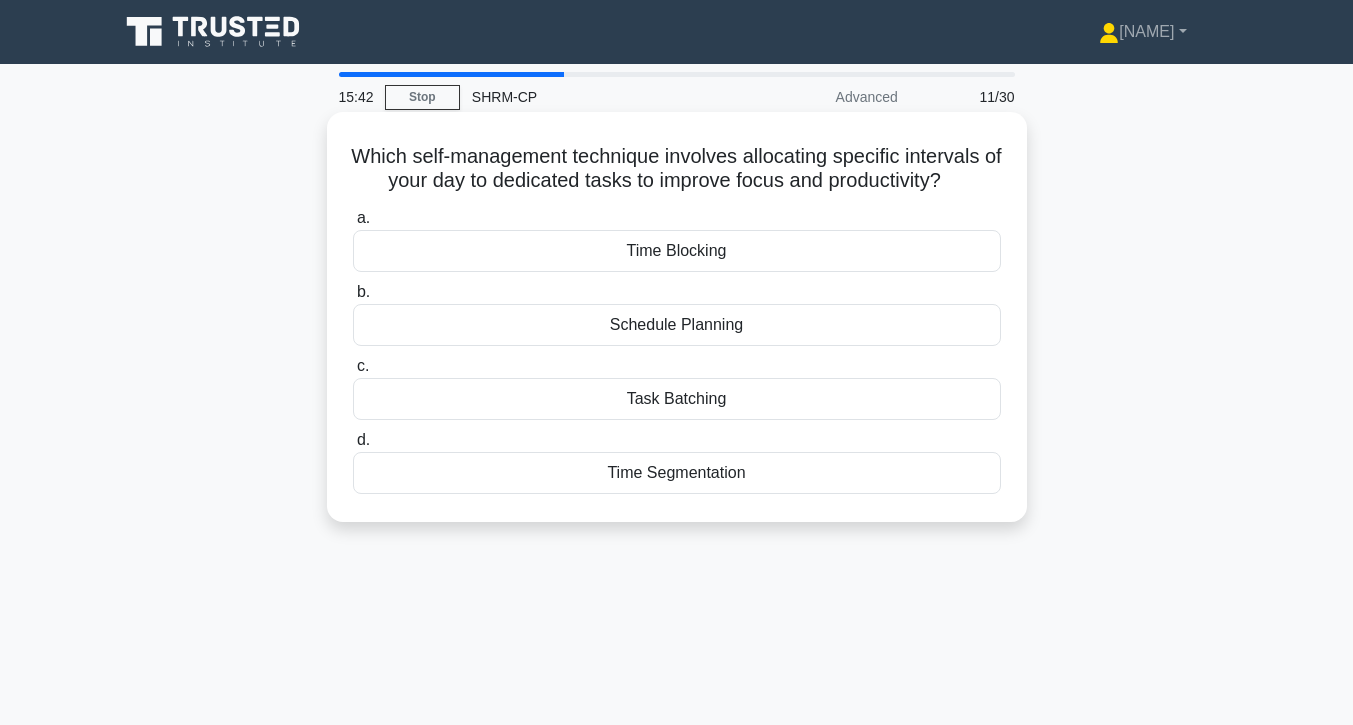 click on "Time Blocking" at bounding box center (677, 251) 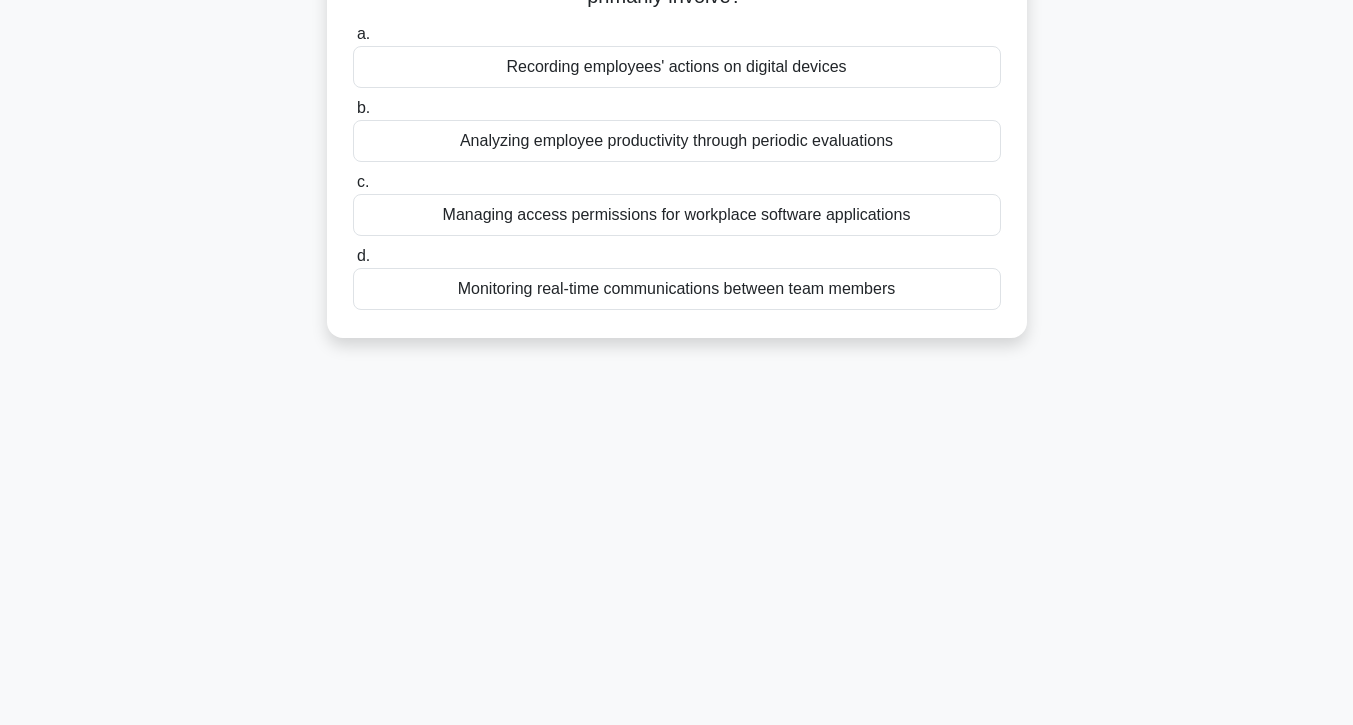 scroll, scrollTop: 0, scrollLeft: 0, axis: both 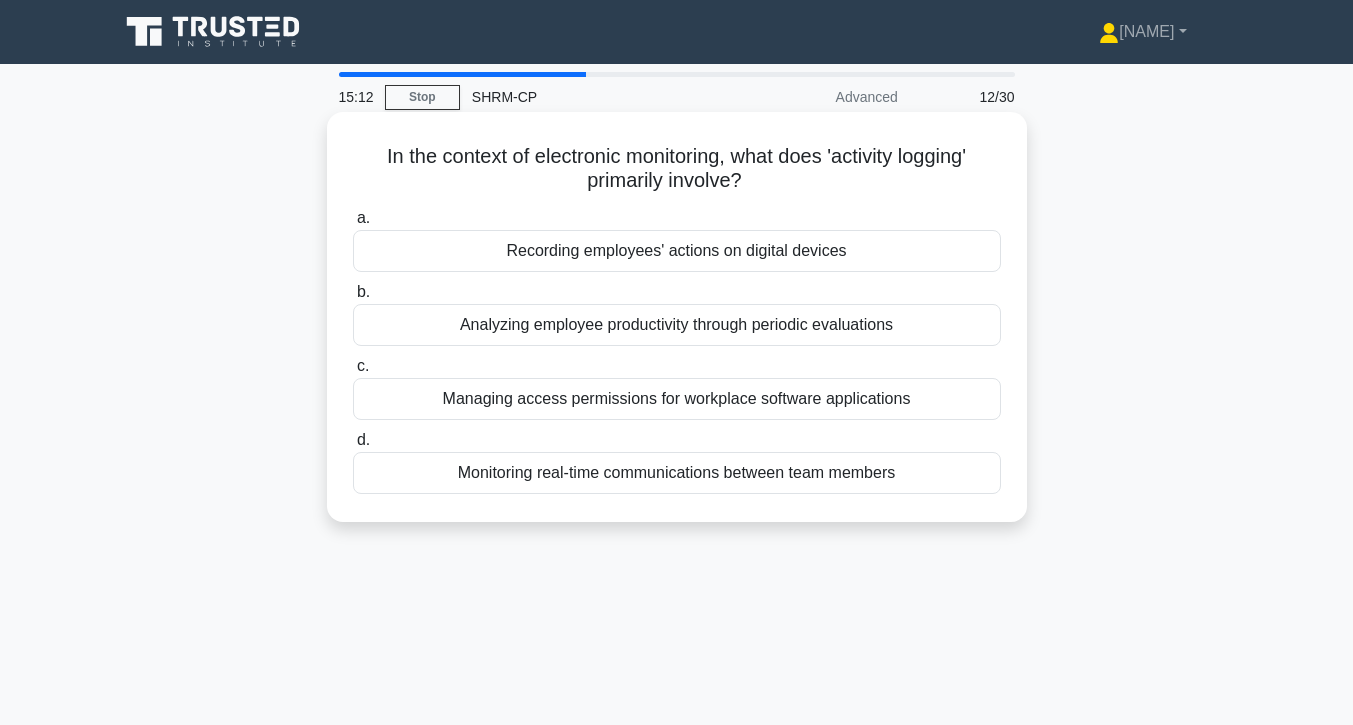 click on "Analyzing employee productivity through periodic evaluations" at bounding box center [677, 325] 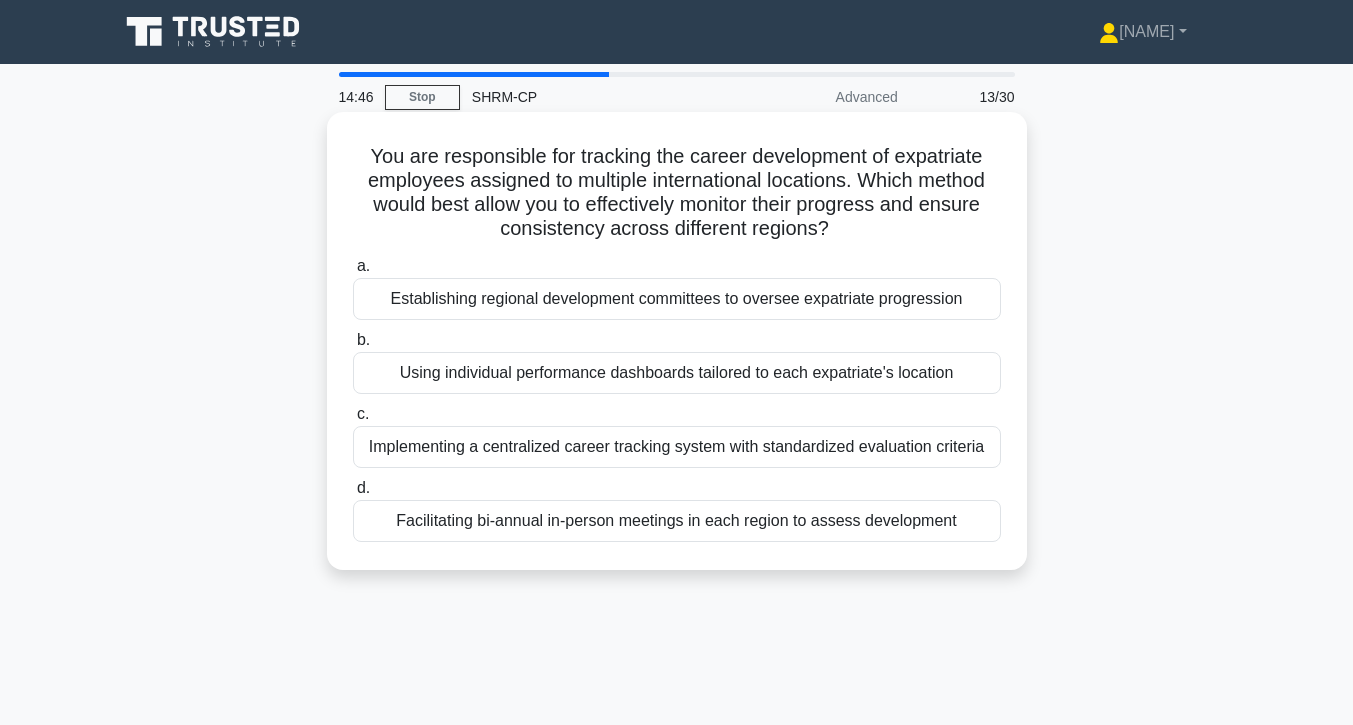 click on "Implementing a centralized career tracking system with standardized evaluation criteria" at bounding box center [677, 447] 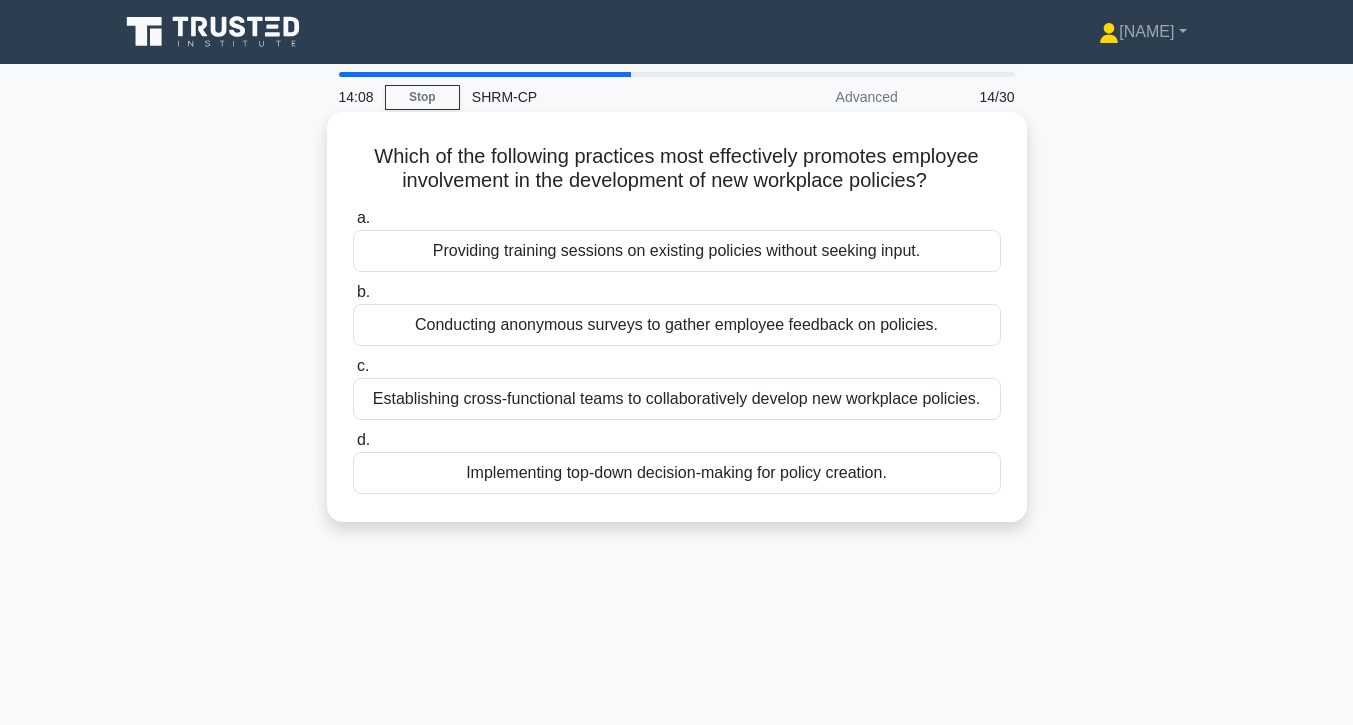 click on "Establishing cross-functional teams to collaboratively develop new workplace policies." at bounding box center [677, 399] 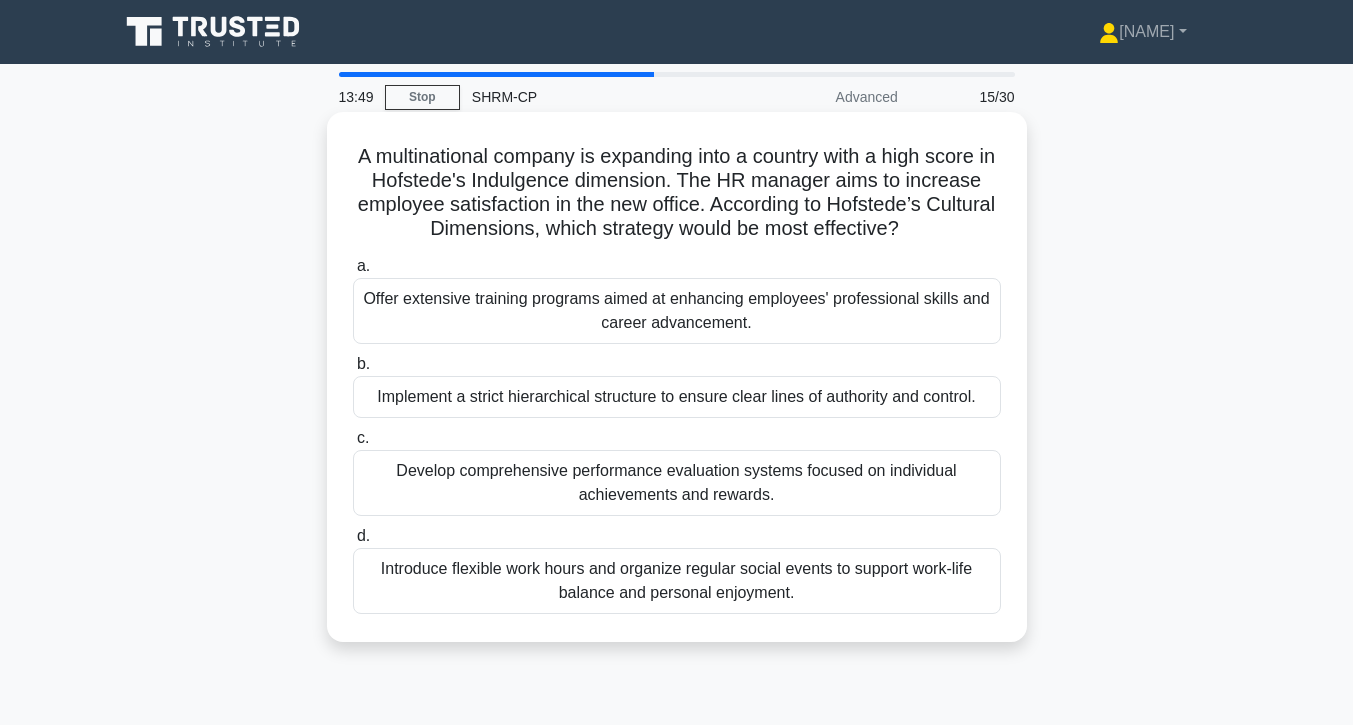 click on "Introduce flexible work hours and organize regular social events to support work-life balance and personal enjoyment." at bounding box center (677, 581) 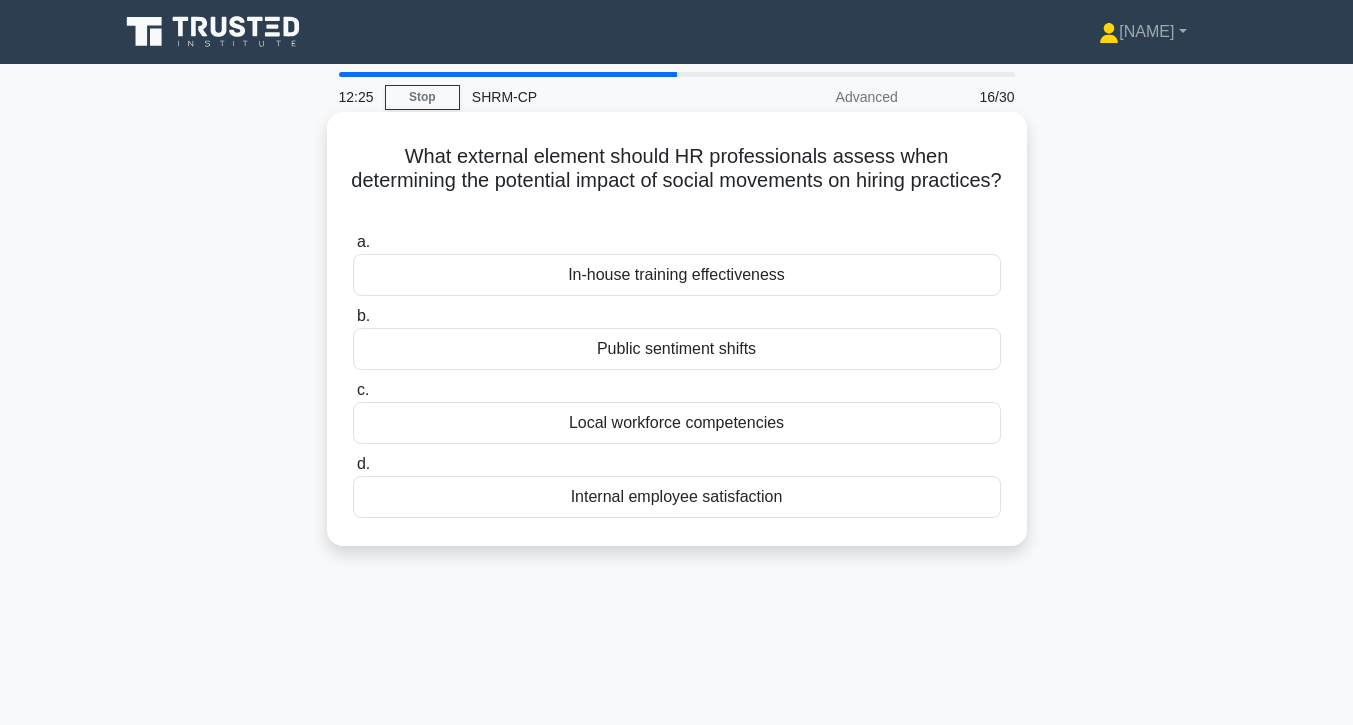 click on "Public sentiment shifts" at bounding box center (677, 349) 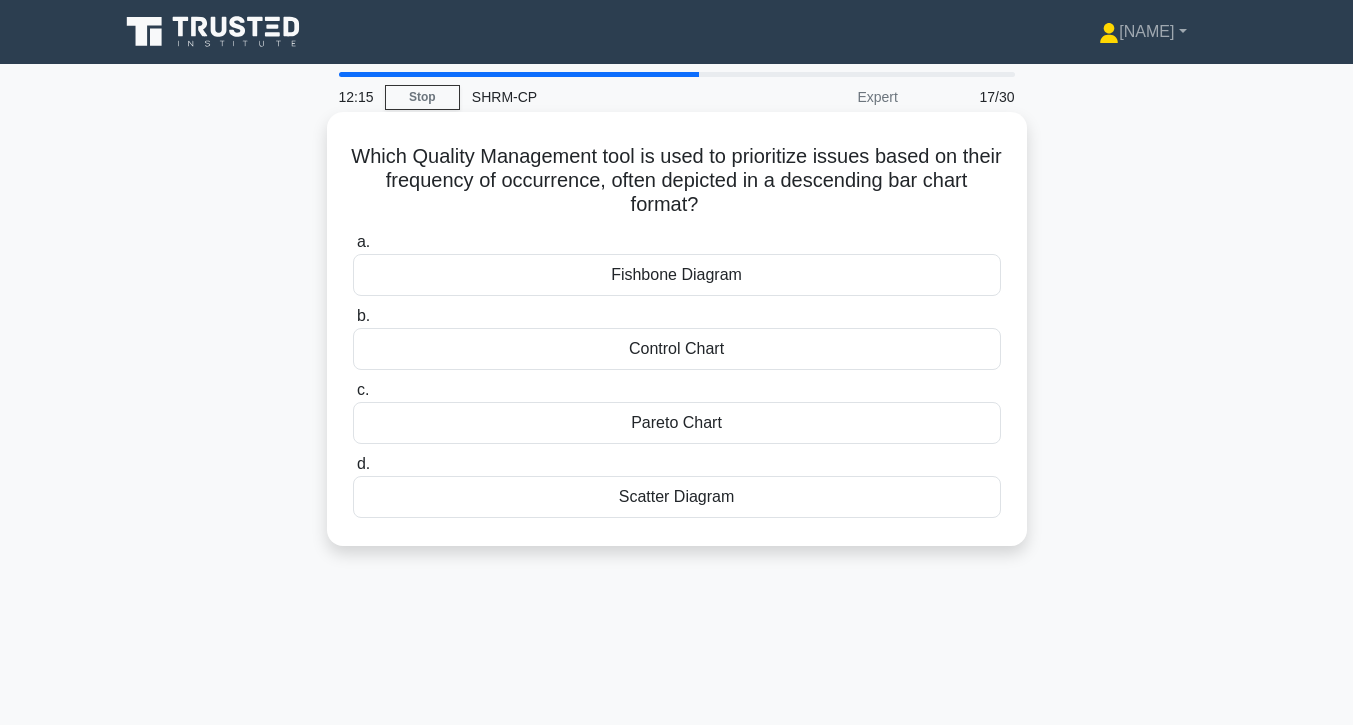 click on "Pareto Chart" at bounding box center (677, 423) 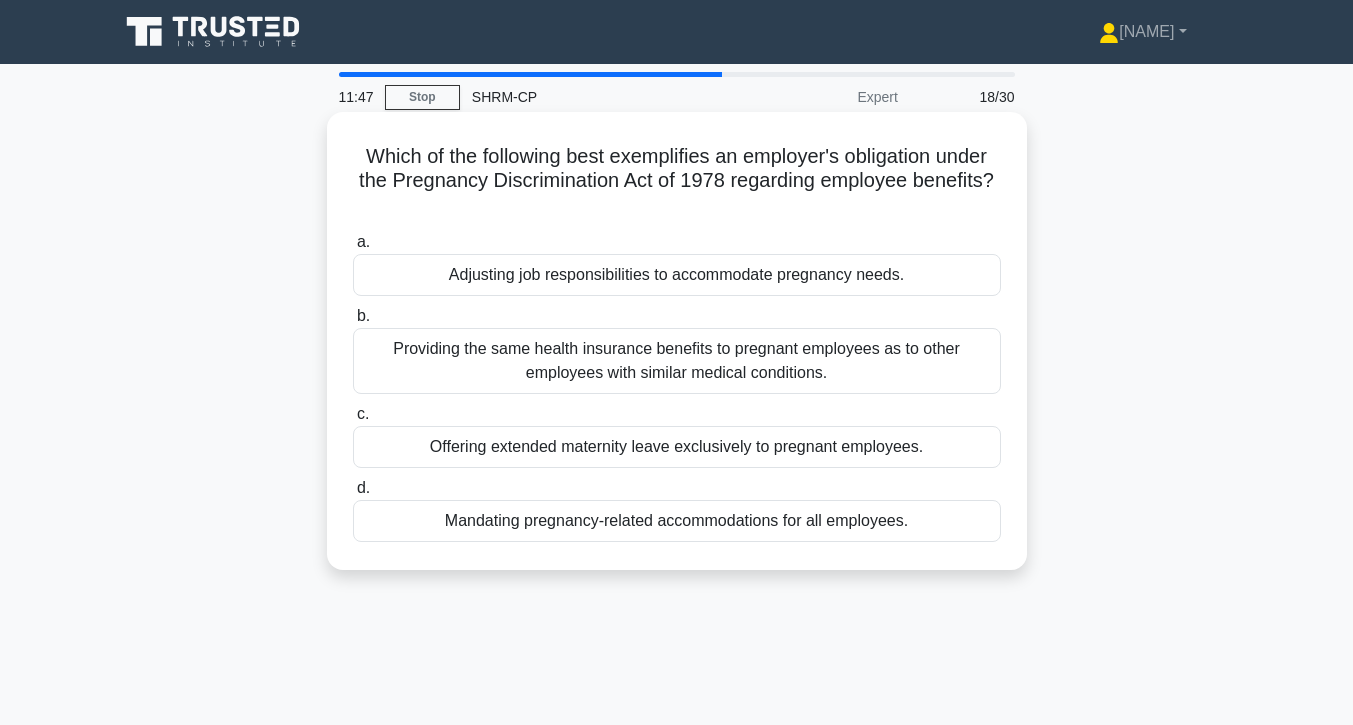 click on "Mandating pregnancy-related accommodations for all employees." at bounding box center (677, 521) 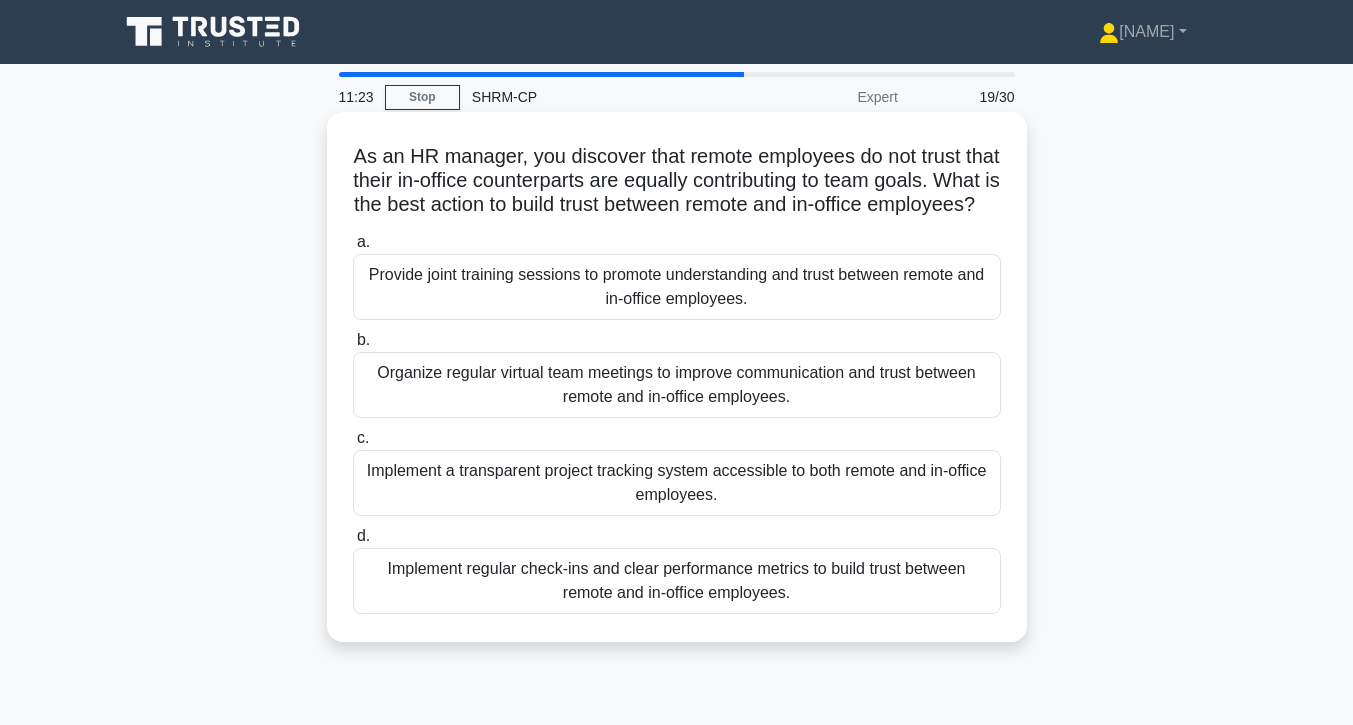 drag, startPoint x: 533, startPoint y: 205, endPoint x: 984, endPoint y: 222, distance: 451.32028 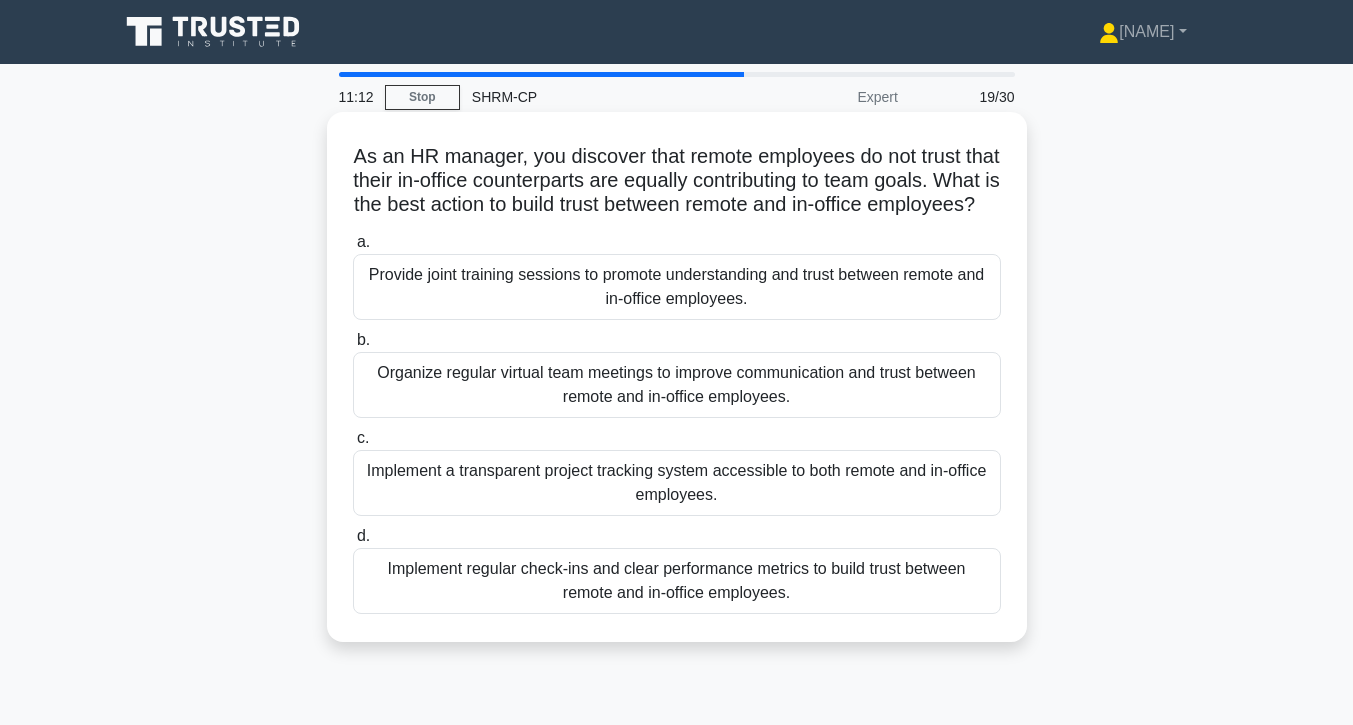 click on "Implement regular check-ins and clear performance metrics to build trust between remote and in-office employees." at bounding box center (677, 581) 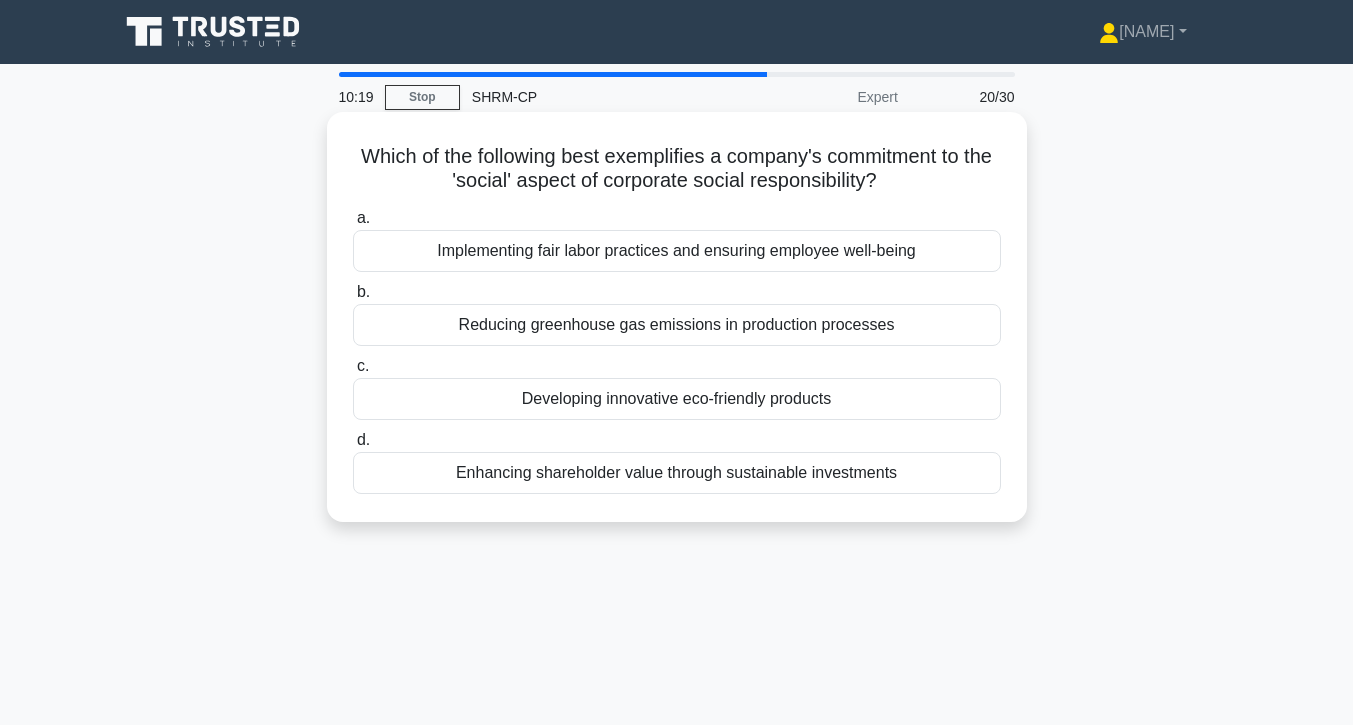 click on "Enhancing shareholder value through sustainable investments" at bounding box center (677, 473) 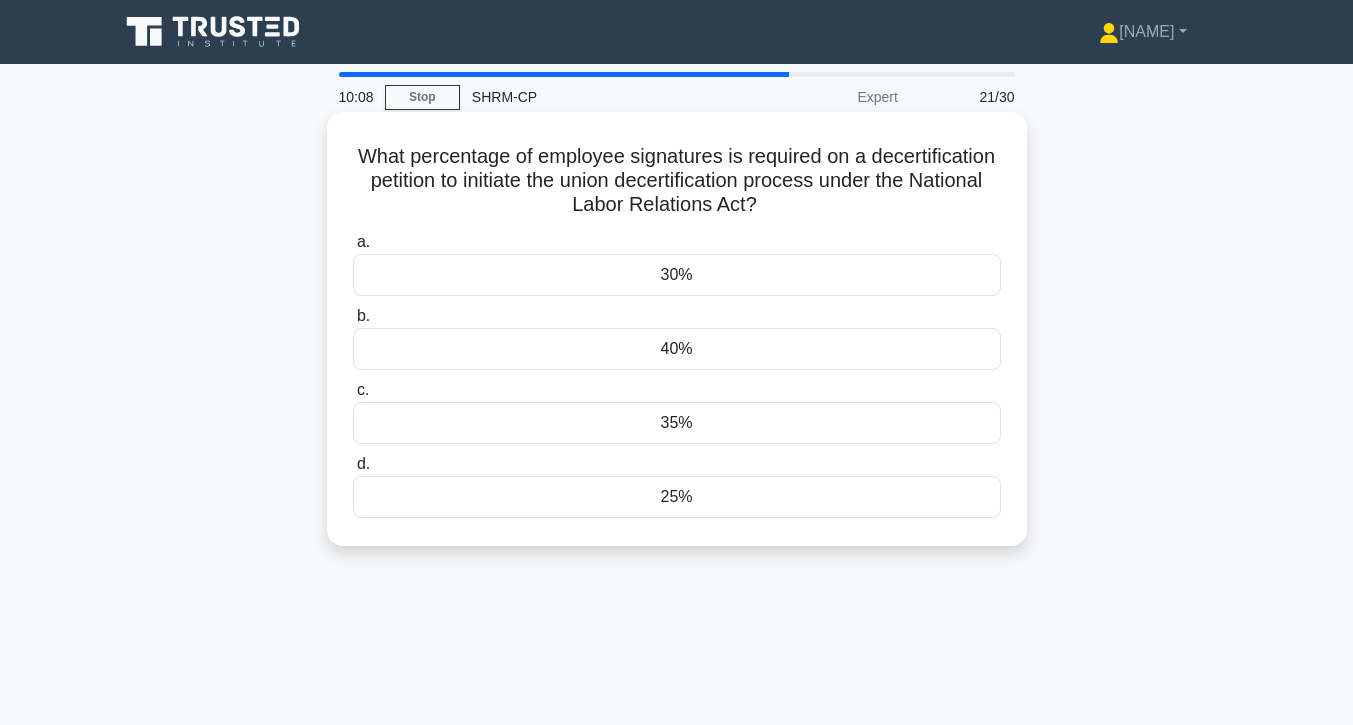click on "40%" at bounding box center [677, 349] 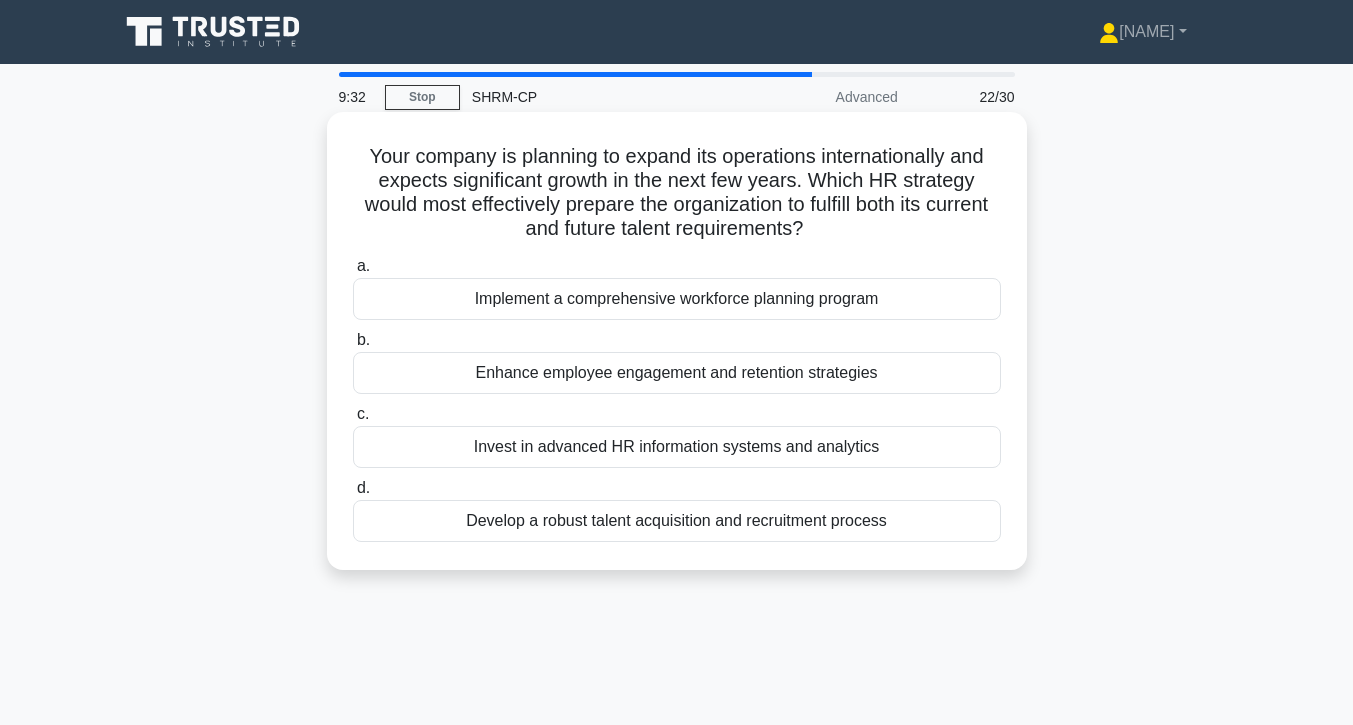 click on "Implement a comprehensive workforce planning program" at bounding box center [677, 299] 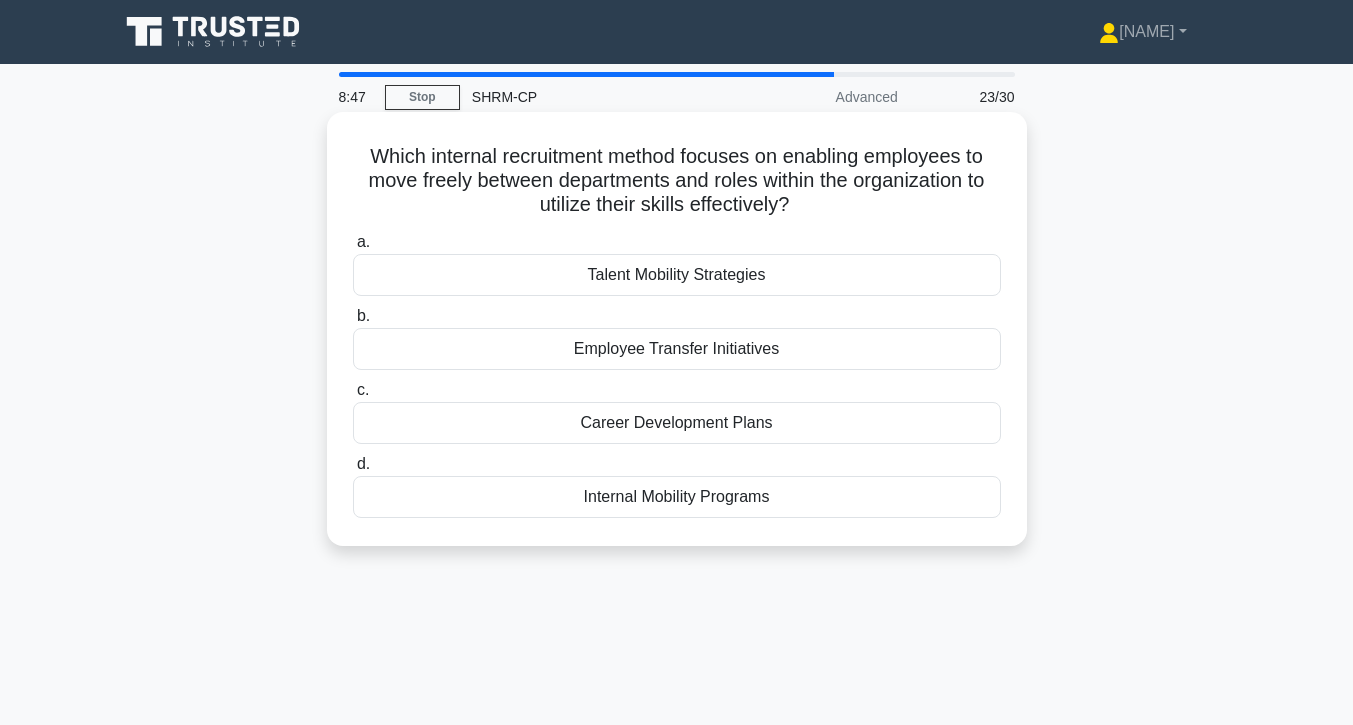 click on "Internal Mobility Programs" at bounding box center (677, 497) 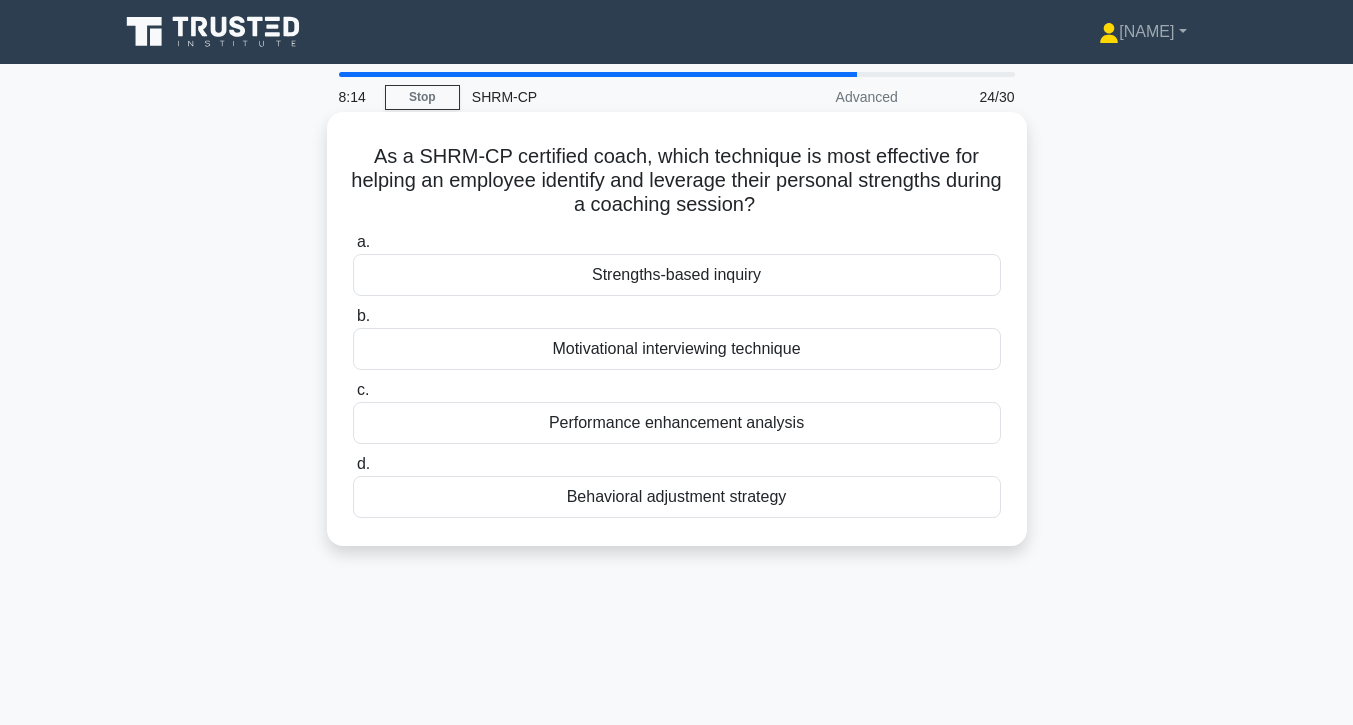 click on "Performance enhancement analysis" at bounding box center (677, 423) 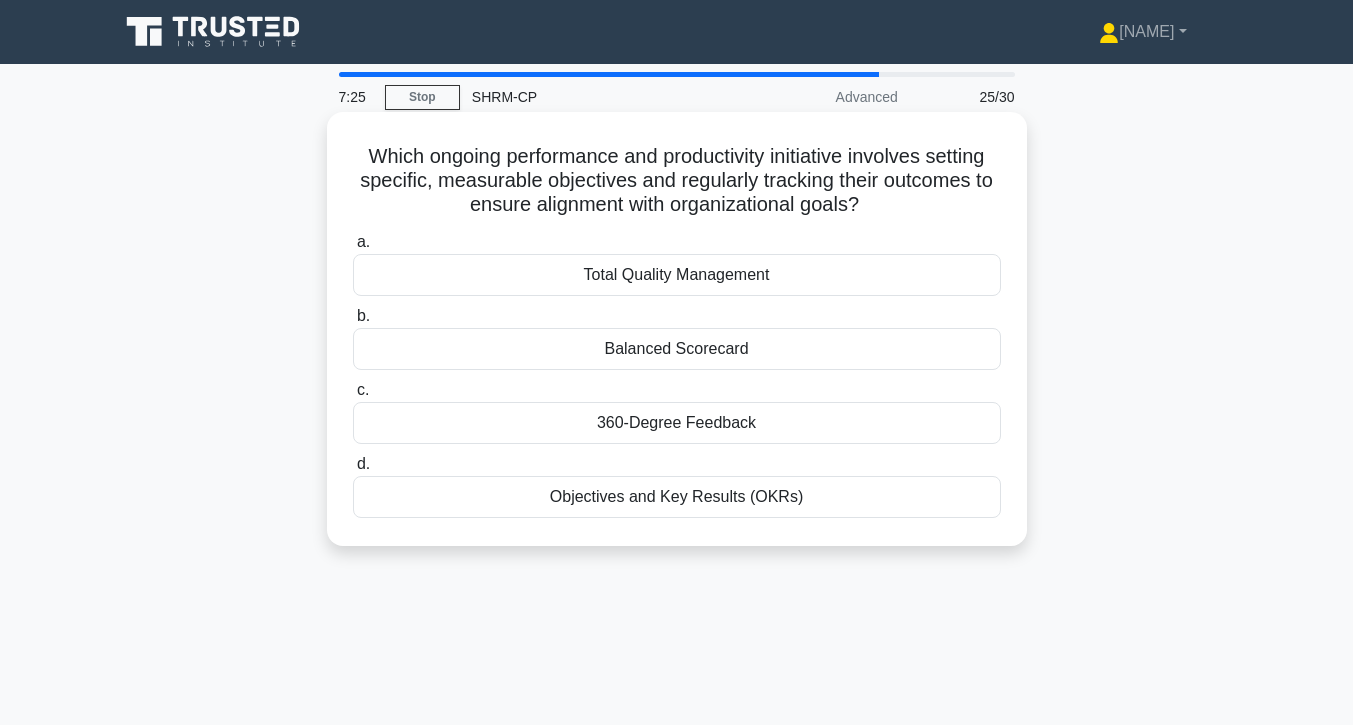 click on "Total Quality Management" at bounding box center [677, 275] 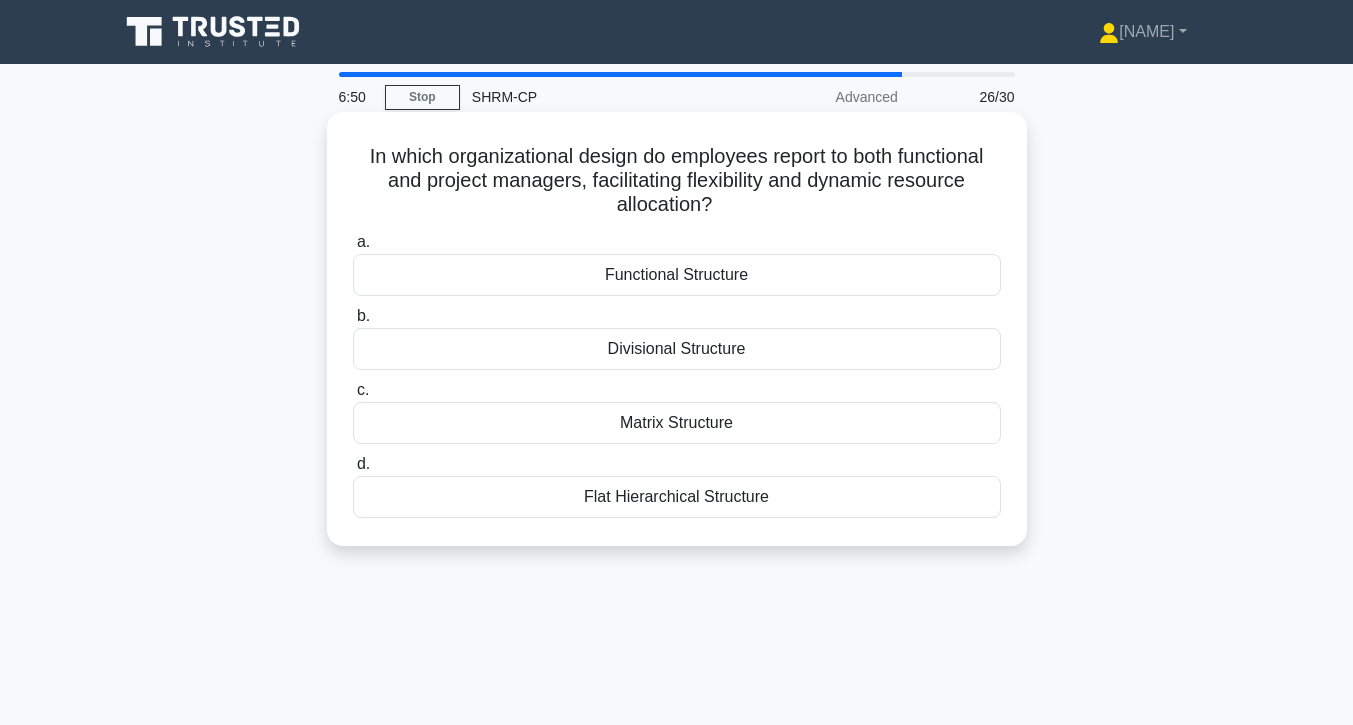 click on "Matrix Structure" at bounding box center [677, 423] 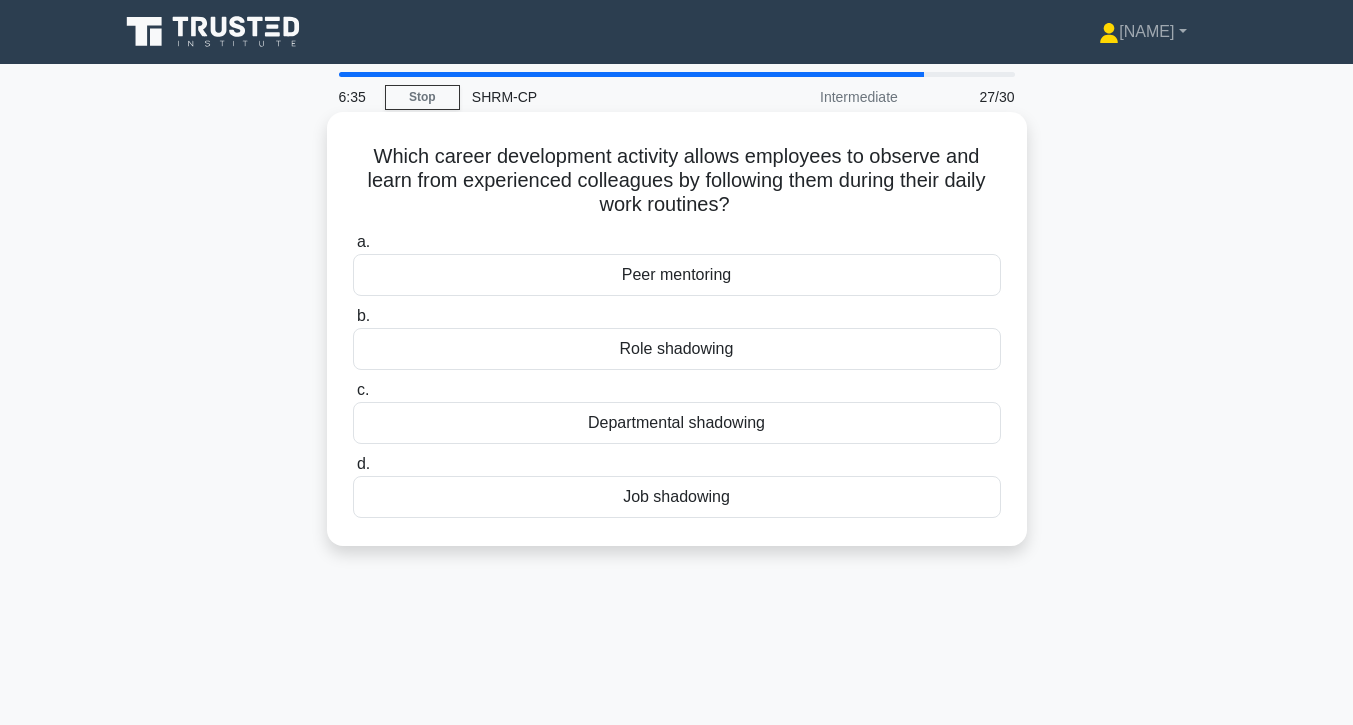 click on "Job shadowing" at bounding box center (677, 497) 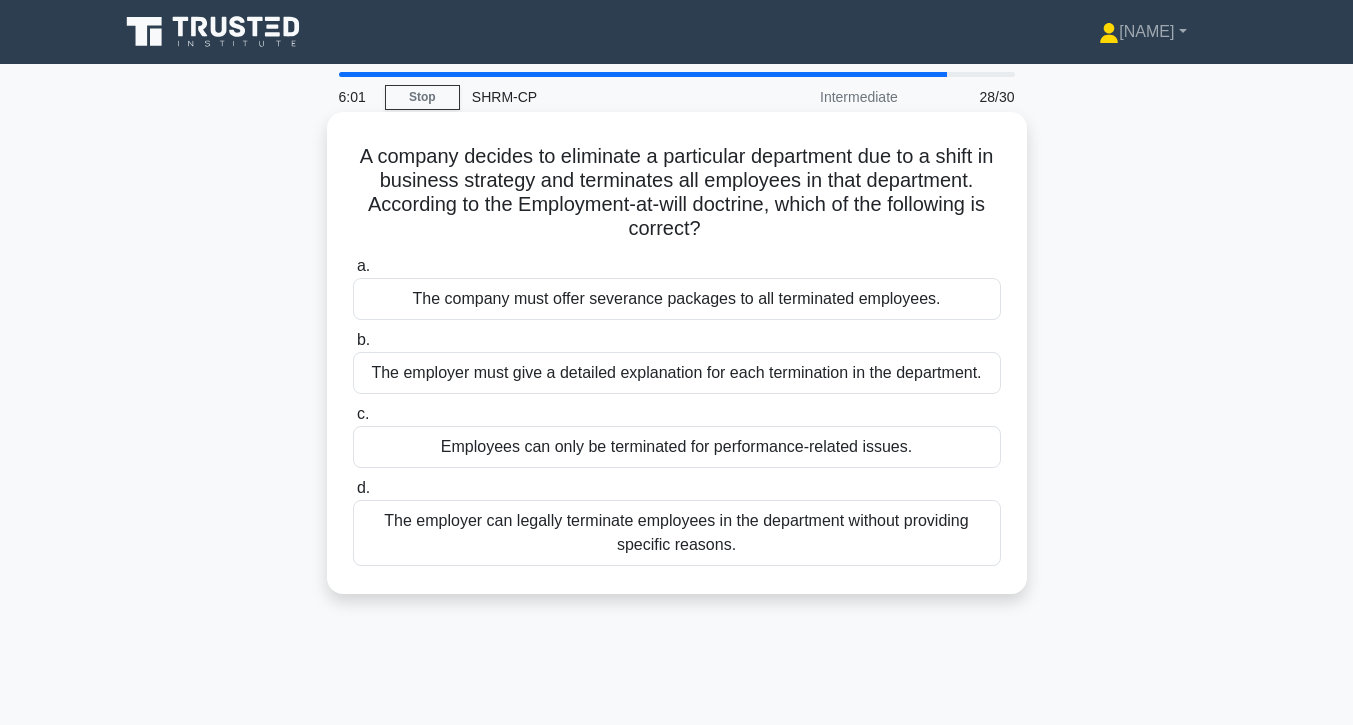 click on "The employer can legally terminate employees in the department without providing specific reasons." at bounding box center (677, 533) 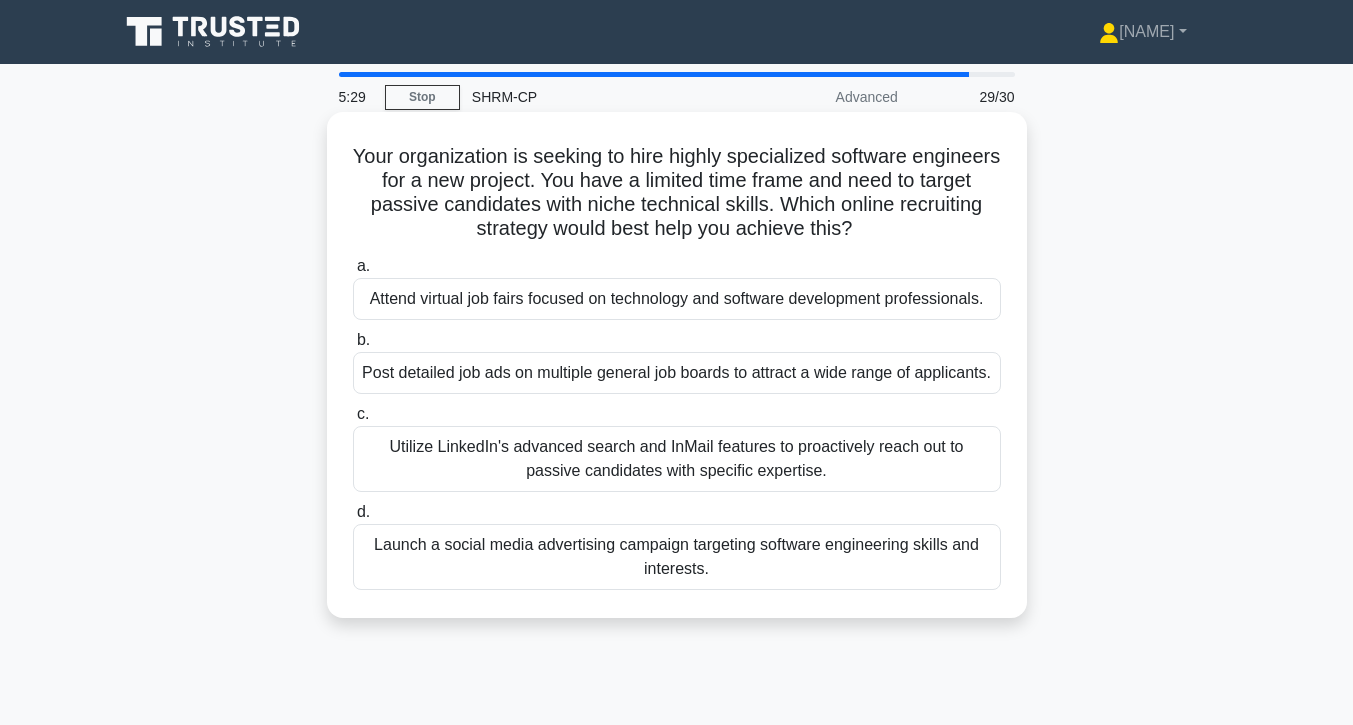 click on "Utilize LinkedIn's advanced search and InMail features to proactively reach out to passive candidates with specific expertise." at bounding box center (677, 459) 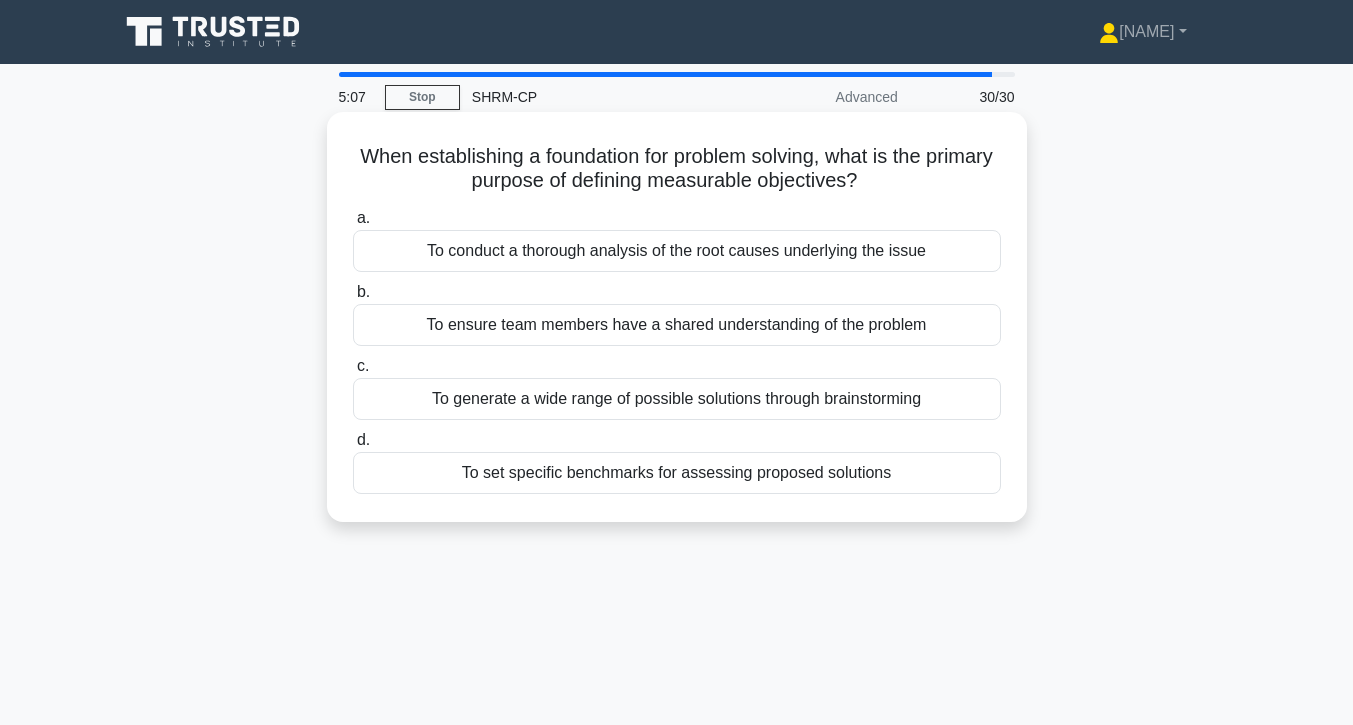 click on "To set specific benchmarks for assessing proposed solutions" at bounding box center (677, 473) 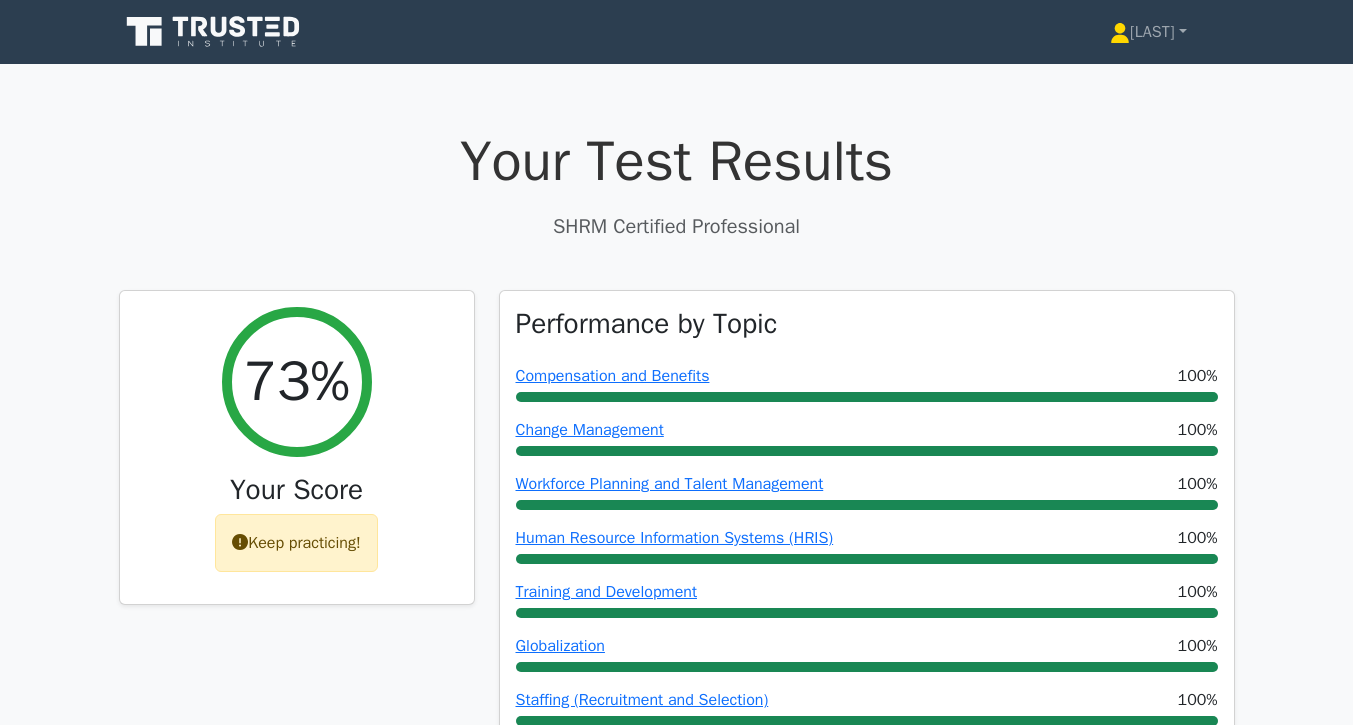 scroll, scrollTop: 0, scrollLeft: 0, axis: both 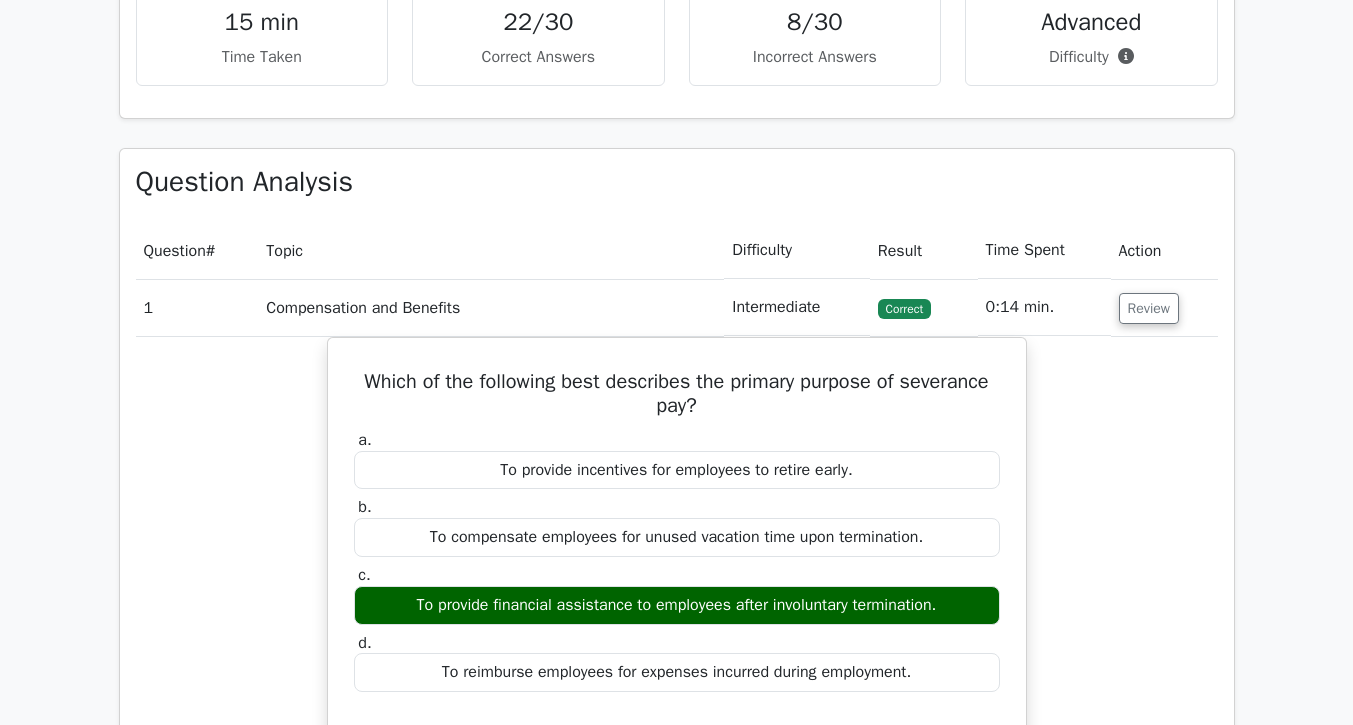 click on "Incorrect Answers" at bounding box center (815, 57) 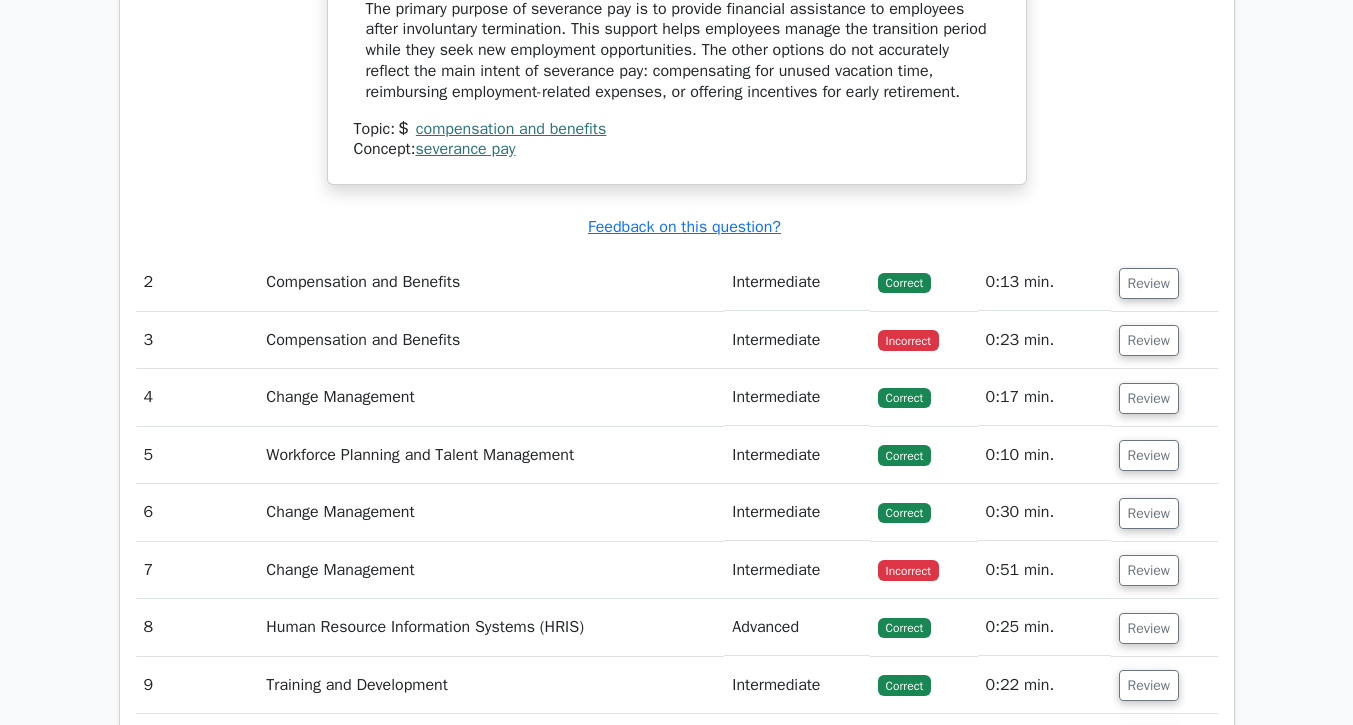 scroll, scrollTop: 2080, scrollLeft: 0, axis: vertical 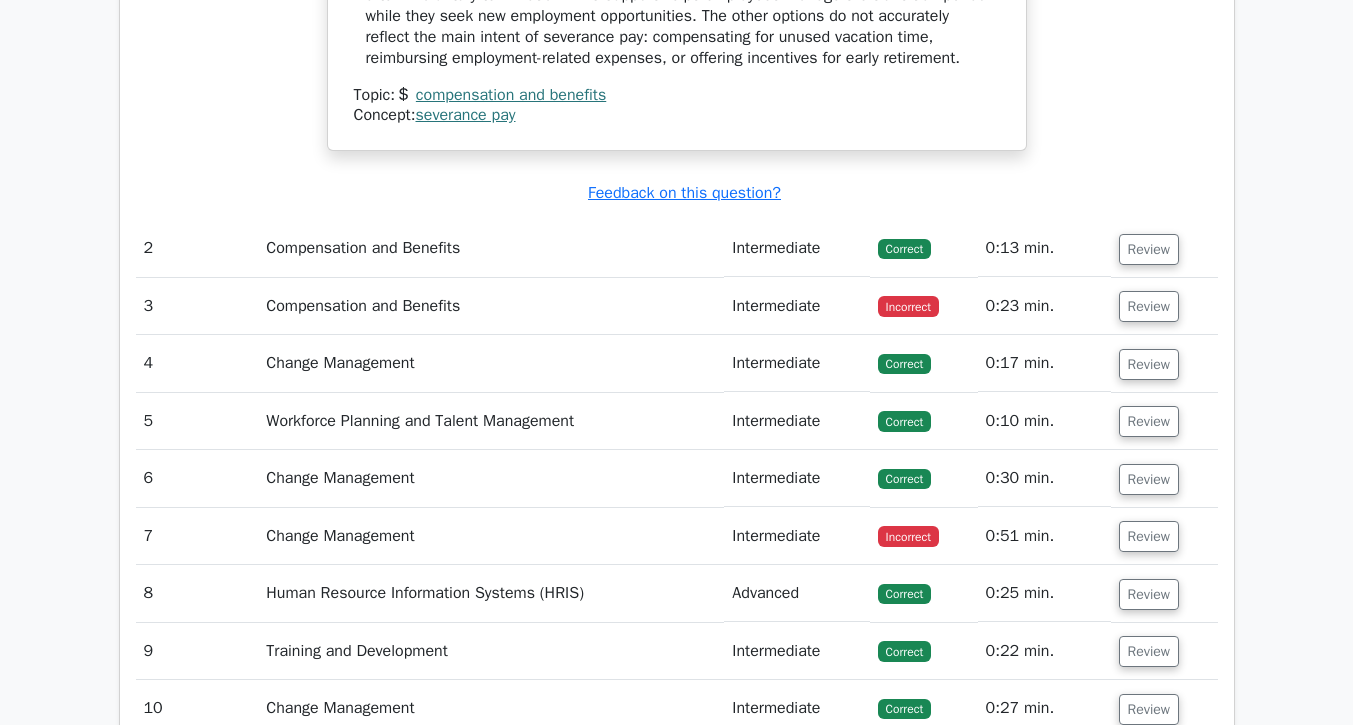 click on "0:23 min." at bounding box center [1044, 306] 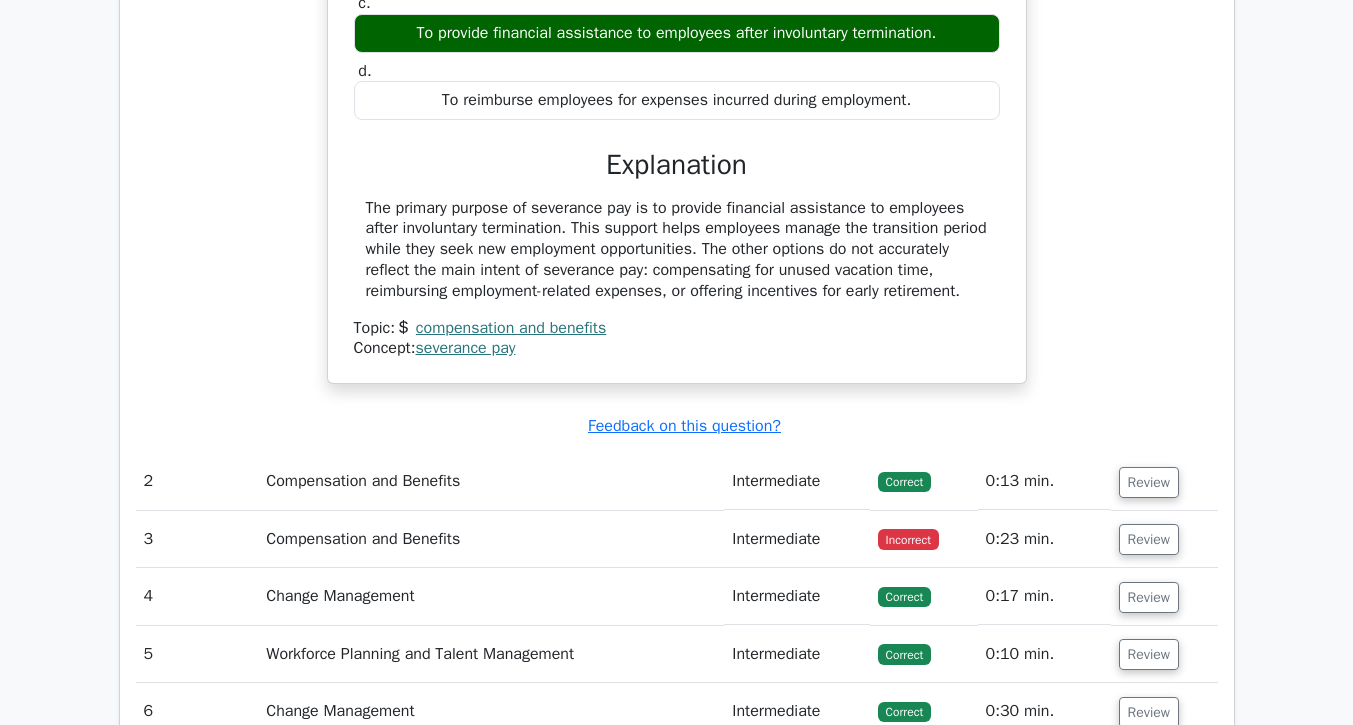 scroll, scrollTop: 1894, scrollLeft: 0, axis: vertical 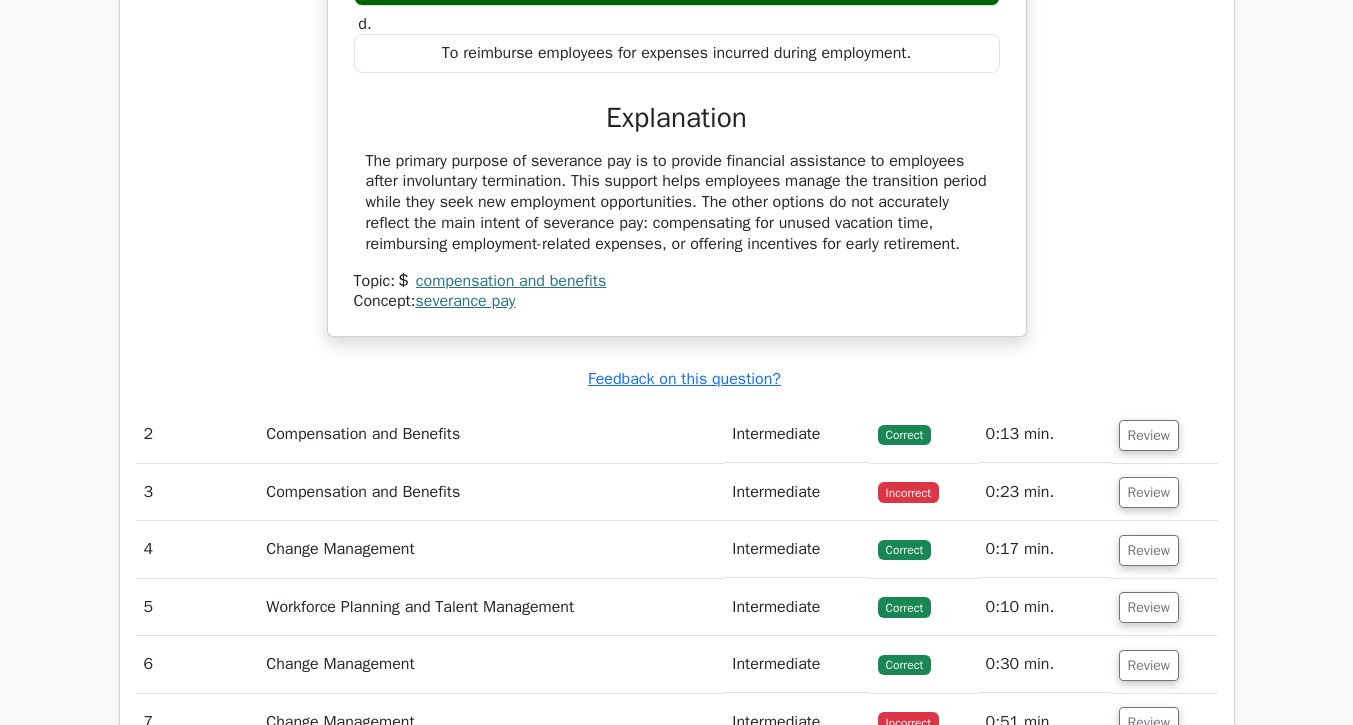 click on "Compensation and Benefits" at bounding box center [491, 492] 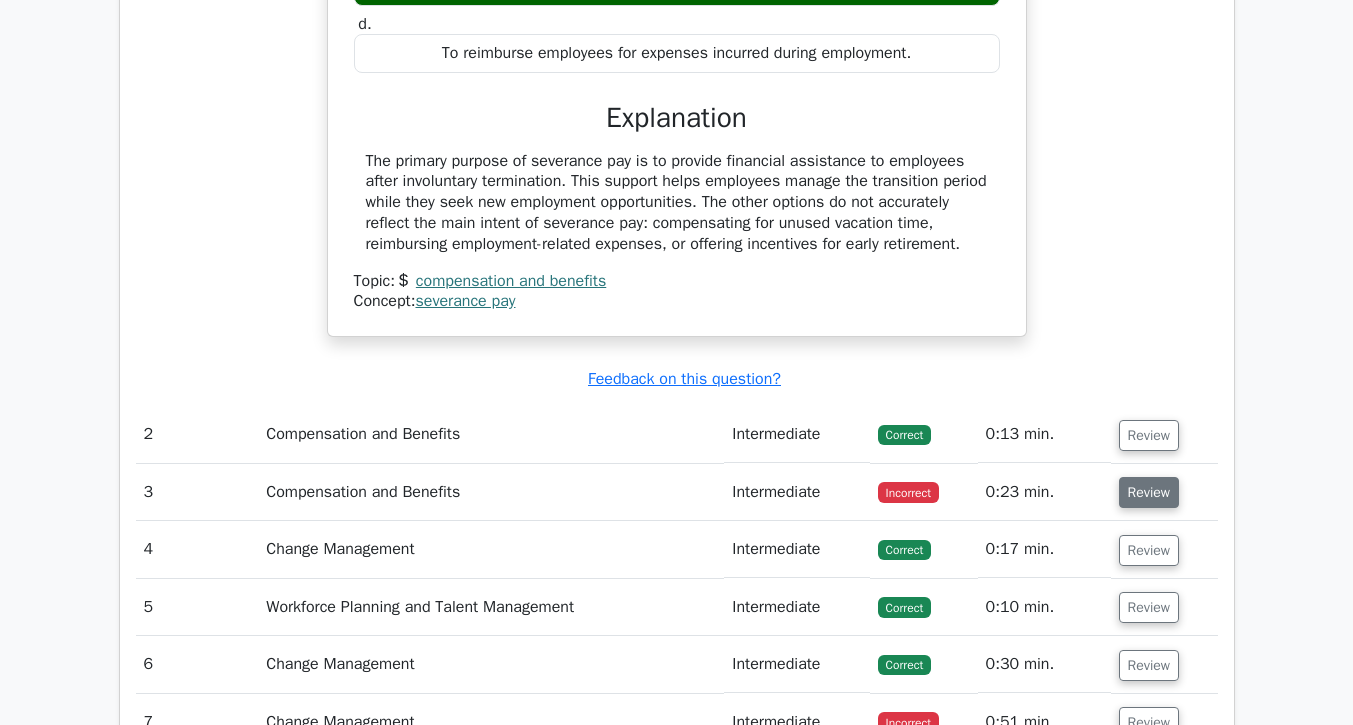 click on "Review" at bounding box center (1149, 492) 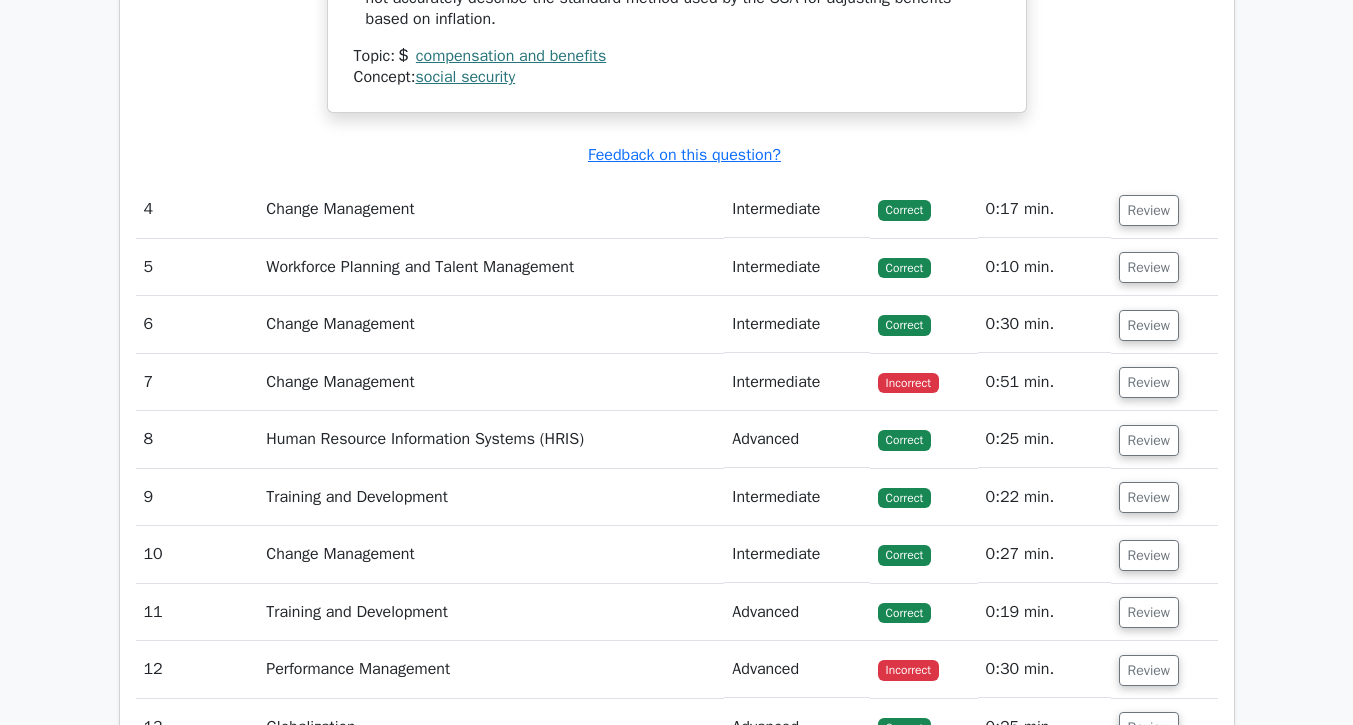 scroll, scrollTop: 2961, scrollLeft: 0, axis: vertical 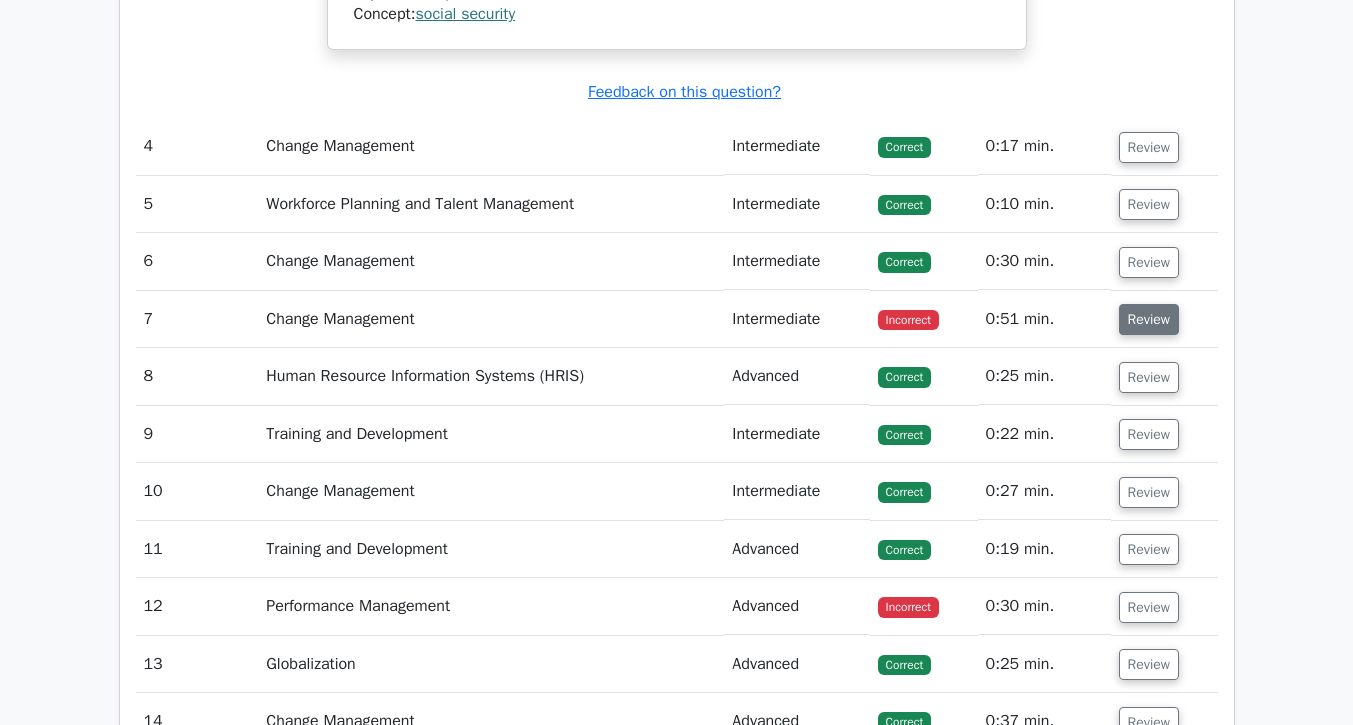 click on "Review" at bounding box center (1149, 319) 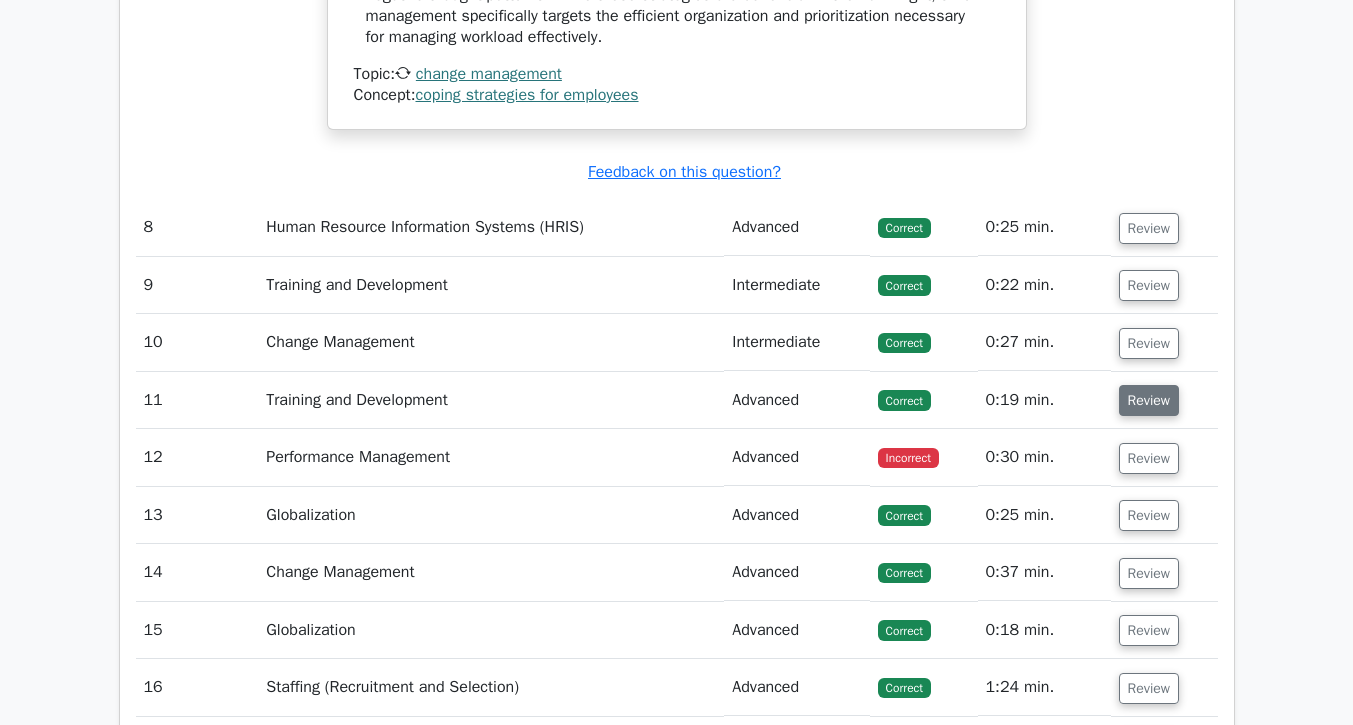 scroll, scrollTop: 3899, scrollLeft: 0, axis: vertical 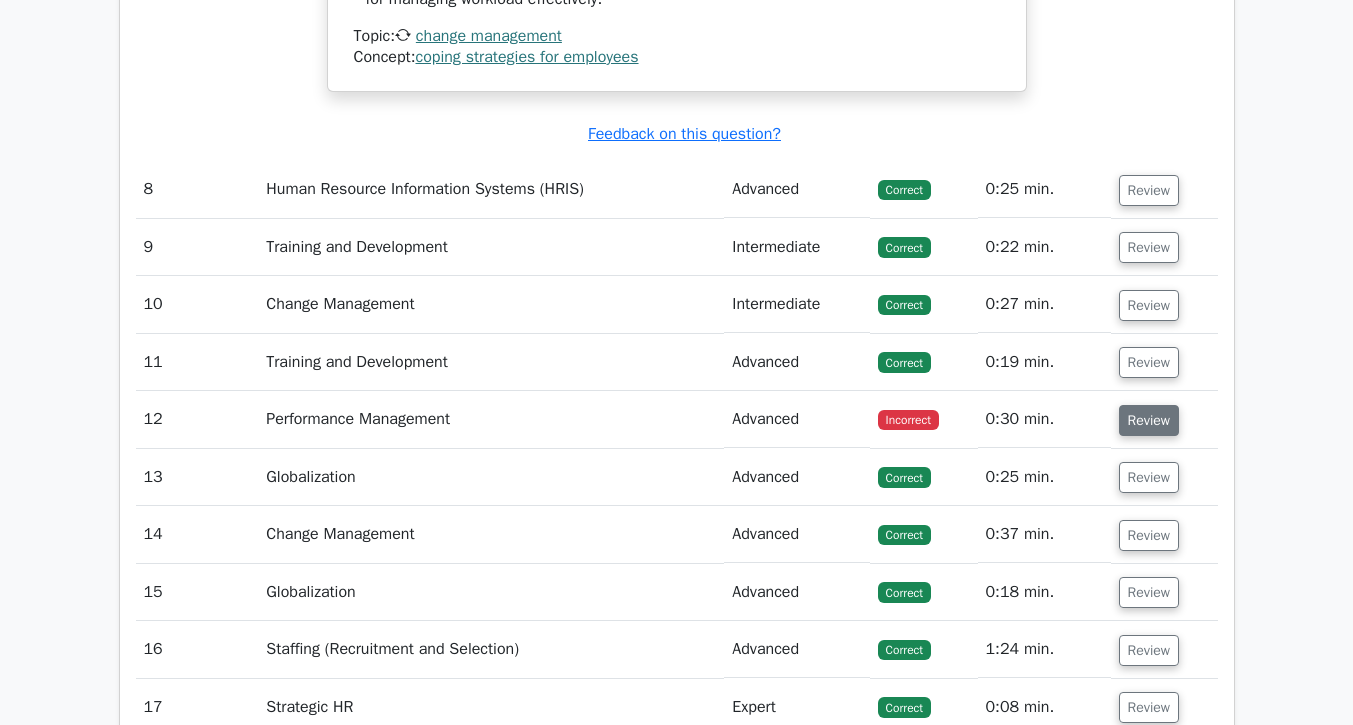 click on "Review" at bounding box center (1149, 420) 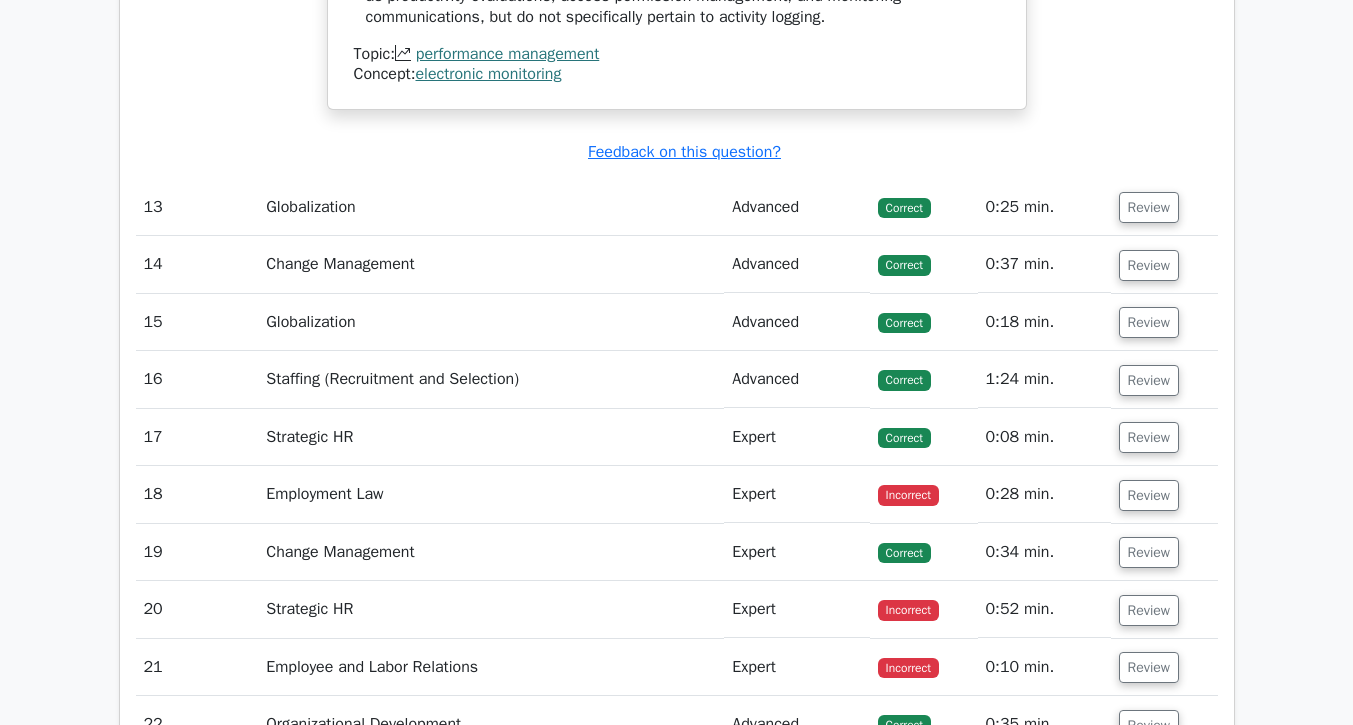 scroll, scrollTop: 4867, scrollLeft: 0, axis: vertical 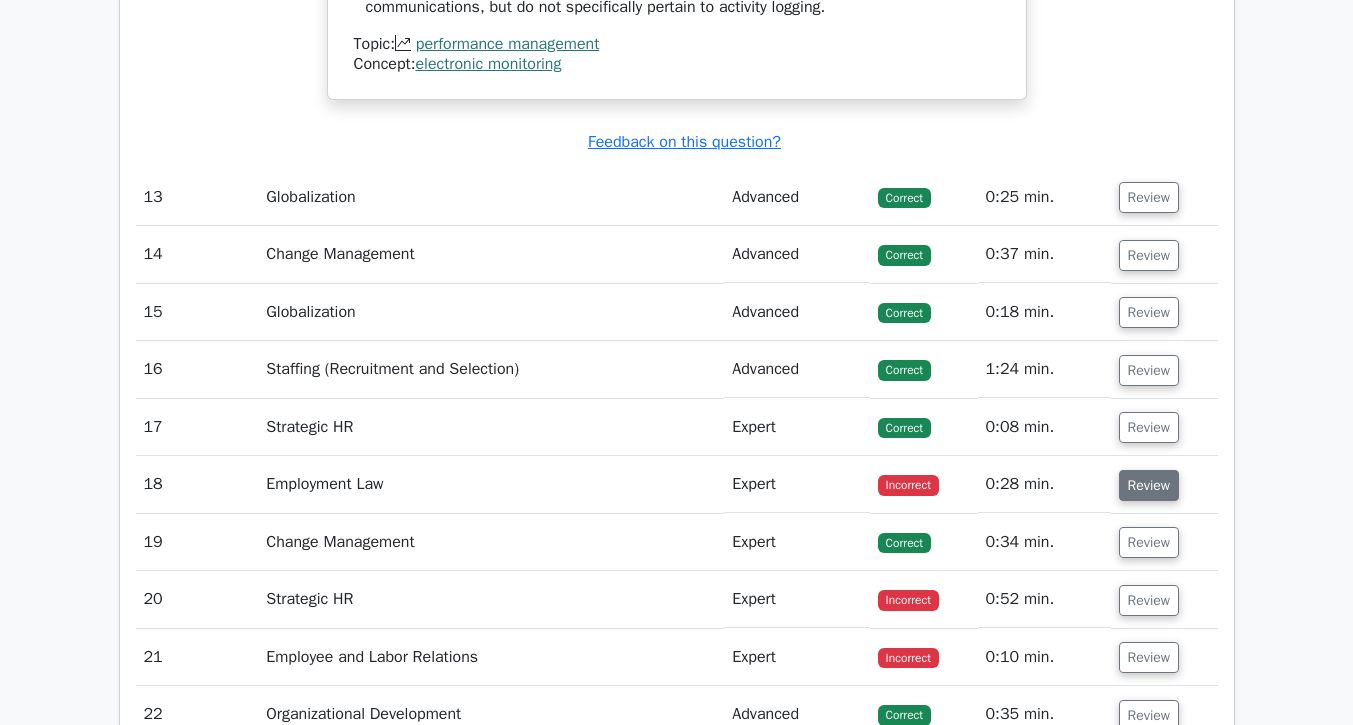click on "Review" at bounding box center (1149, 485) 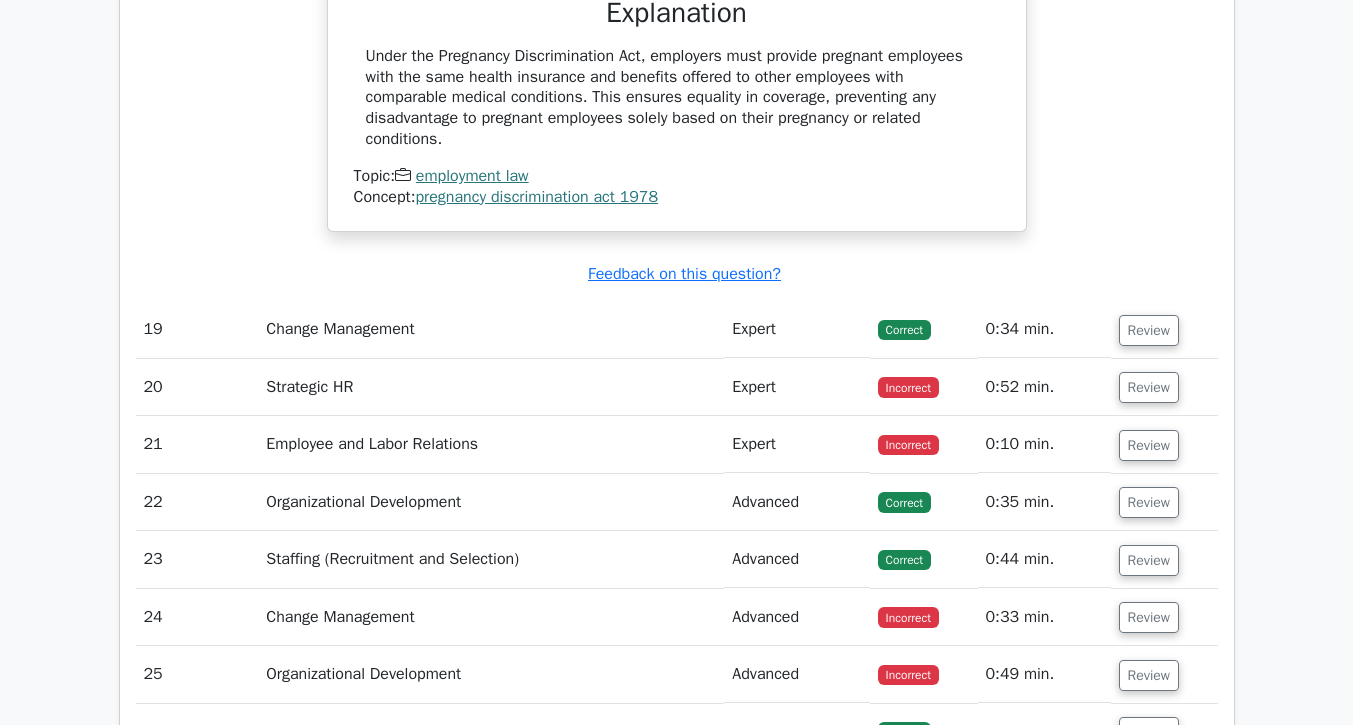 scroll, scrollTop: 5838, scrollLeft: 0, axis: vertical 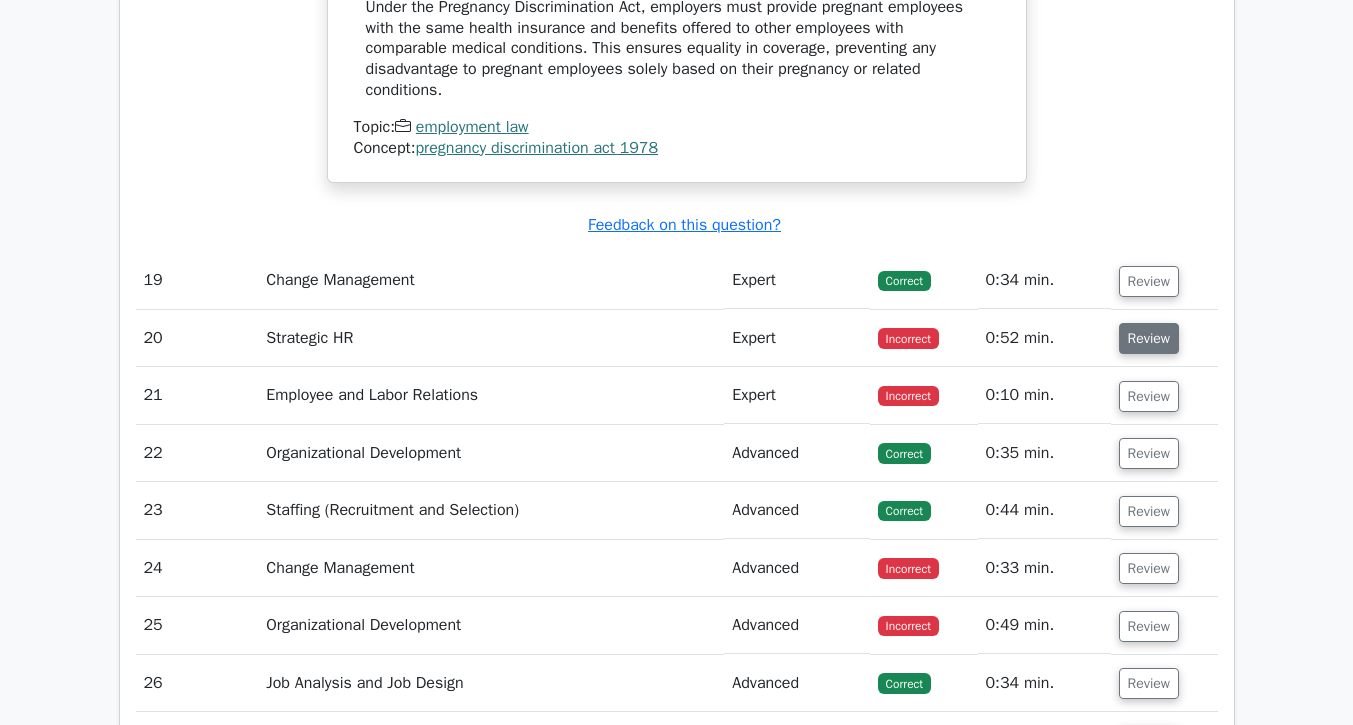 click on "Review" at bounding box center [1149, 338] 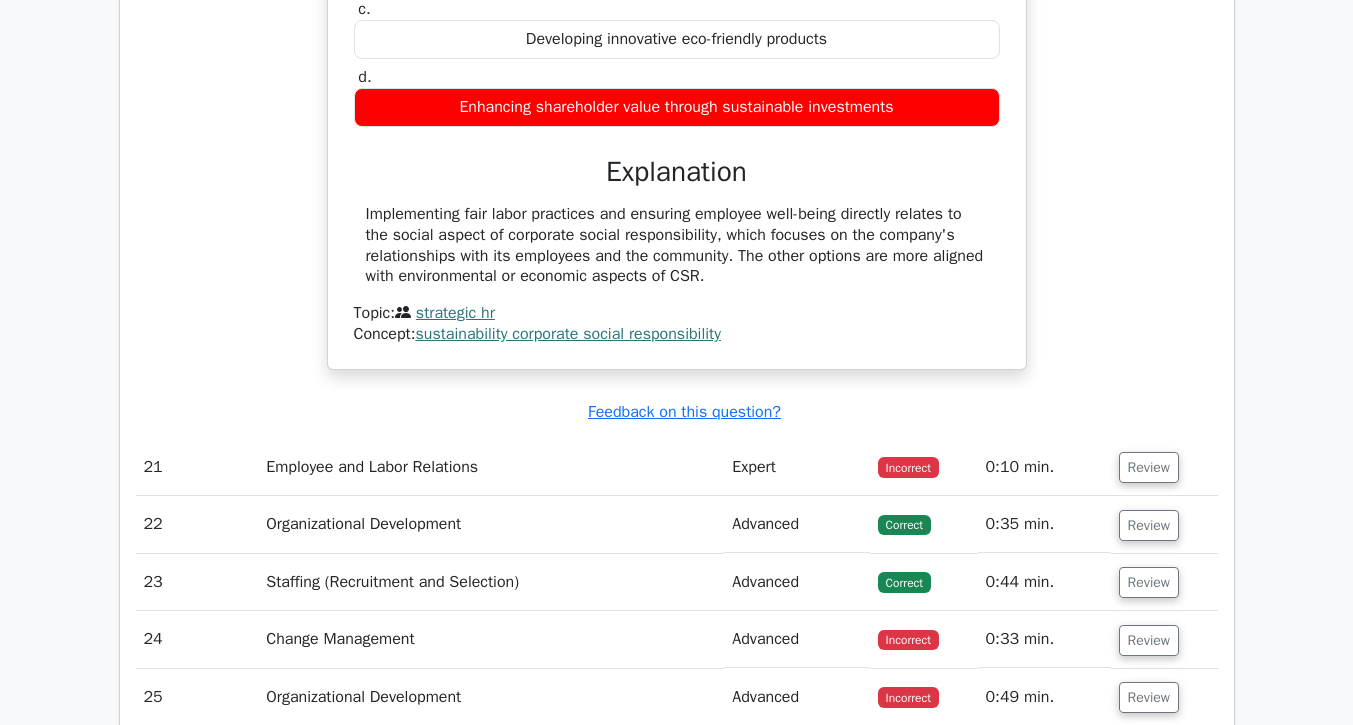 scroll, scrollTop: 6463, scrollLeft: 0, axis: vertical 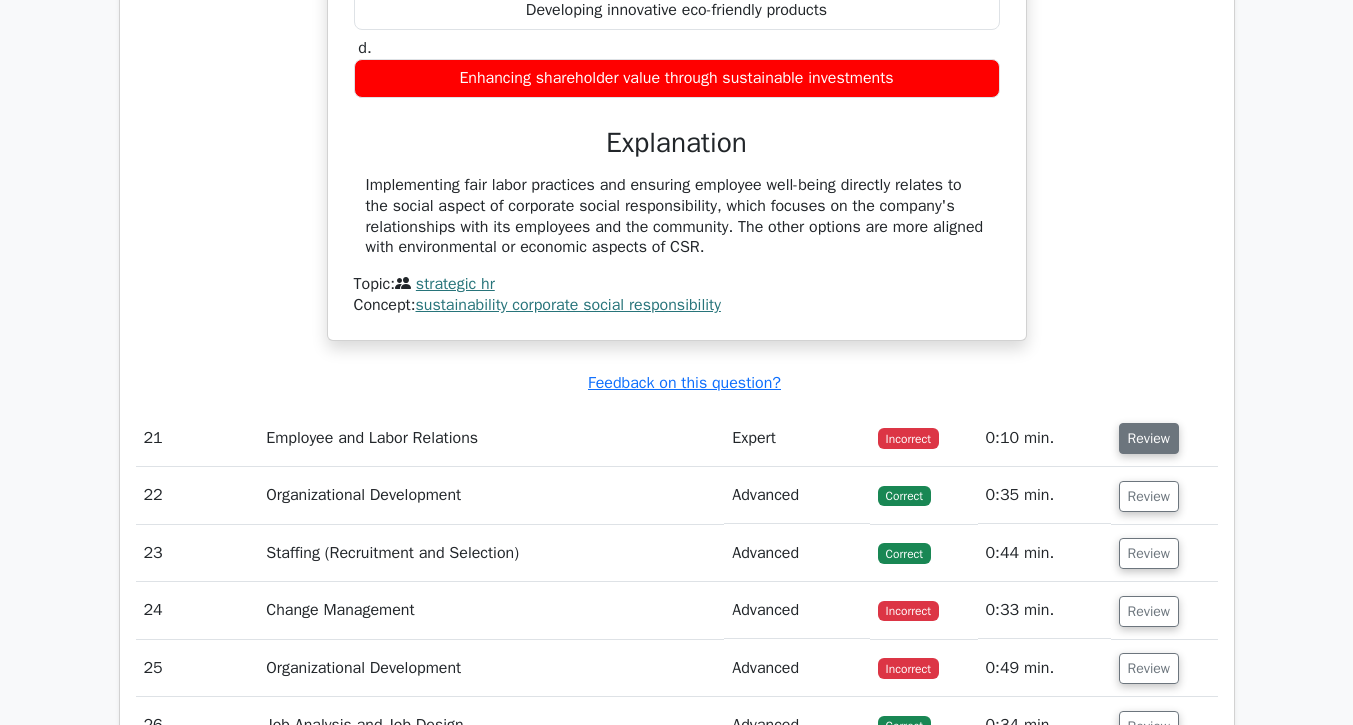 click on "Review" at bounding box center (1149, 438) 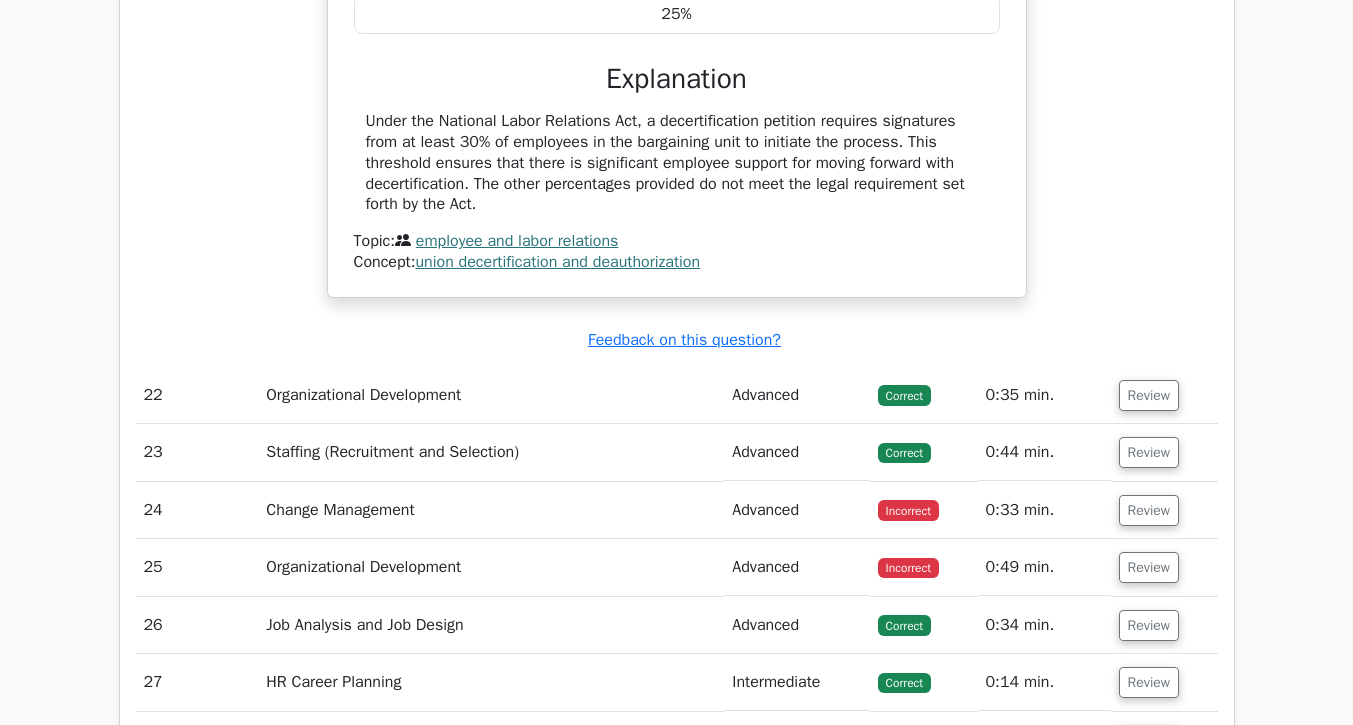scroll, scrollTop: 7277, scrollLeft: 0, axis: vertical 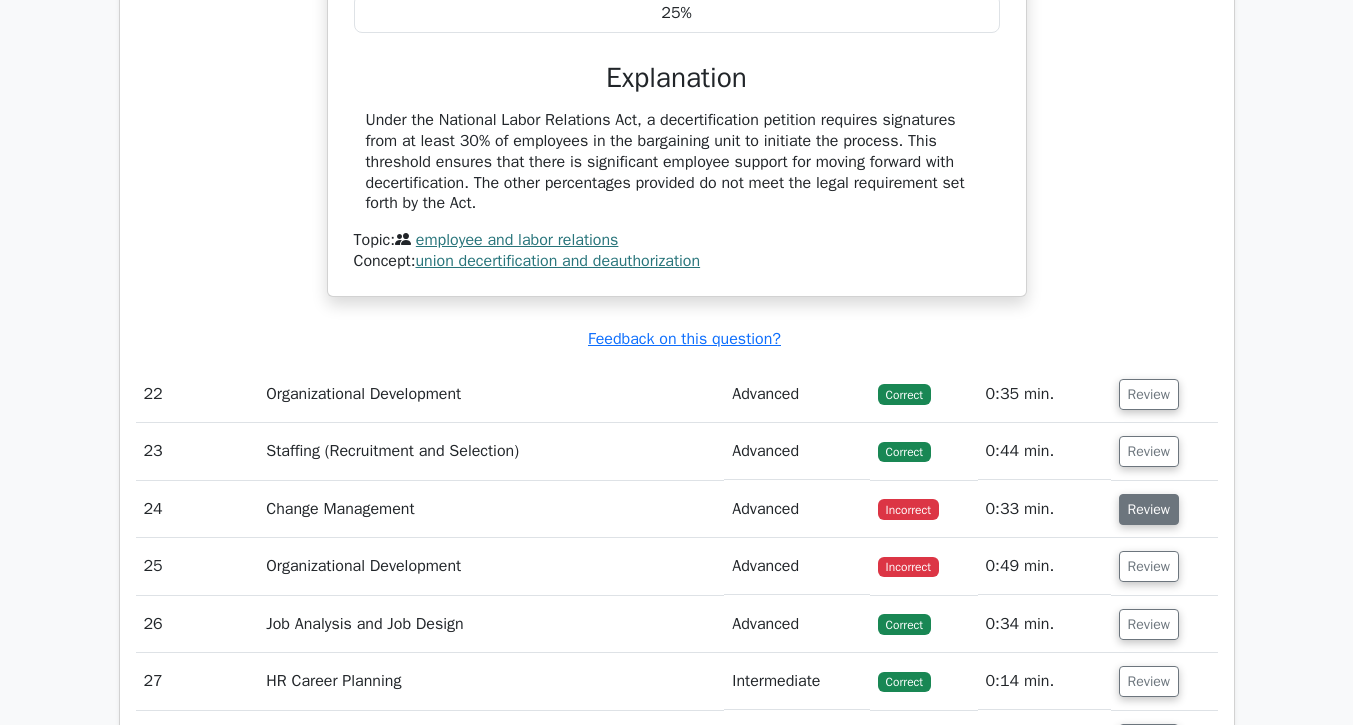 click on "Review" at bounding box center [1149, 509] 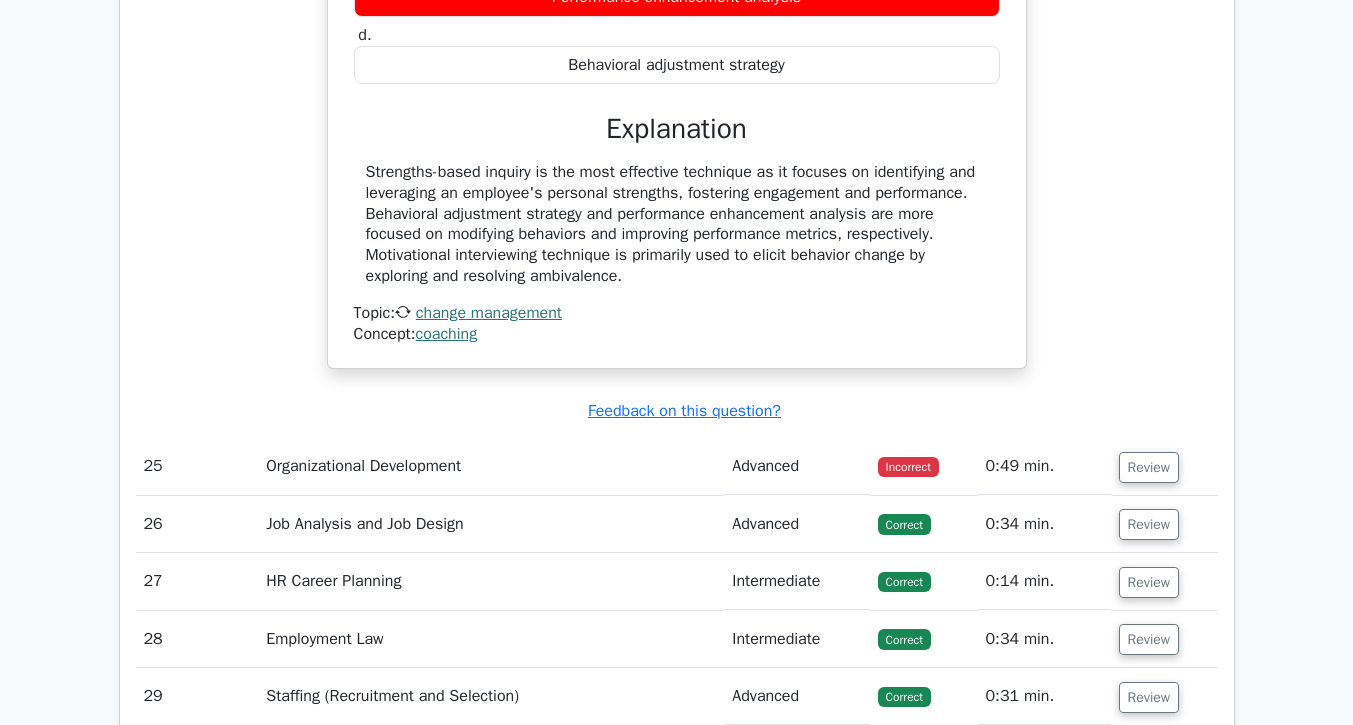 scroll, scrollTop: 8116, scrollLeft: 0, axis: vertical 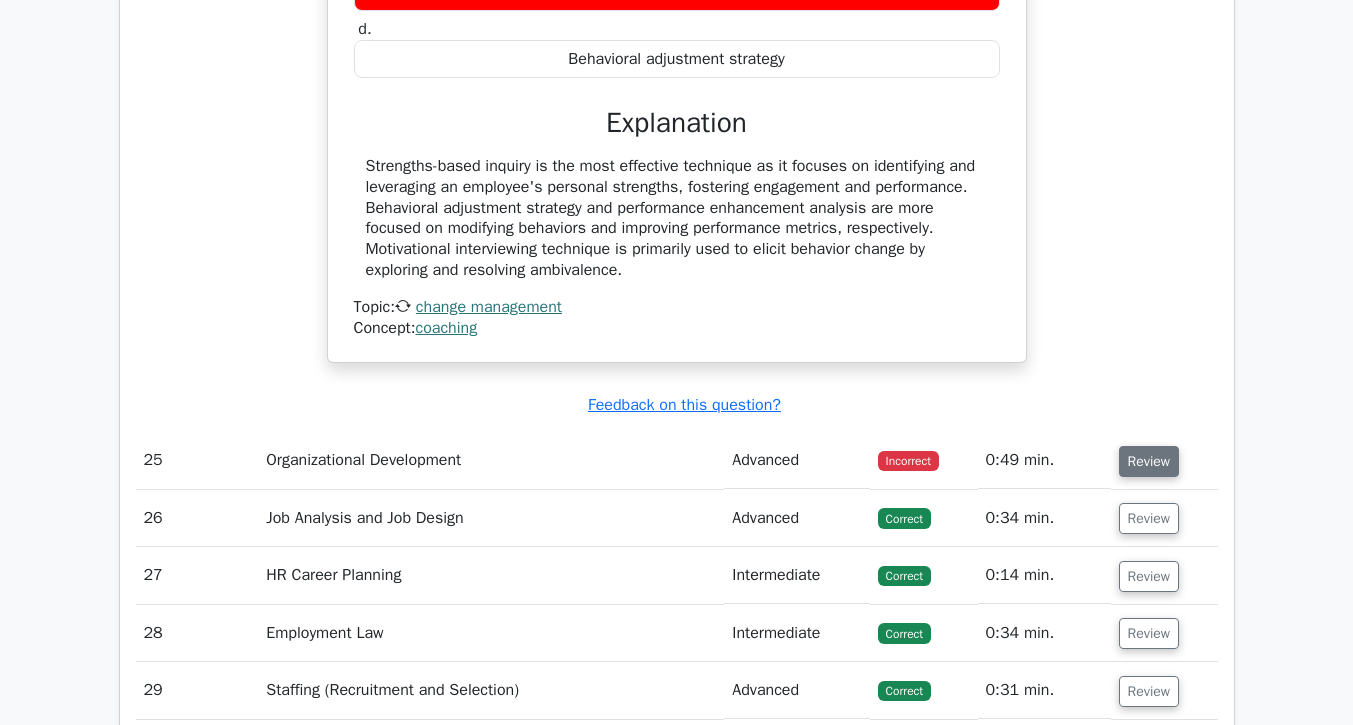 click on "Review" at bounding box center [1149, 461] 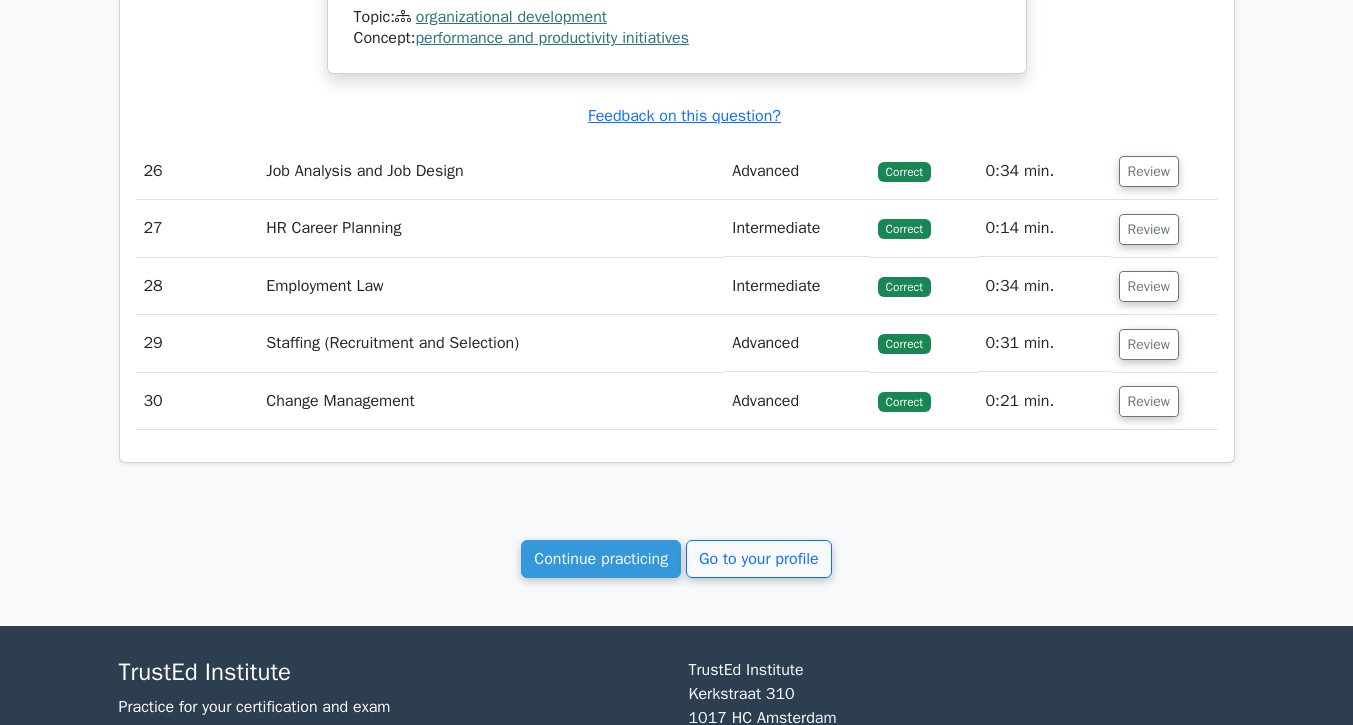 scroll, scrollTop: 9199, scrollLeft: 0, axis: vertical 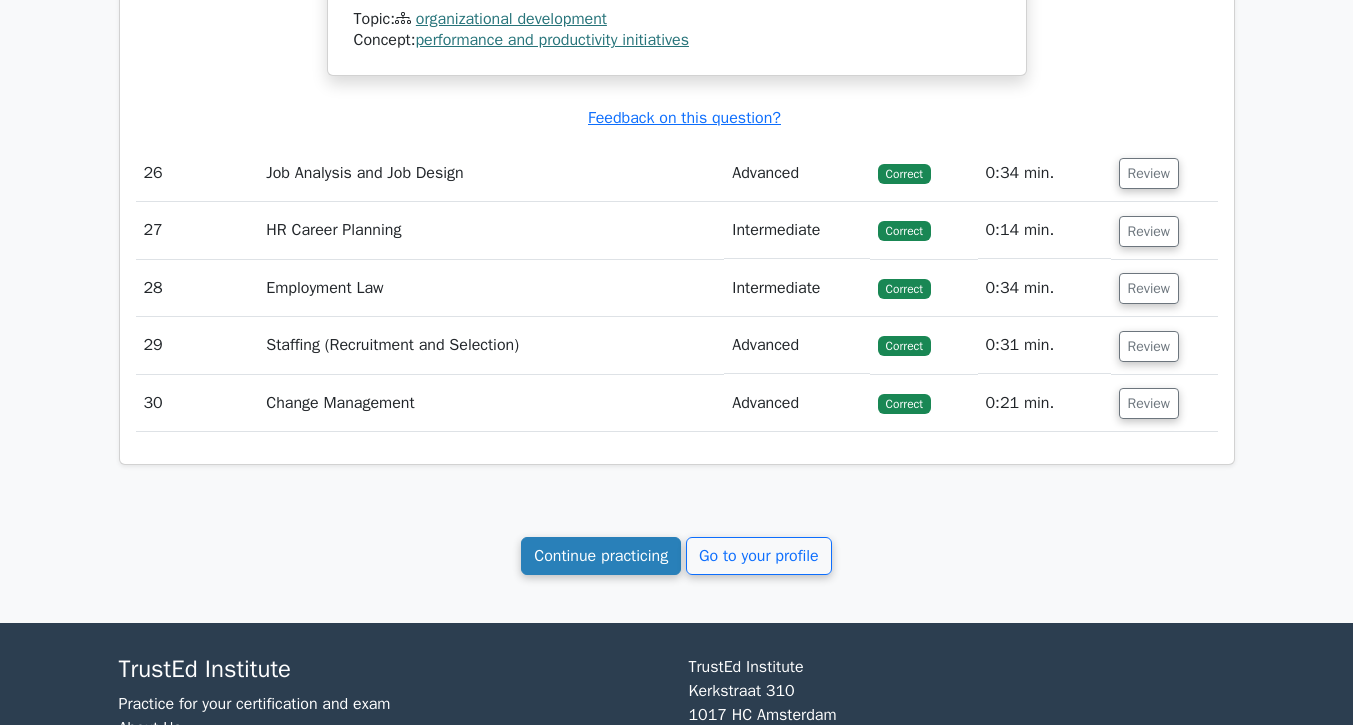 click on "Continue practicing" at bounding box center [601, 556] 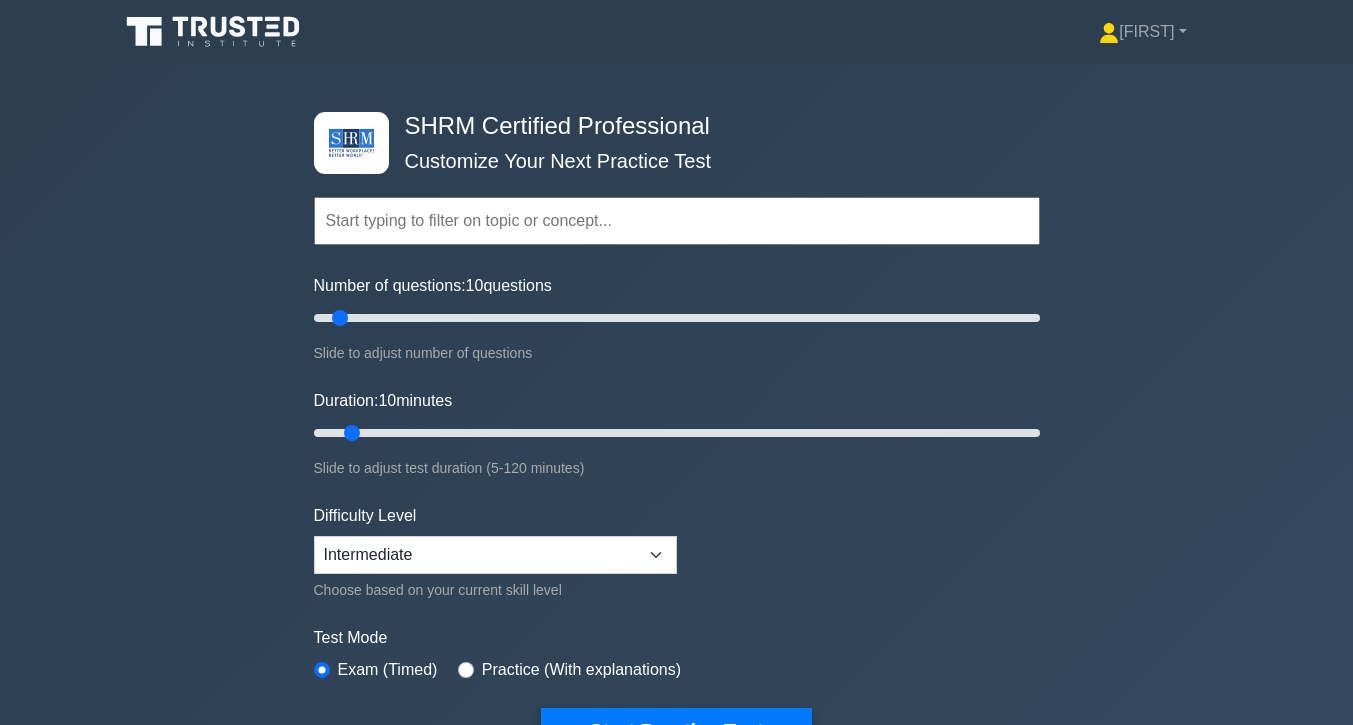 scroll, scrollTop: 0, scrollLeft: 0, axis: both 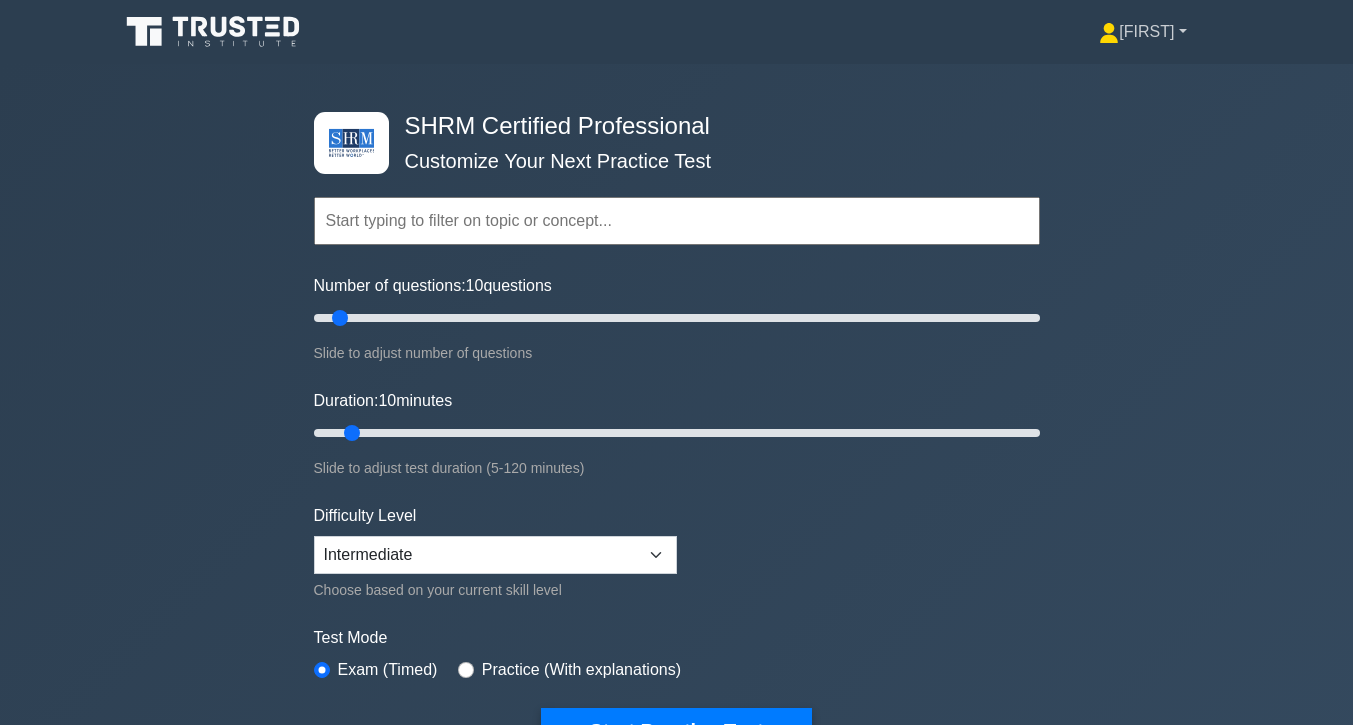 click on "[FIRST]" at bounding box center (1142, 32) 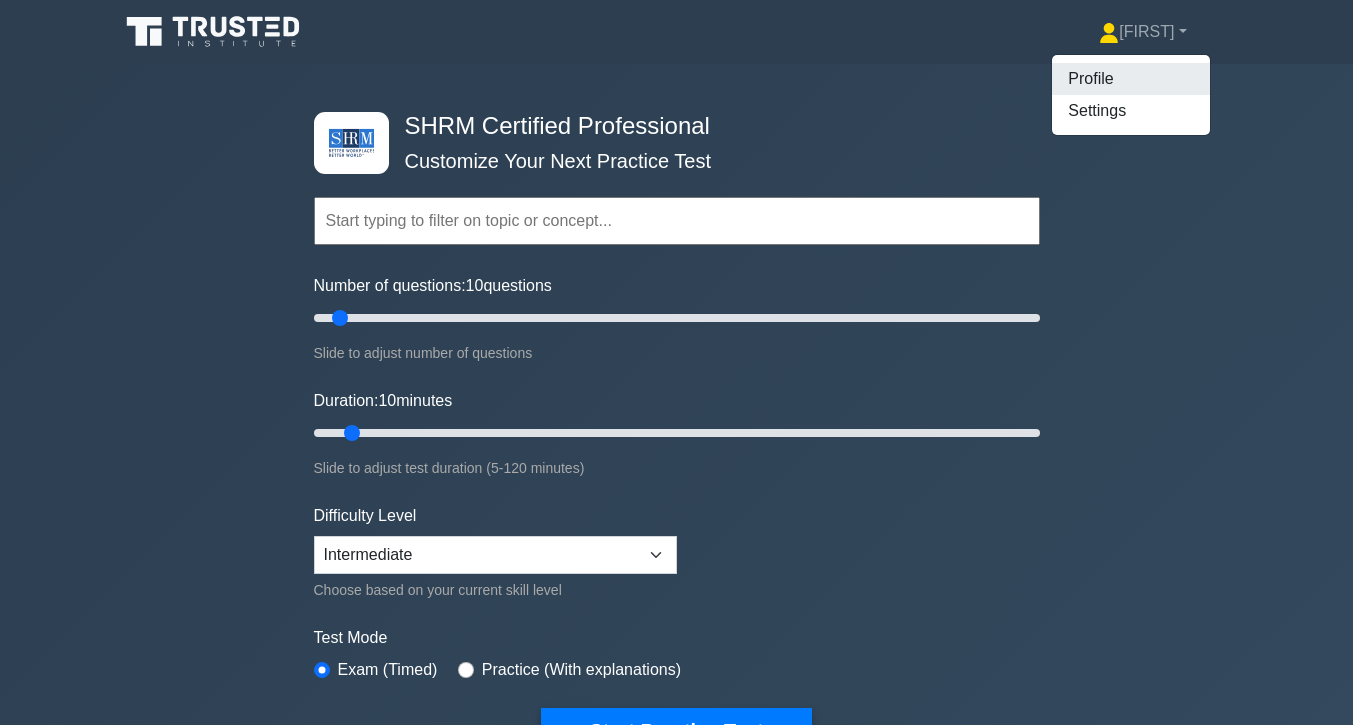 click on "Profile" at bounding box center [1131, 79] 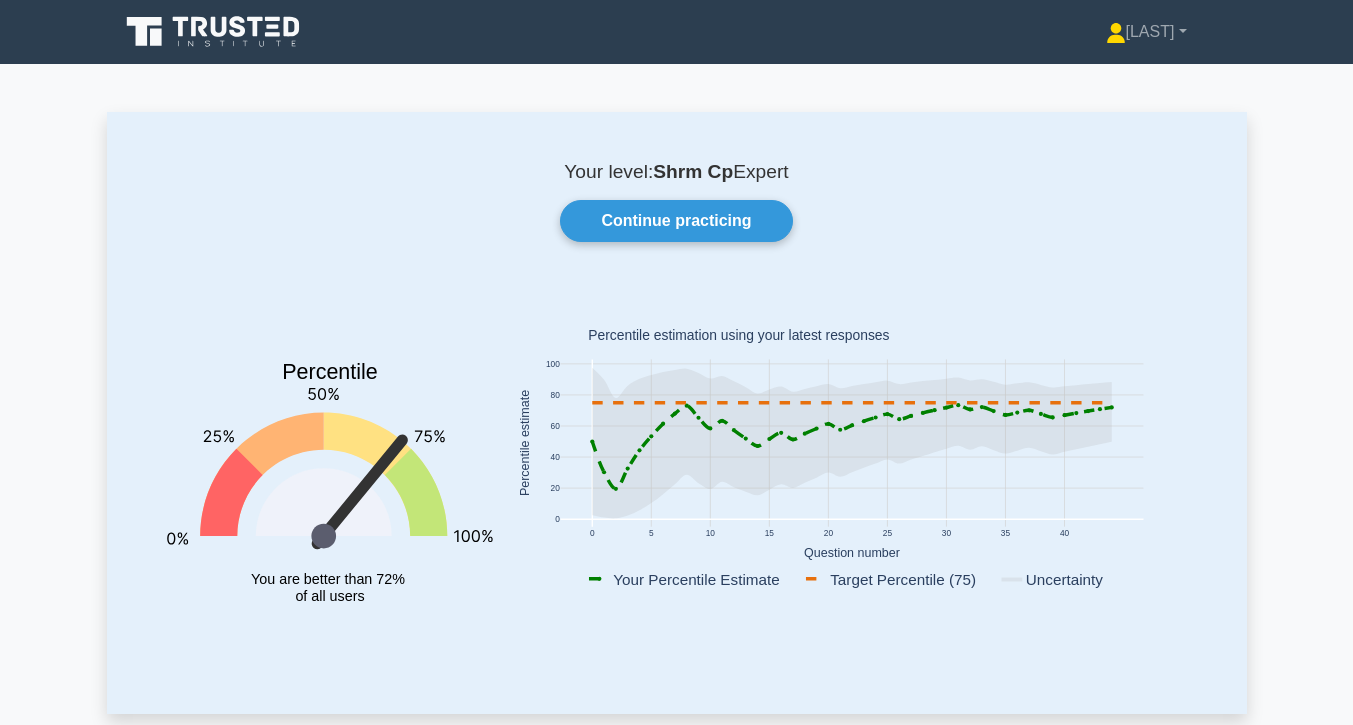 scroll, scrollTop: 0, scrollLeft: 0, axis: both 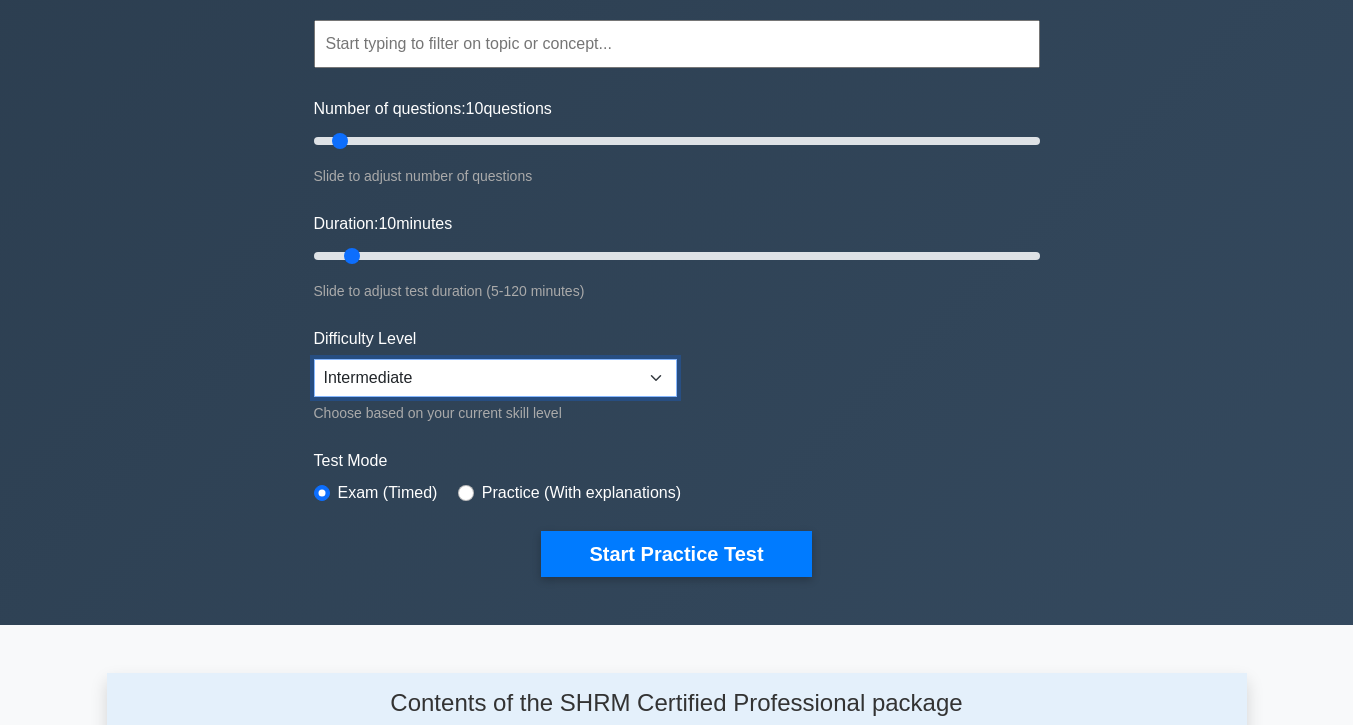 click on "Beginner
Intermediate
Expert" at bounding box center (495, 378) 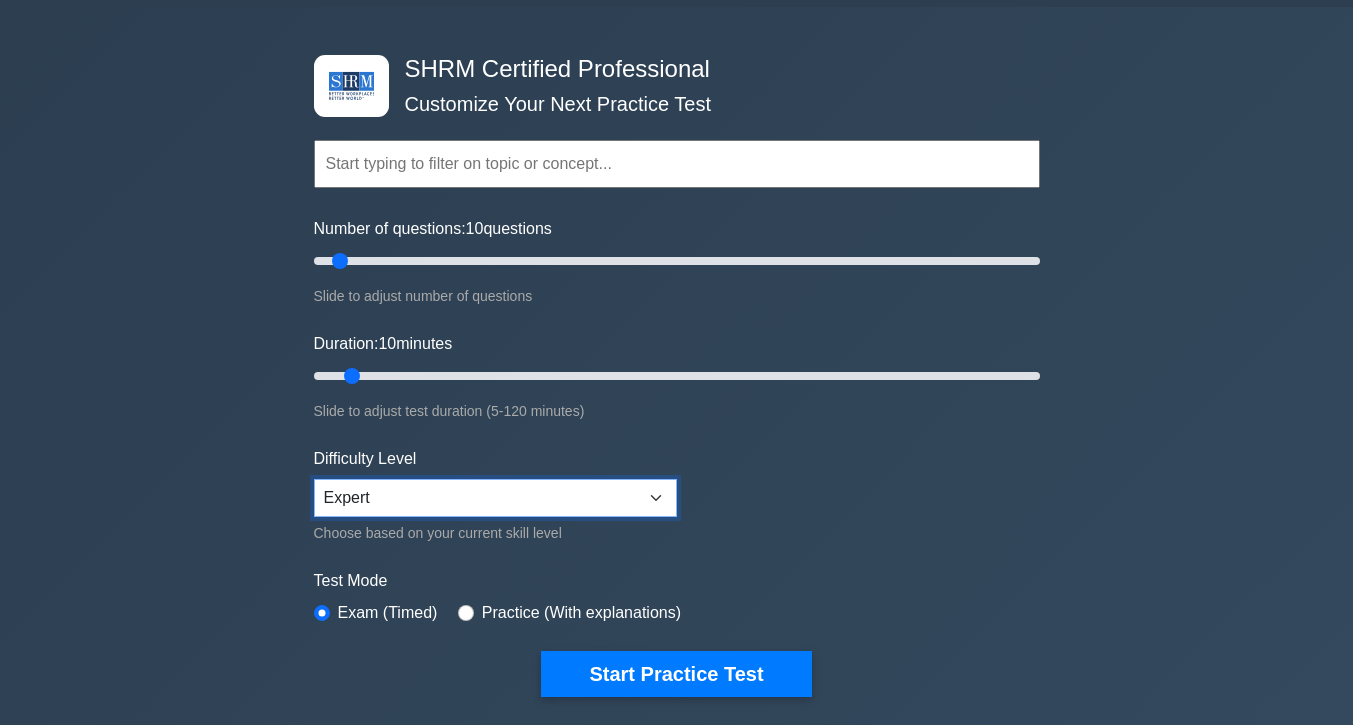 scroll, scrollTop: 0, scrollLeft: 0, axis: both 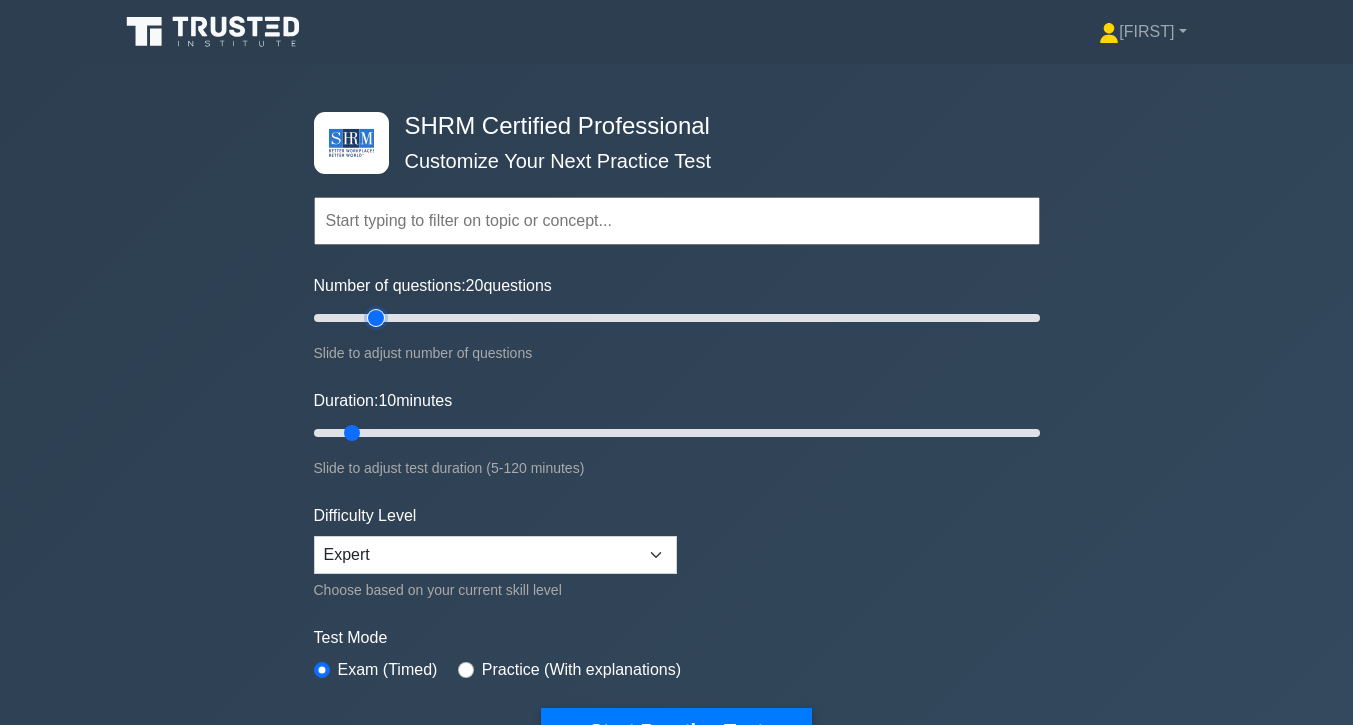 drag, startPoint x: 338, startPoint y: 314, endPoint x: 381, endPoint y: 315, distance: 43.011627 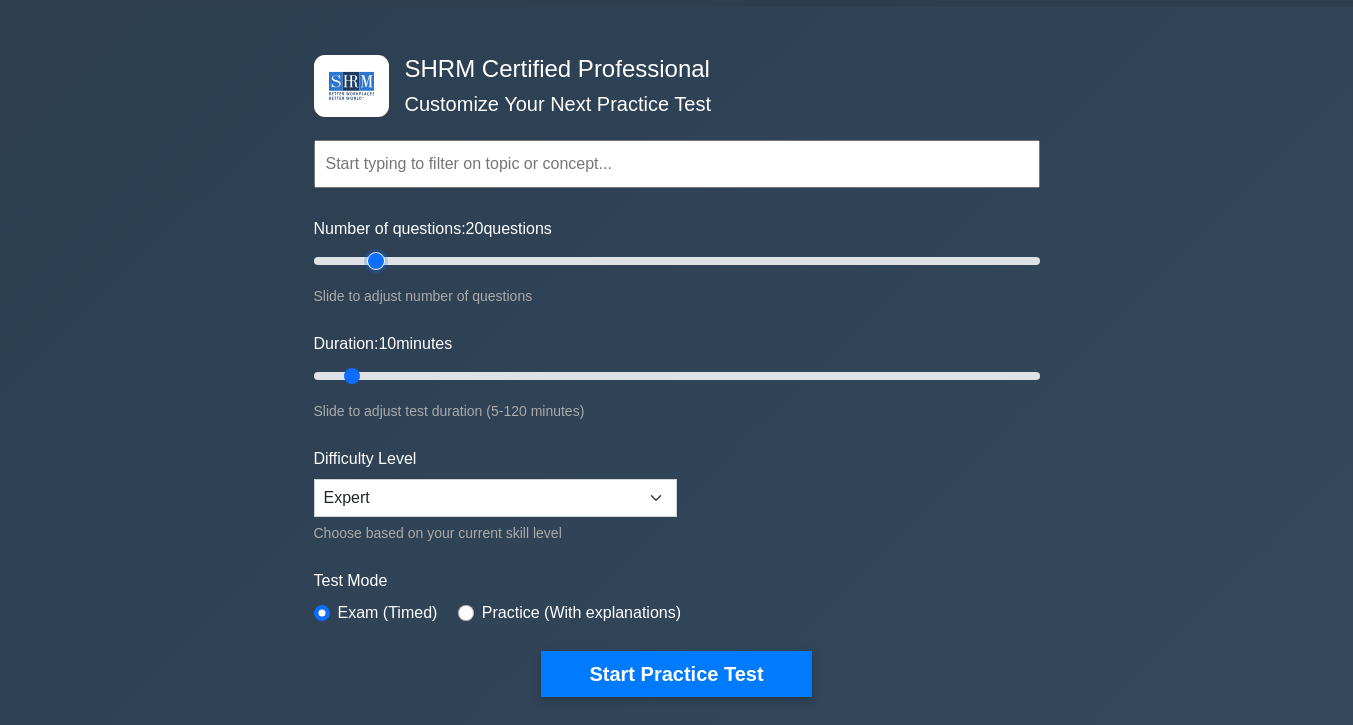 scroll, scrollTop: 67, scrollLeft: 0, axis: vertical 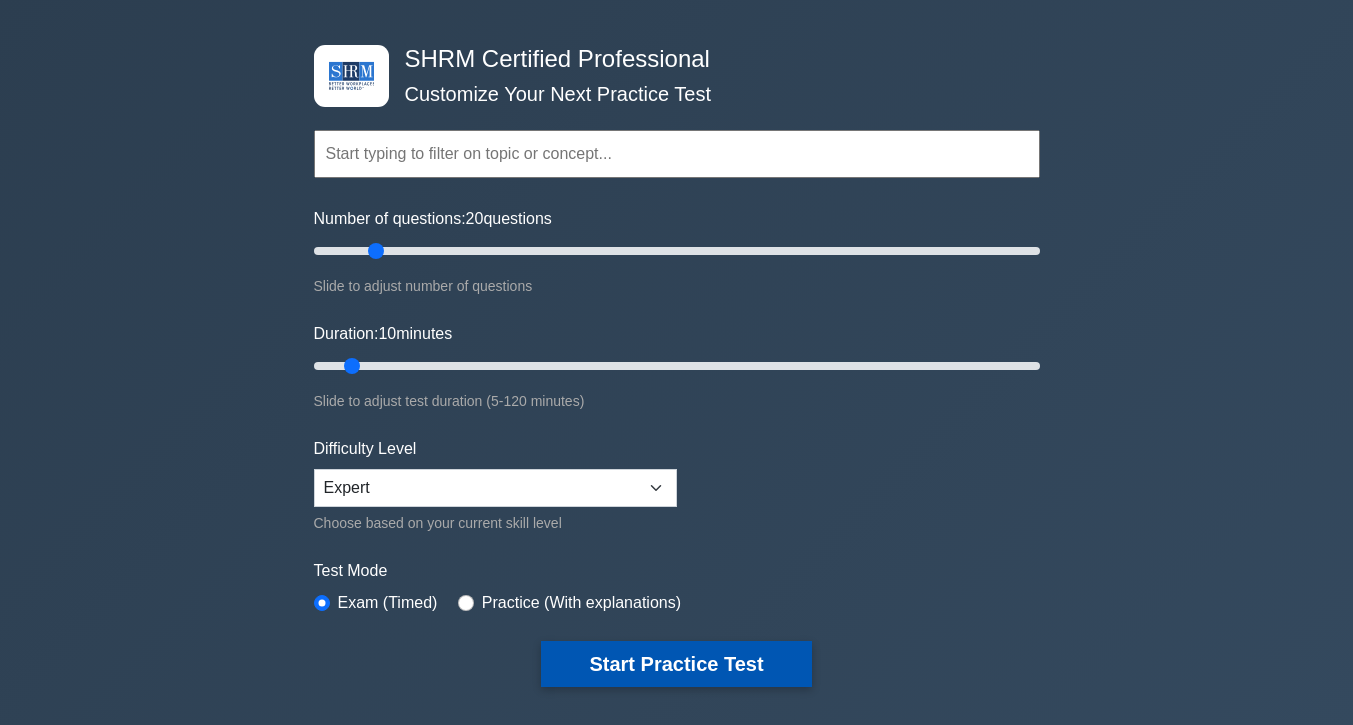 click on "Start Practice Test" at bounding box center [676, 664] 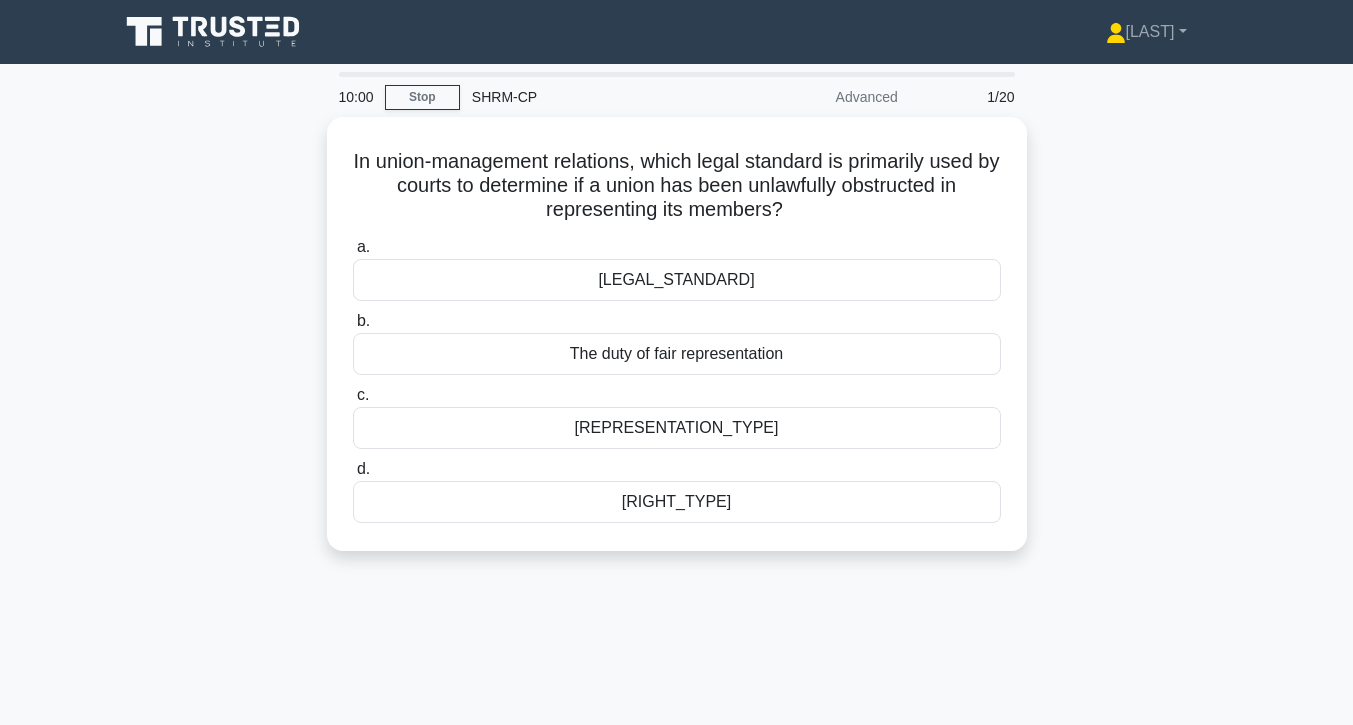 scroll, scrollTop: 0, scrollLeft: 0, axis: both 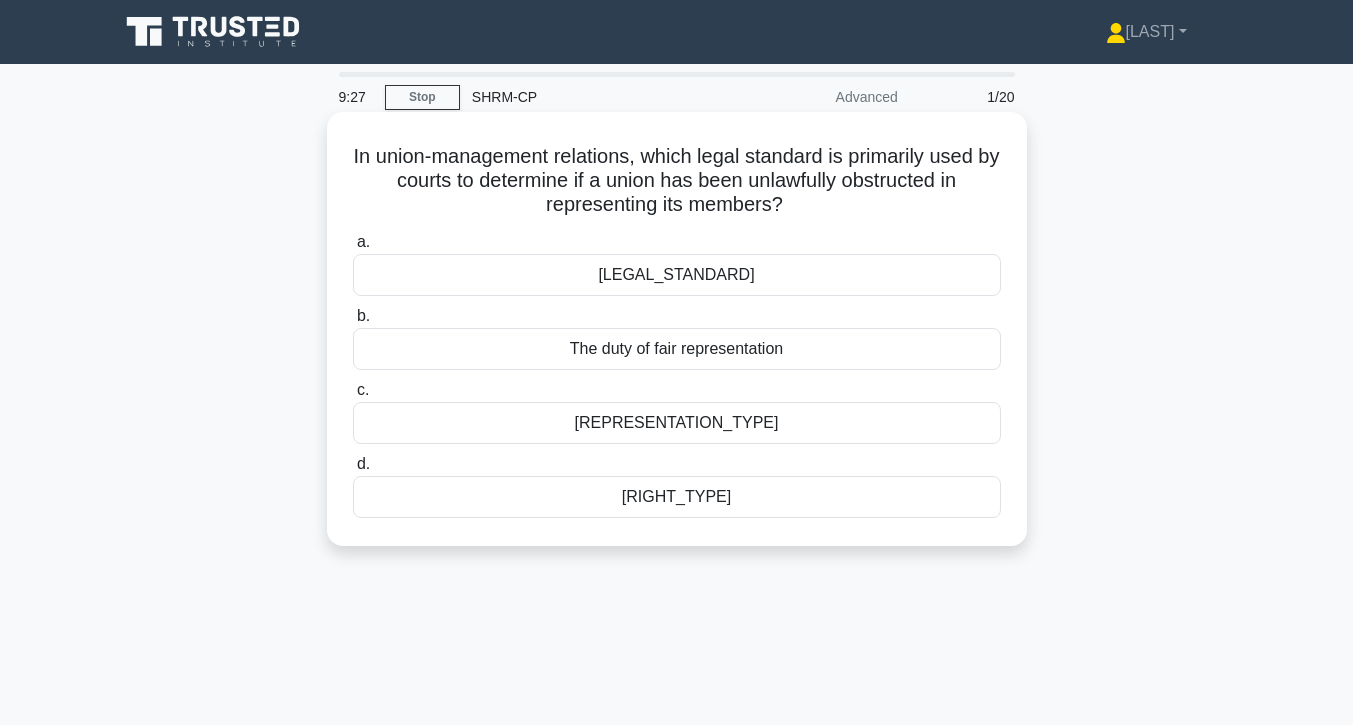 click on "The duty of fair representation" at bounding box center (677, 349) 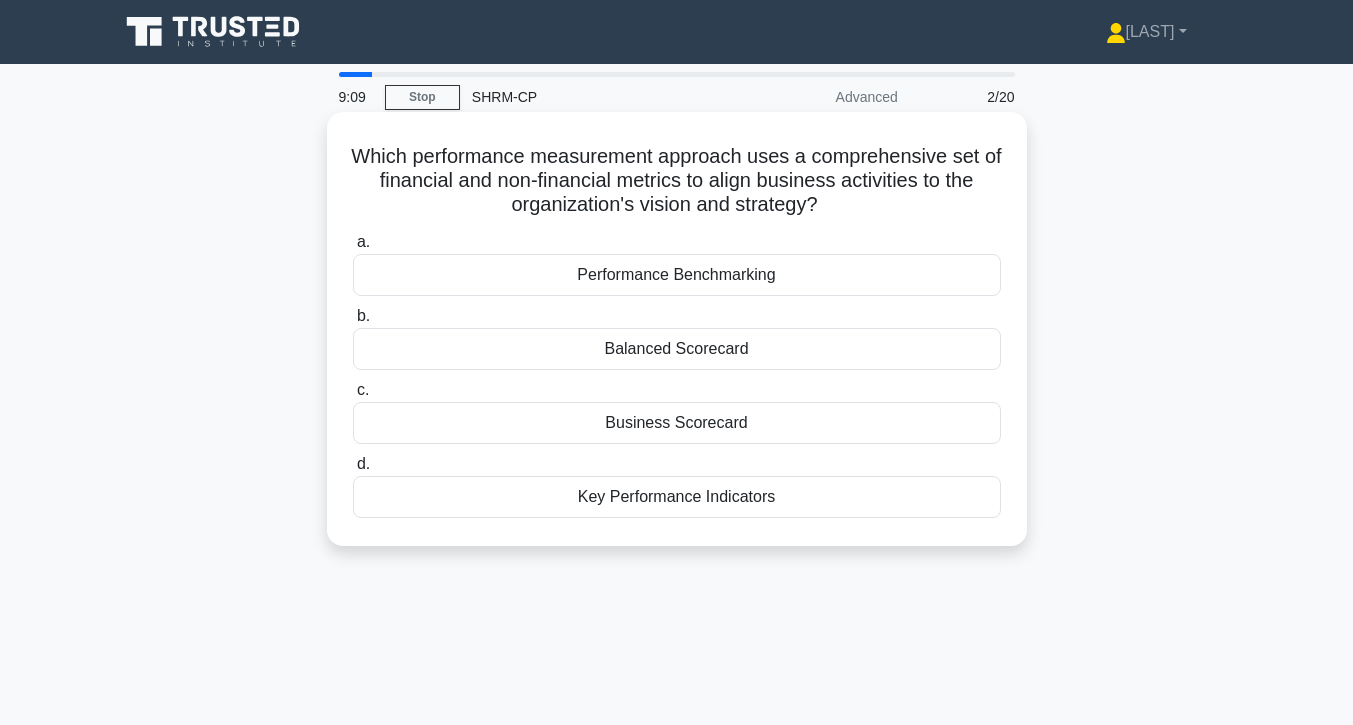 click on "Balanced Scorecard" at bounding box center (677, 349) 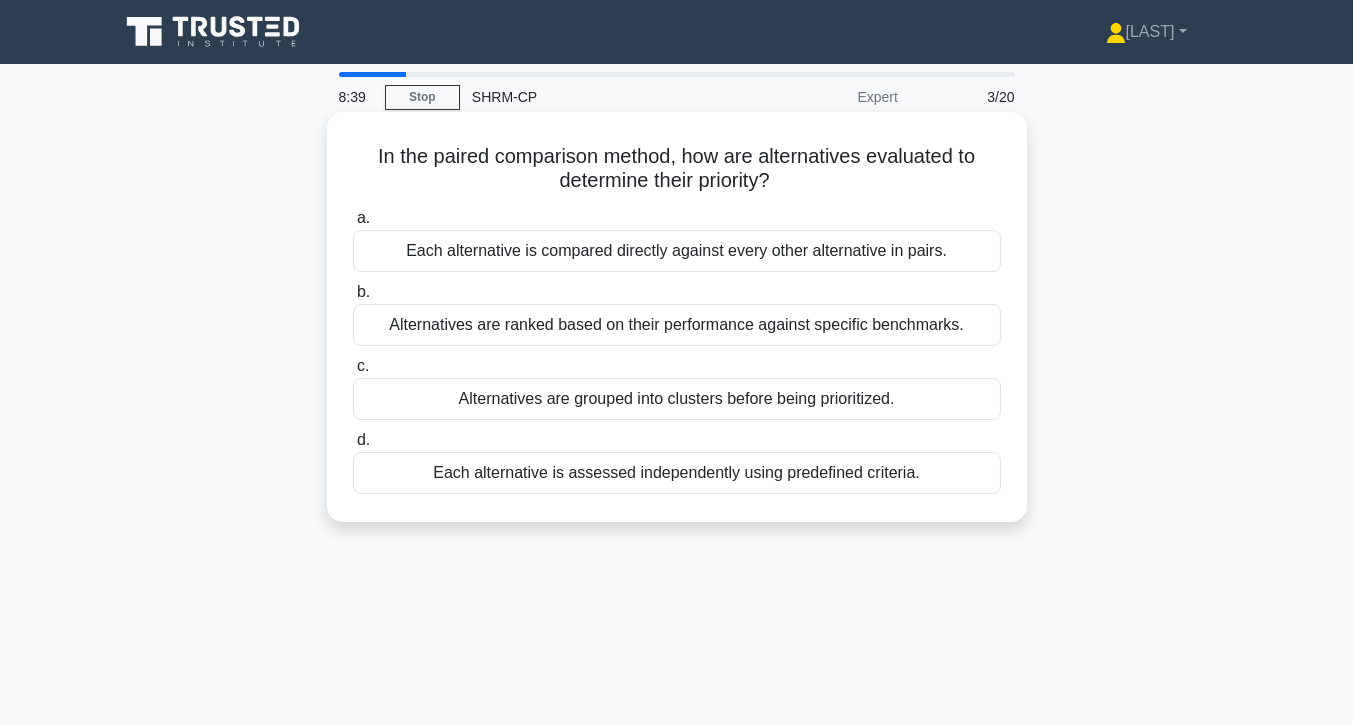 click on "Each alternative is compared directly against every other alternative in pairs." at bounding box center [677, 251] 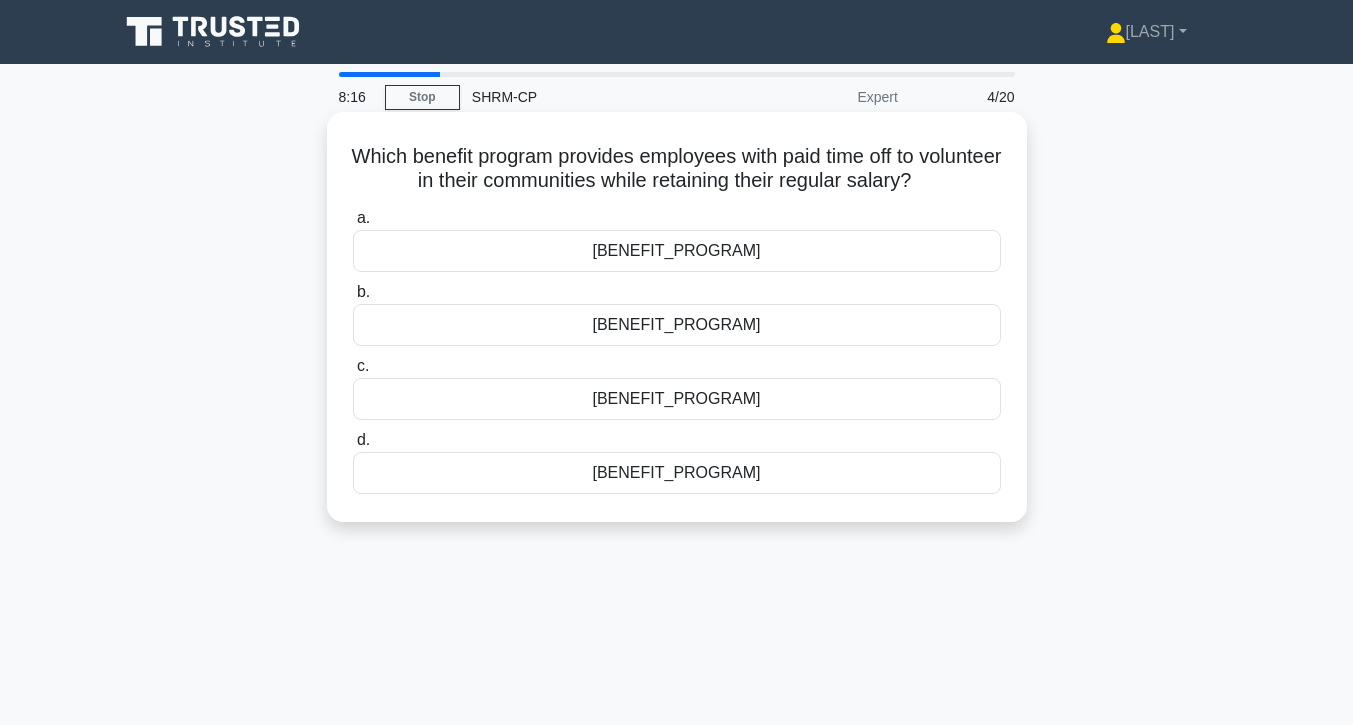 click on "Community Service Leave" at bounding box center (677, 325) 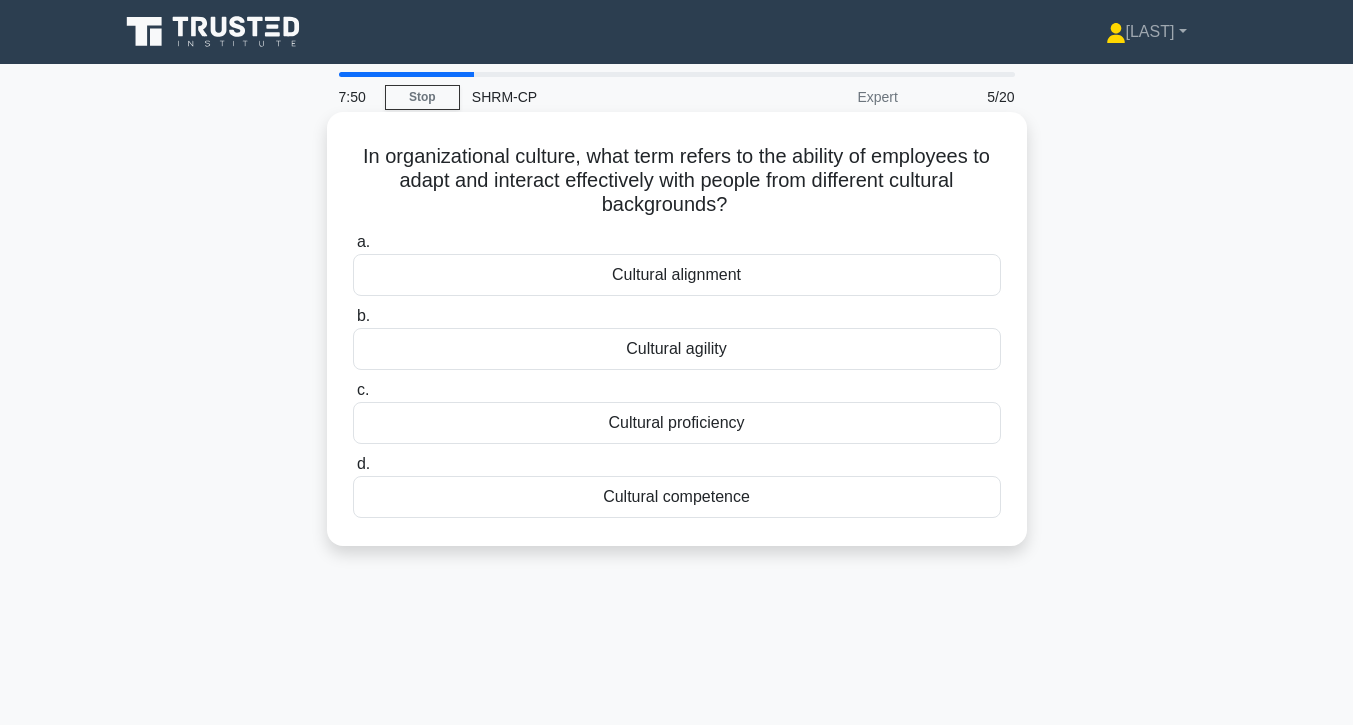 click on "Cultural agility" at bounding box center [677, 349] 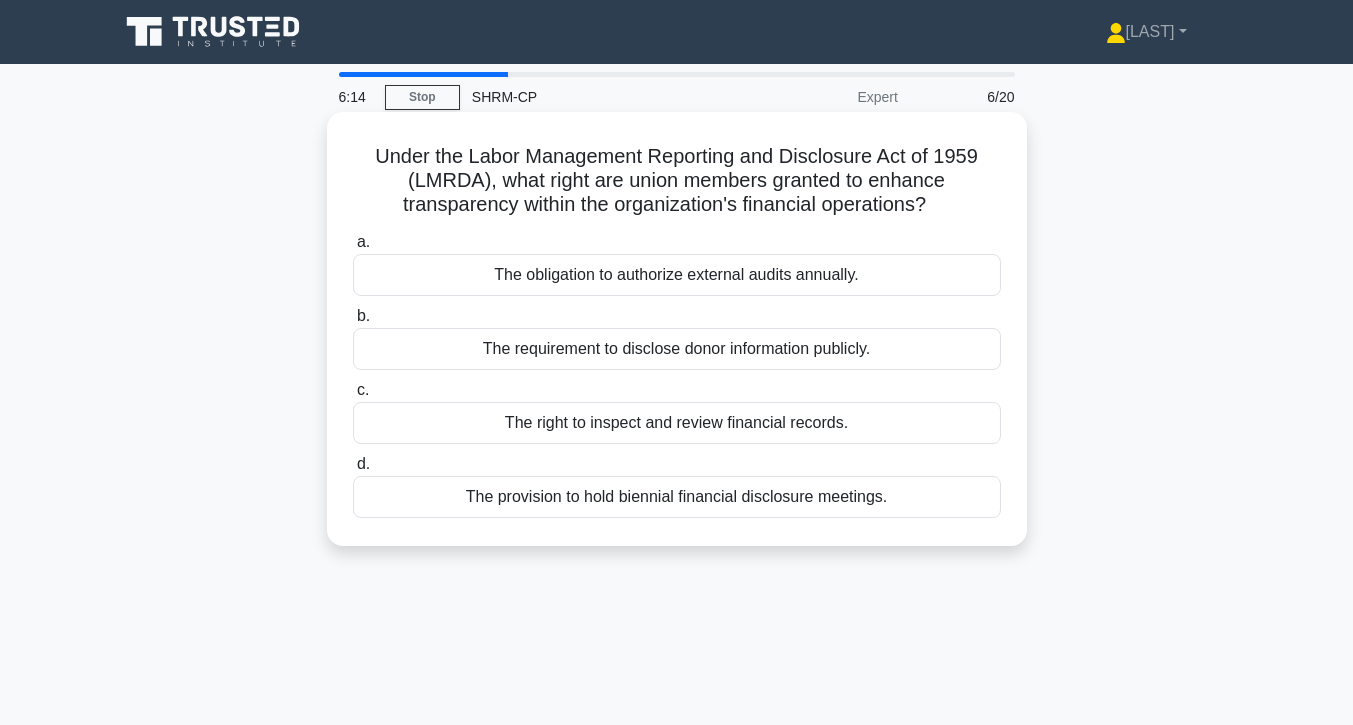 click on "The obligation to authorize external audits annually." at bounding box center (677, 275) 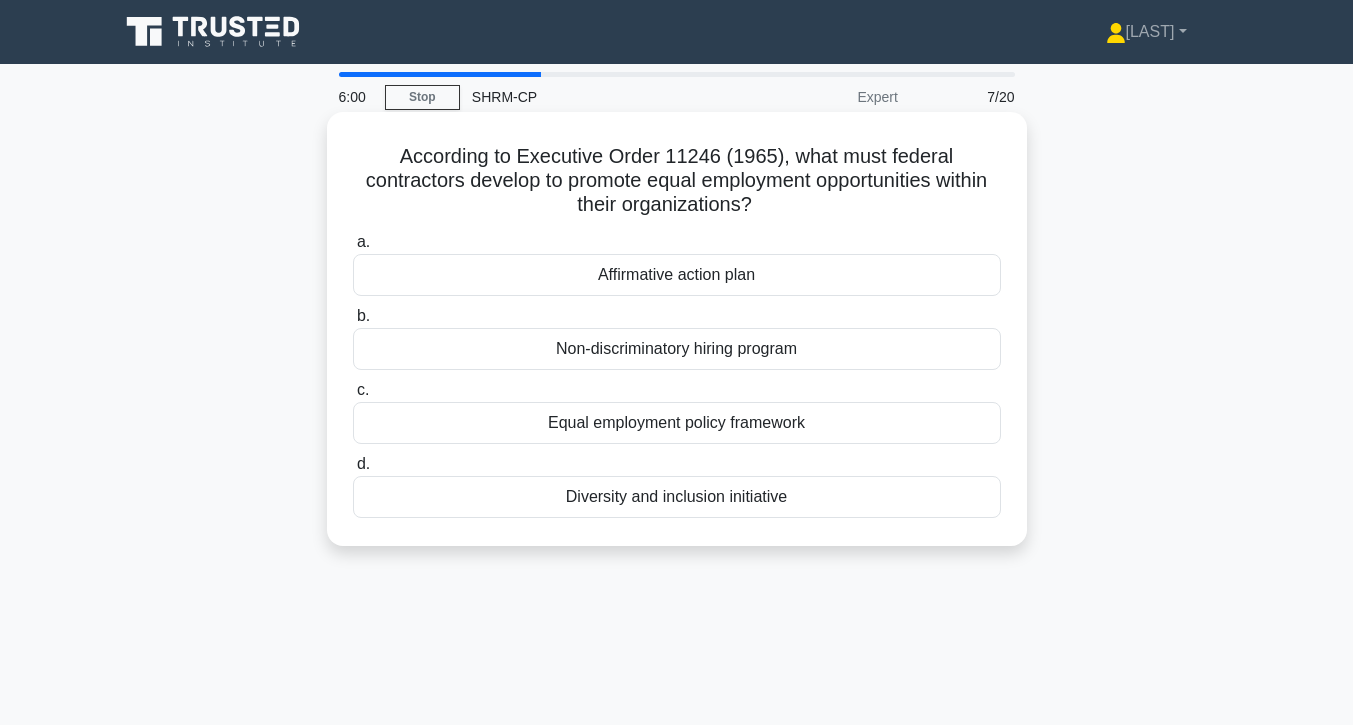 click on "Affirmative action plan" at bounding box center [677, 275] 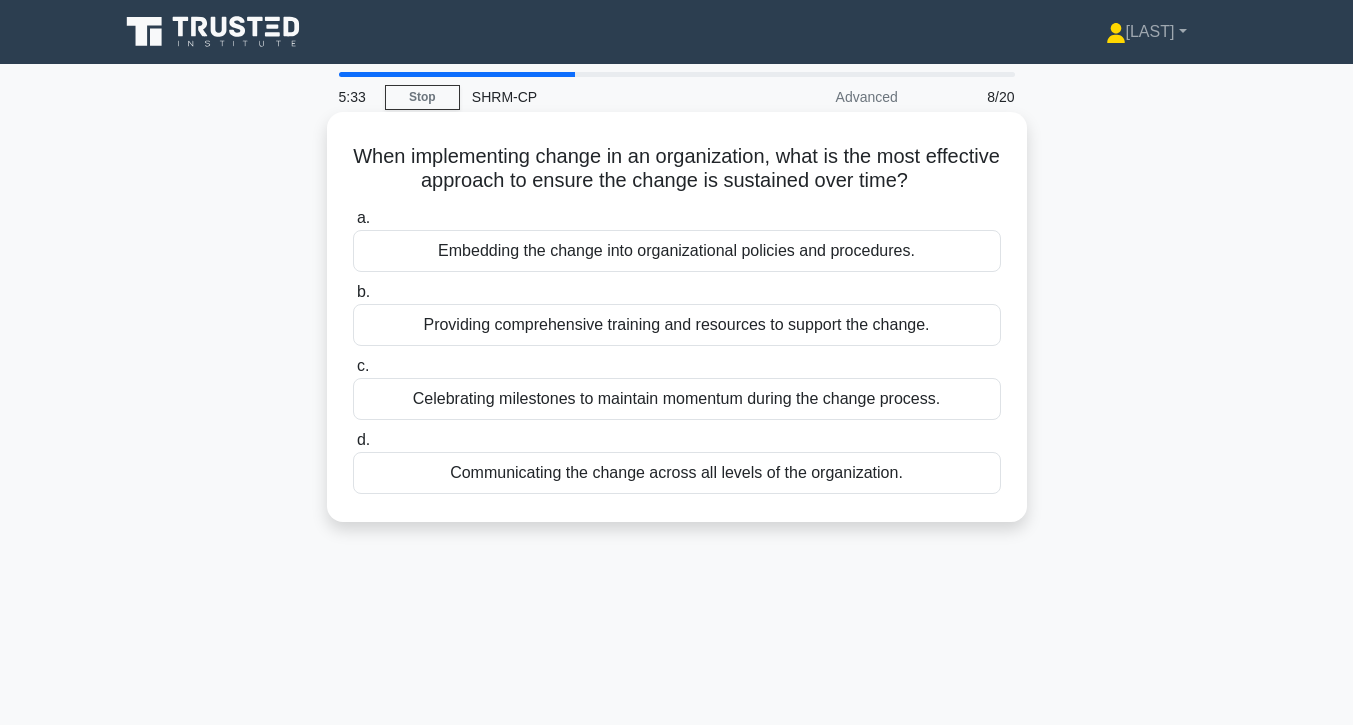 click on "Embedding the change into organizational policies and procedures." at bounding box center [677, 251] 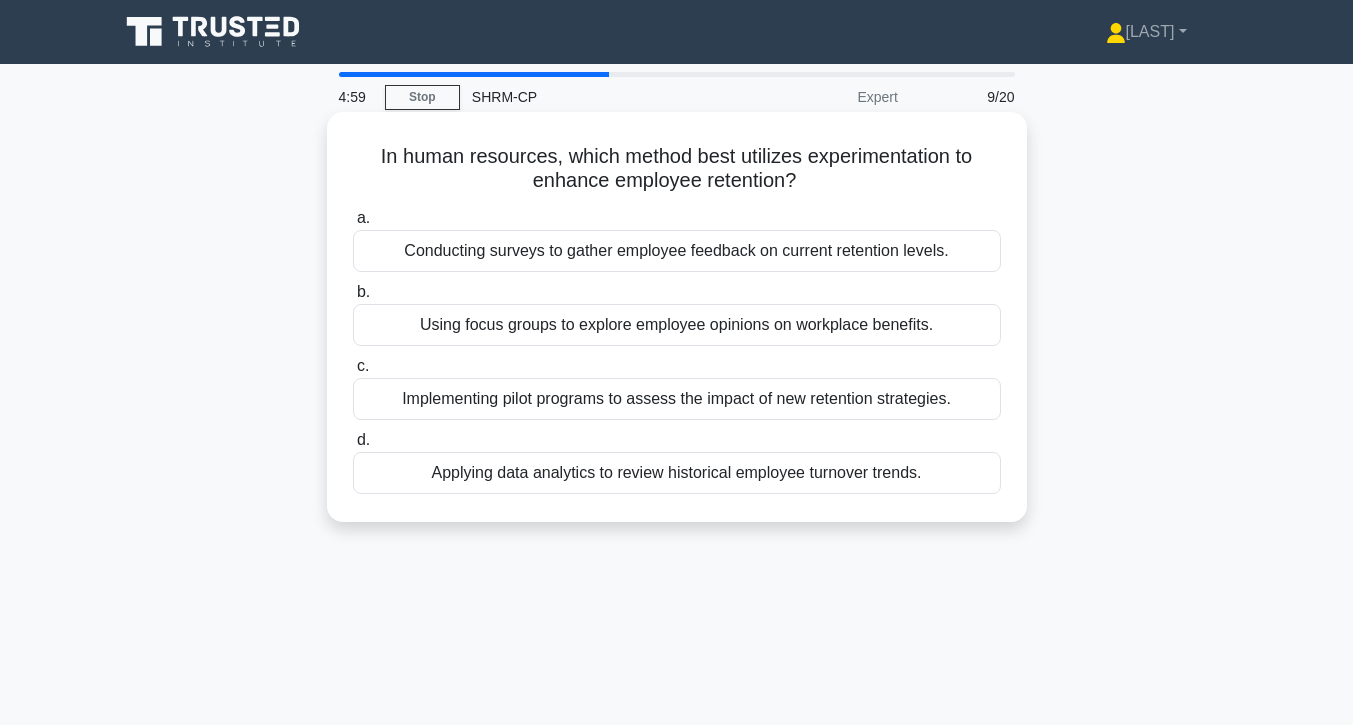 click on "Using focus groups to explore employee opinions on workplace benefits." at bounding box center [677, 325] 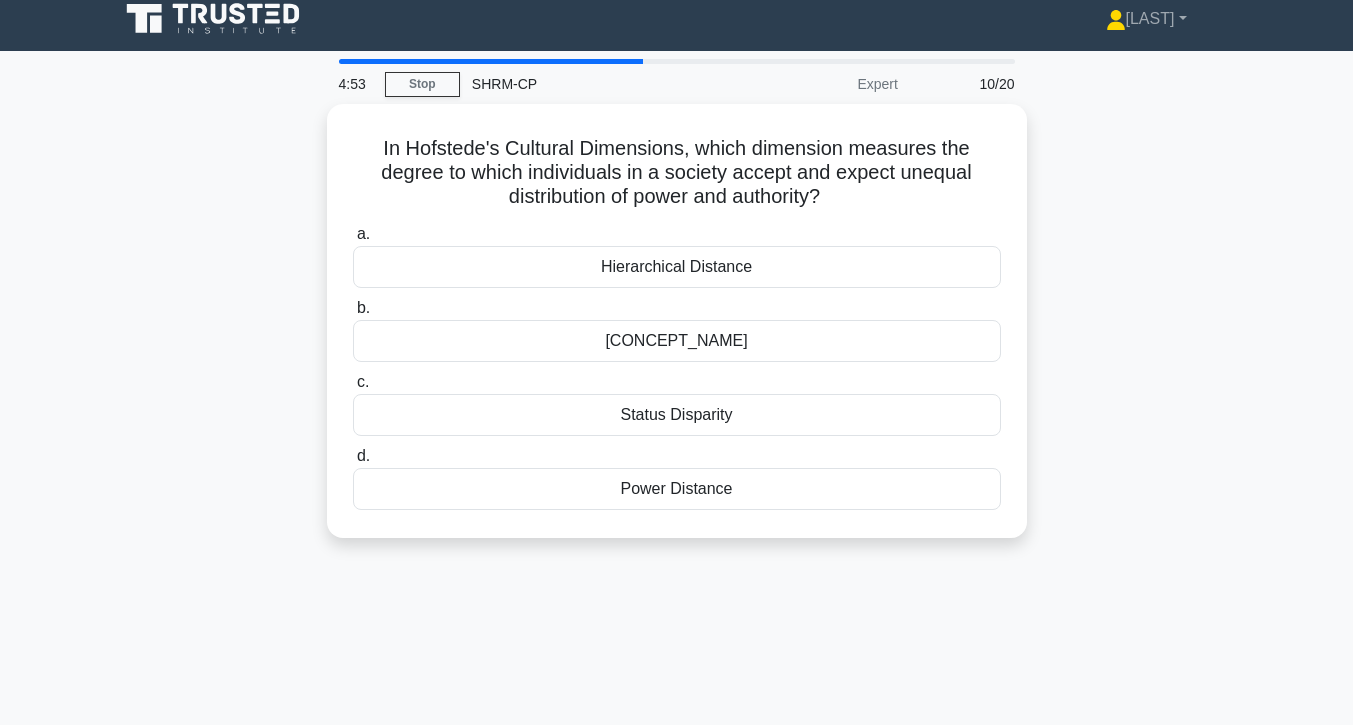 scroll, scrollTop: 9, scrollLeft: 0, axis: vertical 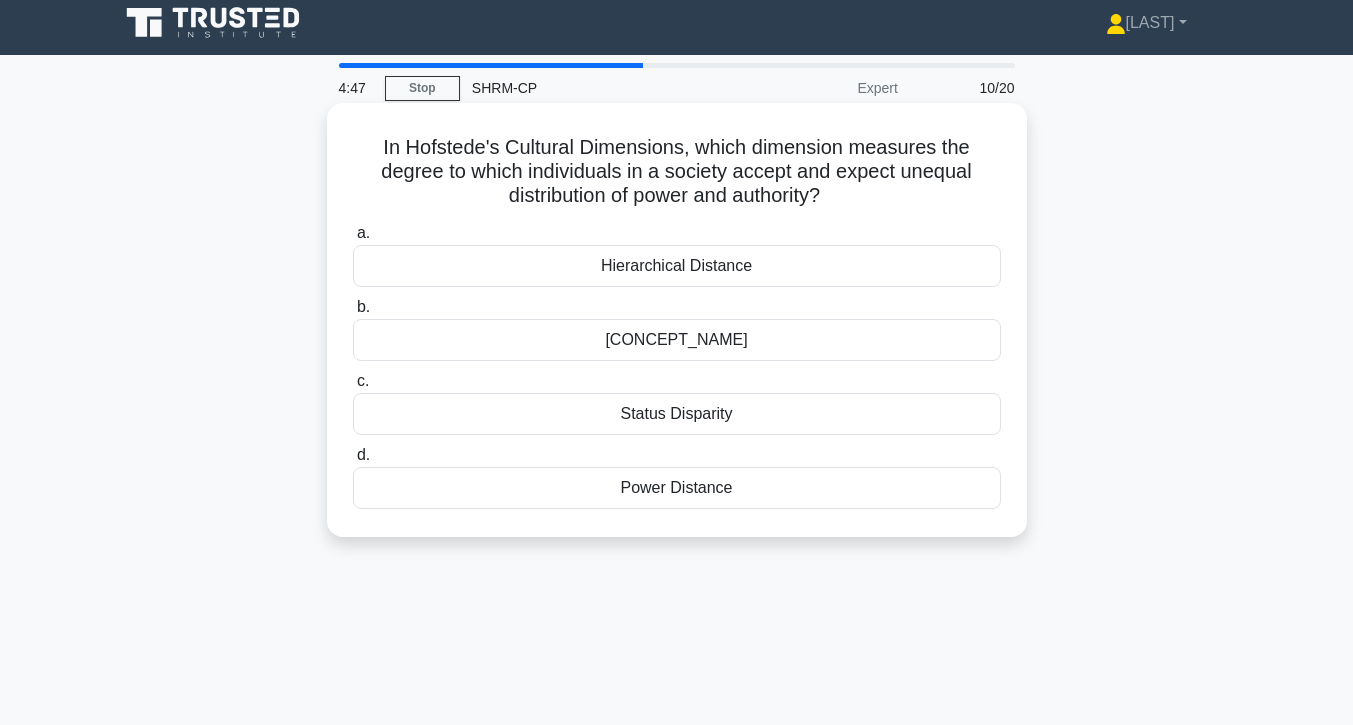 click on "Power Distance" at bounding box center [677, 488] 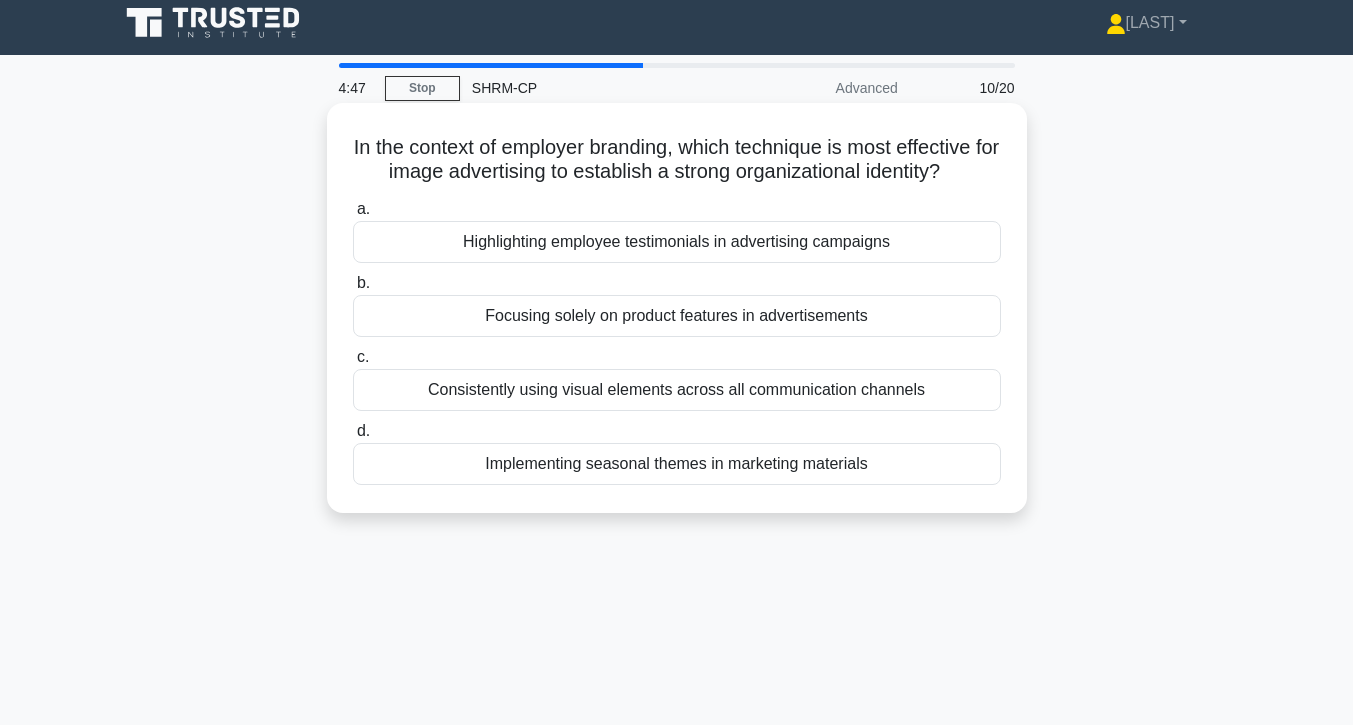 scroll, scrollTop: 0, scrollLeft: 0, axis: both 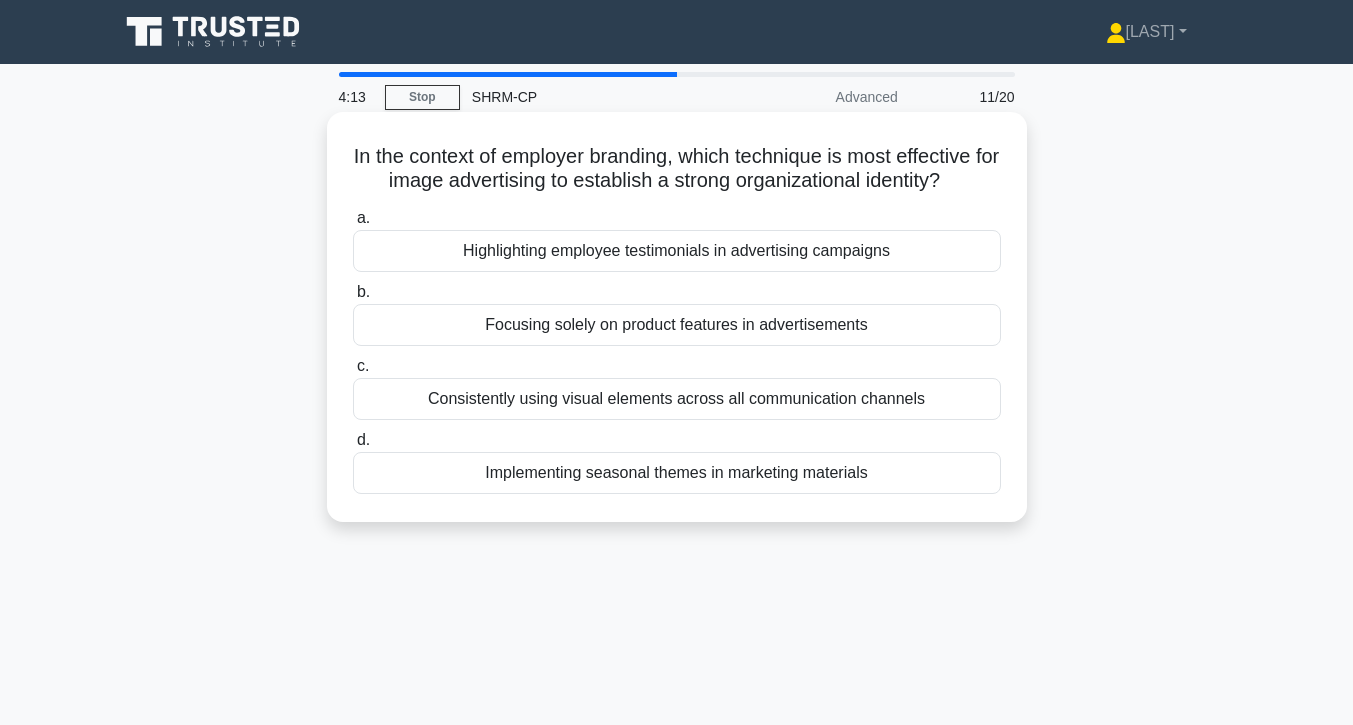 click on "Consistently using visual elements across all communication channels" at bounding box center (677, 399) 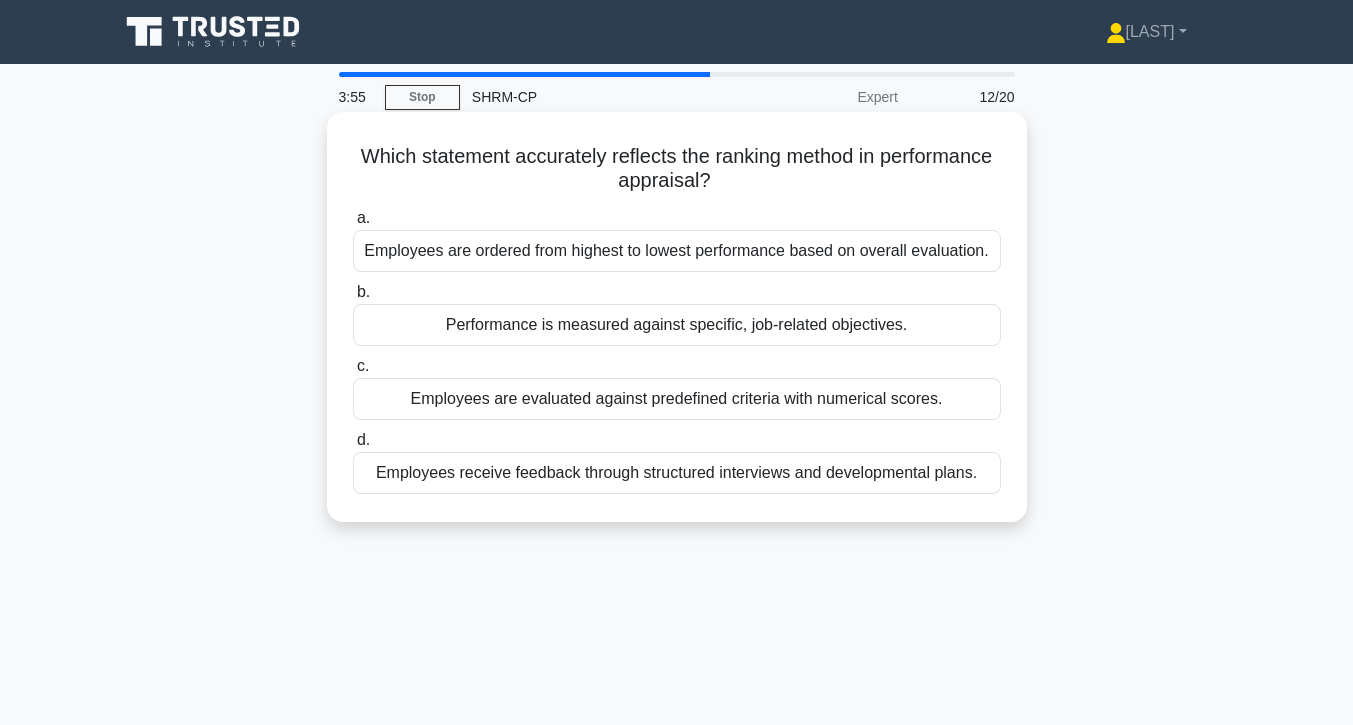 click on "Performance is measured against specific, job-related objectives." at bounding box center [677, 325] 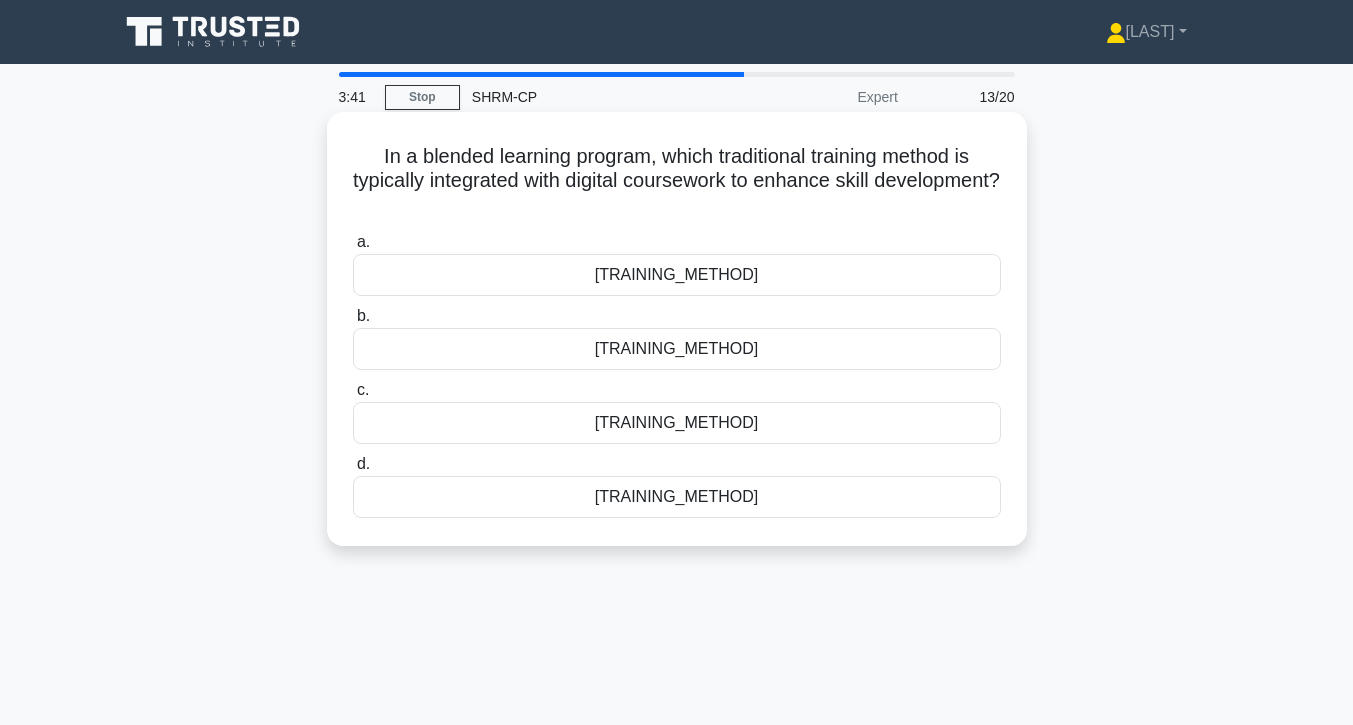 click on "In-person workshops" at bounding box center (677, 349) 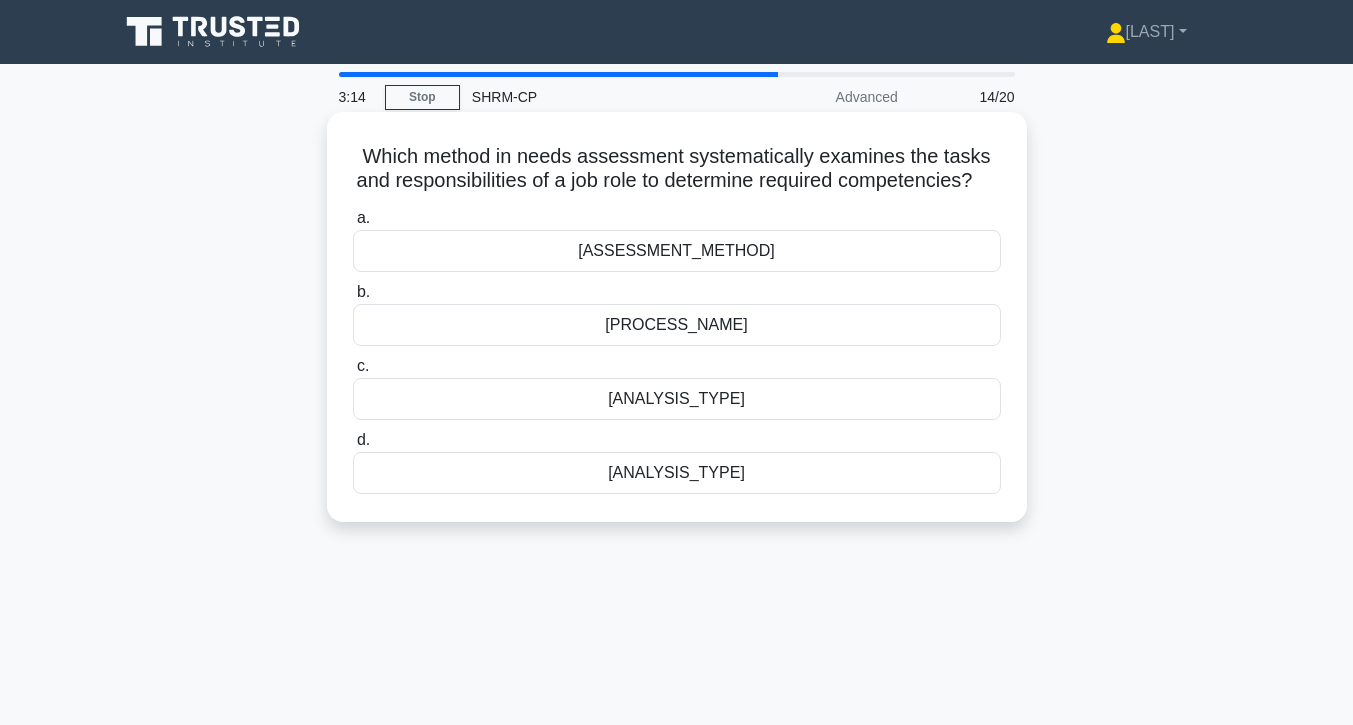click on "Role Competency Assessment" at bounding box center [677, 251] 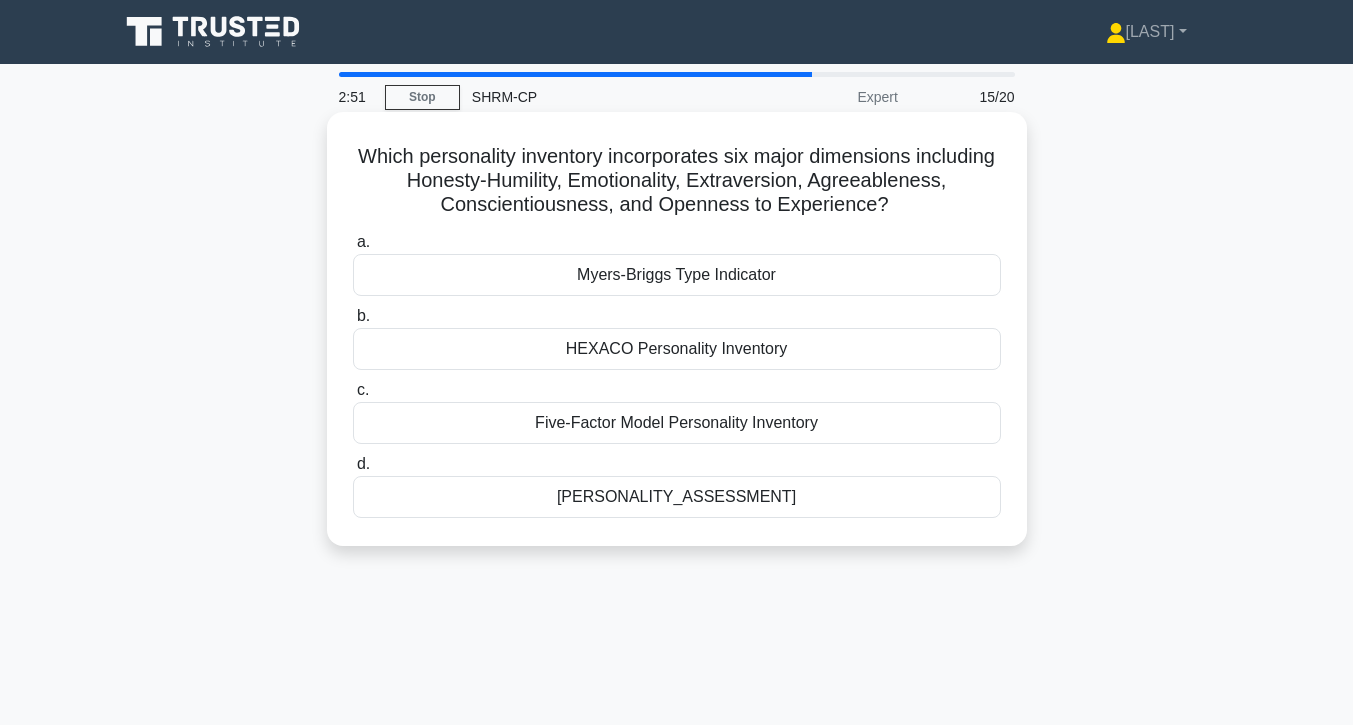 click on "DiSC Personality Assessment" at bounding box center [677, 497] 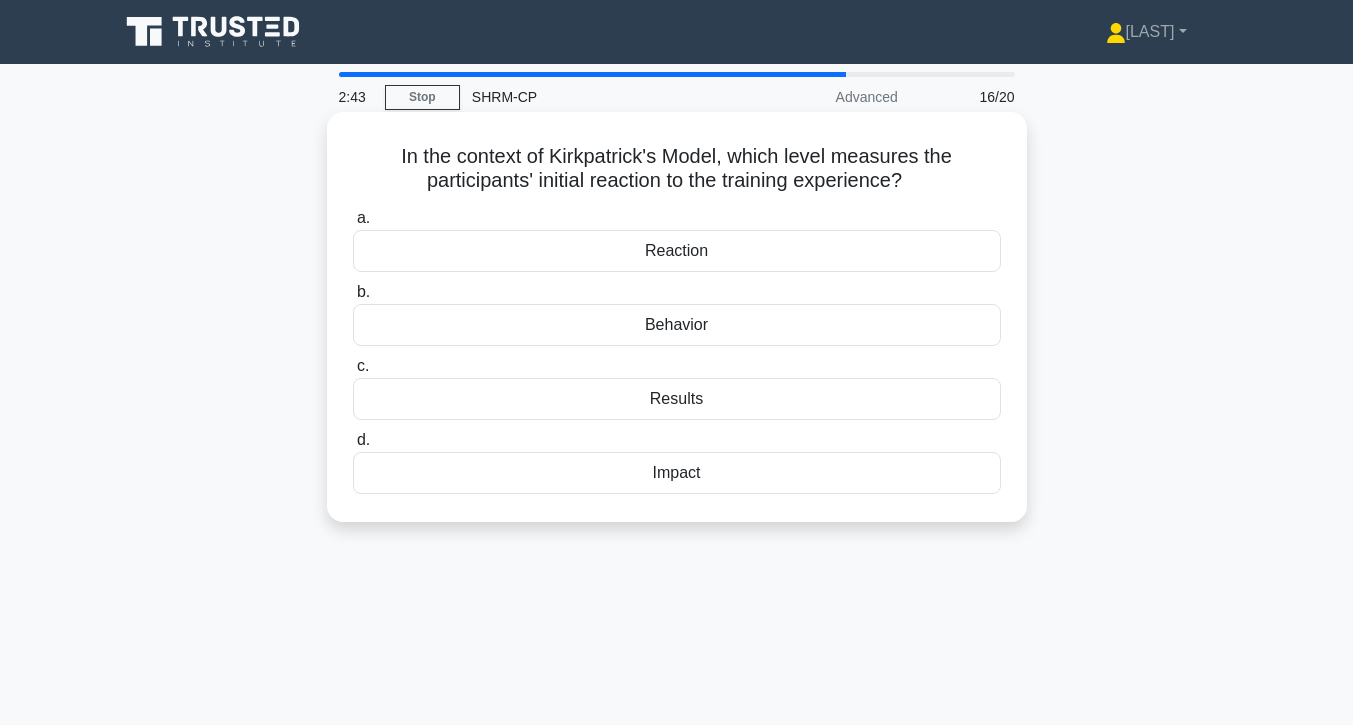 click on "Reaction" at bounding box center (677, 251) 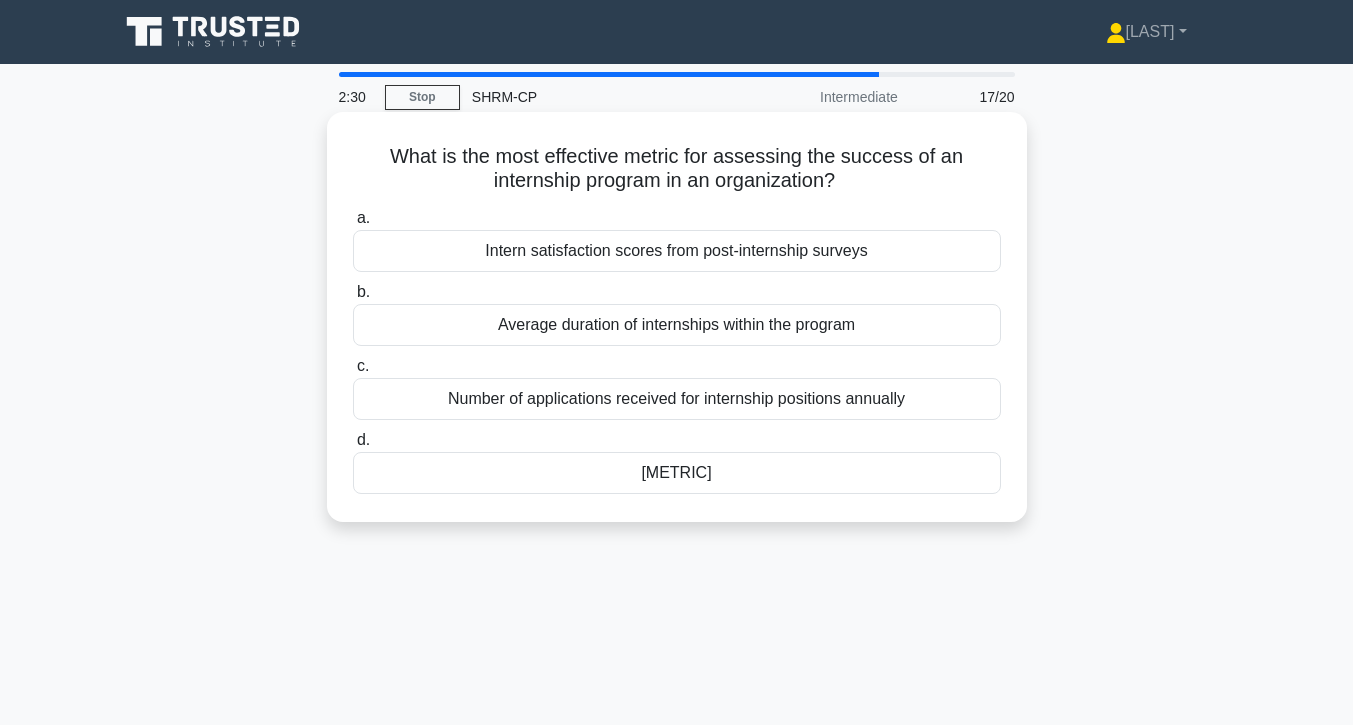 click on "Conversion rate of interns to full-time employees" at bounding box center [677, 473] 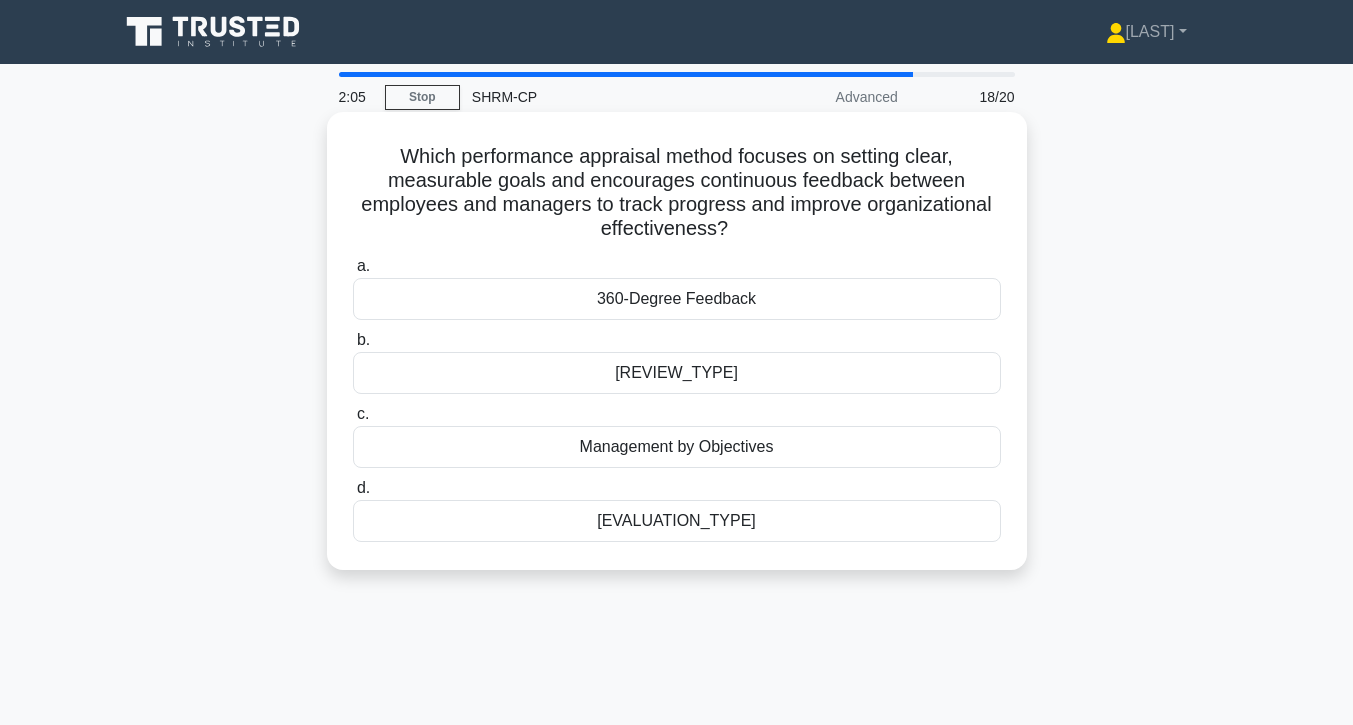 click on "Management by Objectives" at bounding box center (677, 447) 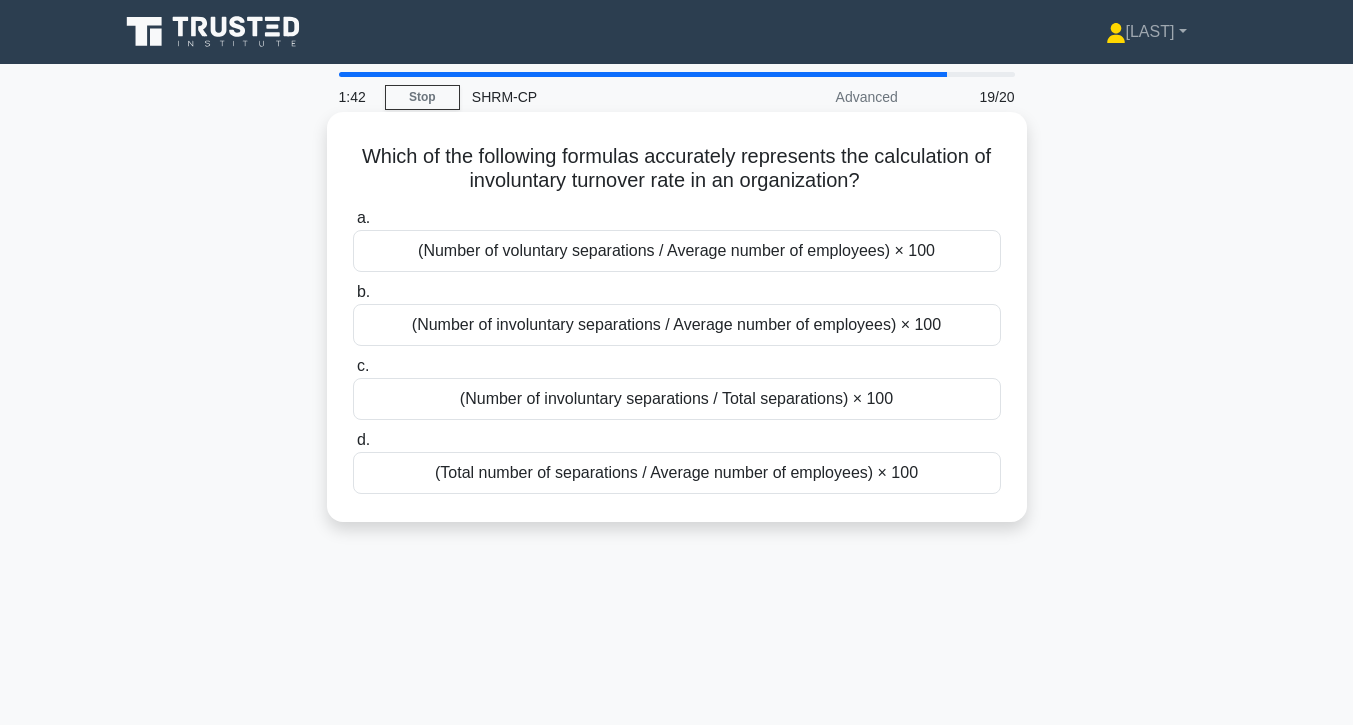 click on "(Number of involuntary separations / Average number of employees) × 100" at bounding box center (677, 325) 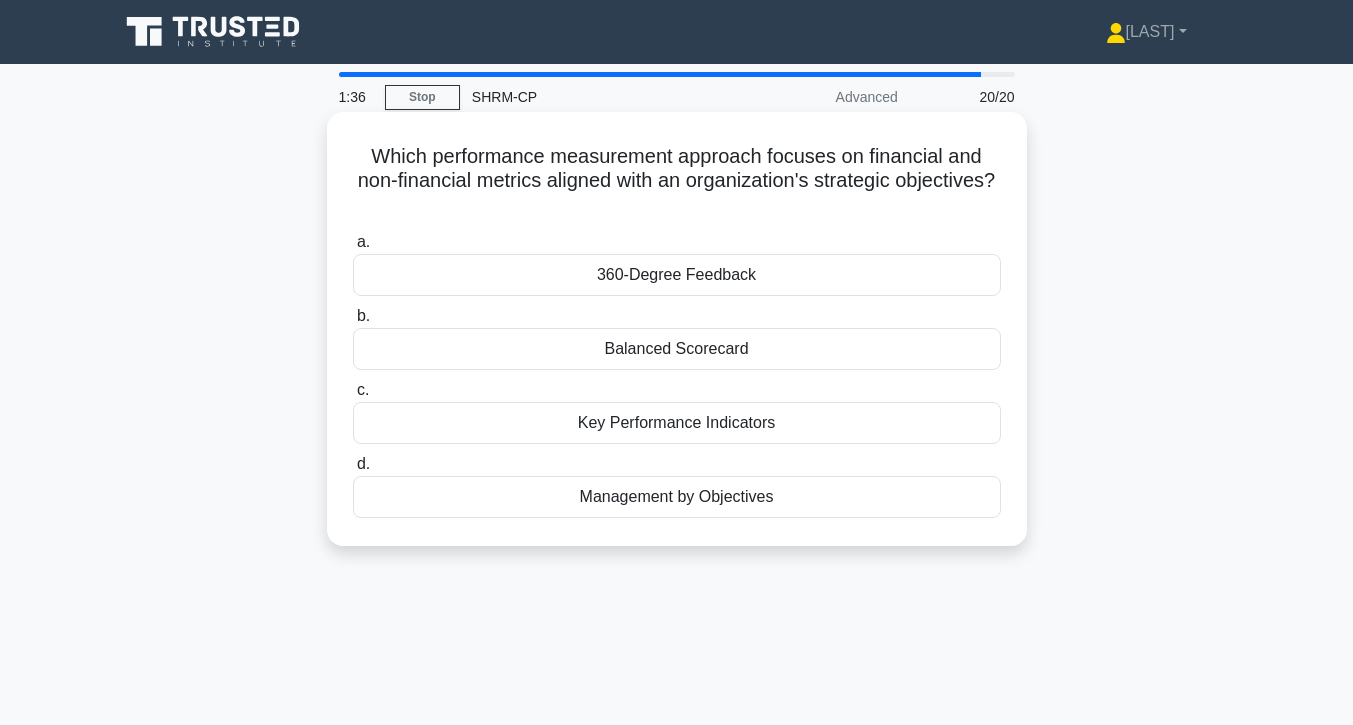 click on "Balanced Scorecard" at bounding box center [677, 349] 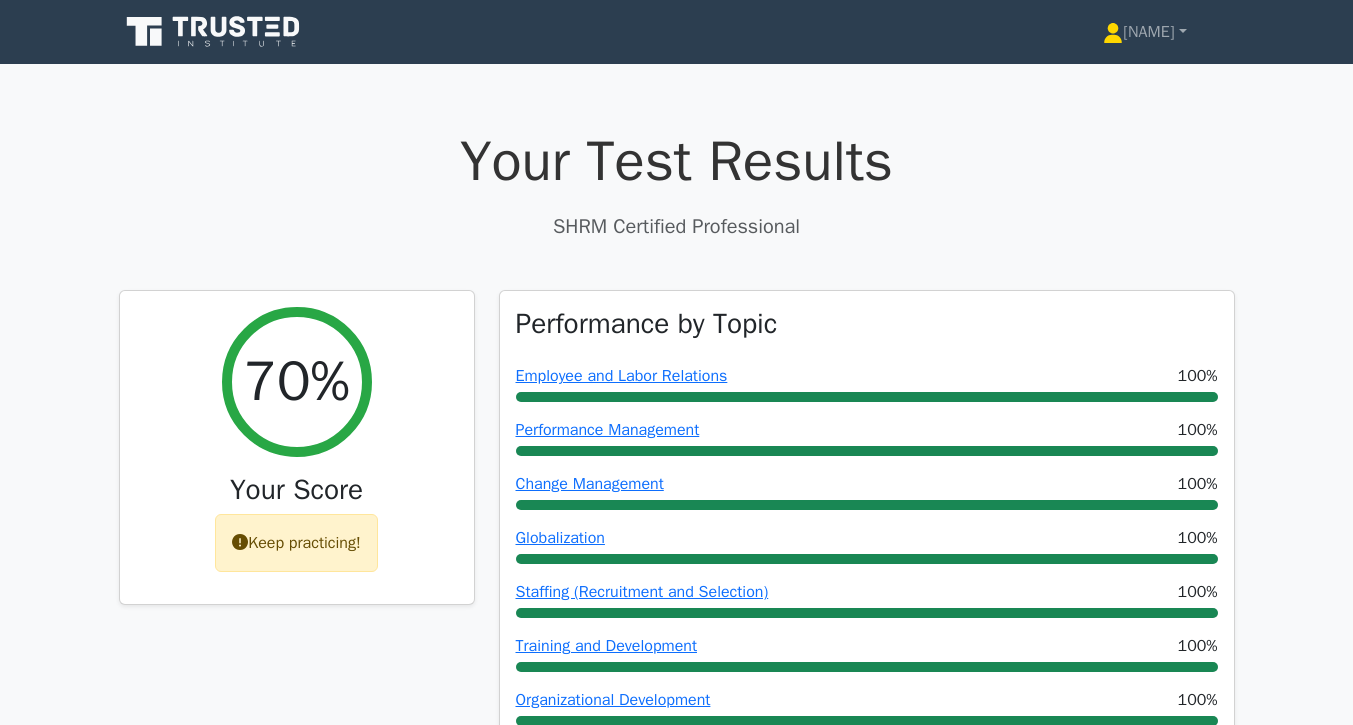 scroll, scrollTop: 0, scrollLeft: 0, axis: both 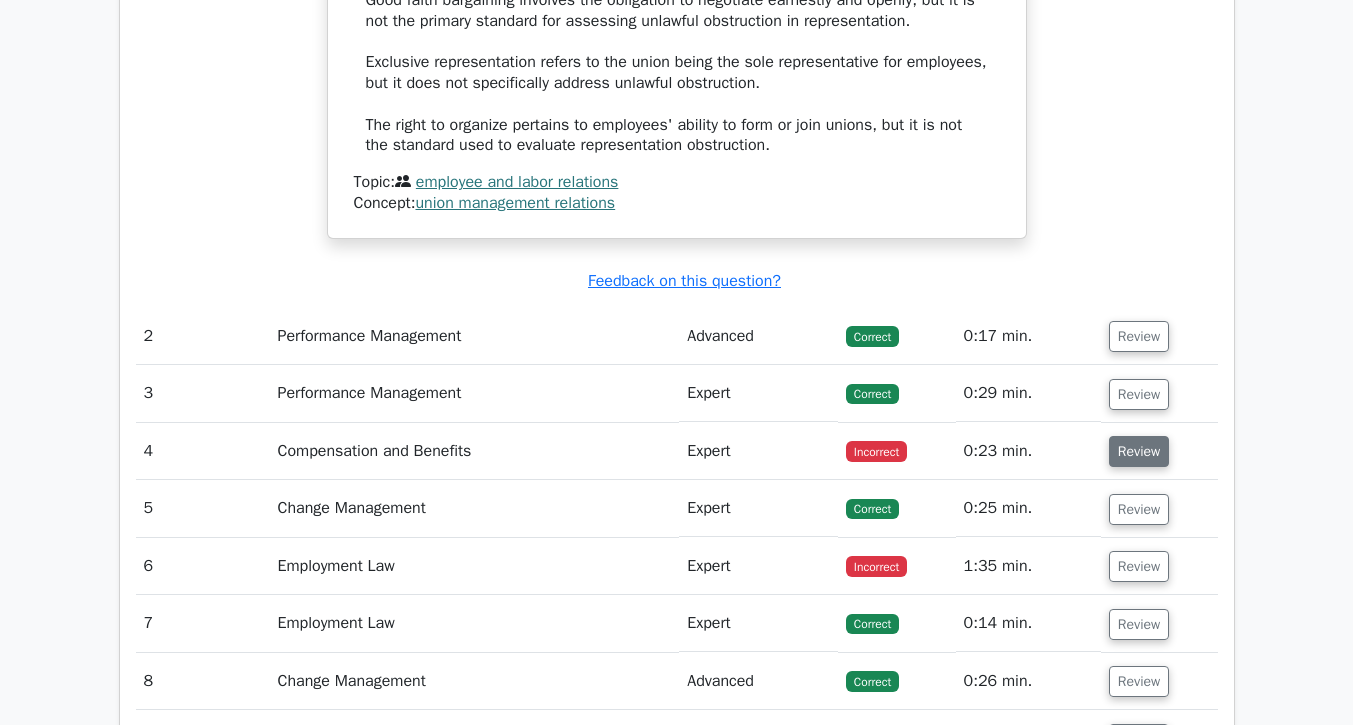 click on "Review" at bounding box center [1139, 451] 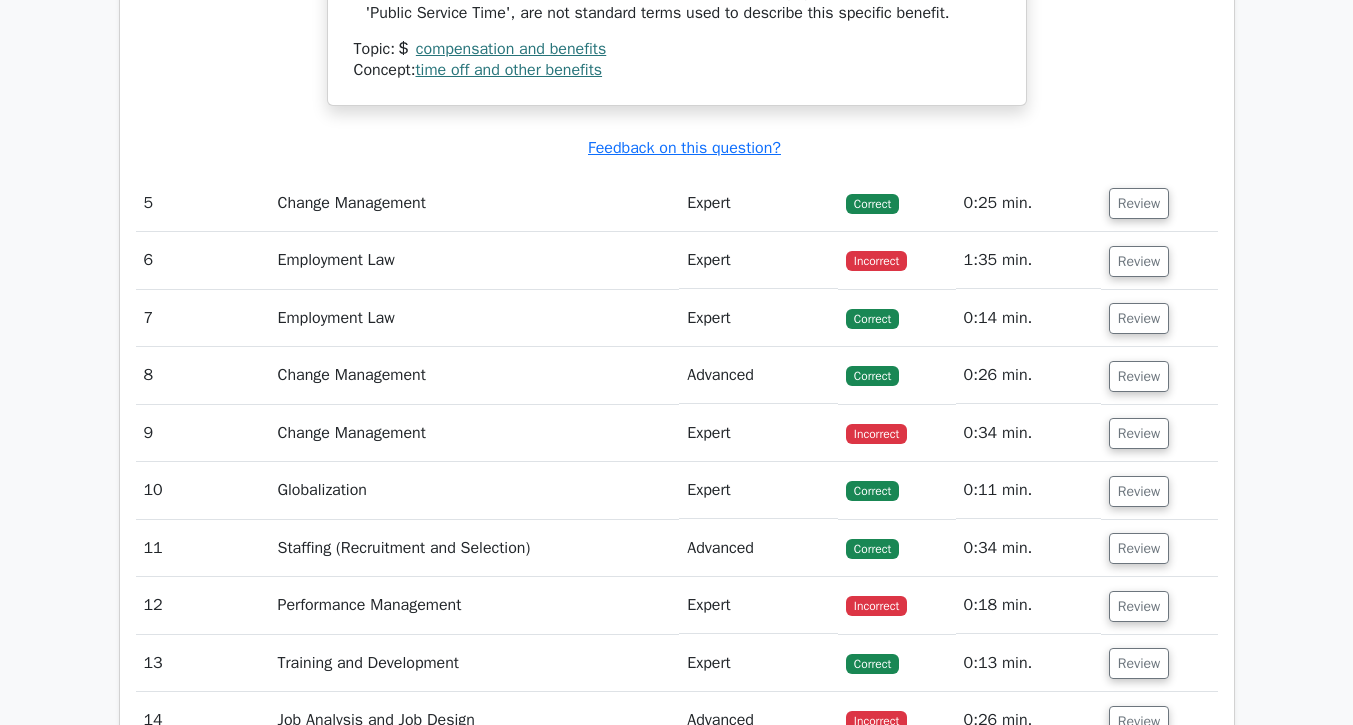 scroll, scrollTop: 2924, scrollLeft: 0, axis: vertical 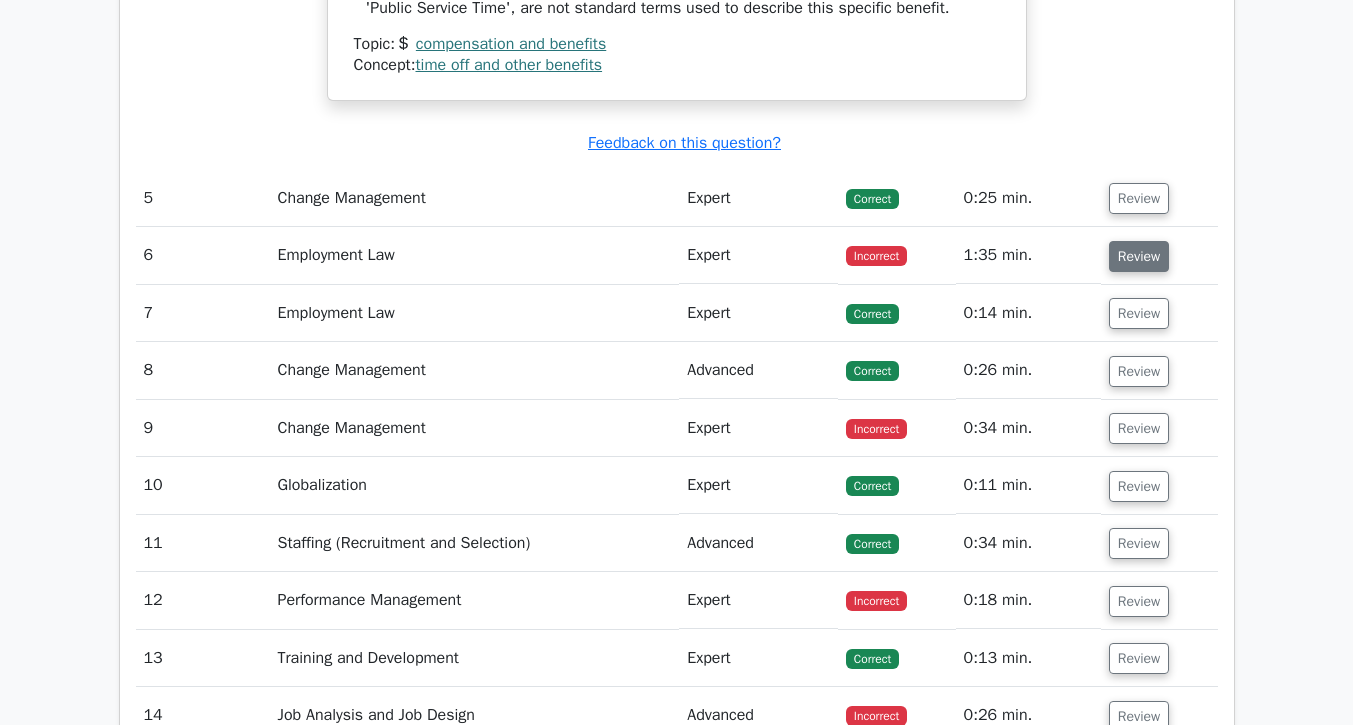 click on "Review" at bounding box center [1139, 256] 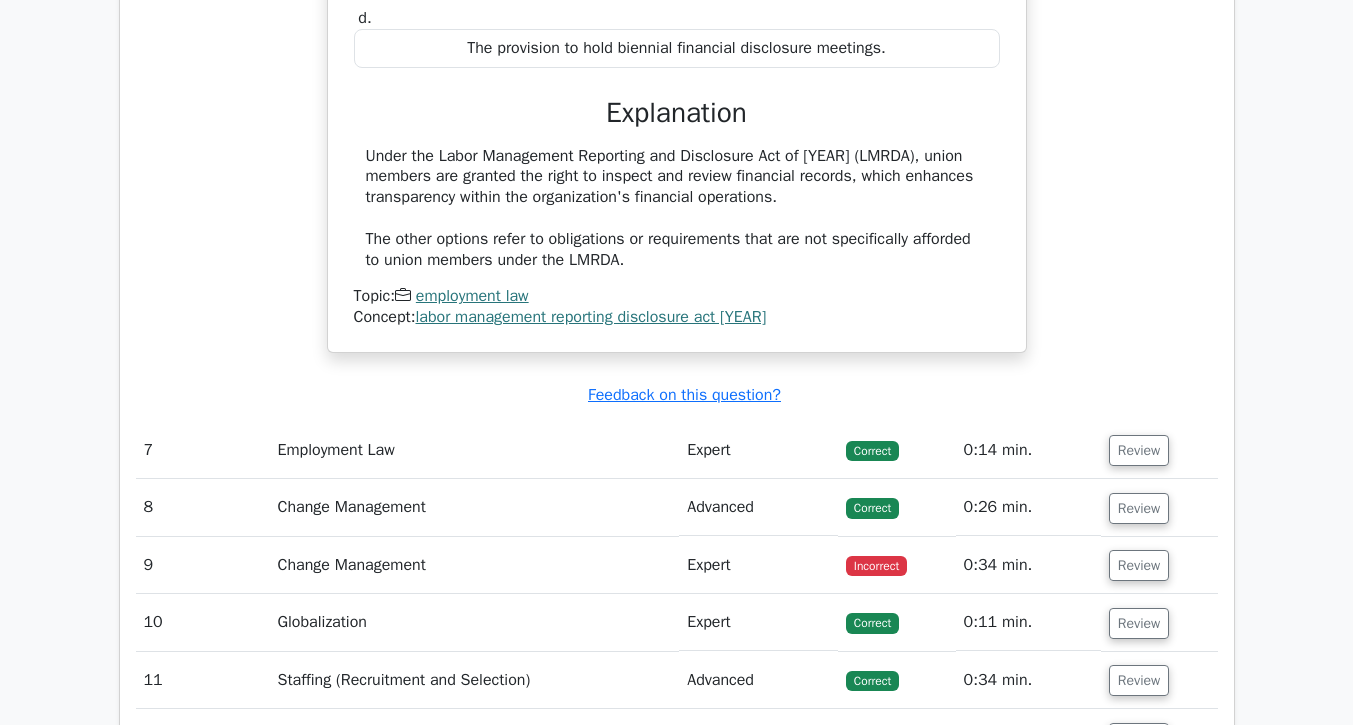 scroll, scrollTop: 3650, scrollLeft: 0, axis: vertical 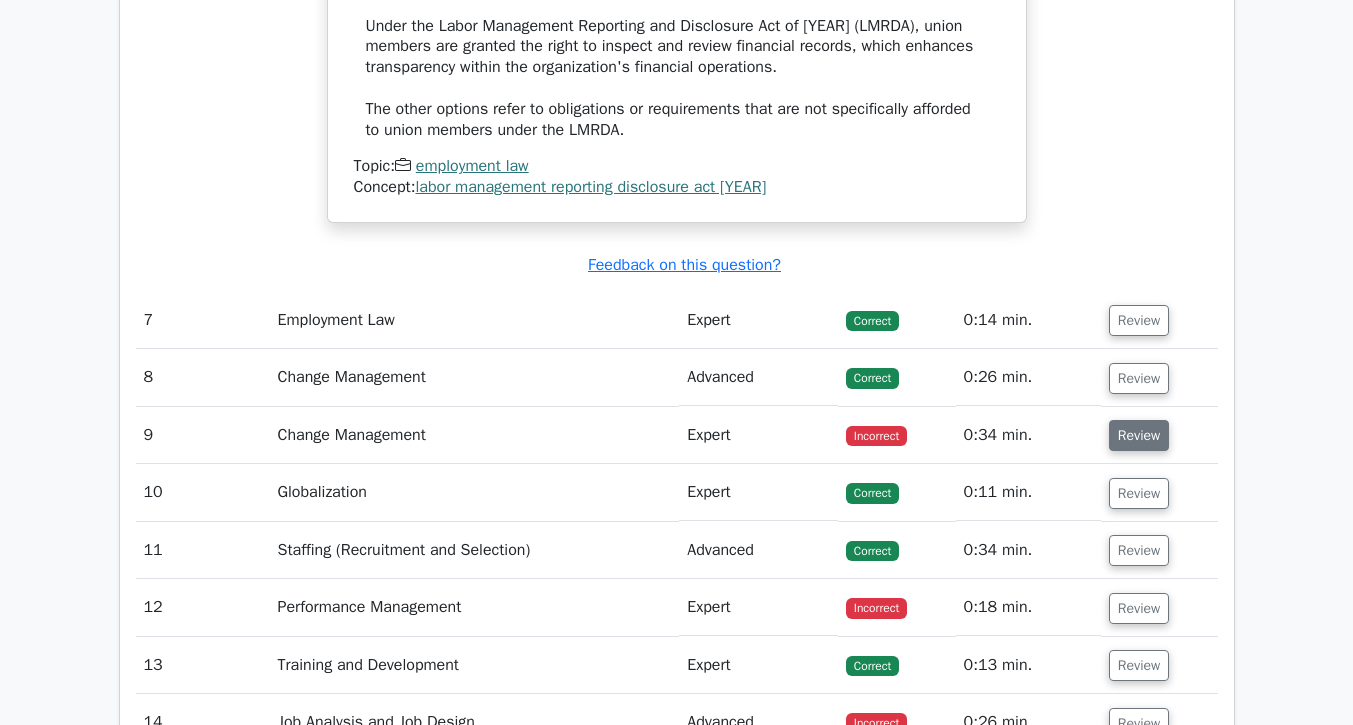 click on "Review" at bounding box center [1139, 435] 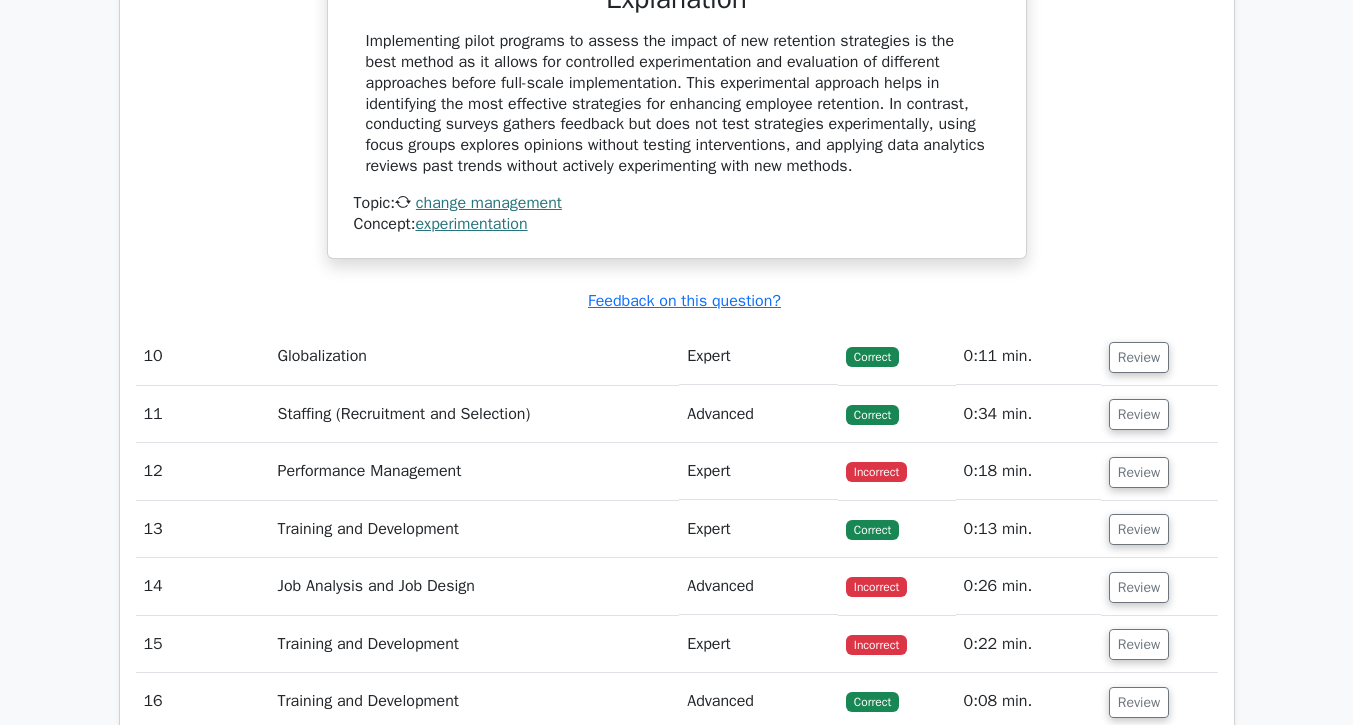 scroll, scrollTop: 4522, scrollLeft: 0, axis: vertical 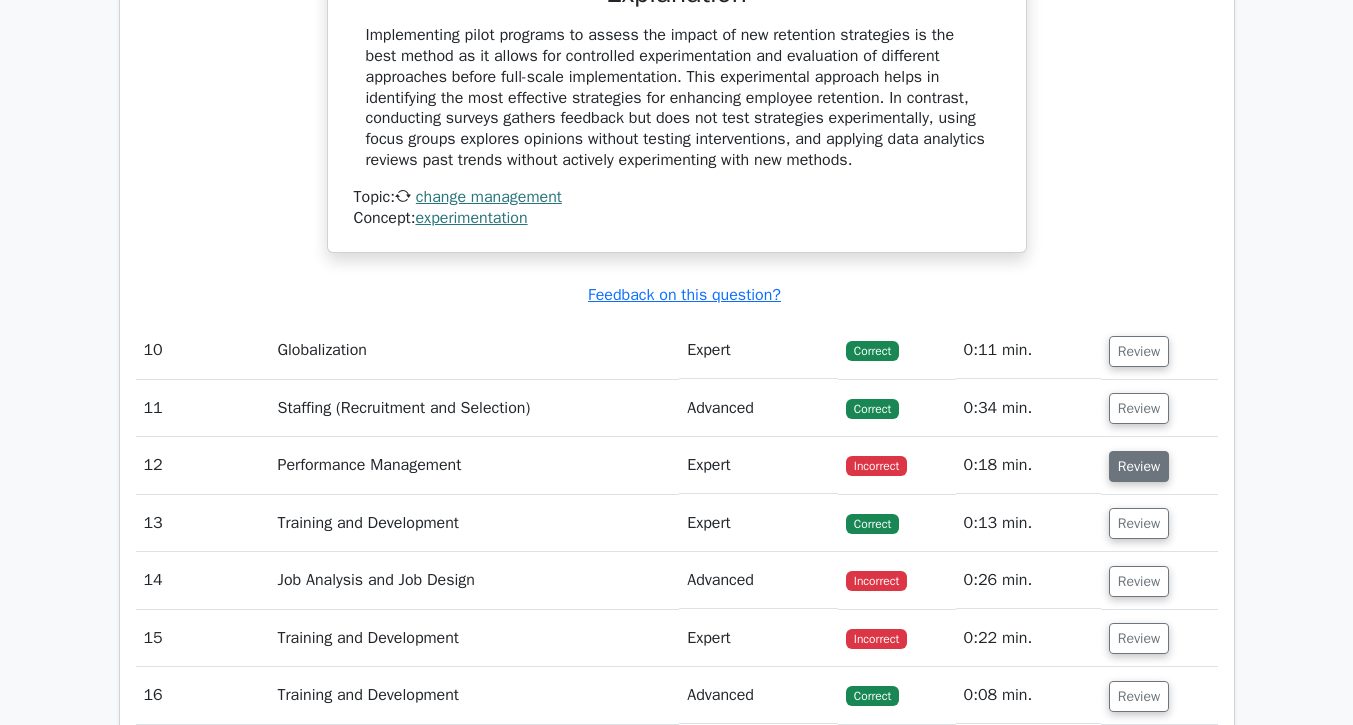 click on "Review" at bounding box center (1139, 466) 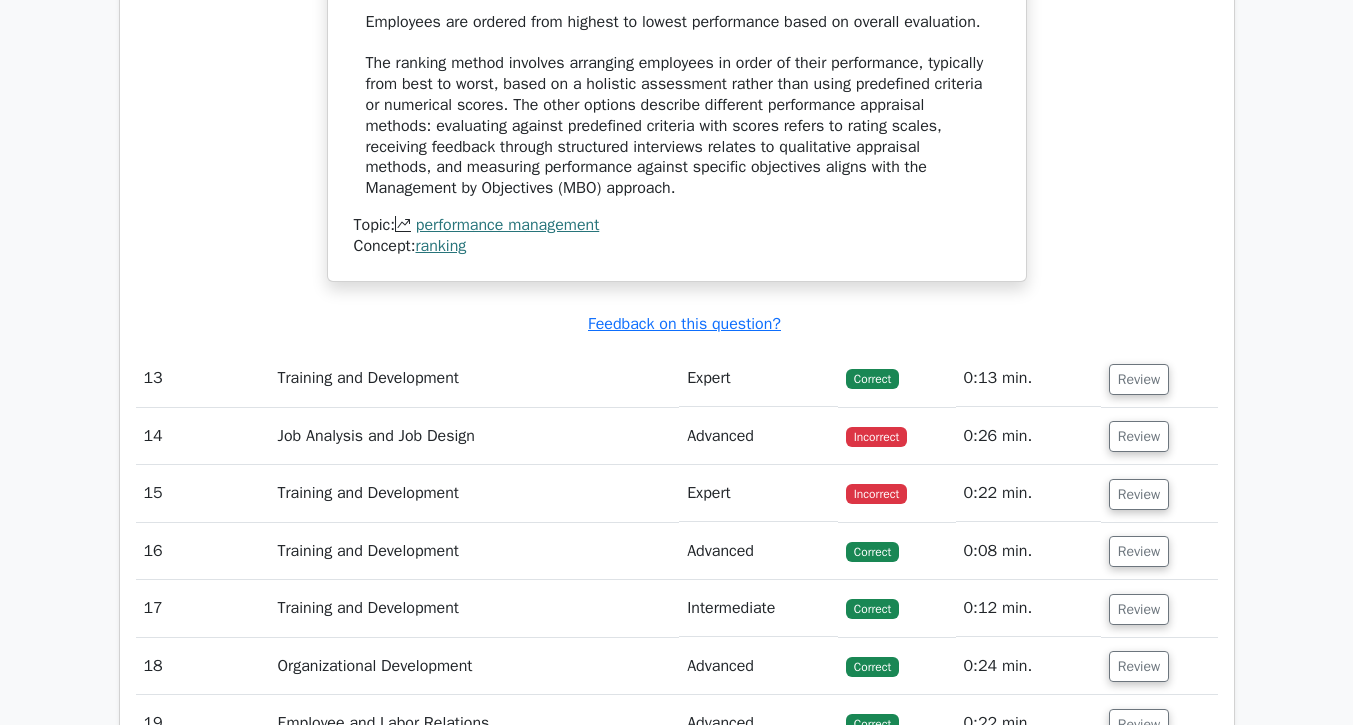 scroll, scrollTop: 5542, scrollLeft: 0, axis: vertical 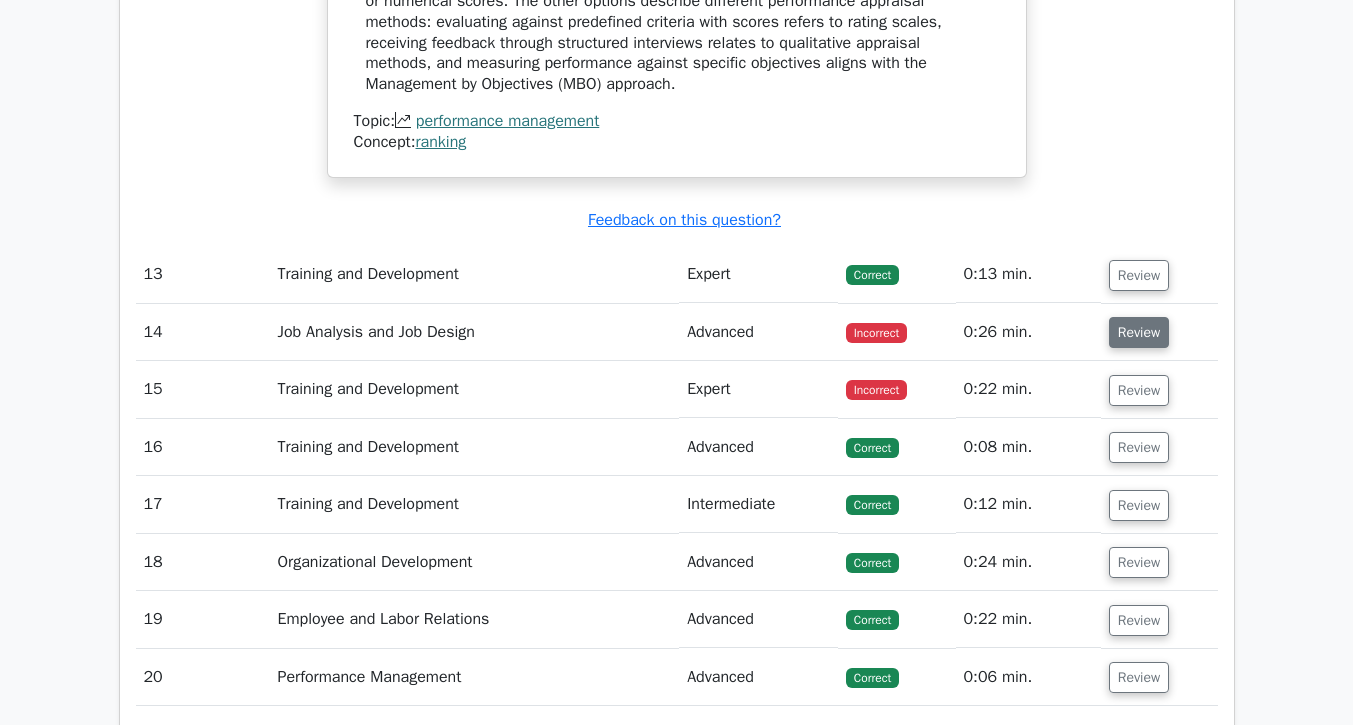 click on "Review" at bounding box center [1139, 332] 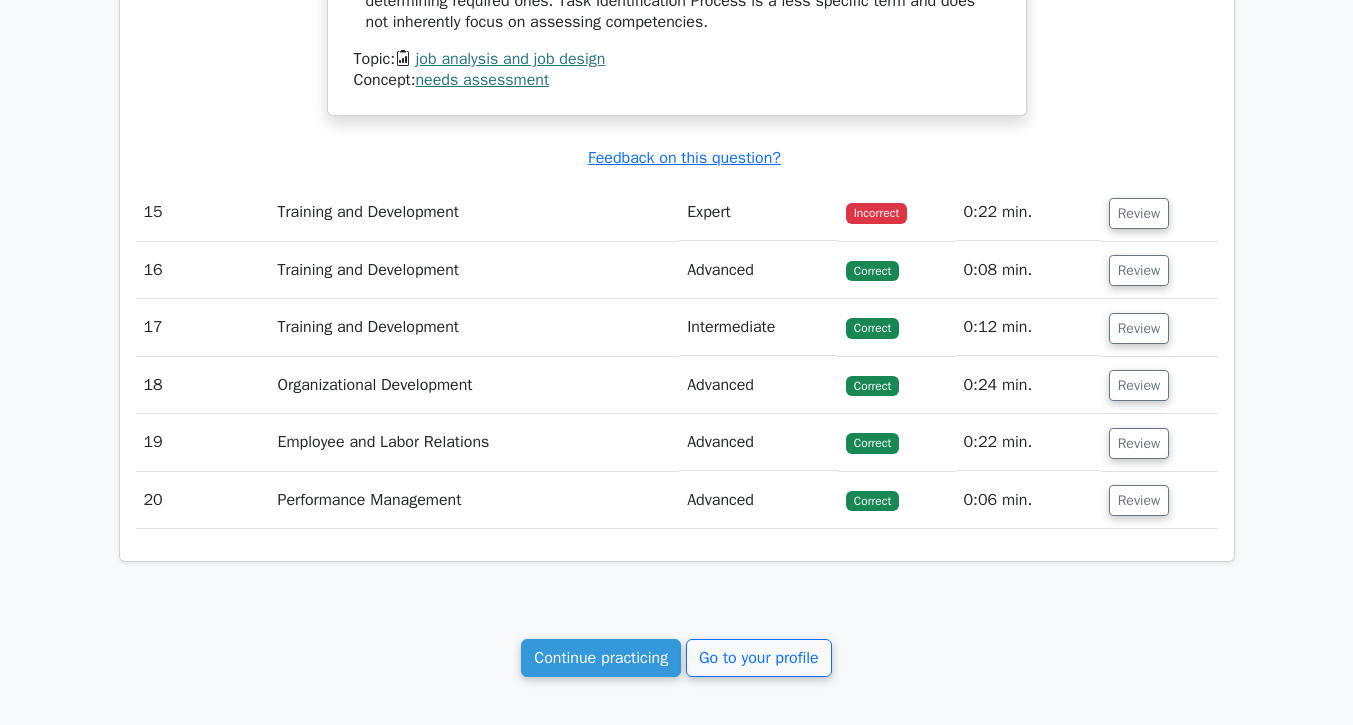 scroll, scrollTop: 6542, scrollLeft: 0, axis: vertical 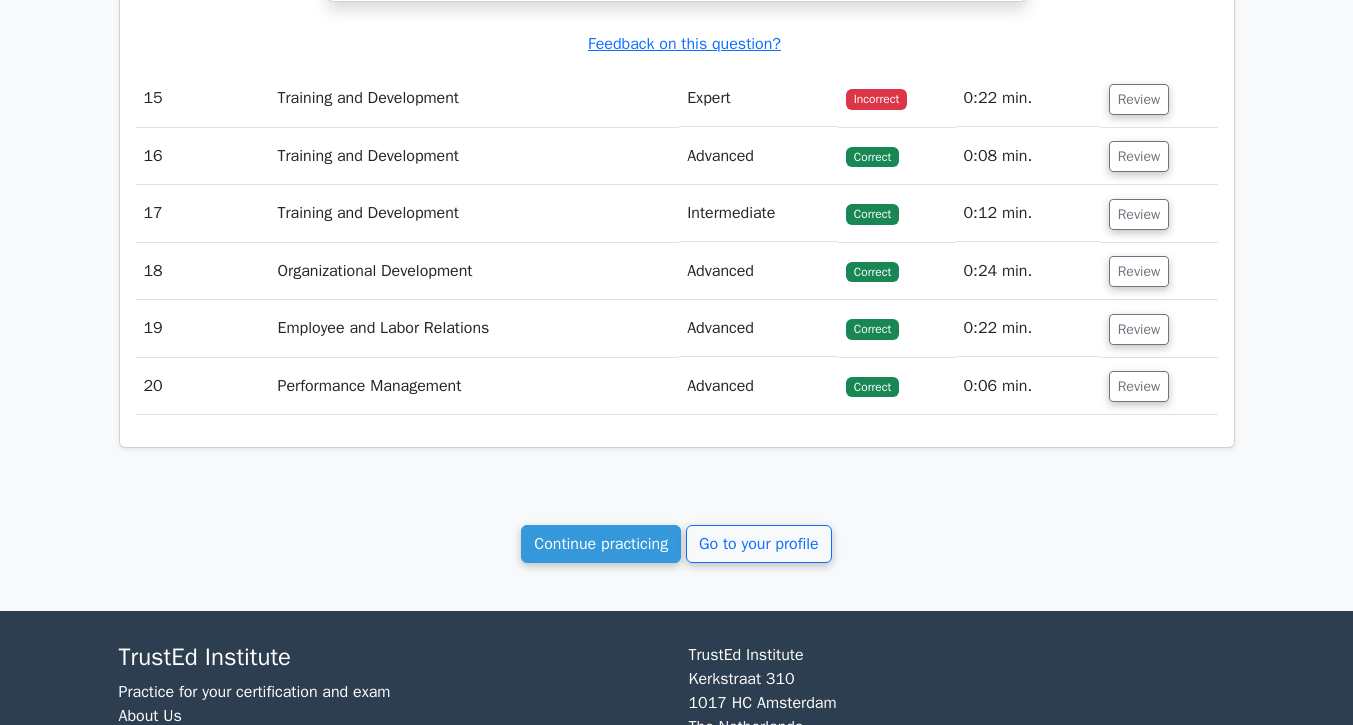click on "Review" at bounding box center [1159, 98] 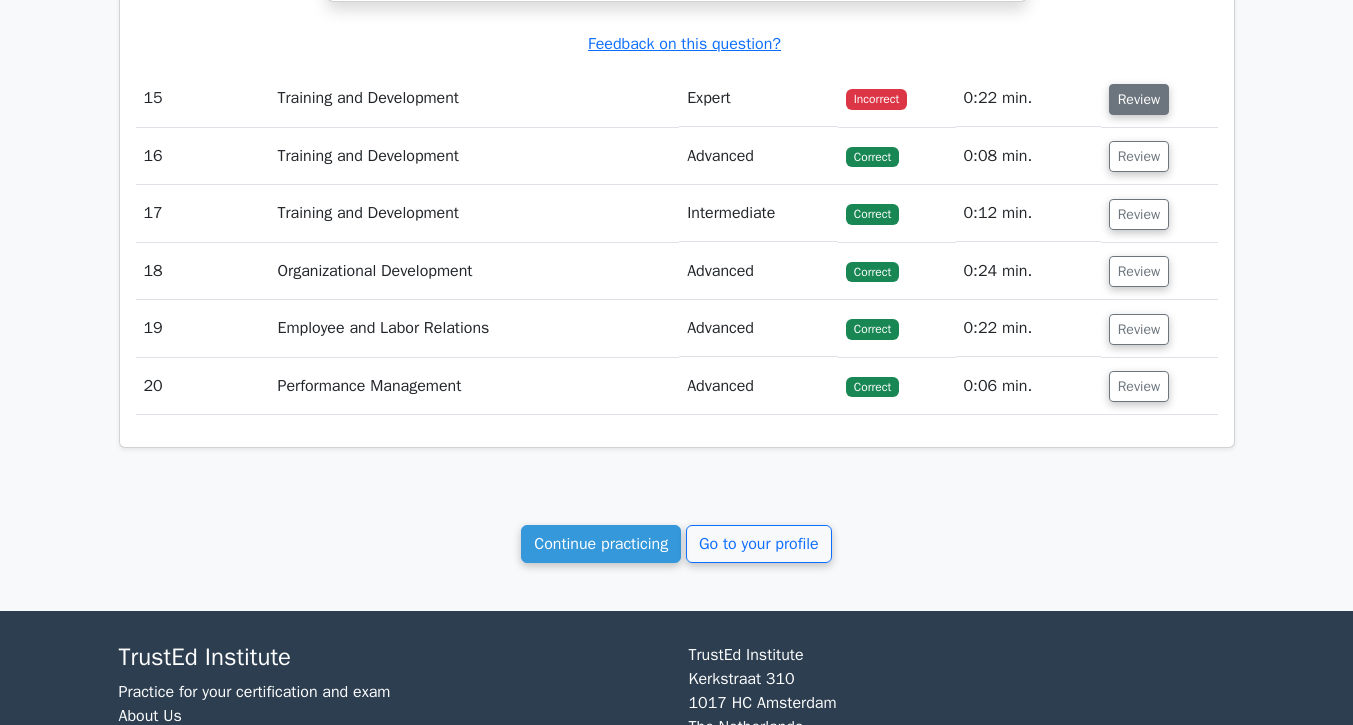 click on "Review" at bounding box center [1139, 99] 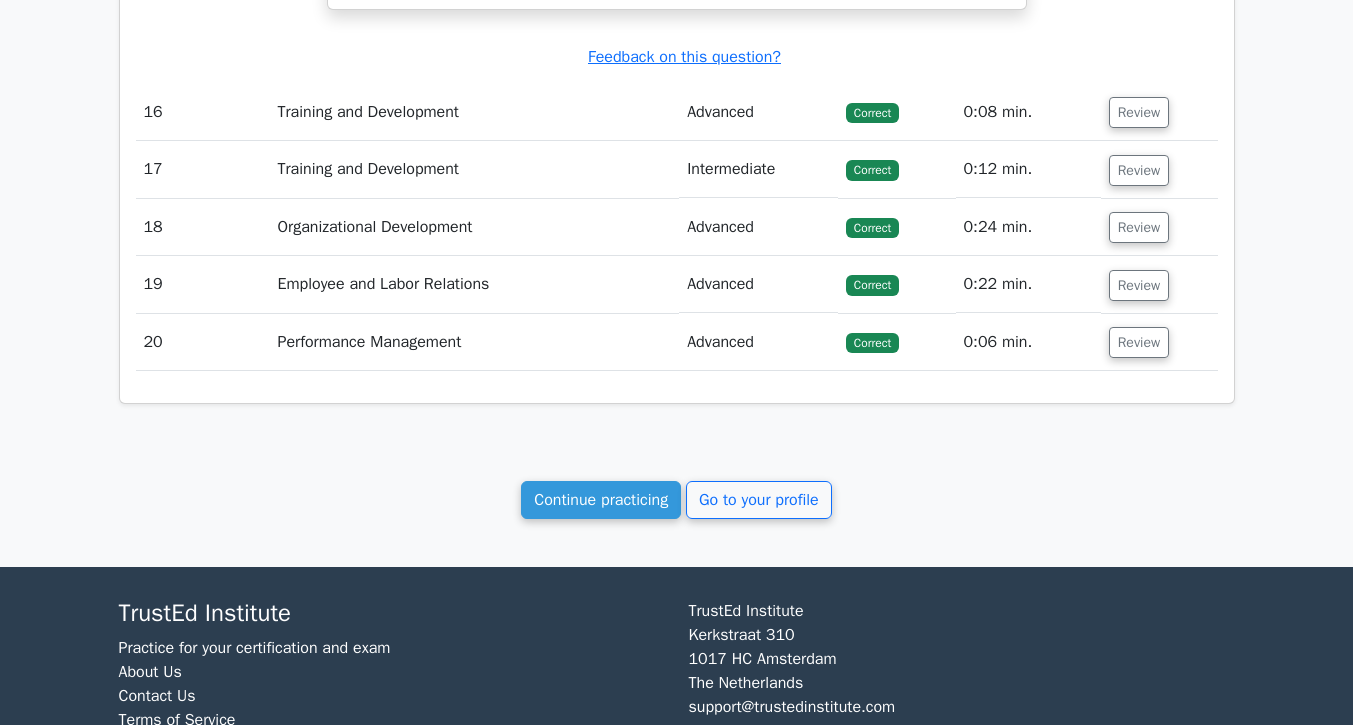 scroll, scrollTop: 7344, scrollLeft: 0, axis: vertical 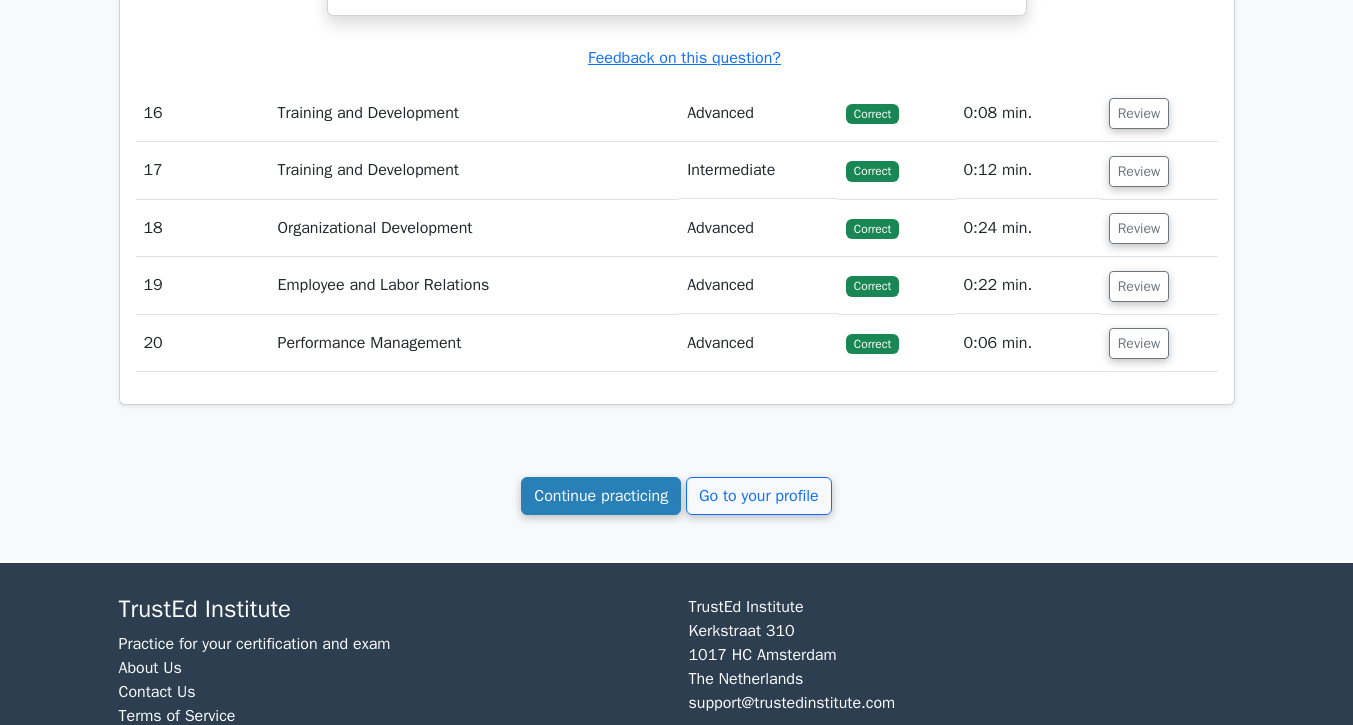 click on "Continue practicing" at bounding box center (601, 496) 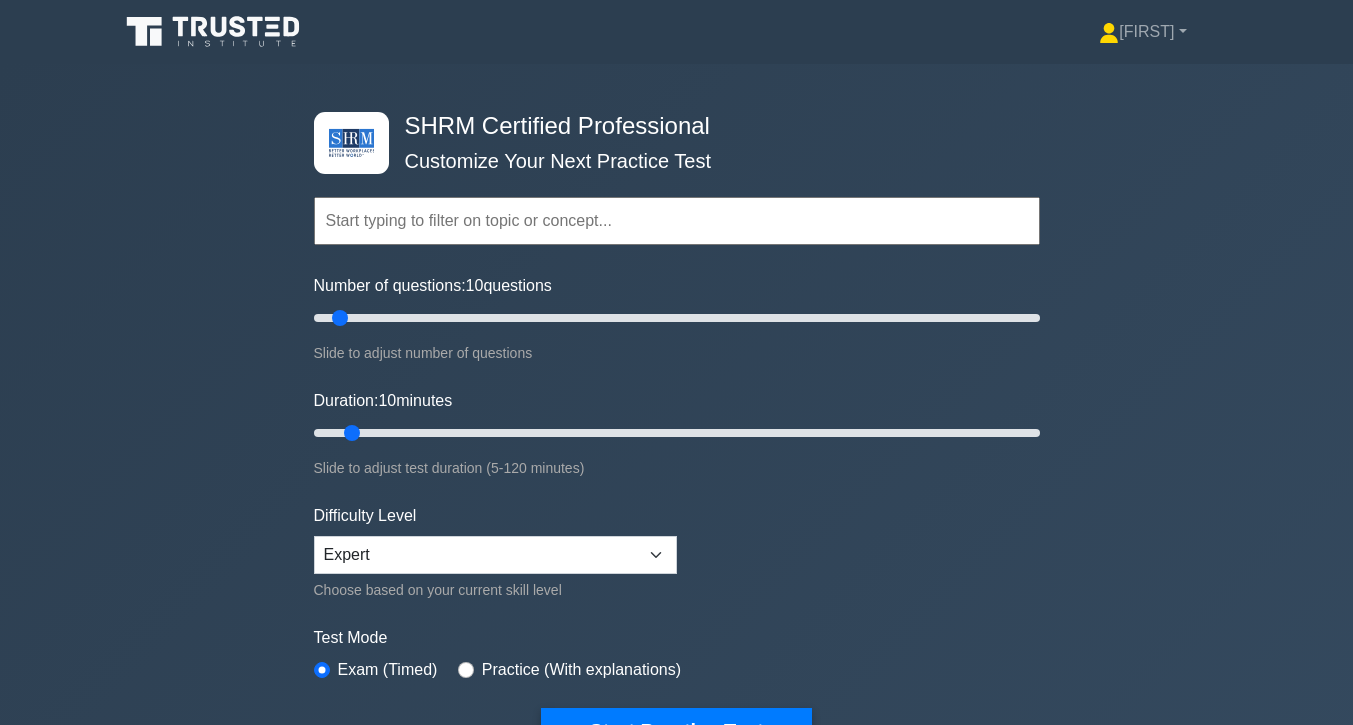 scroll, scrollTop: 0, scrollLeft: 0, axis: both 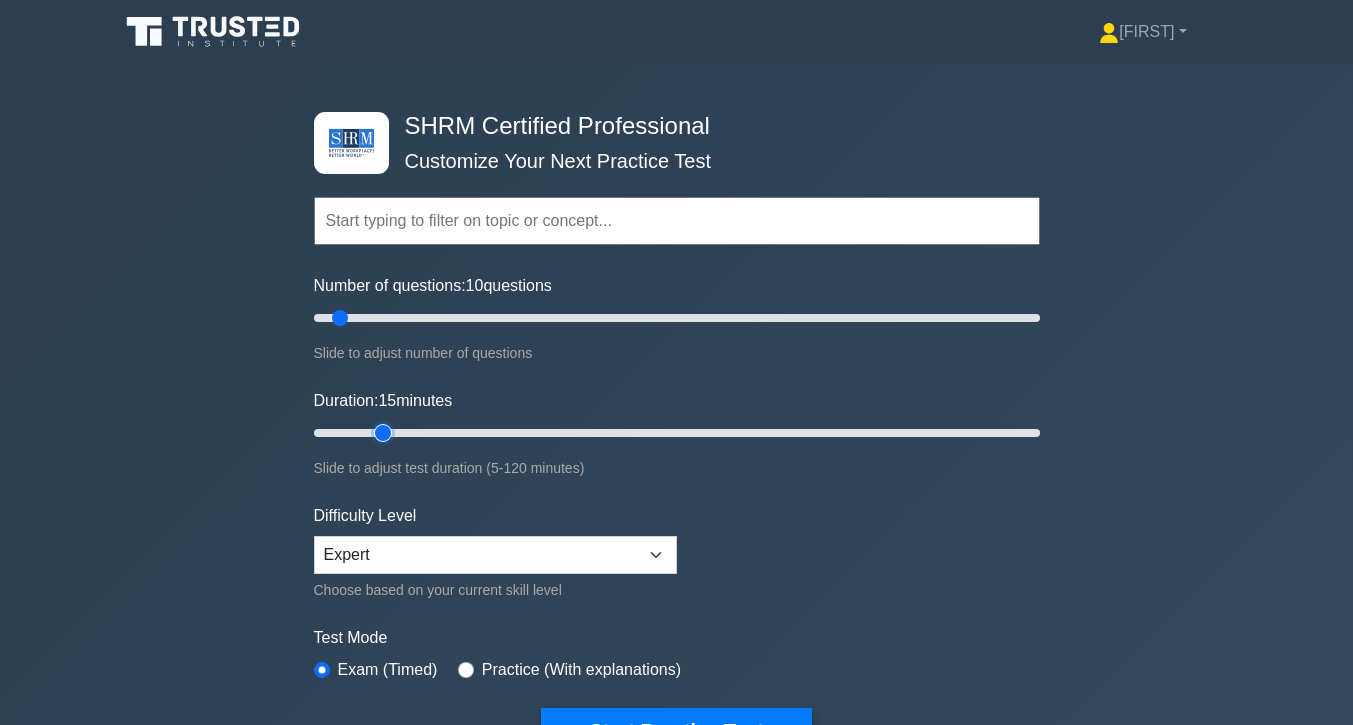 type on "15" 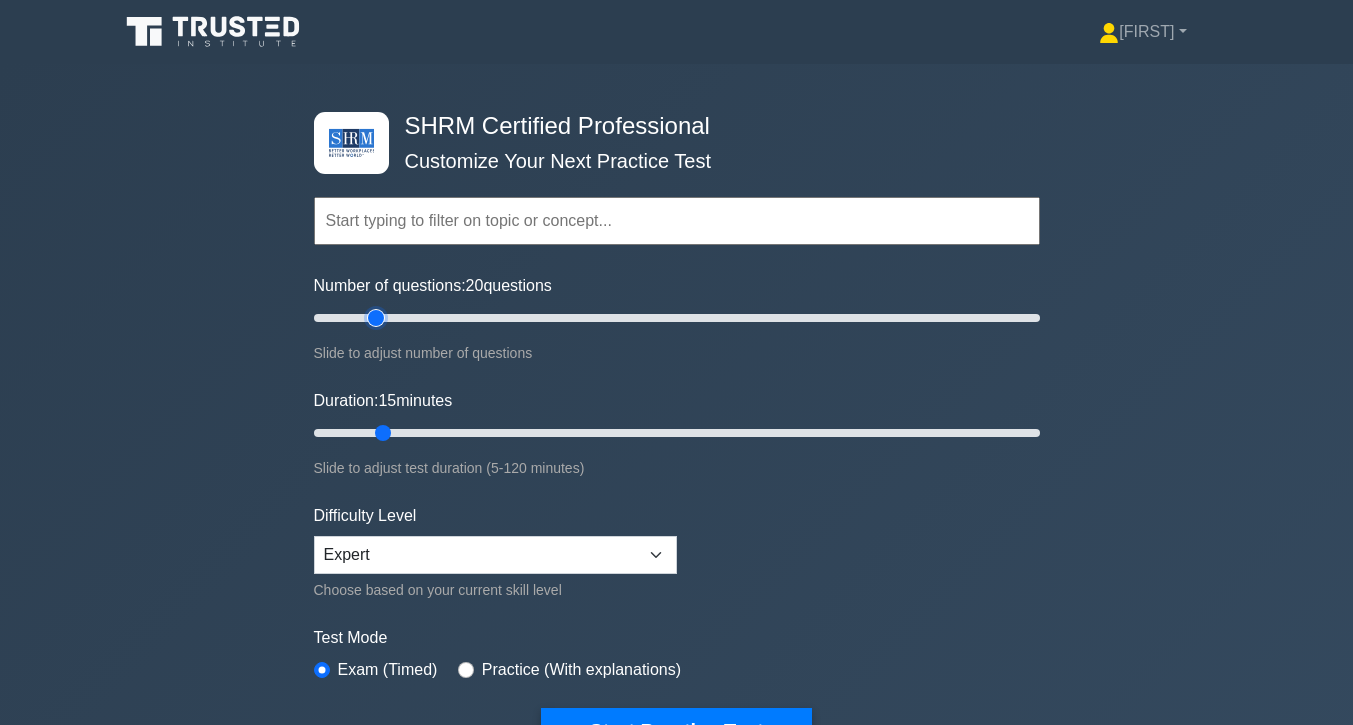 type on "20" 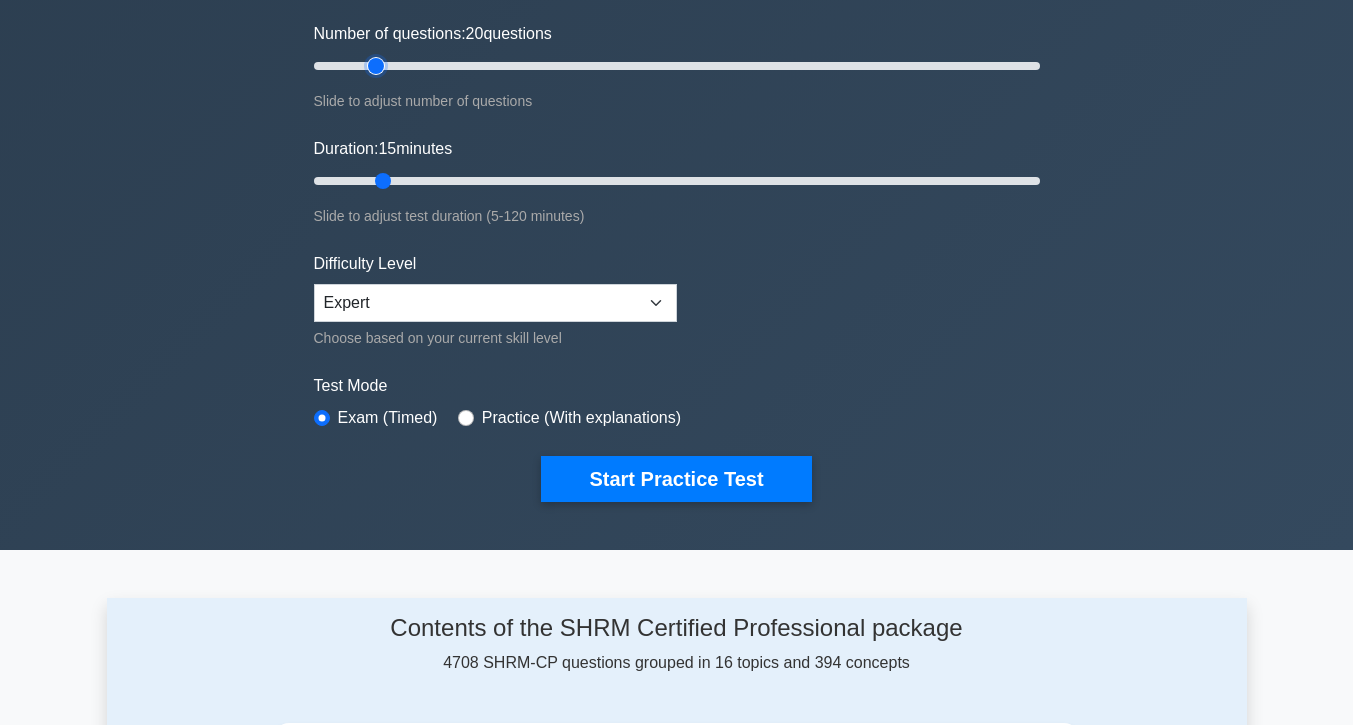 scroll, scrollTop: 324, scrollLeft: 0, axis: vertical 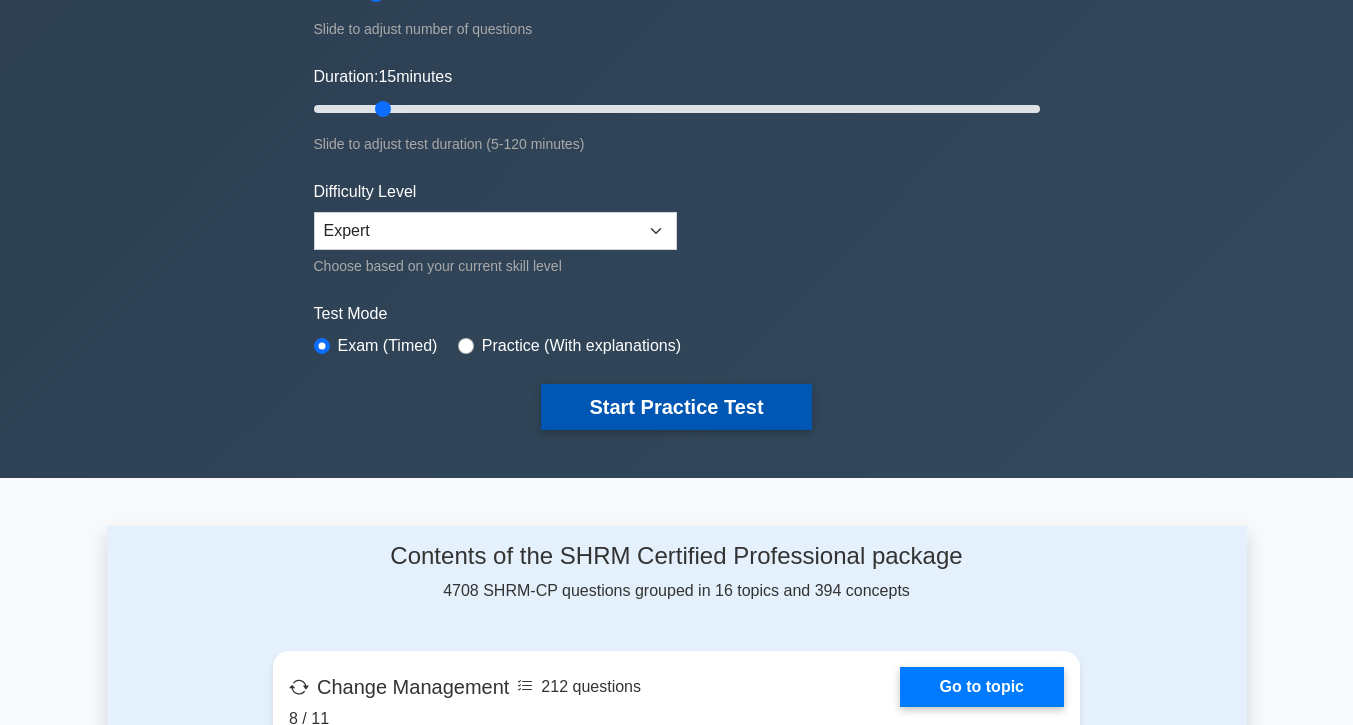 click on "Start Practice Test" at bounding box center (676, 407) 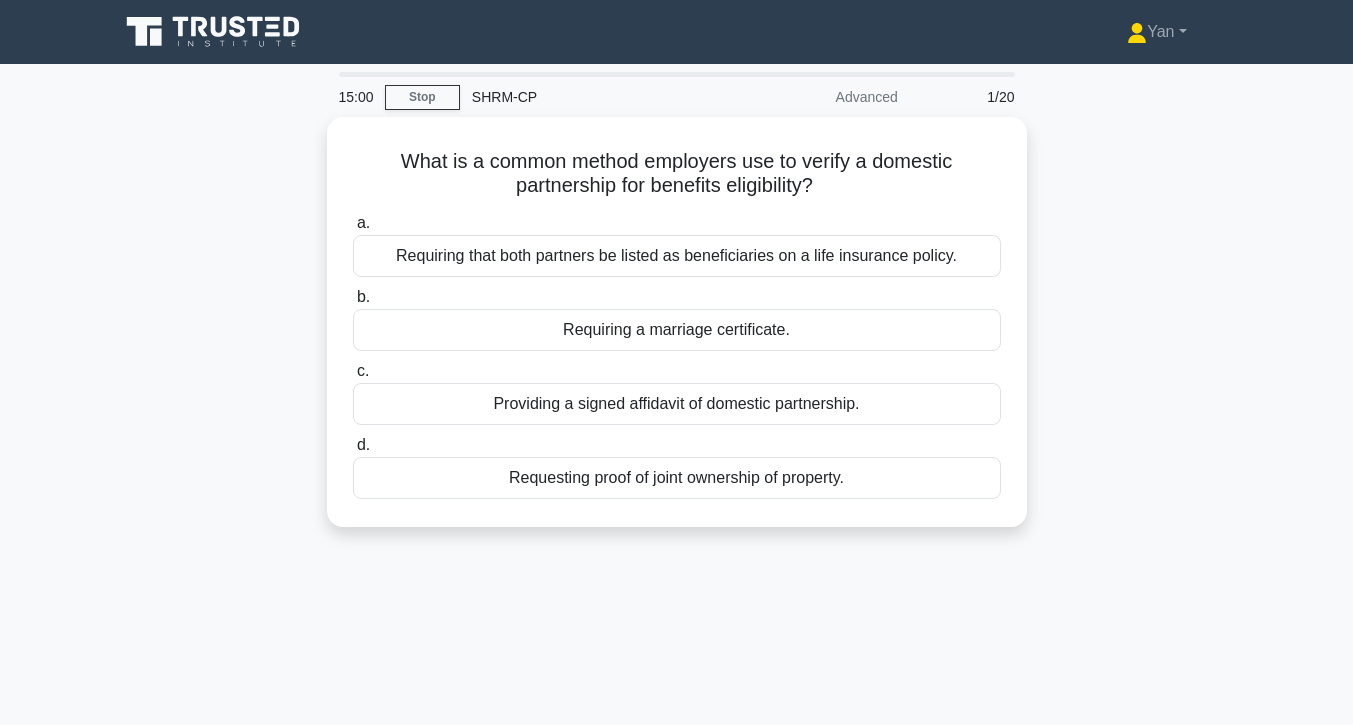 scroll, scrollTop: 0, scrollLeft: 0, axis: both 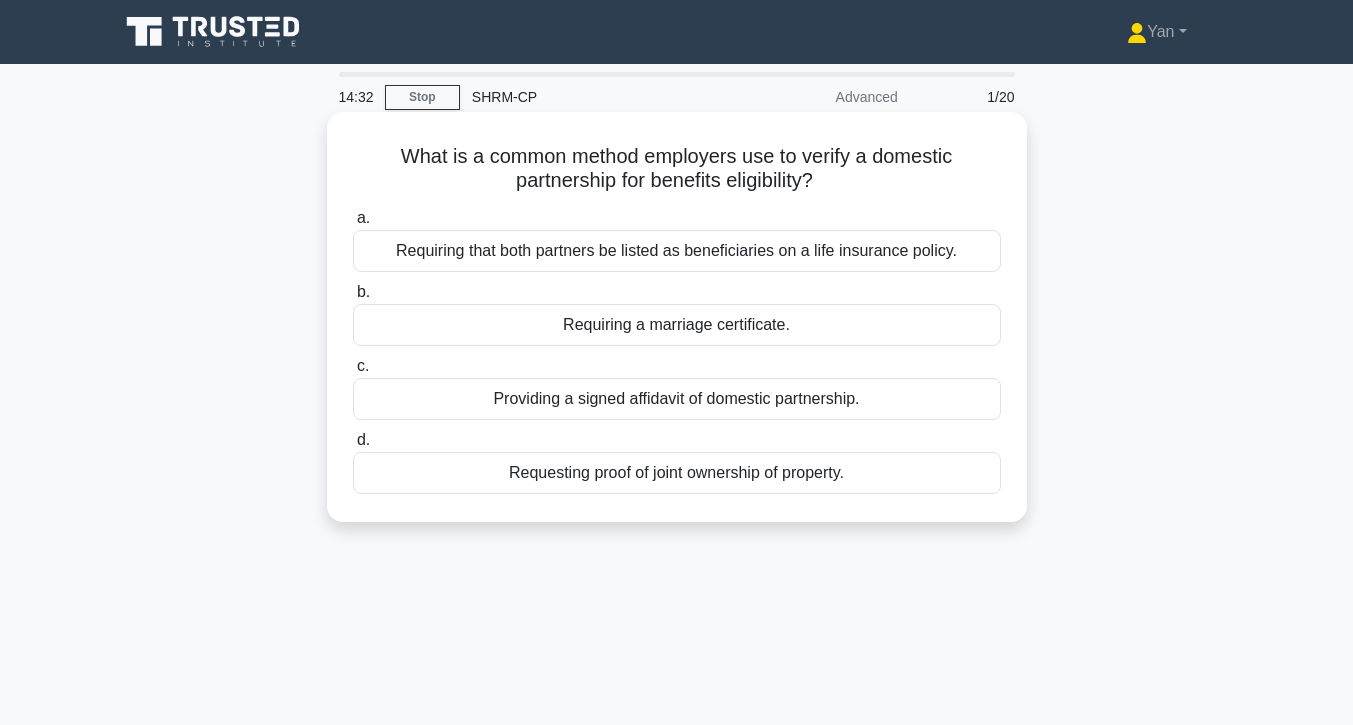 click on "Requesting proof of joint ownership of property." at bounding box center (677, 473) 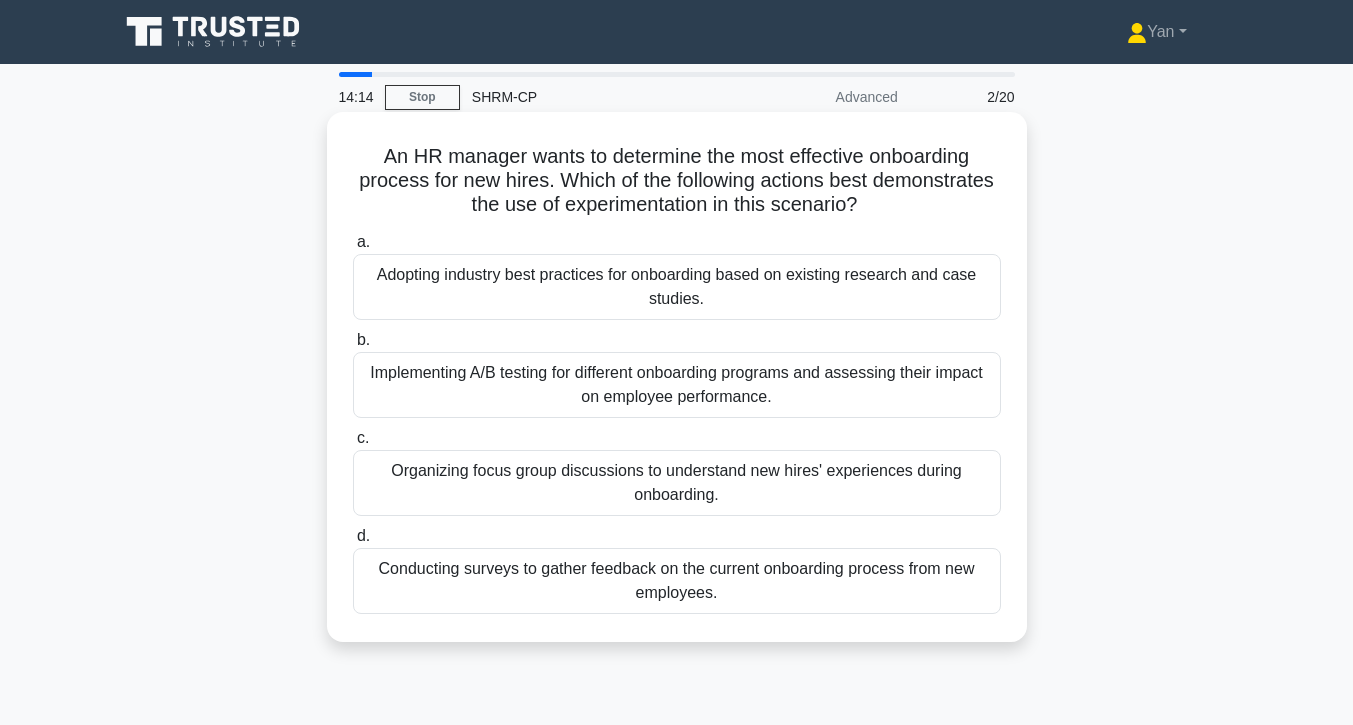 click on "Implementing A/B testing for different onboarding programs and assessing their impact on employee performance." at bounding box center (677, 385) 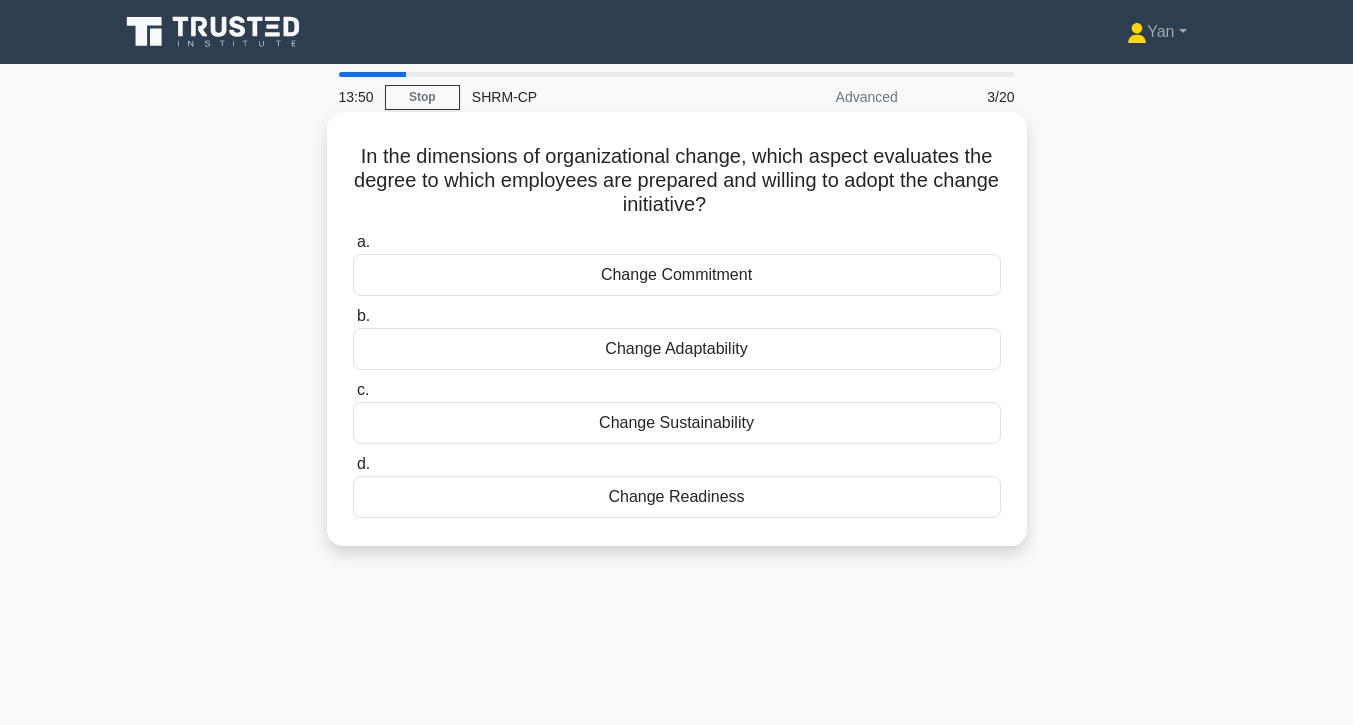click on "Change Readiness" at bounding box center [677, 497] 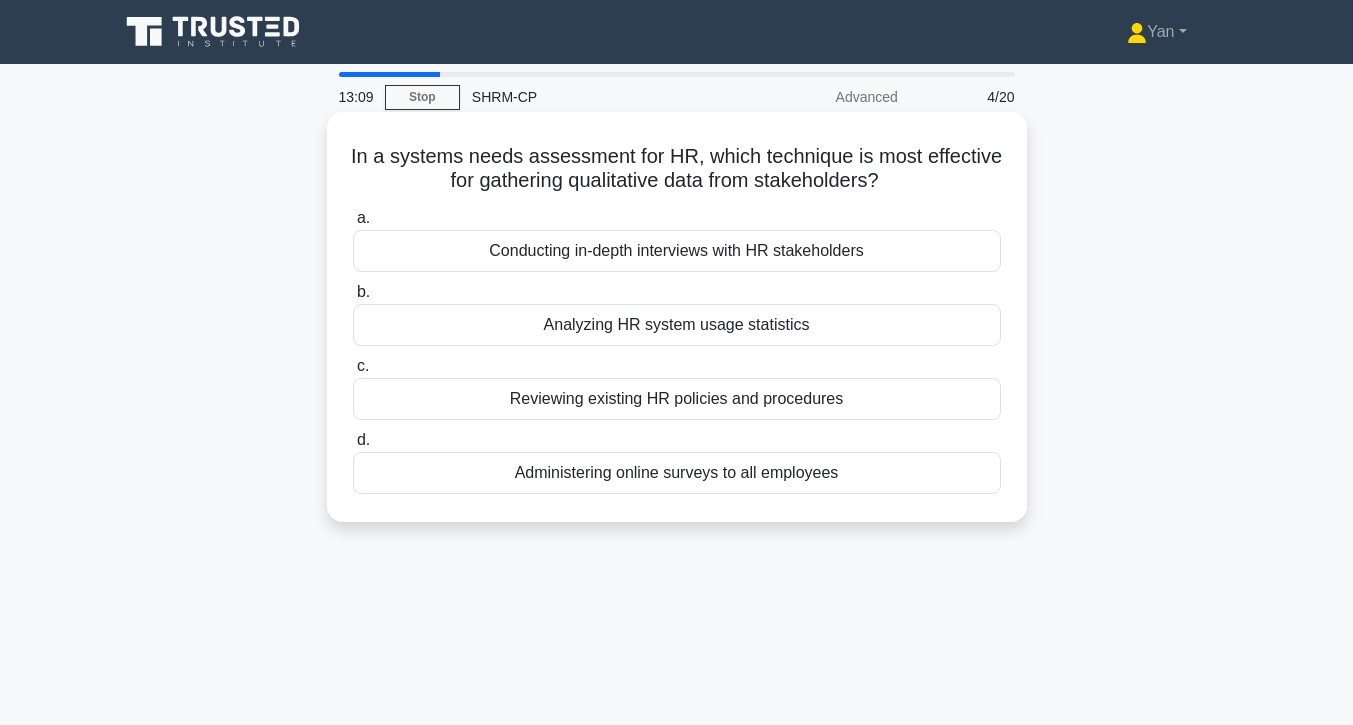 click on "Administering online surveys to all employees" at bounding box center [677, 473] 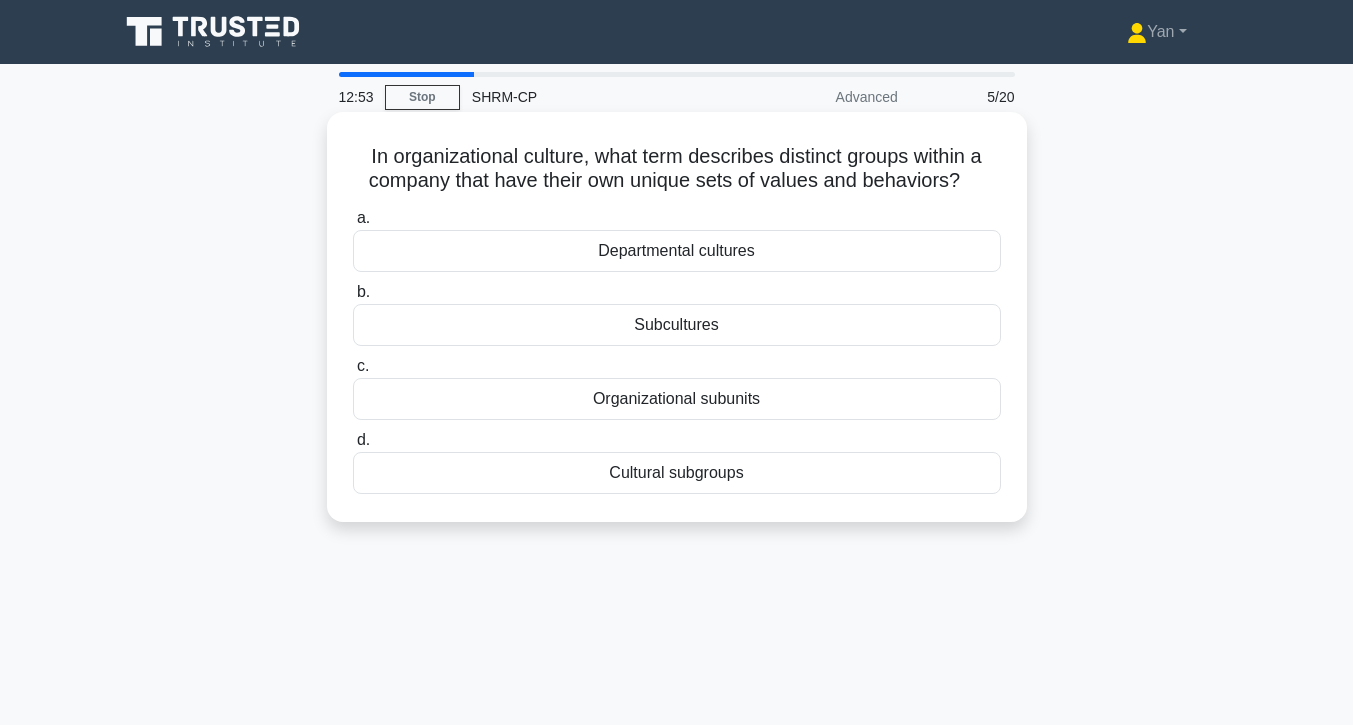 click on "Subcultures" at bounding box center (677, 325) 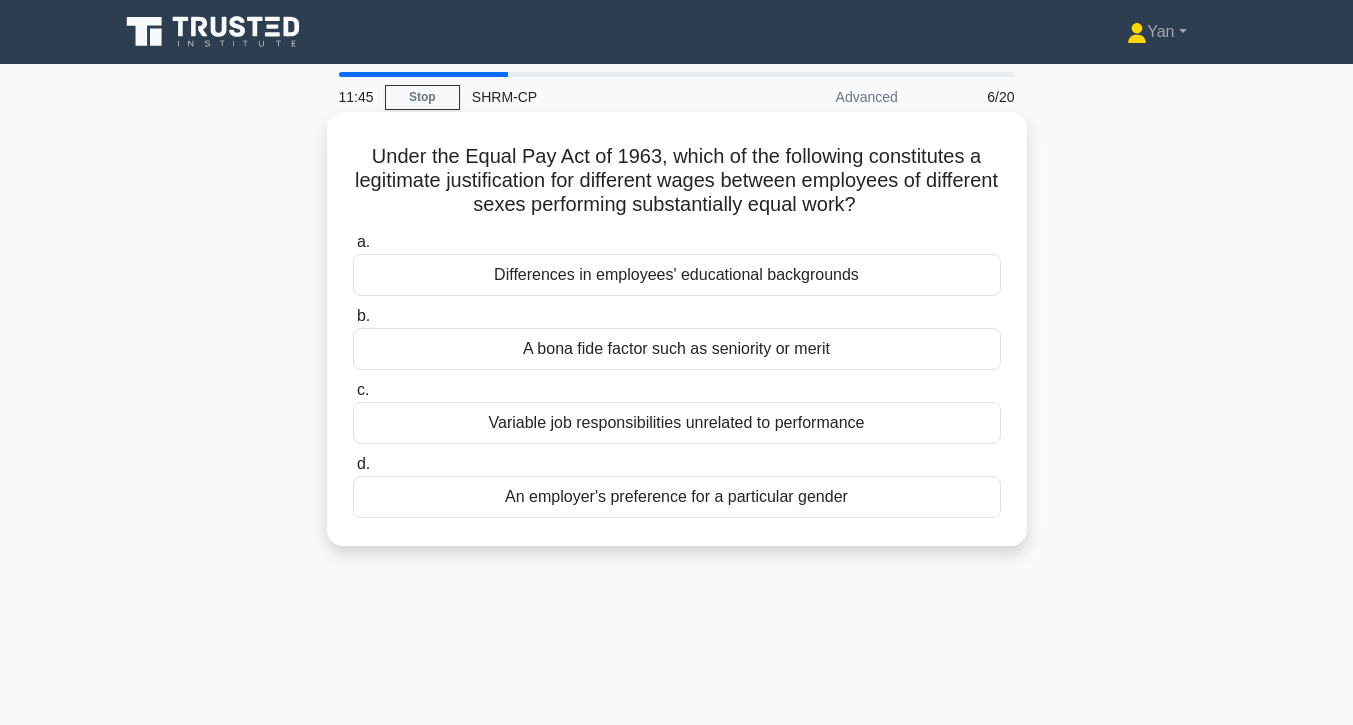 click on "Variable job responsibilities unrelated to performance" at bounding box center [677, 423] 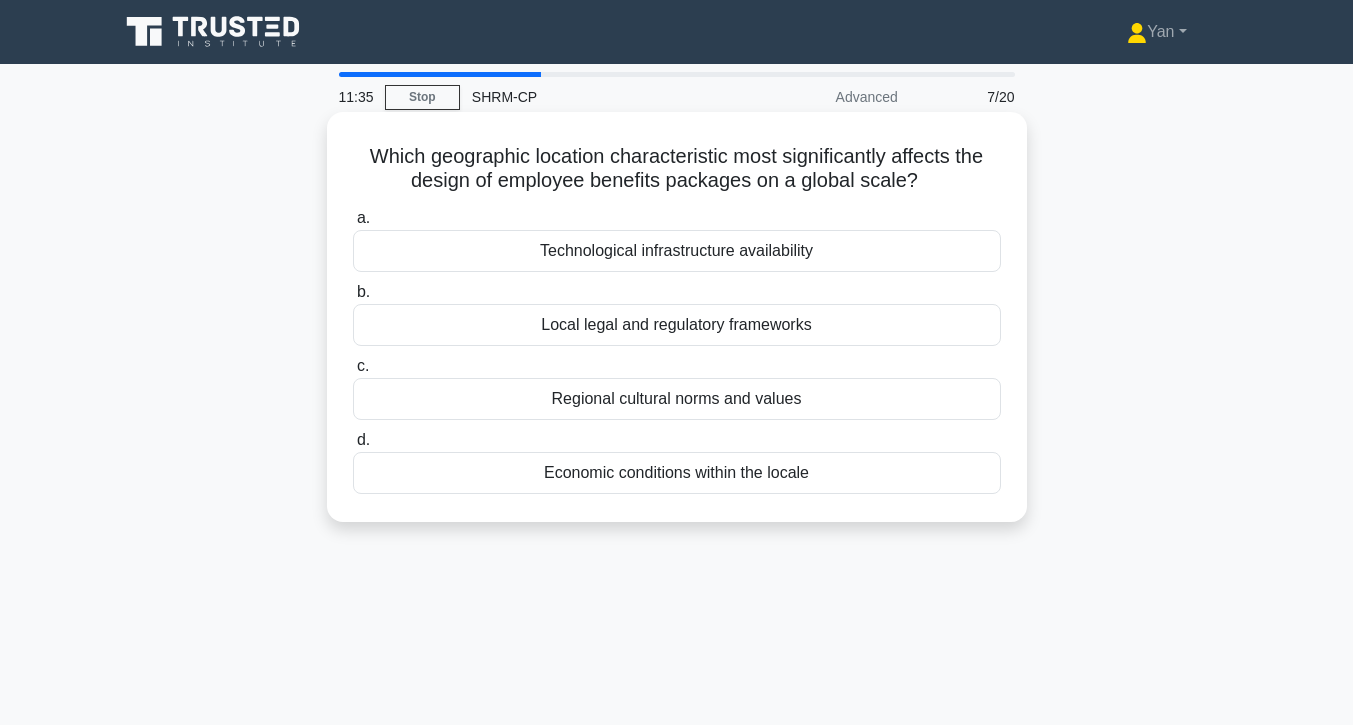 click on "Local legal and regulatory frameworks" at bounding box center [677, 325] 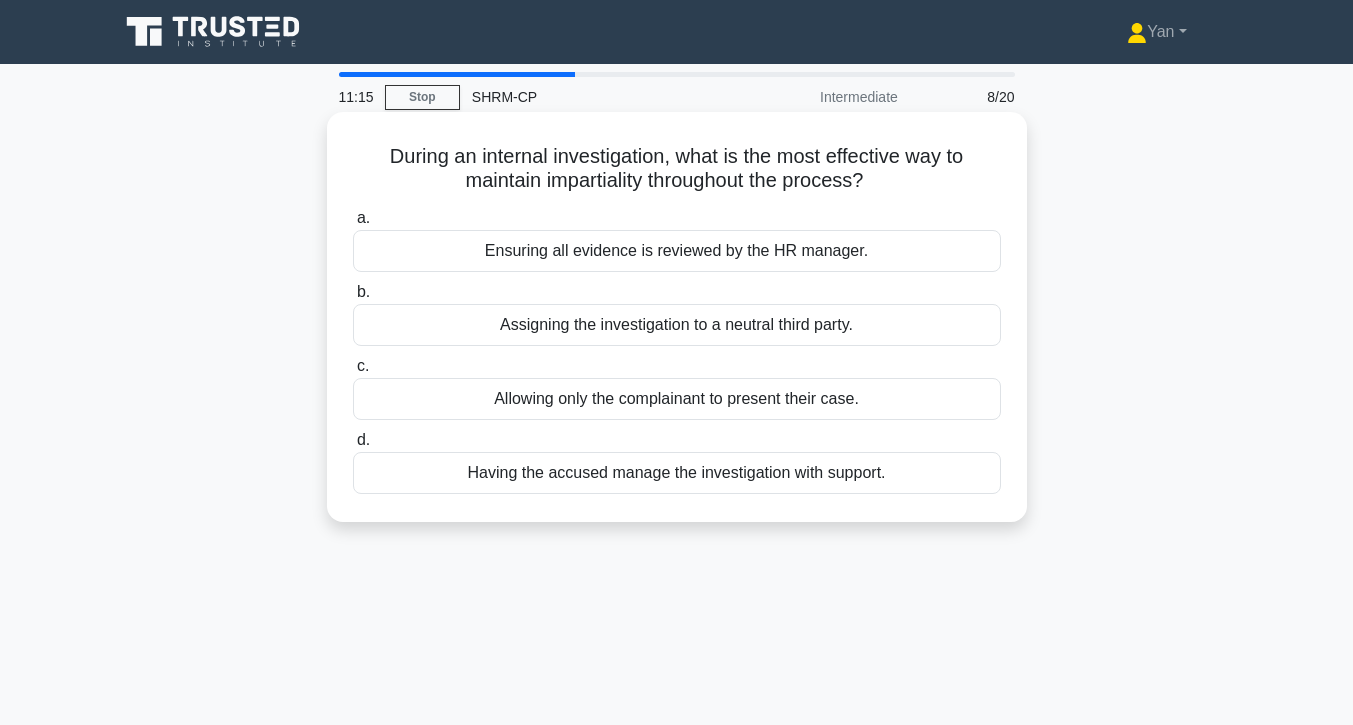 click on "Assigning the investigation to a neutral third party." at bounding box center (677, 325) 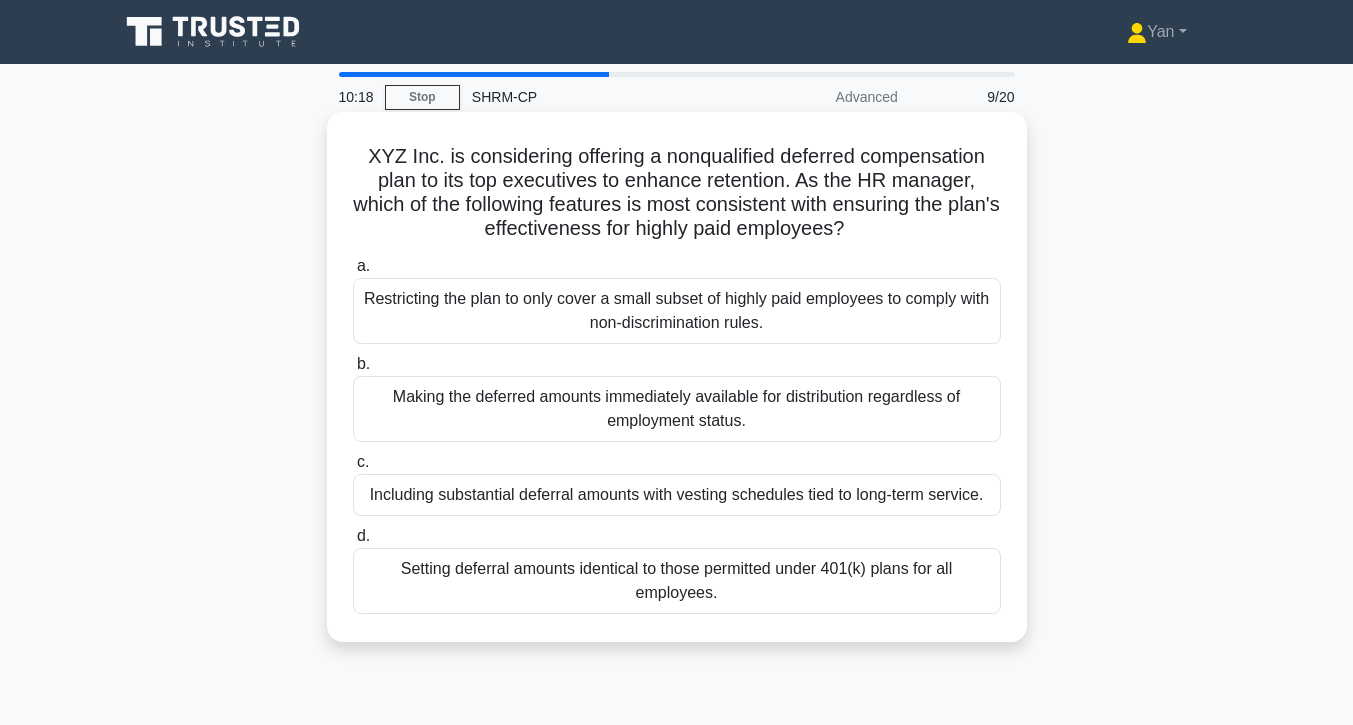 click on "Including substantial deferral amounts with vesting schedules tied to long-term service." at bounding box center [677, 495] 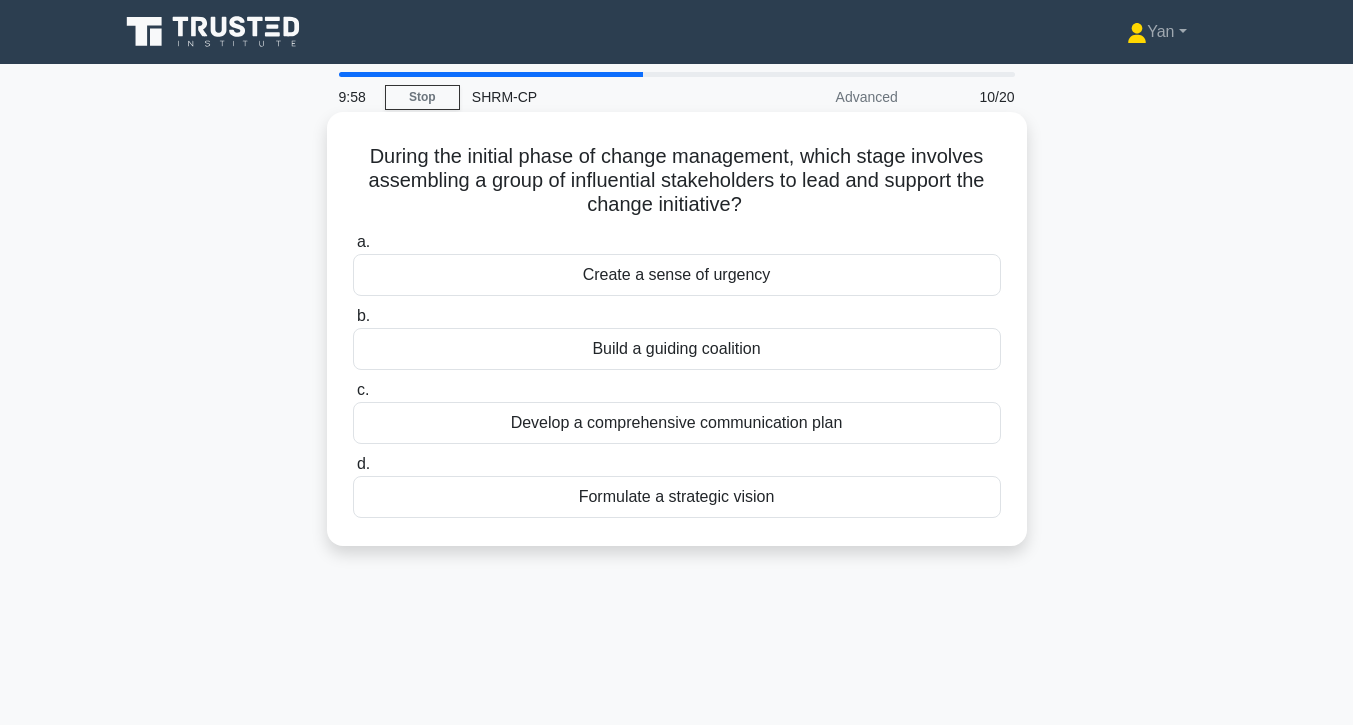 click on "Build a guiding coalition" at bounding box center (677, 349) 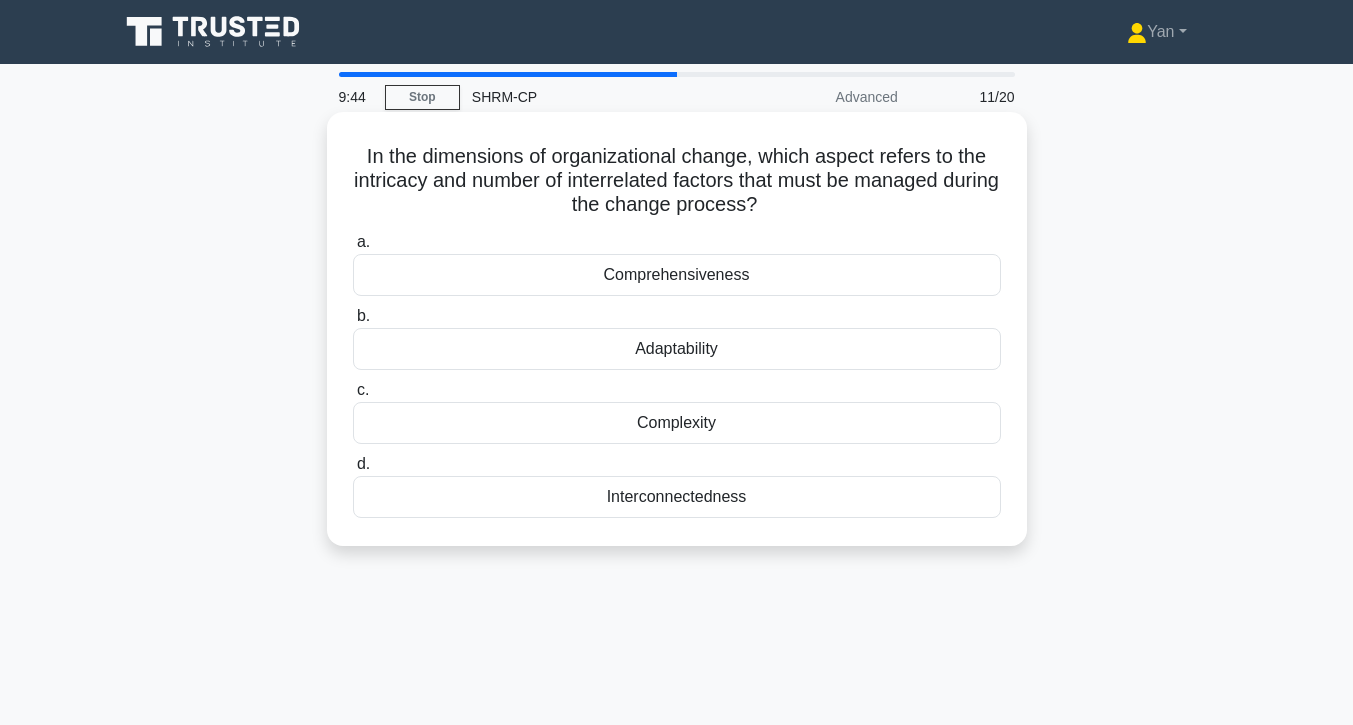 click on "Complexity" at bounding box center (677, 423) 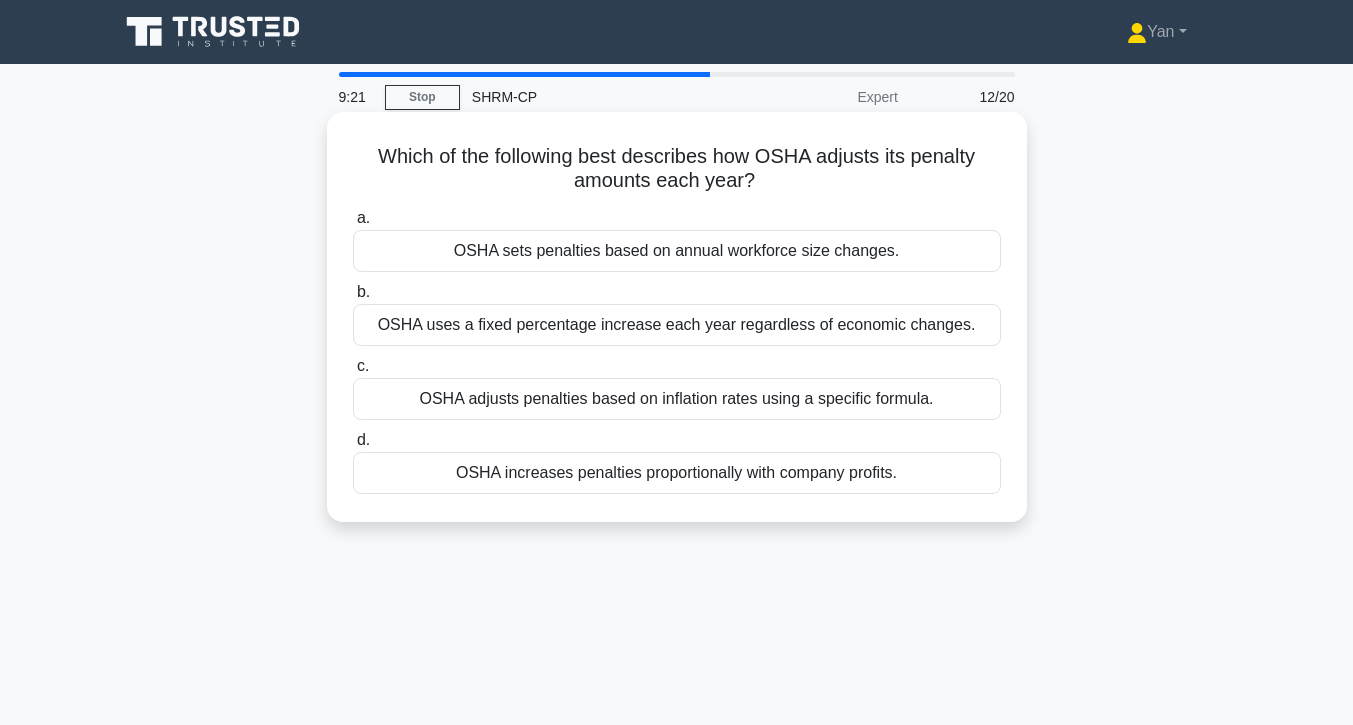 click on "OSHA adjusts penalties based on inflation rates using a specific formula." at bounding box center [677, 399] 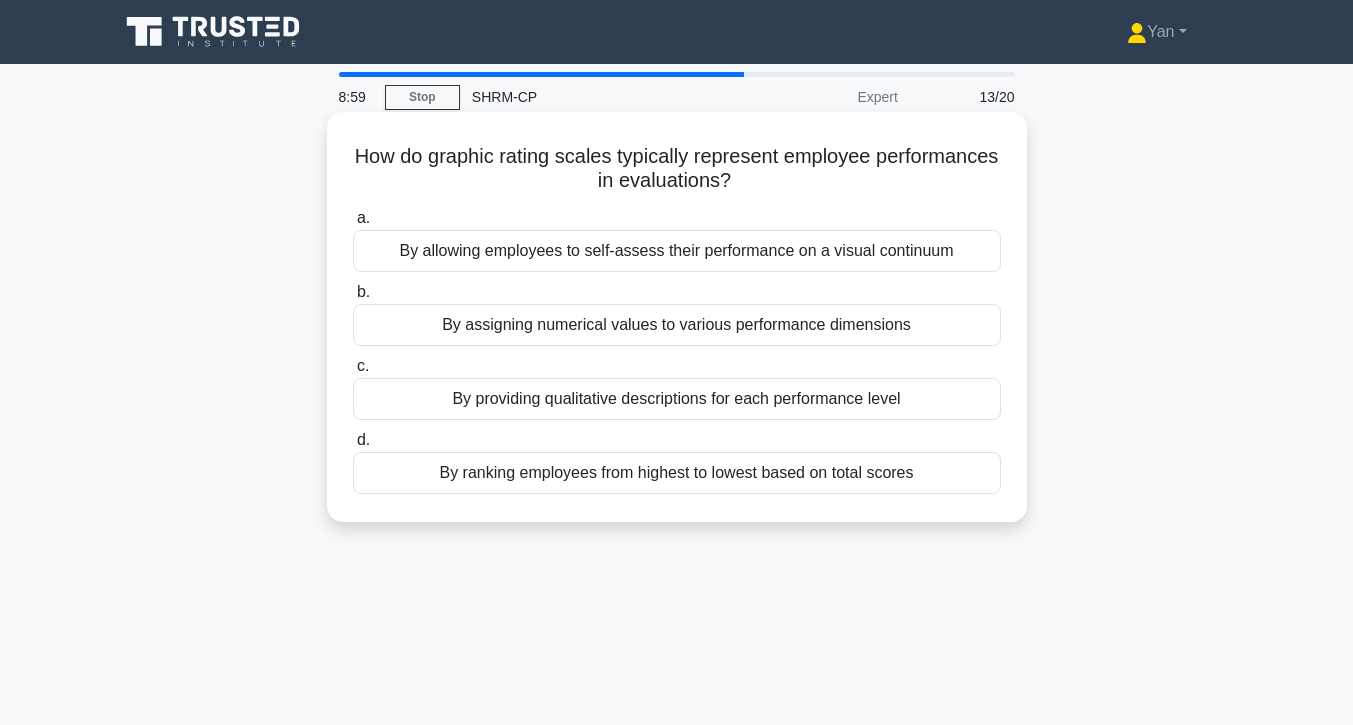 click on "By allowing employees to self-assess their performance on a visual continuum" at bounding box center (677, 251) 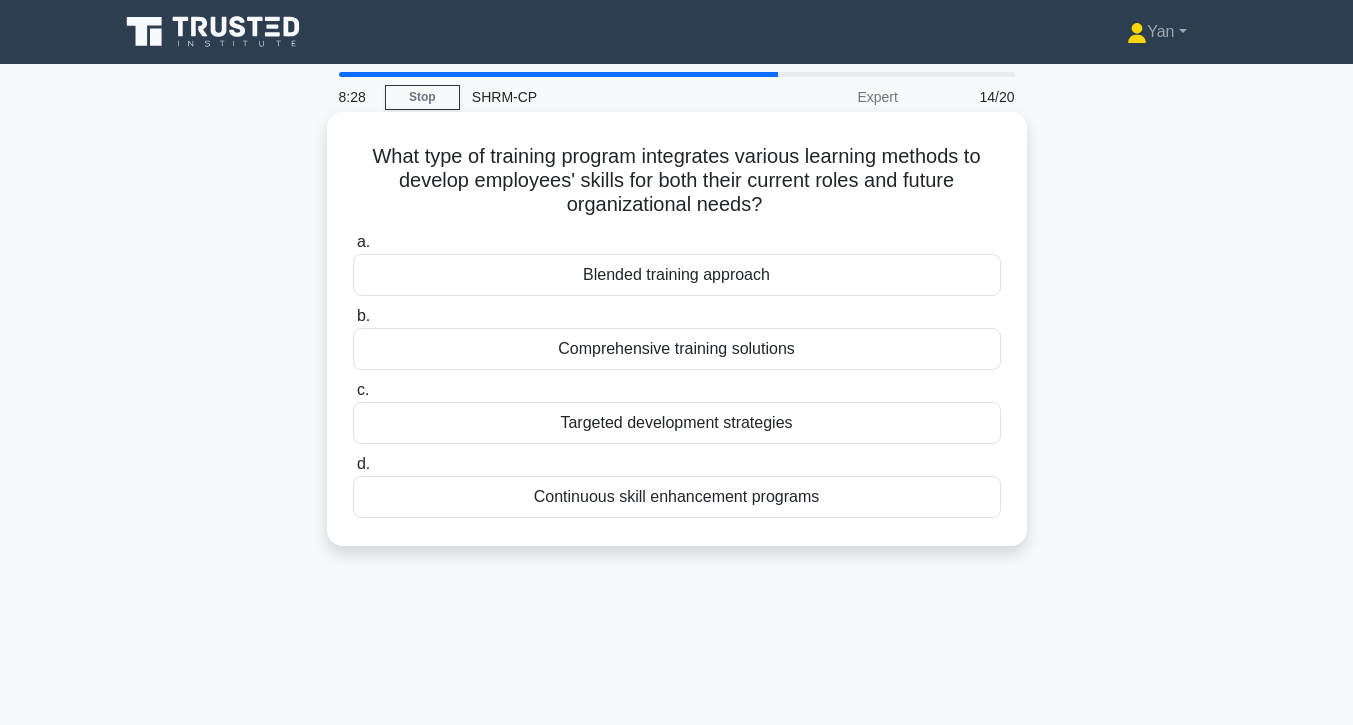 click on "Continuous skill enhancement programs" at bounding box center [677, 497] 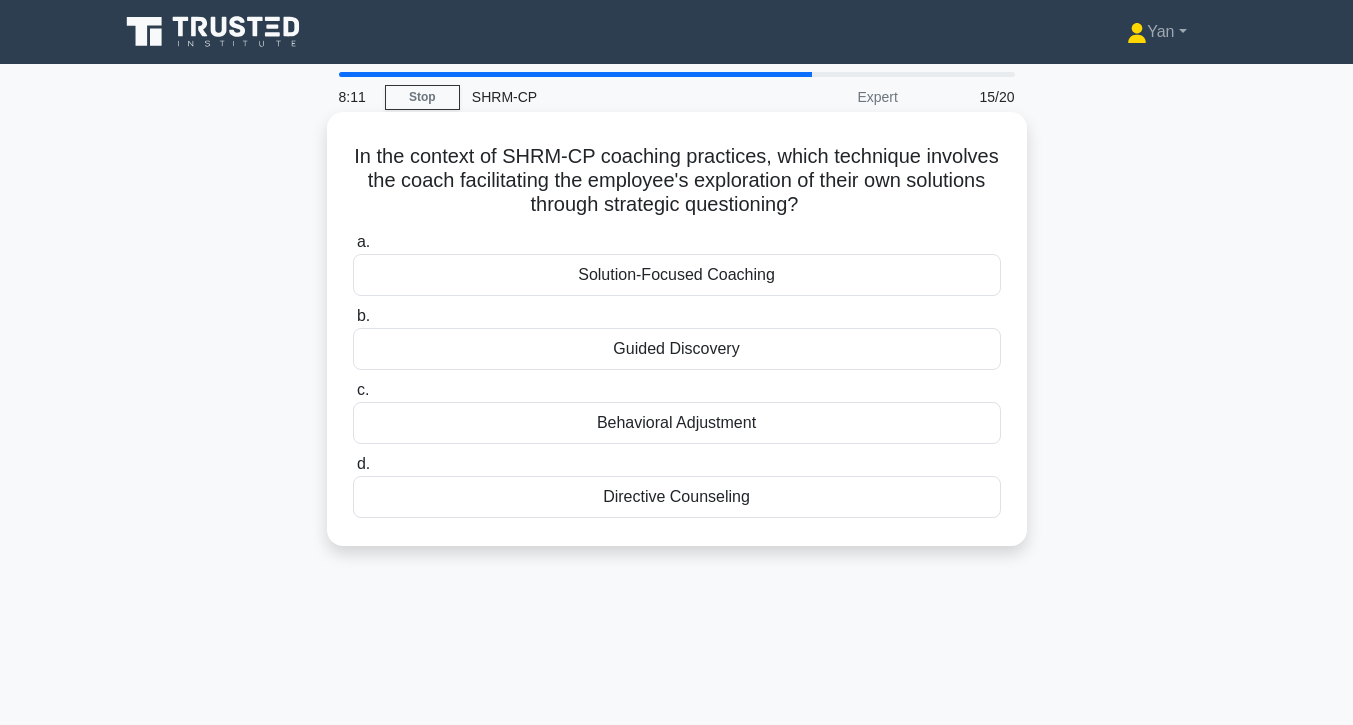 click on "Guided Discovery" at bounding box center [677, 349] 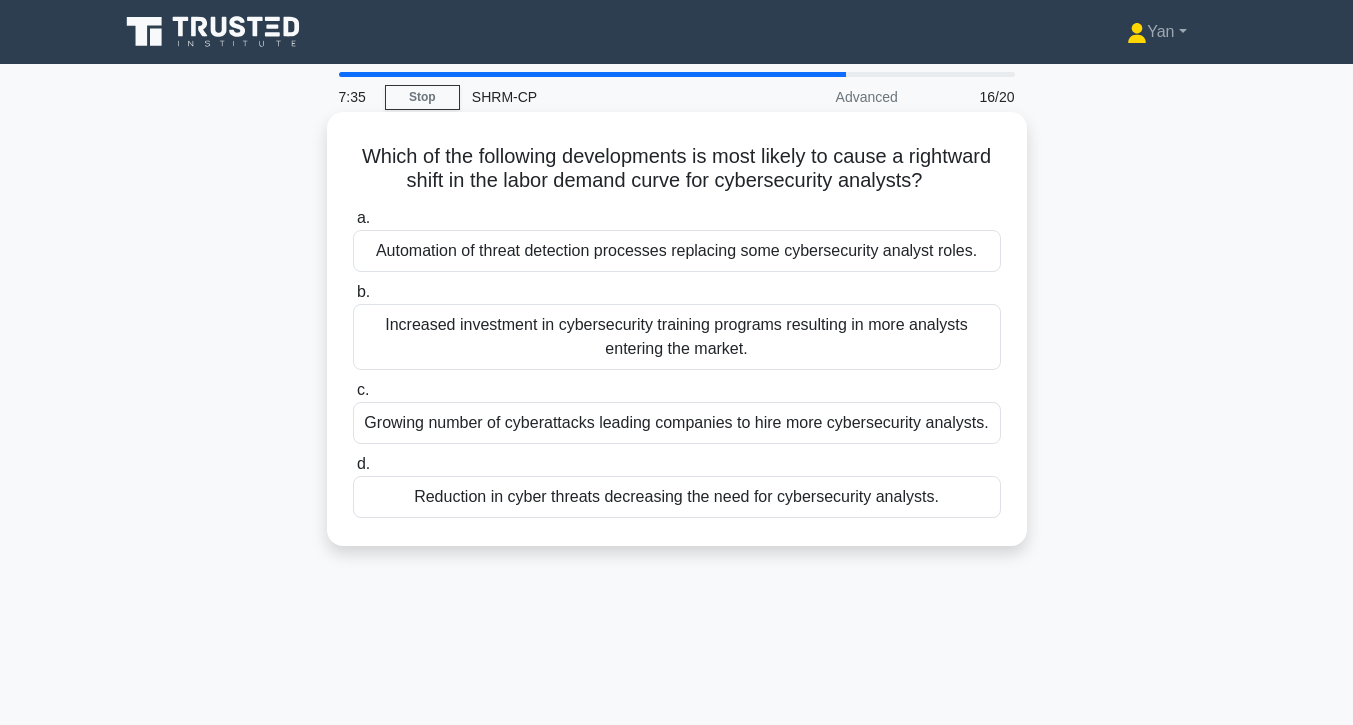 click on "Growing number of cyberattacks leading companies to hire more cybersecurity analysts." at bounding box center (677, 423) 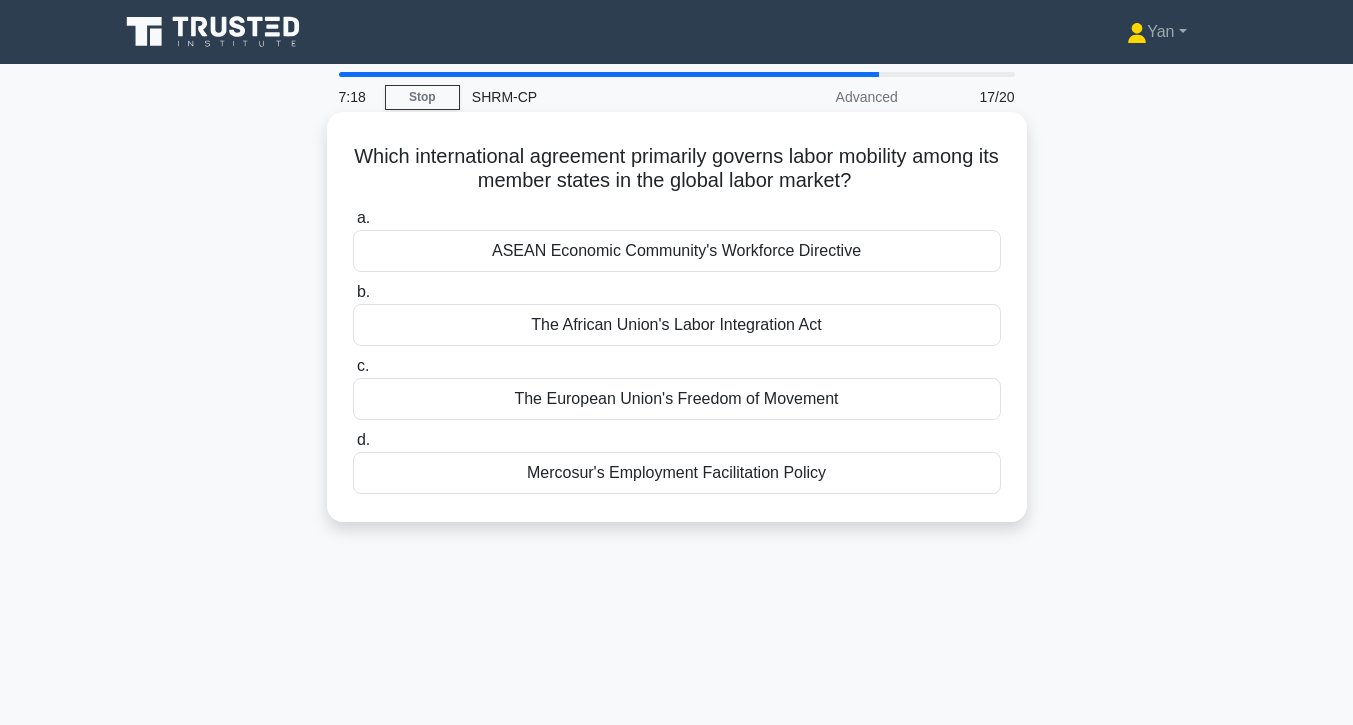 click on "The European Union's Freedom of Movement" at bounding box center [677, 399] 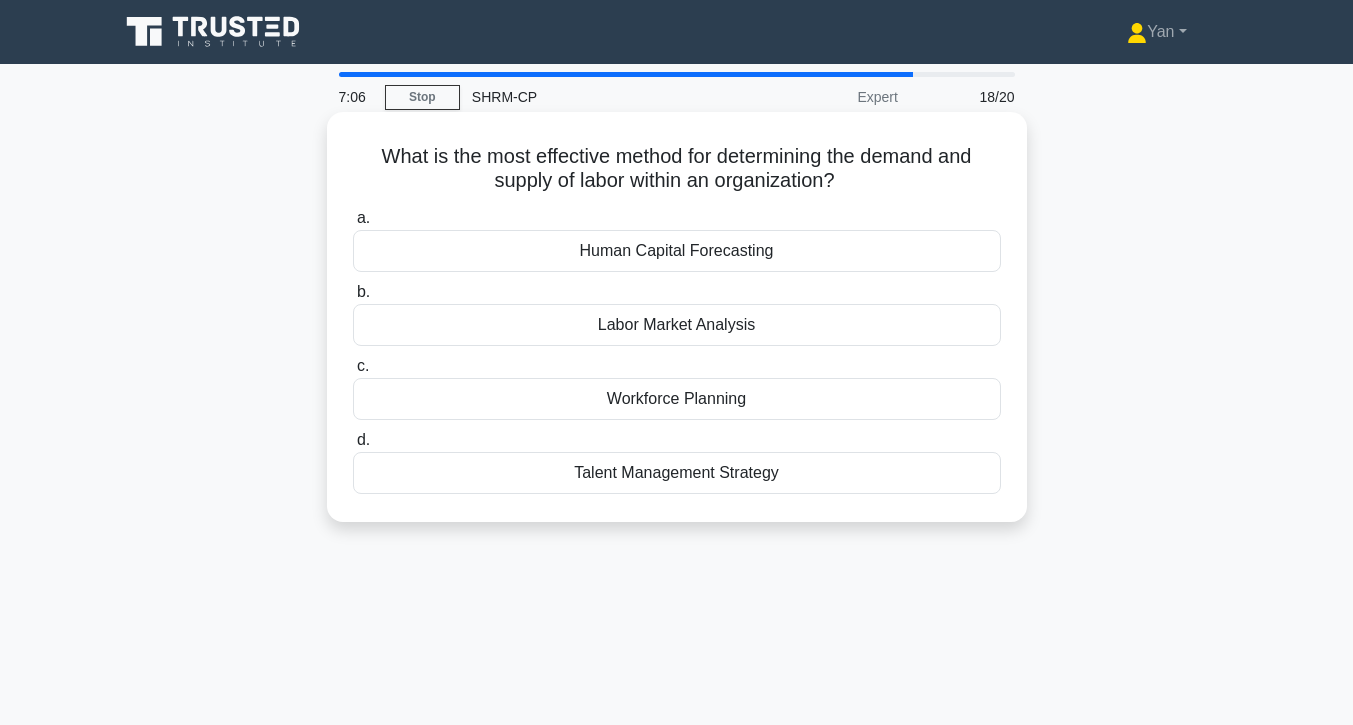 click on "Workforce Planning" at bounding box center [677, 399] 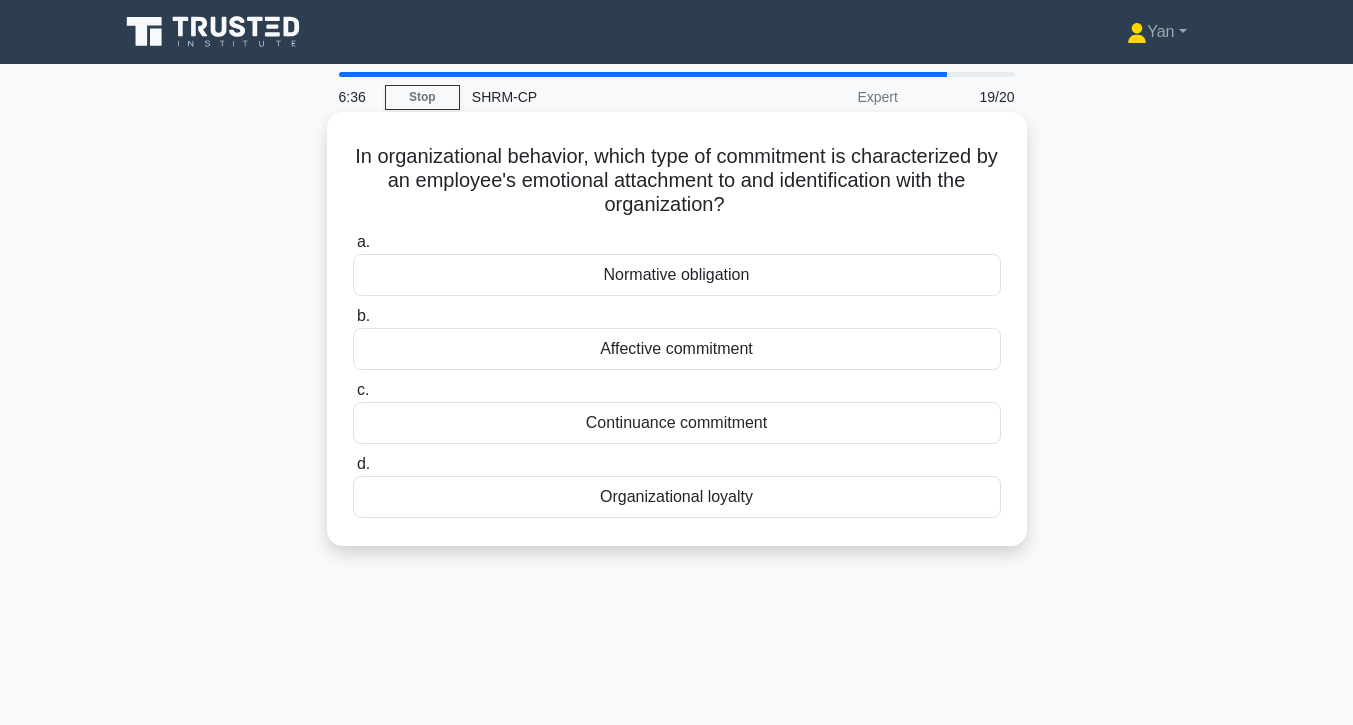 click on "Affective commitment" at bounding box center [677, 349] 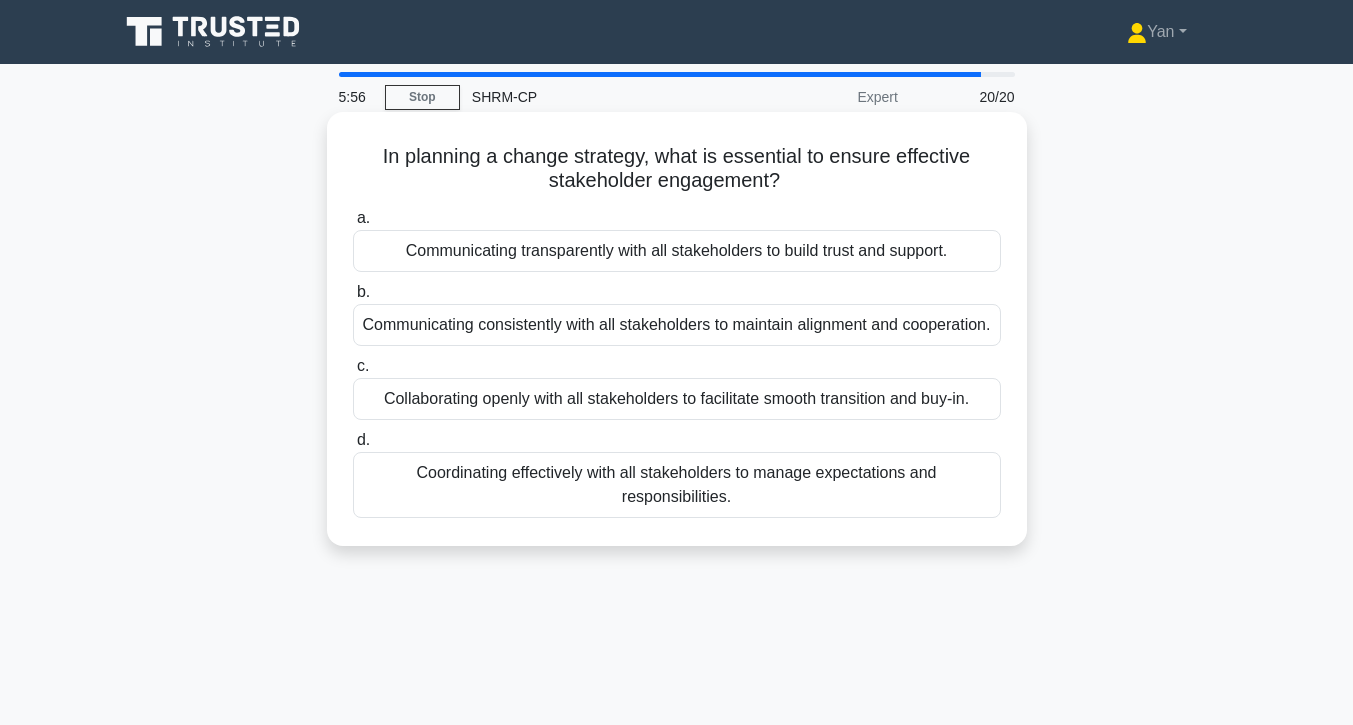 click on "Communicating consistently with all stakeholders to maintain alignment and cooperation." at bounding box center (677, 325) 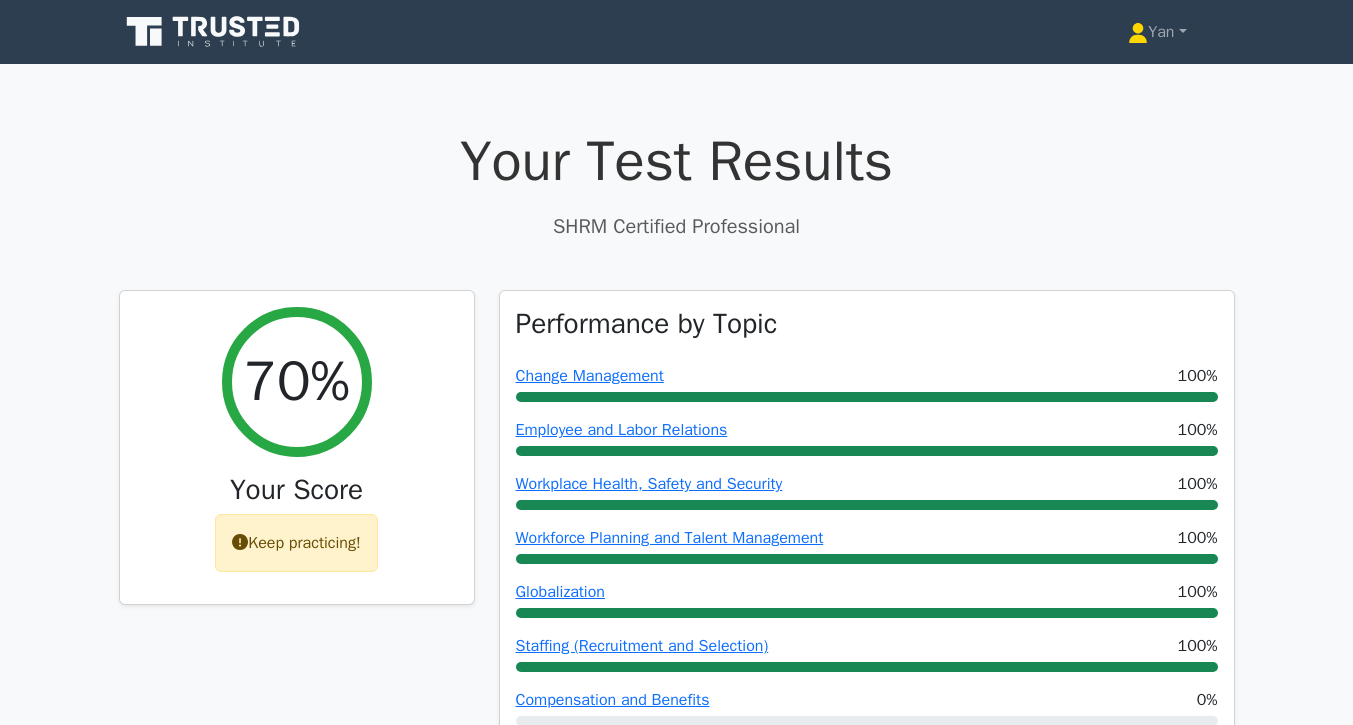 scroll, scrollTop: 0, scrollLeft: 0, axis: both 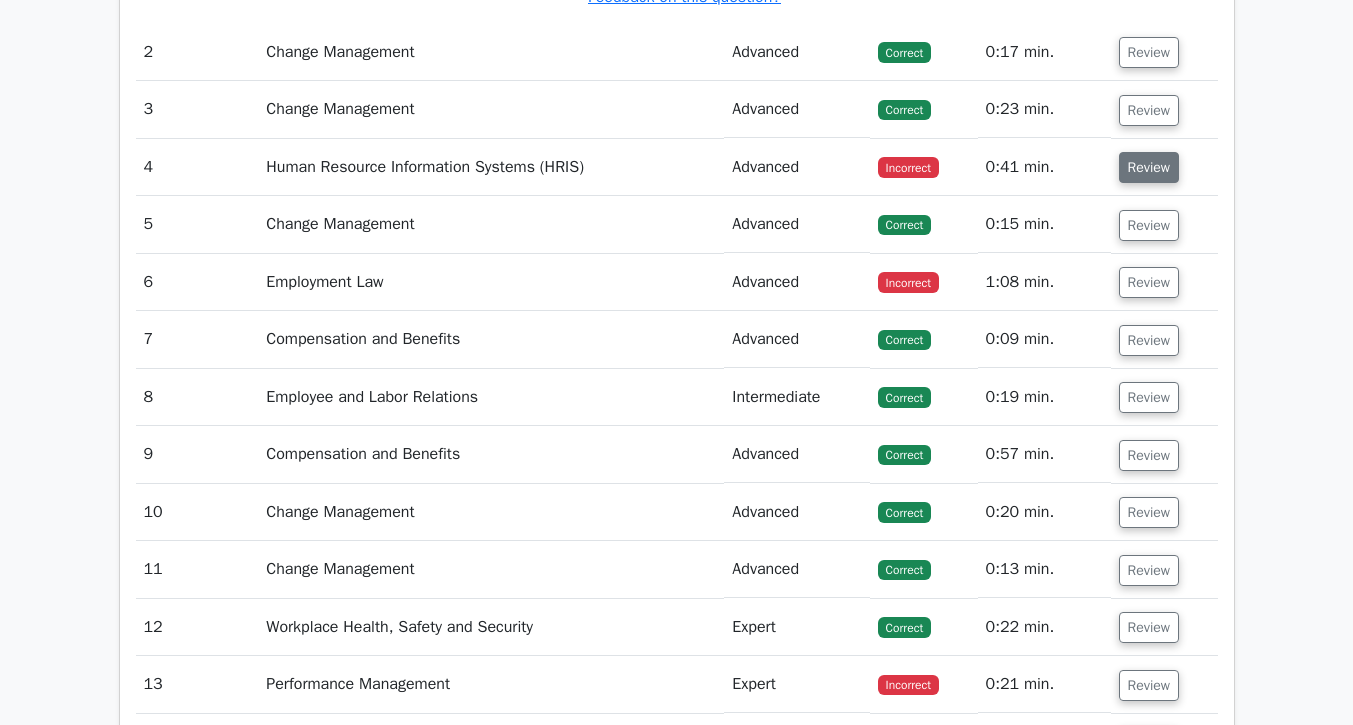 click on "Review" at bounding box center (1149, 167) 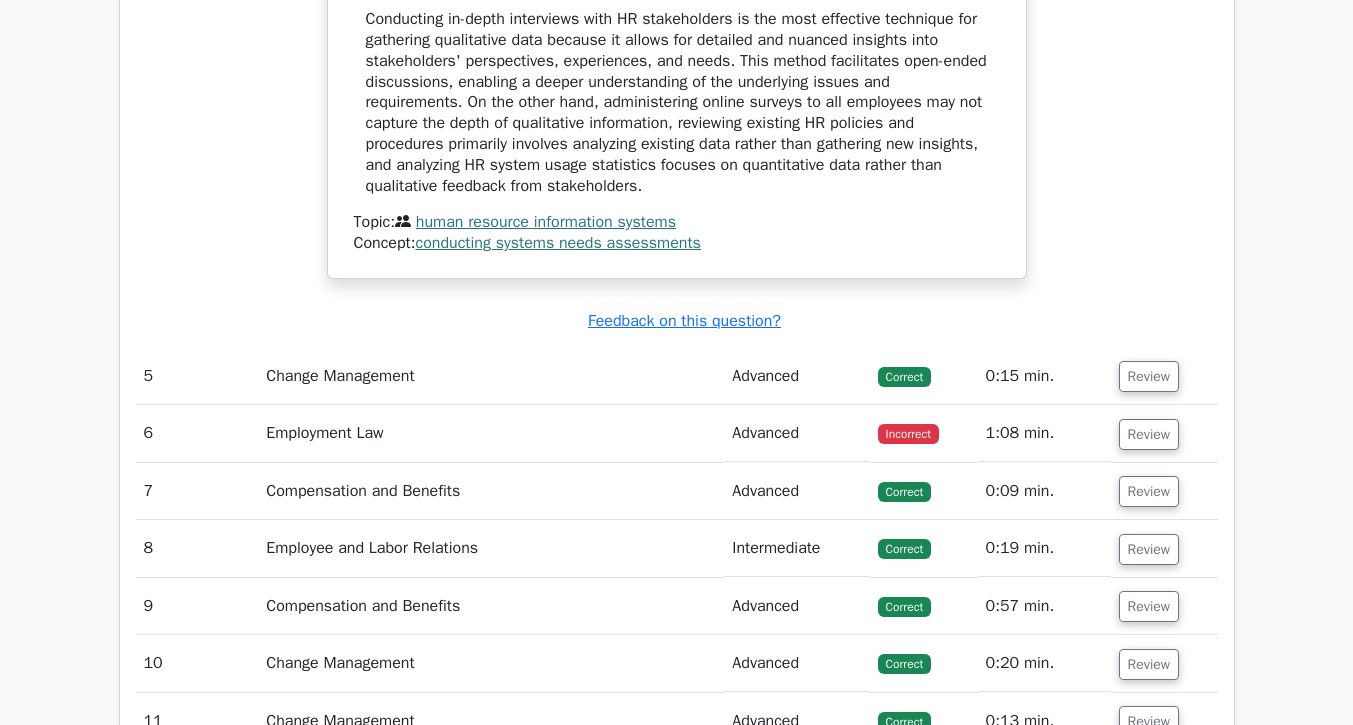 scroll, scrollTop: 2819, scrollLeft: 0, axis: vertical 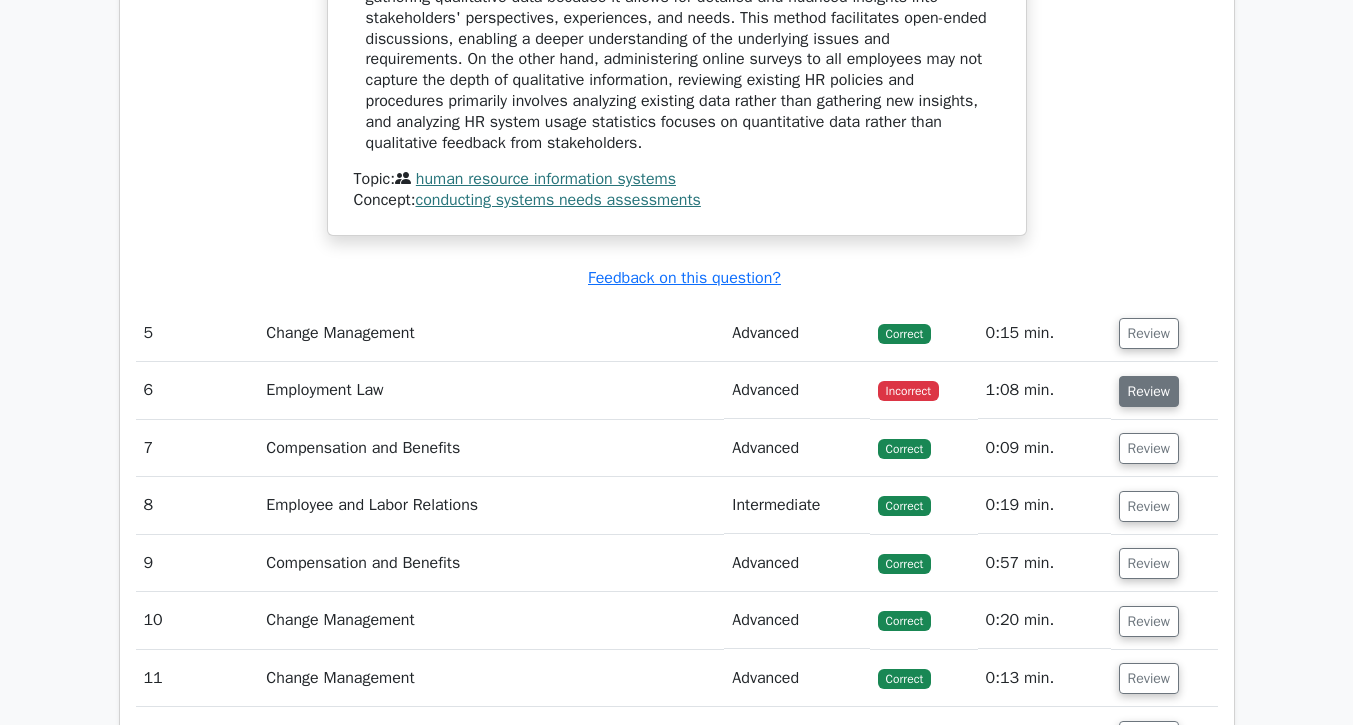click on "Review" at bounding box center (1149, 391) 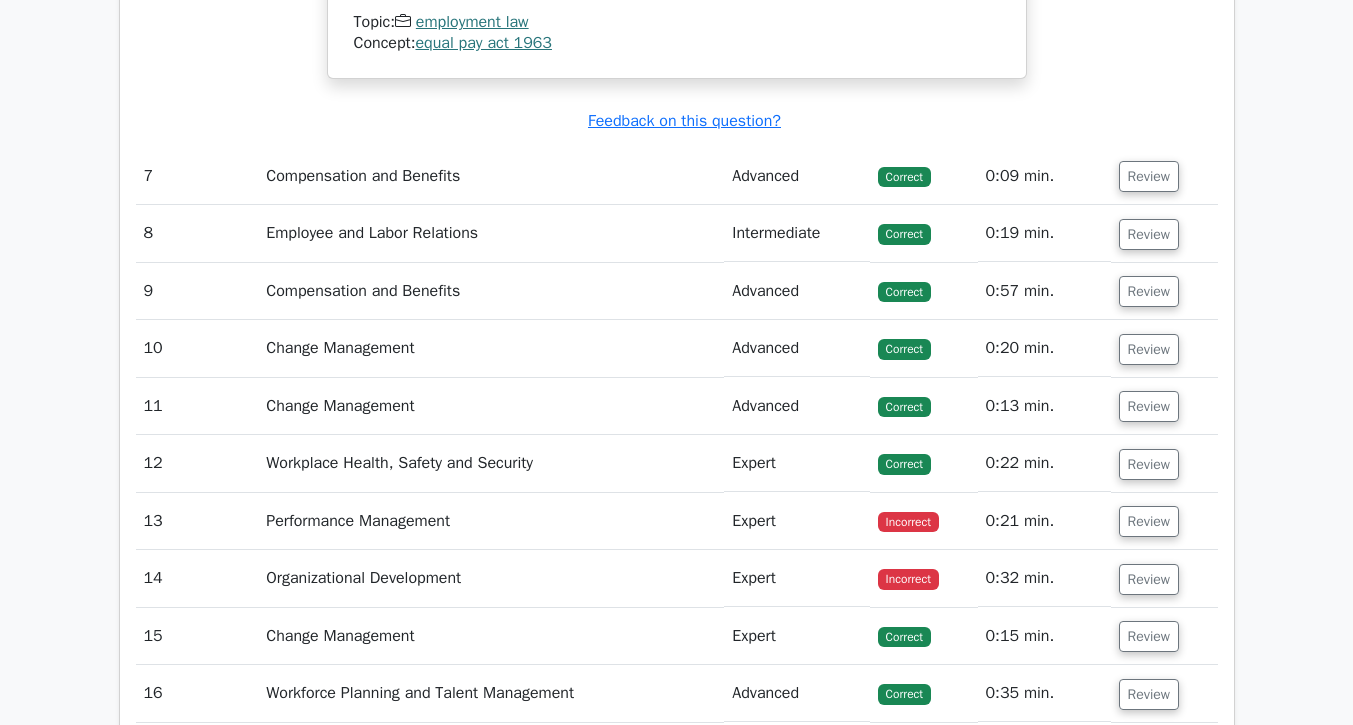 scroll, scrollTop: 3939, scrollLeft: 0, axis: vertical 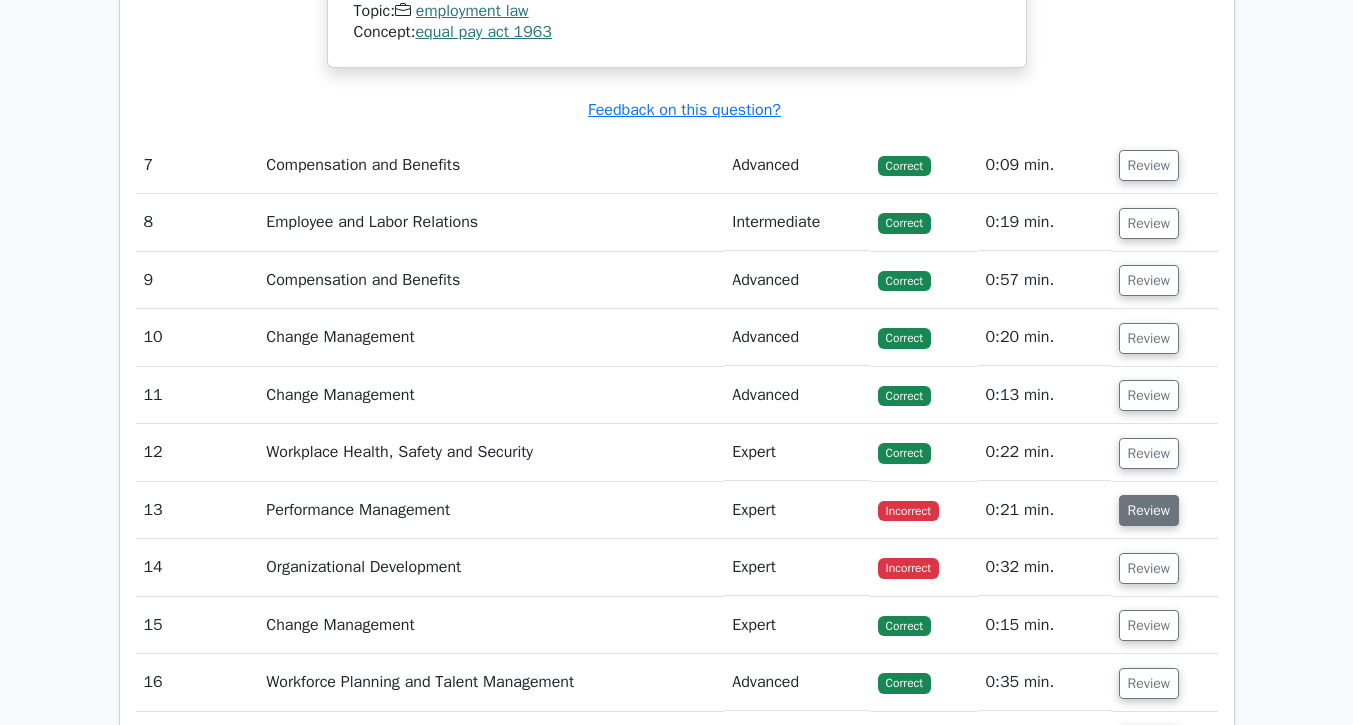 click on "Review" at bounding box center (1149, 510) 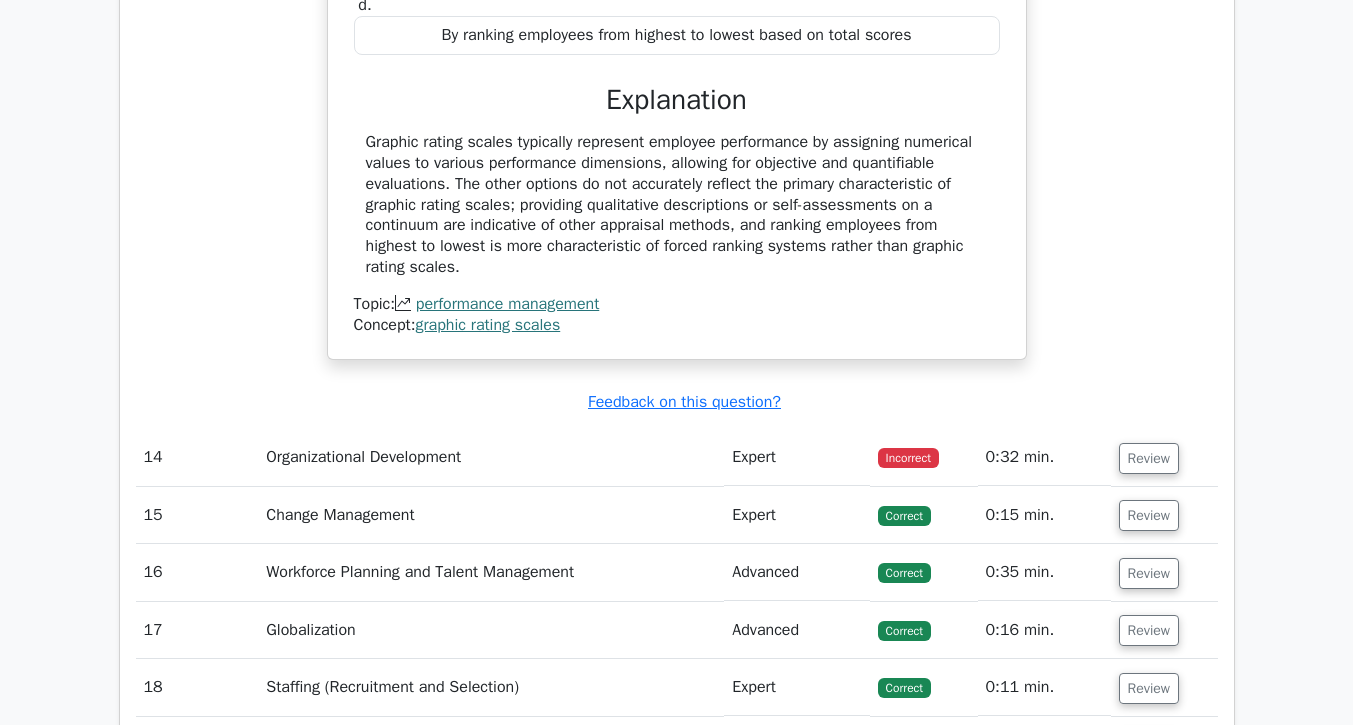 scroll, scrollTop: 4943, scrollLeft: 0, axis: vertical 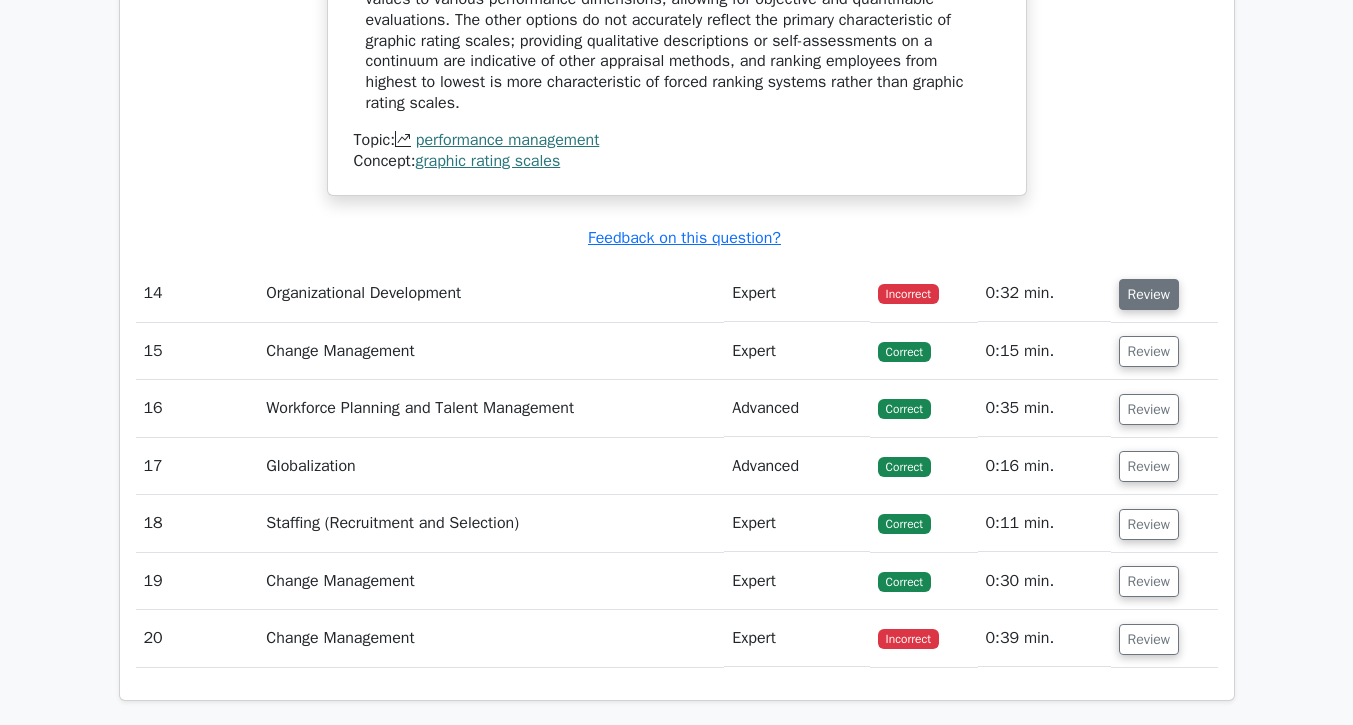 click on "Review" at bounding box center (1149, 294) 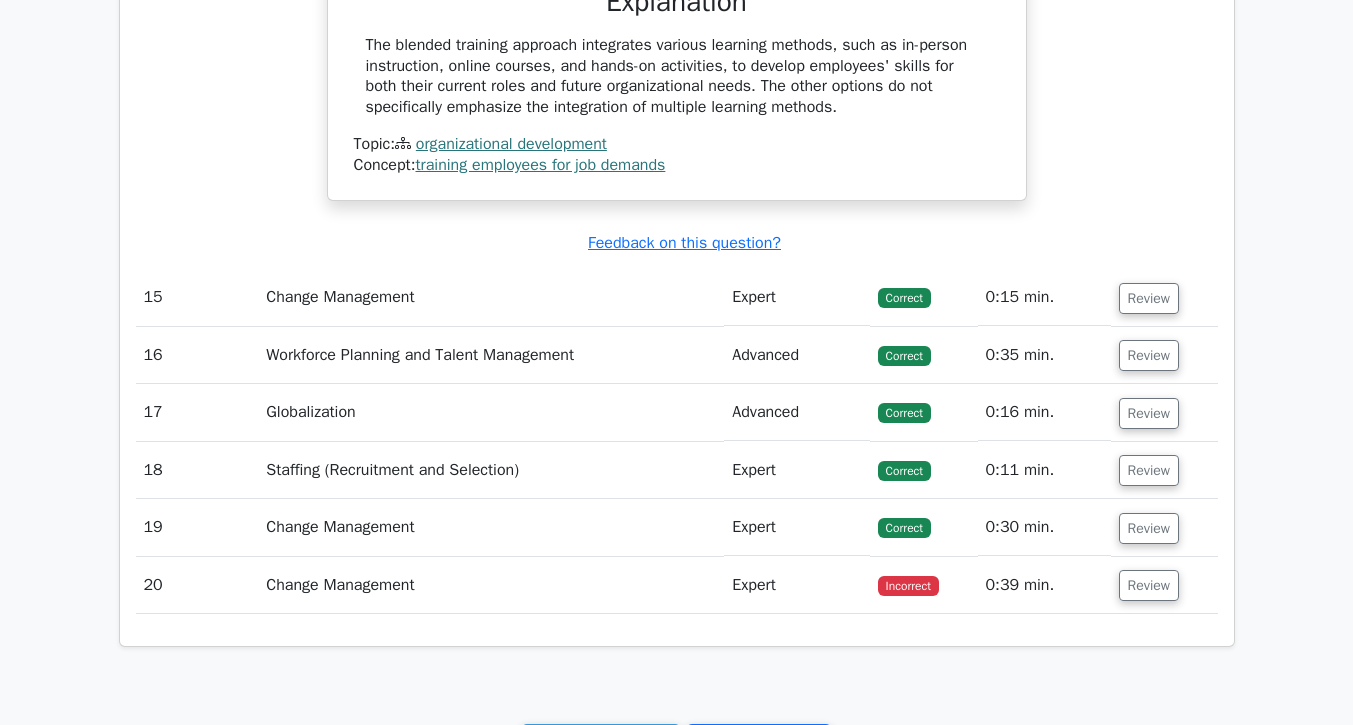 scroll, scrollTop: 5706, scrollLeft: 0, axis: vertical 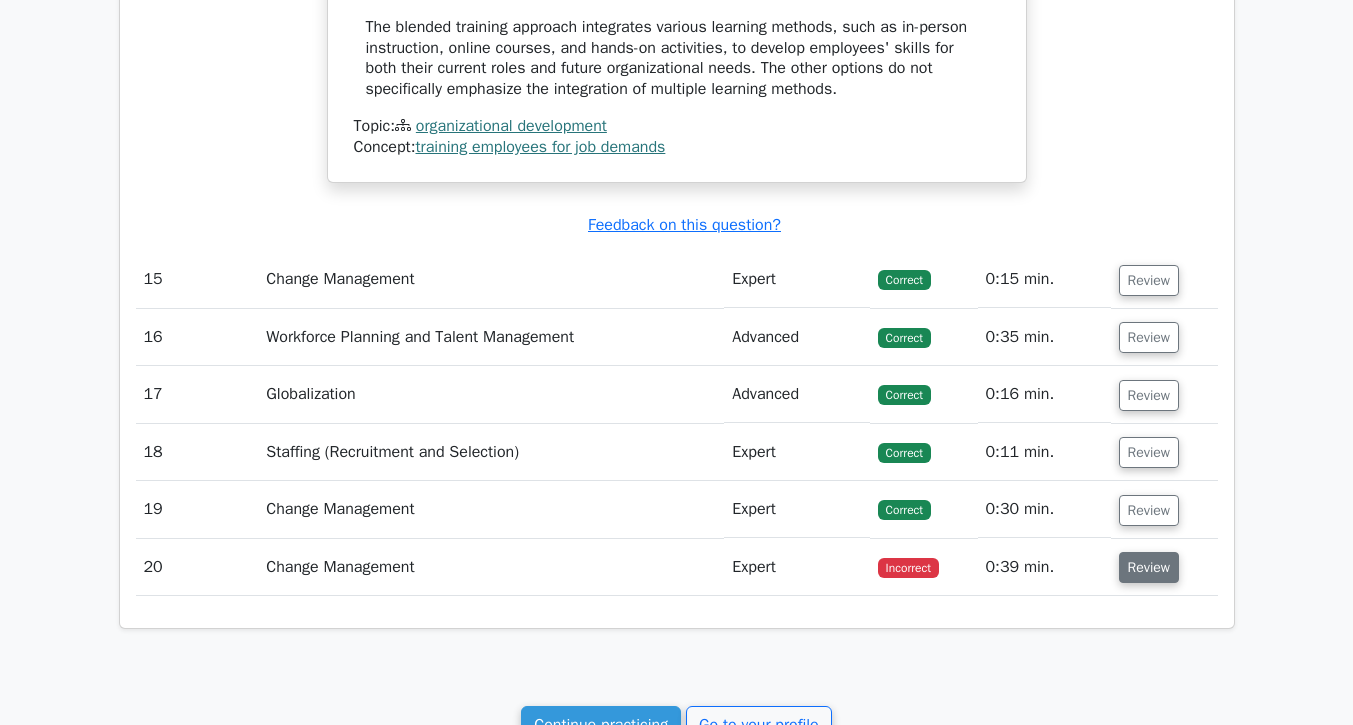 click on "Review" at bounding box center (1149, 567) 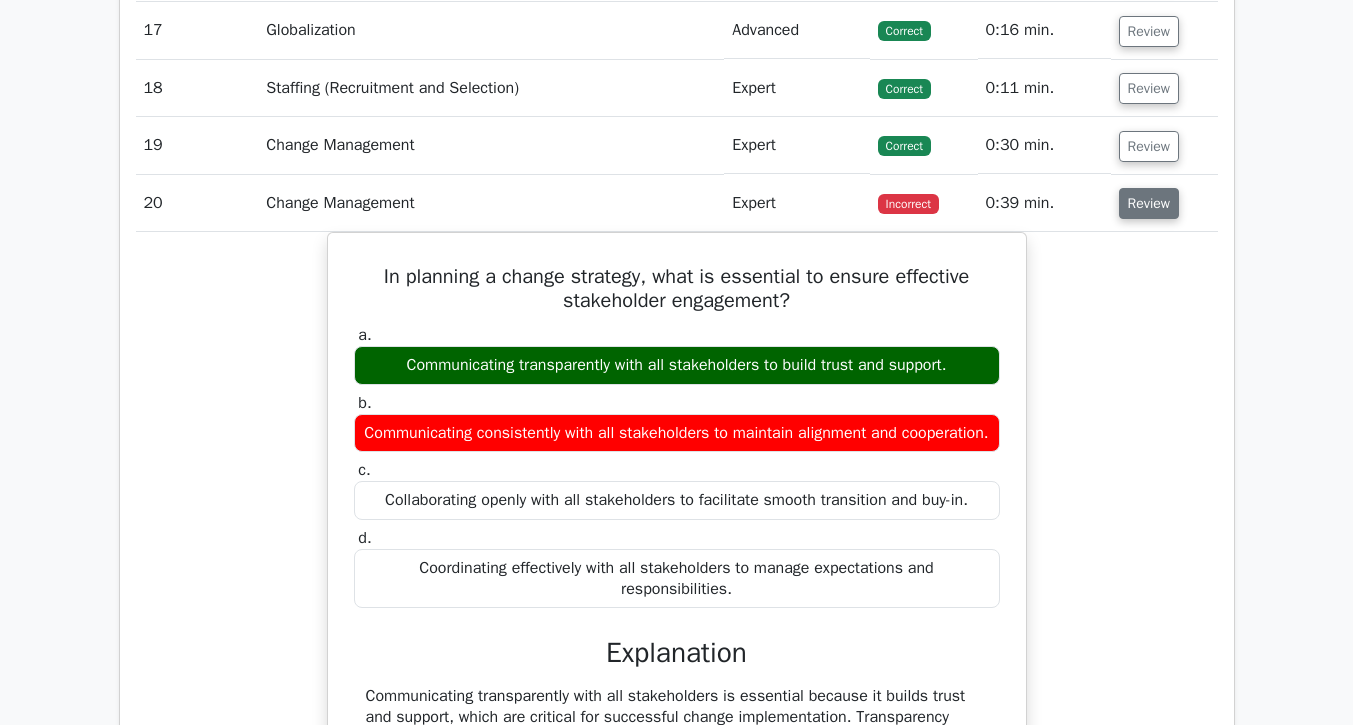 scroll, scrollTop: 6099, scrollLeft: 0, axis: vertical 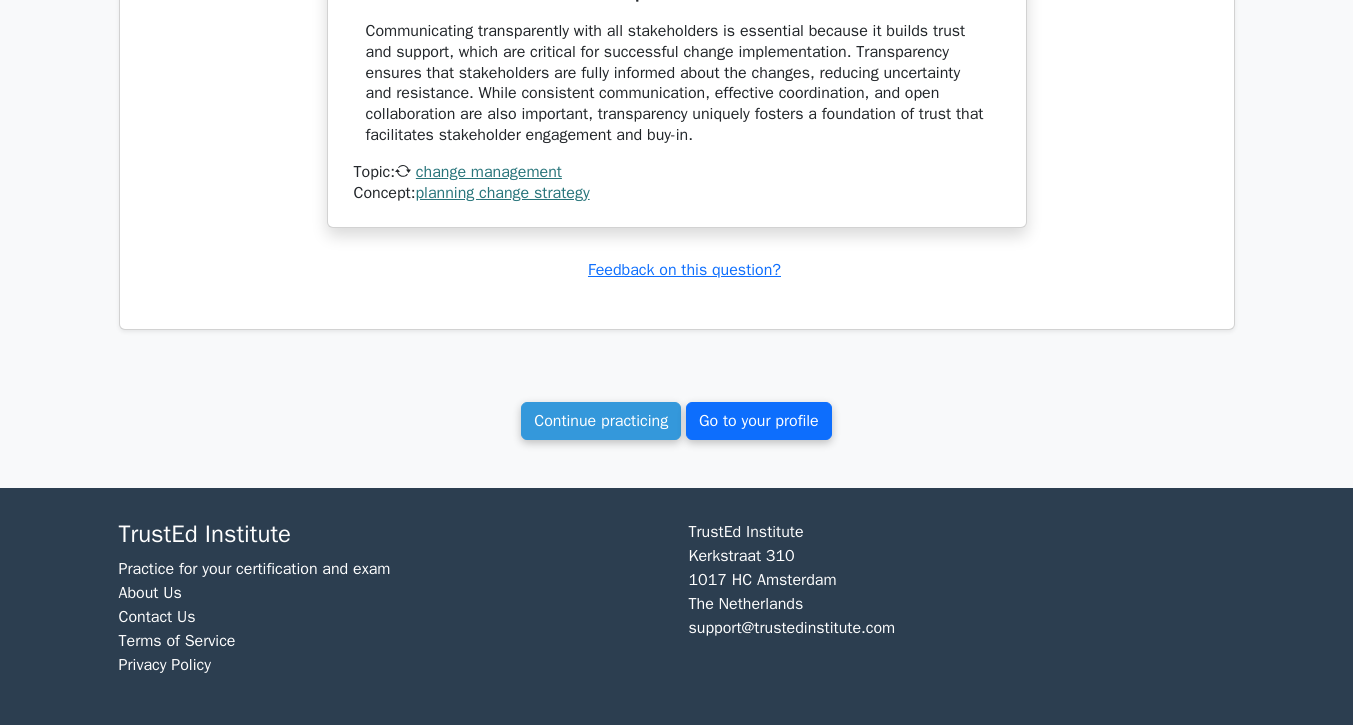 click on "Go to your profile" at bounding box center [759, 421] 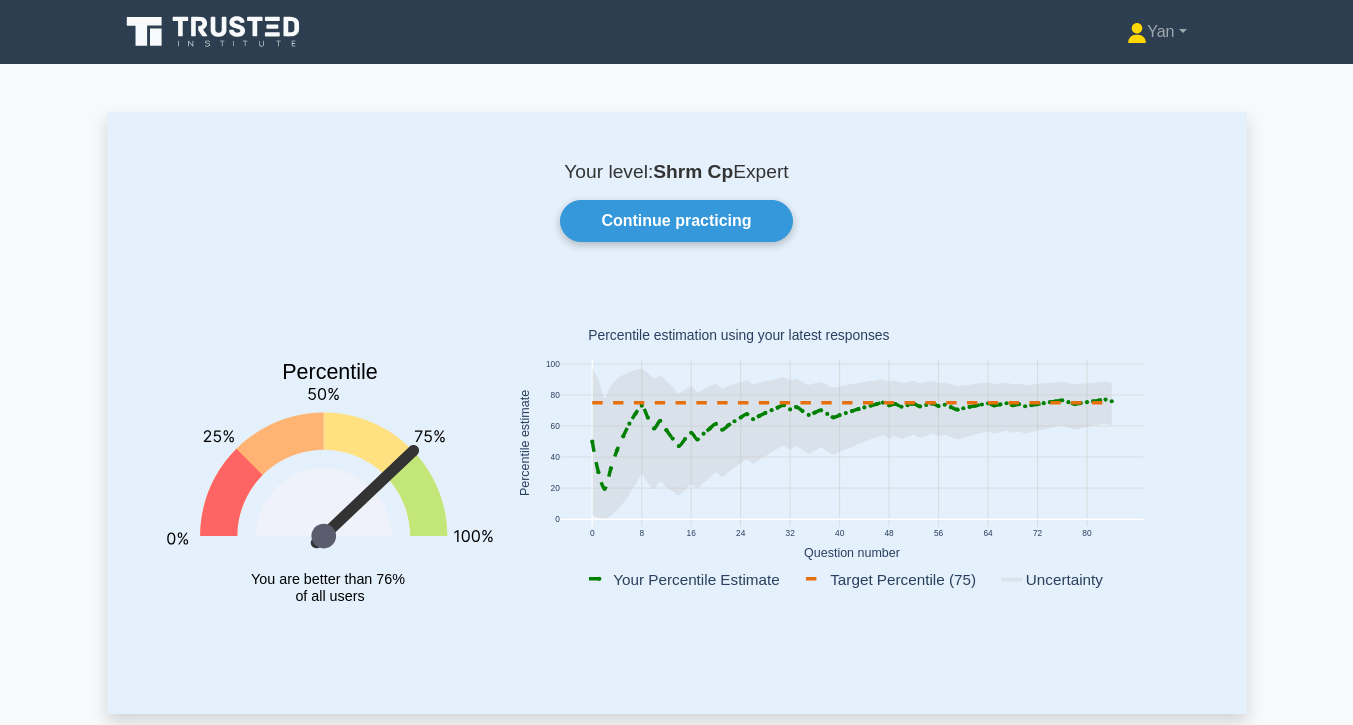 scroll, scrollTop: 0, scrollLeft: 0, axis: both 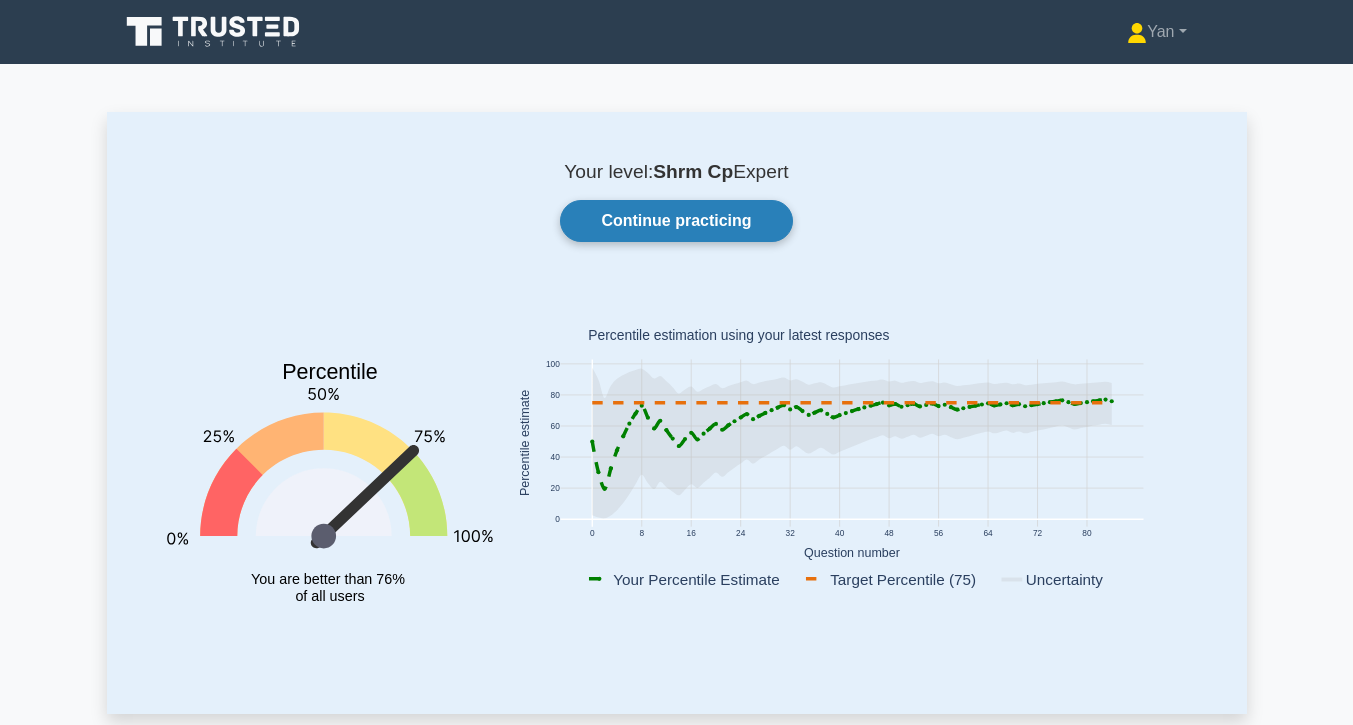 click on "Continue practicing" at bounding box center [676, 221] 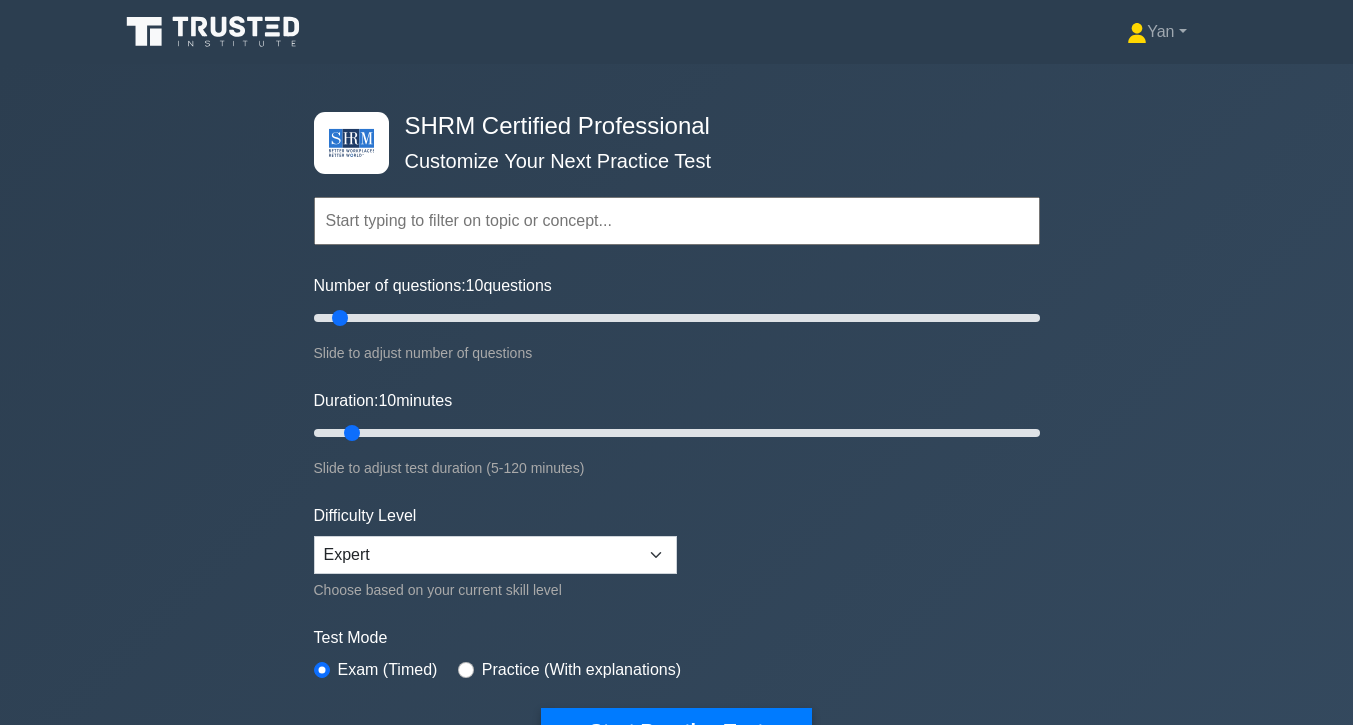 scroll, scrollTop: 0, scrollLeft: 0, axis: both 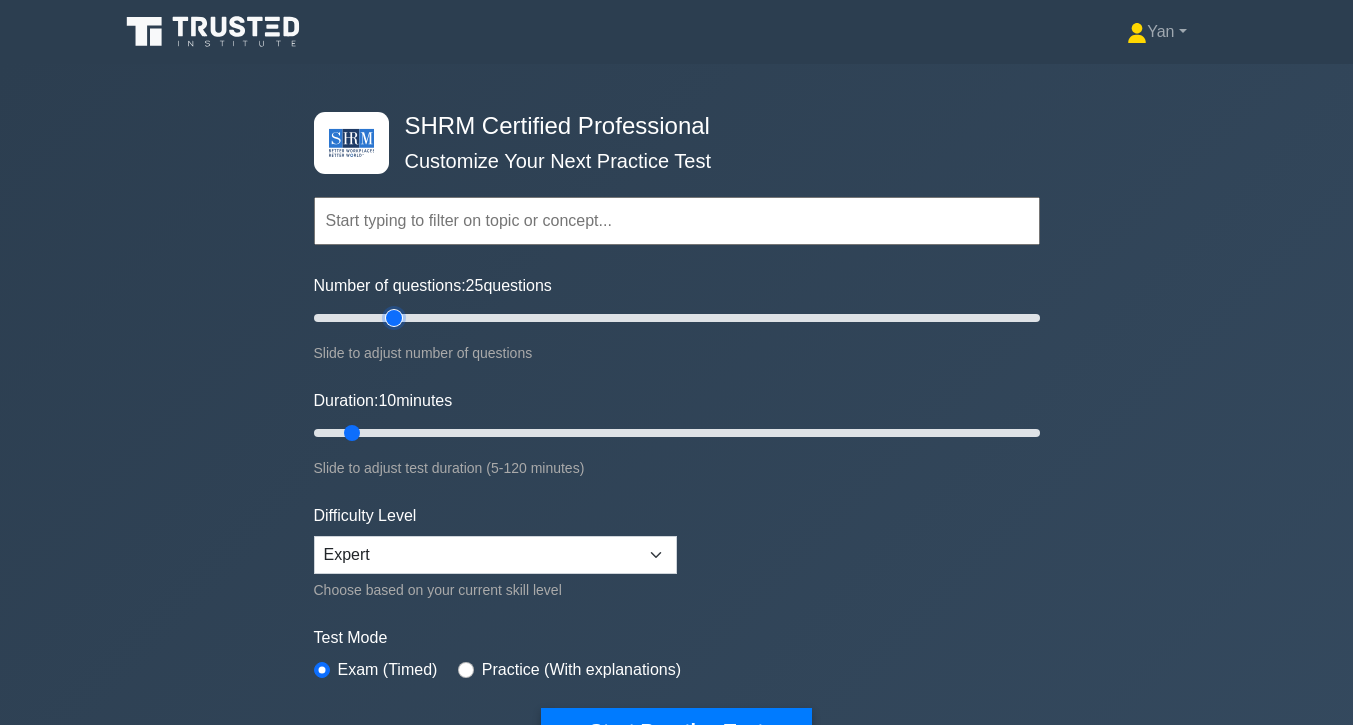 click on "Number of questions:  25  questions" at bounding box center (677, 318) 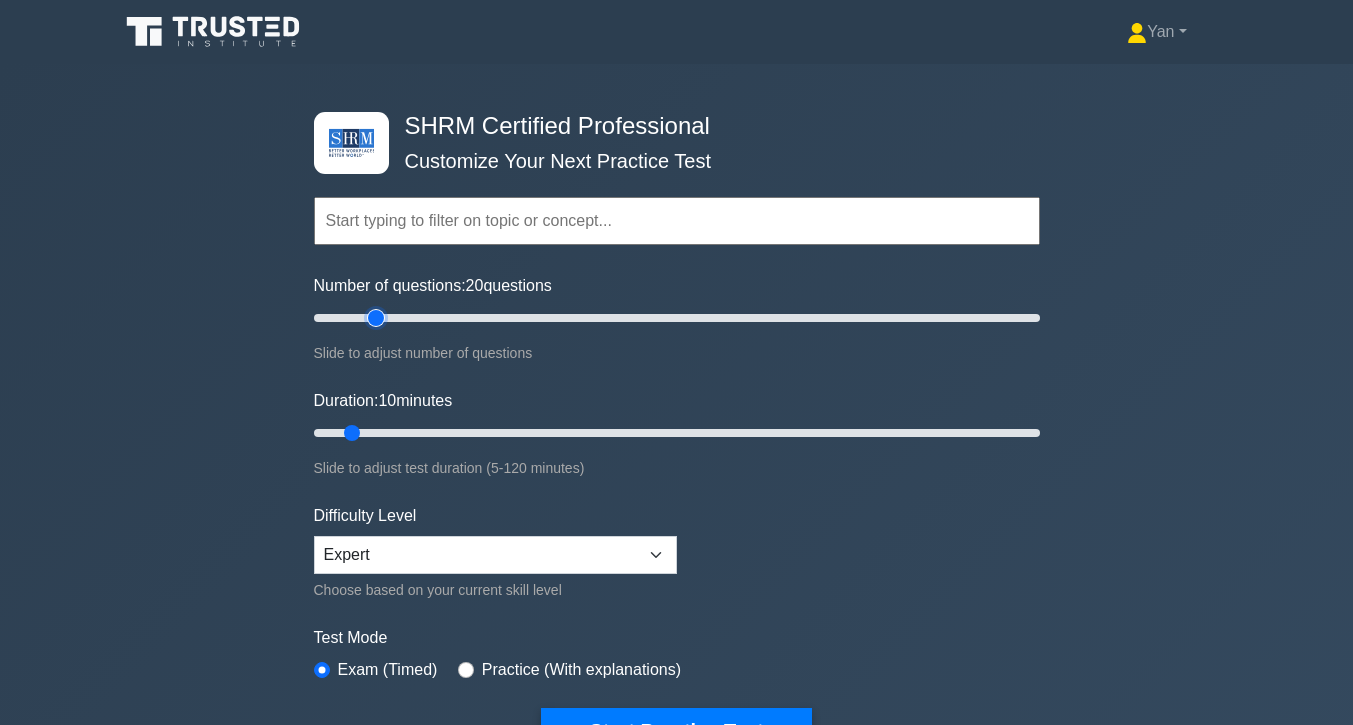drag, startPoint x: 386, startPoint y: 319, endPoint x: 370, endPoint y: 319, distance: 16 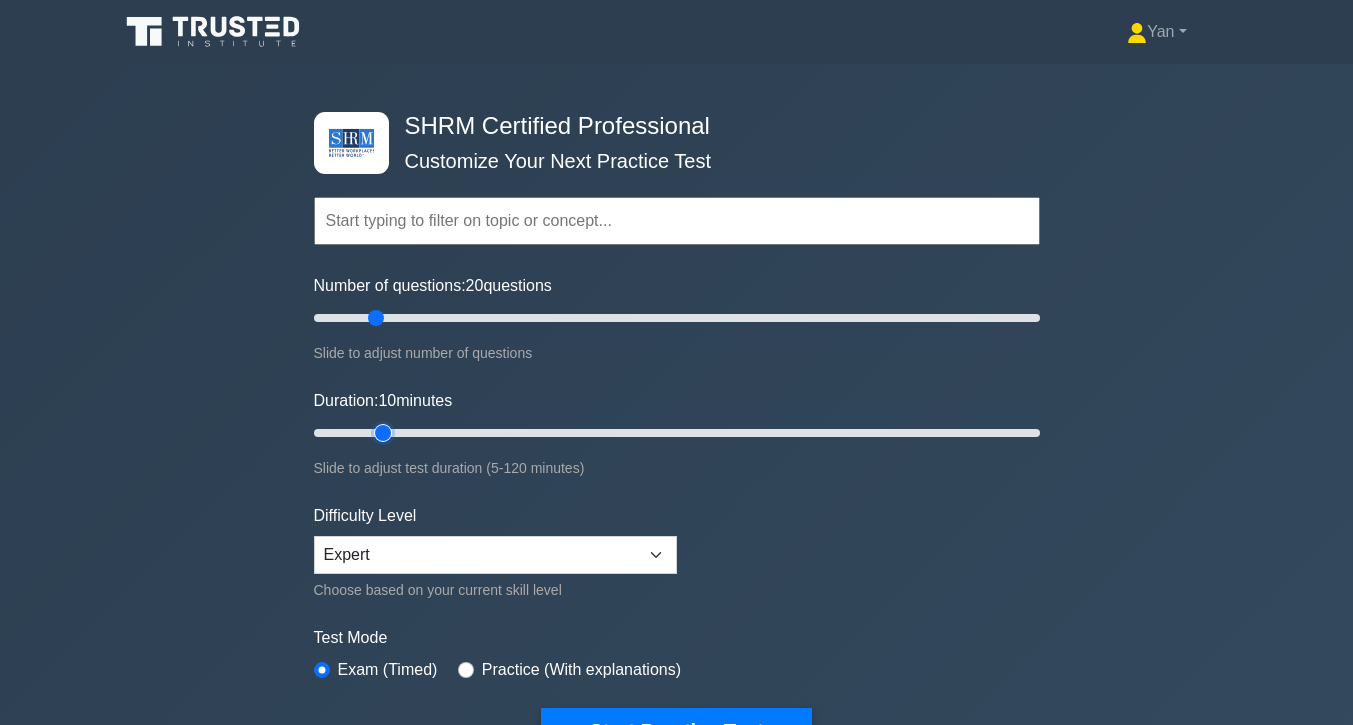 click on "Duration:  10  minutes" at bounding box center (677, 433) 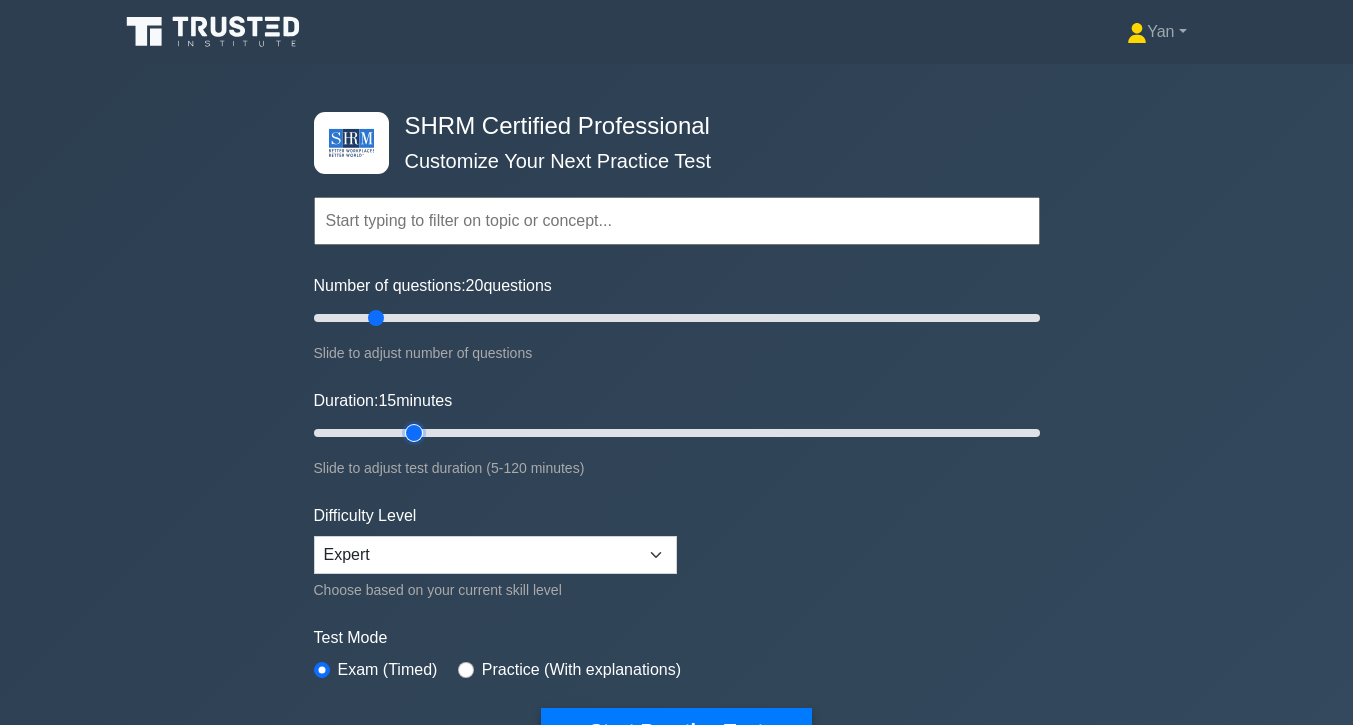 type on "20" 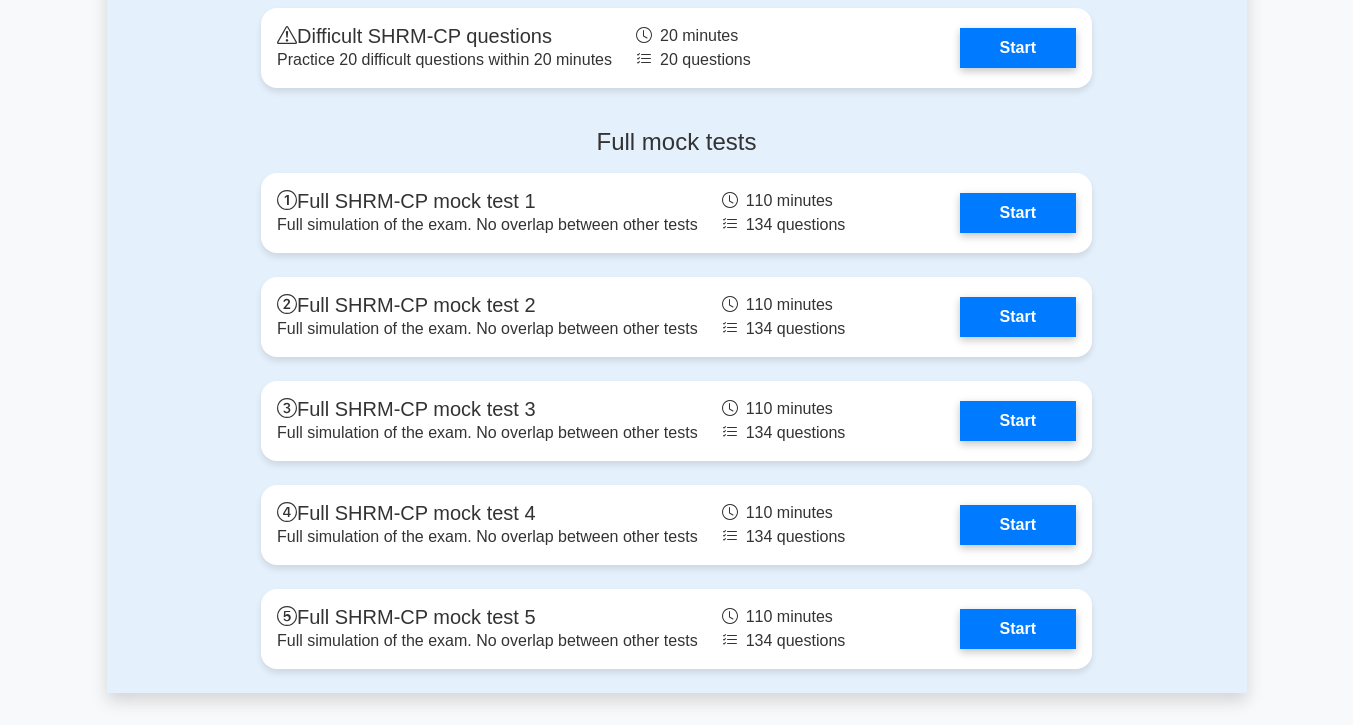 scroll, scrollTop: 3383, scrollLeft: 0, axis: vertical 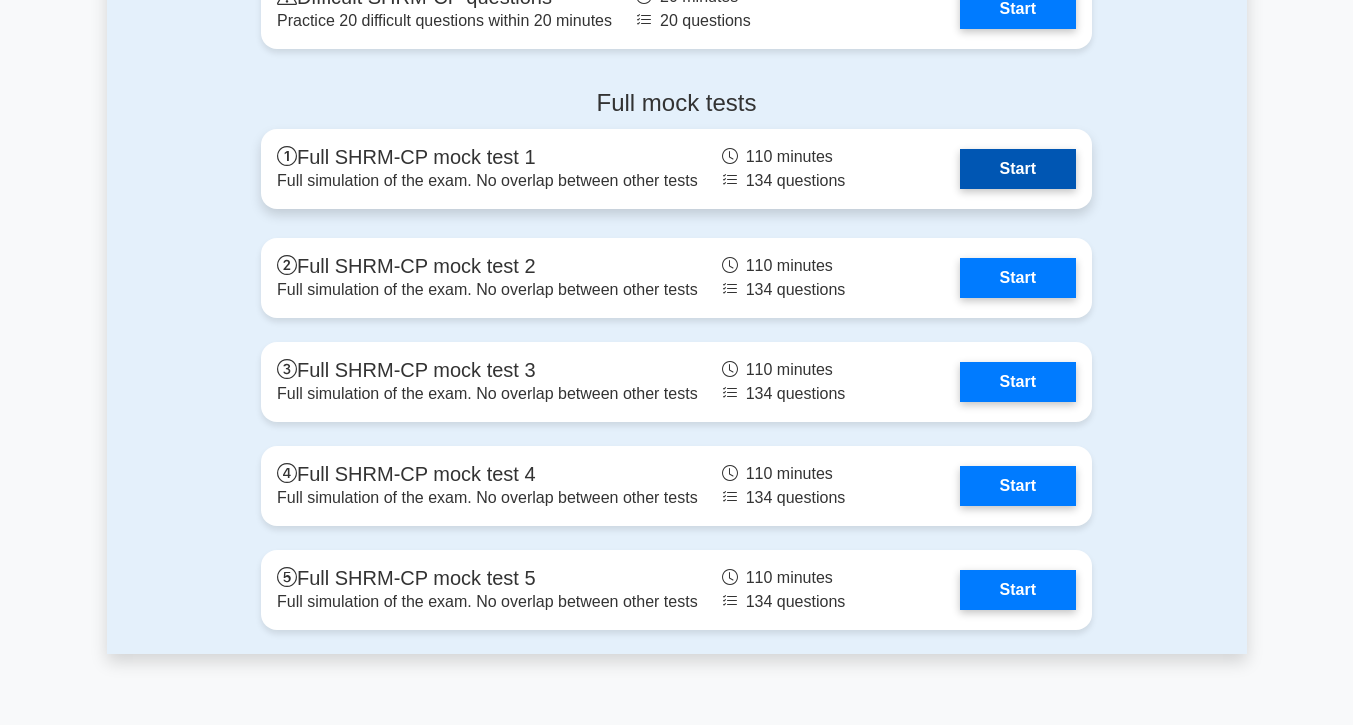 click on "Start" at bounding box center [1018, 169] 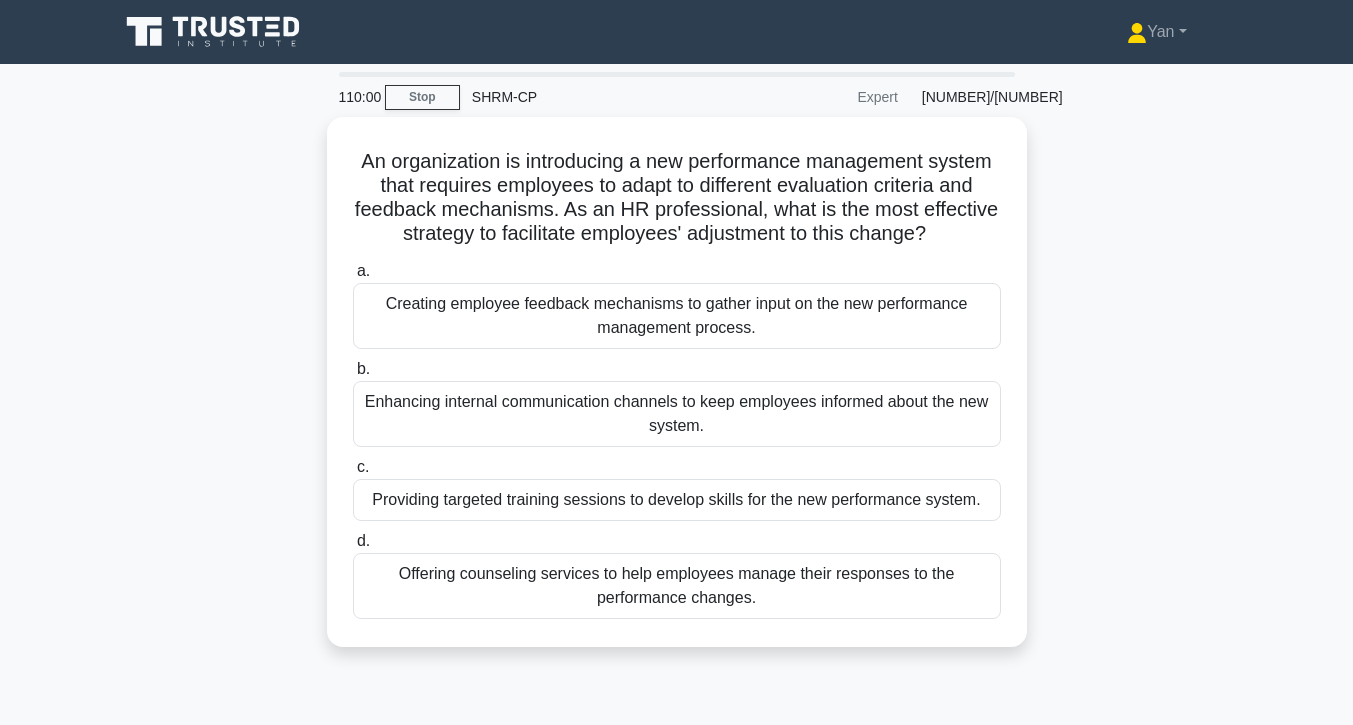 scroll, scrollTop: 0, scrollLeft: 0, axis: both 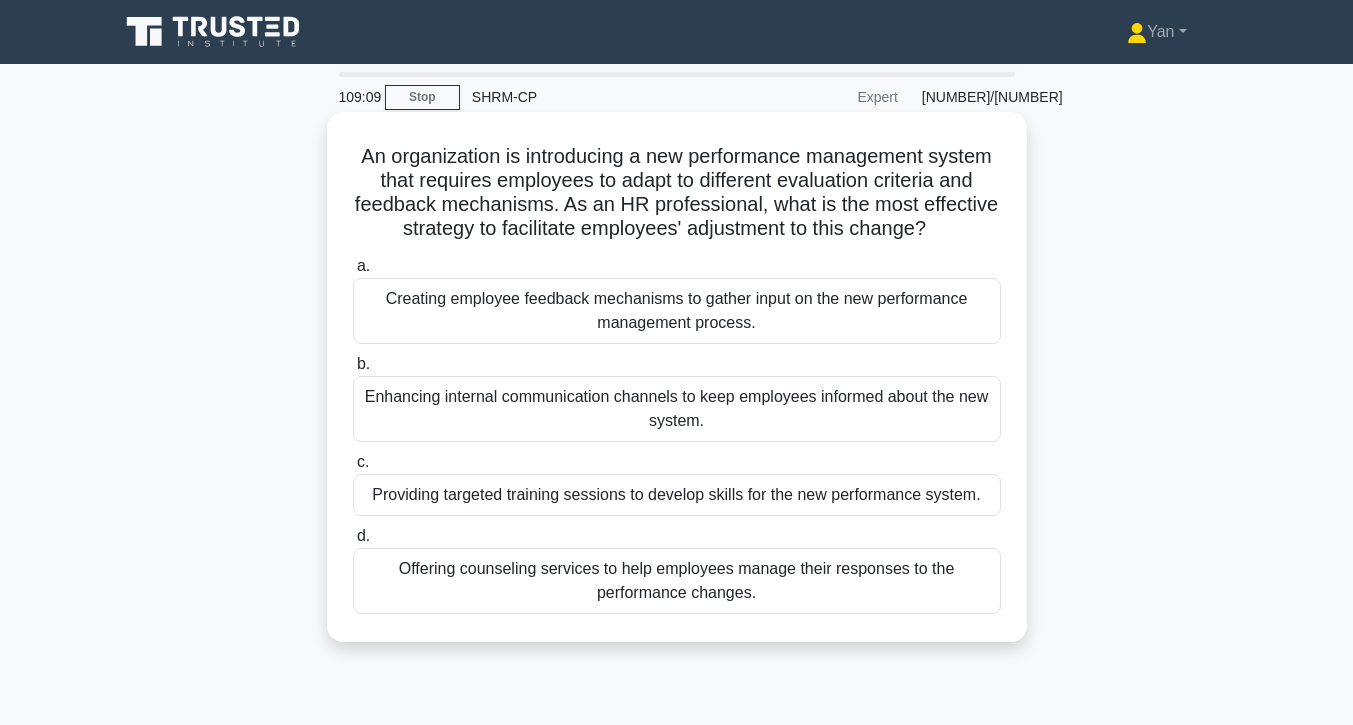 click on "Providing targeted training sessions to develop skills for the new performance system." at bounding box center [677, 495] 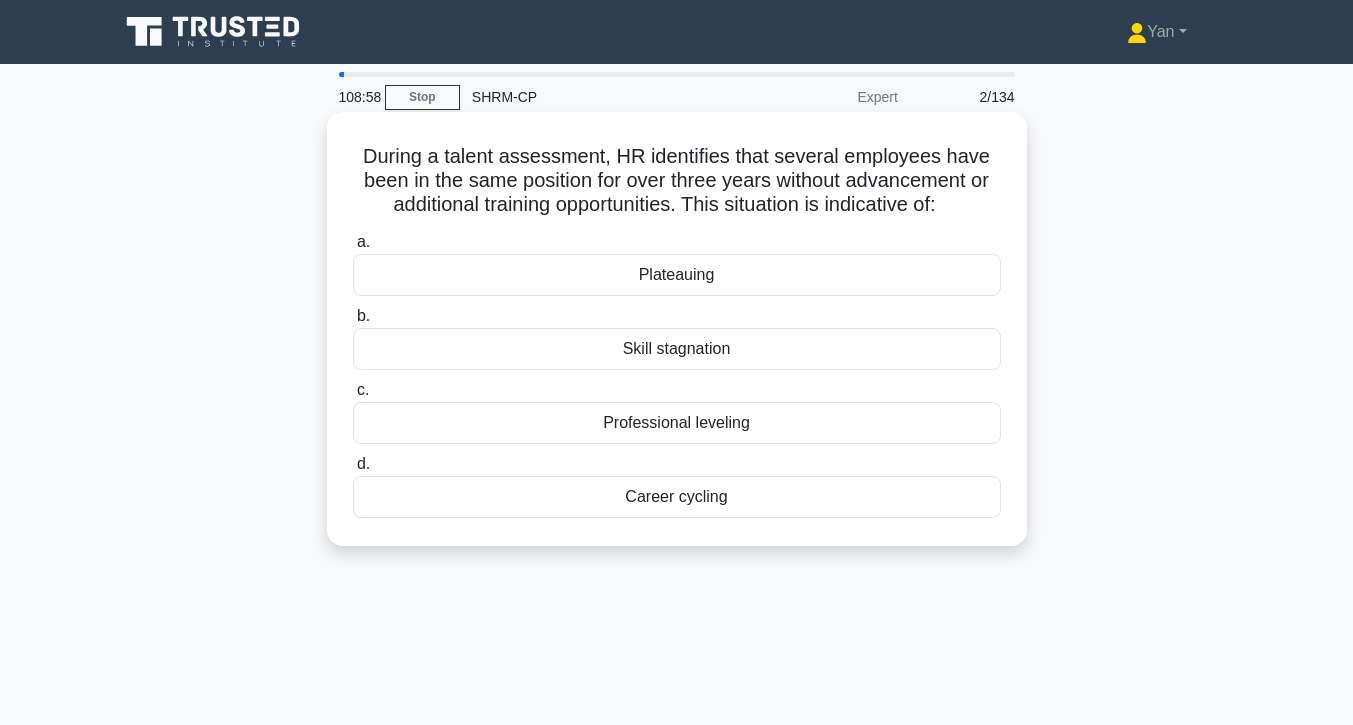 click on "Plateauing" at bounding box center [677, 275] 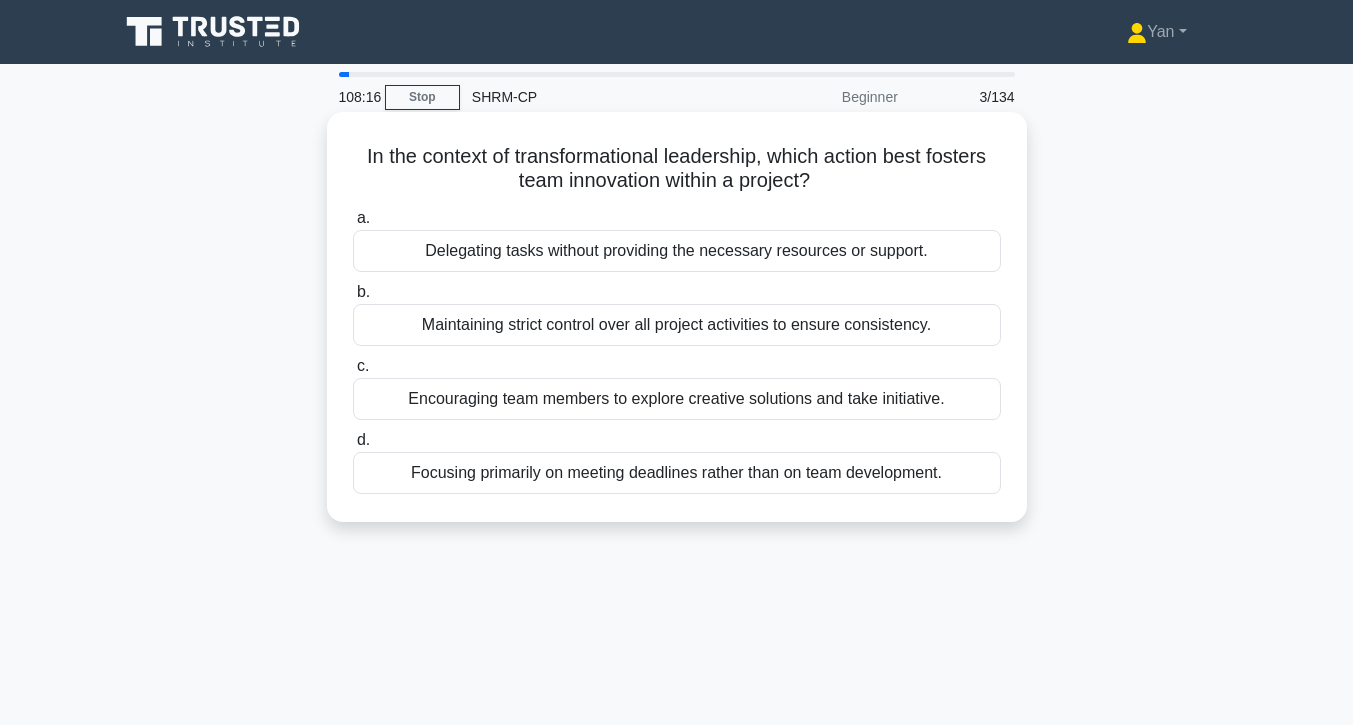 click on "Encouraging team members to explore creative solutions and take initiative." at bounding box center (677, 399) 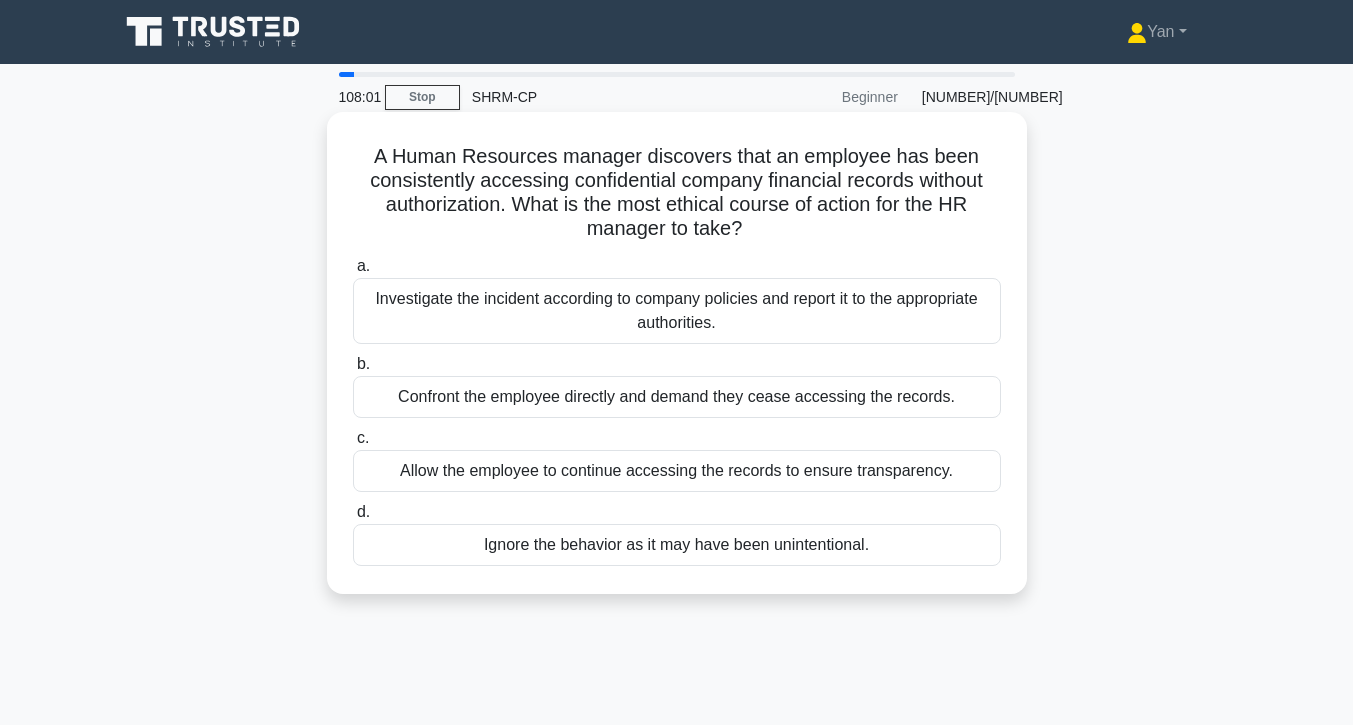 click on "Investigate the incident according to company policies and report it to the appropriate authorities." at bounding box center [677, 311] 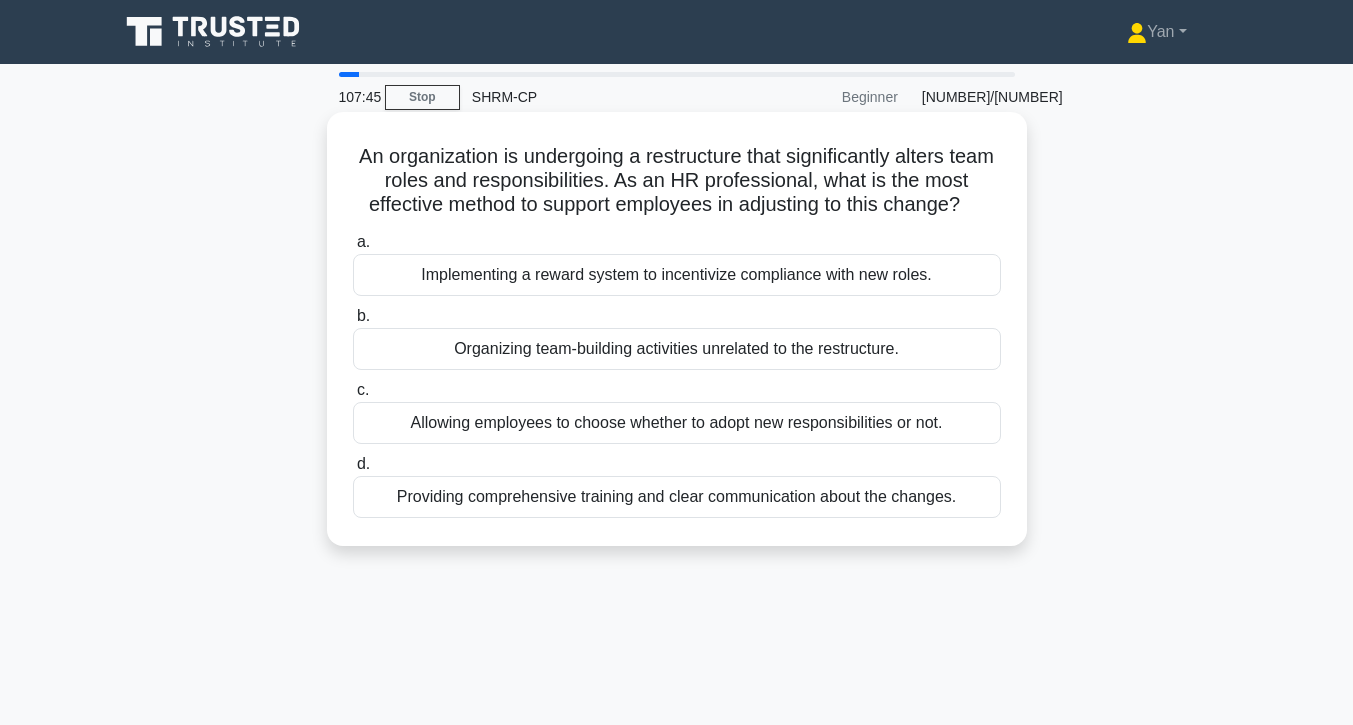 click on "Providing comprehensive training and clear communication about the changes." at bounding box center (677, 497) 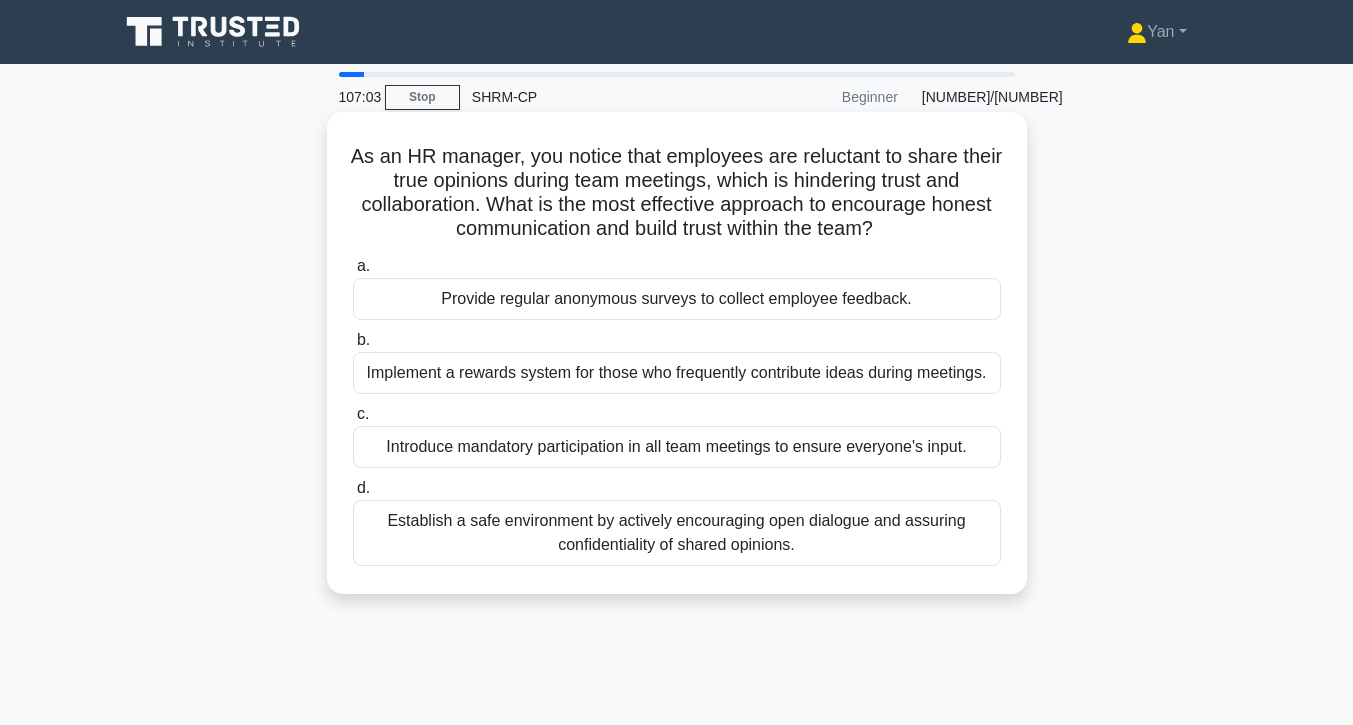 click on "Establish a safe environment by actively encouraging open dialogue and assuring confidentiality of shared opinions." at bounding box center (677, 533) 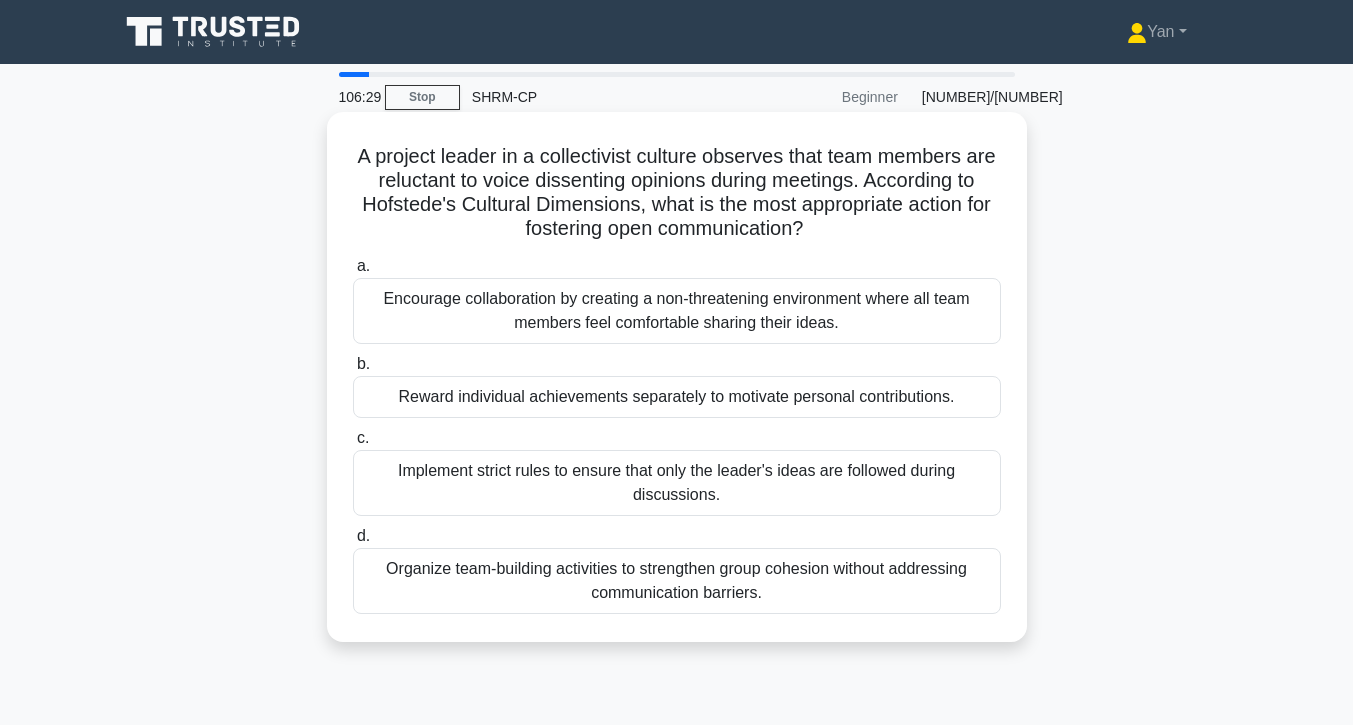 click on "Encourage collaboration by creating a non-threatening environment where all team members feel comfortable sharing their ideas." at bounding box center [677, 311] 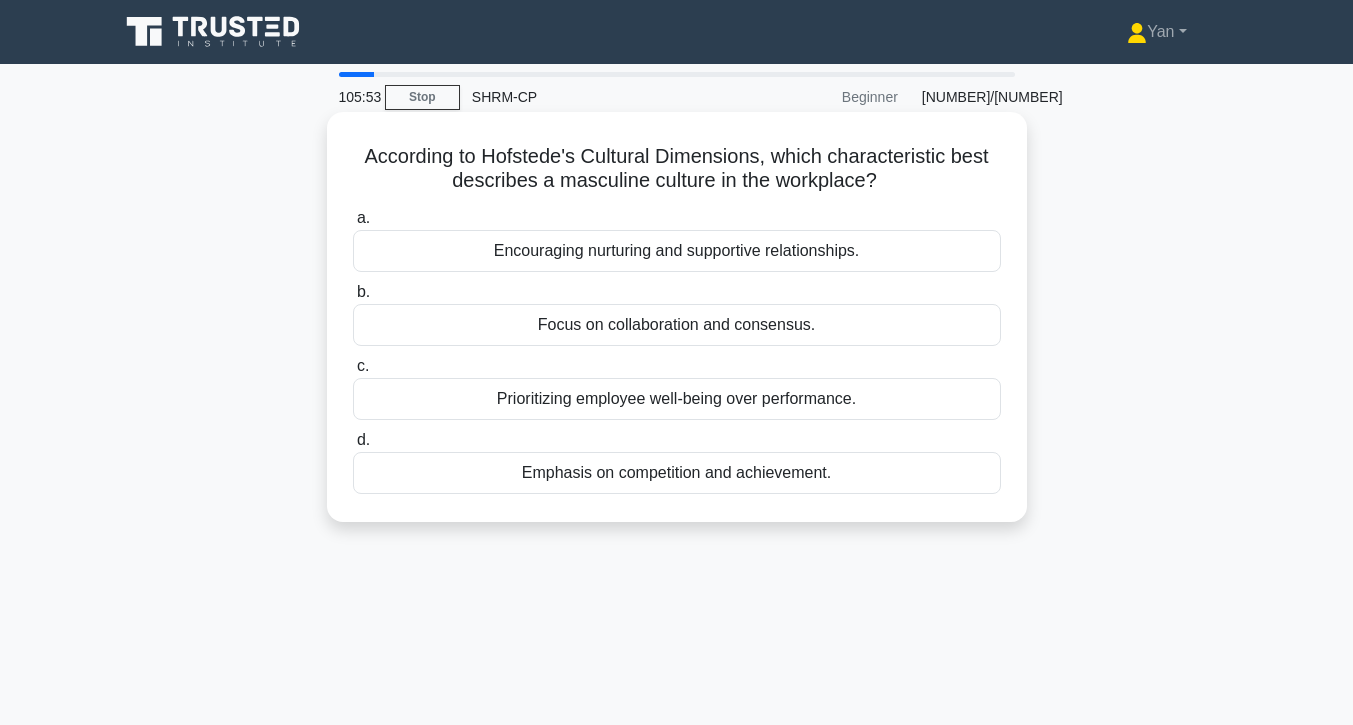 click on "Emphasis on competition and achievement." at bounding box center [677, 473] 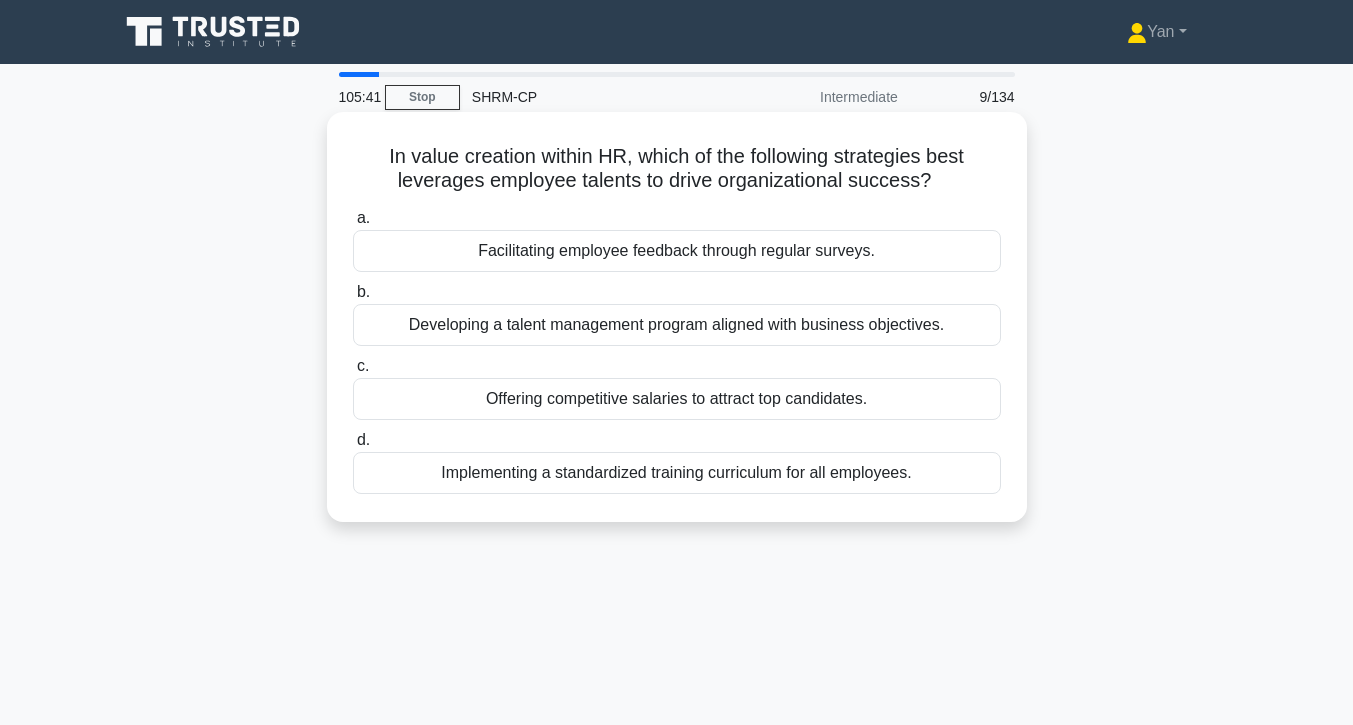 click on "Developing a talent management program aligned with business objectives." at bounding box center (677, 325) 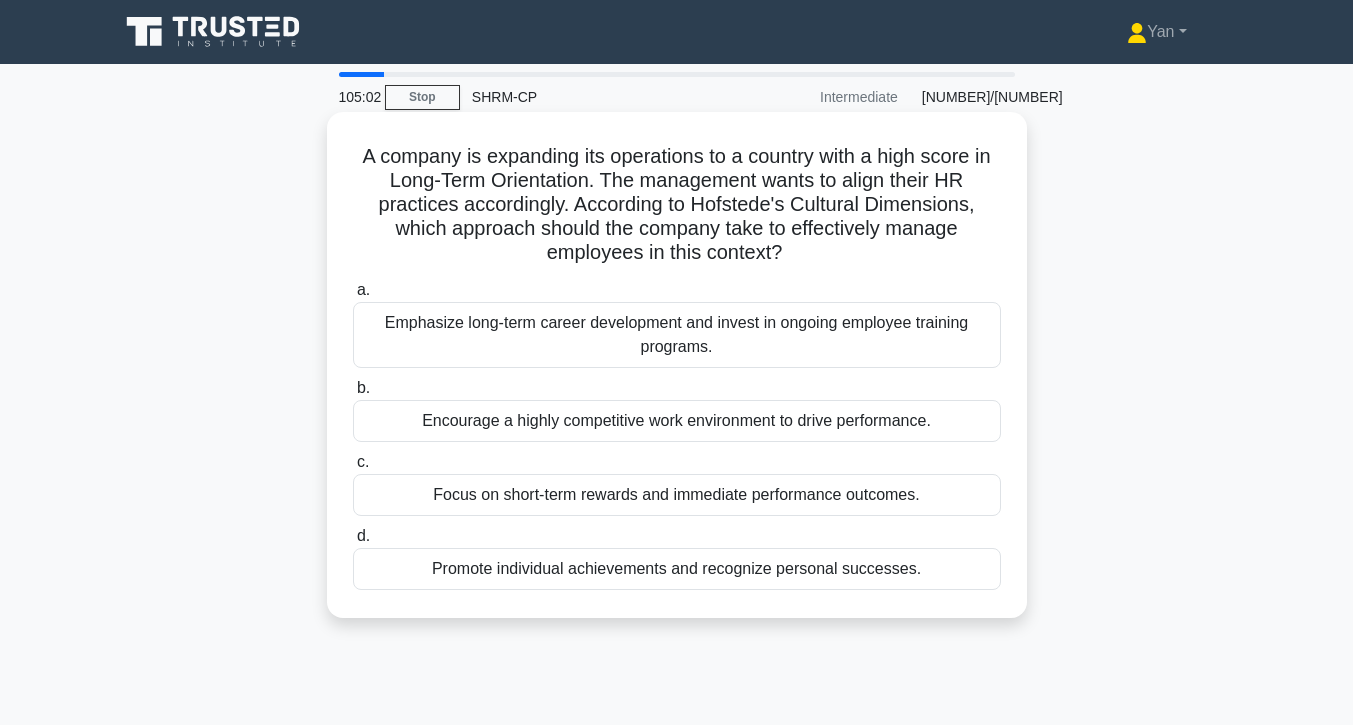 click on "Emphasize long-term career development and invest in ongoing employee training programs." at bounding box center [677, 335] 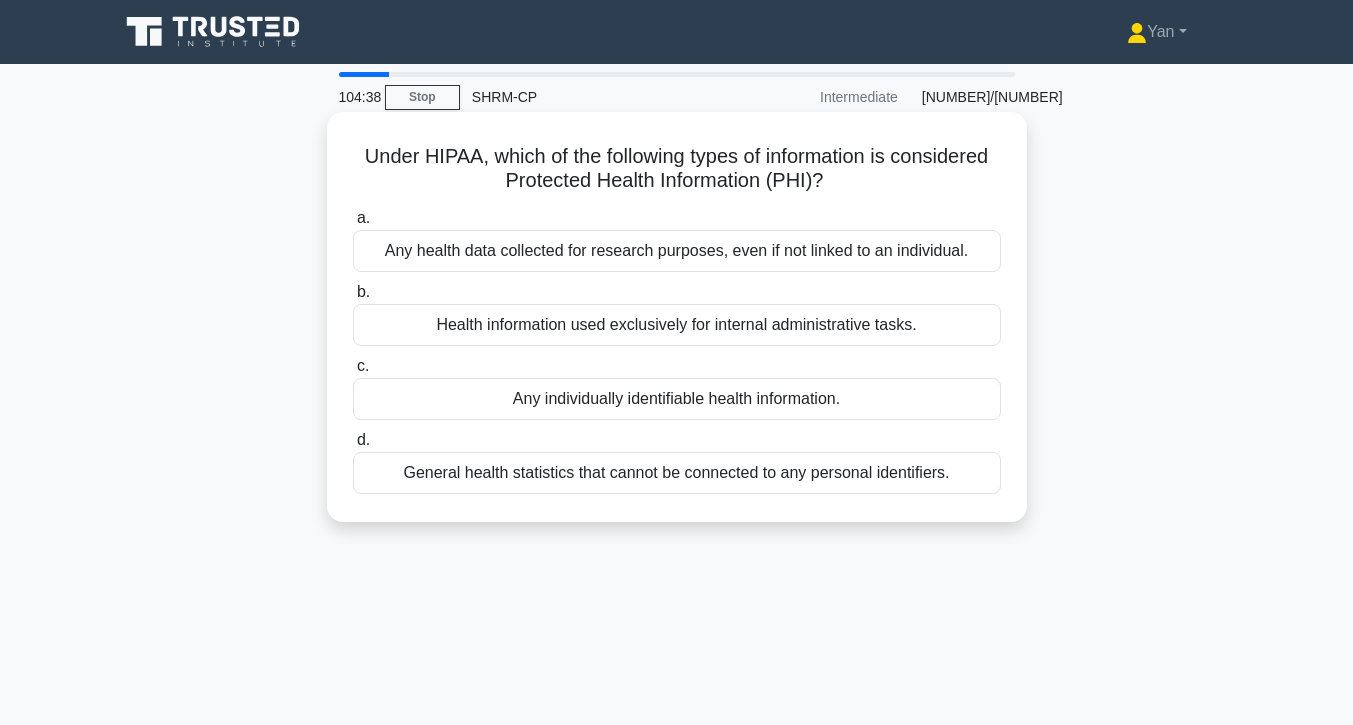 click on "Any individually identifiable health information." at bounding box center [677, 399] 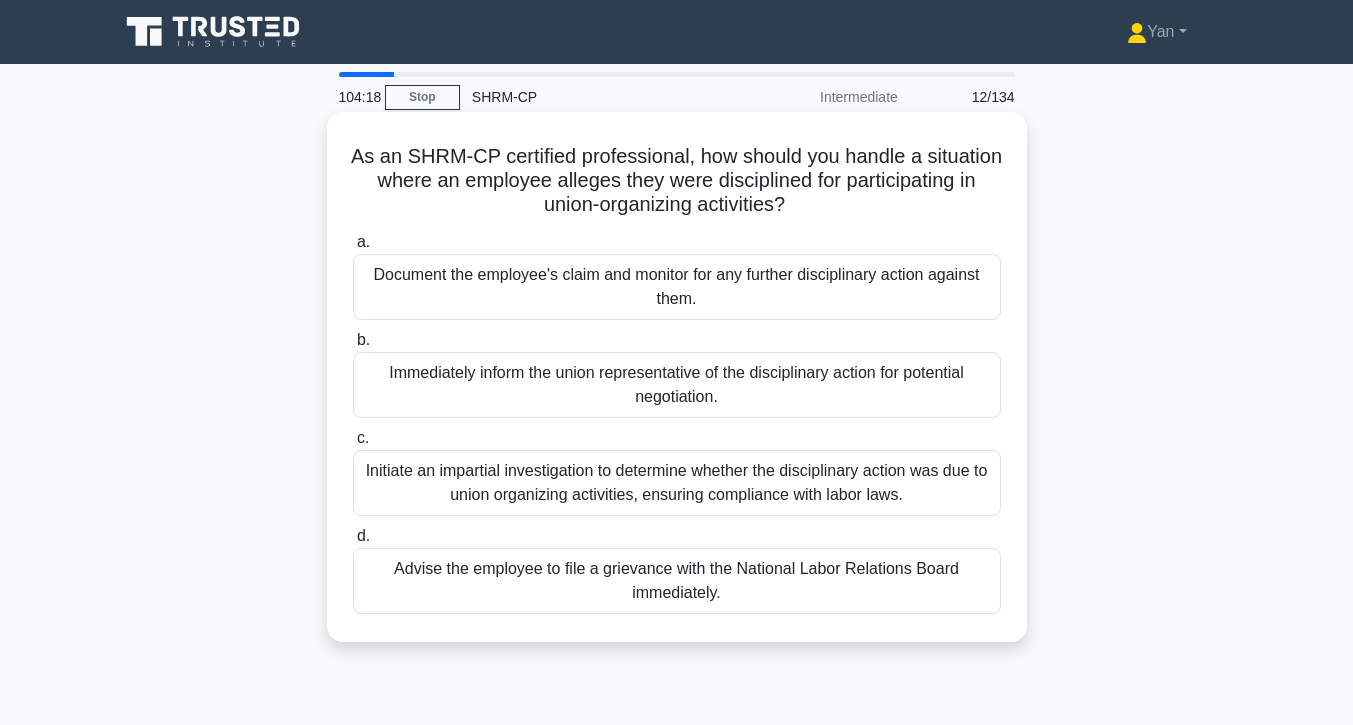 click on "Initiate an impartial investigation to determine whether the disciplinary action was due to union organizing activities, ensuring compliance with labor laws." at bounding box center [677, 483] 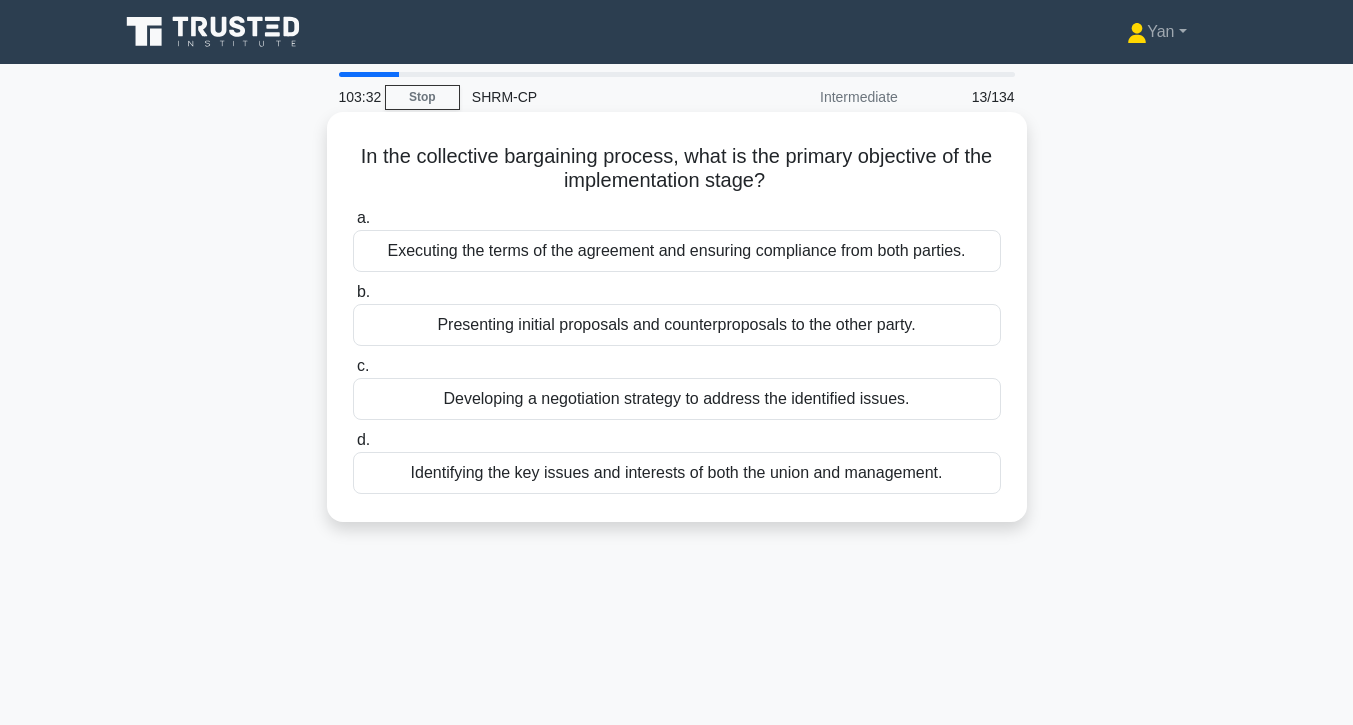 click on "Executing the terms of the agreement and ensuring compliance from both parties." at bounding box center (677, 251) 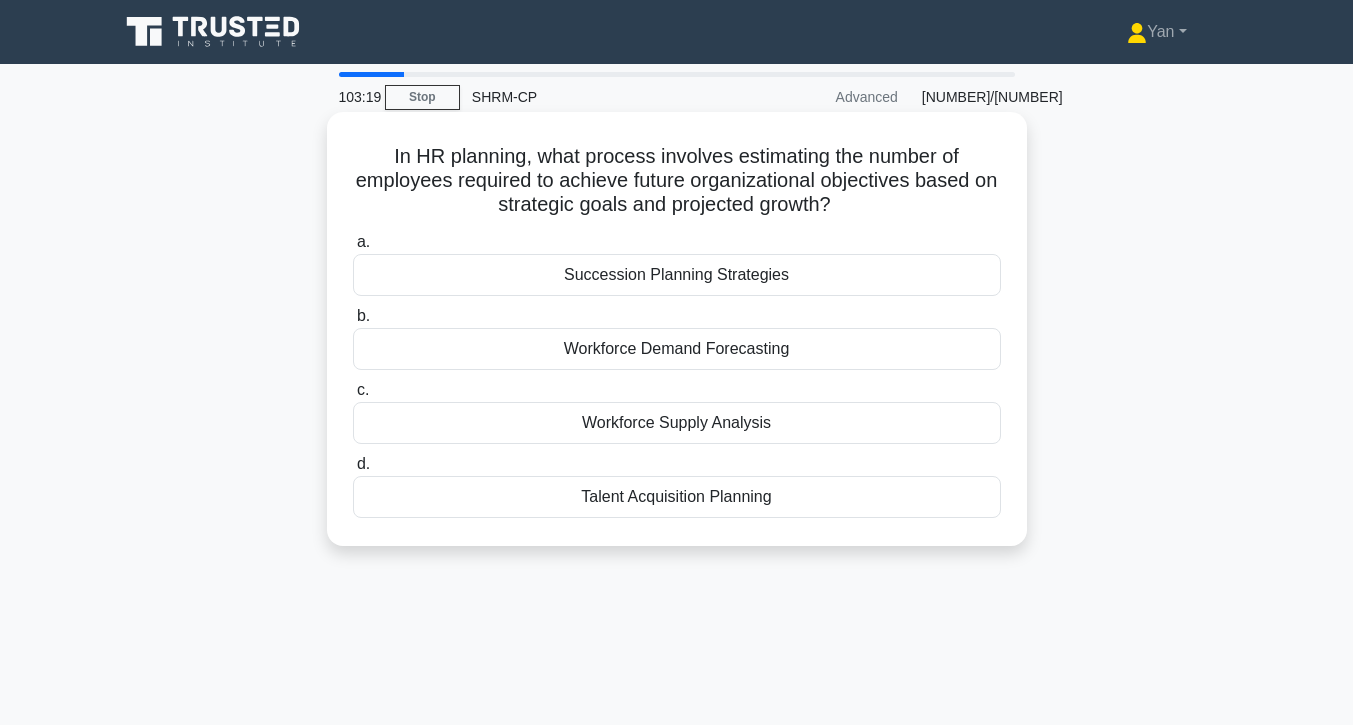 click on "Workforce Demand Forecasting" at bounding box center [677, 349] 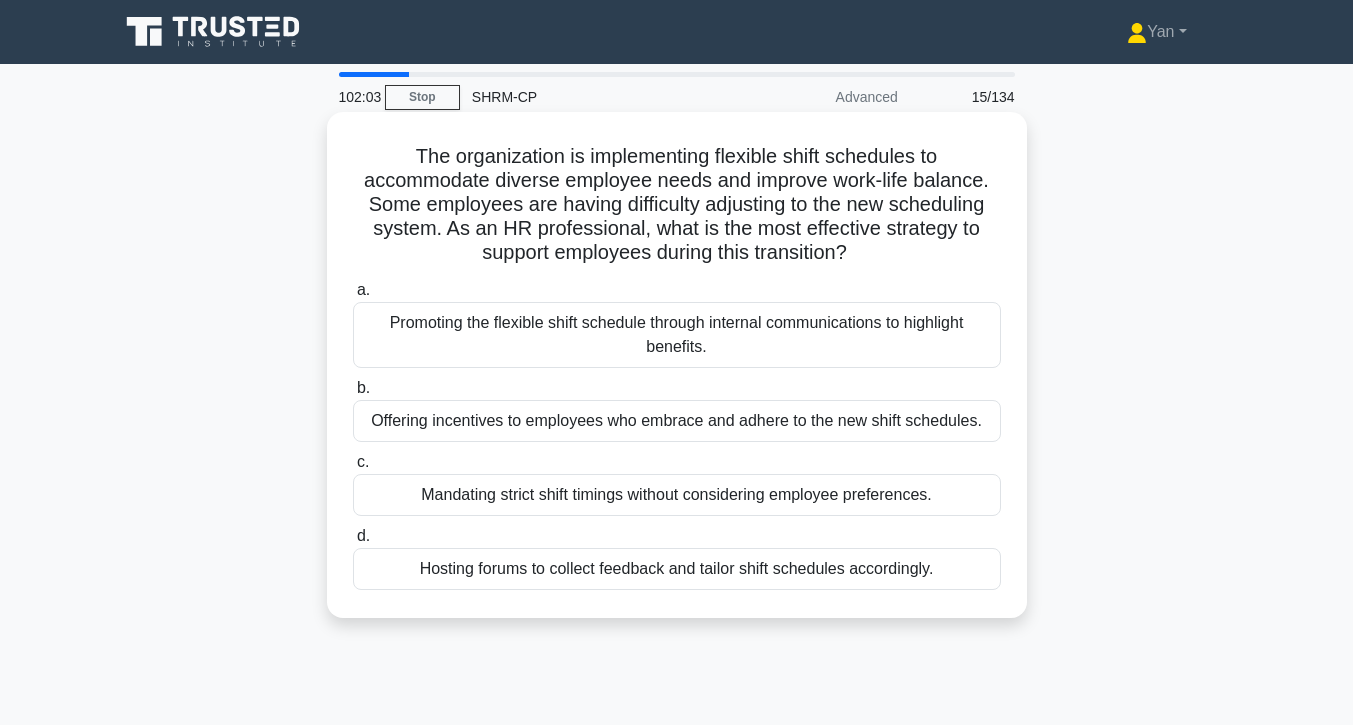 click on "Hosting forums to collect feedback and tailor shift schedules accordingly." at bounding box center [677, 569] 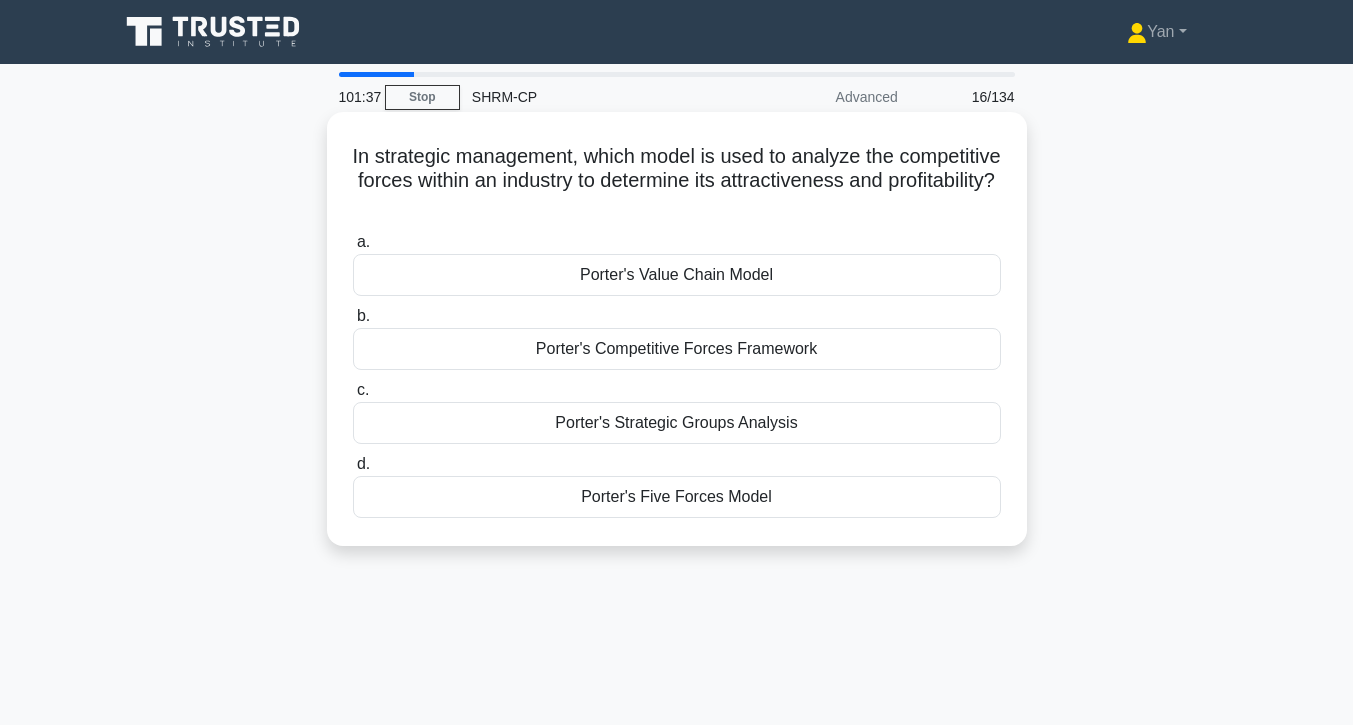 click on "Porter's Five Forces Model" at bounding box center (677, 497) 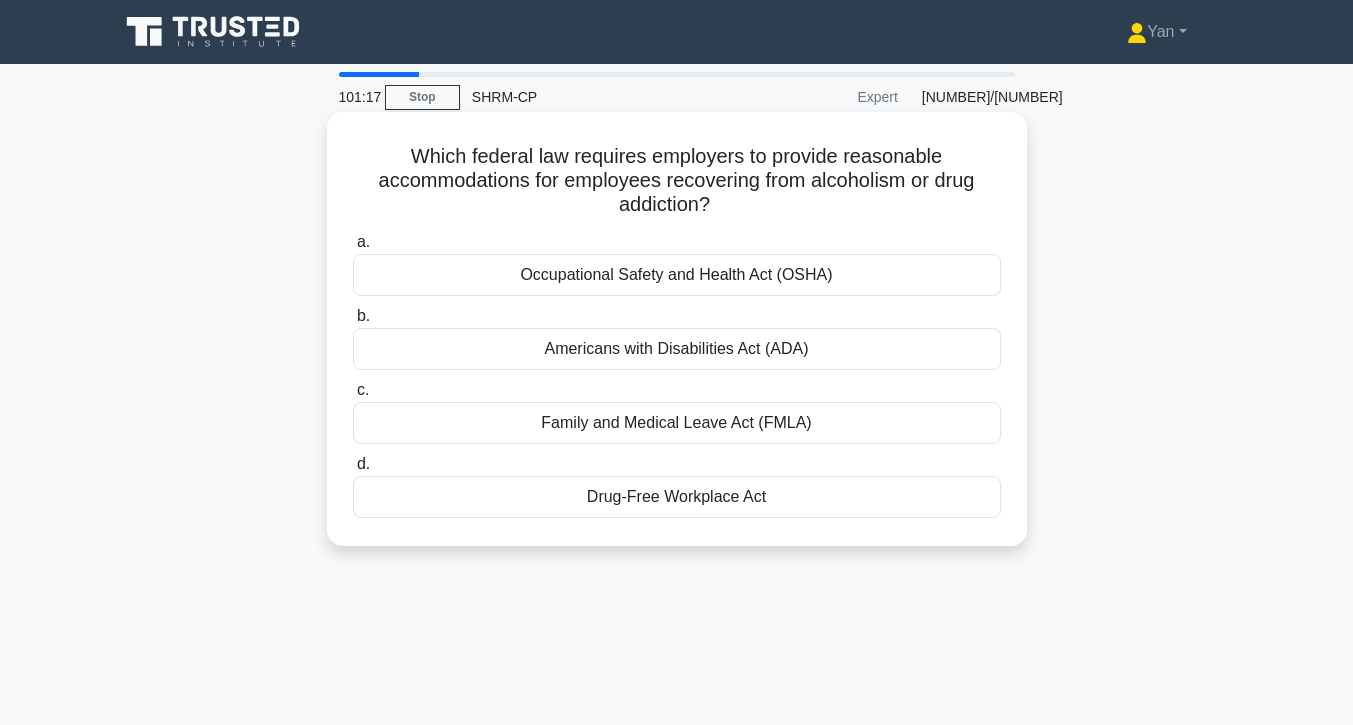 drag, startPoint x: 897, startPoint y: 355, endPoint x: 901, endPoint y: 379, distance: 24.33105 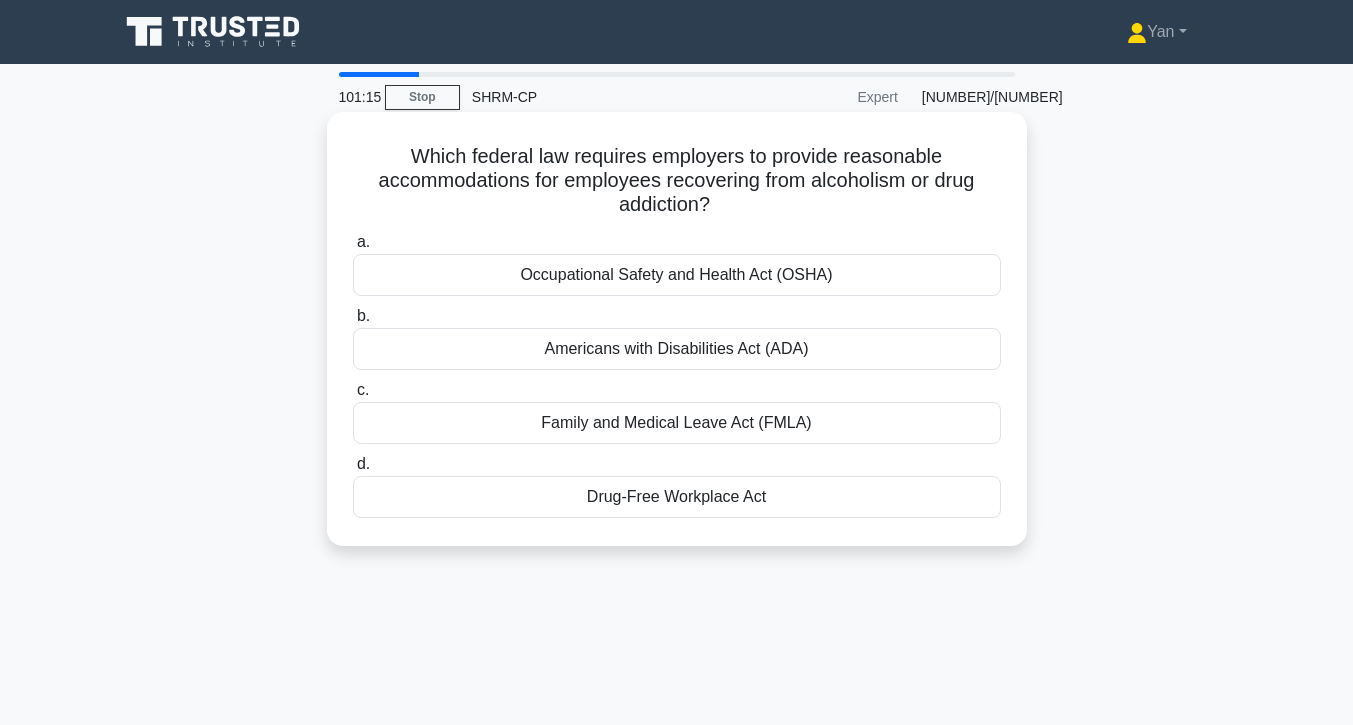 click on "Americans with Disabilities Act (ADA)" at bounding box center [677, 349] 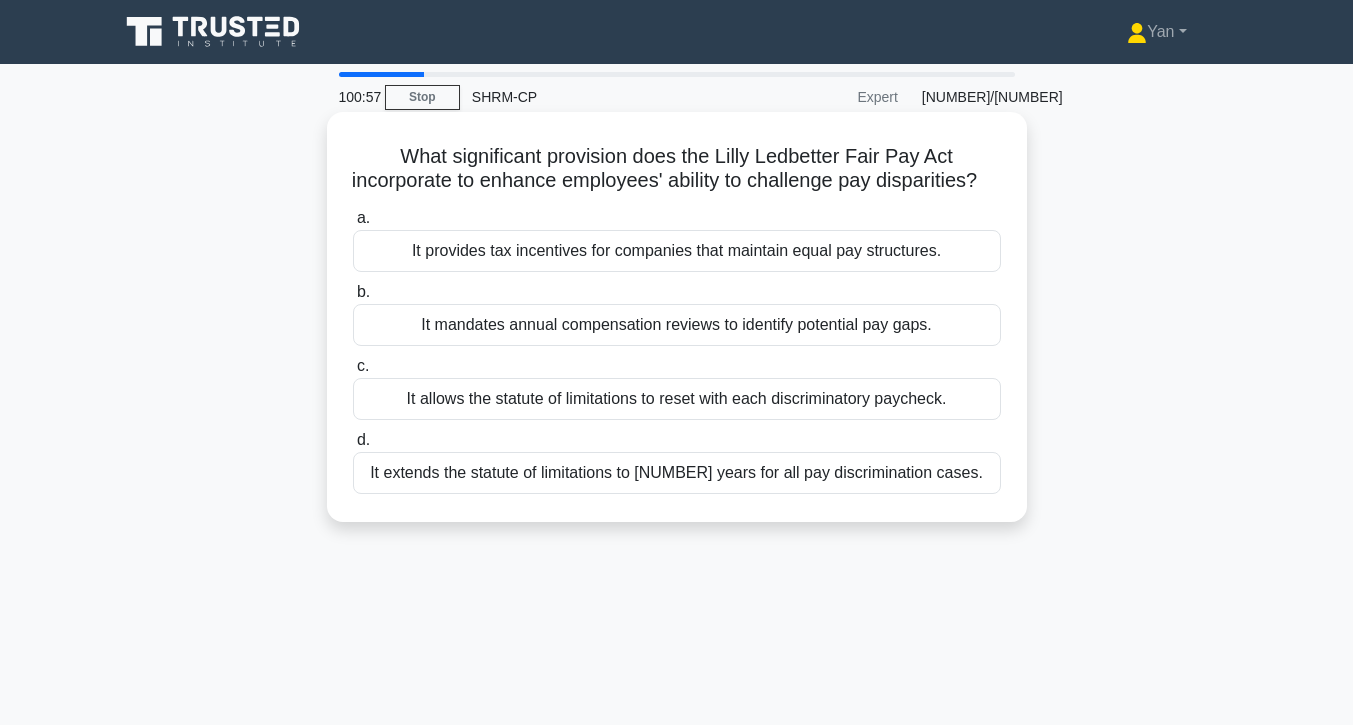 click on "It allows the statute of limitations to reset with each discriminatory paycheck." at bounding box center (677, 399) 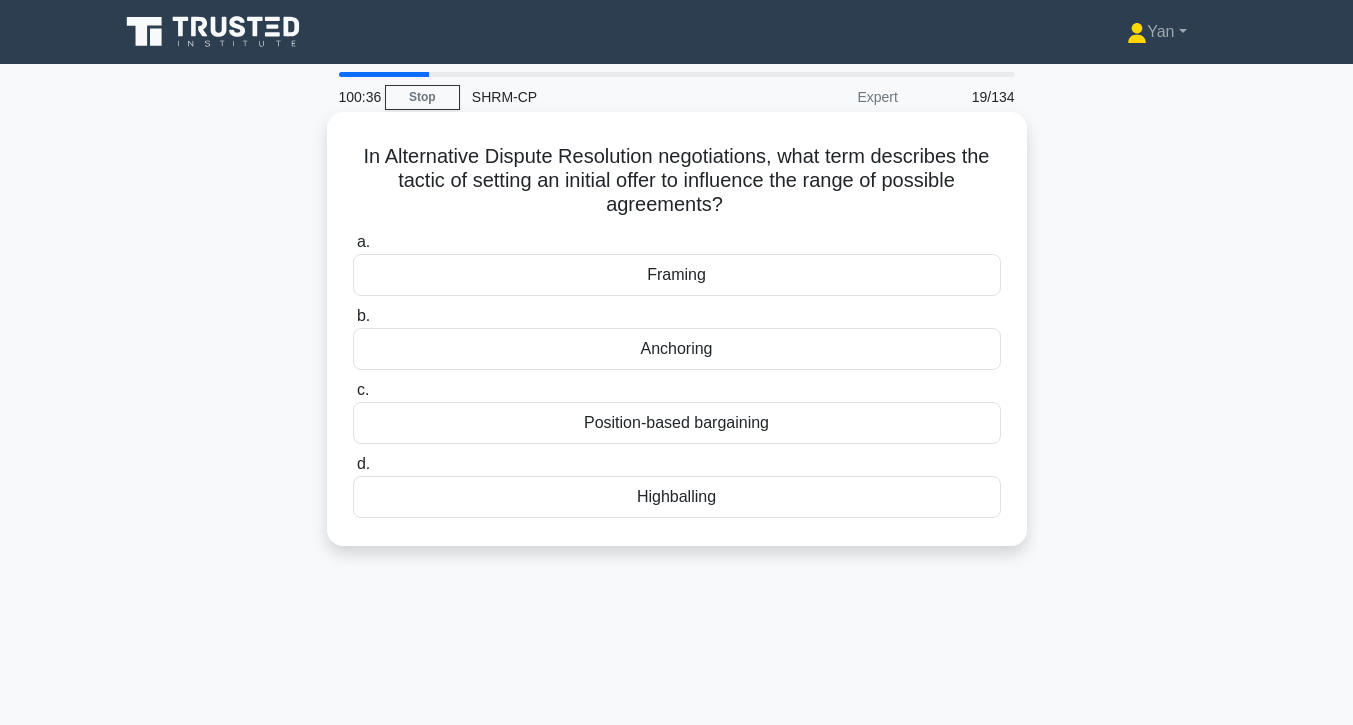 click on "Anchoring" at bounding box center [677, 349] 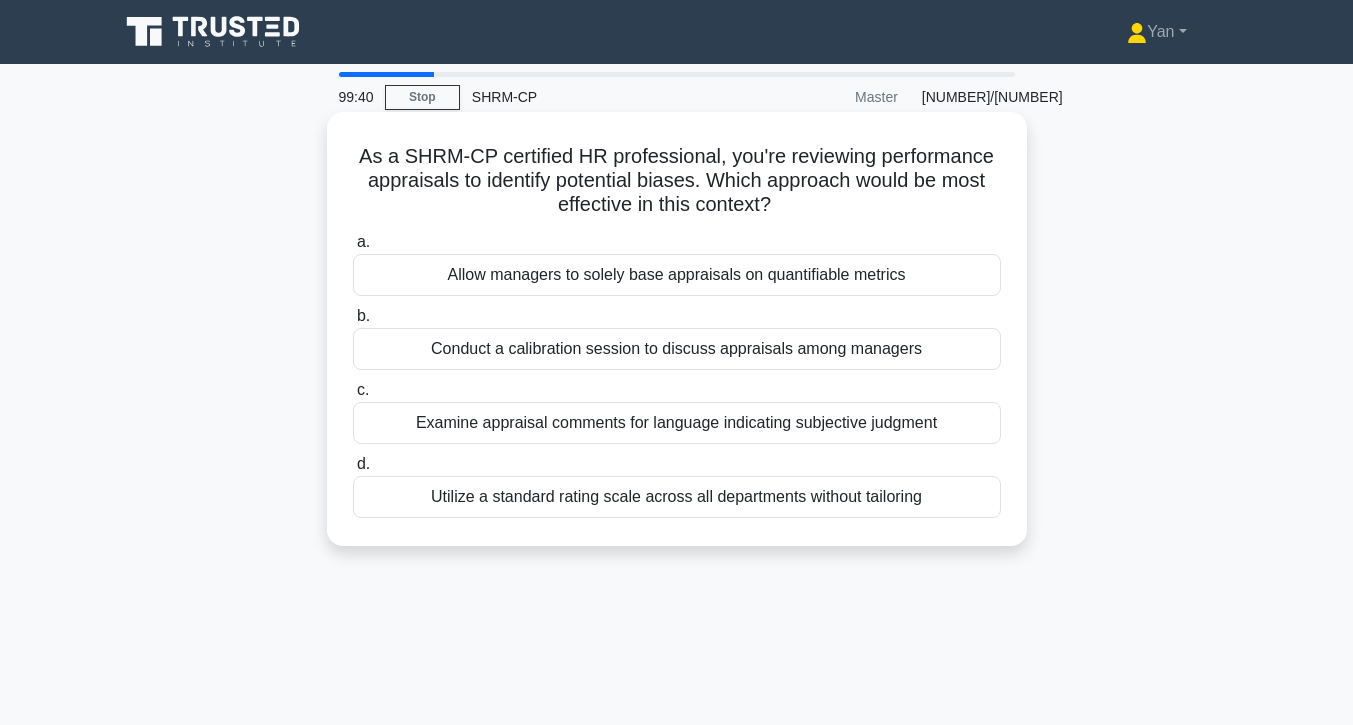 click on "Examine appraisal comments for language indicating subjective judgment" at bounding box center (677, 423) 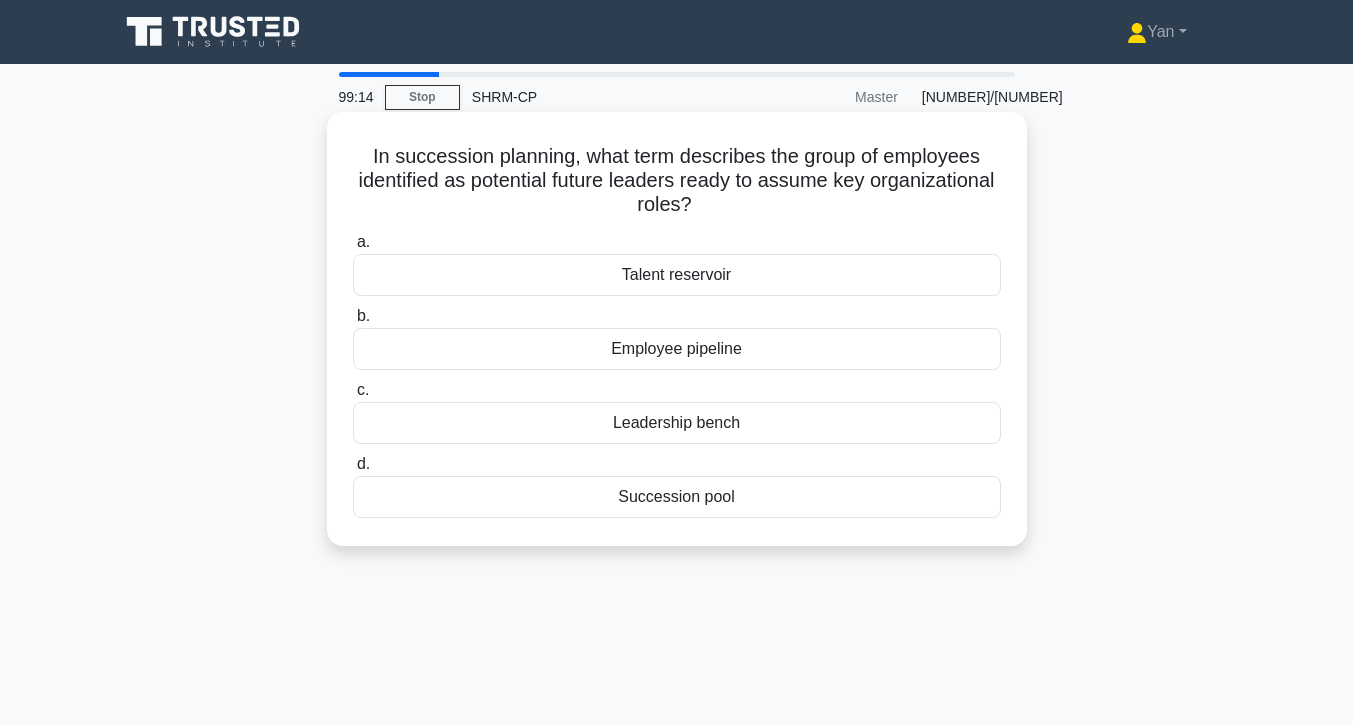 click on "Succession pool" at bounding box center [677, 497] 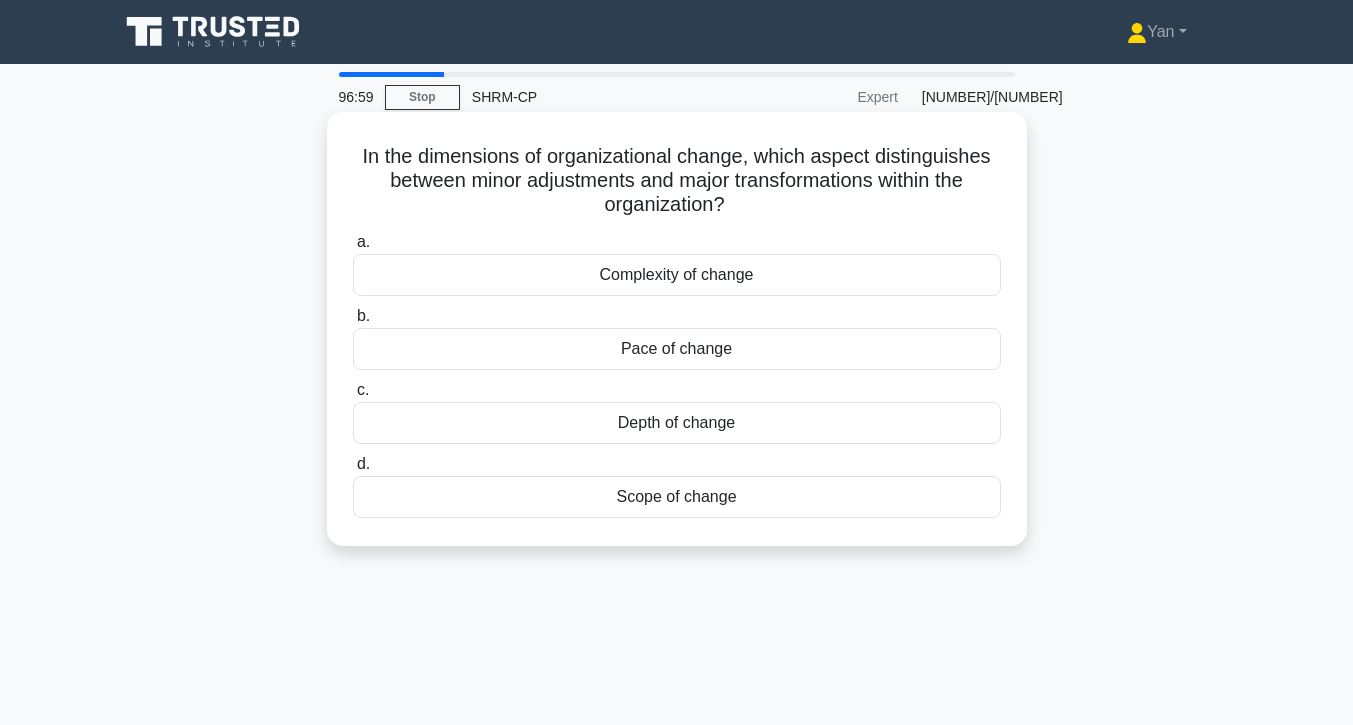 click on "Scope of change" at bounding box center [677, 497] 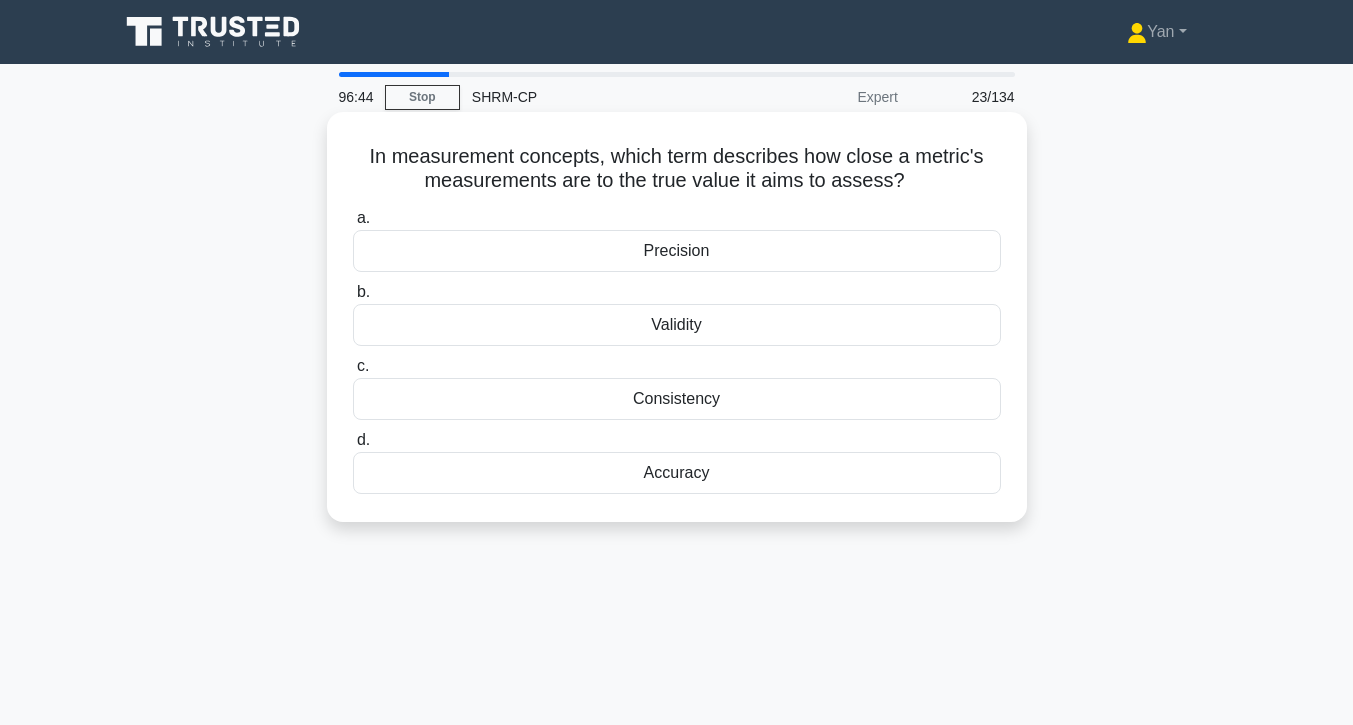 click on "Validity" at bounding box center [677, 325] 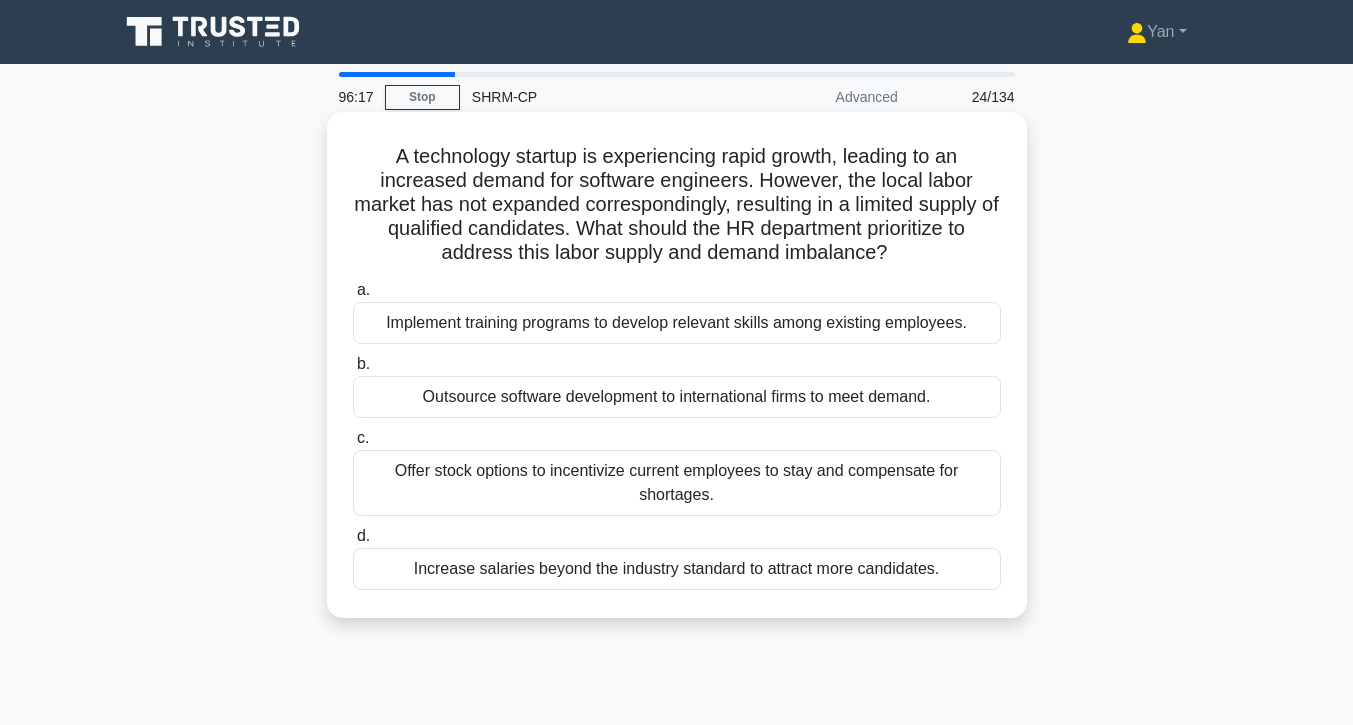 click on "Increase salaries beyond the industry standard to attract more candidates." at bounding box center [677, 569] 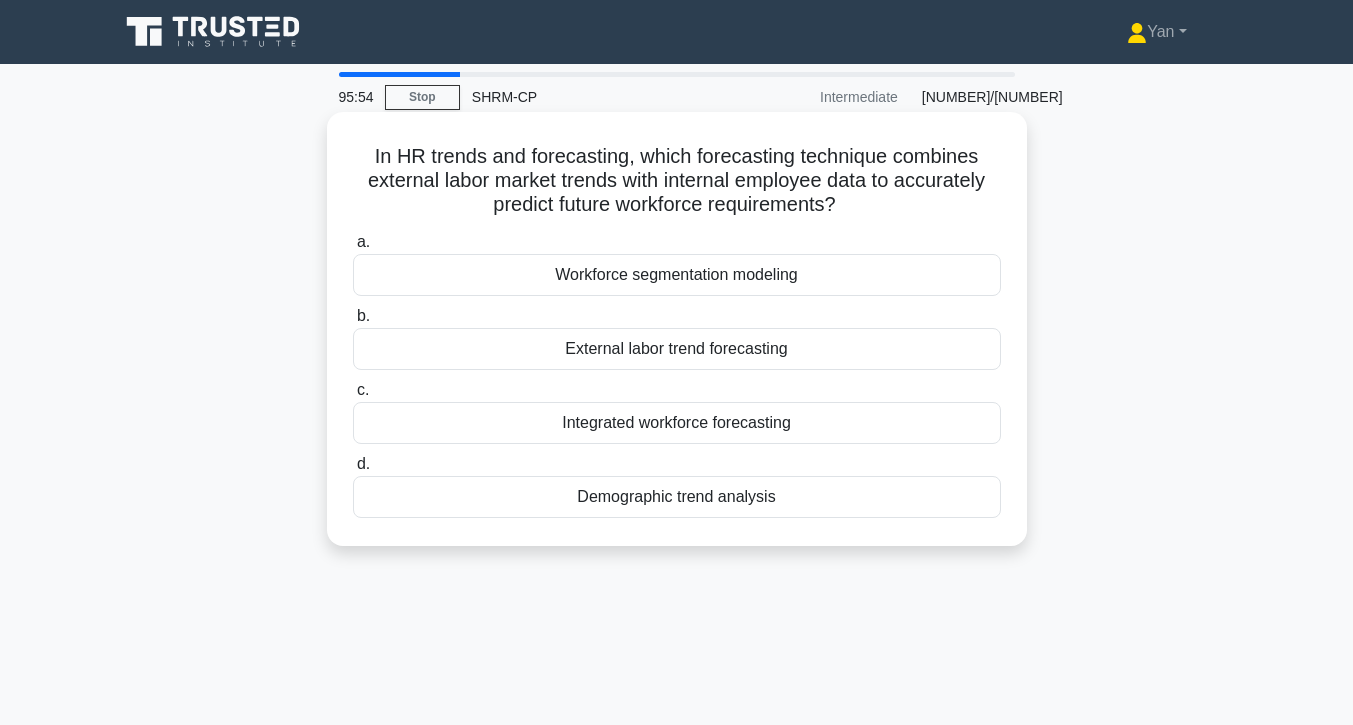 click on "Integrated workforce forecasting" at bounding box center (677, 423) 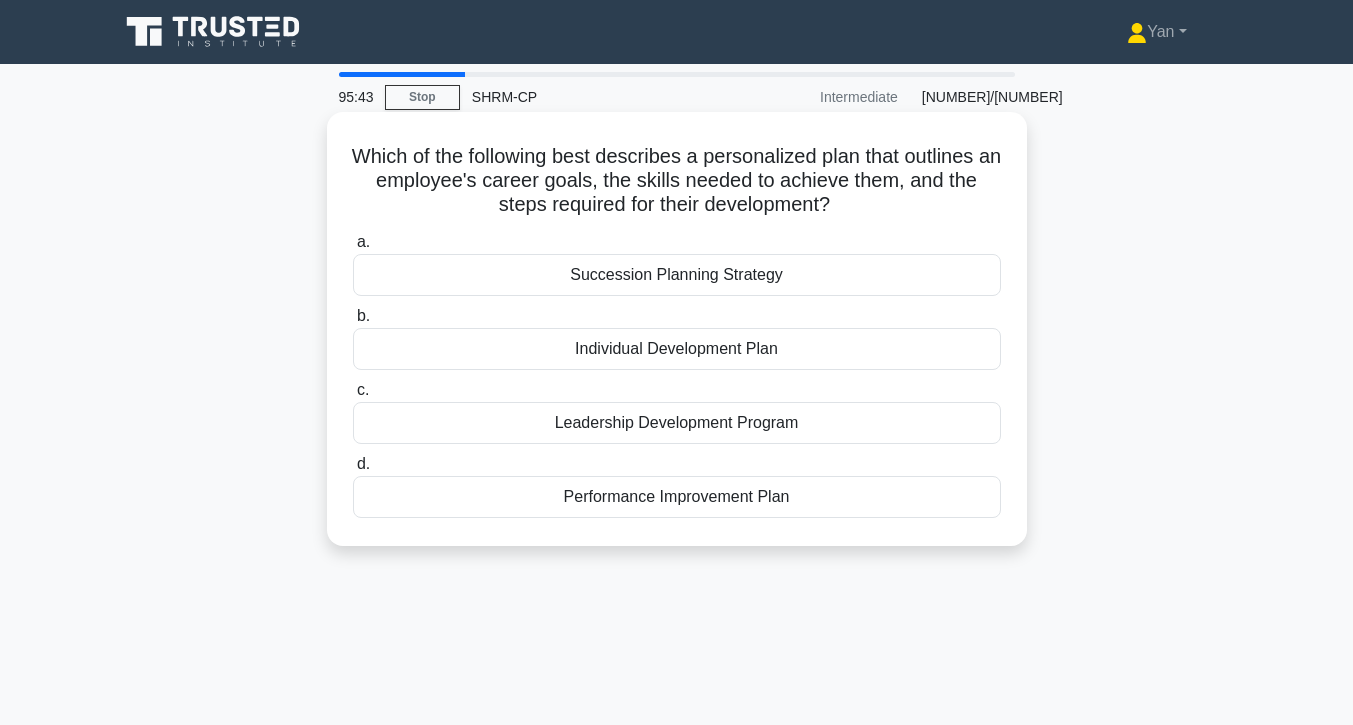 click on "Individual Development Plan" at bounding box center [677, 349] 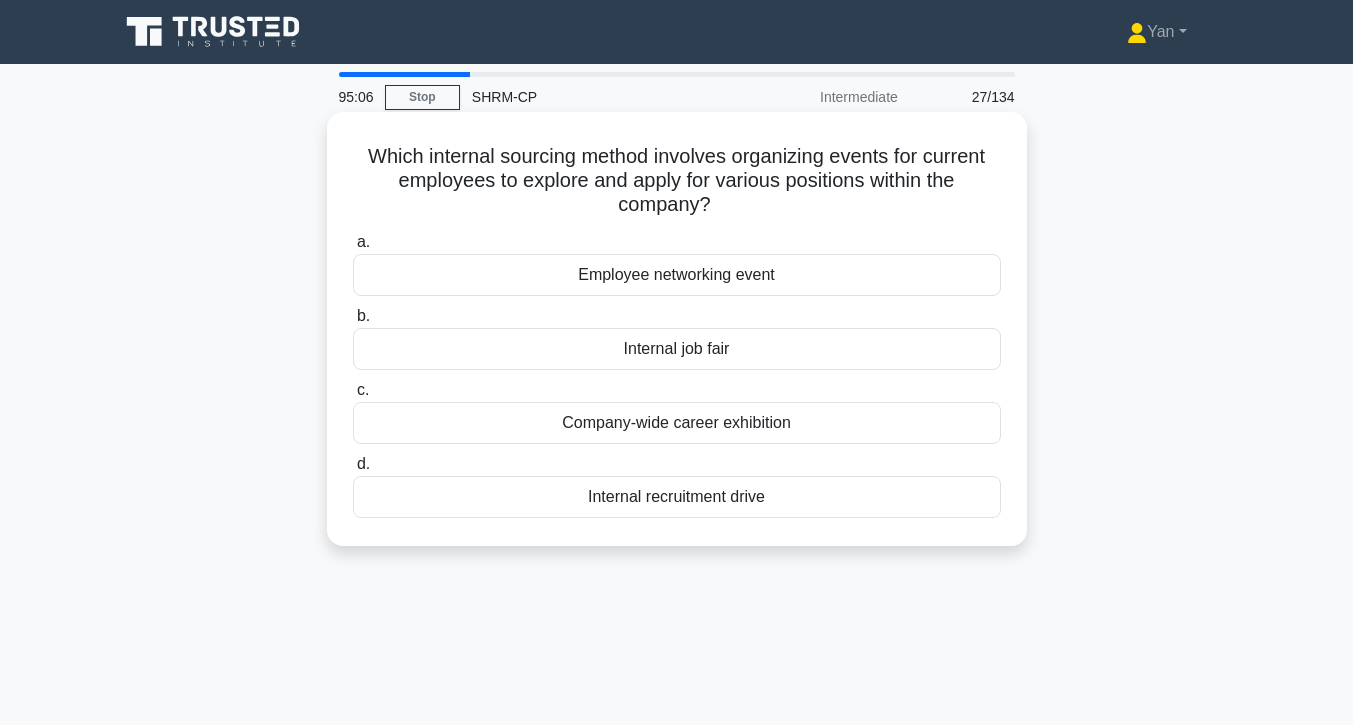 click on "Internal recruitment drive" at bounding box center (677, 497) 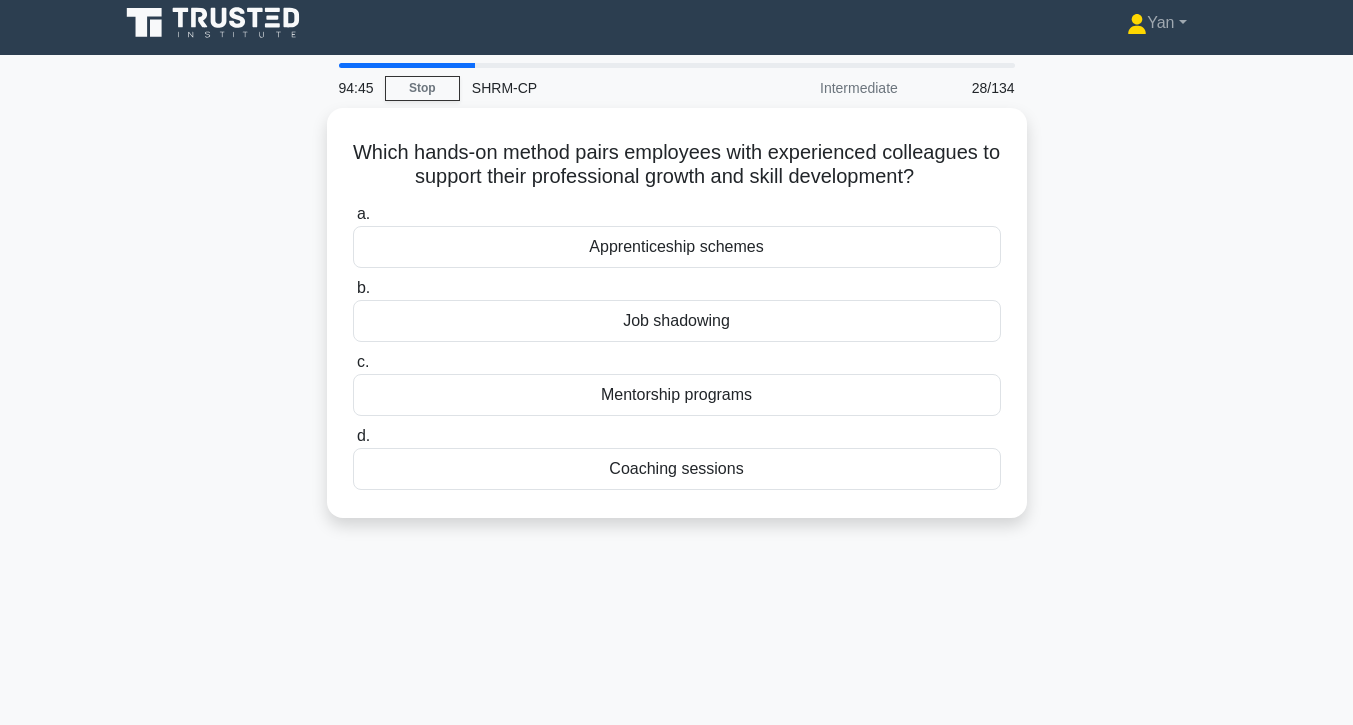scroll, scrollTop: 13, scrollLeft: 0, axis: vertical 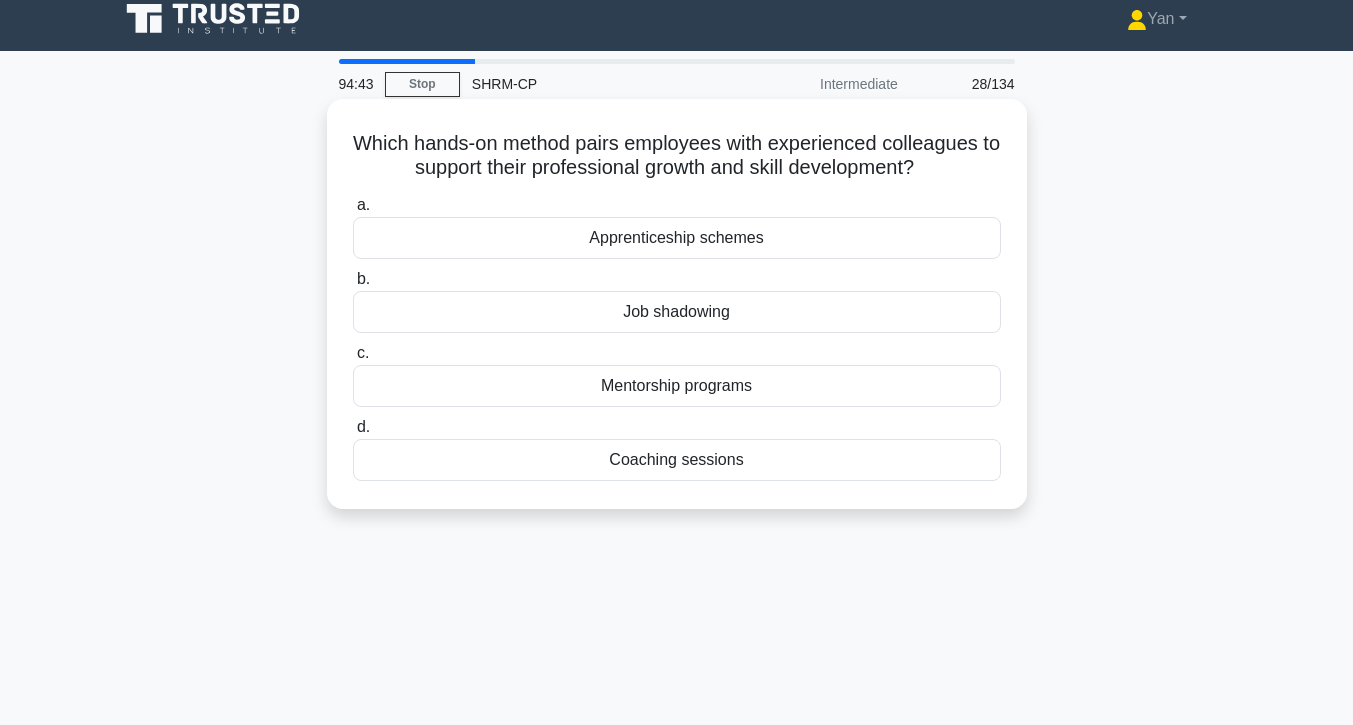 click on "Mentorship programs" at bounding box center (677, 386) 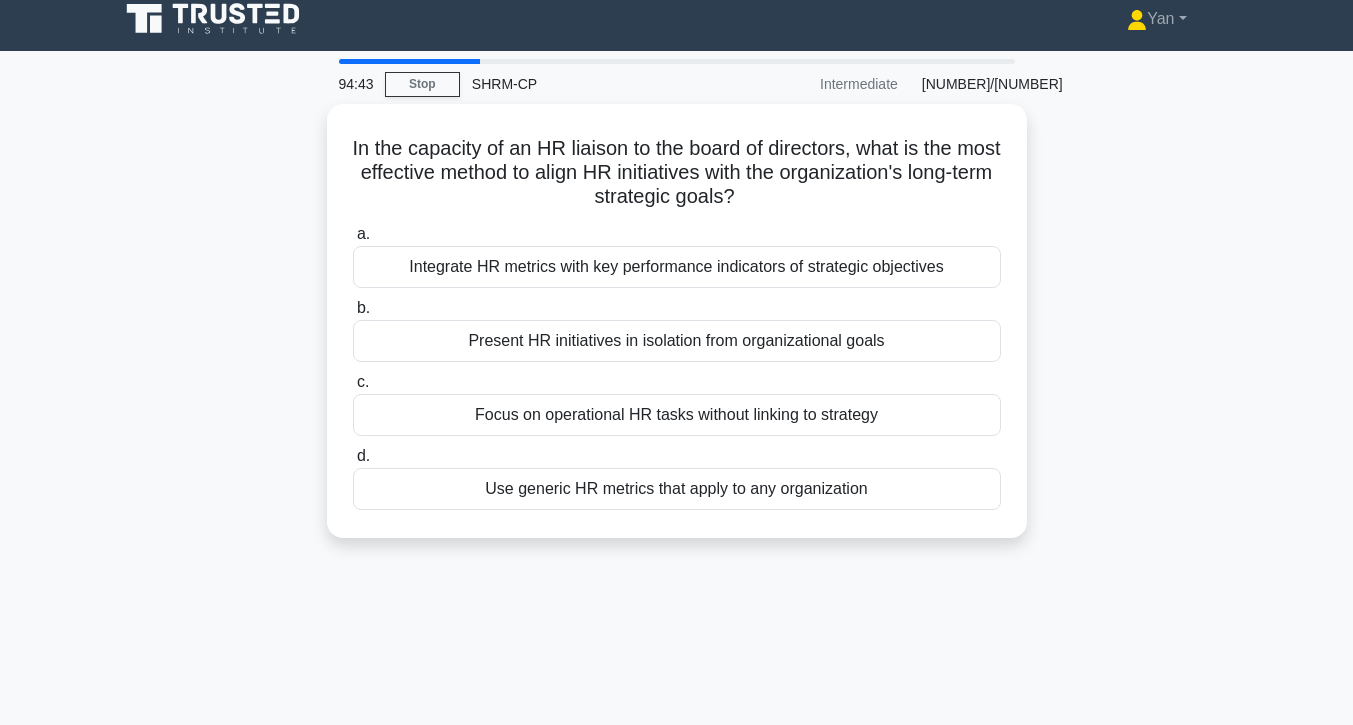 scroll, scrollTop: 0, scrollLeft: 0, axis: both 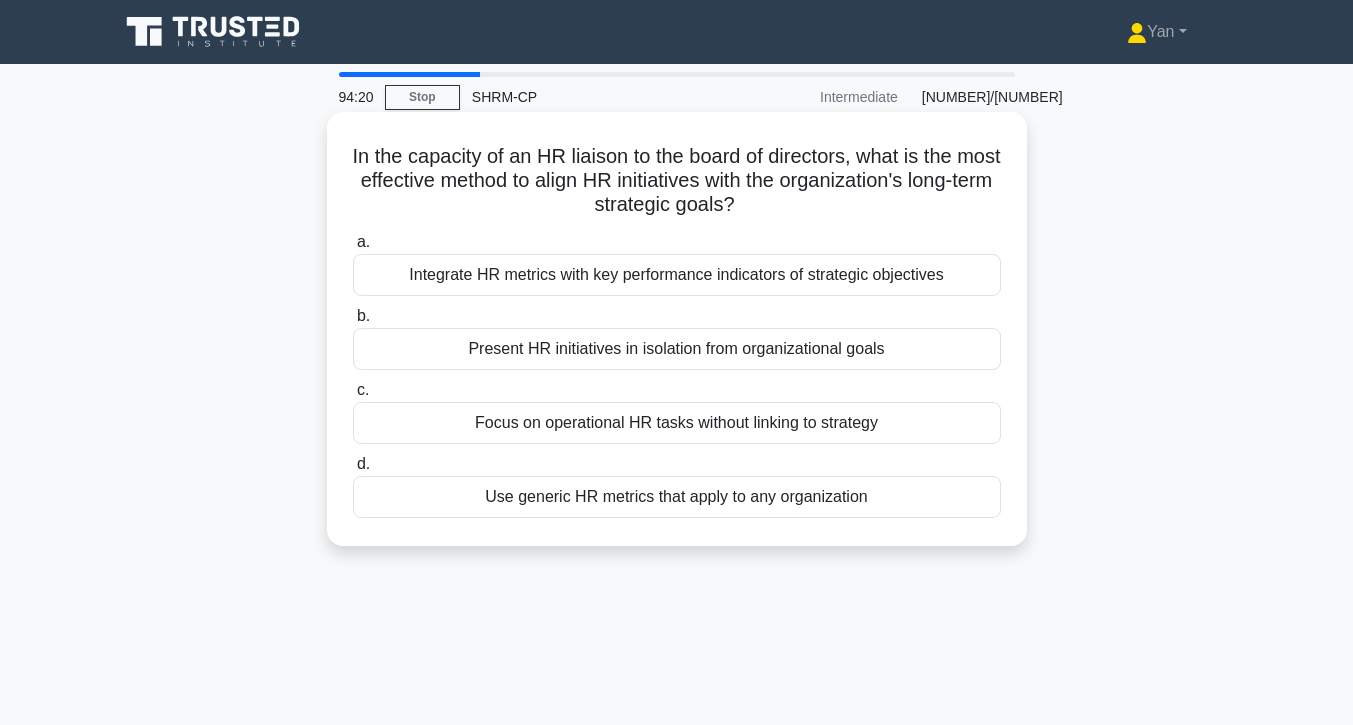 click on "Integrate HR metrics with key performance indicators of strategic objectives" at bounding box center [677, 275] 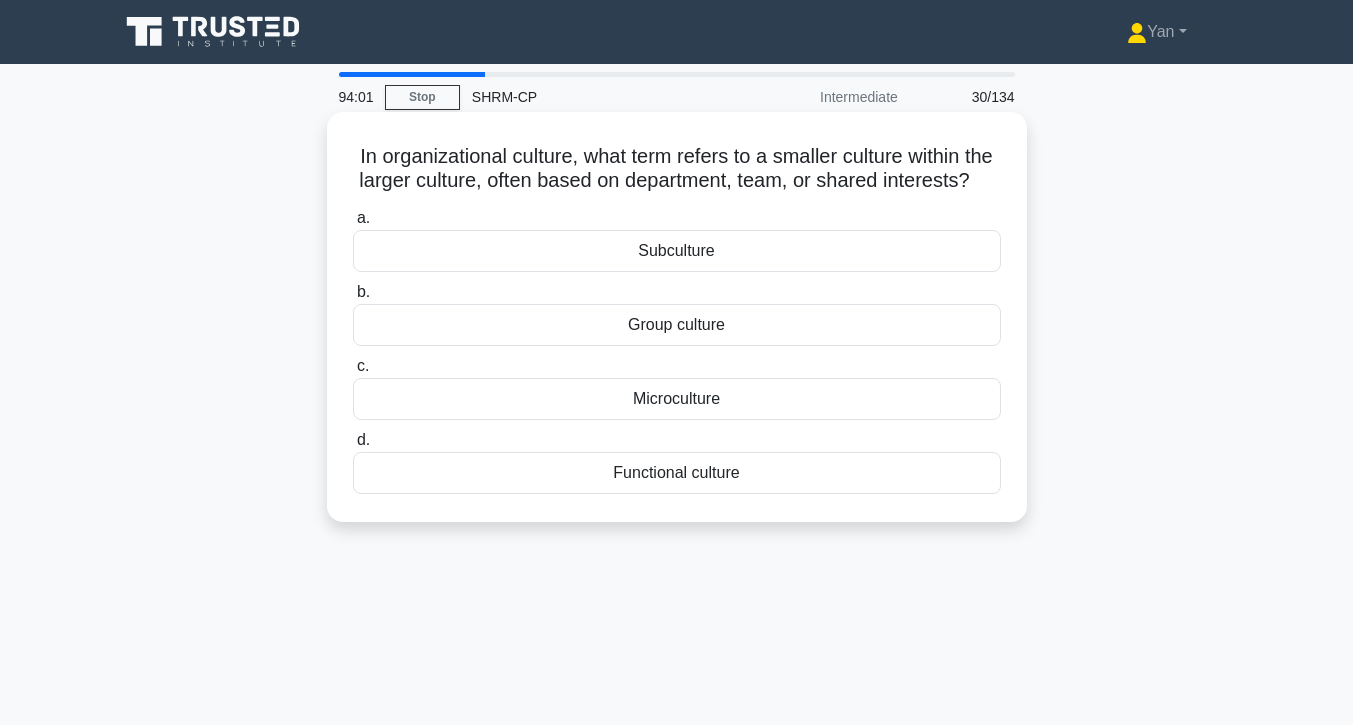 click on "Microculture" at bounding box center [677, 399] 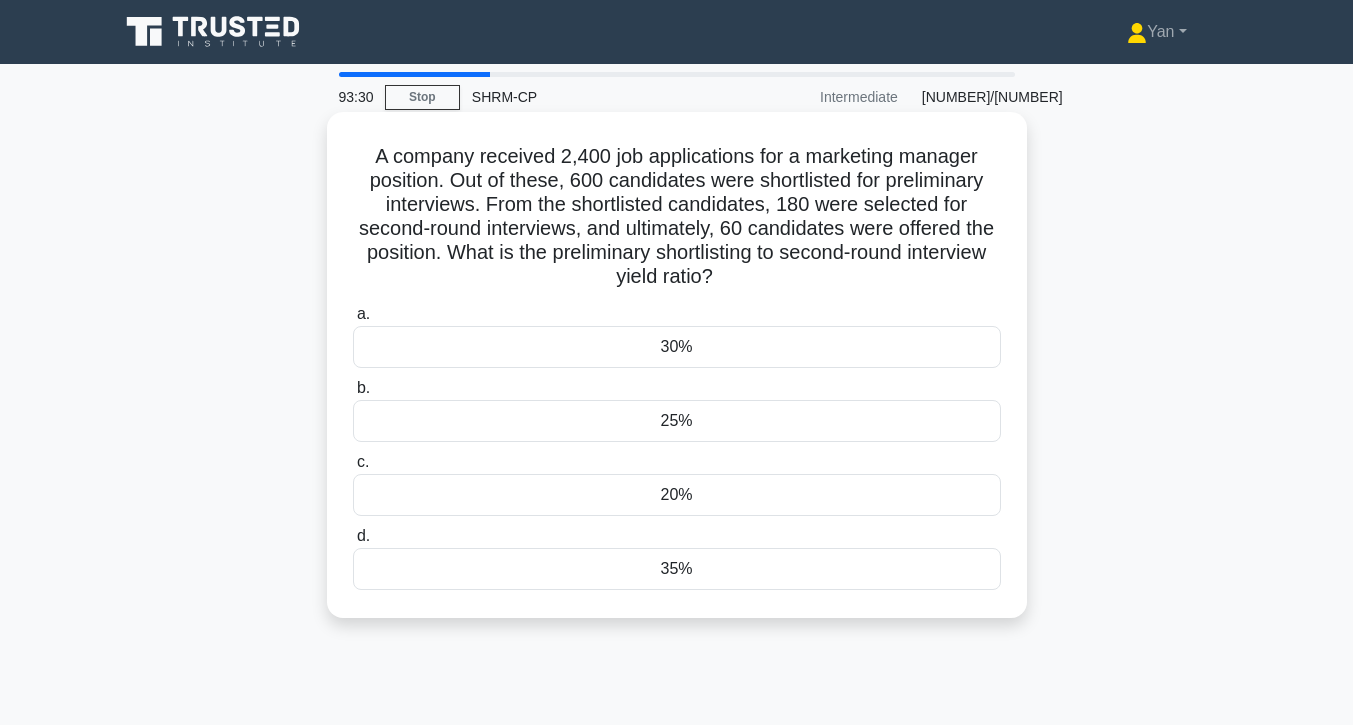 click on "30%" at bounding box center [677, 347] 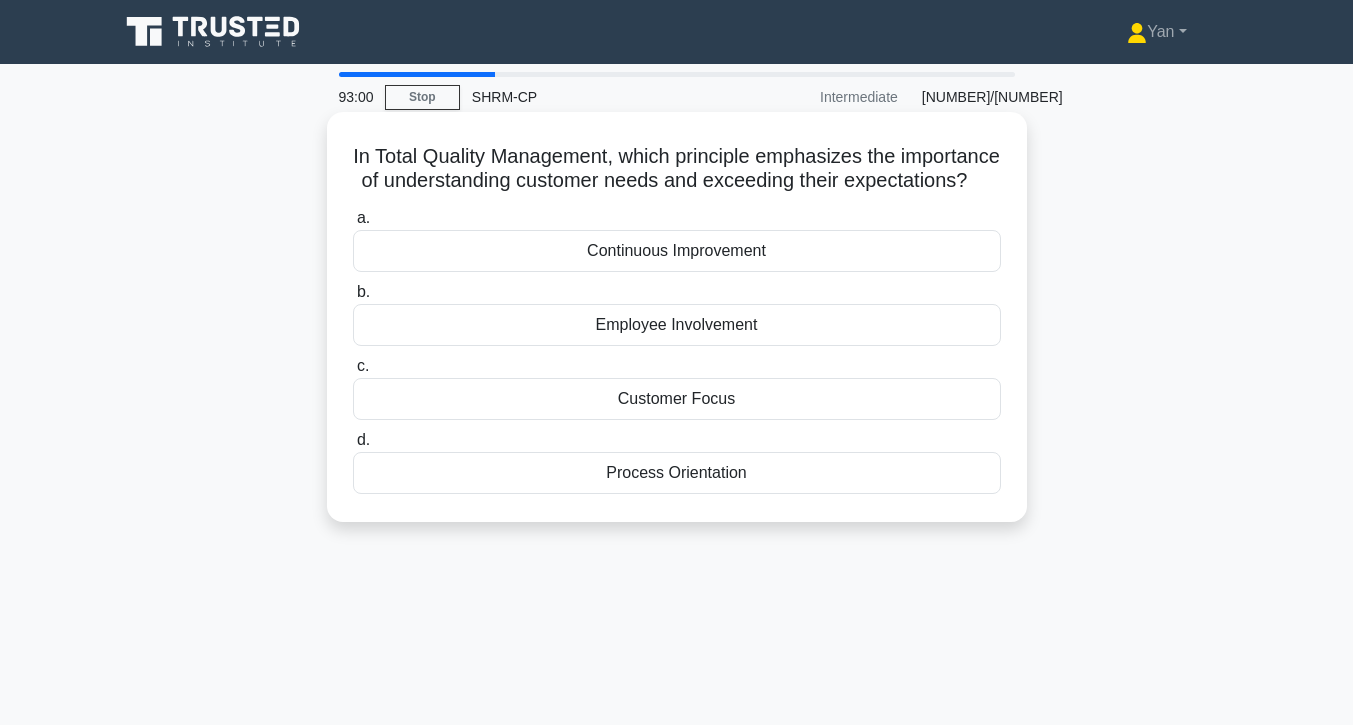 click on "Continuous Improvement" at bounding box center (677, 251) 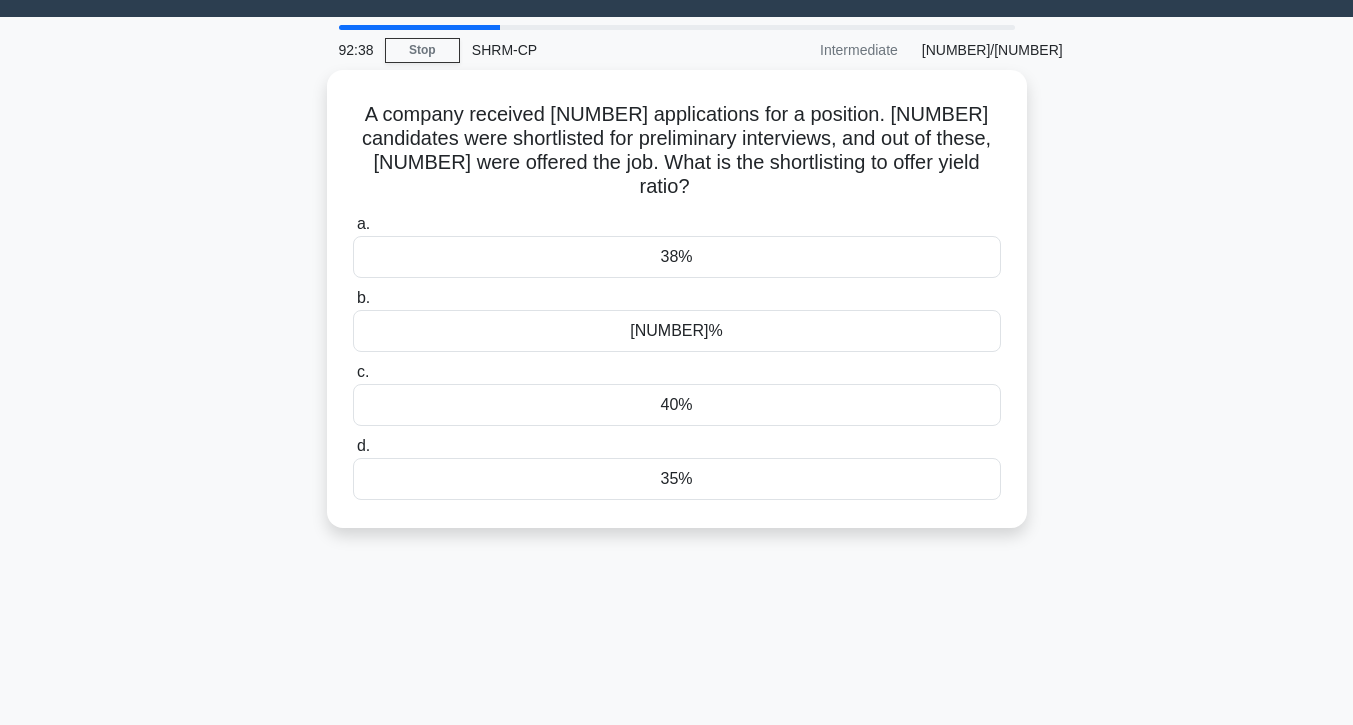 scroll, scrollTop: 49, scrollLeft: 0, axis: vertical 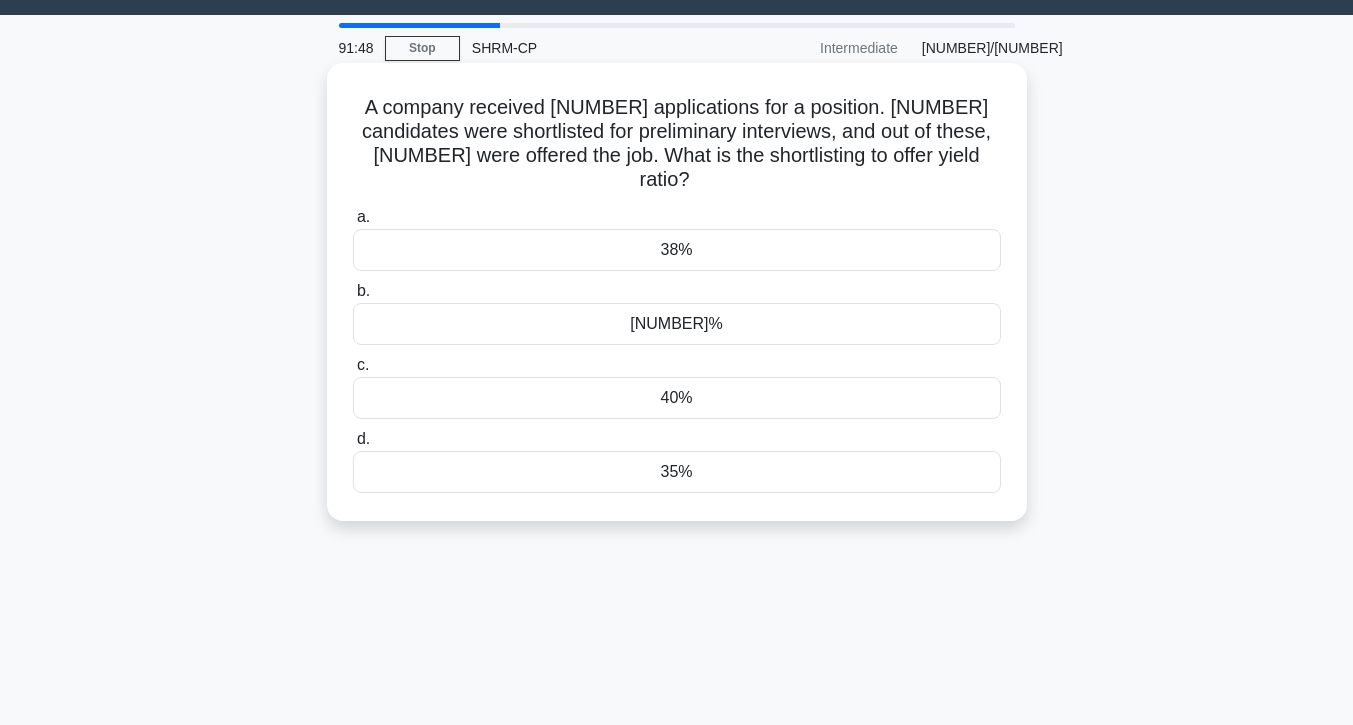 click on "40%" at bounding box center [677, 398] 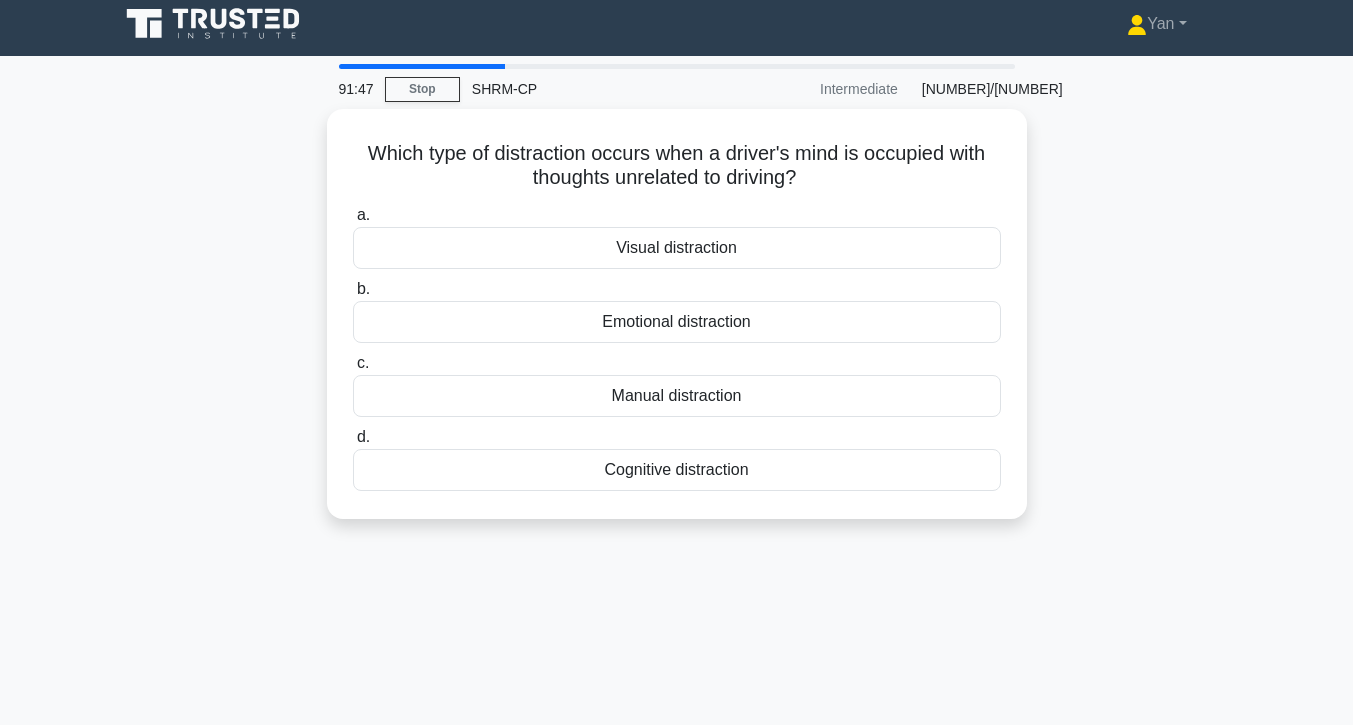 scroll, scrollTop: 0, scrollLeft: 0, axis: both 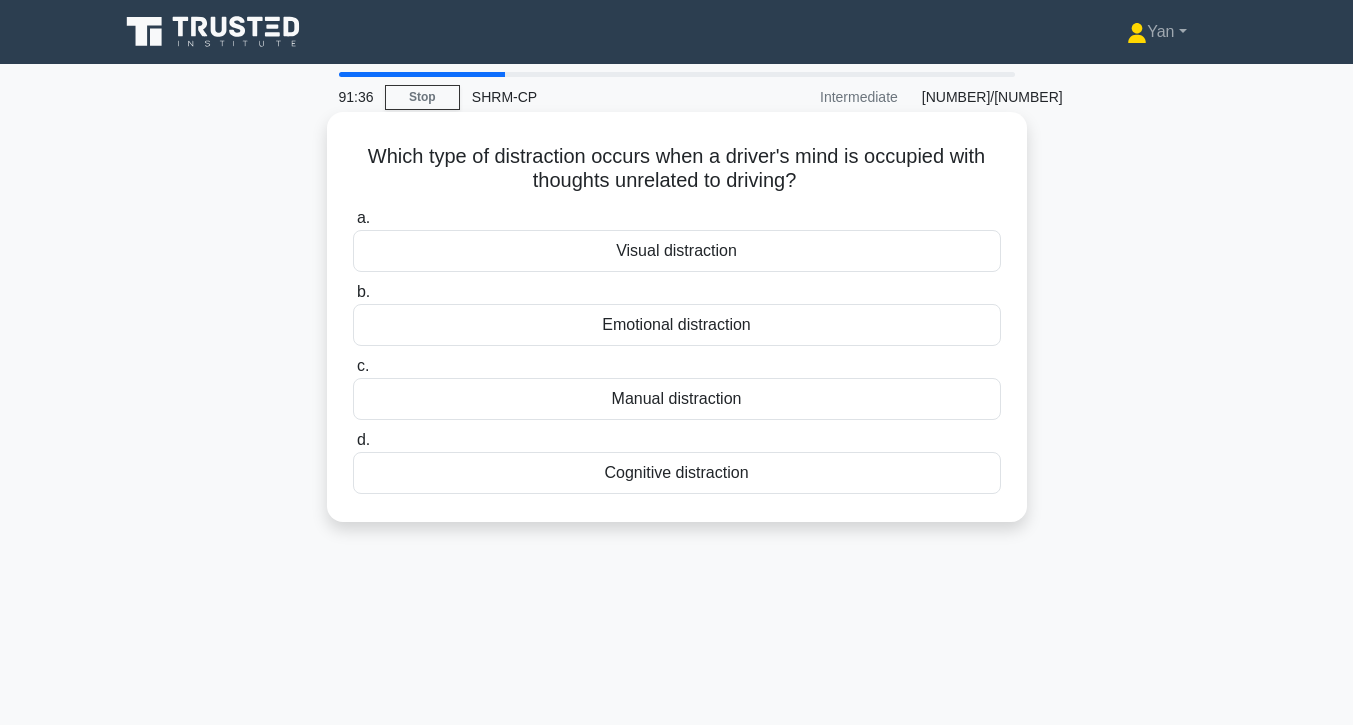click on "Cognitive distraction" at bounding box center [677, 473] 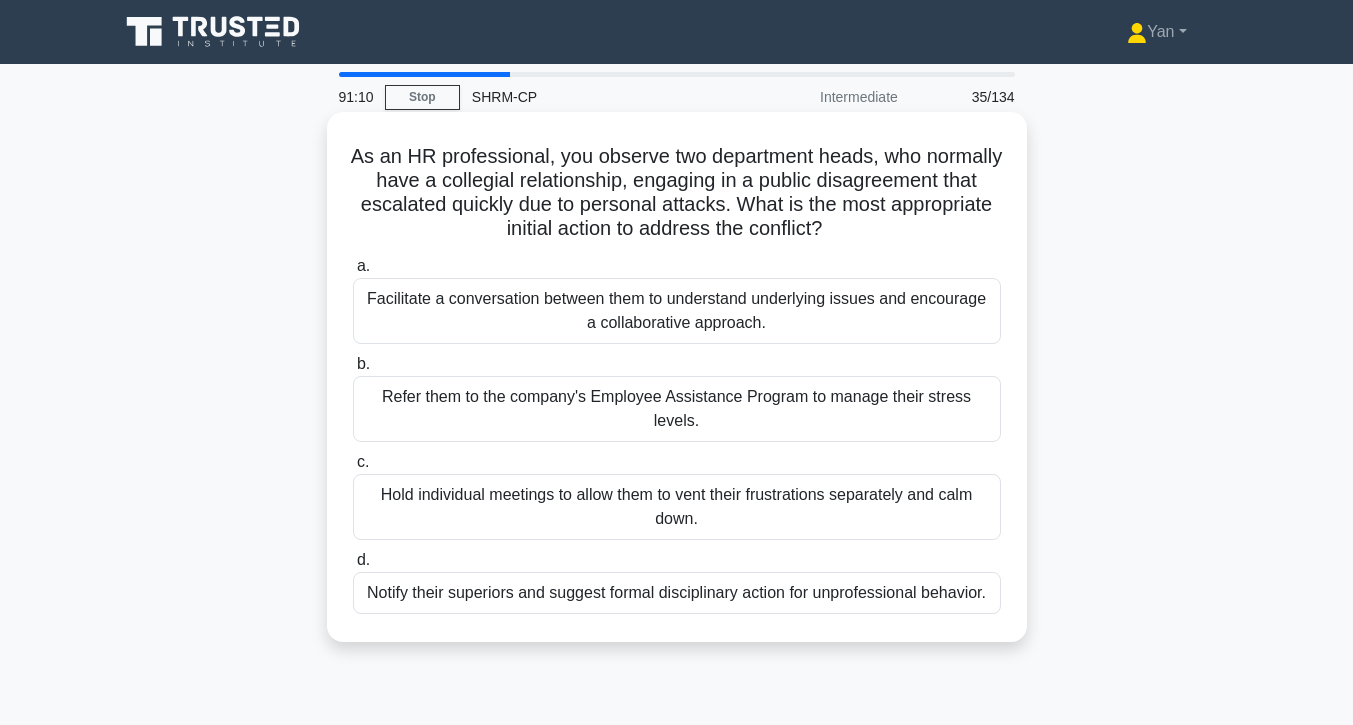 click on "Facilitate a conversation between them to understand underlying issues and encourage a collaborative approach." at bounding box center [677, 311] 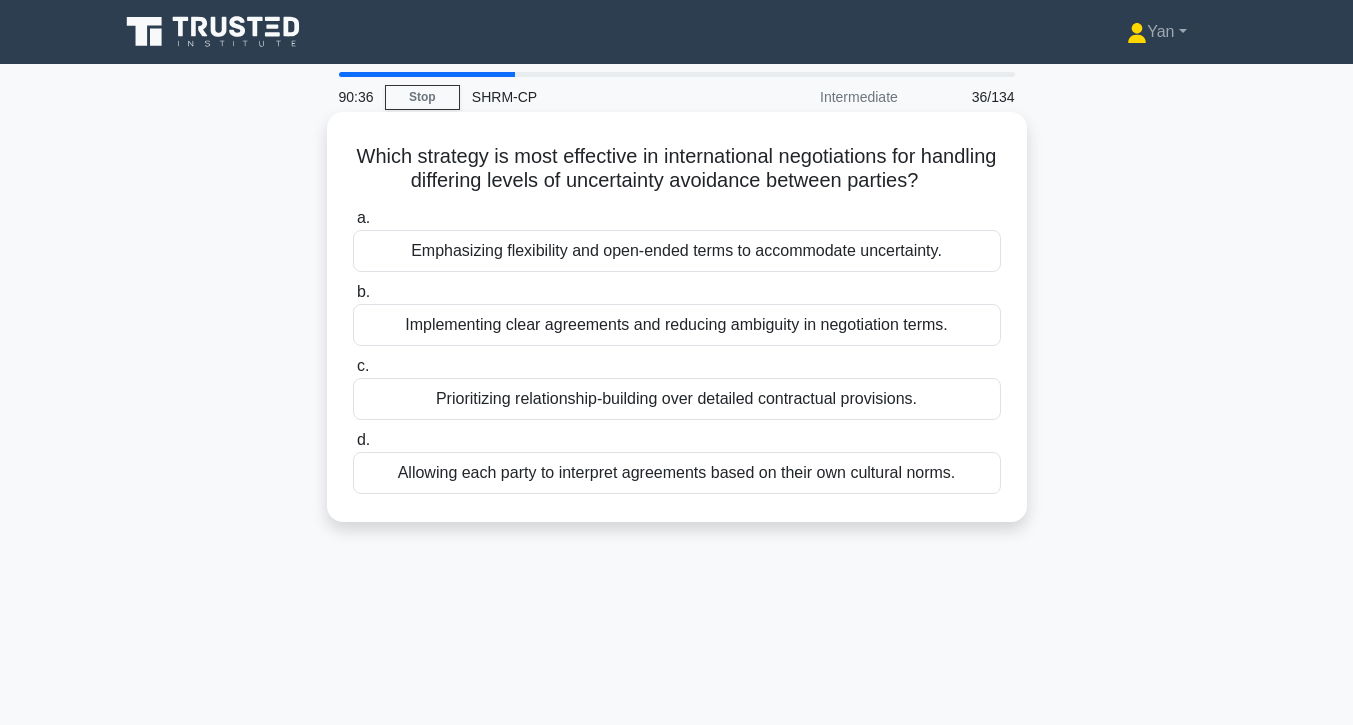 click on "Implementing clear agreements and reducing ambiguity in negotiation terms." at bounding box center (677, 325) 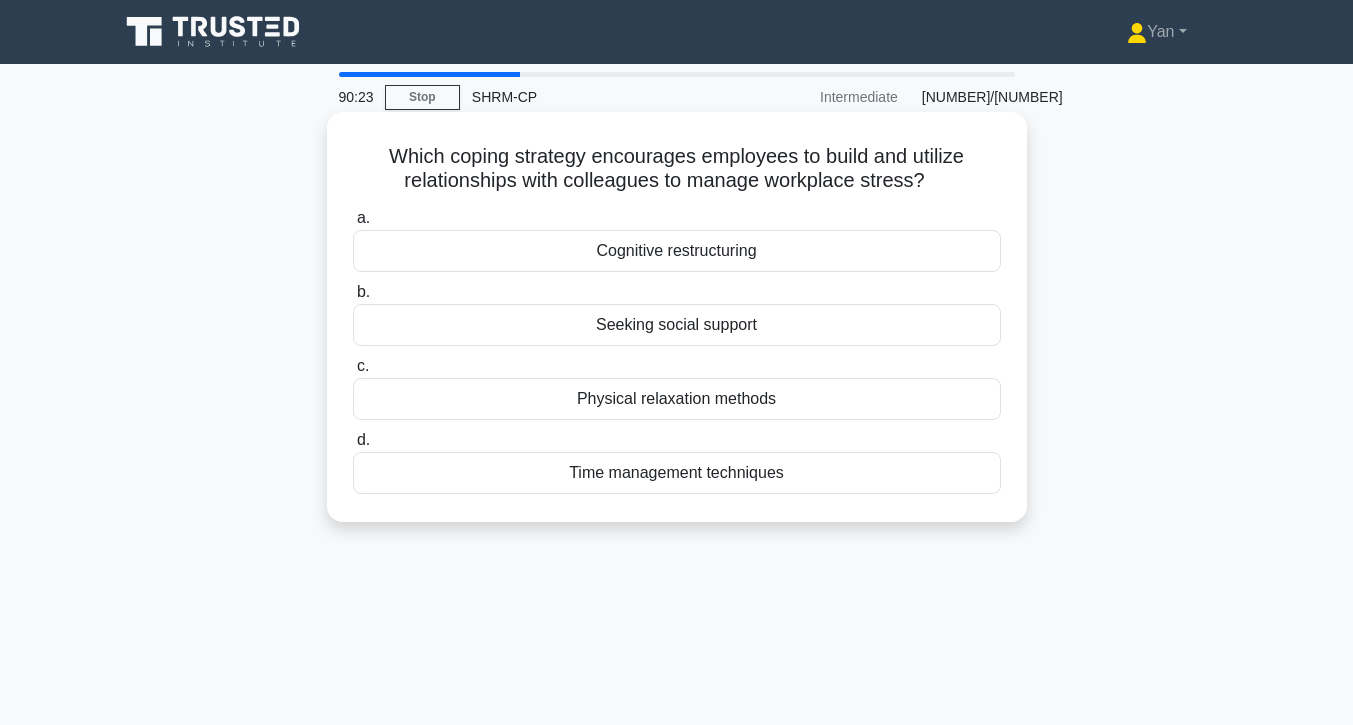 click on "Seeking social support" at bounding box center (677, 325) 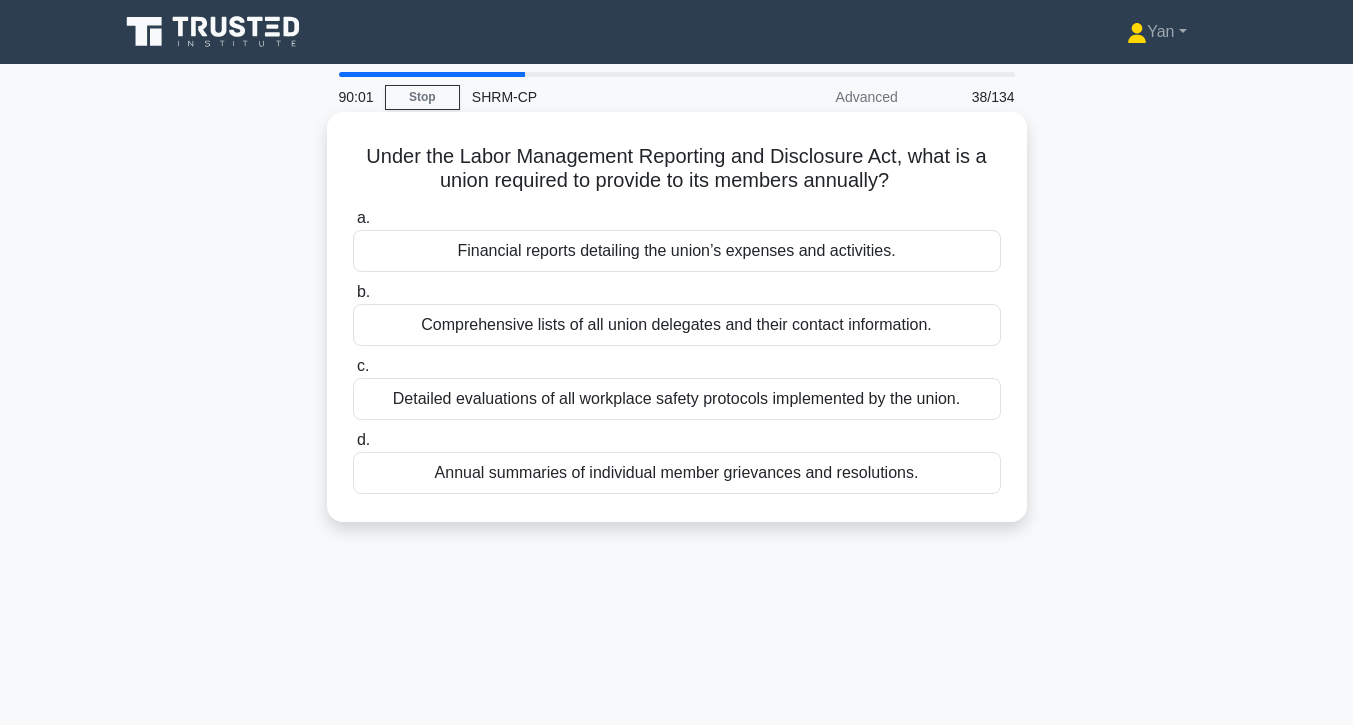 click on "Financial reports detailing the union’s expenses and activities." at bounding box center (677, 251) 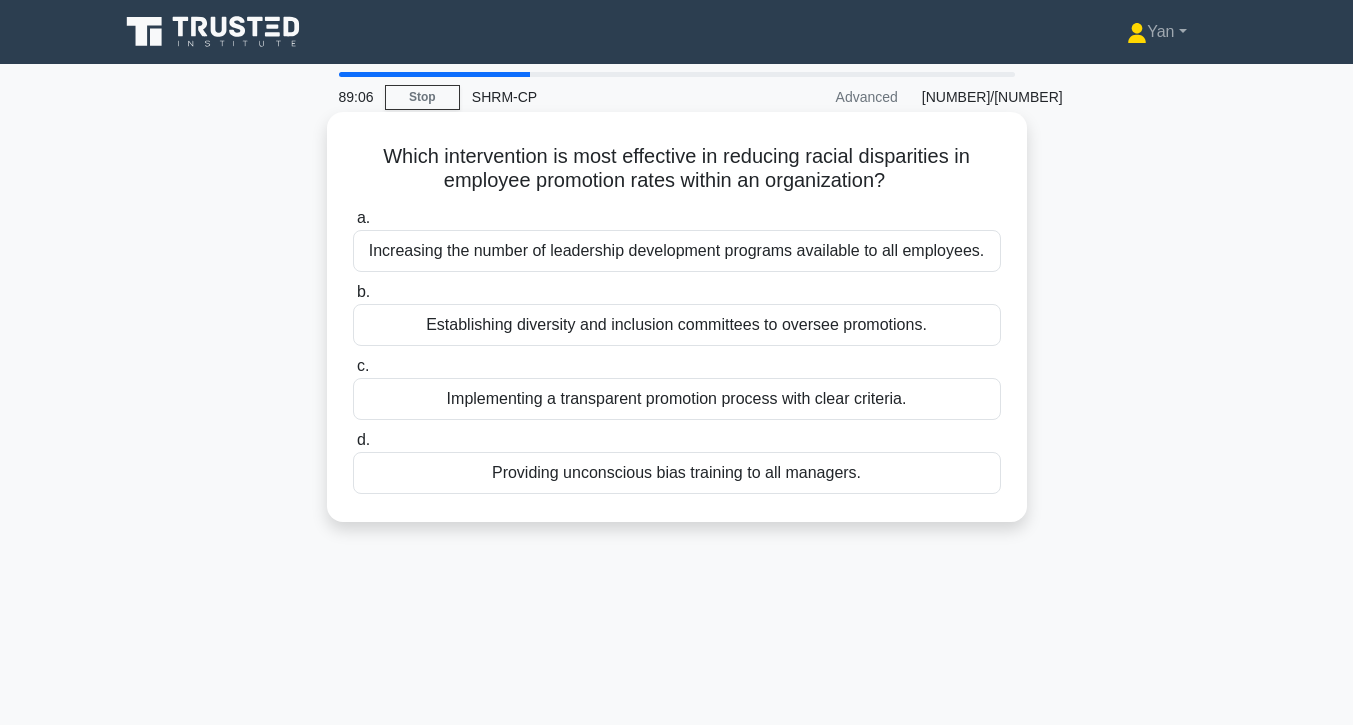 click on "Increasing the number of leadership development programs available to all employees." at bounding box center [677, 251] 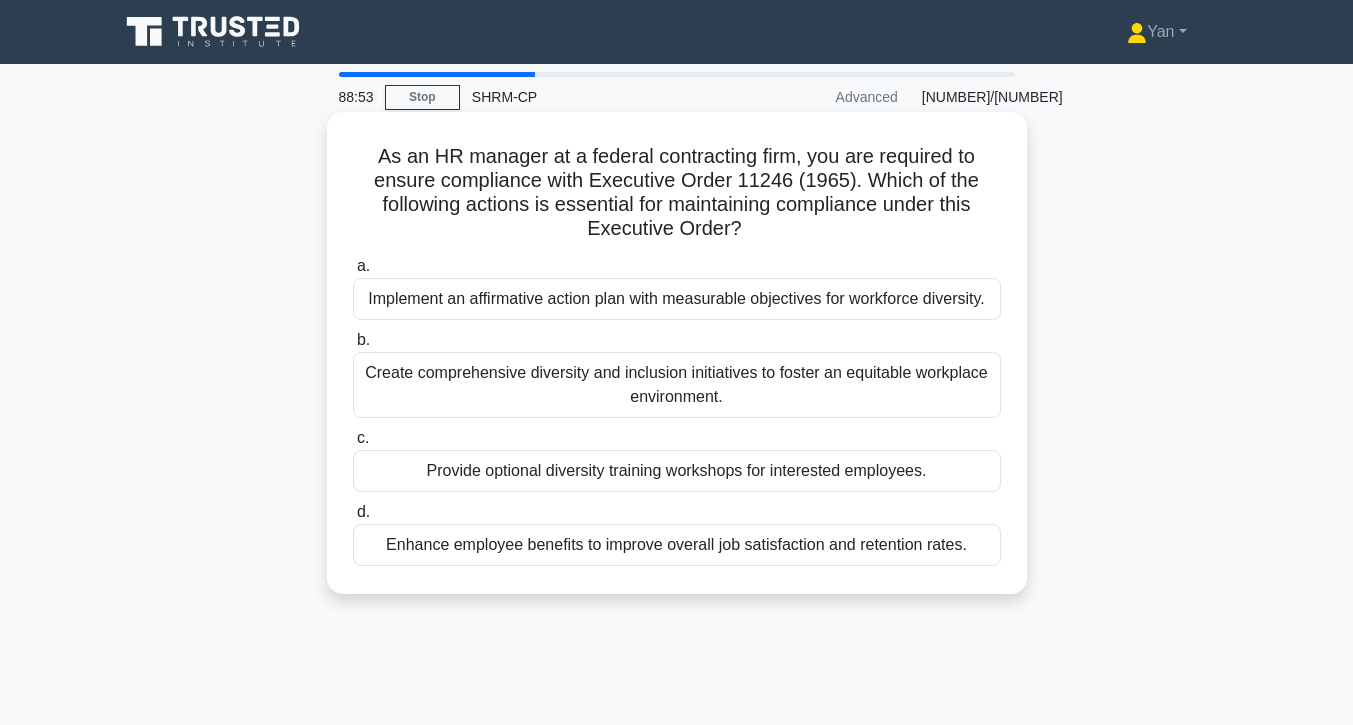 click on "Implement an affirmative action plan with measurable objectives for workforce diversity." at bounding box center [677, 299] 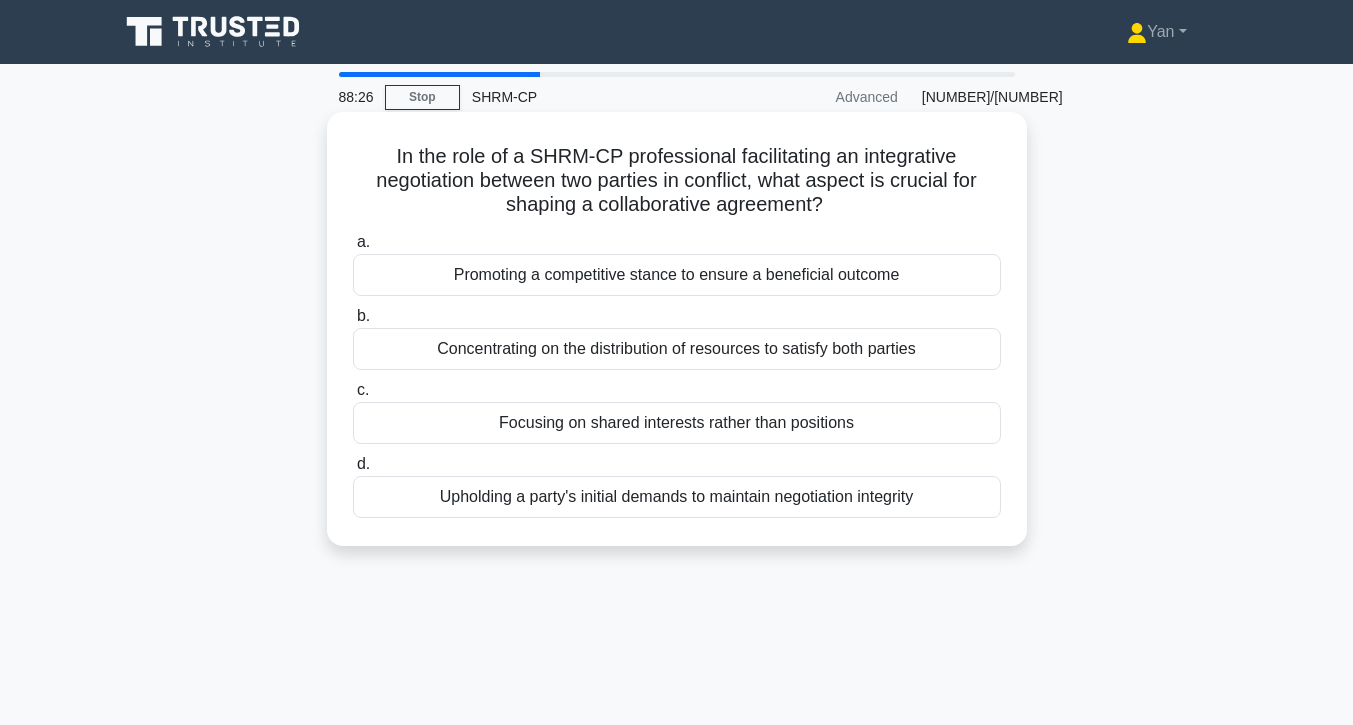 click on "Focusing on shared interests rather than positions" at bounding box center [677, 423] 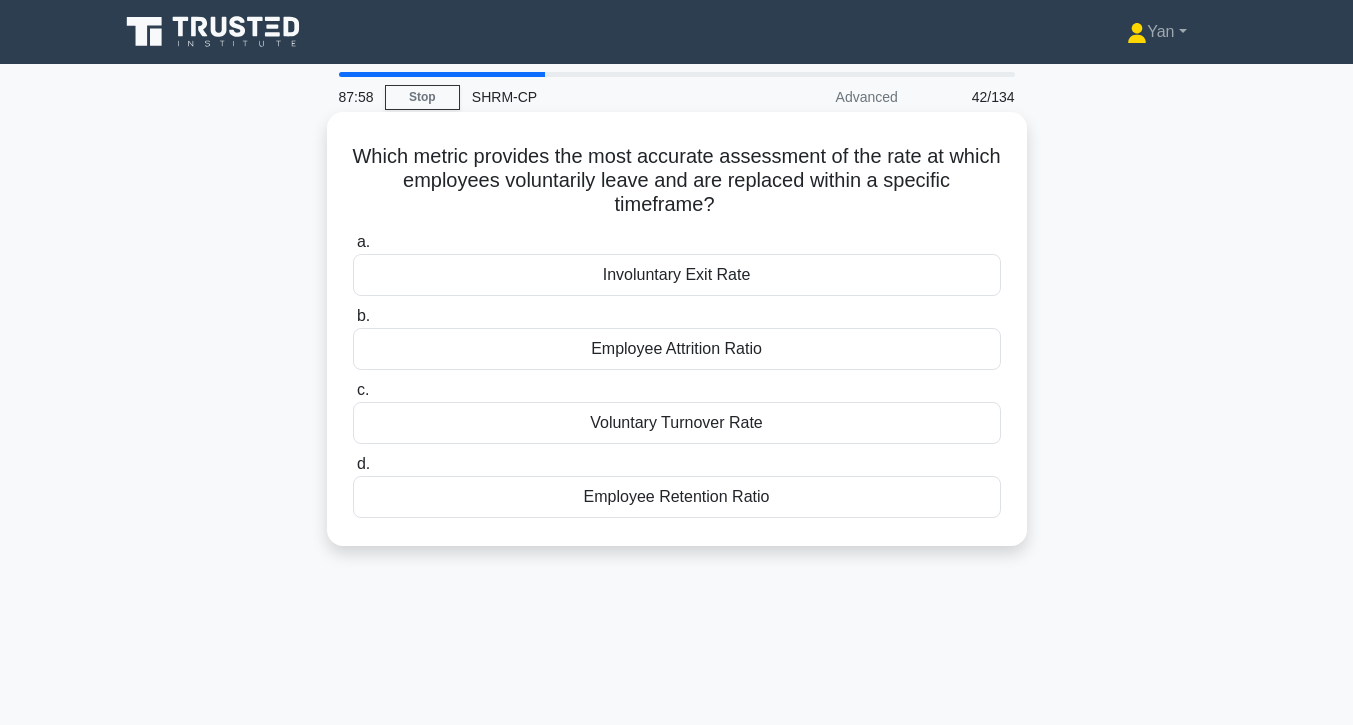 click on "Employee Attrition Ratio" at bounding box center (677, 349) 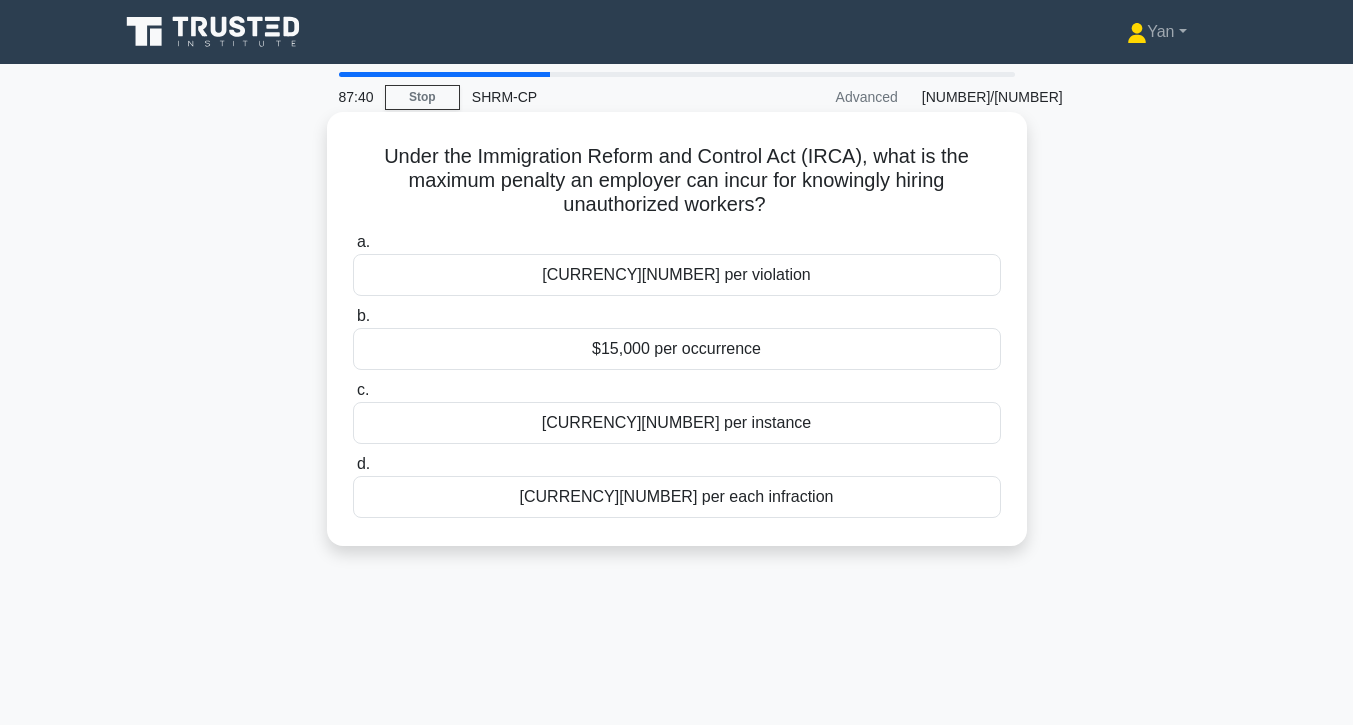 click on "$10,000 per violation" at bounding box center (677, 275) 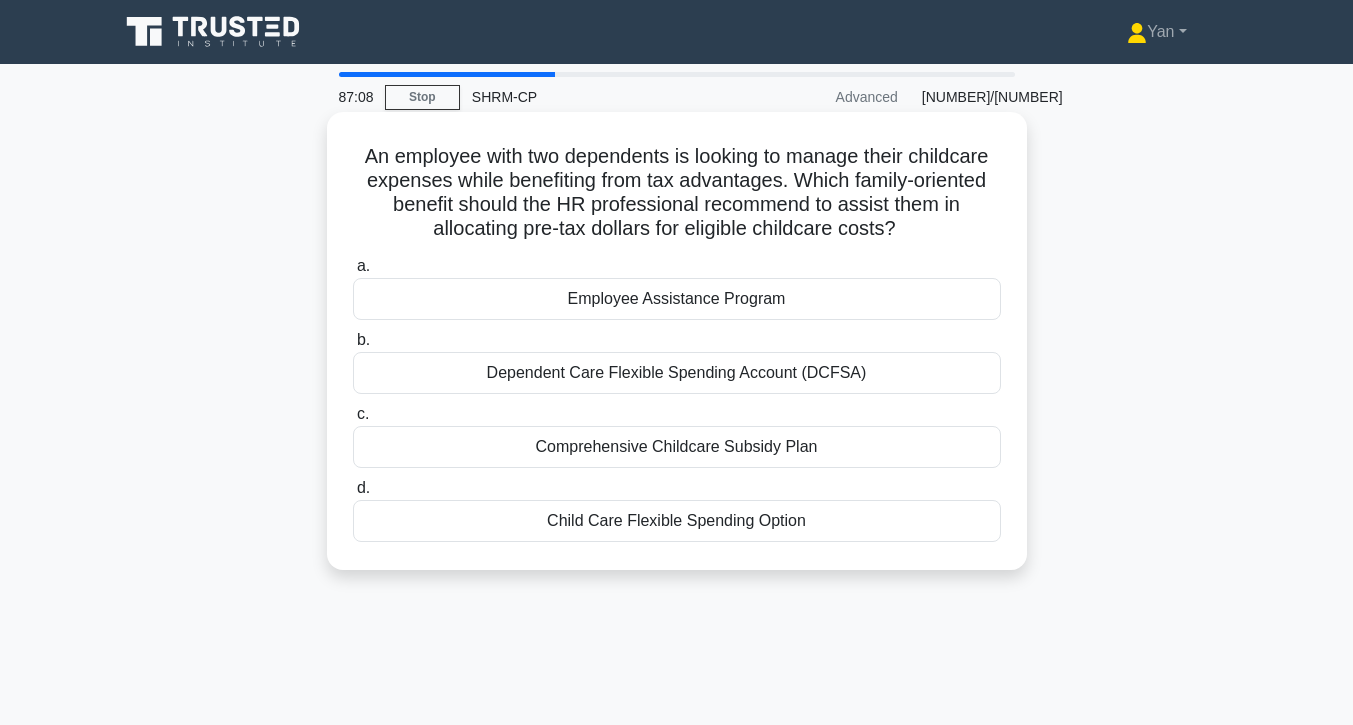 click on "Dependent Care Flexible Spending Account (DCFSA)" at bounding box center [677, 373] 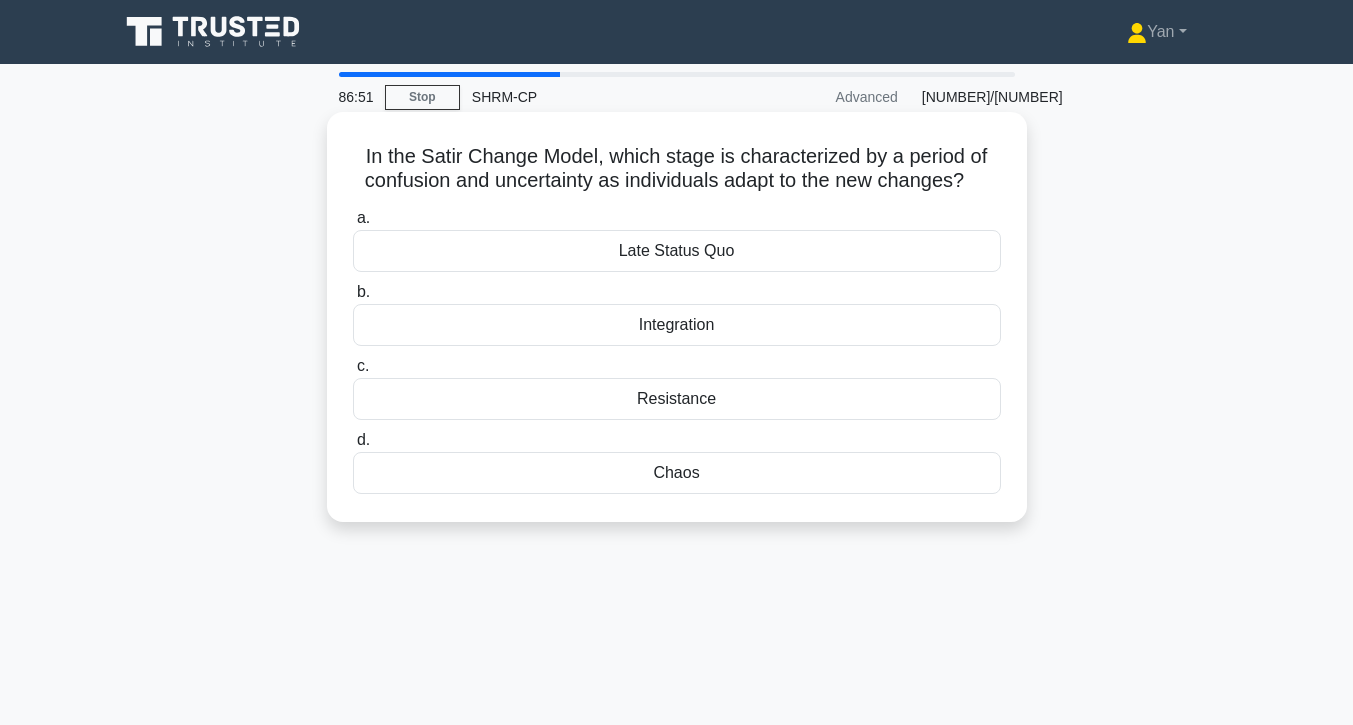 click on "Chaos" at bounding box center (677, 473) 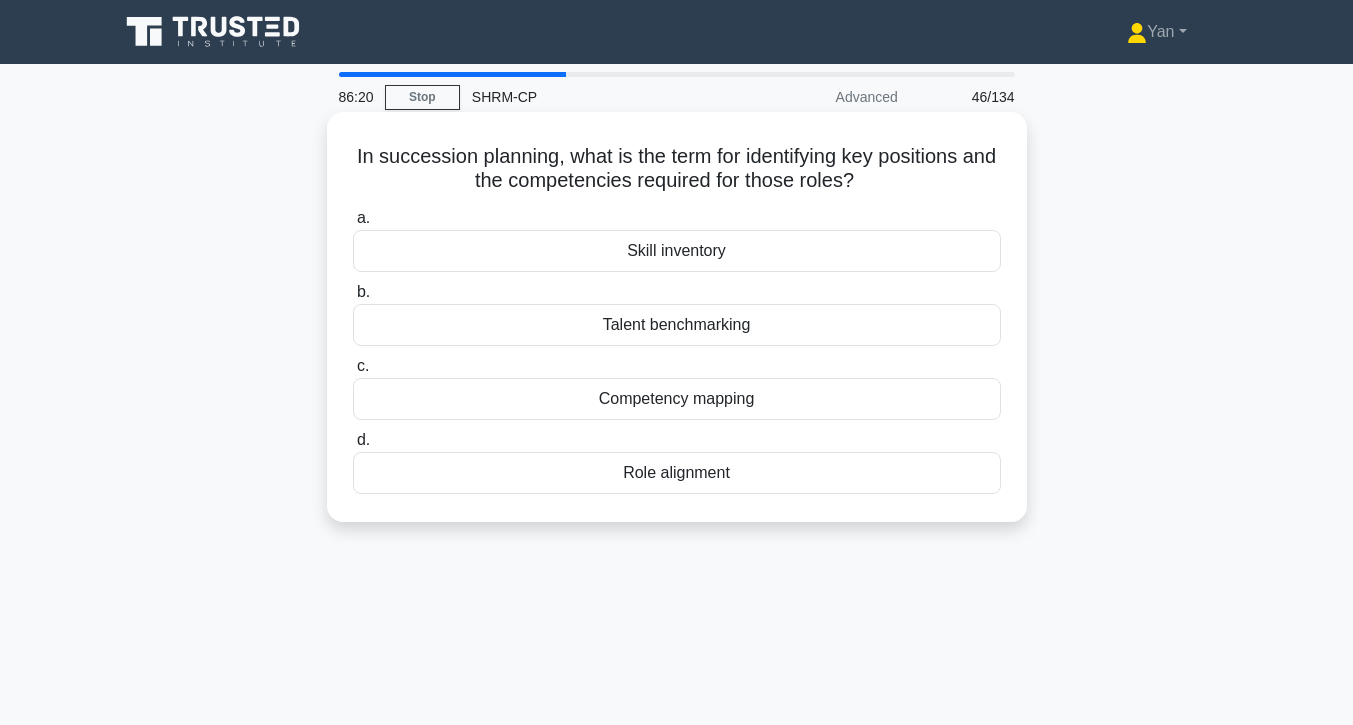 click on "Competency mapping" at bounding box center [677, 399] 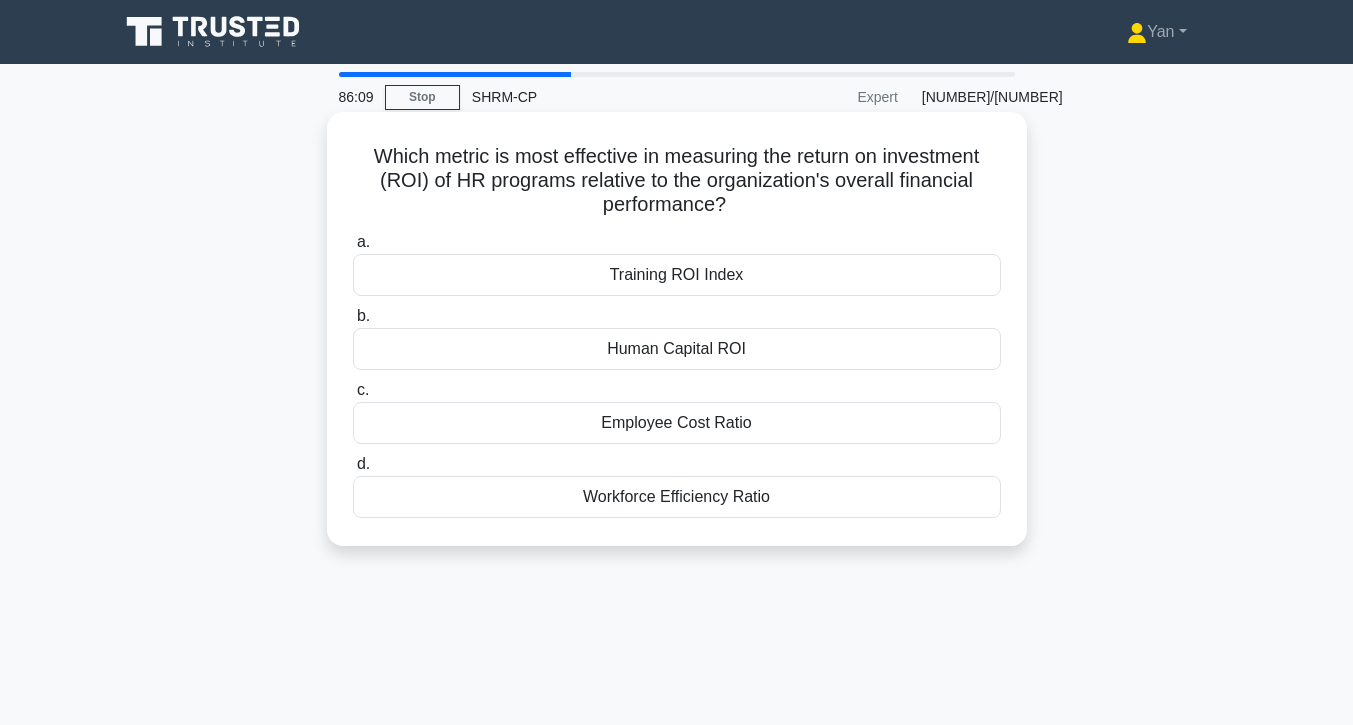 click on "Human Capital ROI" at bounding box center (677, 349) 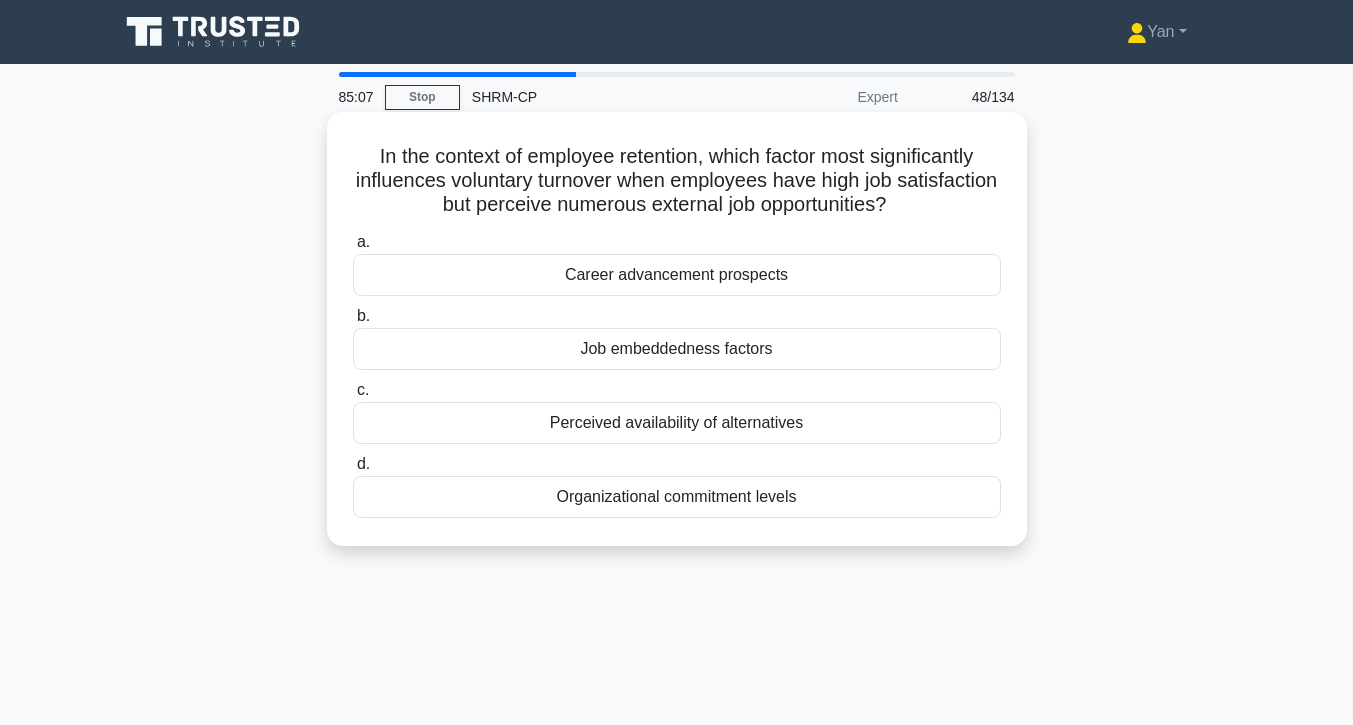 click on "Perceived availability of alternatives" at bounding box center [677, 423] 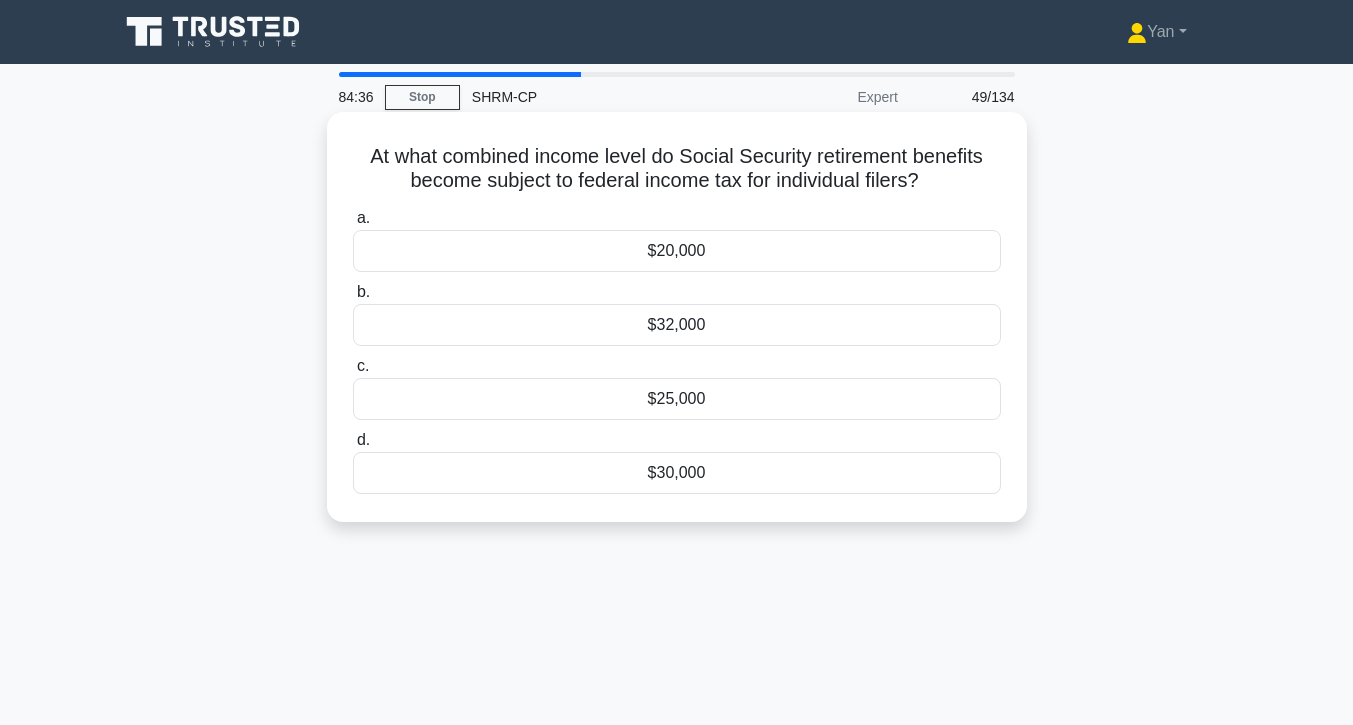 click on "$32,000" at bounding box center [677, 325] 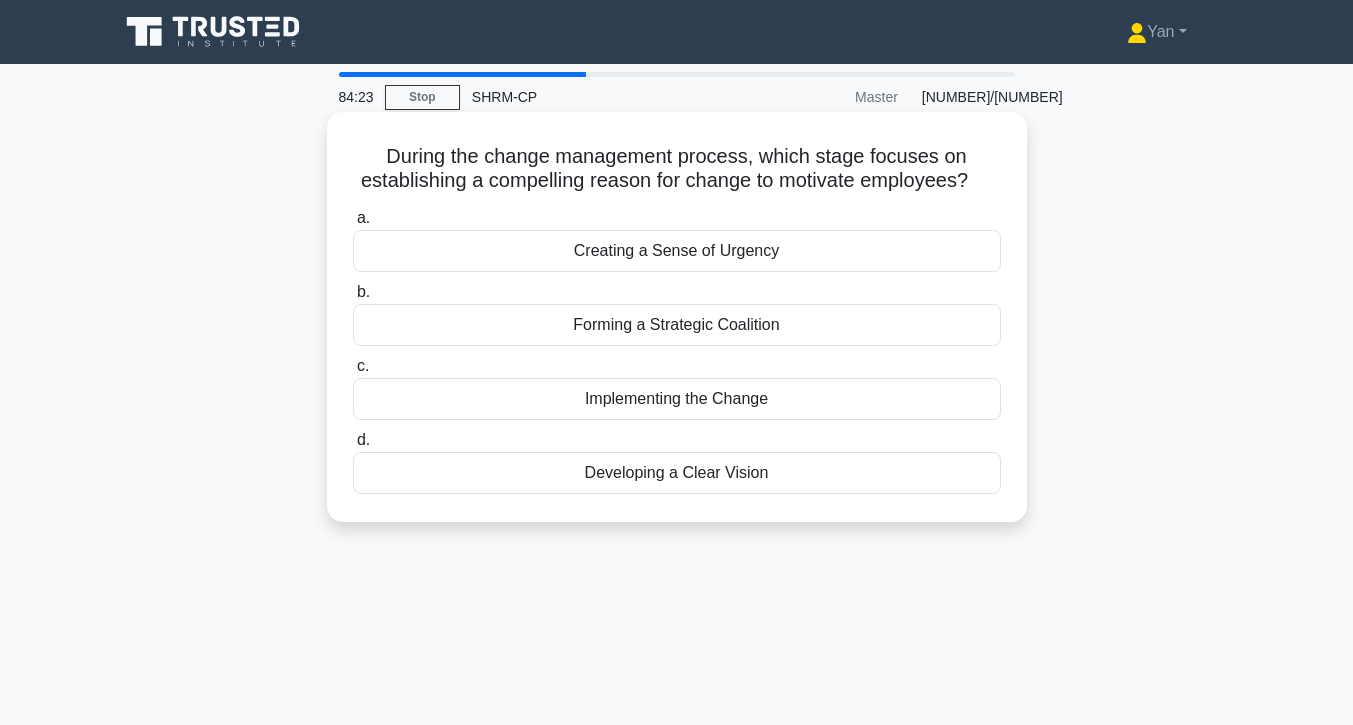 click on "Developing a Clear Vision" at bounding box center (677, 473) 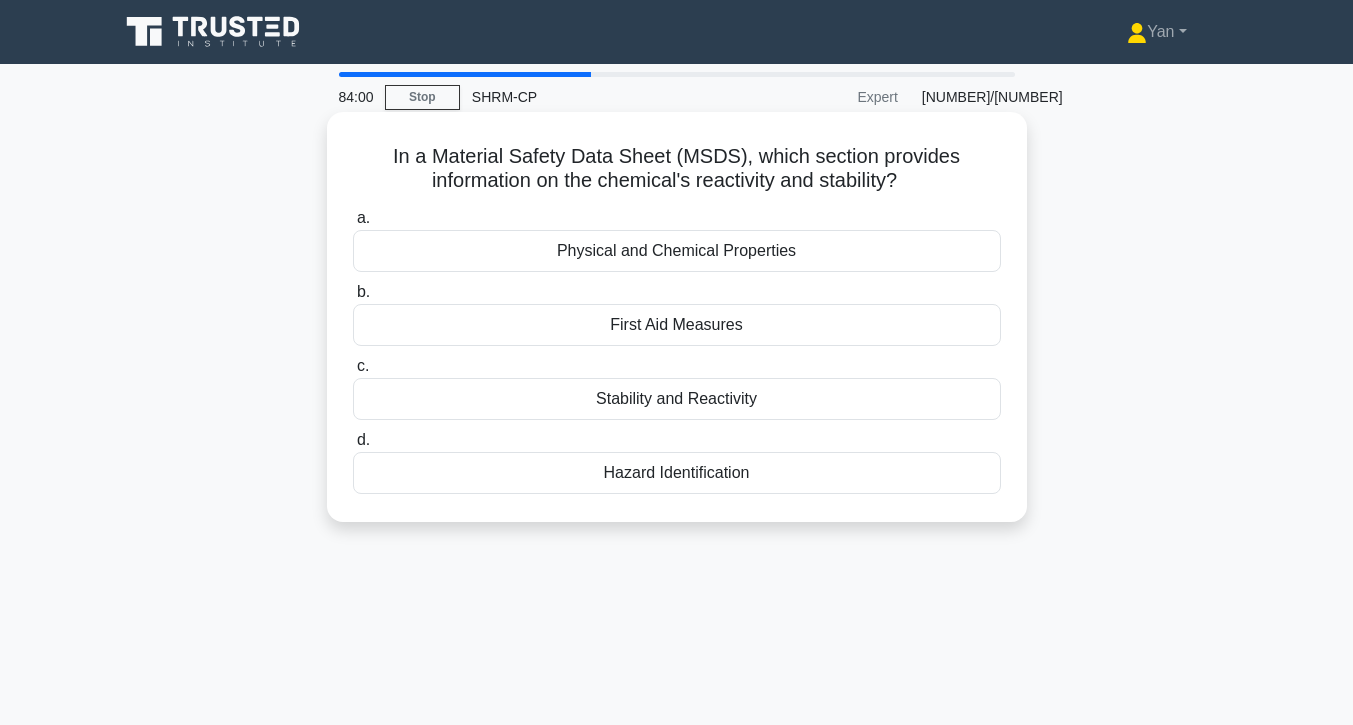 click on "Physical and Chemical Properties" at bounding box center [677, 251] 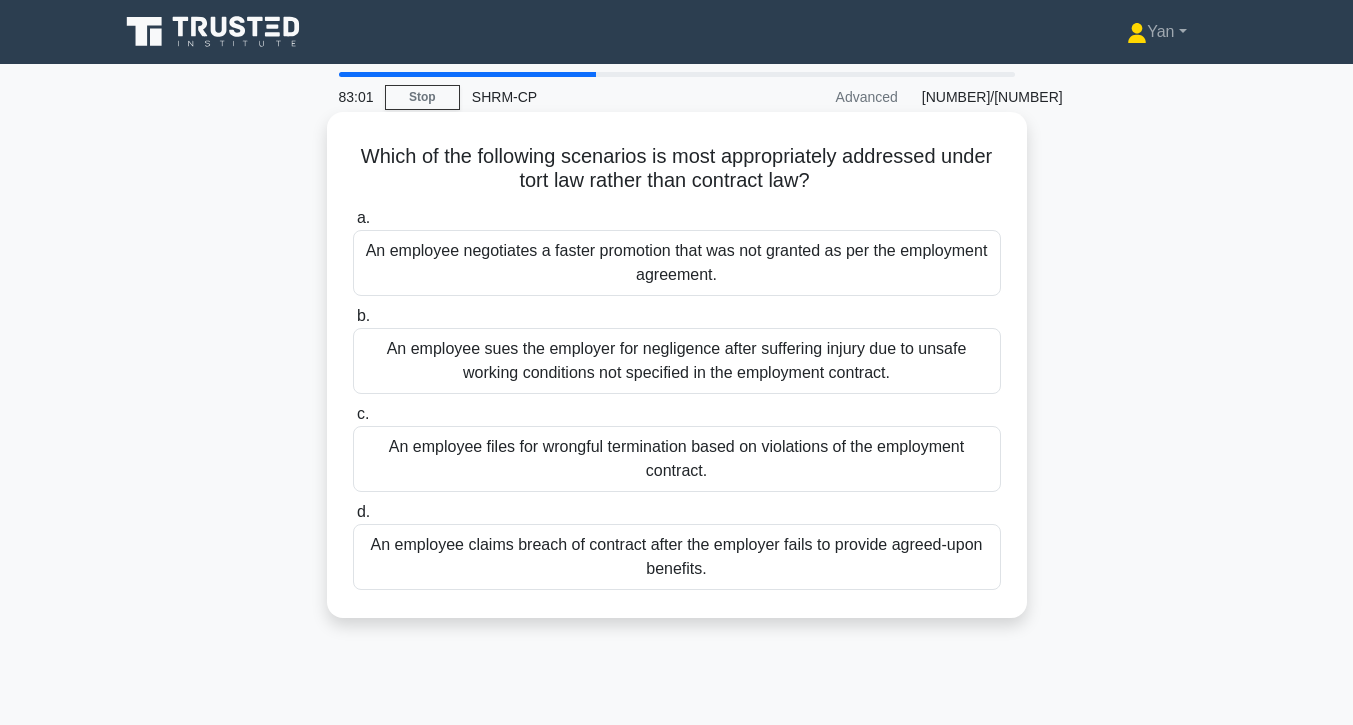click on "An employee sues the employer for negligence after suffering injury due to unsafe working conditions not specified in the employment contract." at bounding box center (677, 361) 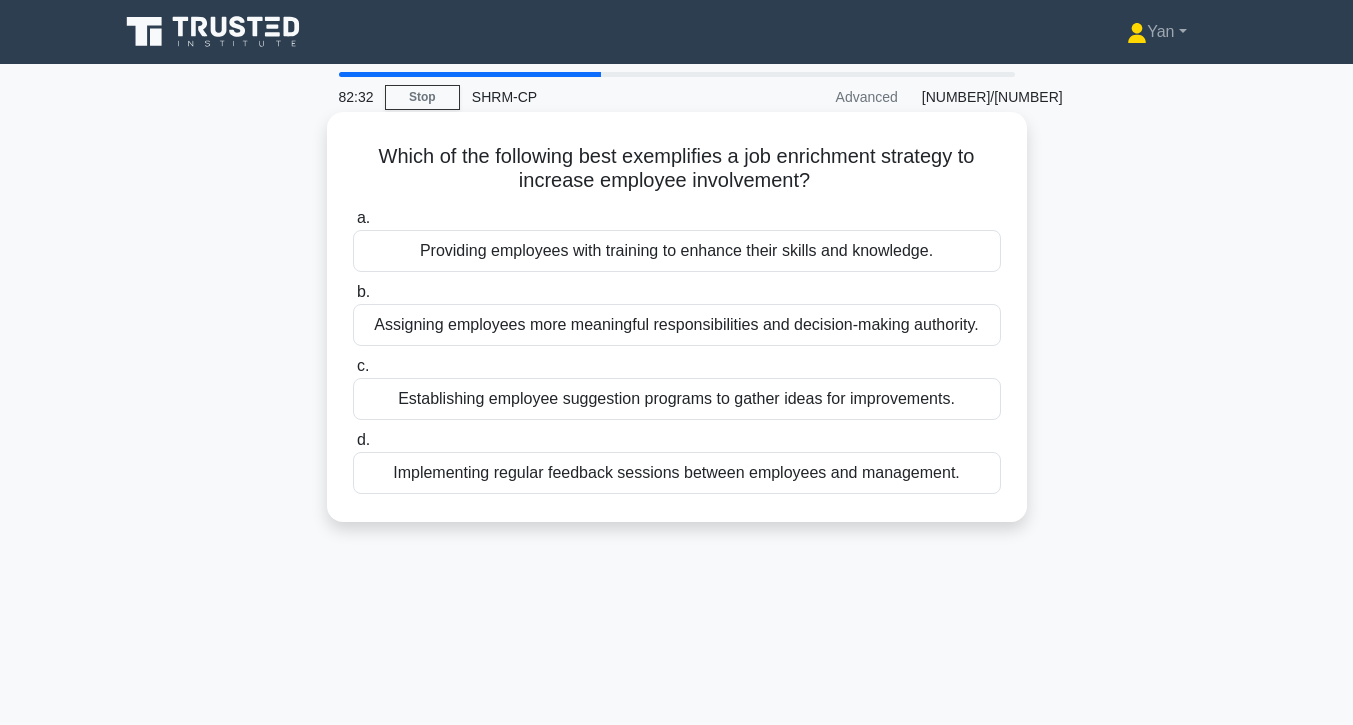 click on "Assigning employees more meaningful responsibilities and decision-making authority." at bounding box center (677, 325) 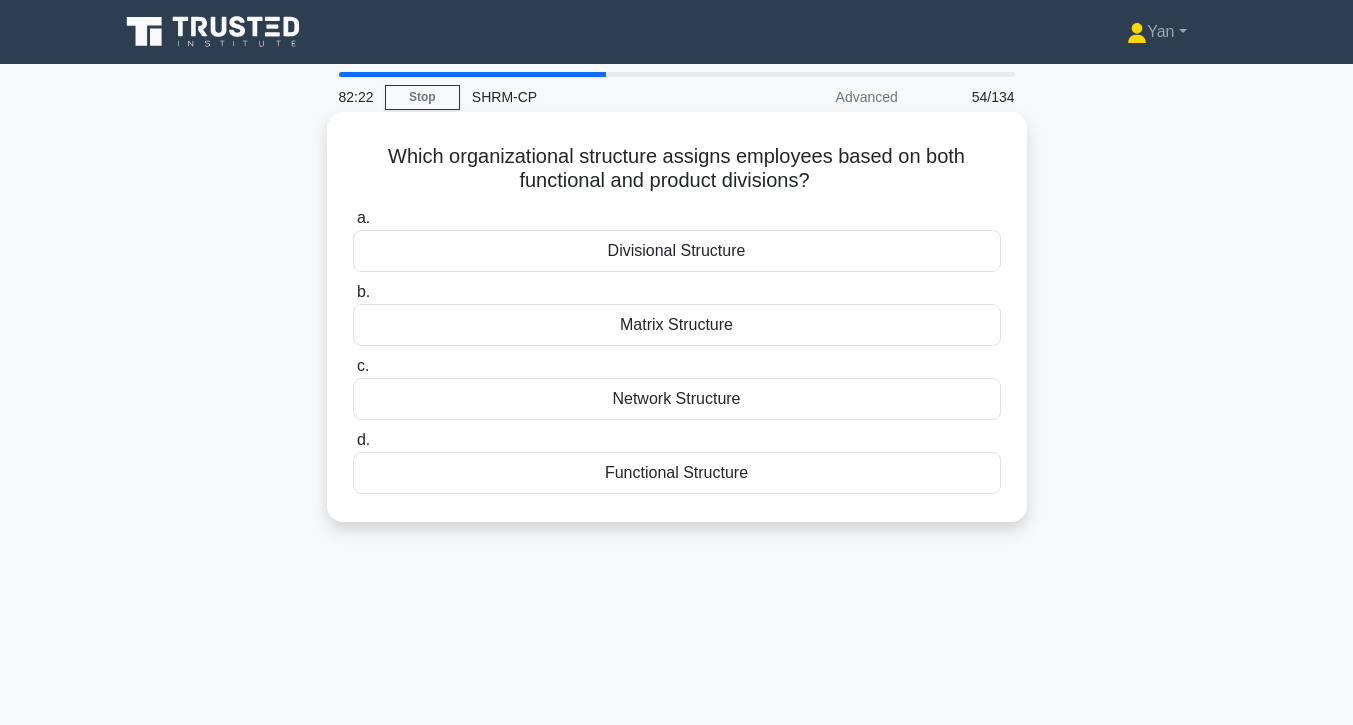 click on "Matrix Structure" at bounding box center (677, 325) 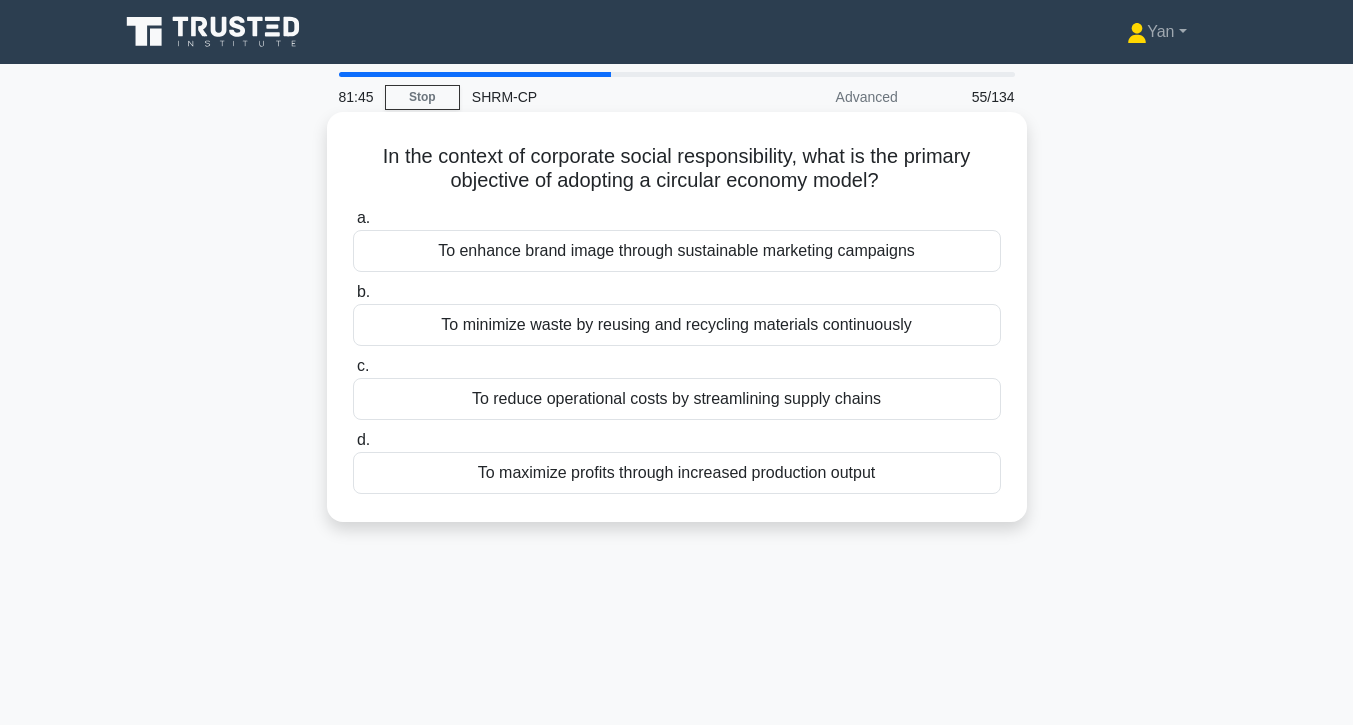 click on "To minimize waste by reusing and recycling materials continuously" at bounding box center [677, 325] 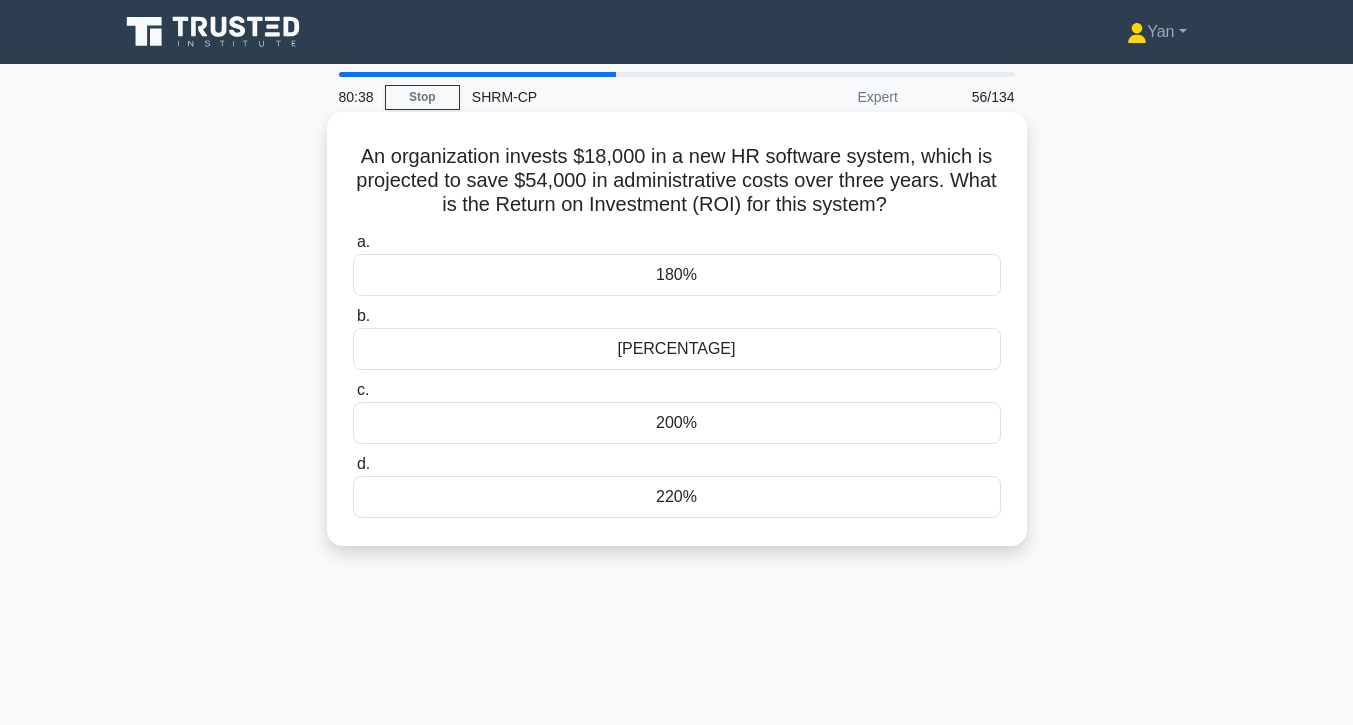 click on "200%" at bounding box center [677, 423] 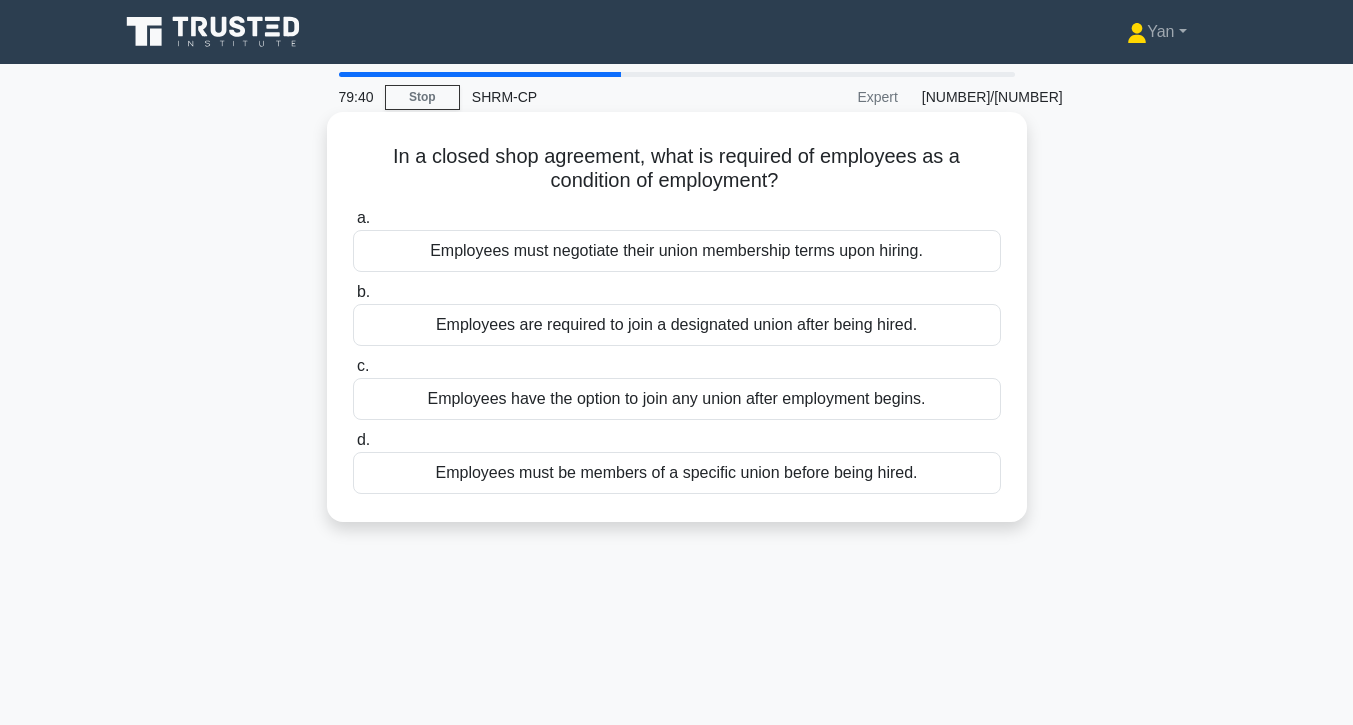 click on "Employees are required to join a designated union after being hired." at bounding box center [677, 325] 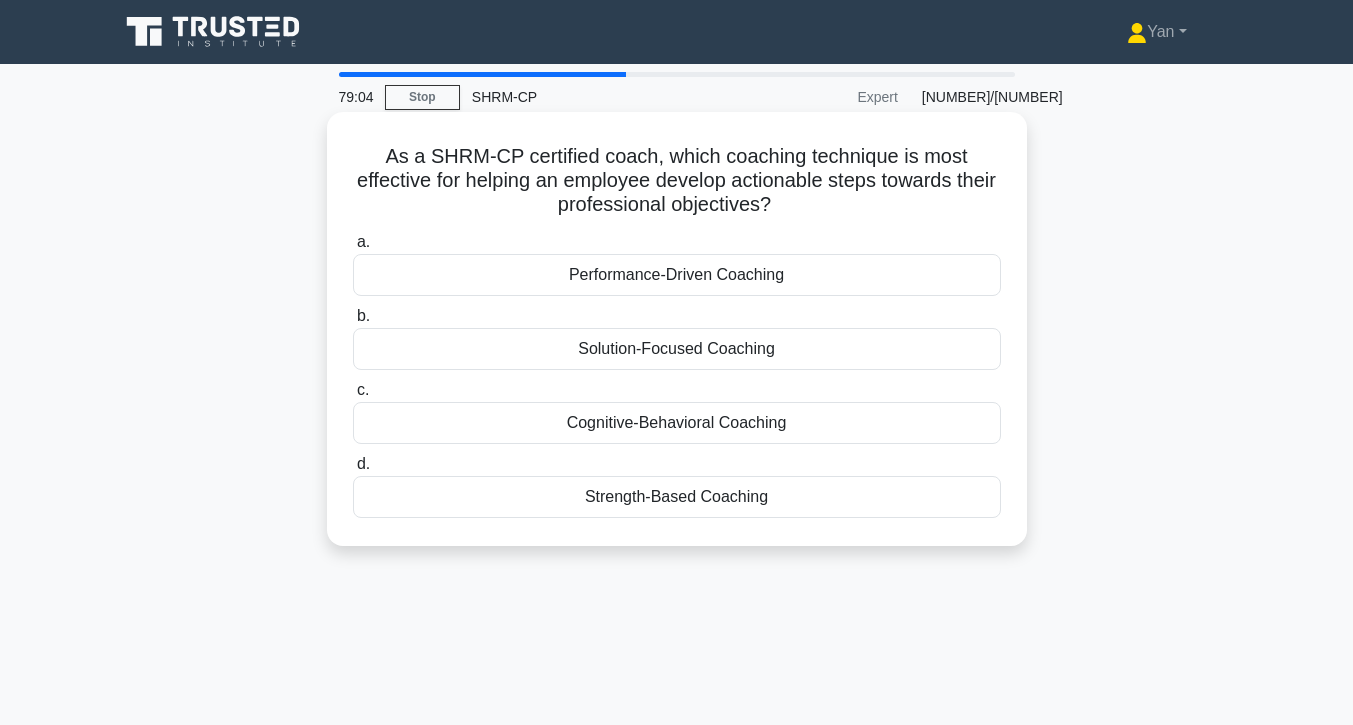 click on "Performance-Driven Coaching" at bounding box center [677, 275] 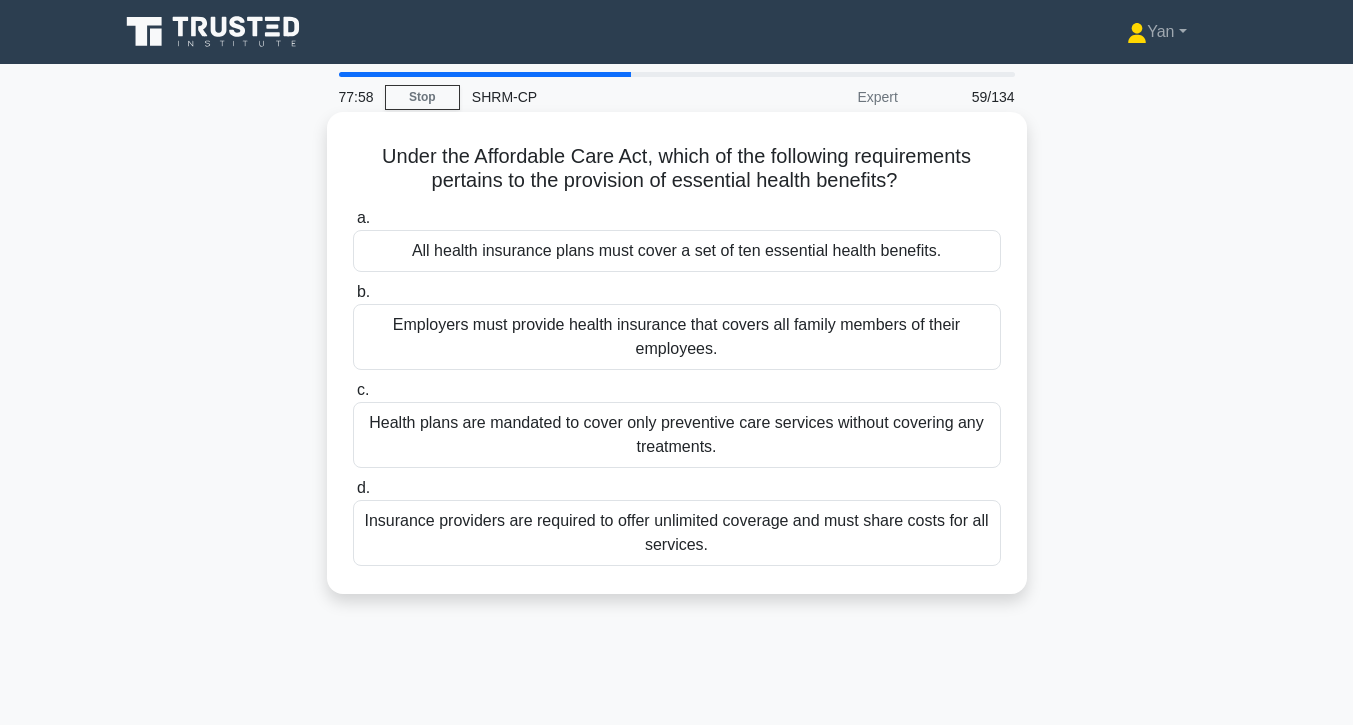 click on "All health insurance plans must cover a set of ten essential health benefits." at bounding box center (677, 251) 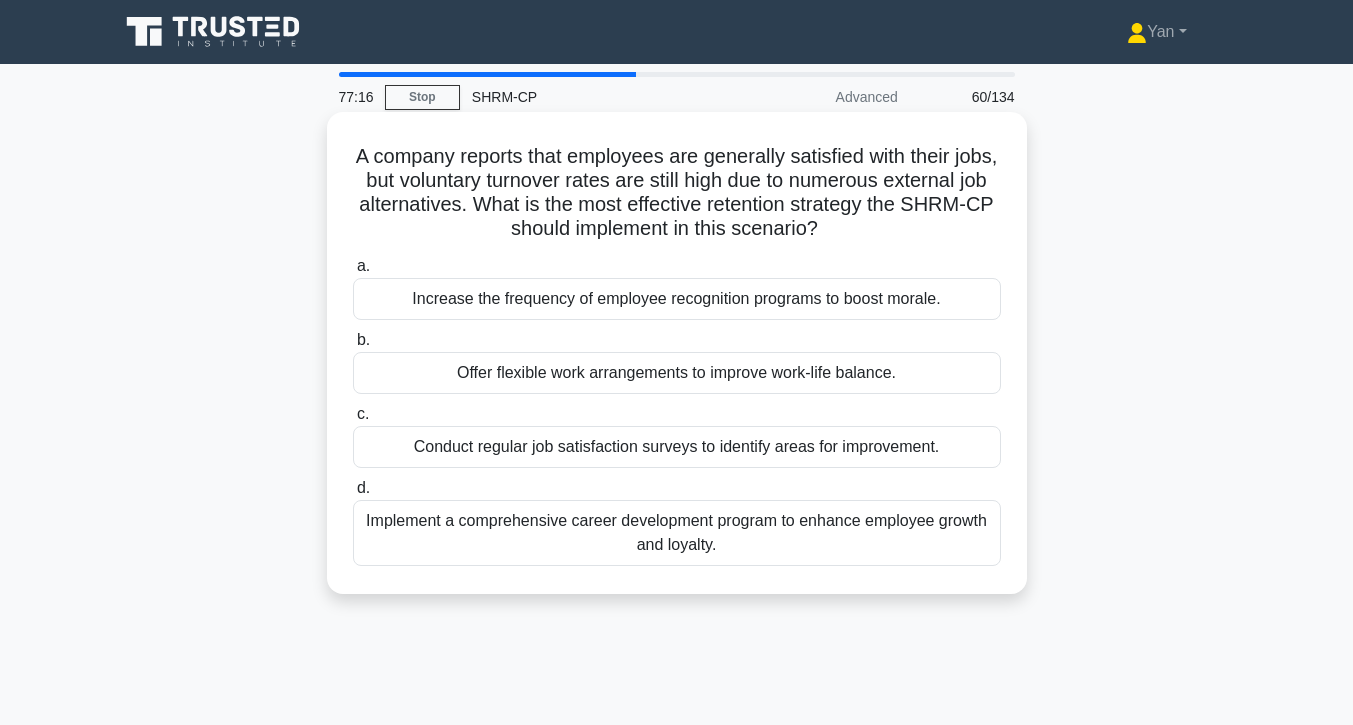 click on "Implement a comprehensive career development program to enhance employee growth and loyalty." at bounding box center [677, 533] 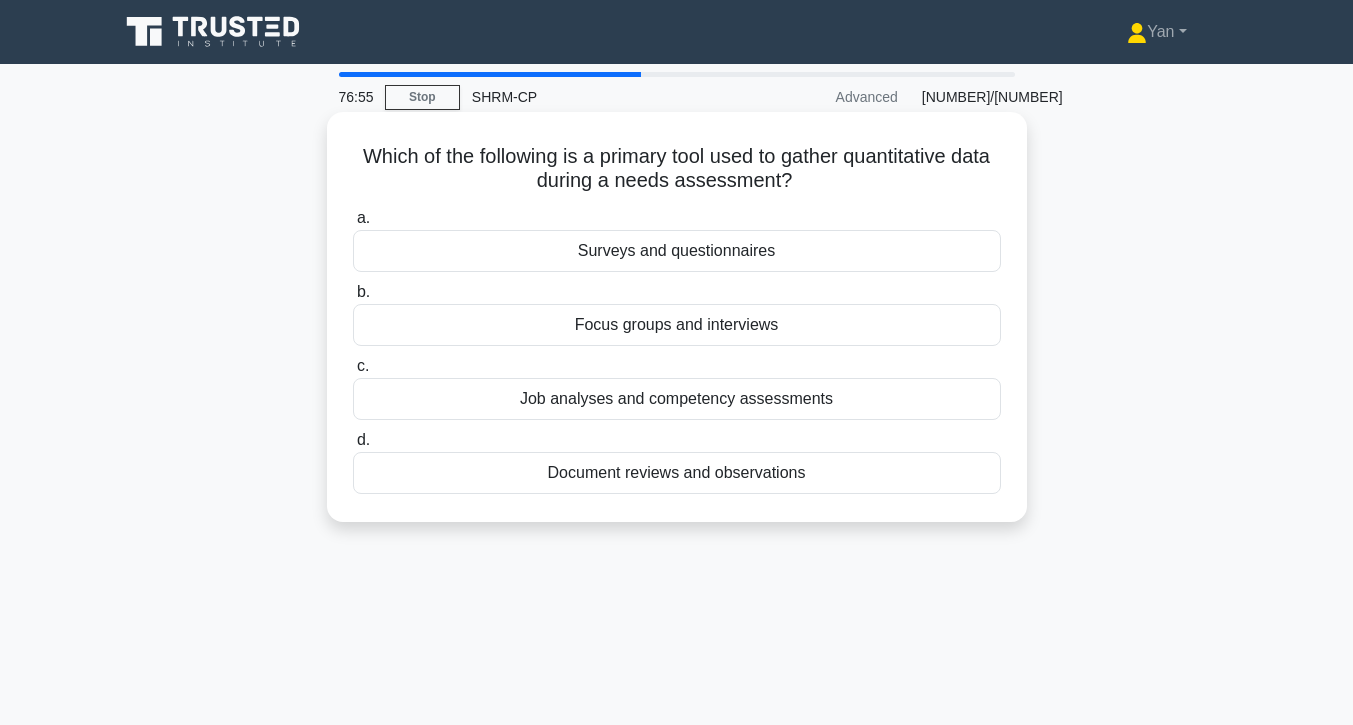click on "Surveys and questionnaires" at bounding box center [677, 251] 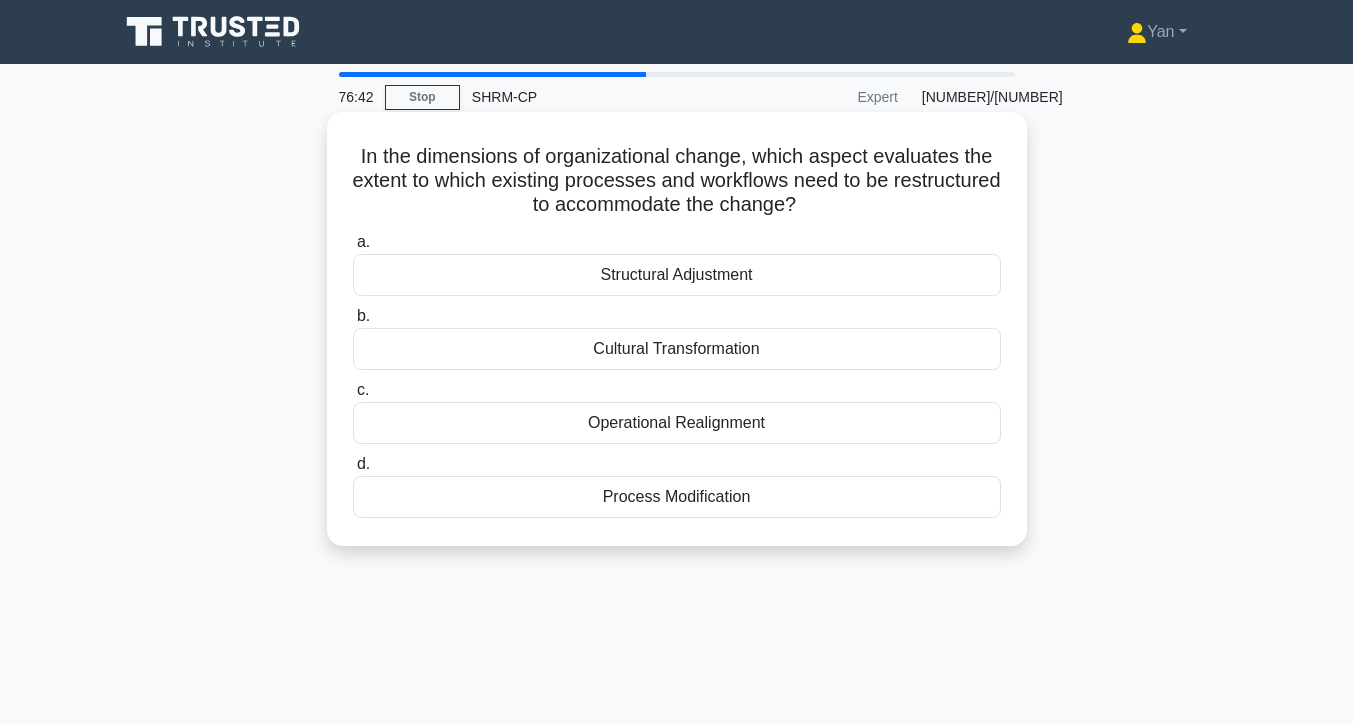 click on "Structural Adjustment" at bounding box center (677, 275) 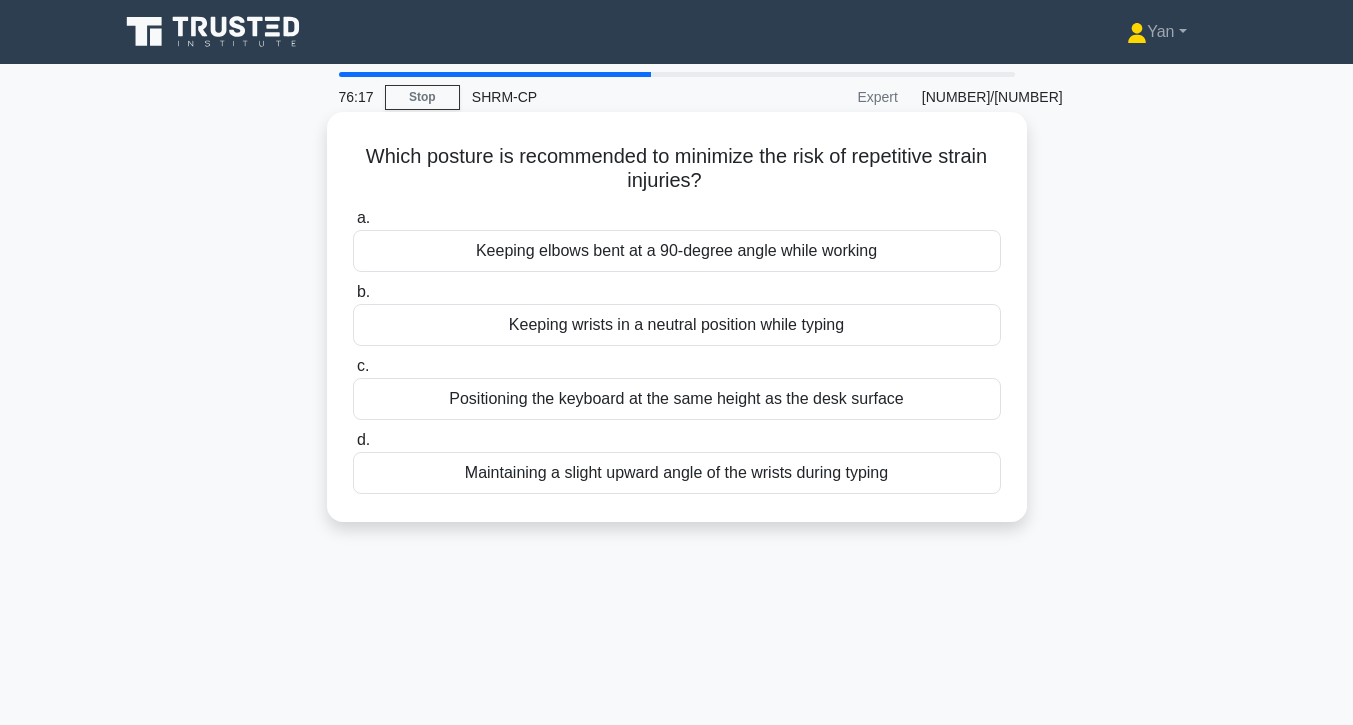 click on "Keeping wrists in a neutral position while typing" at bounding box center (677, 325) 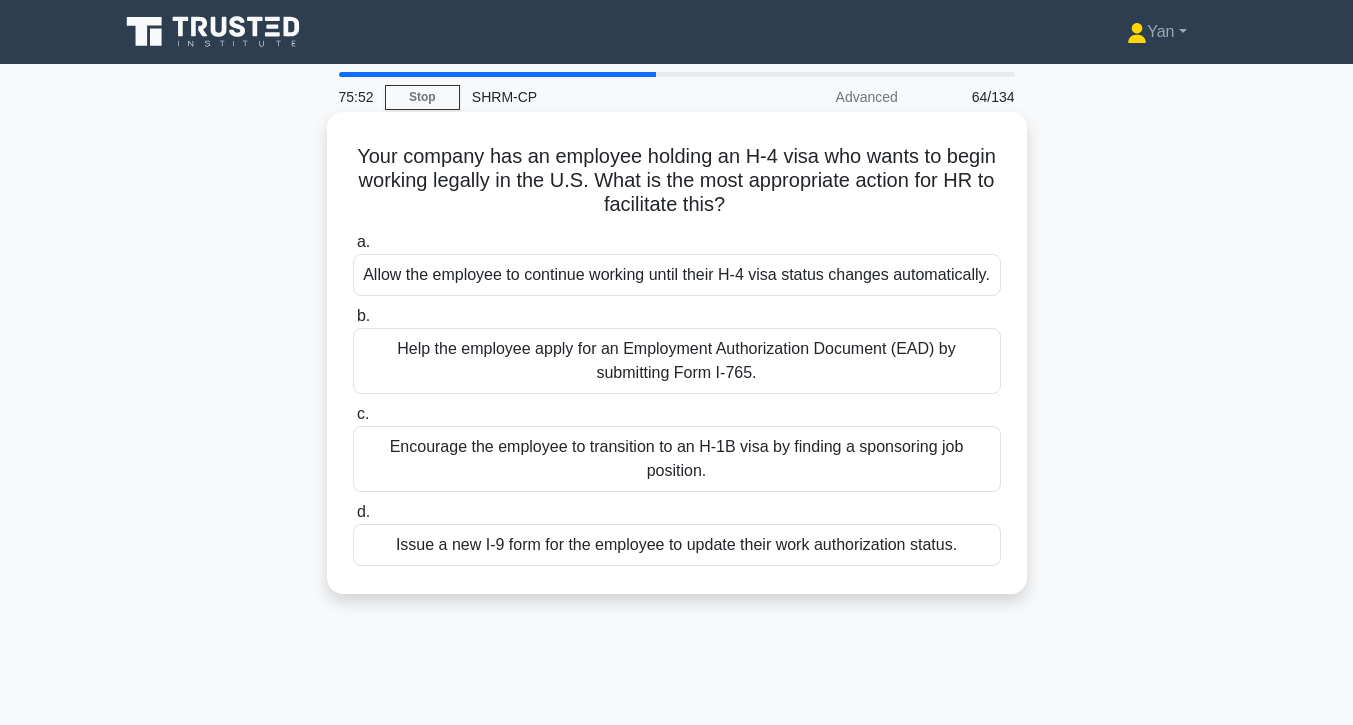 click on "Help the employee apply for an Employment Authorization Document (EAD) by submitting Form I-765." at bounding box center [677, 361] 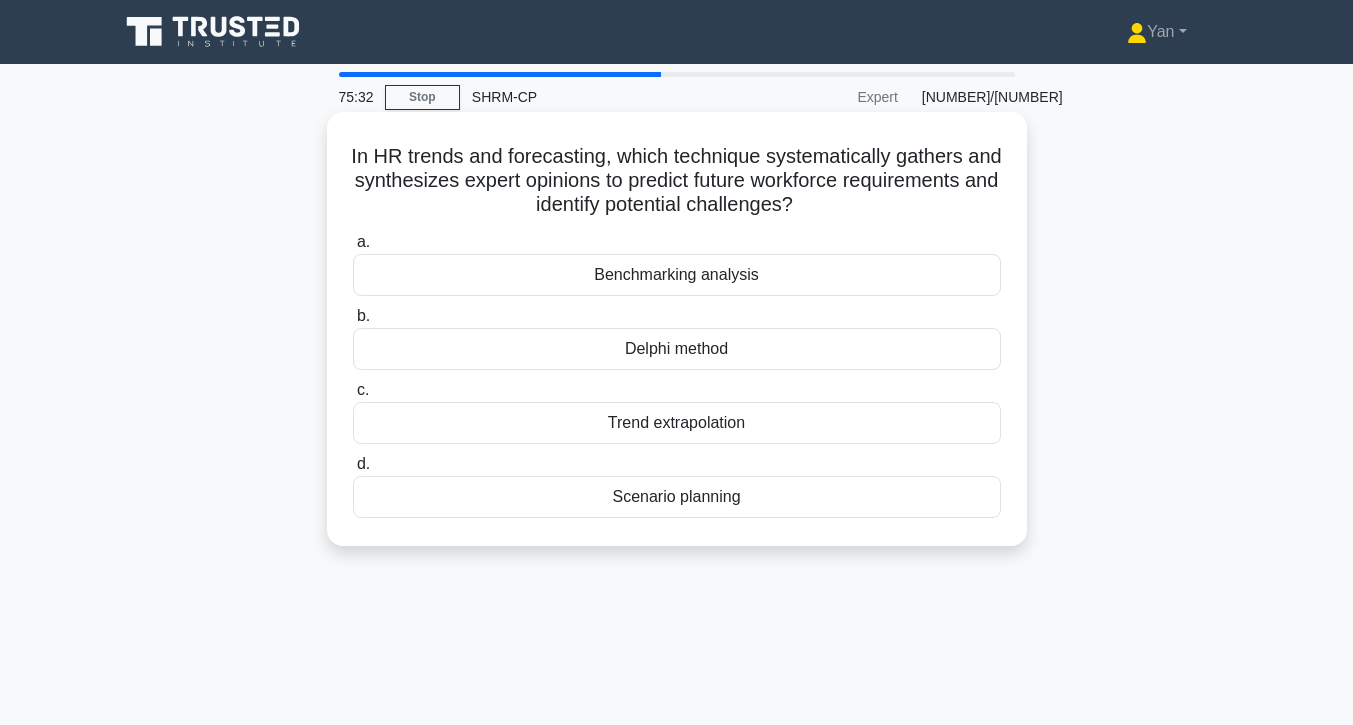 click on "Delphi method" at bounding box center (677, 349) 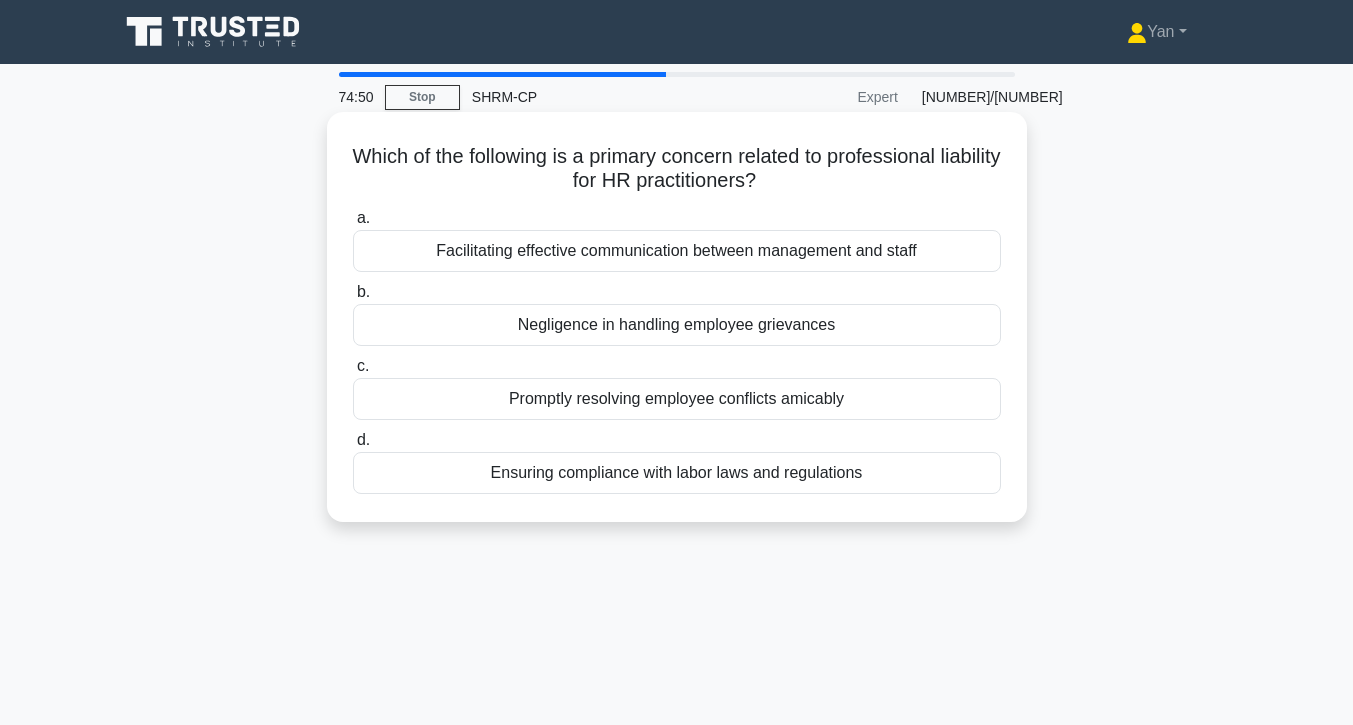 click on "Negligence in handling employee grievances" at bounding box center [677, 325] 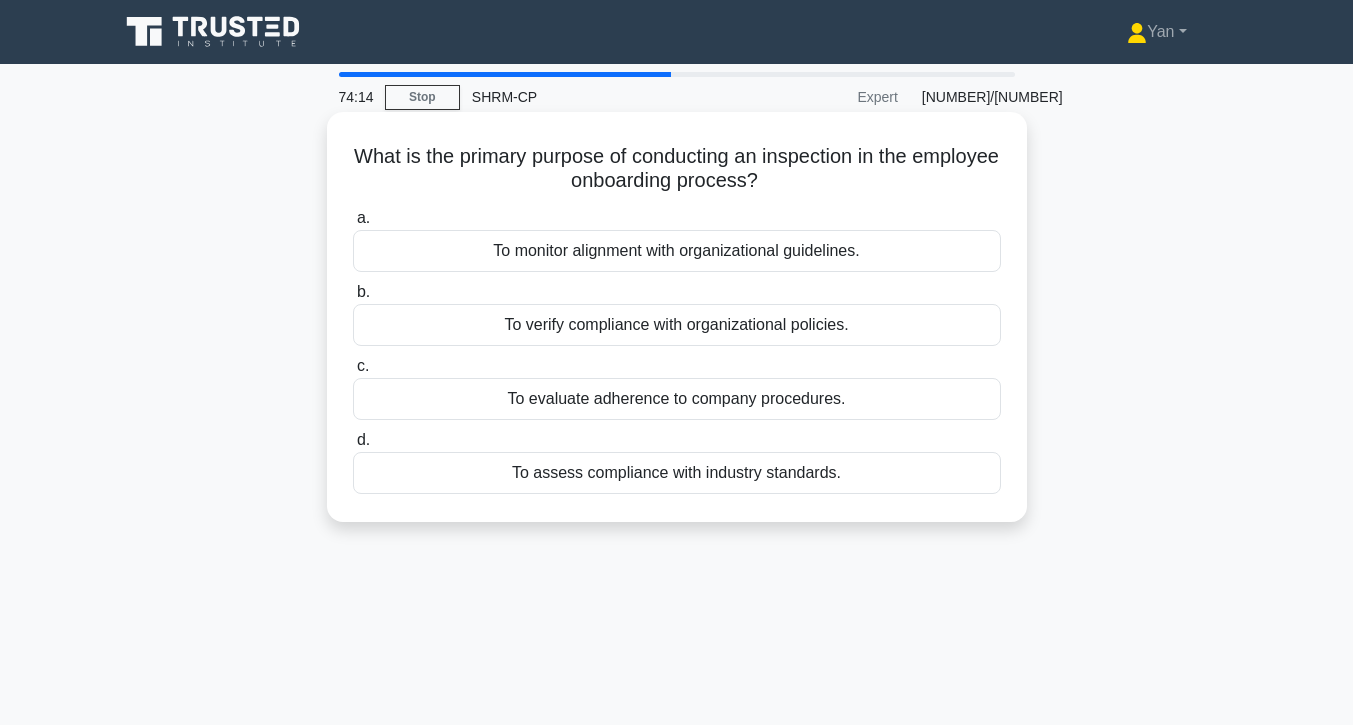 click on "To verify compliance with organizational policies." at bounding box center (677, 325) 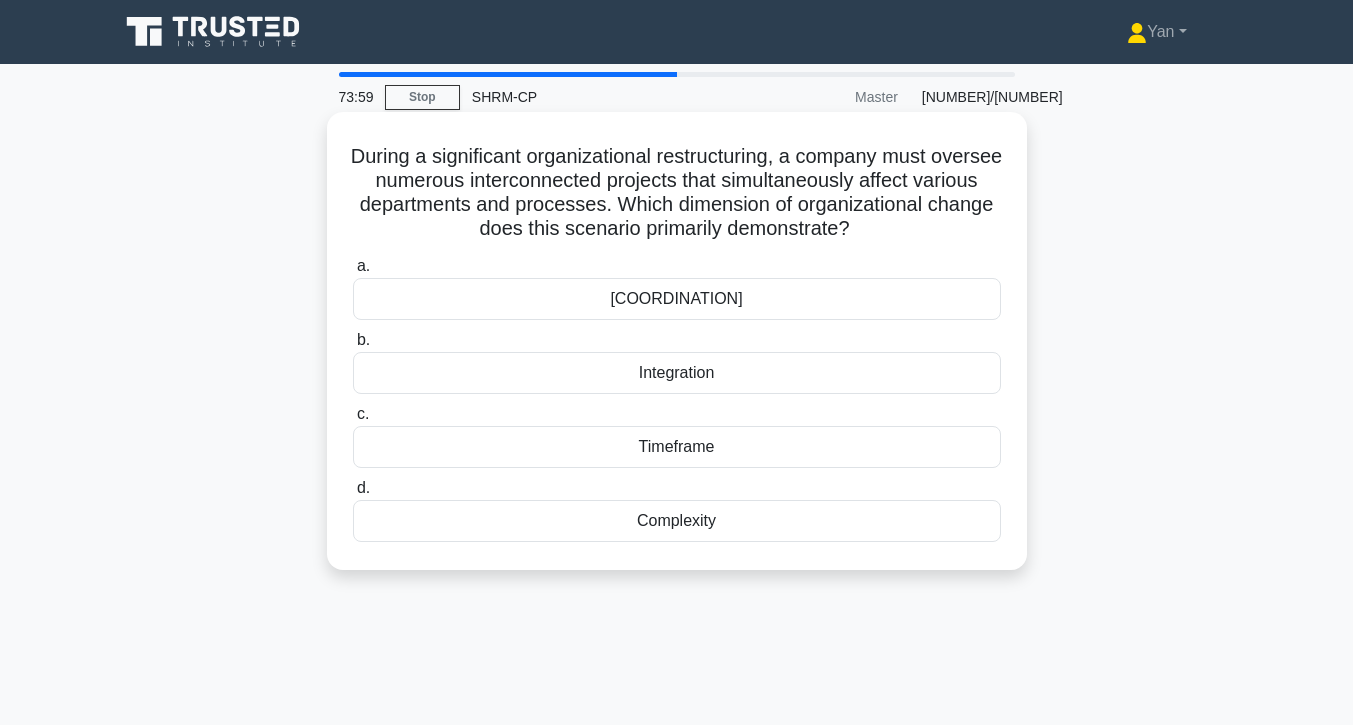 click on "Complexity" at bounding box center [677, 521] 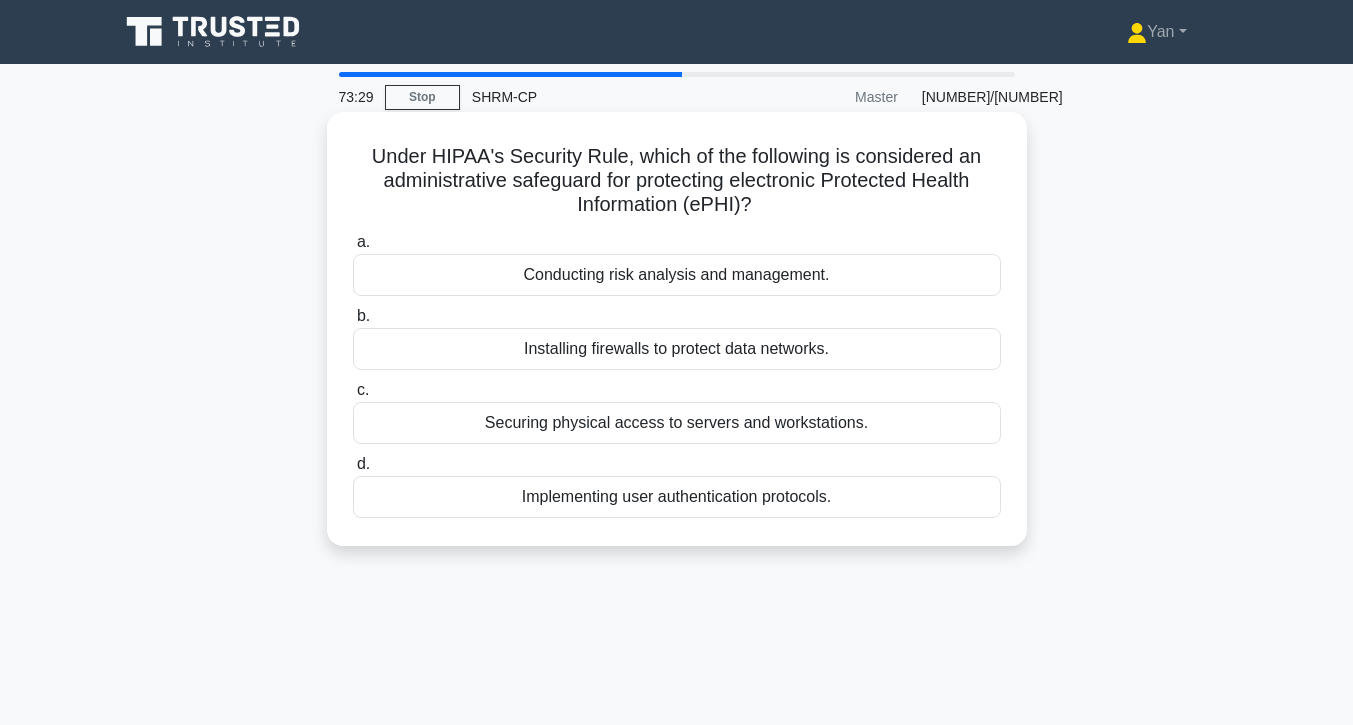 click on "Implementing user authentication protocols." at bounding box center (677, 497) 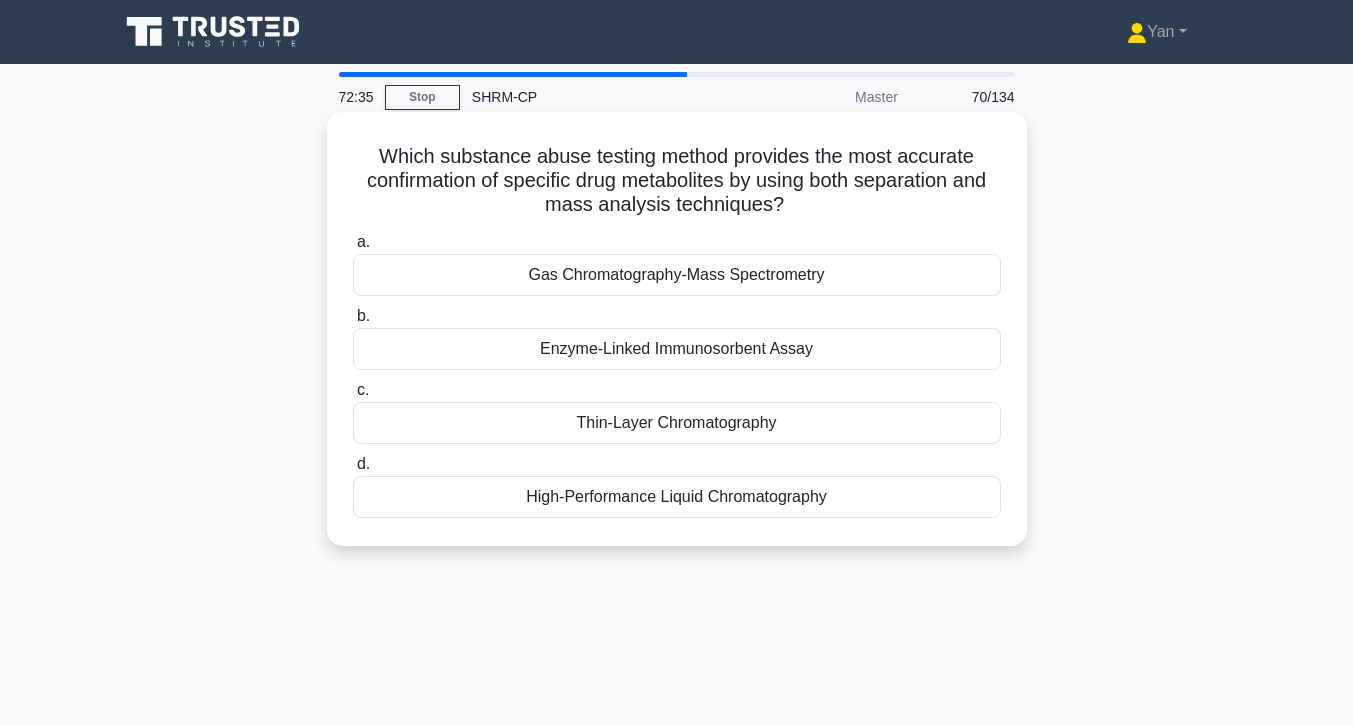 click on "High-Performance Liquid Chromatography" at bounding box center (677, 497) 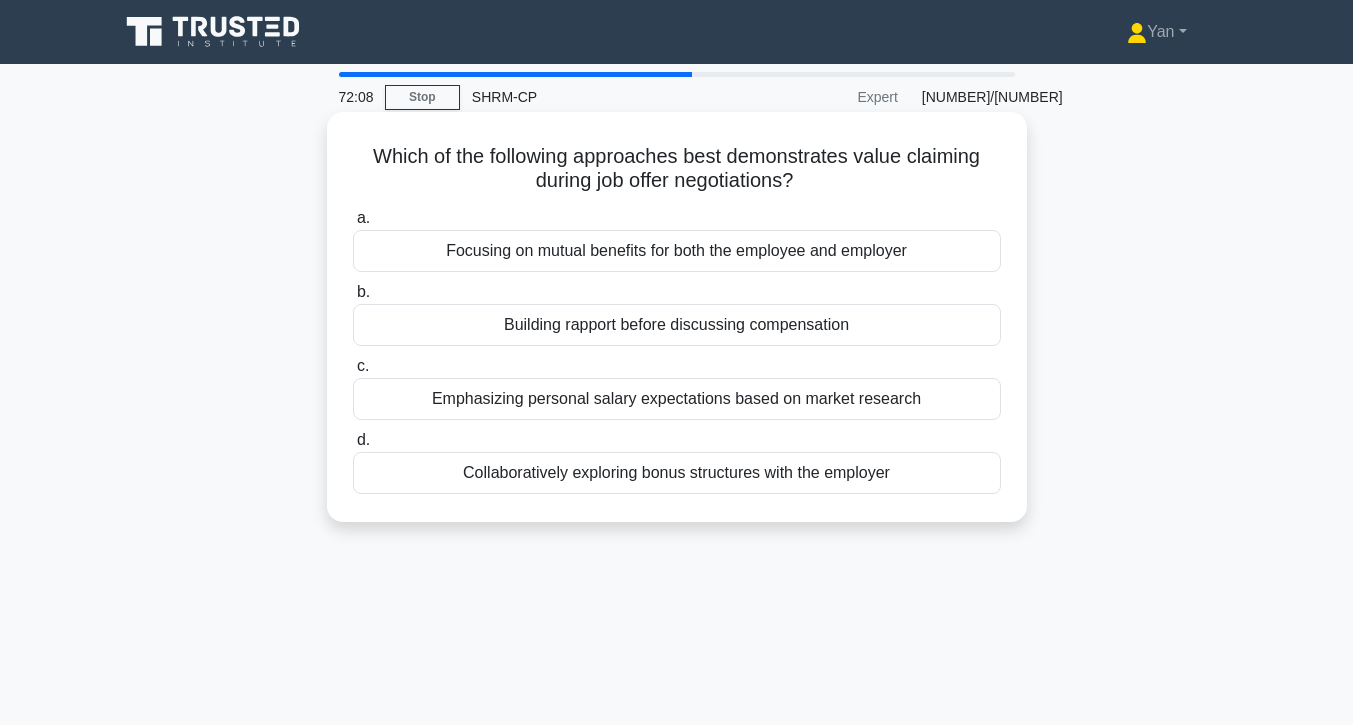 click on "Building rapport before discussing compensation" at bounding box center [677, 325] 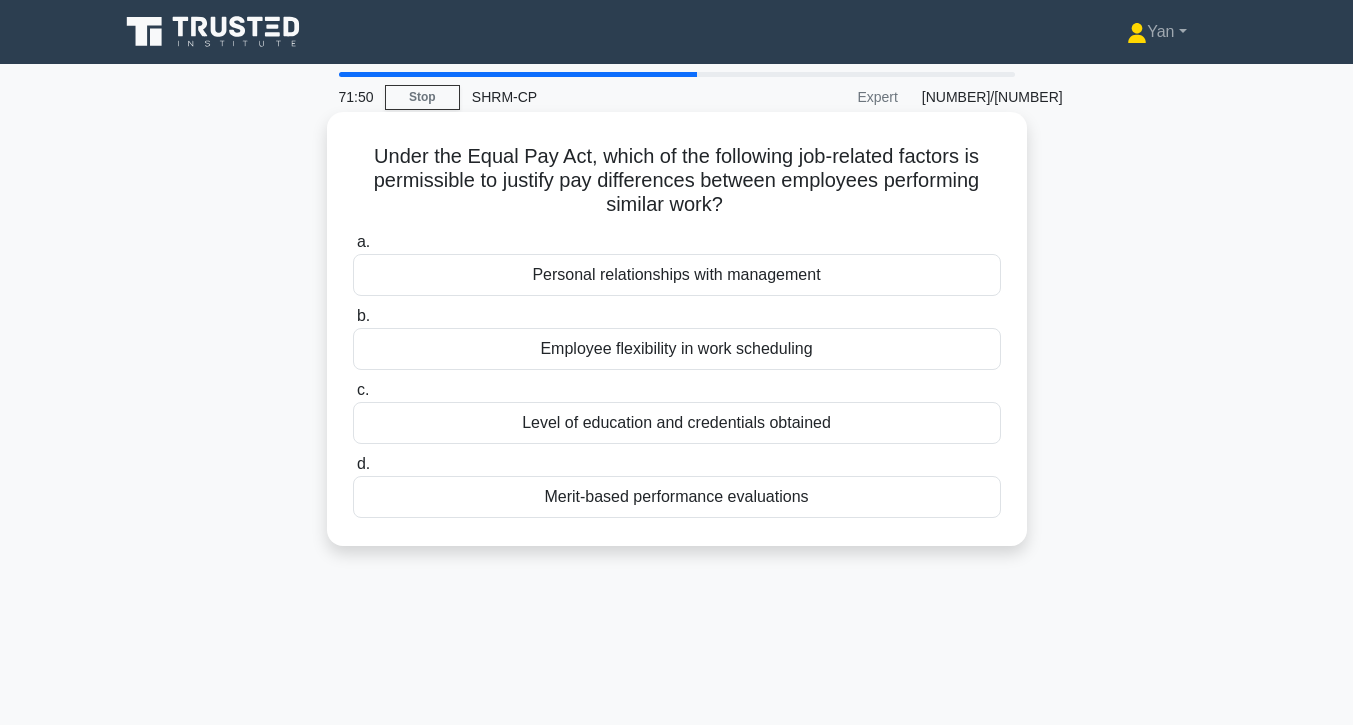 click on "Merit-based performance evaluations" at bounding box center (677, 497) 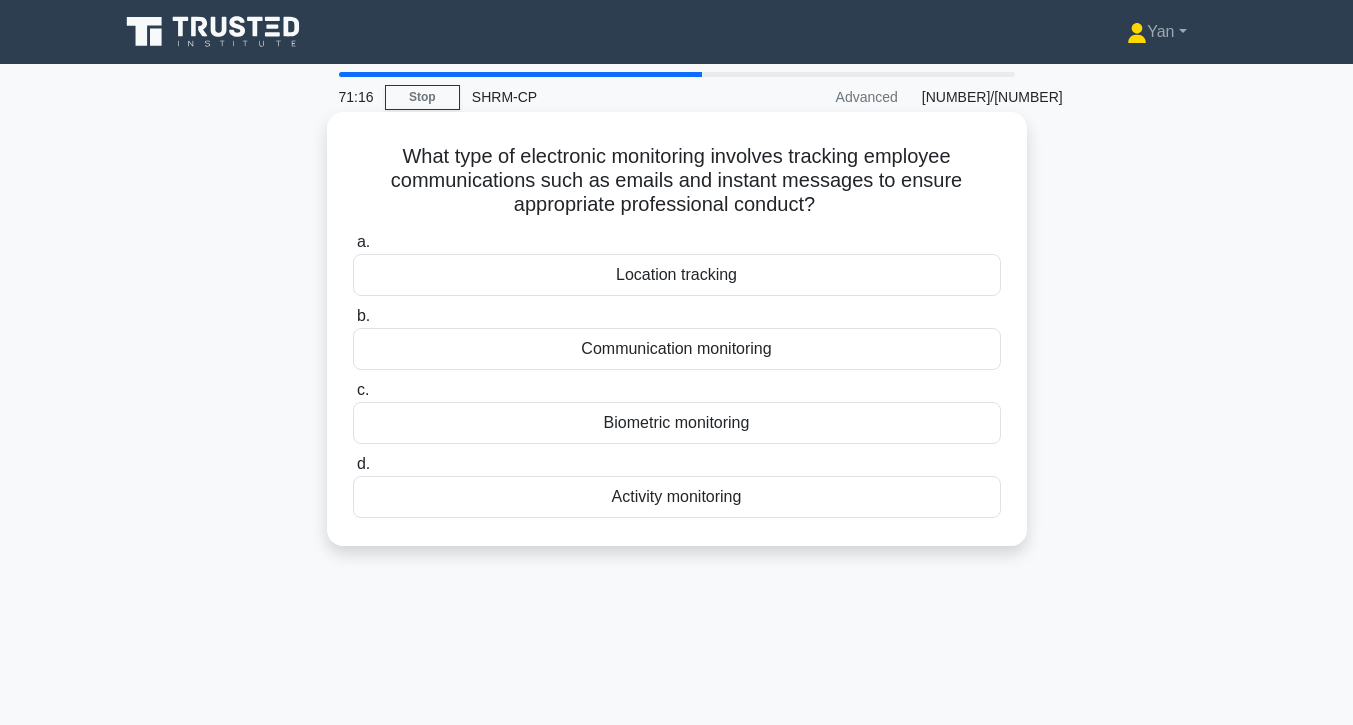click on "Communication monitoring" at bounding box center [677, 349] 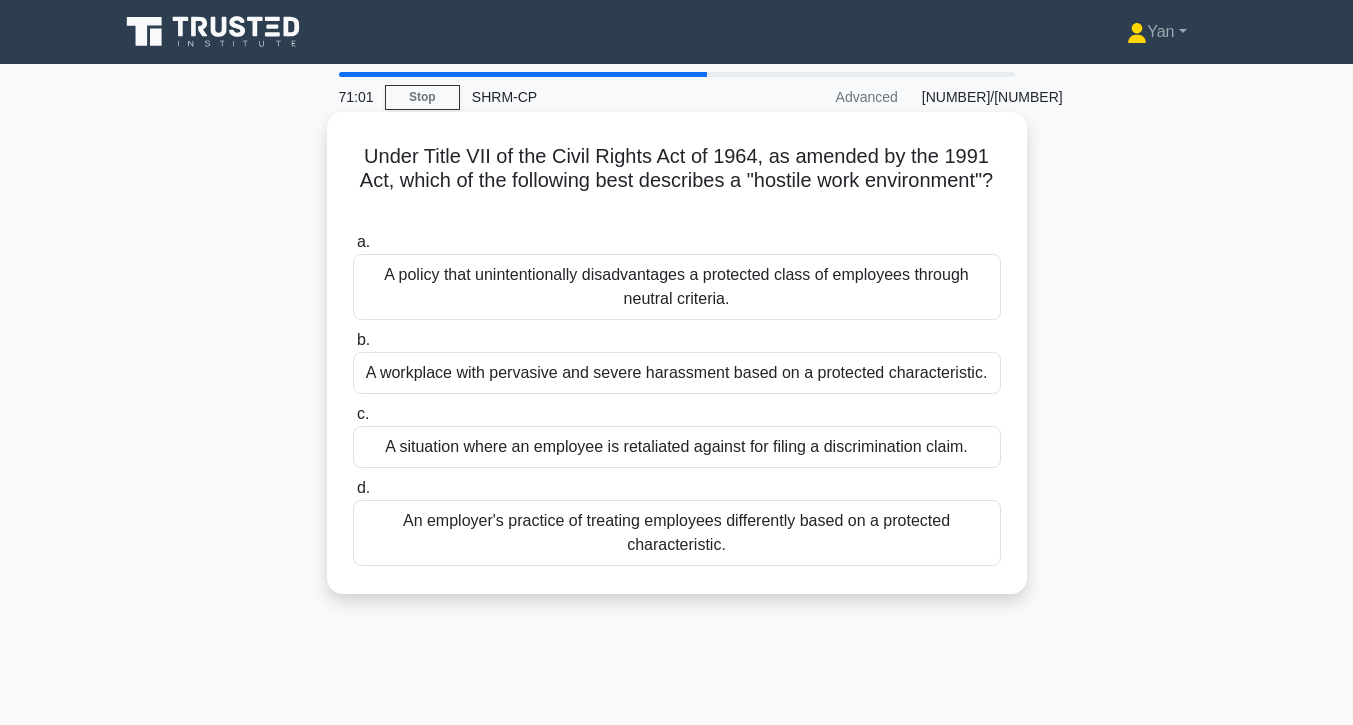 click on "A workplace with pervasive and severe harassment based on a protected characteristic." at bounding box center [677, 373] 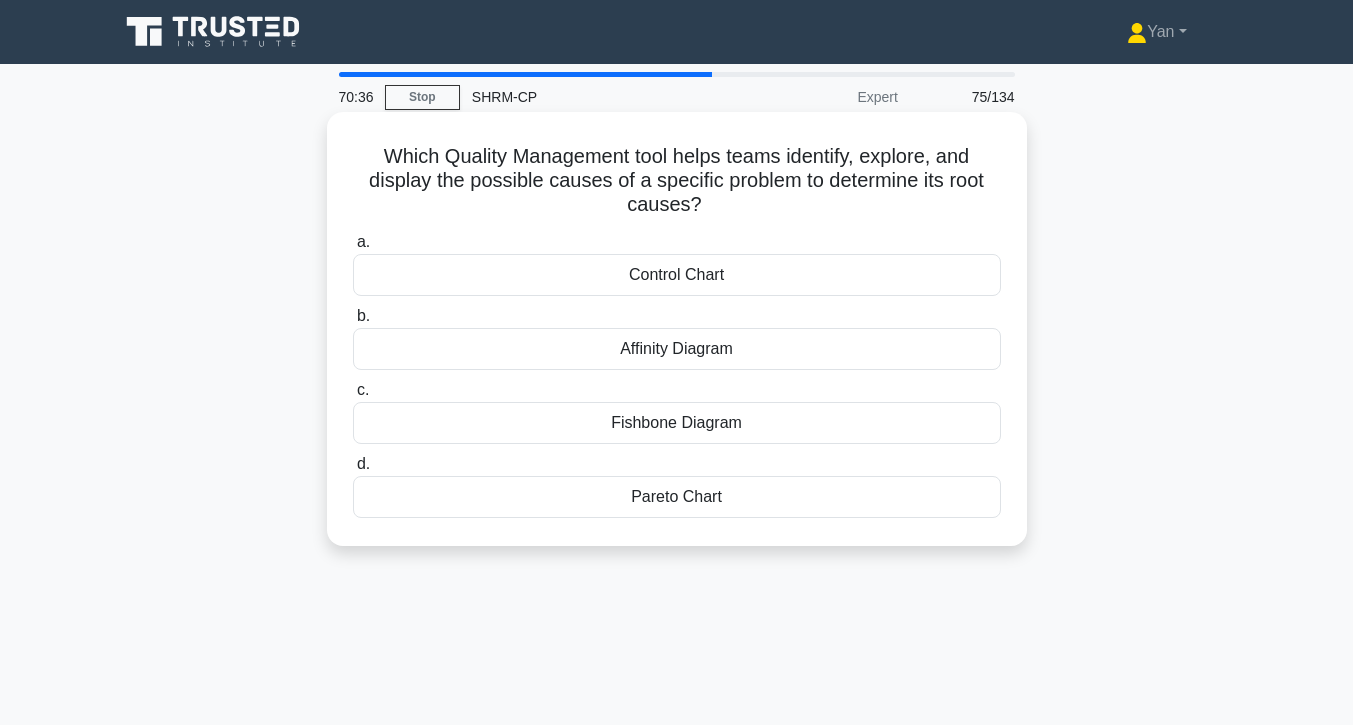 click on "Control Chart" at bounding box center (677, 275) 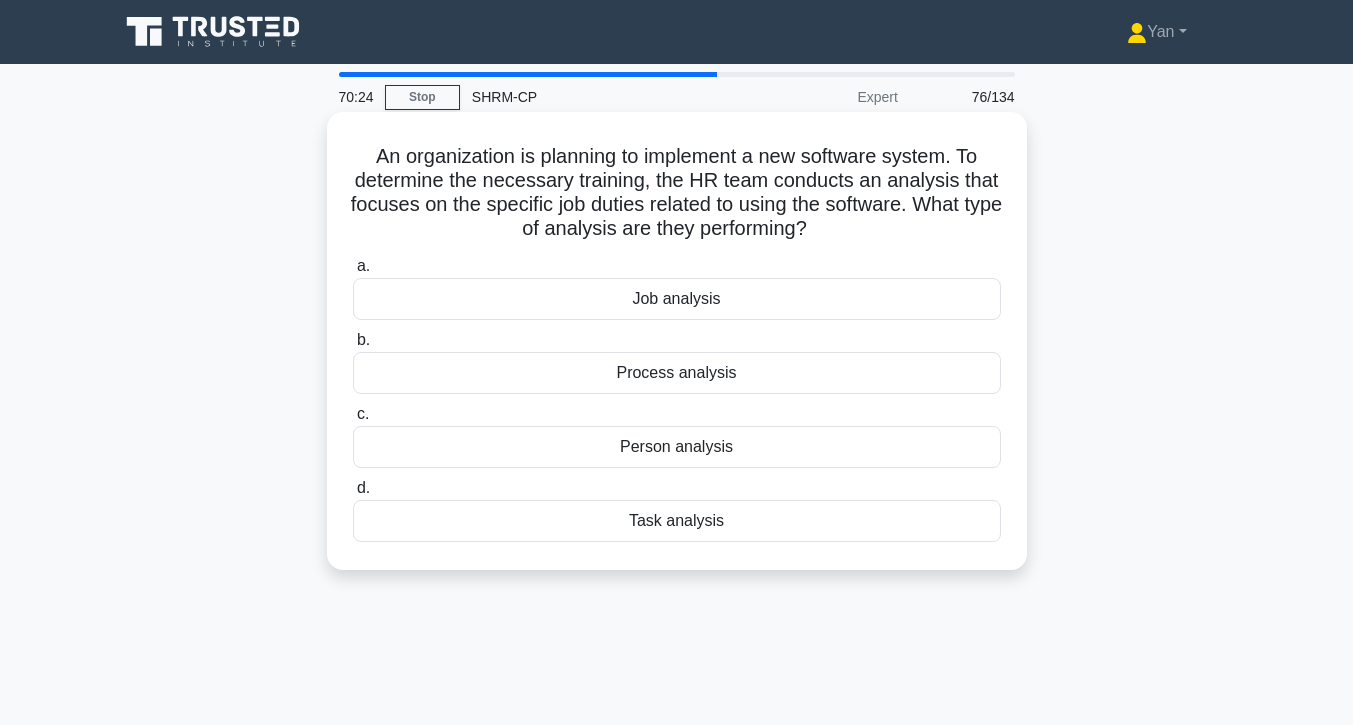 click on "Job analysis" at bounding box center [677, 299] 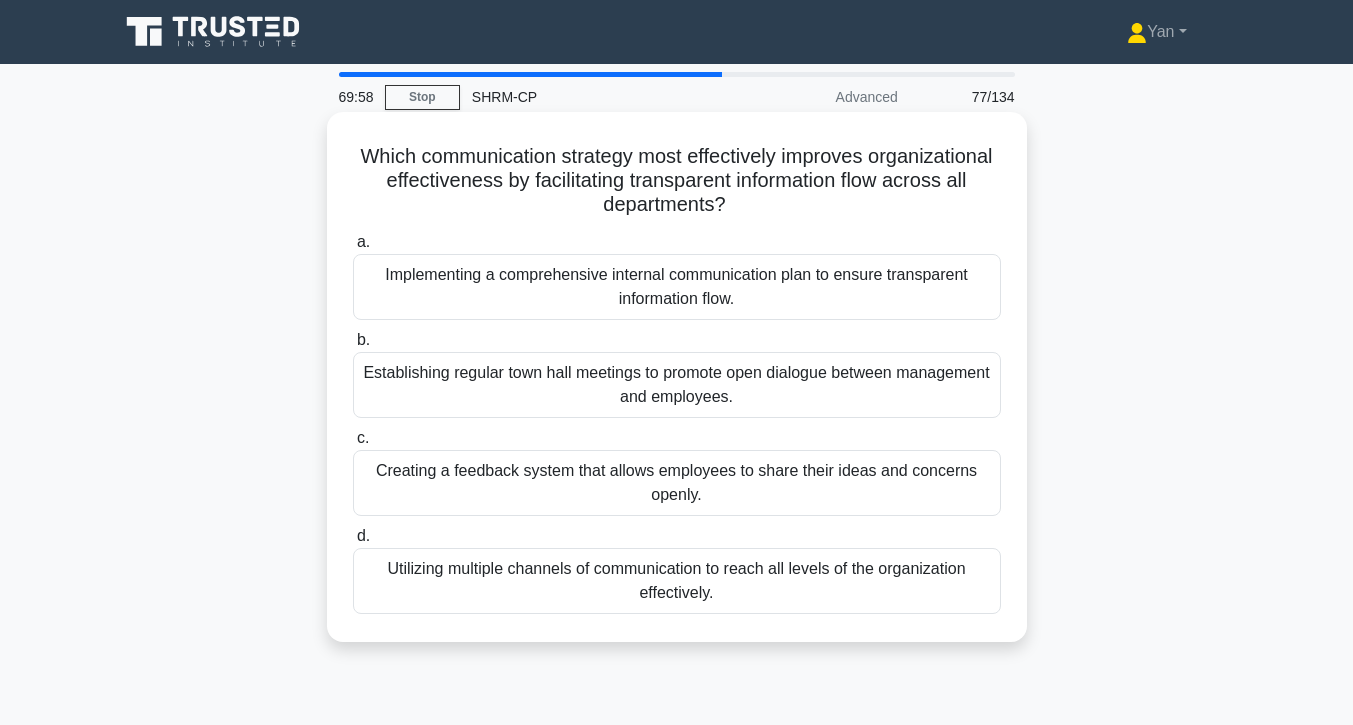 click on "Implementing a comprehensive internal communication plan to ensure transparent information flow." at bounding box center (677, 287) 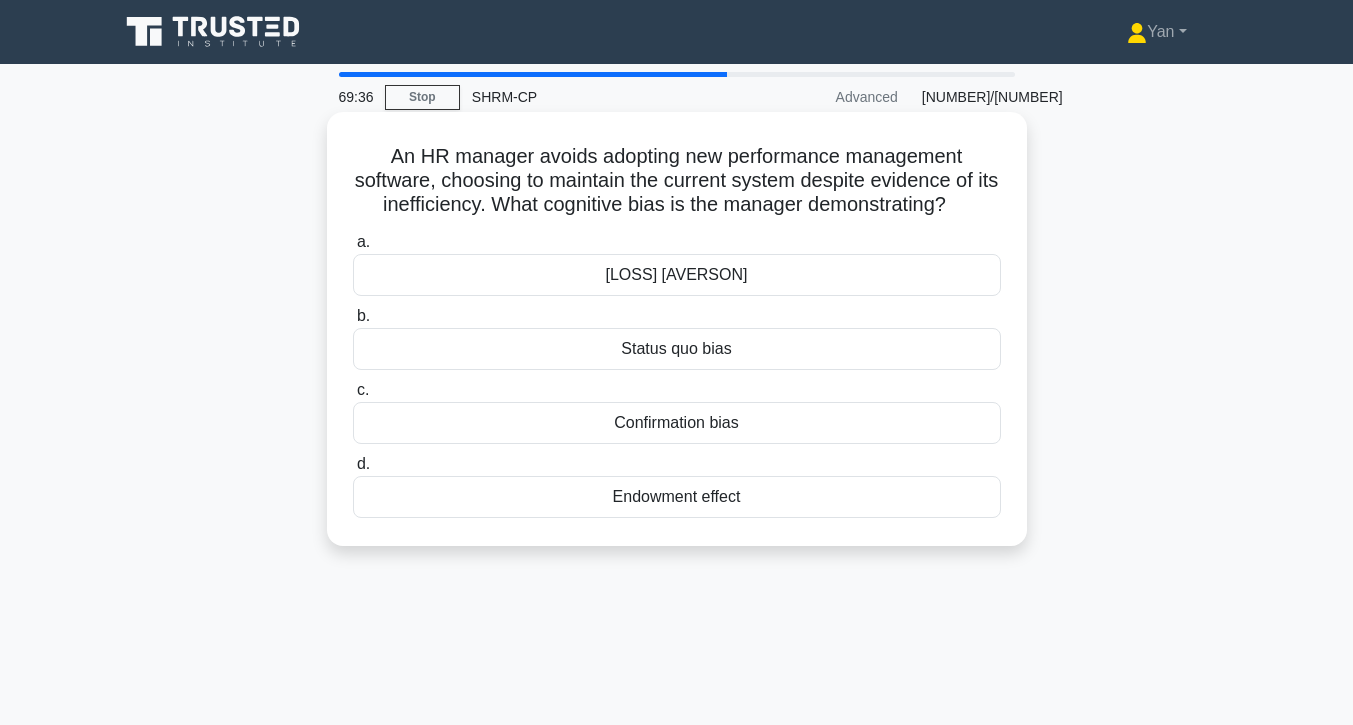 click on "Status quo bias" at bounding box center [677, 349] 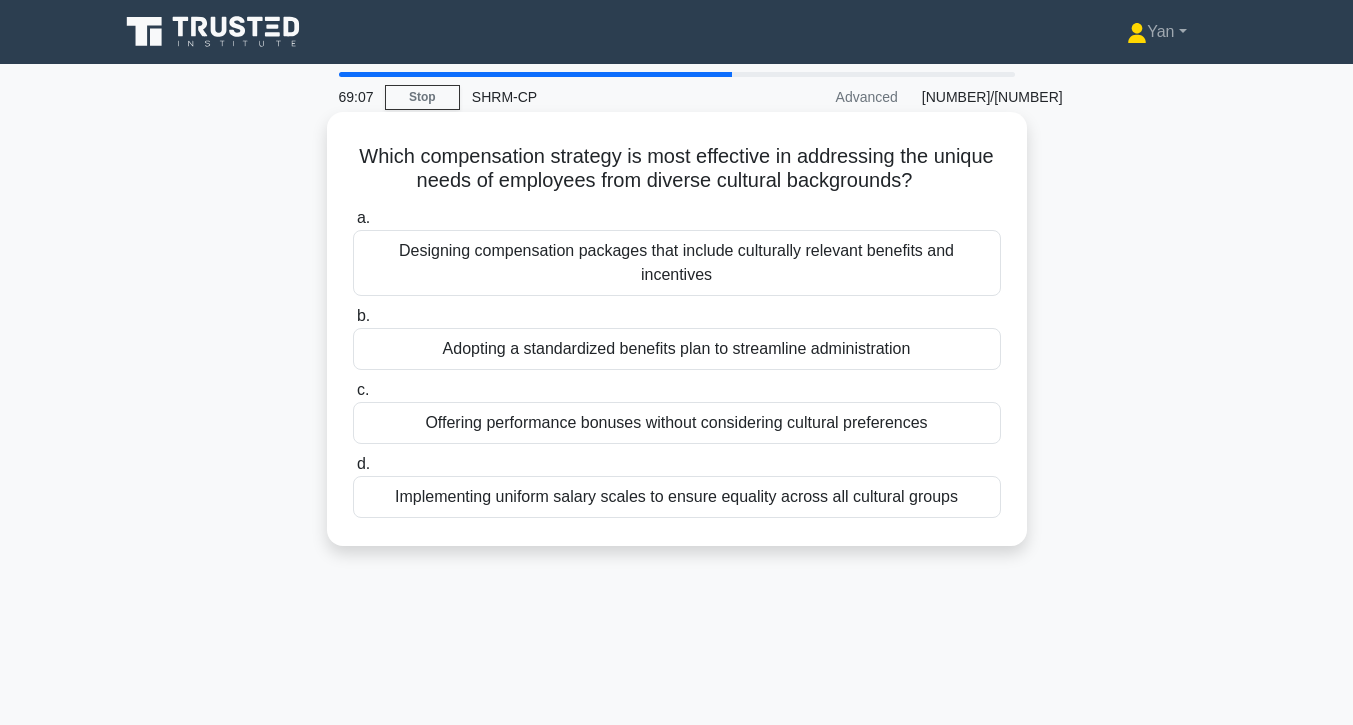 click on "Designing compensation packages that include culturally relevant benefits and incentives" at bounding box center [677, 263] 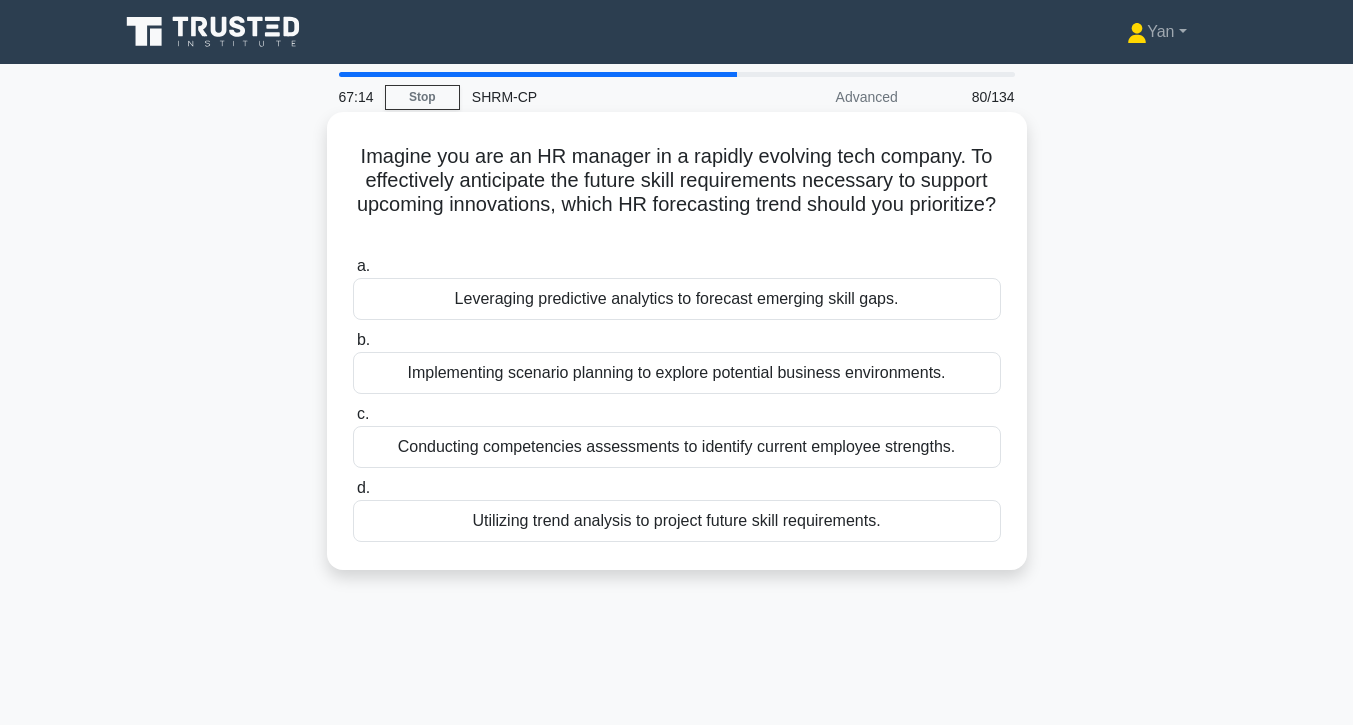 click on "Leveraging predictive analytics to forecast emerging skill gaps." at bounding box center (677, 299) 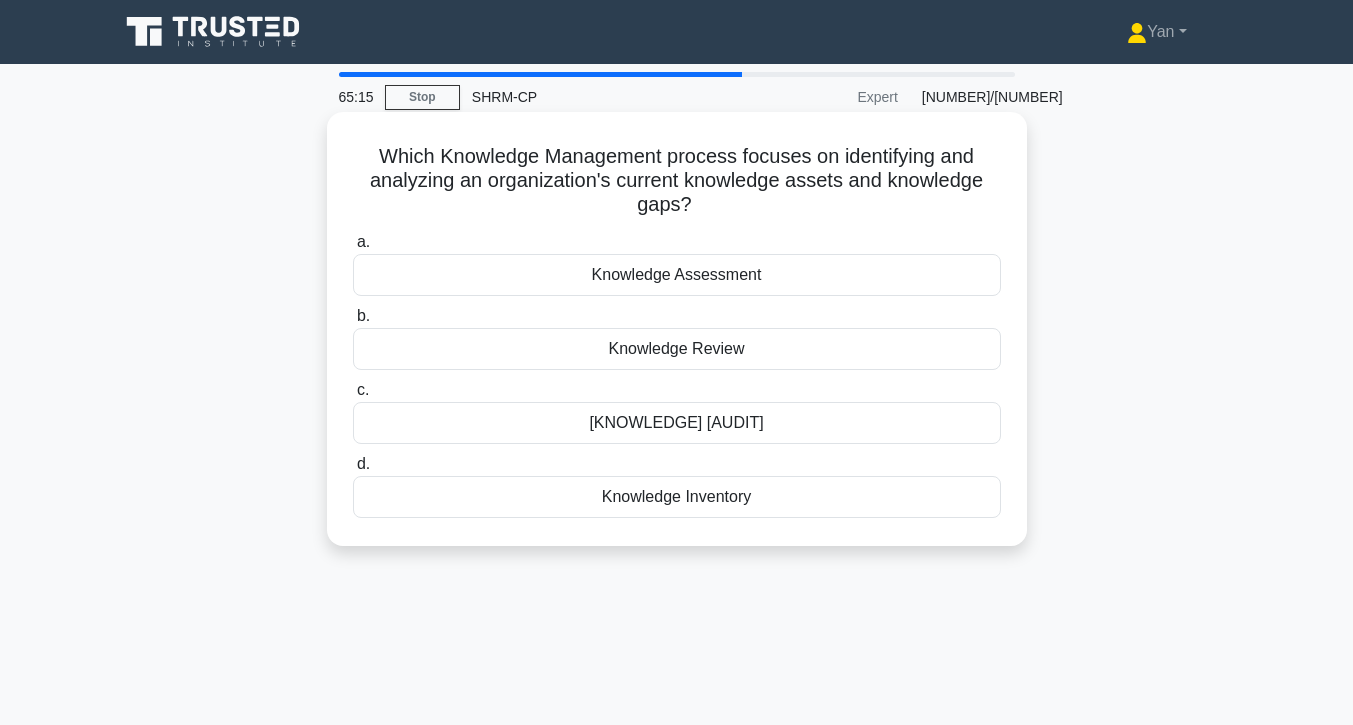 click on "Knowledge Inventory" at bounding box center (677, 497) 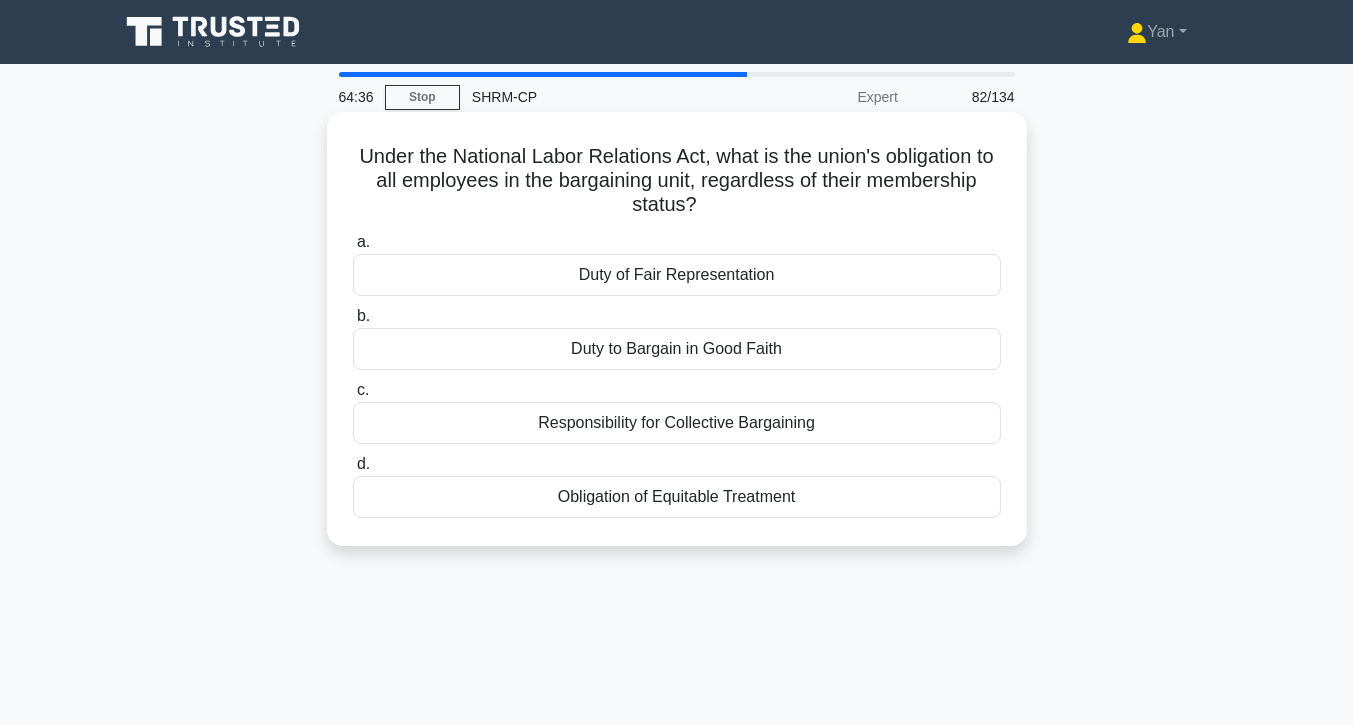 click on "Duty of Fair Representation" at bounding box center [677, 275] 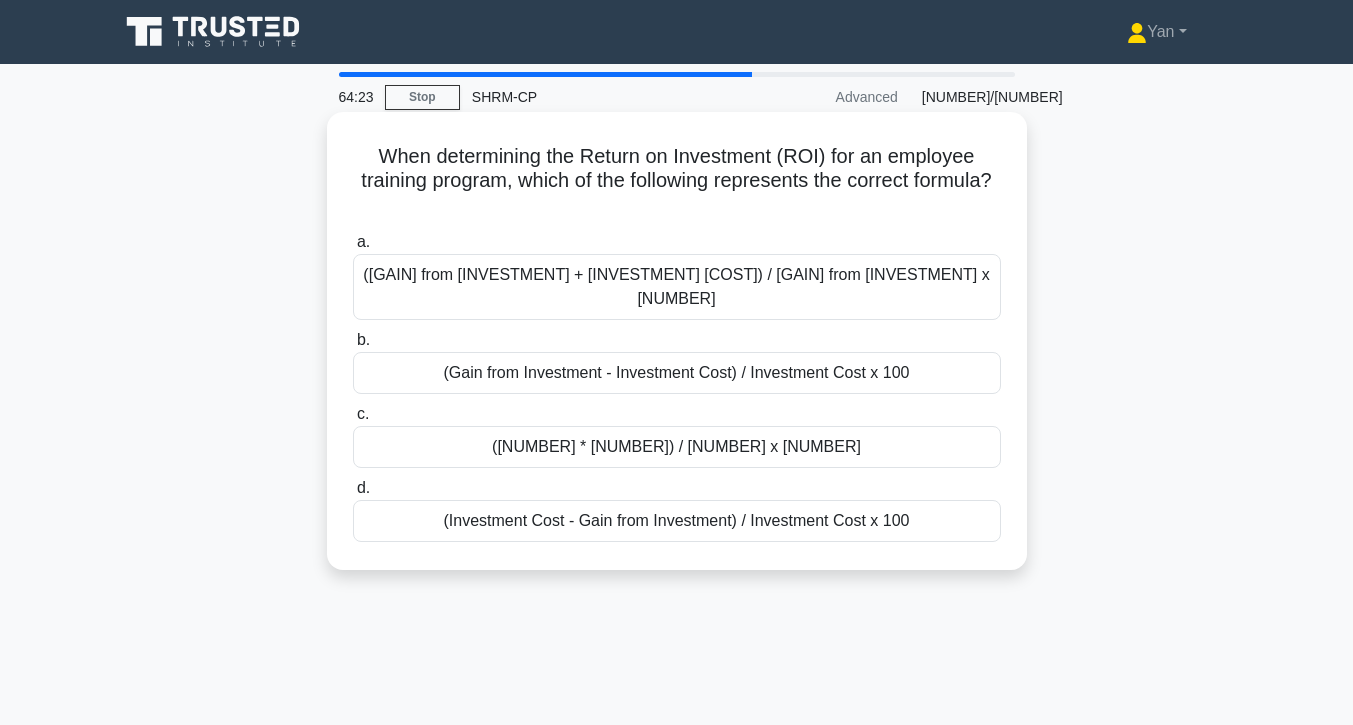 click on "(Gain from Investment - Investment Cost) / Investment Cost x 100" at bounding box center (677, 373) 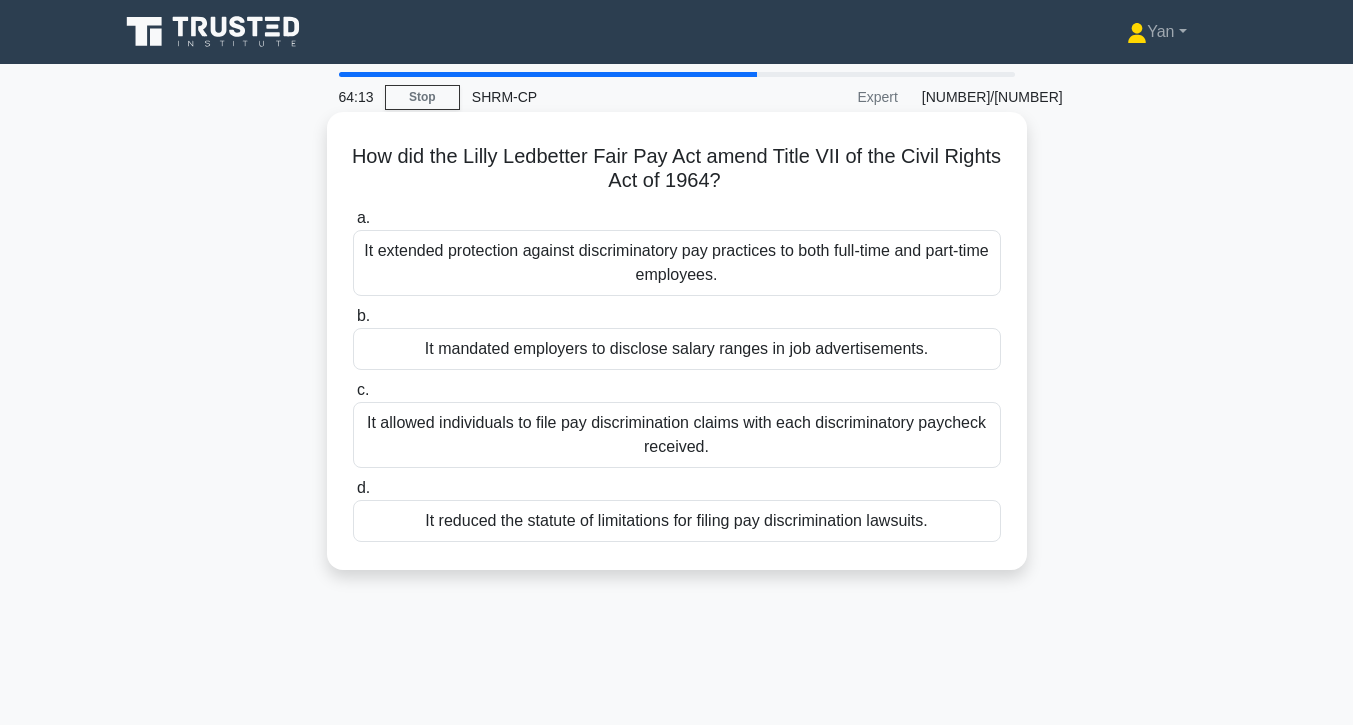 click on "It allowed individuals to file pay discrimination claims with each discriminatory paycheck received." at bounding box center [677, 435] 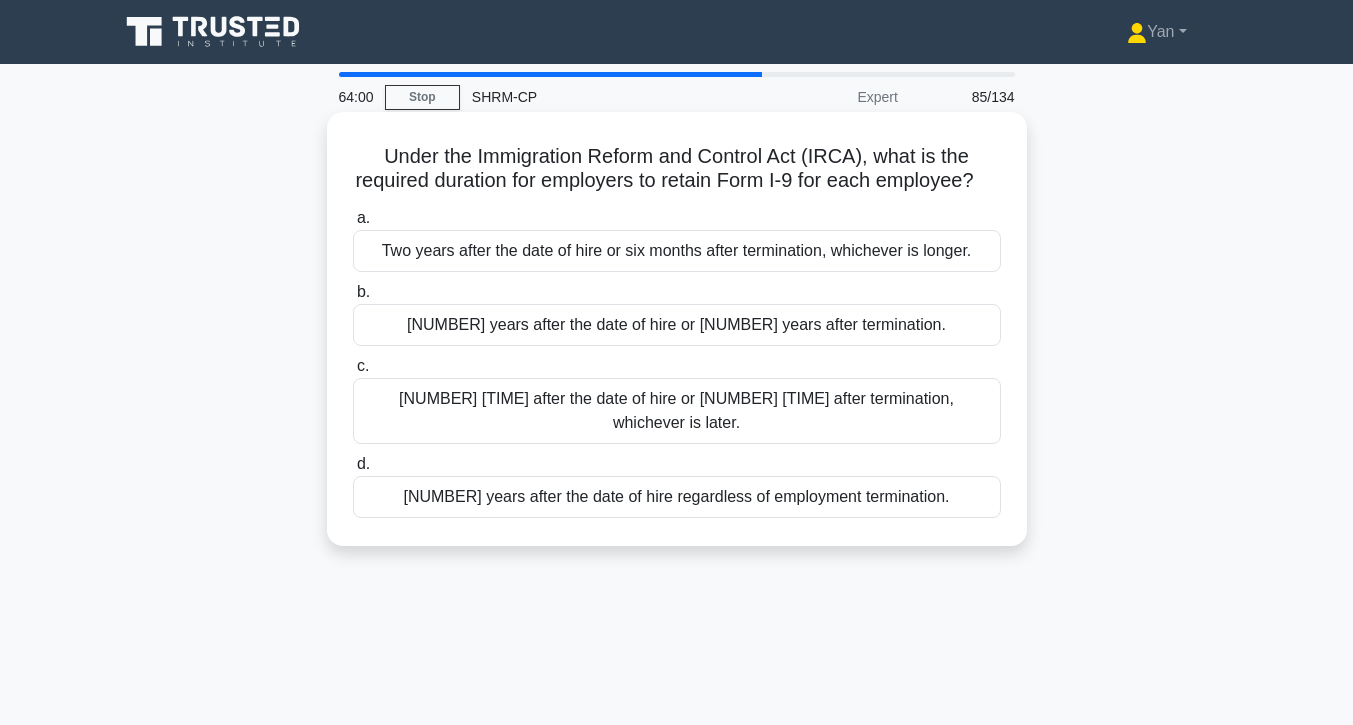 click on "Three years after the date of hire or one year after termination, whichever is later." at bounding box center (677, 411) 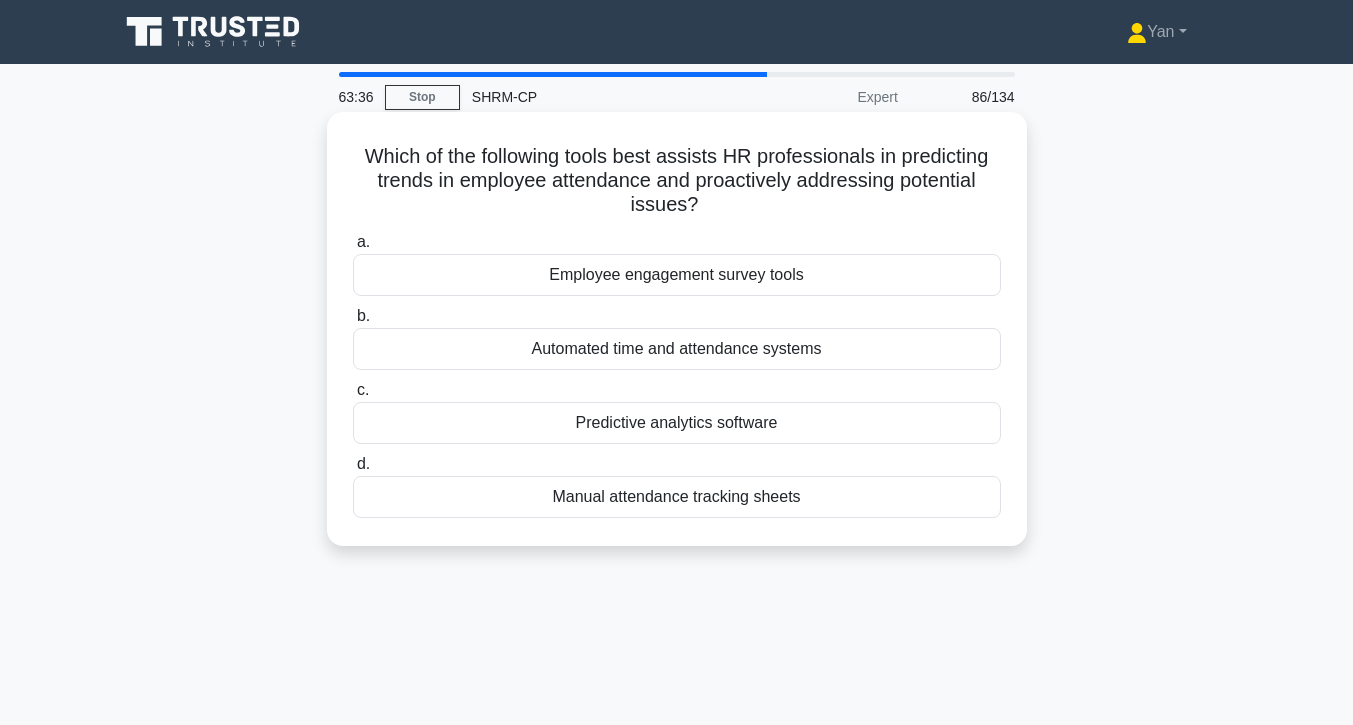 click on "Employee engagement survey tools" at bounding box center [677, 275] 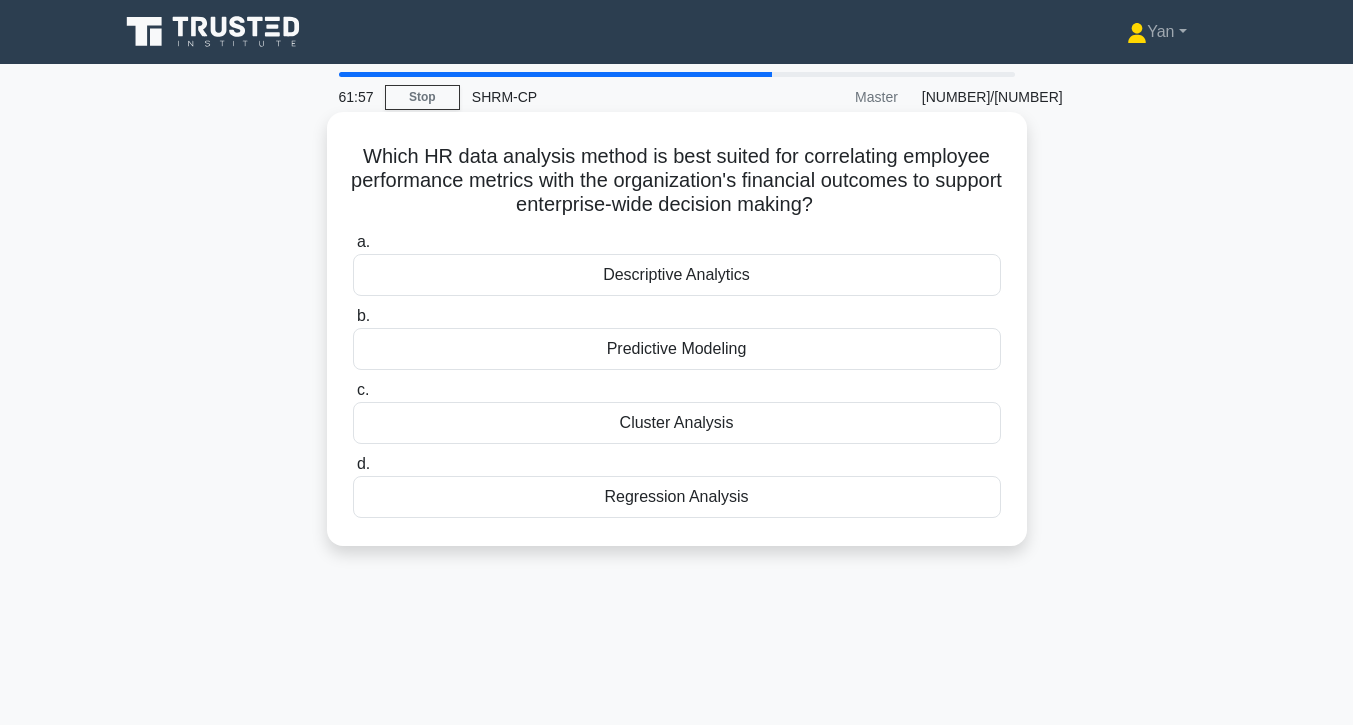 click on "Regression Analysis" at bounding box center [677, 497] 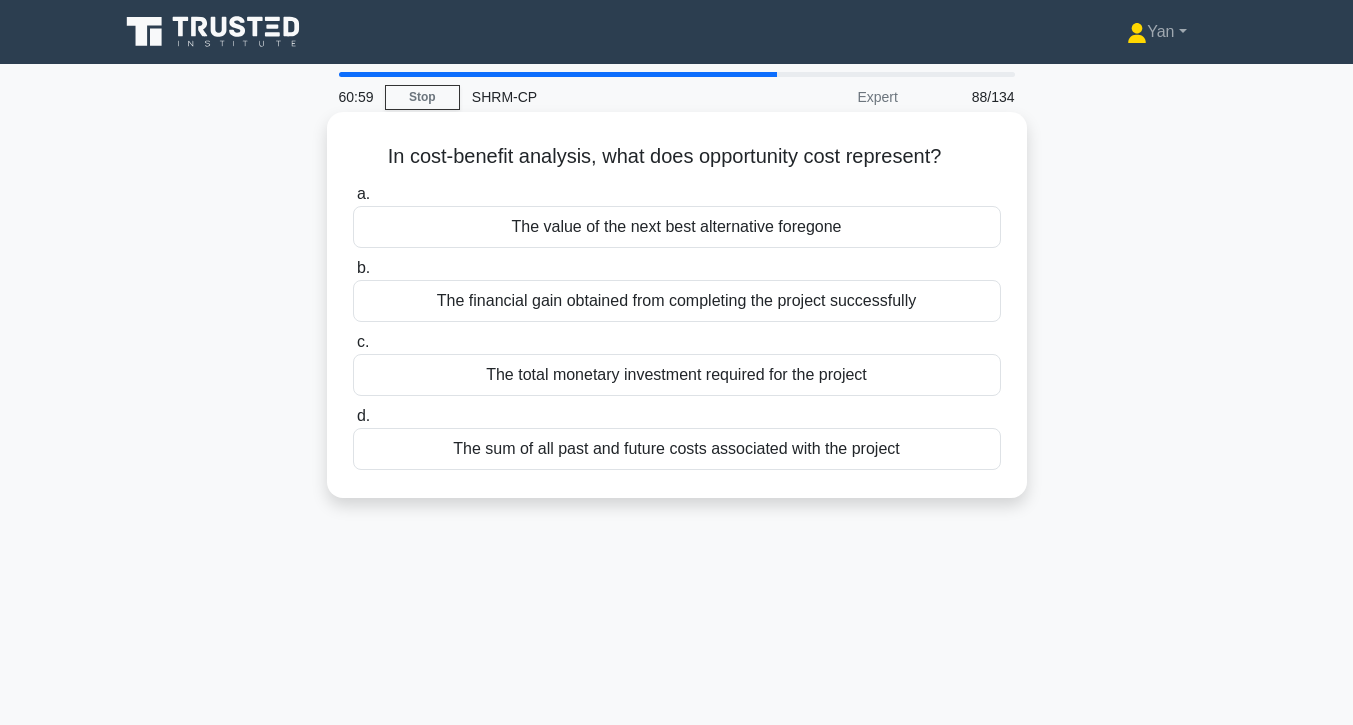 click on "The value of the next best alternative foregone" at bounding box center [677, 227] 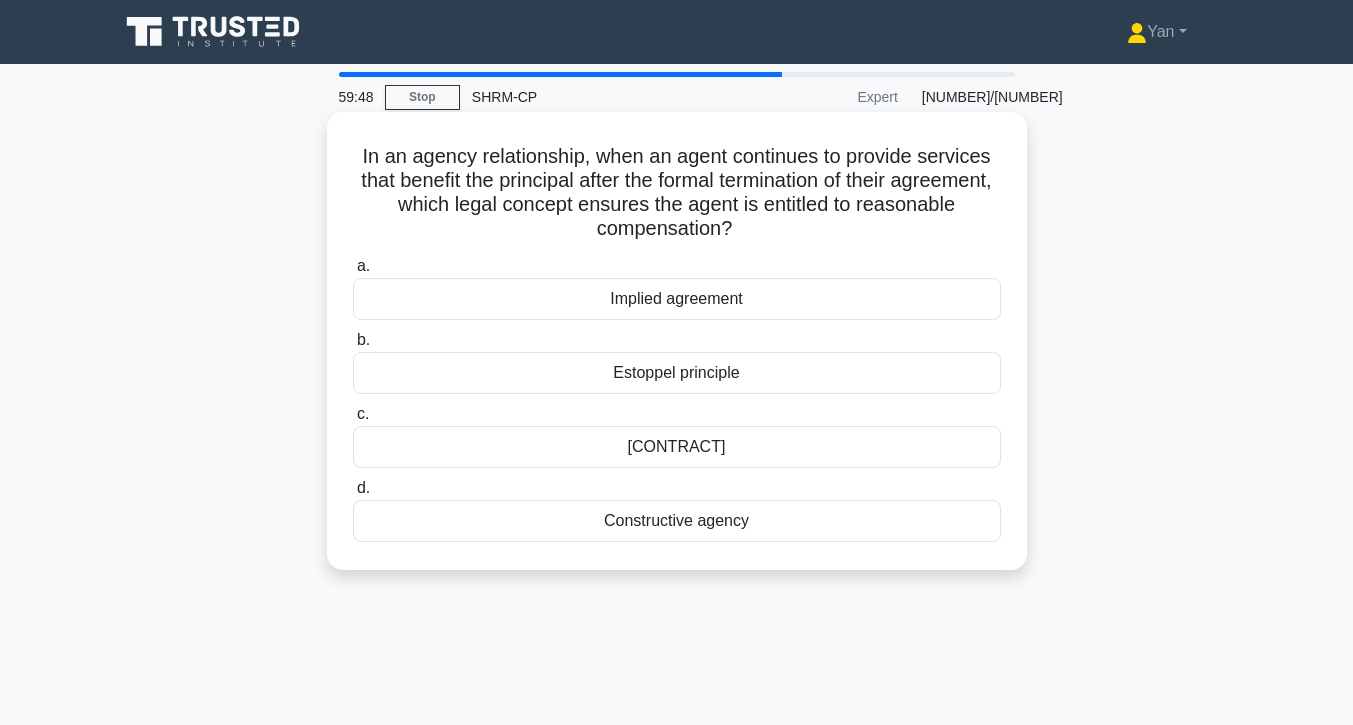 click on "Quasi-contract" at bounding box center (677, 447) 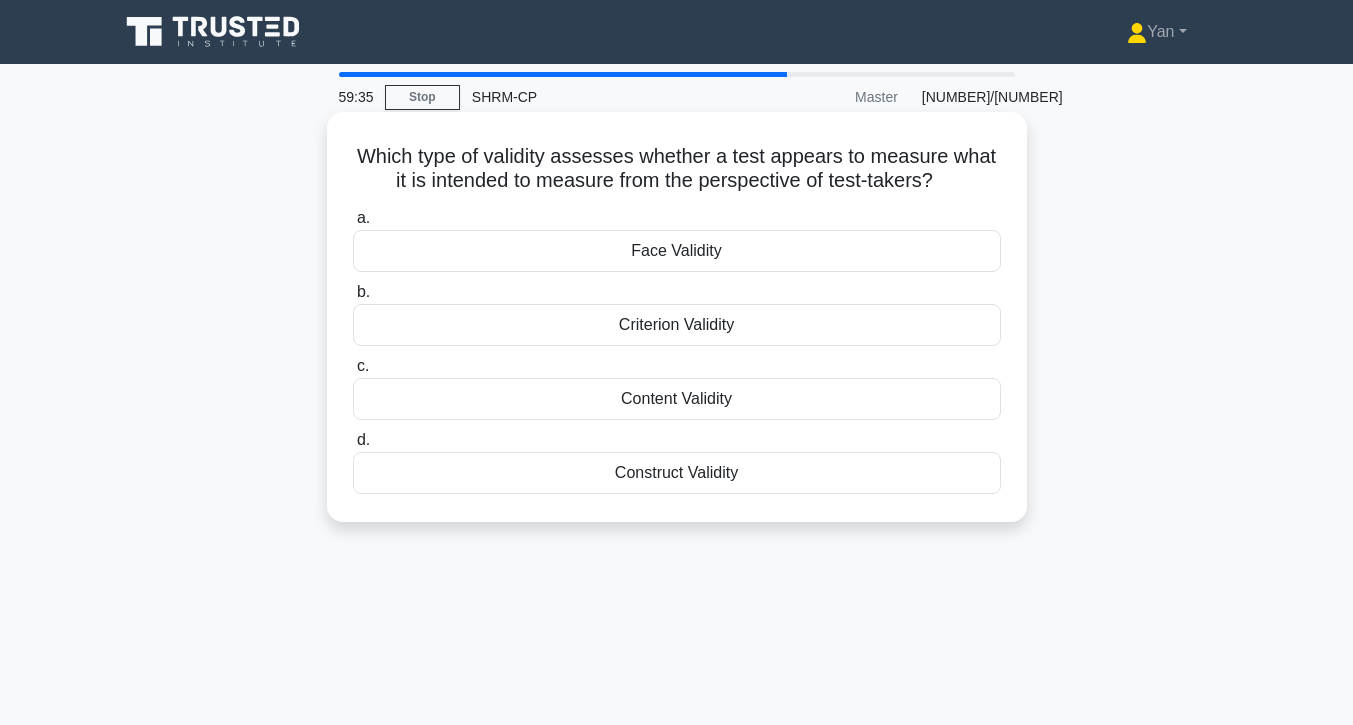 click on "Content Validity" at bounding box center (677, 399) 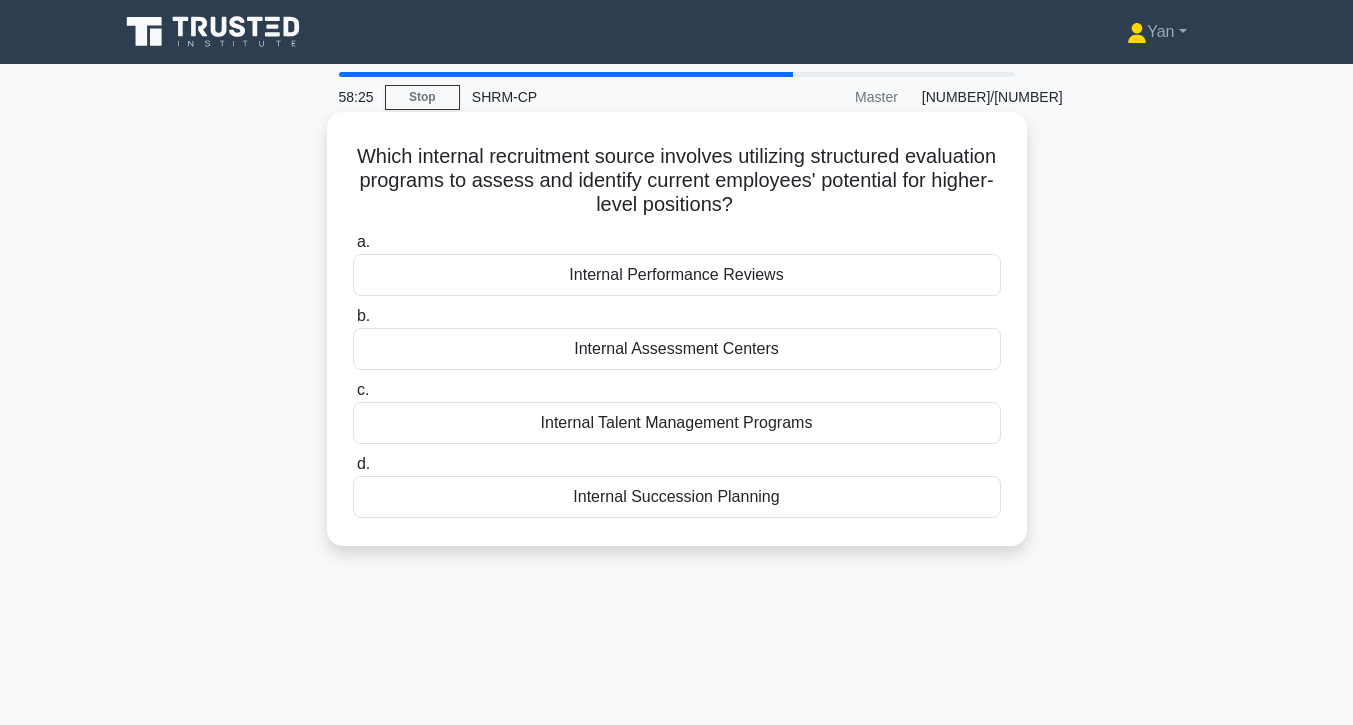 click on "Internal Performance Reviews" at bounding box center (677, 275) 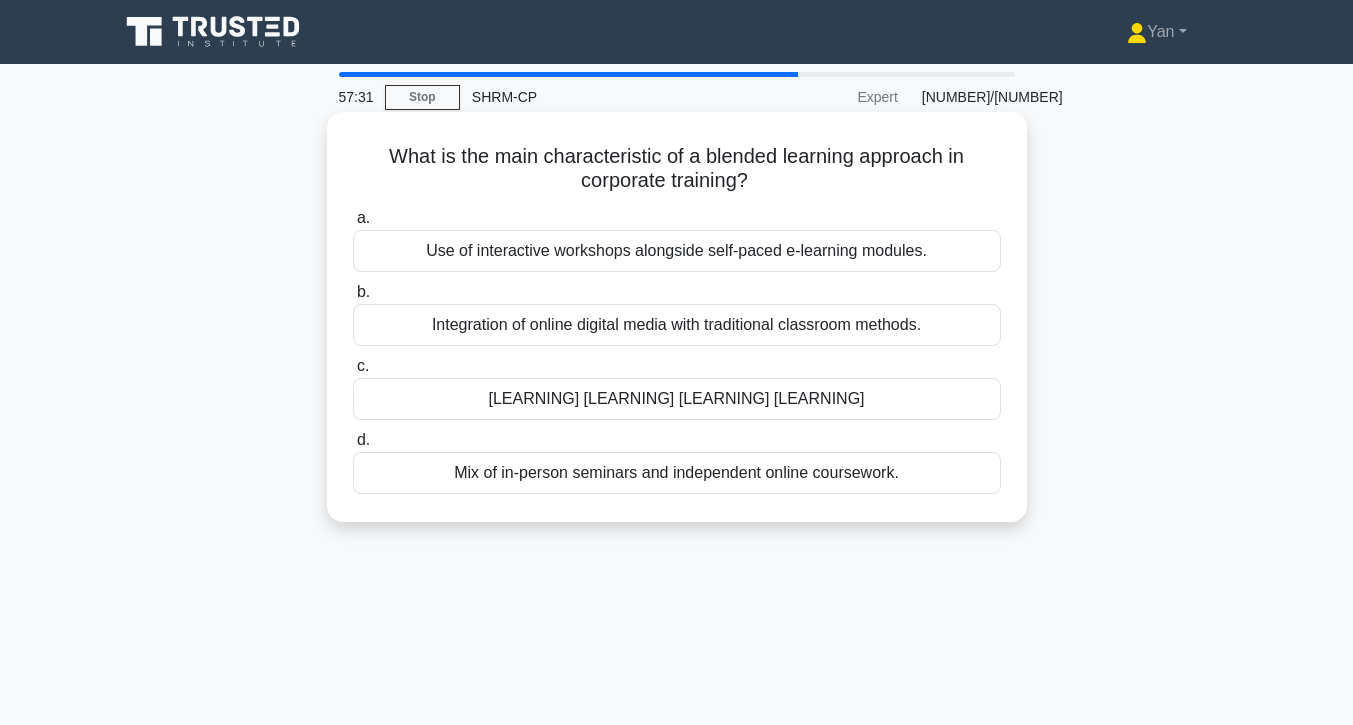 click on "Integration of online digital media with traditional classroom methods." at bounding box center (677, 325) 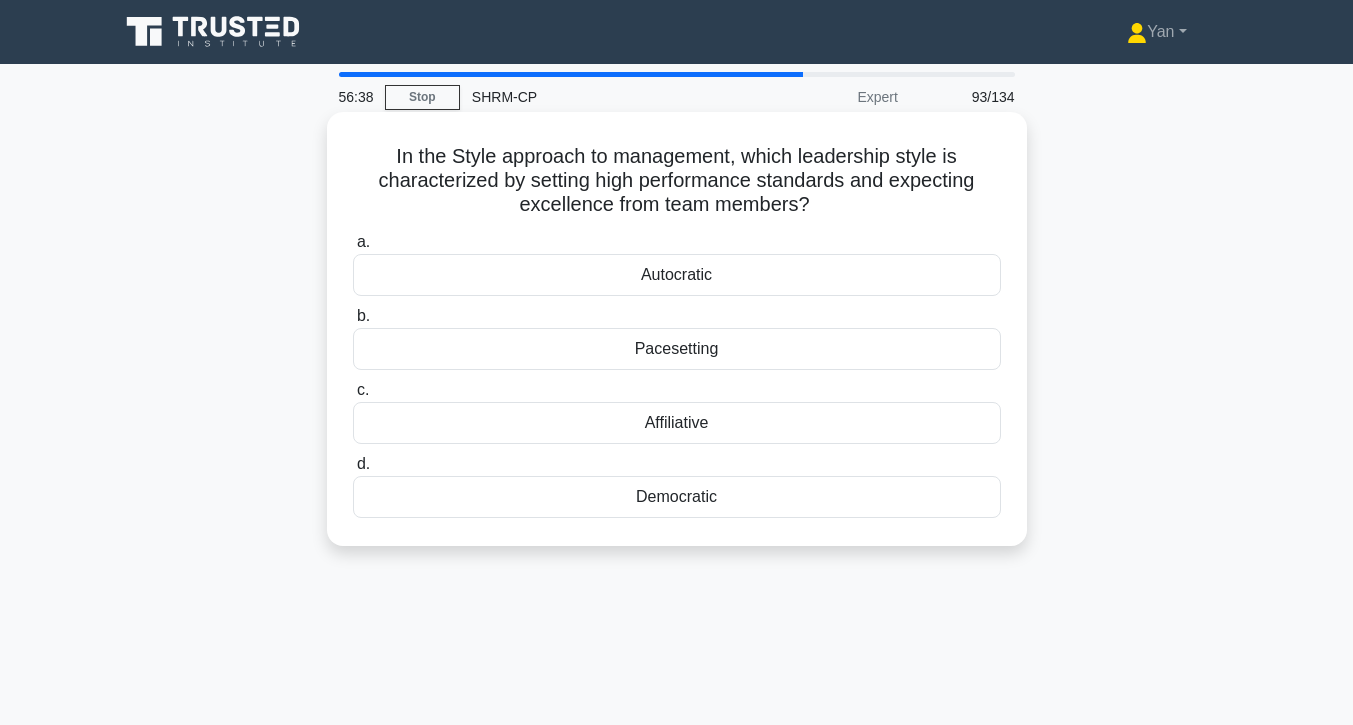 click on "Autocratic" at bounding box center (677, 275) 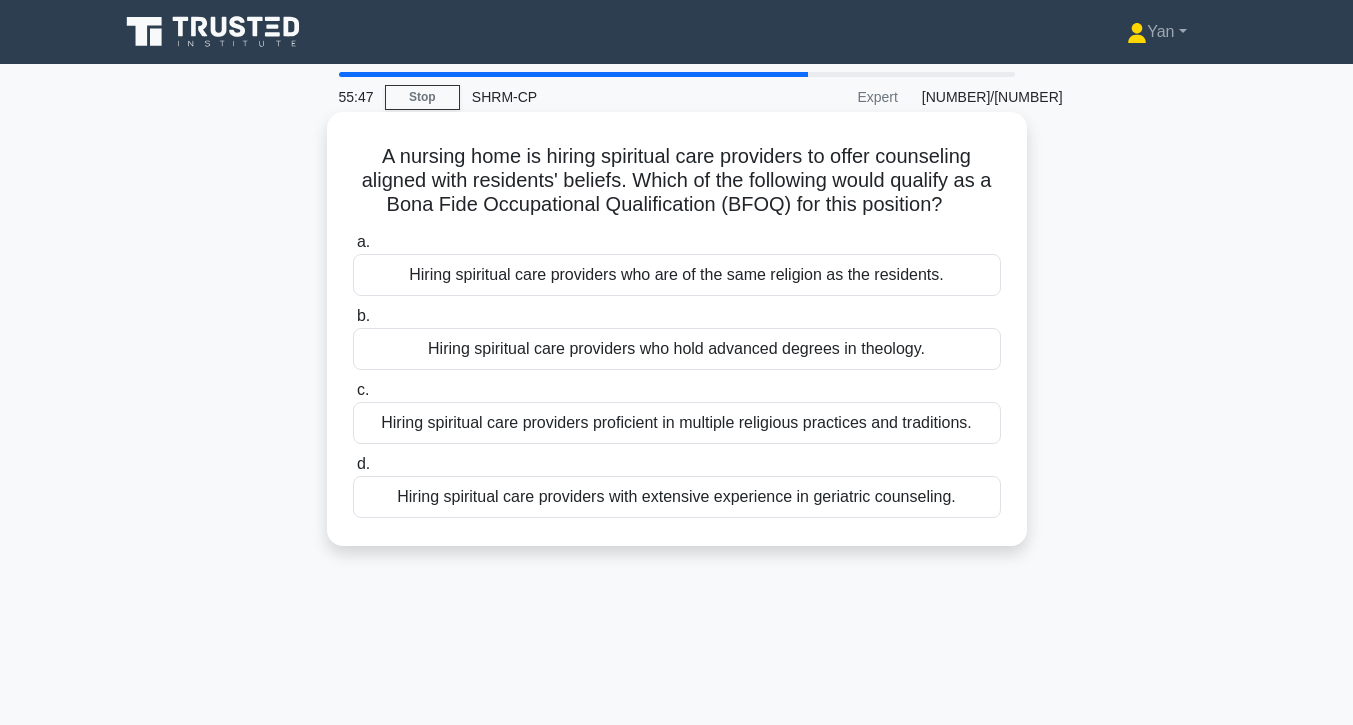 click on "Hiring spiritual care providers who are of the same religion as the residents." at bounding box center [677, 275] 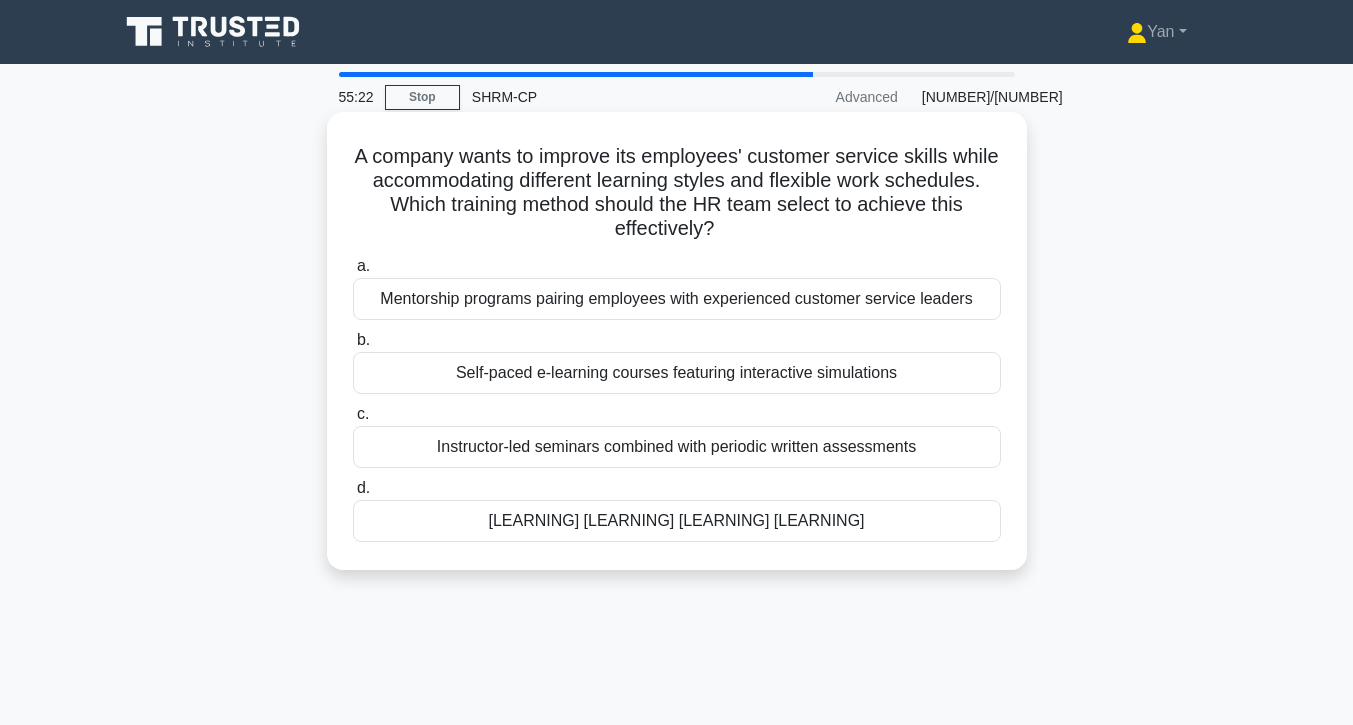 click on "Blended learning incorporating online modules and interactive workshops" at bounding box center [677, 521] 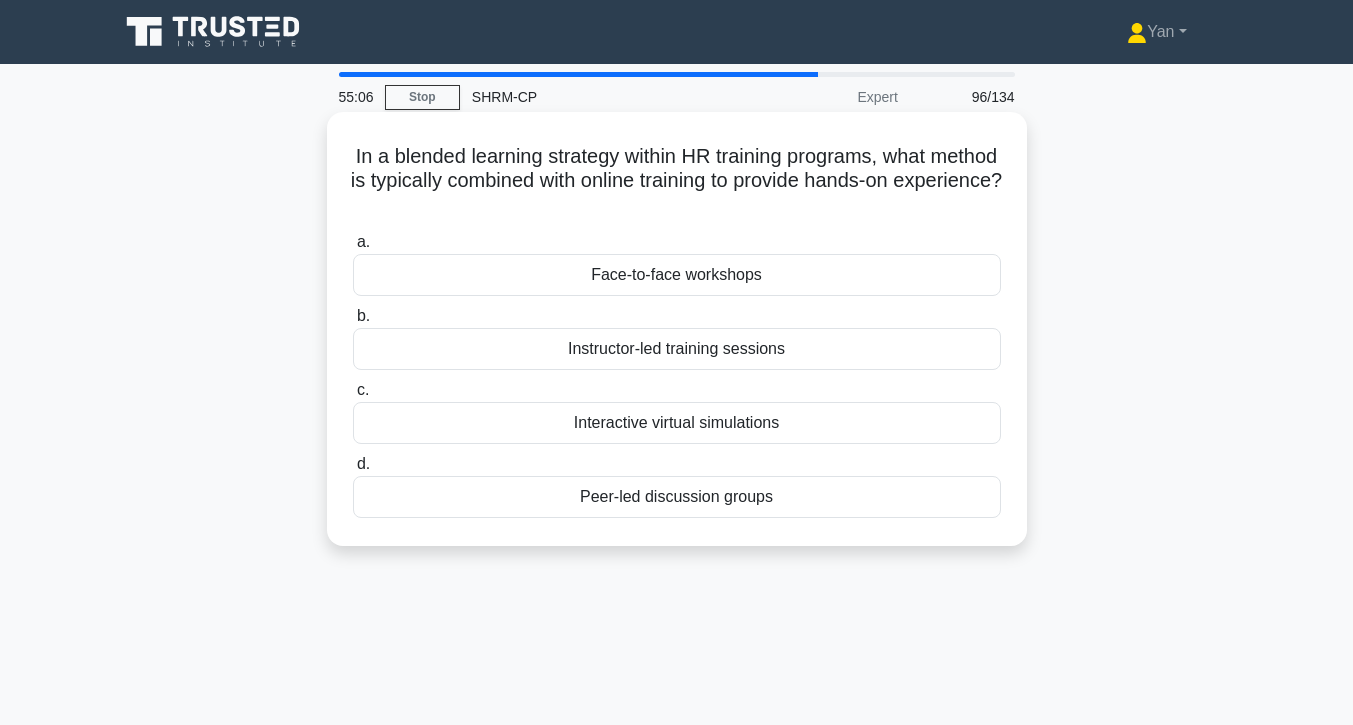 click on "Face-to-face workshops" at bounding box center (677, 275) 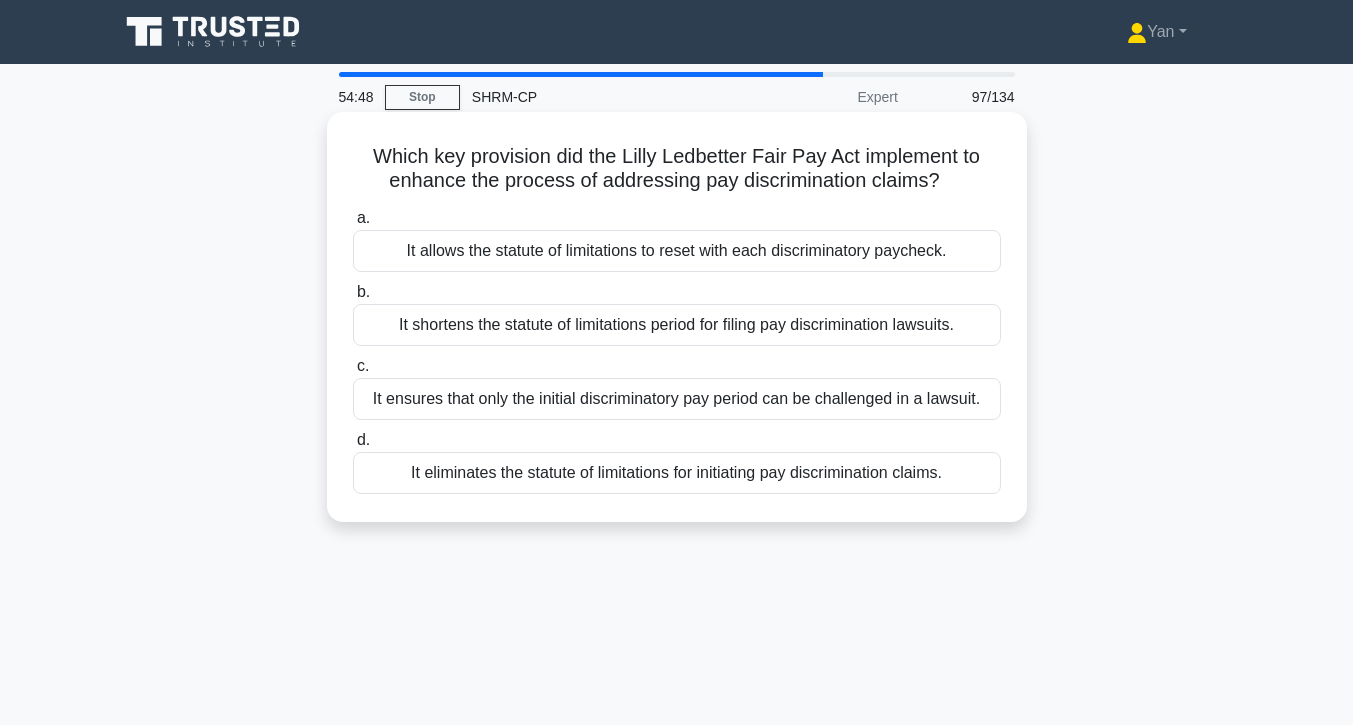 click on "It allows the statute of limitations to reset with each discriminatory paycheck." at bounding box center (677, 251) 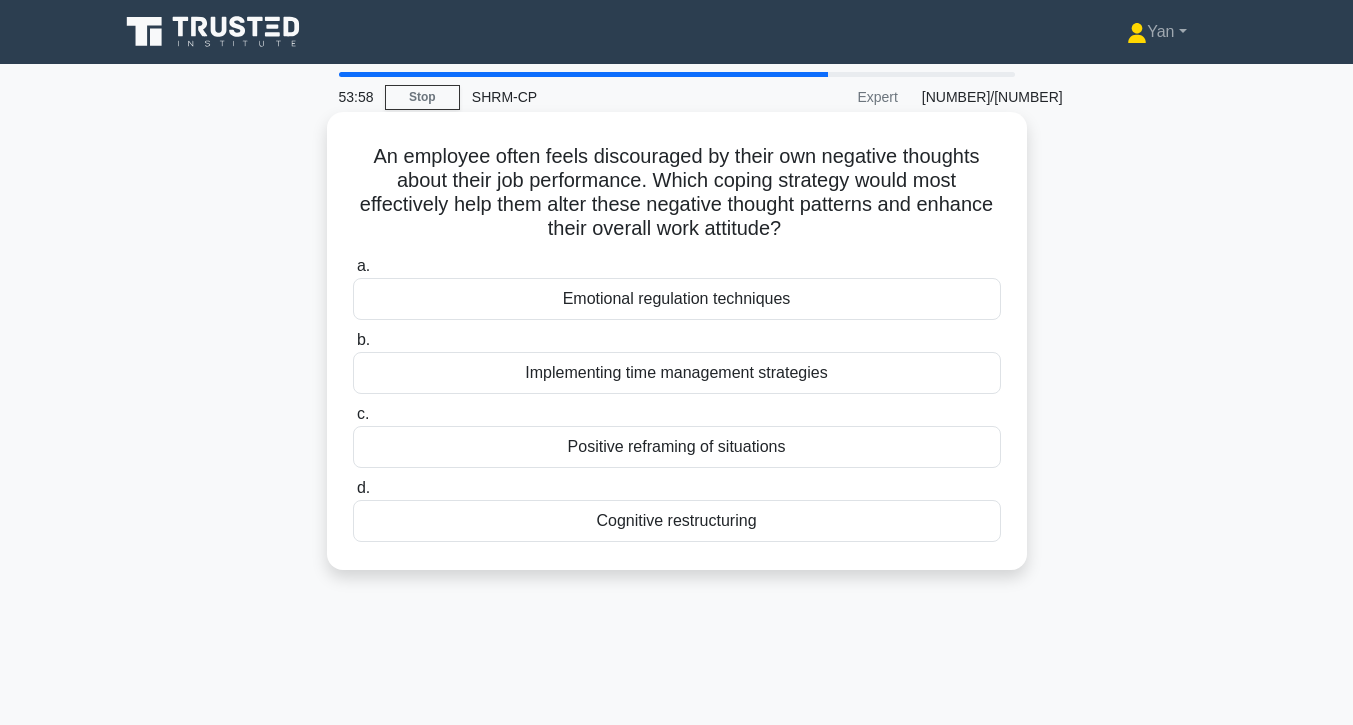 click on "Positive reframing of situations" at bounding box center (677, 447) 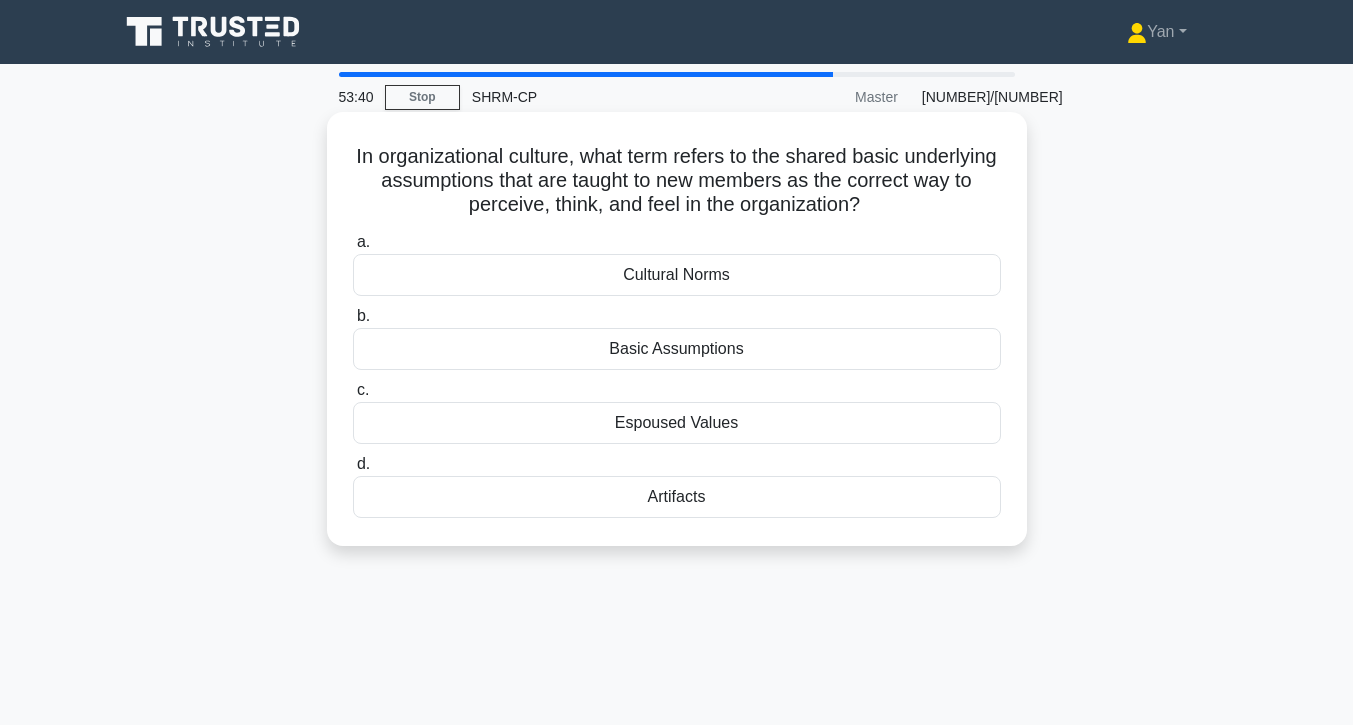 click on "Cultural Norms" at bounding box center (677, 275) 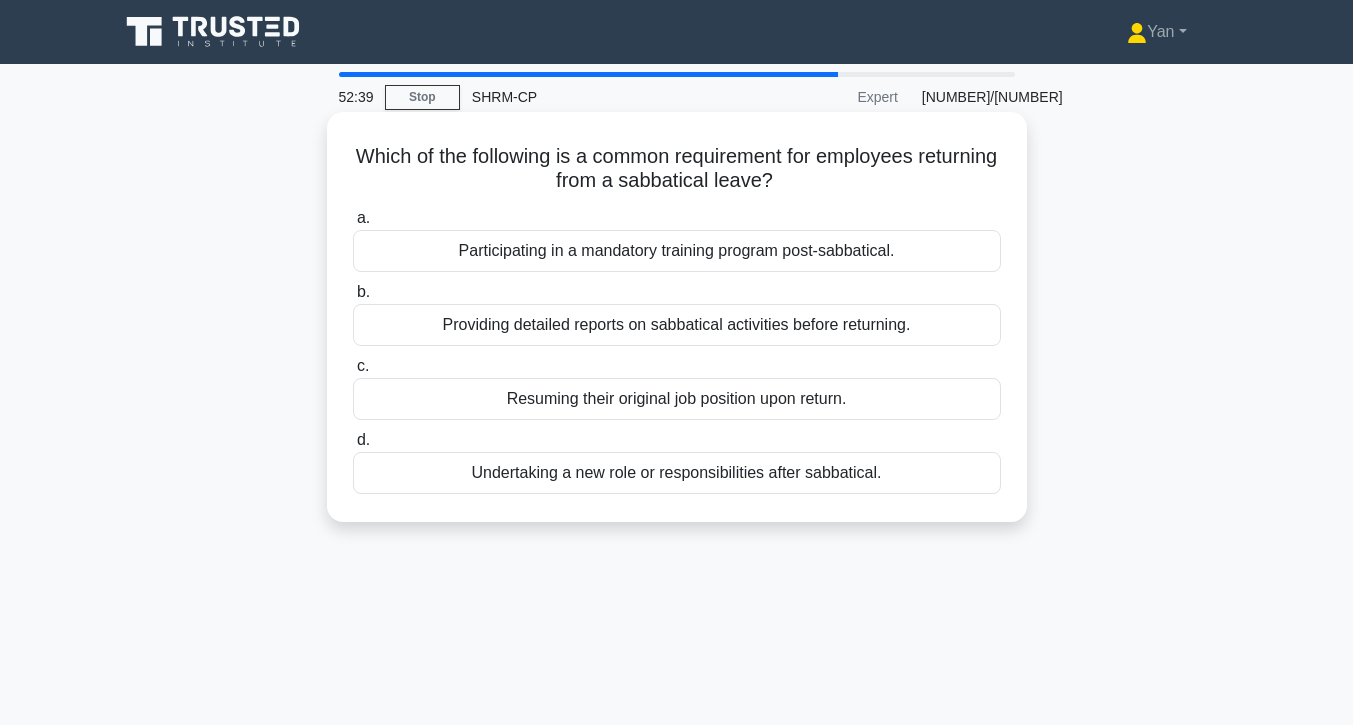 click on "Participating in a mandatory training program post-sabbatical." at bounding box center (677, 251) 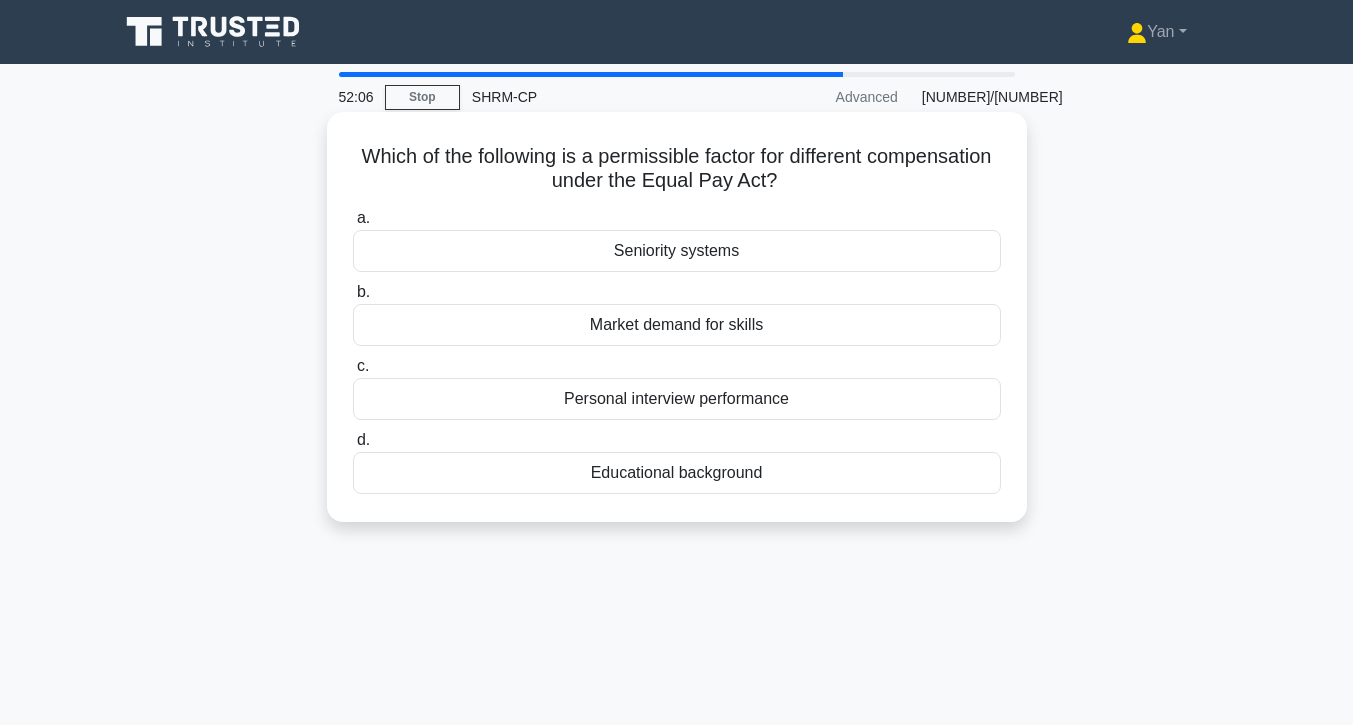 click on "Seniority systems" at bounding box center (677, 251) 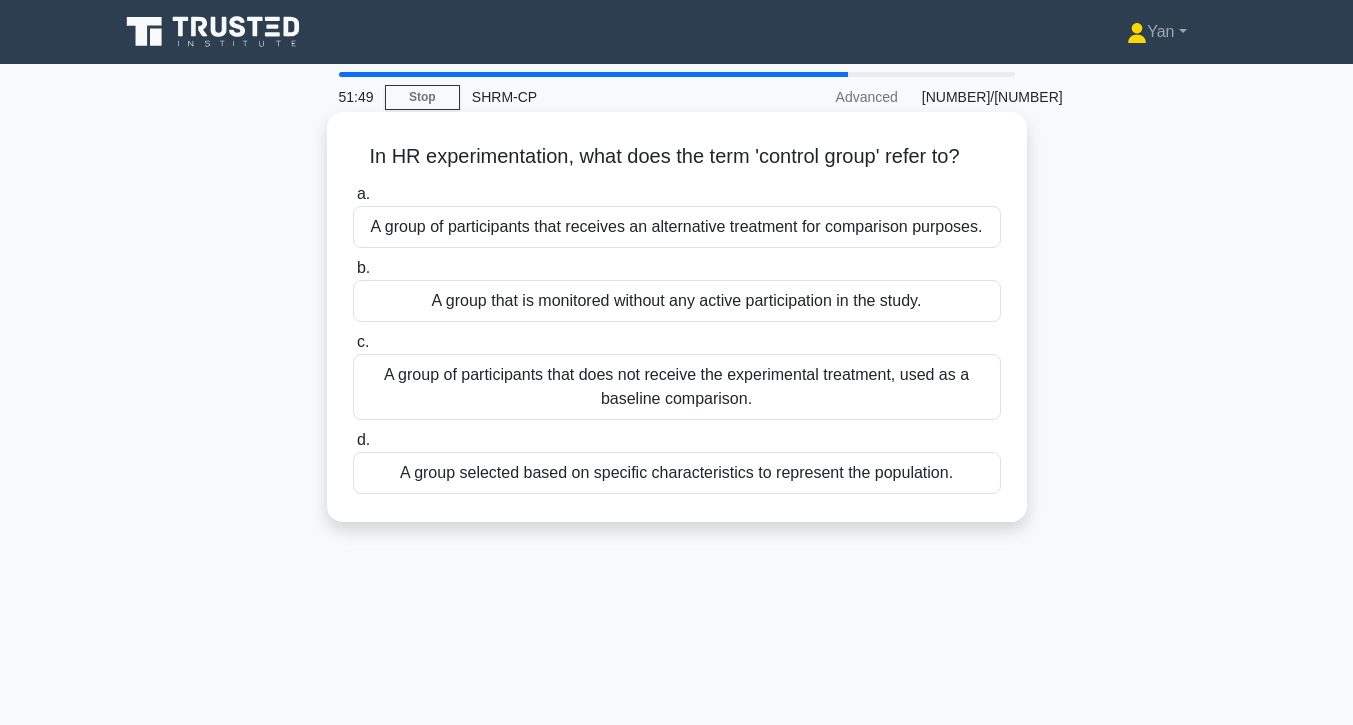 click on "A group of participants that does not receive the experimental treatment, used as a baseline comparison." at bounding box center [677, 387] 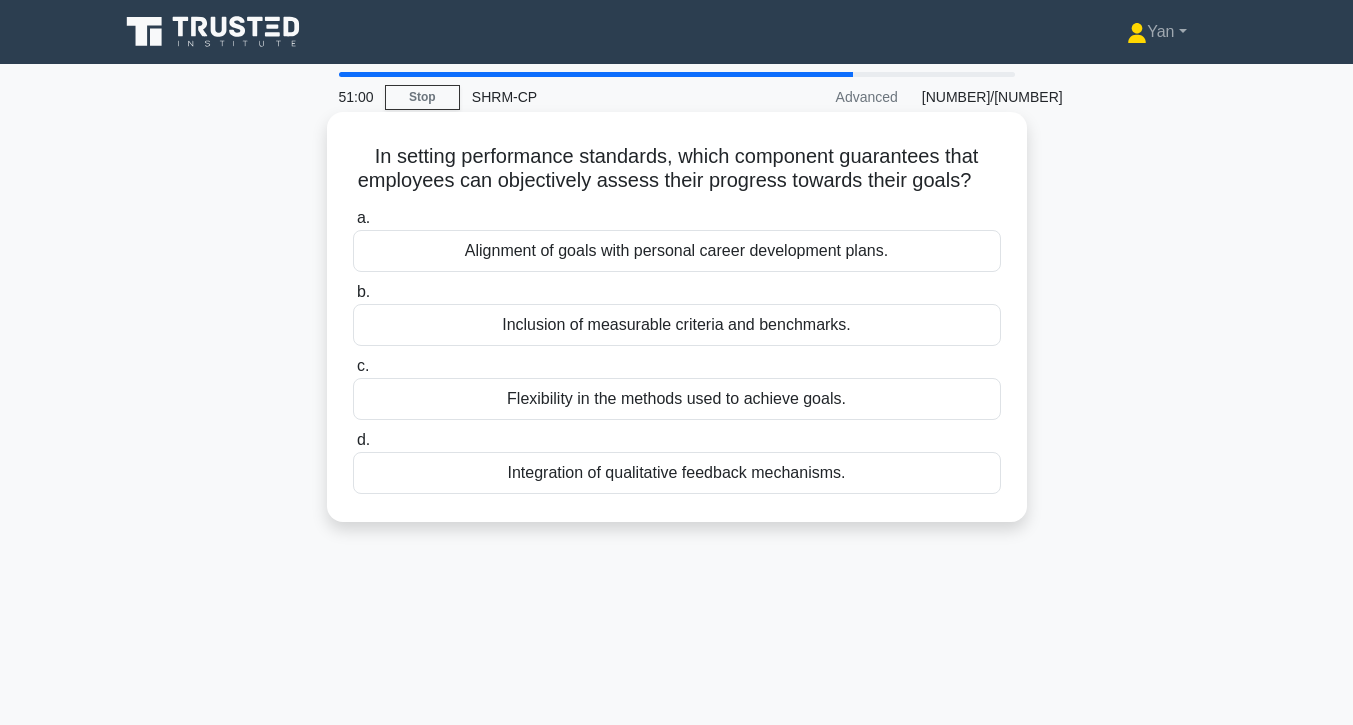 click on "Inclusion of measurable criteria and benchmarks." at bounding box center (677, 325) 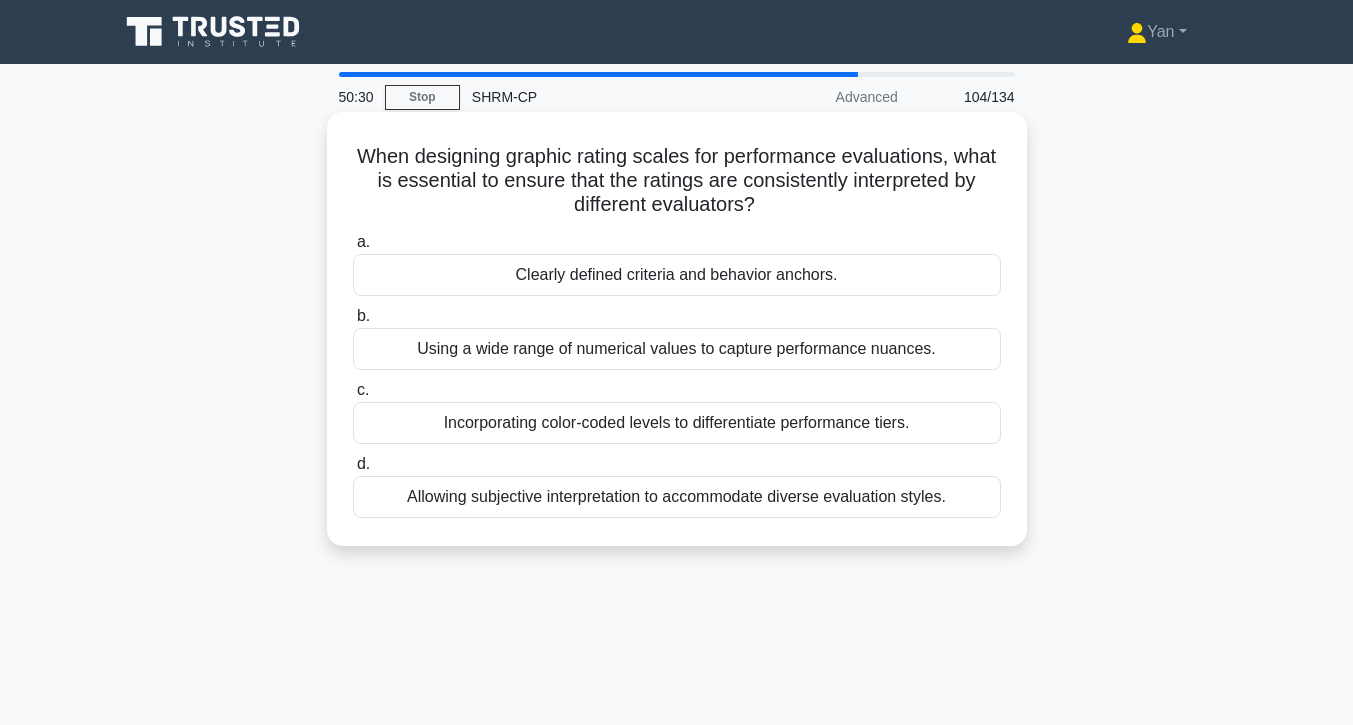 click on "Clearly defined criteria and behavior anchors." at bounding box center (677, 275) 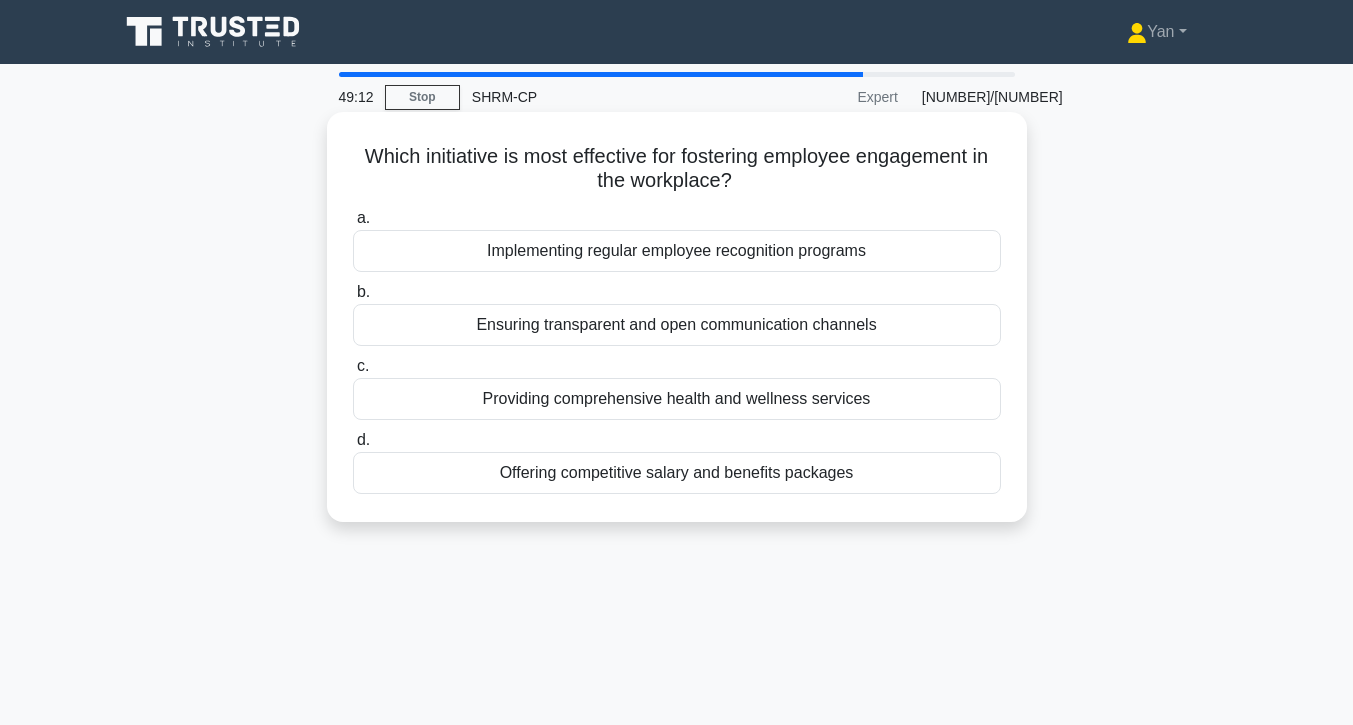 click on "Ensuring transparent and open communication channels" at bounding box center (677, 325) 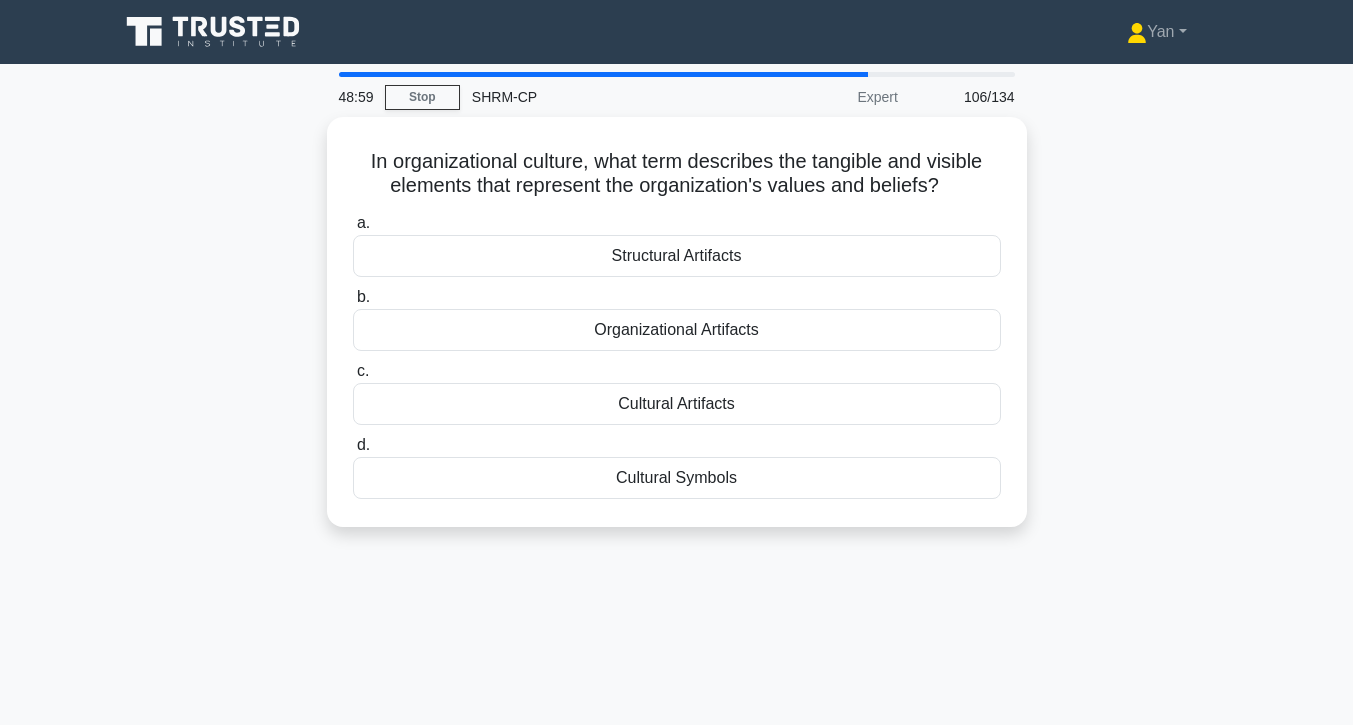 click on "Organizational Artifacts" at bounding box center [677, 330] 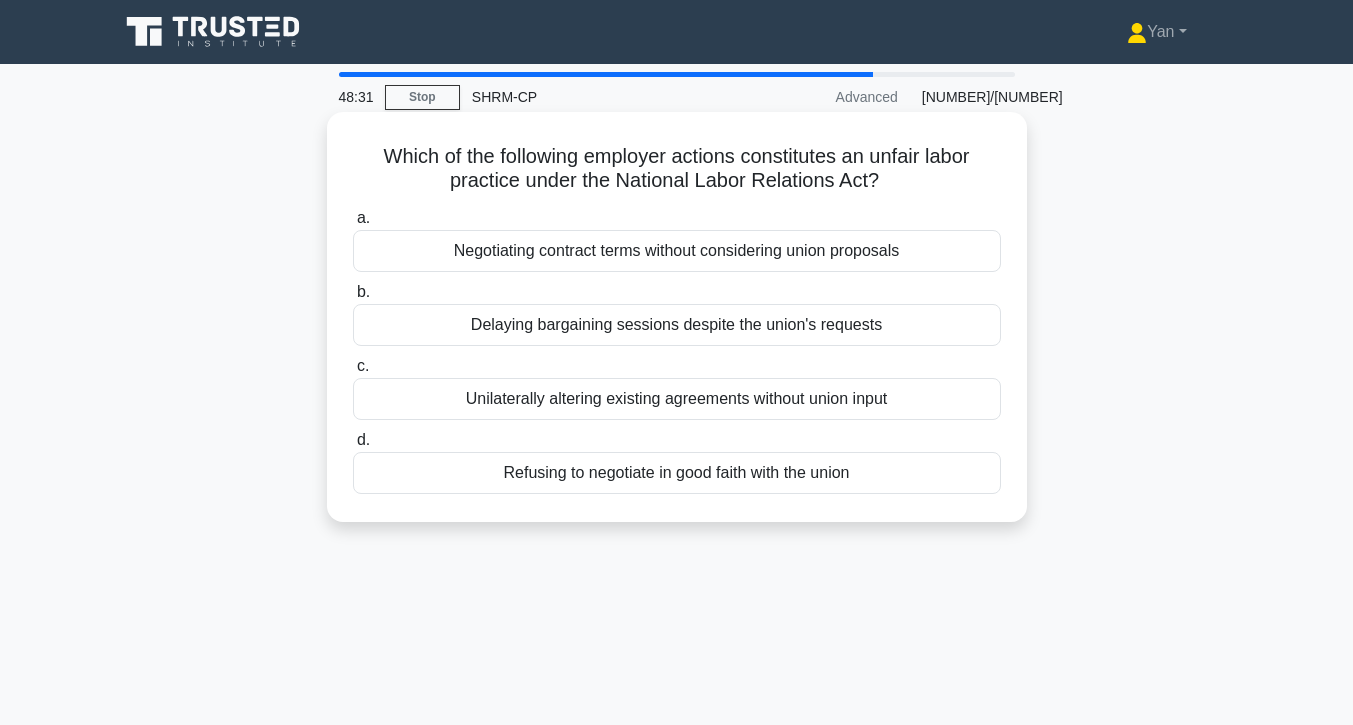 click on "Refusing to negotiate in good faith with the union" at bounding box center [677, 473] 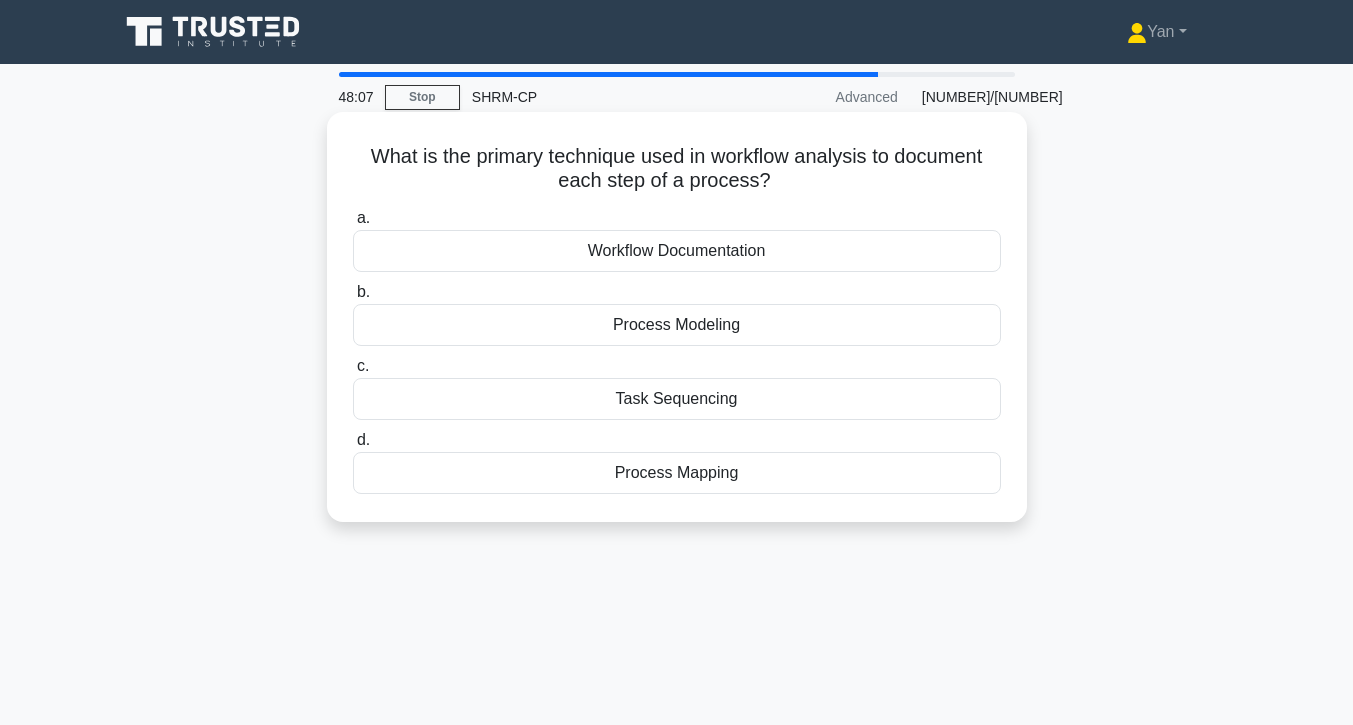 click on "Process Mapping" at bounding box center (677, 473) 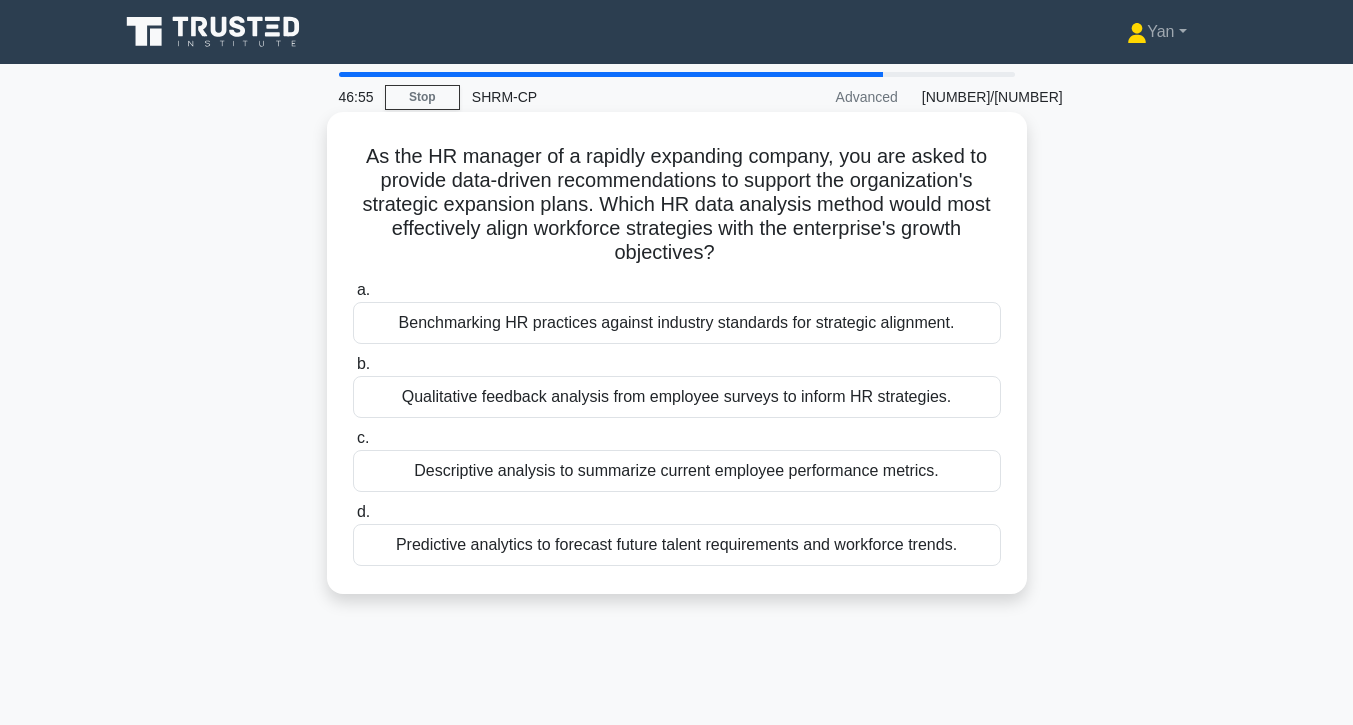 click on "Predictive analytics to forecast future talent requirements and workforce trends." at bounding box center (677, 545) 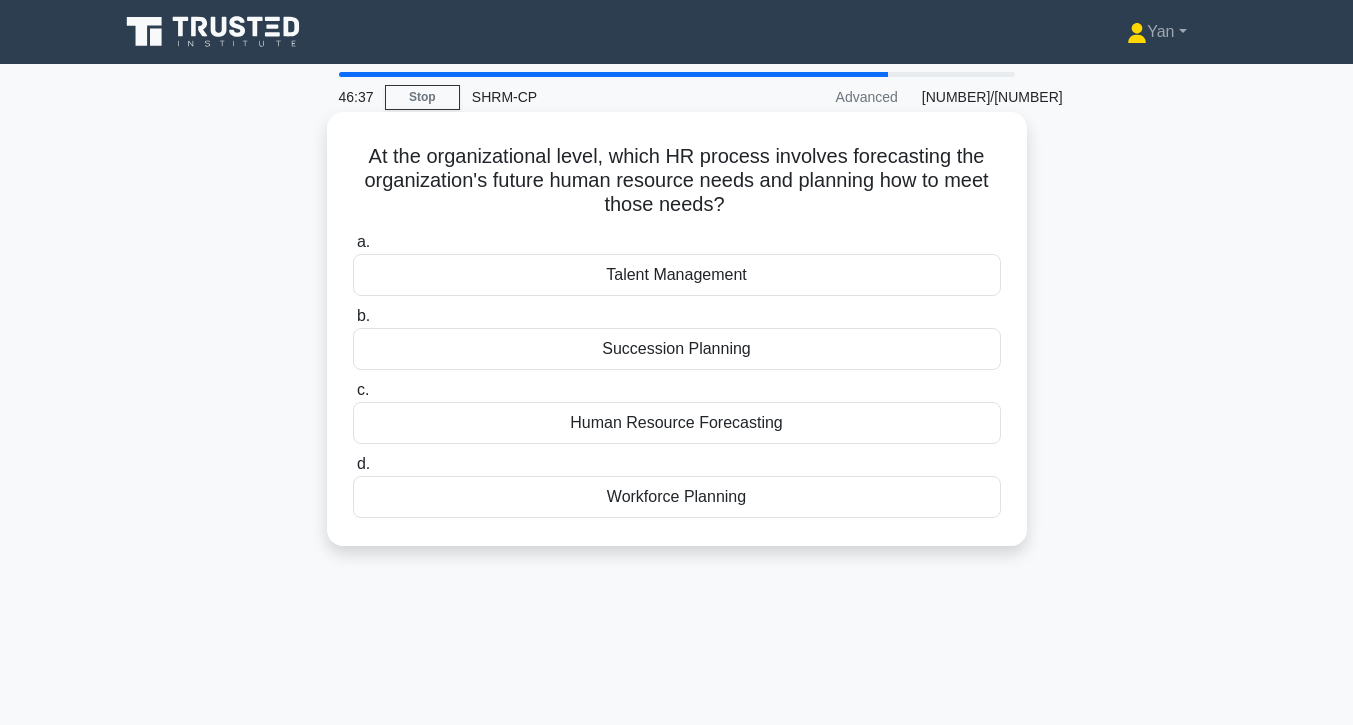 click on "Workforce Planning" at bounding box center (677, 497) 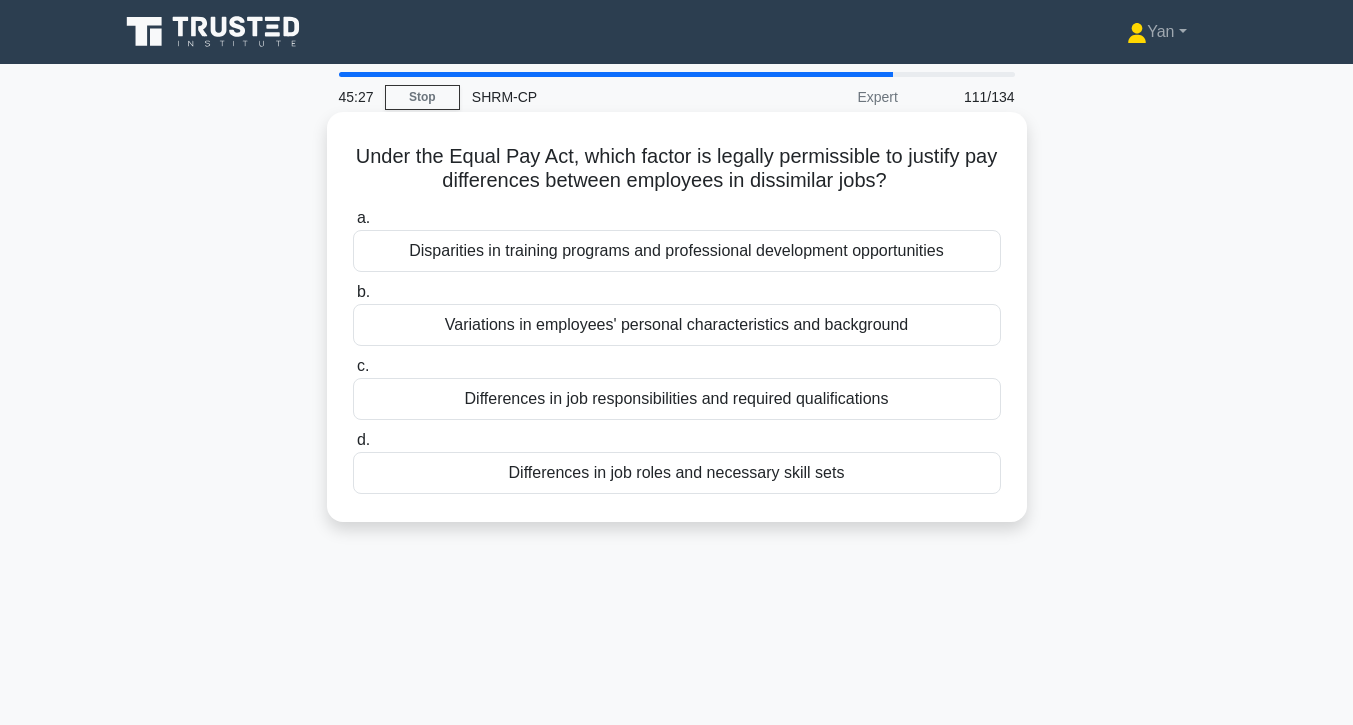 click on "Differences in job roles and necessary skill sets" at bounding box center [677, 473] 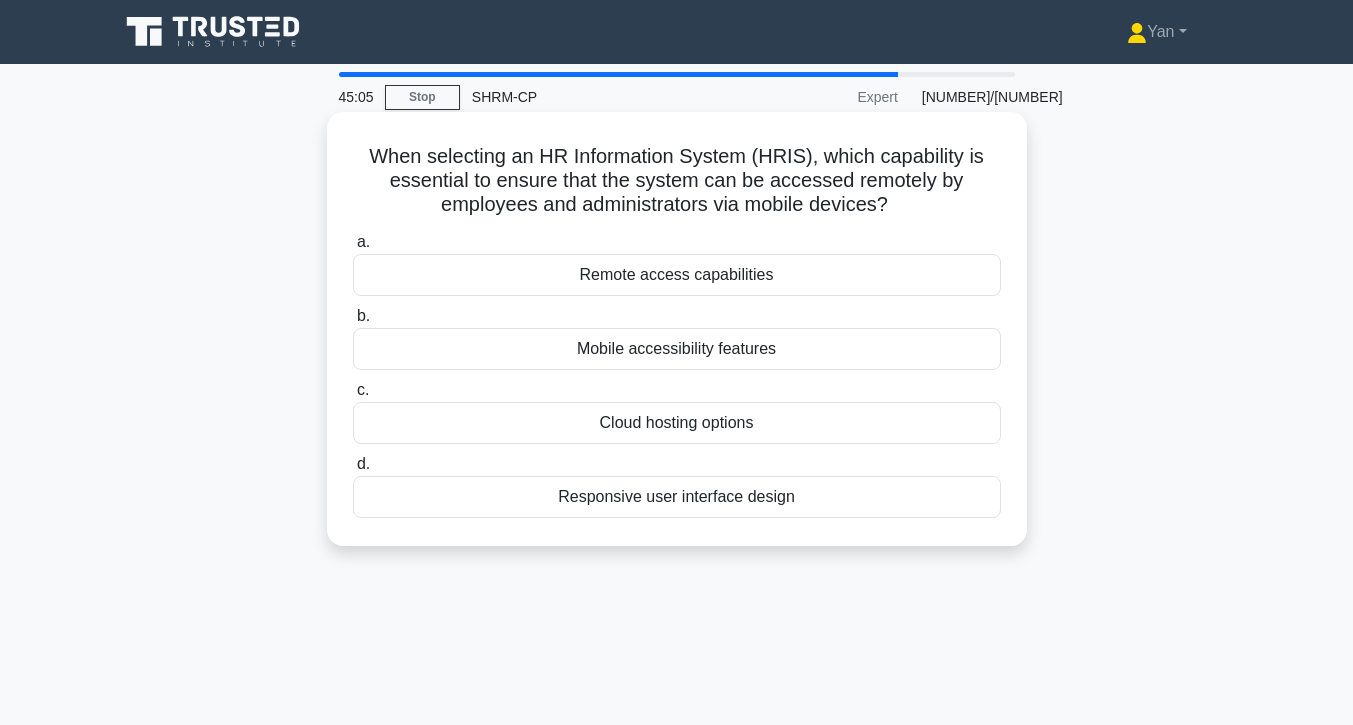 click on "Remote access capabilities" at bounding box center [677, 275] 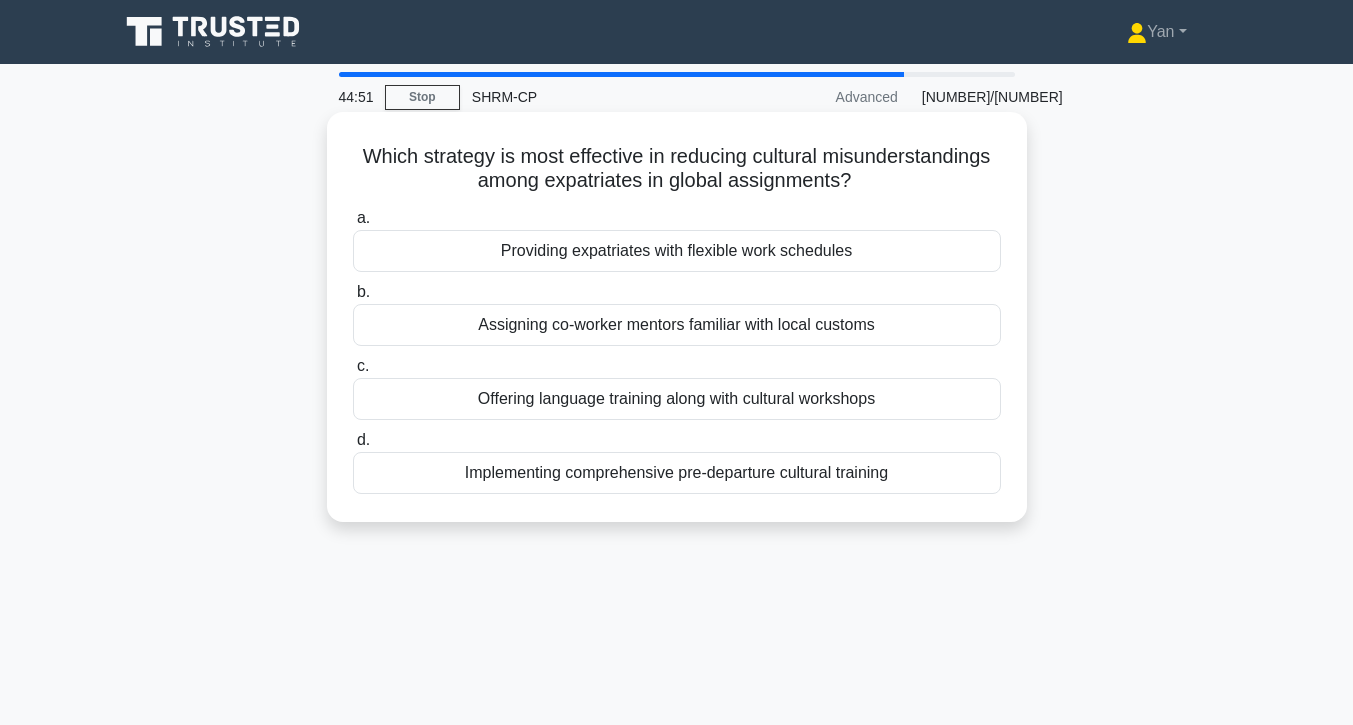 click on "Implementing comprehensive pre-departure cultural training" at bounding box center (677, 473) 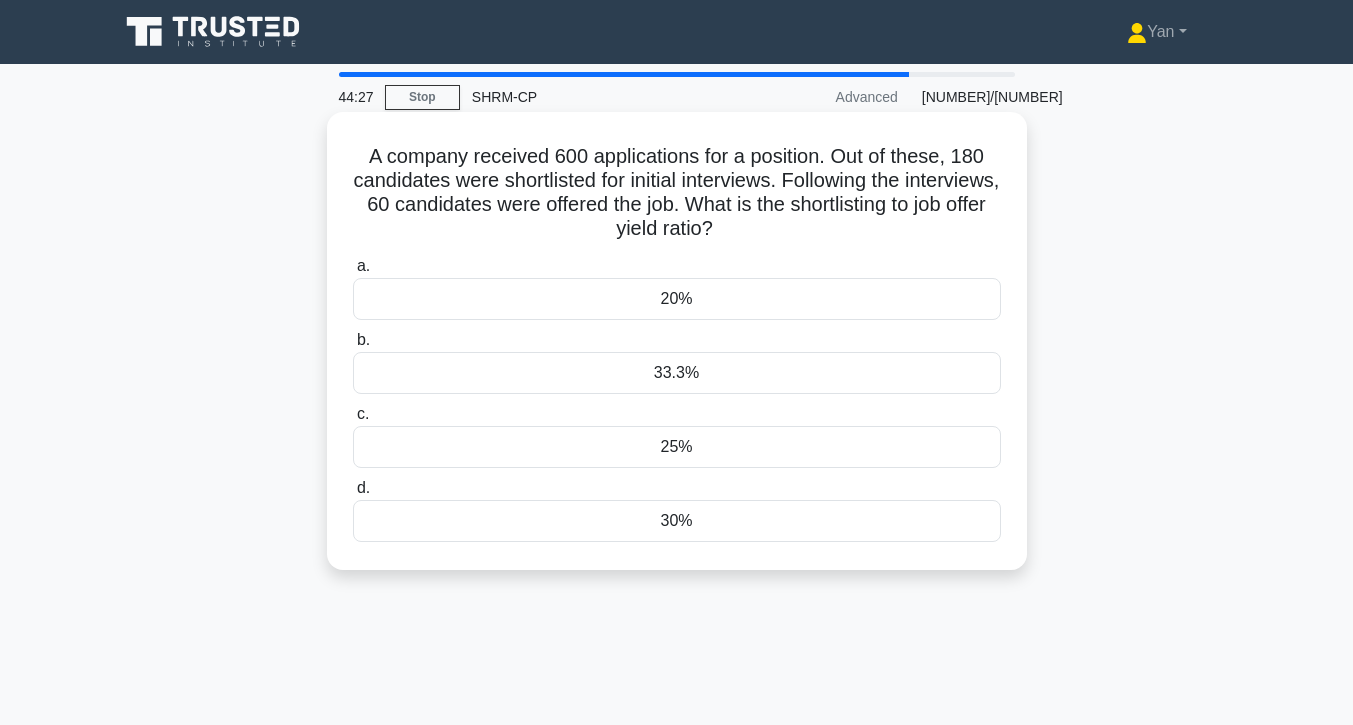 click on "33.3%" at bounding box center (677, 373) 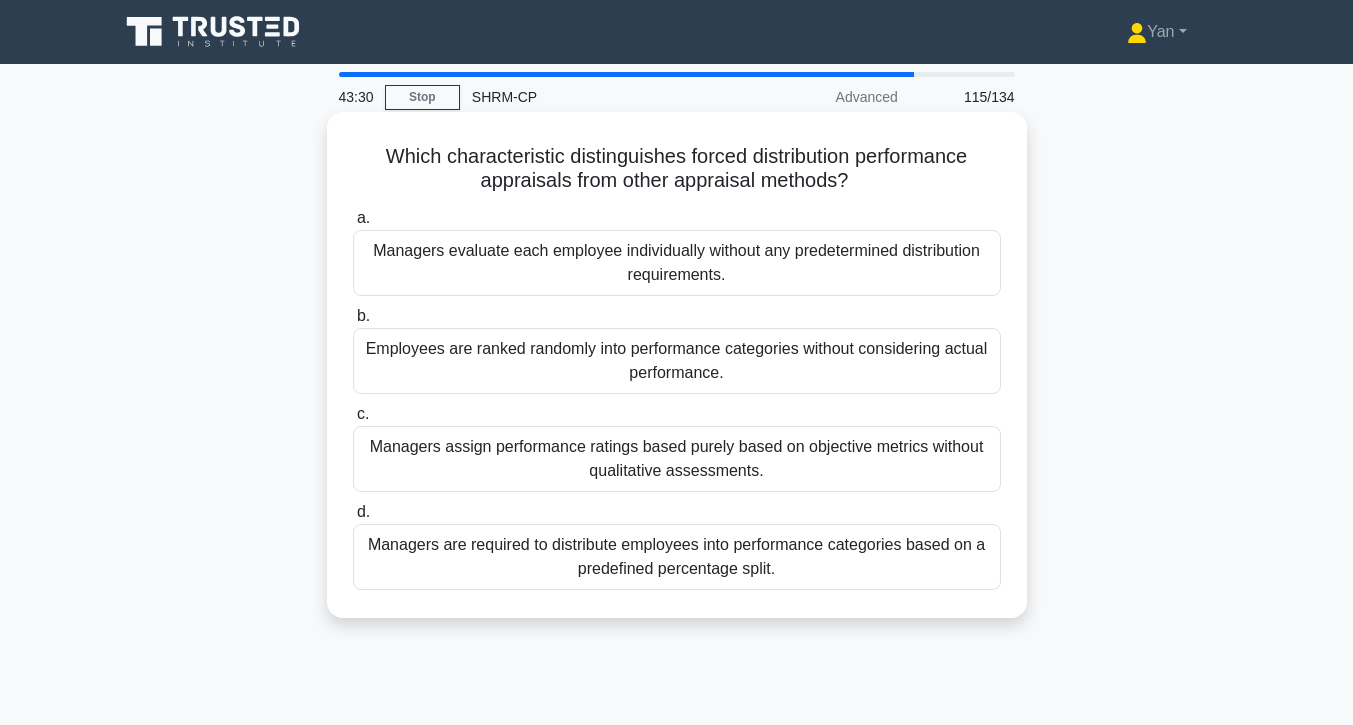 click on "Managers are required to distribute employees into performance categories based on a predefined percentage split." at bounding box center (677, 557) 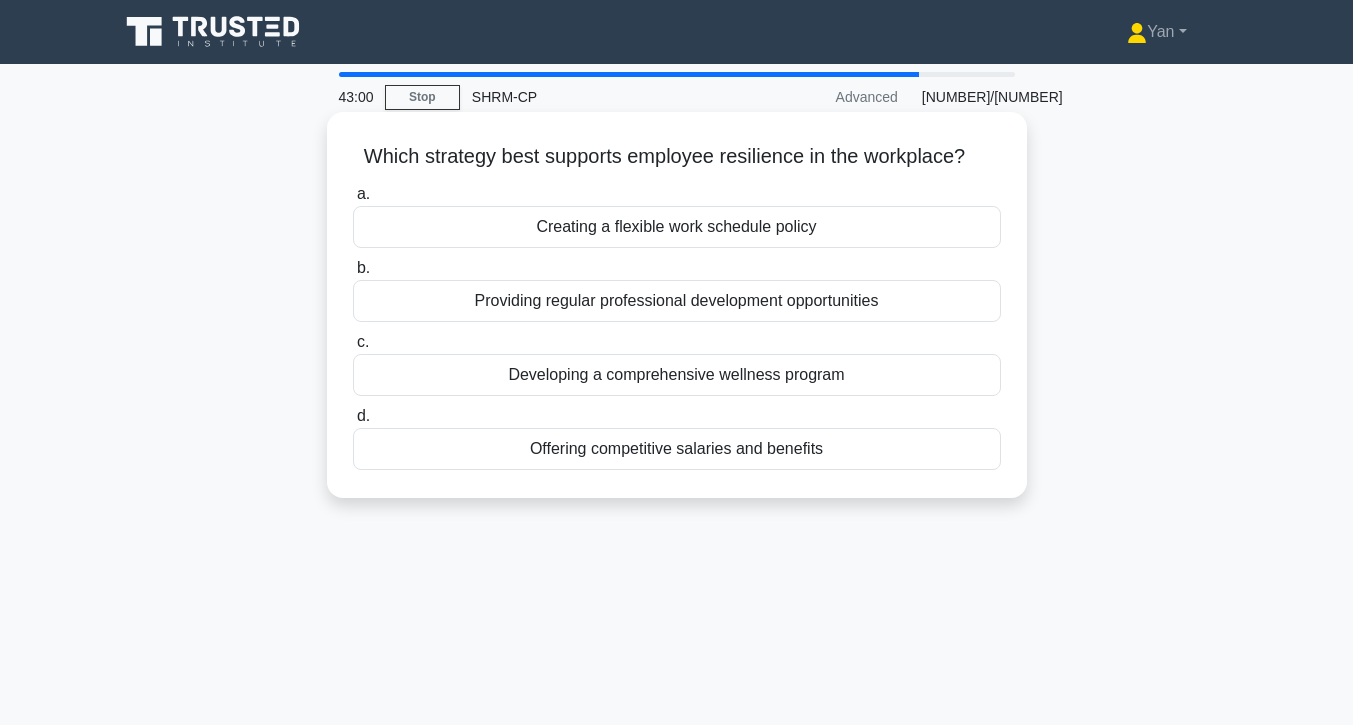 click on "Developing a comprehensive wellness program" at bounding box center [677, 375] 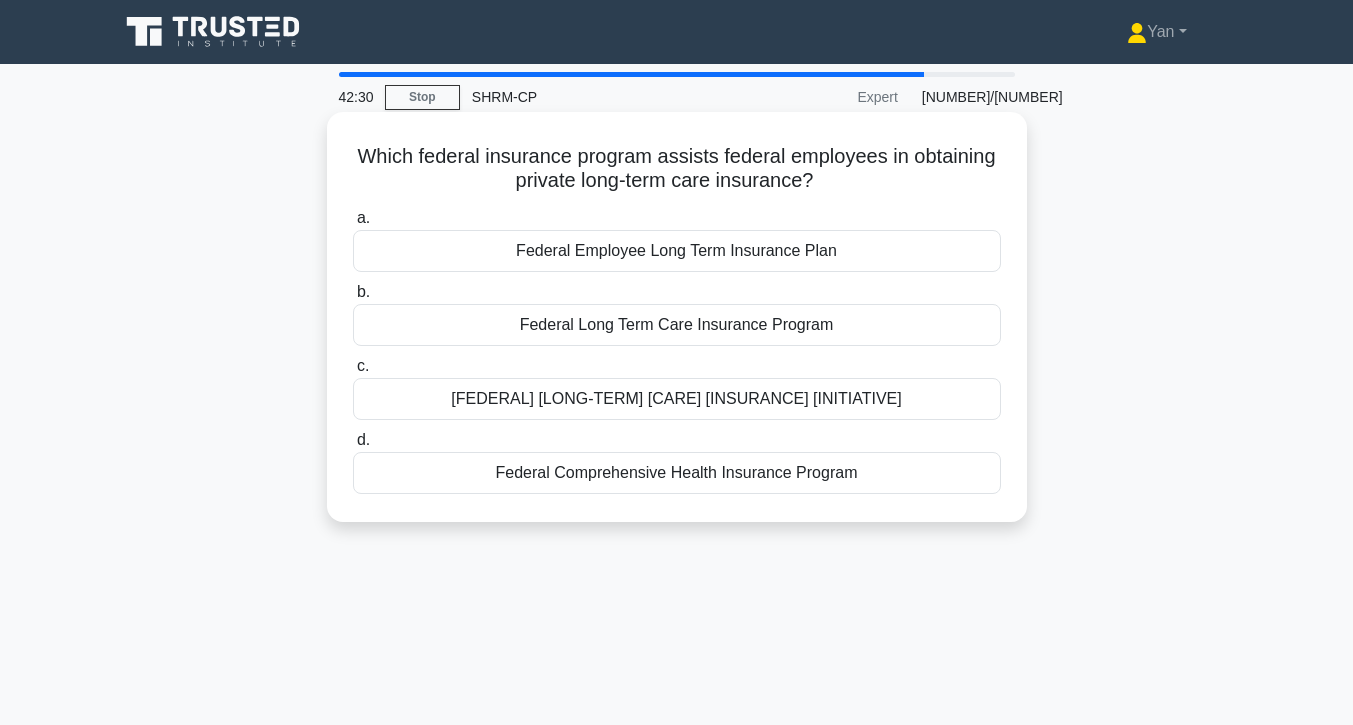 click on "Federal Comprehensive Health Insurance Program" at bounding box center (677, 473) 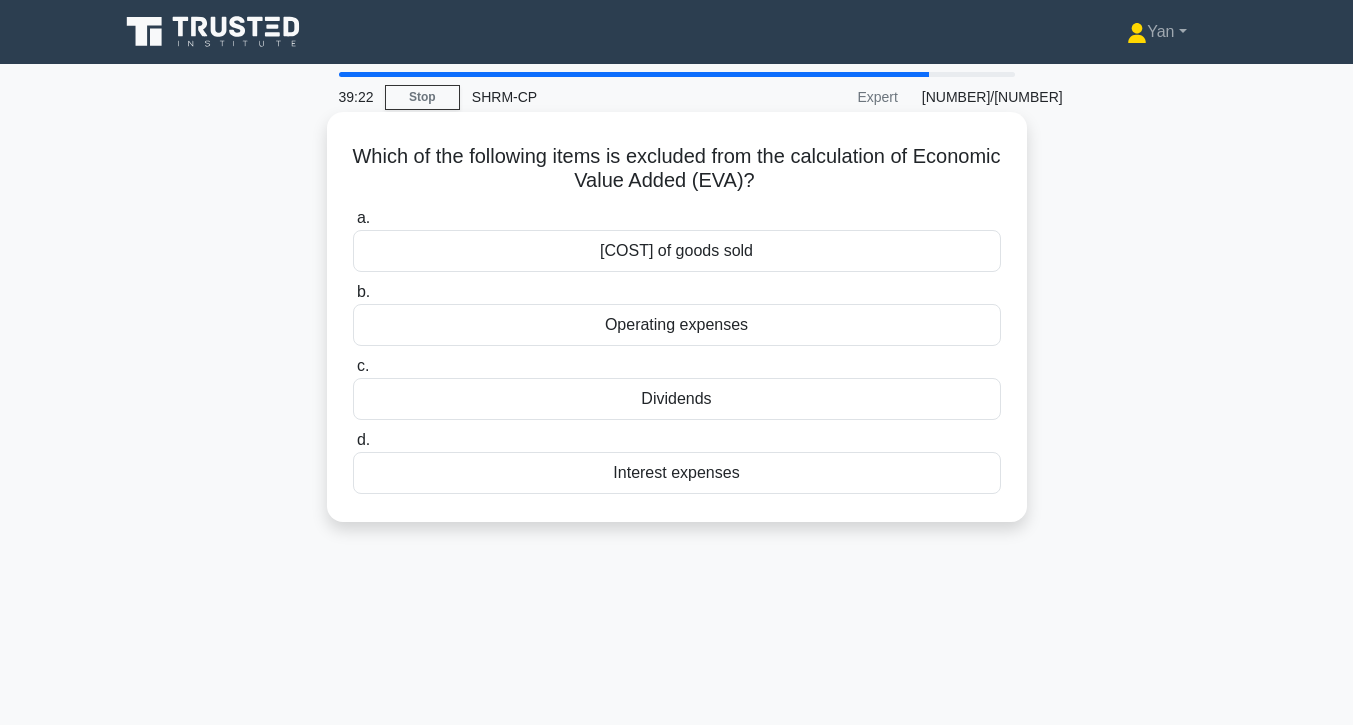 click on "Interest expenses" at bounding box center [677, 473] 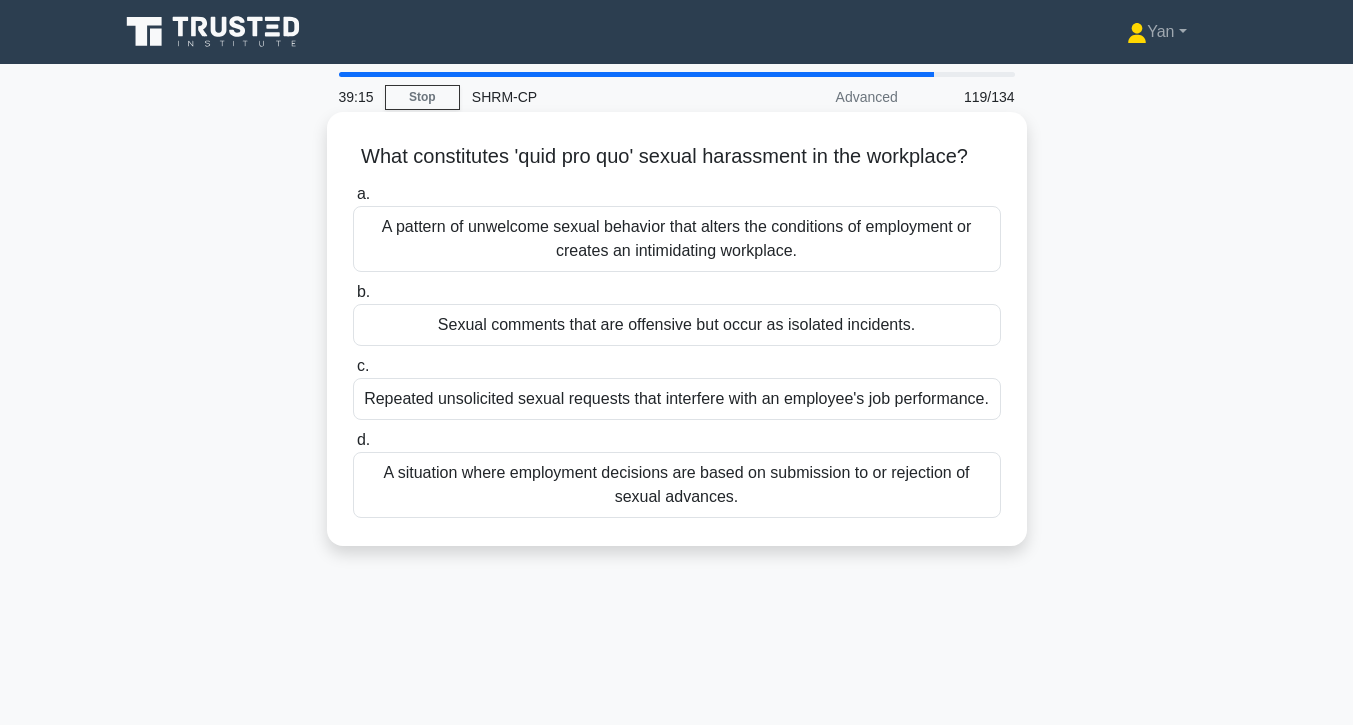 click on "A situation where employment decisions are based on submission to or rejection of sexual advances." at bounding box center [677, 485] 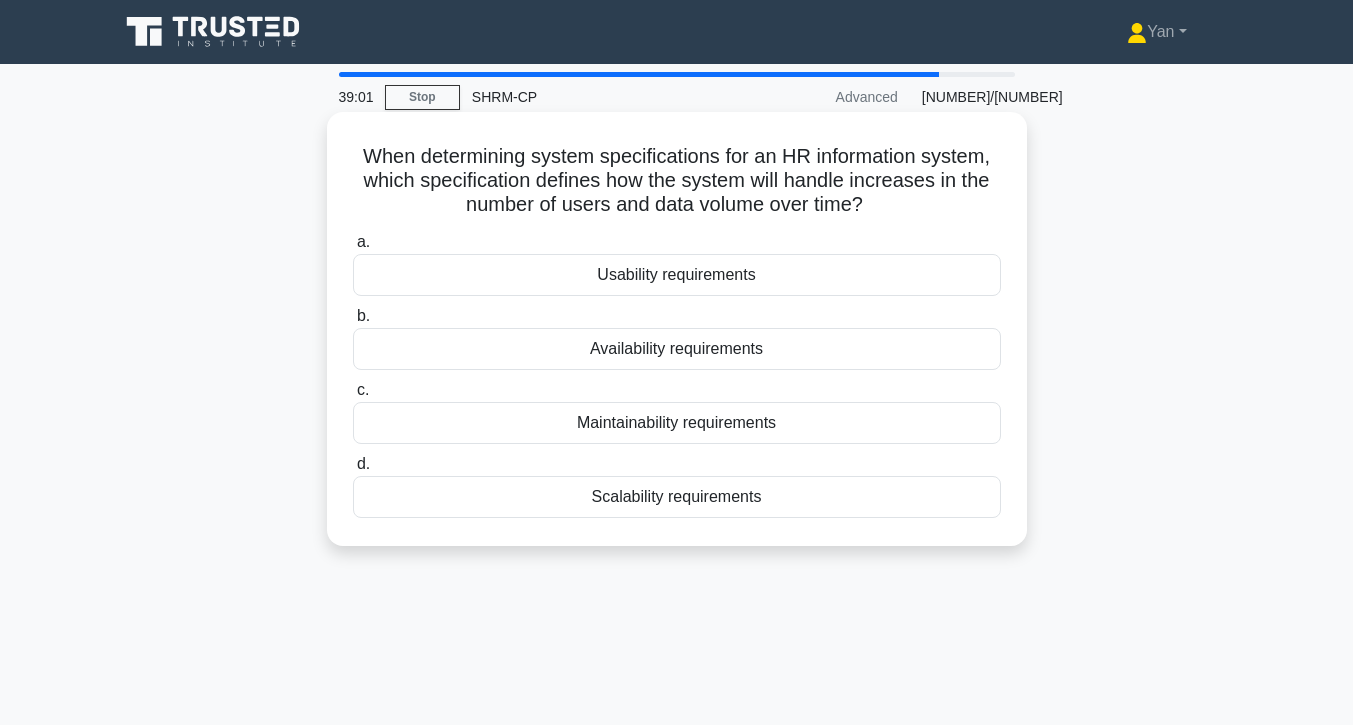 click on "Scalability requirements" at bounding box center [677, 497] 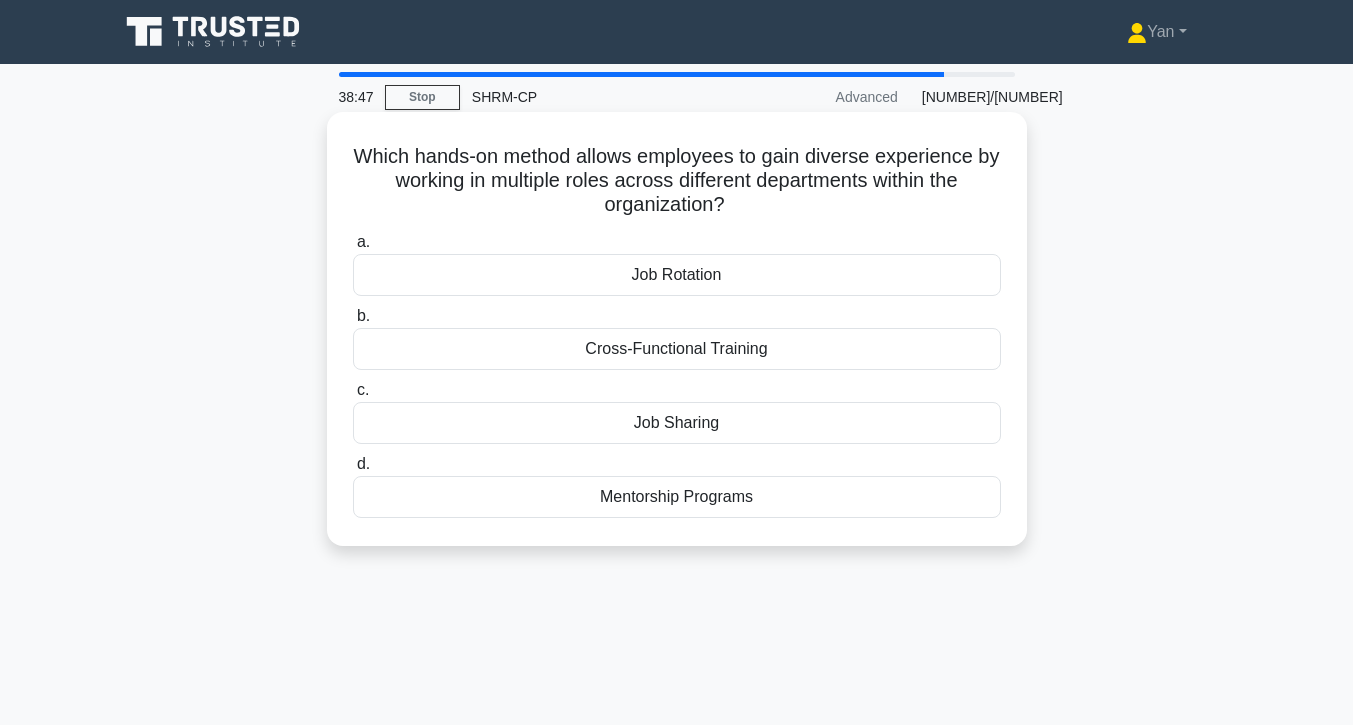 click on "Job Rotation" at bounding box center [677, 275] 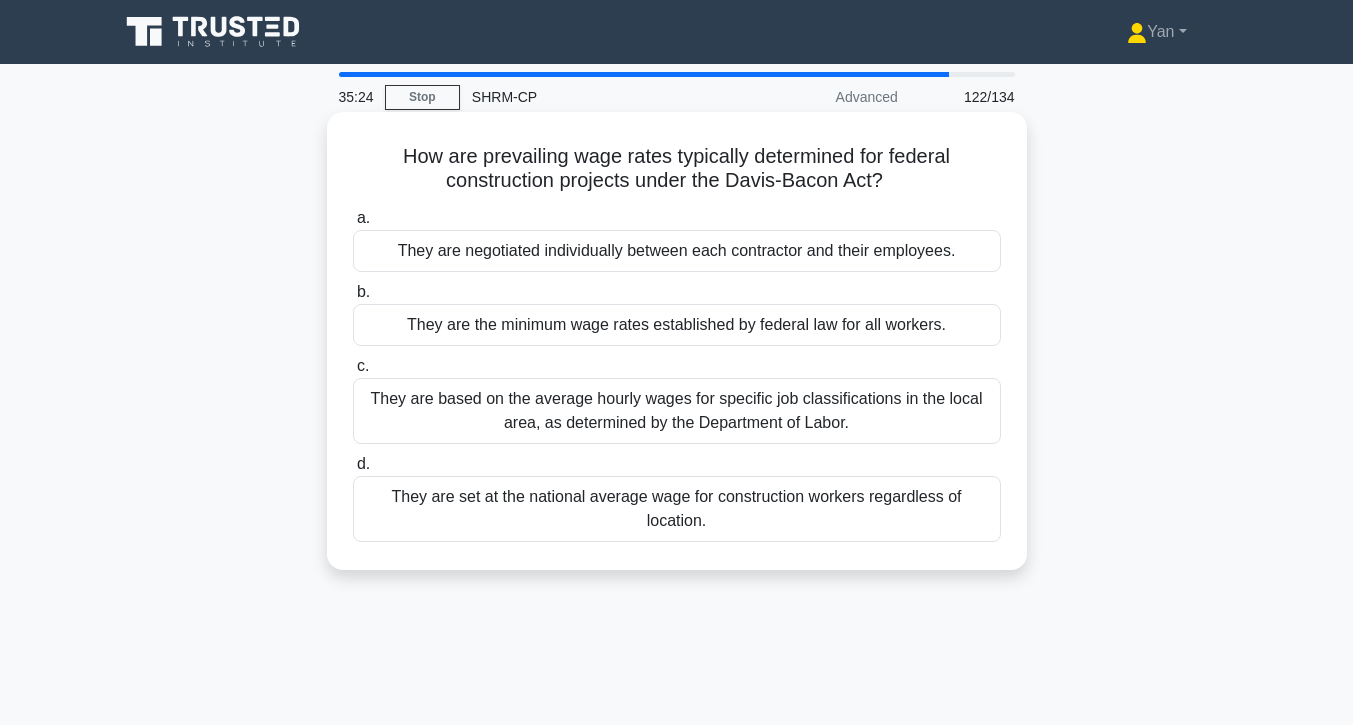 click on "They are based on the average hourly wages for specific job classifications in the local area, as determined by the Department of Labor." at bounding box center [677, 411] 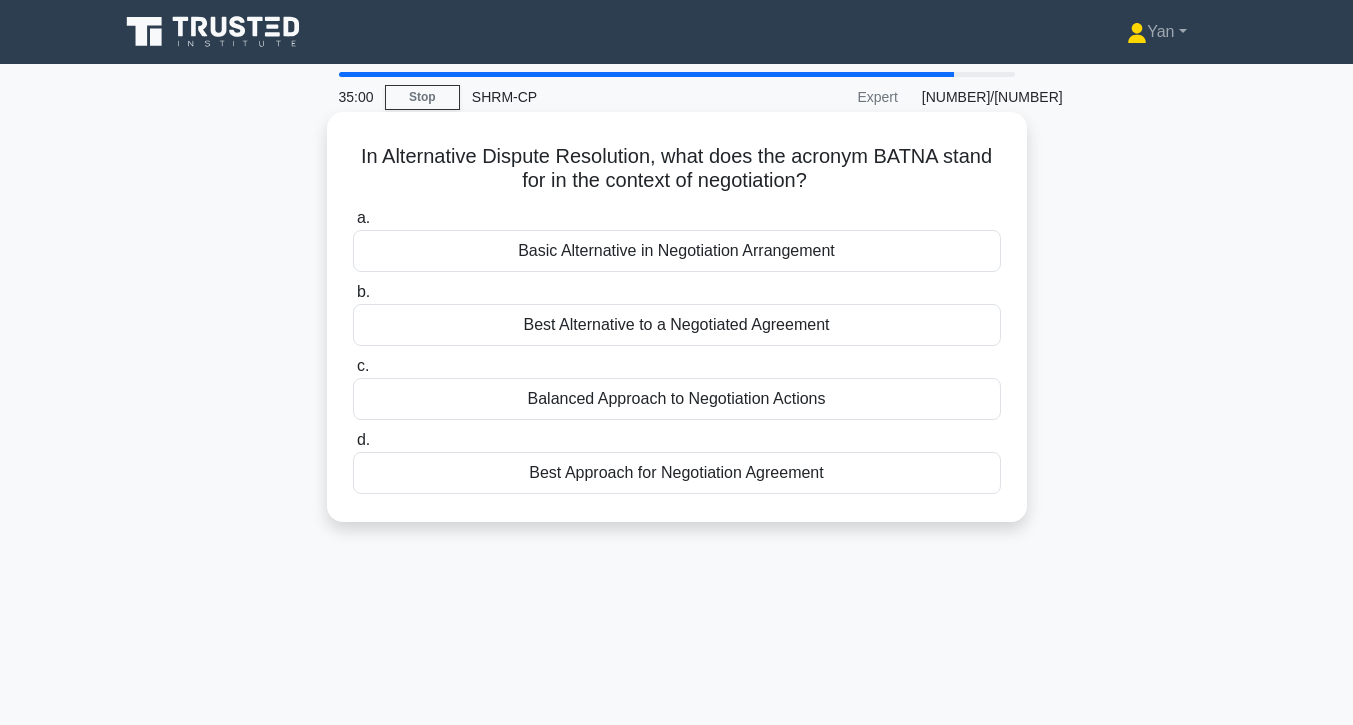 click on "Balanced Approach to Negotiation Actions" at bounding box center [677, 399] 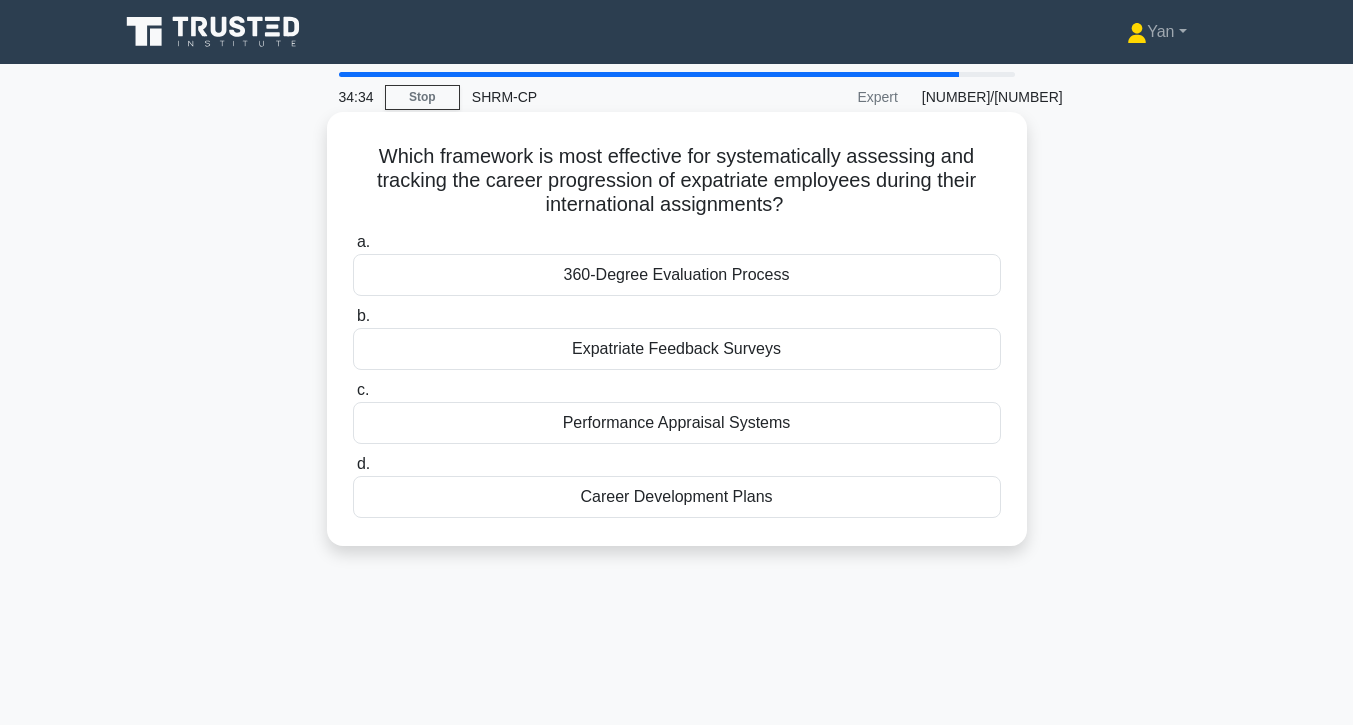click on "Career Development Plans" at bounding box center (677, 497) 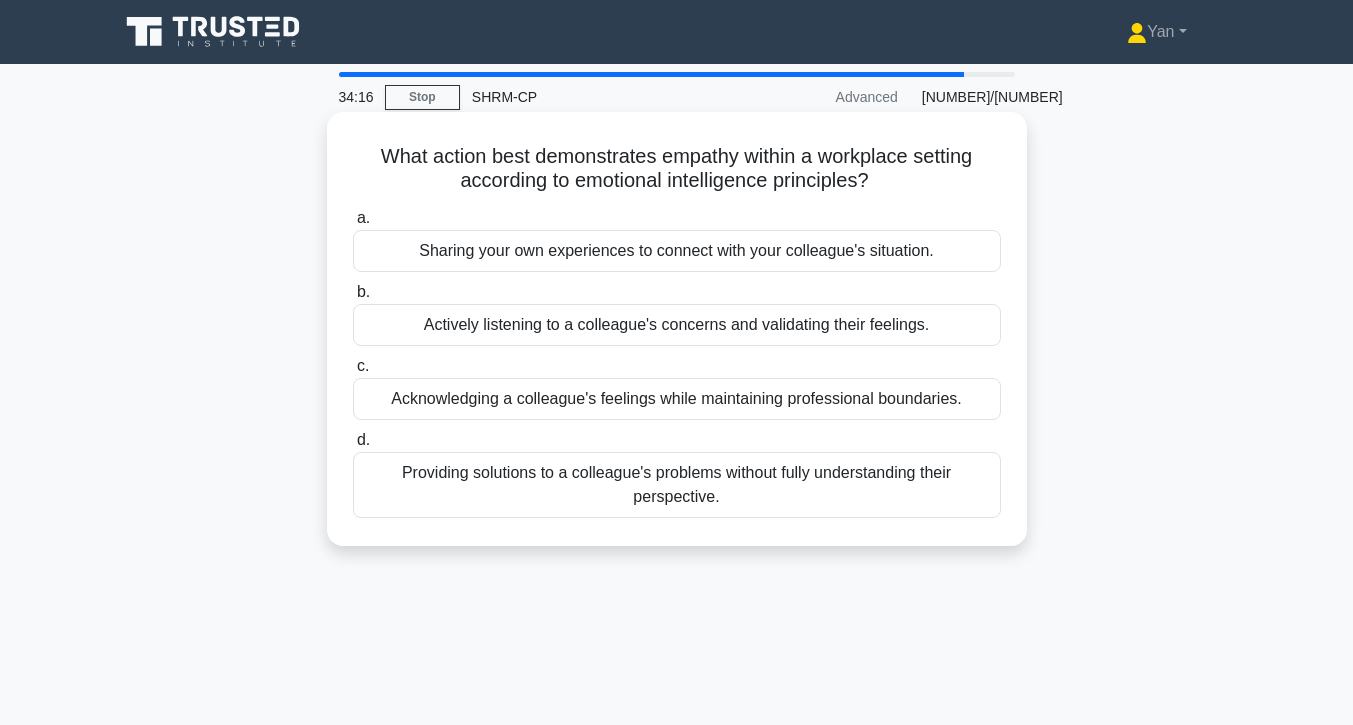 click on "Acknowledging a colleague's feelings while maintaining professional boundaries." at bounding box center [677, 399] 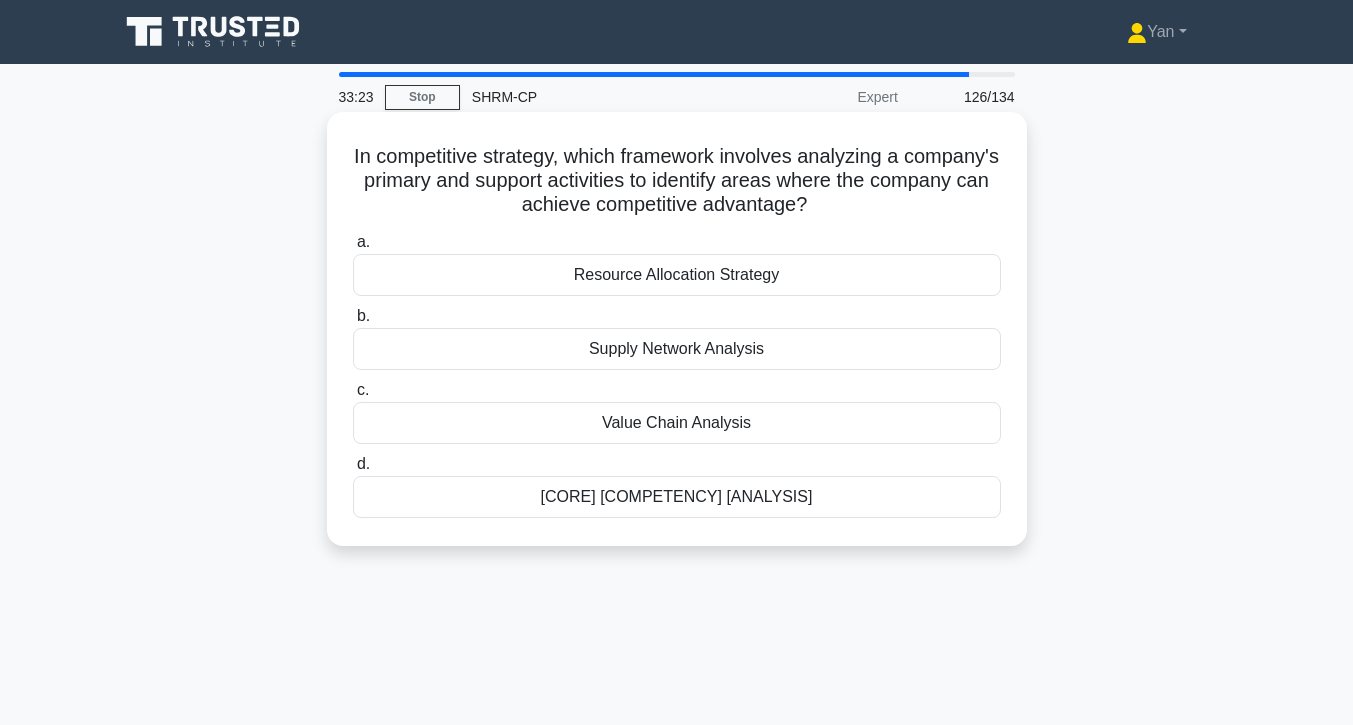 click on "Value Chain Analysis" at bounding box center (677, 423) 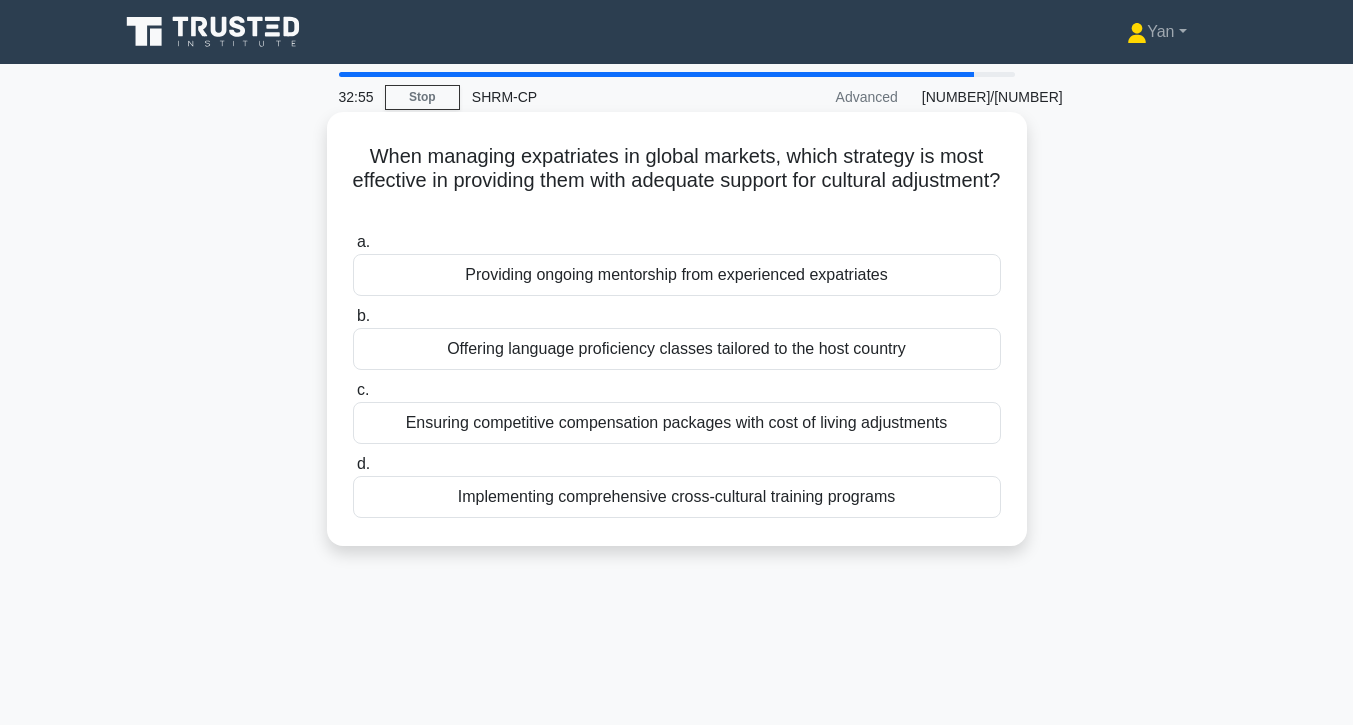 click on "Implementing comprehensive cross-cultural training programs" at bounding box center (677, 497) 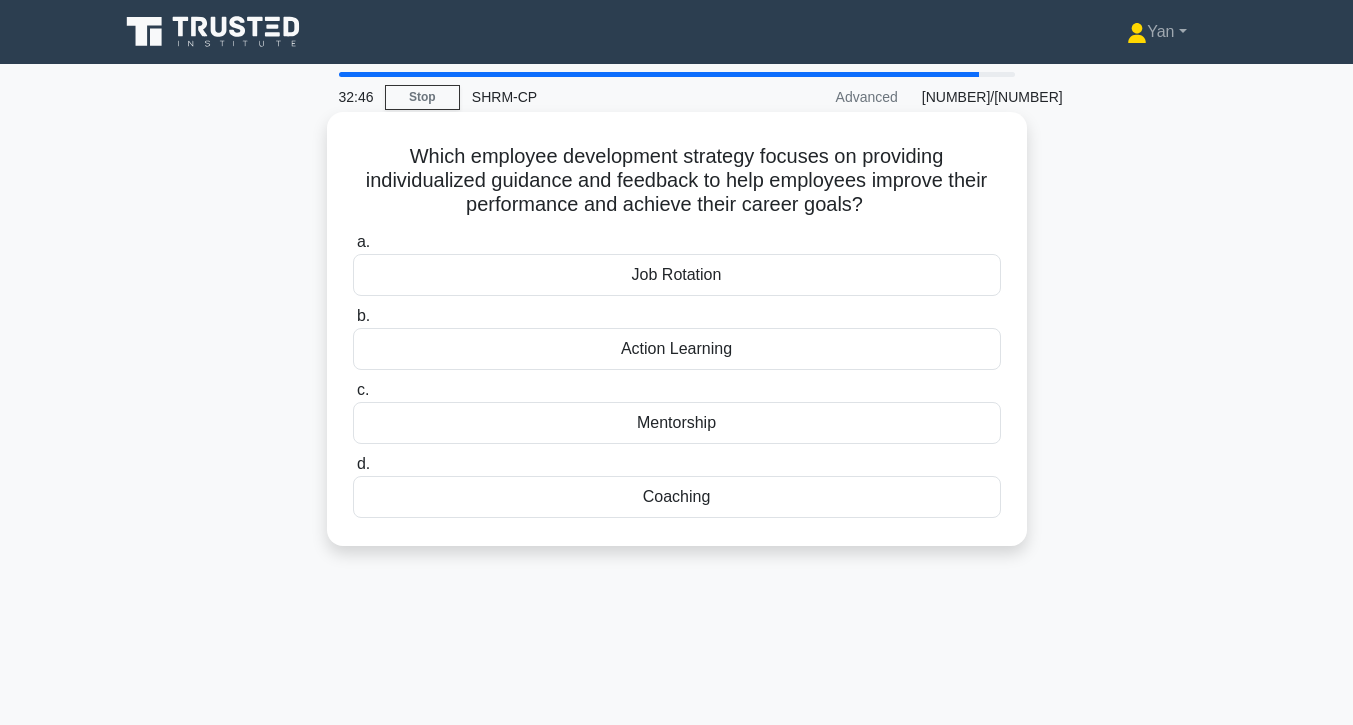 click on "Coaching" at bounding box center [677, 497] 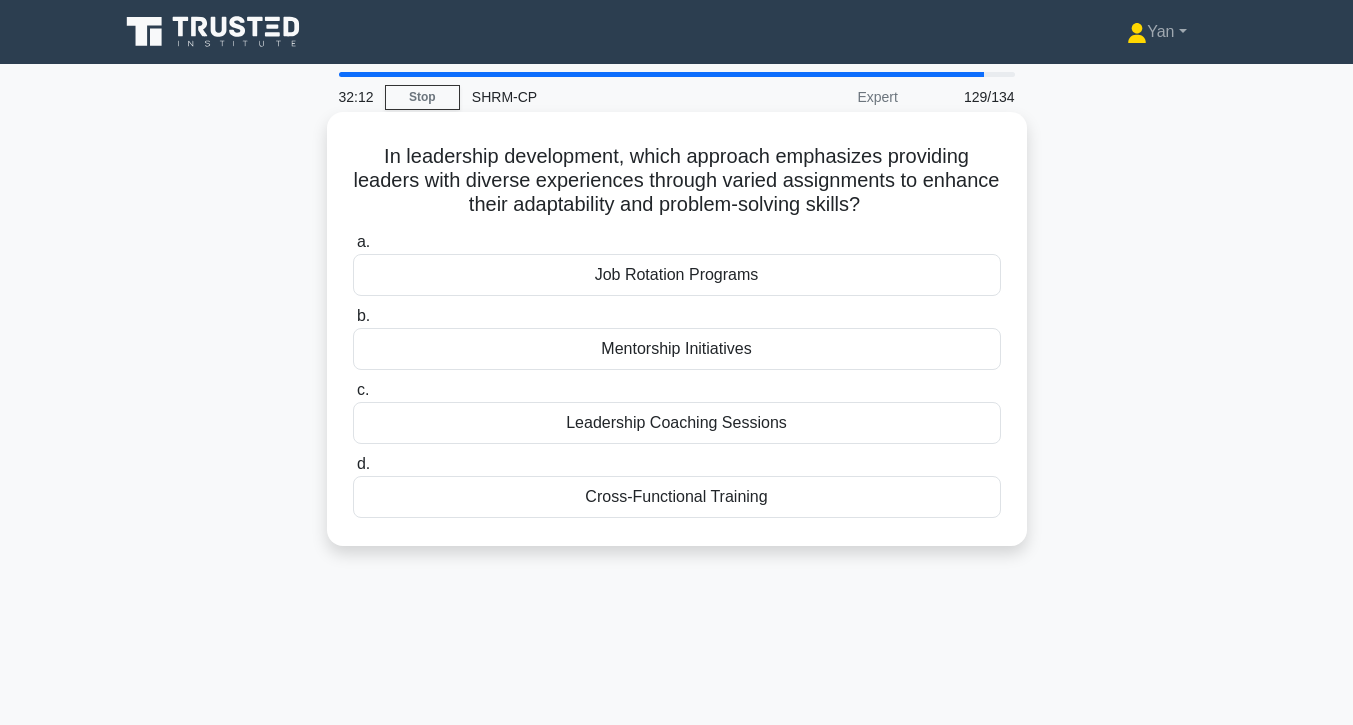 click on "Cross-Functional Training" at bounding box center (677, 497) 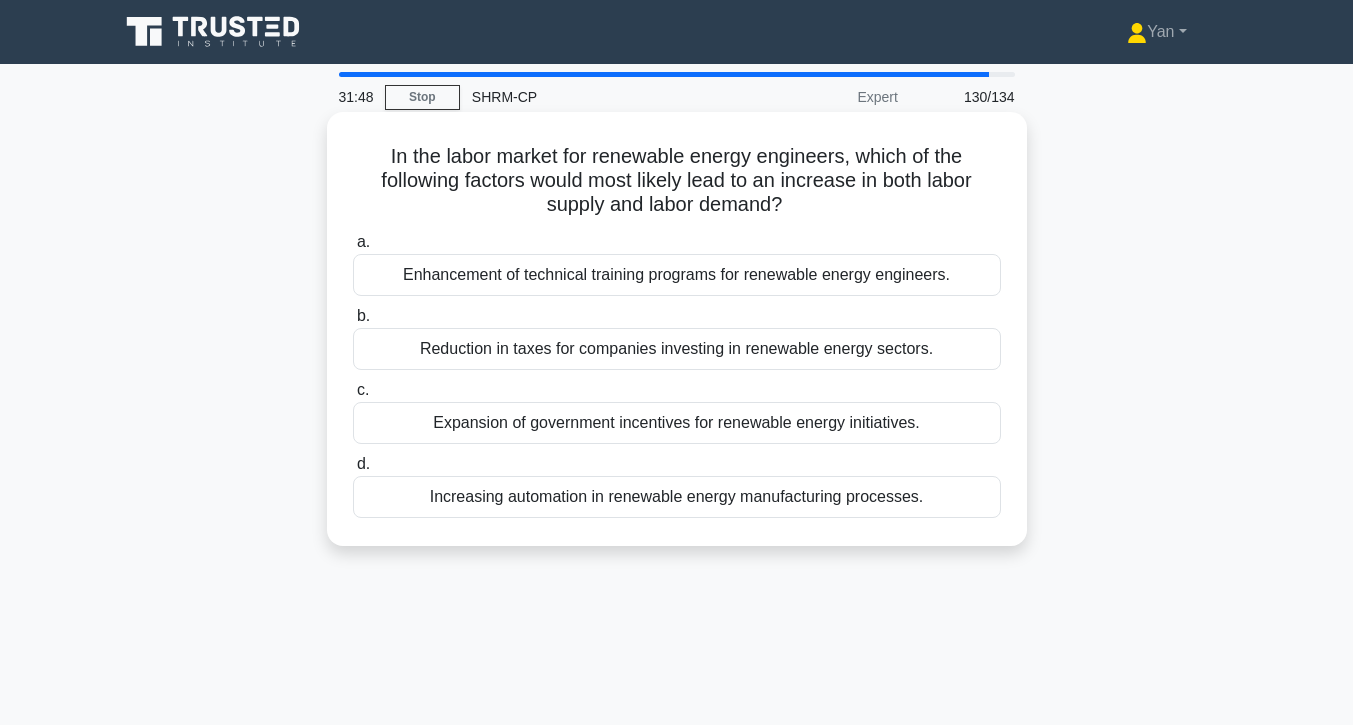 click on "Expansion of government incentives for renewable energy initiatives." at bounding box center [677, 423] 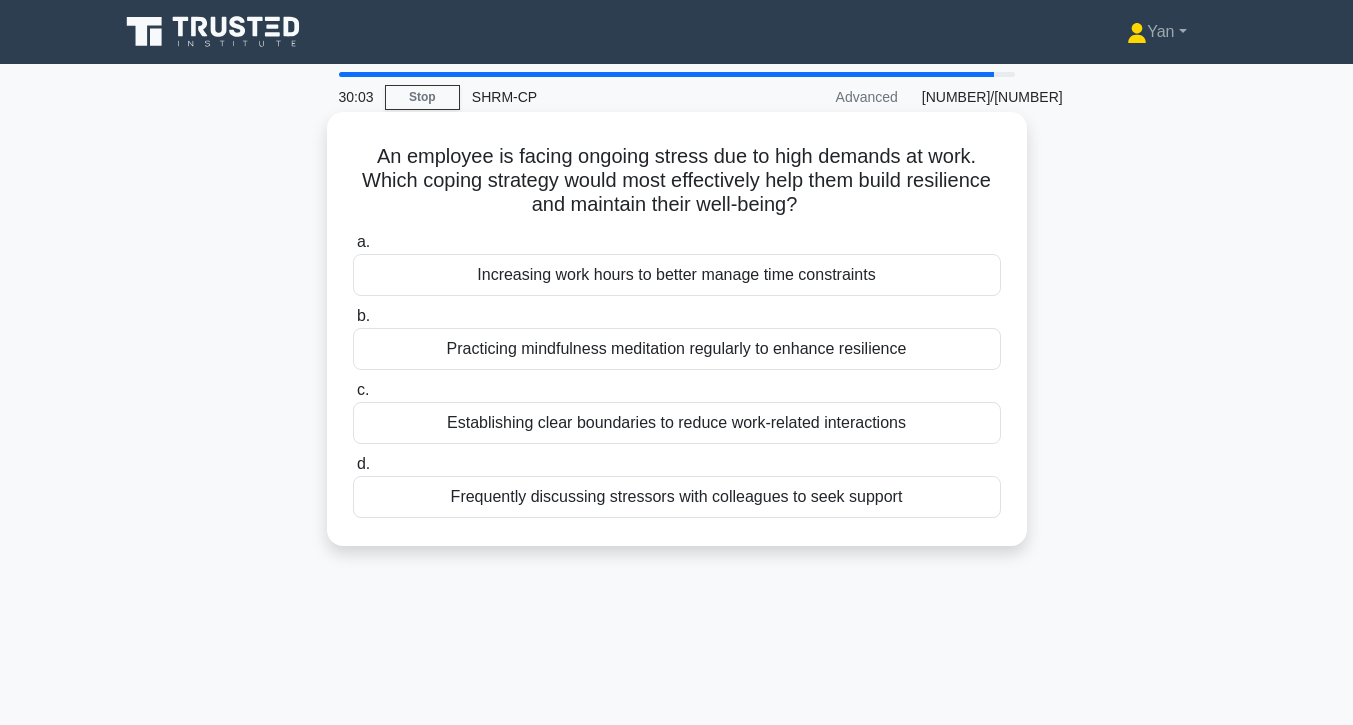 click on "Practicing mindfulness meditation regularly to enhance resilience" at bounding box center [677, 349] 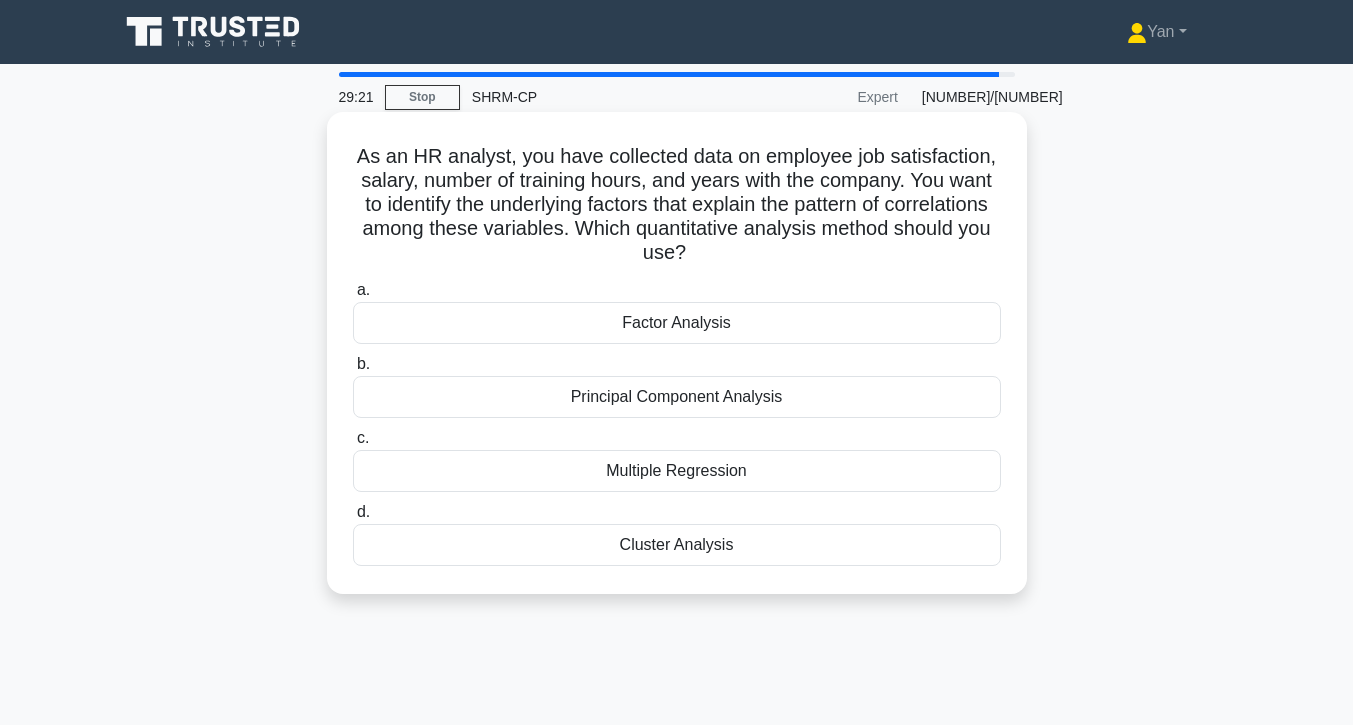 click on "Factor Analysis" at bounding box center [677, 323] 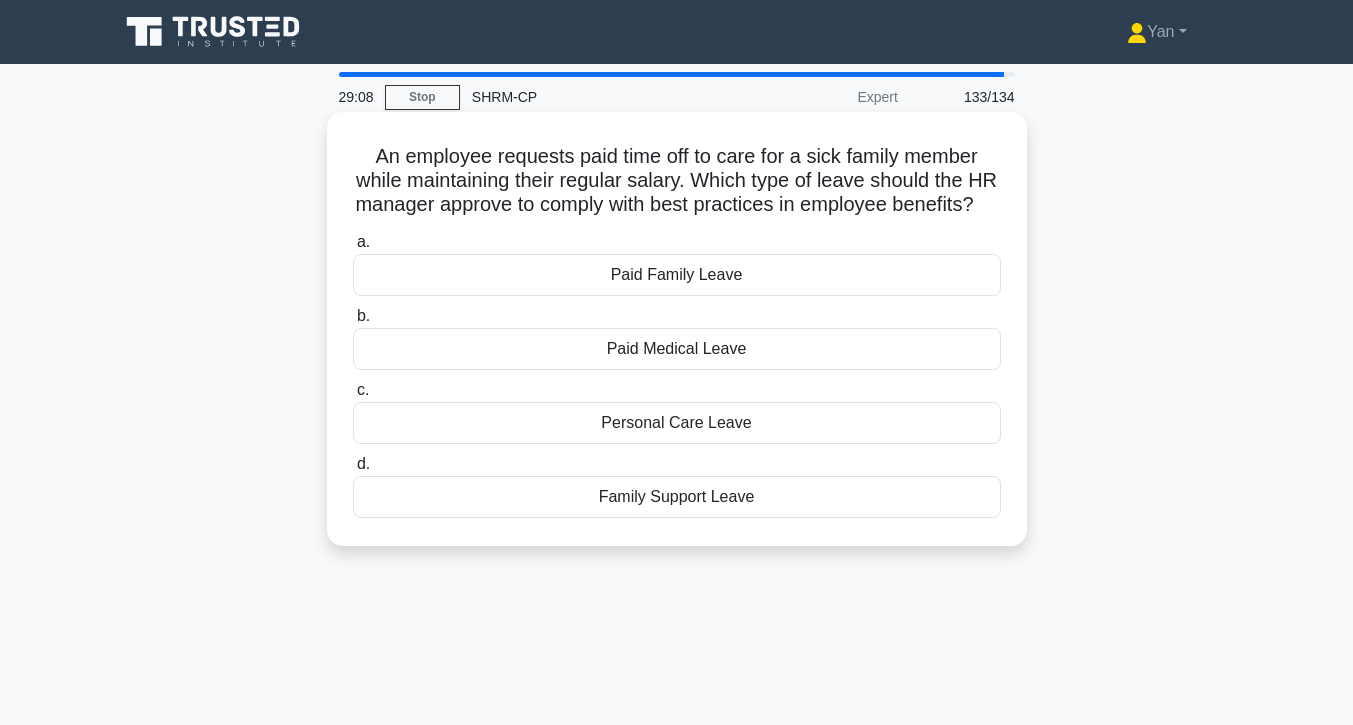 click on "Paid Family Leave" at bounding box center (677, 275) 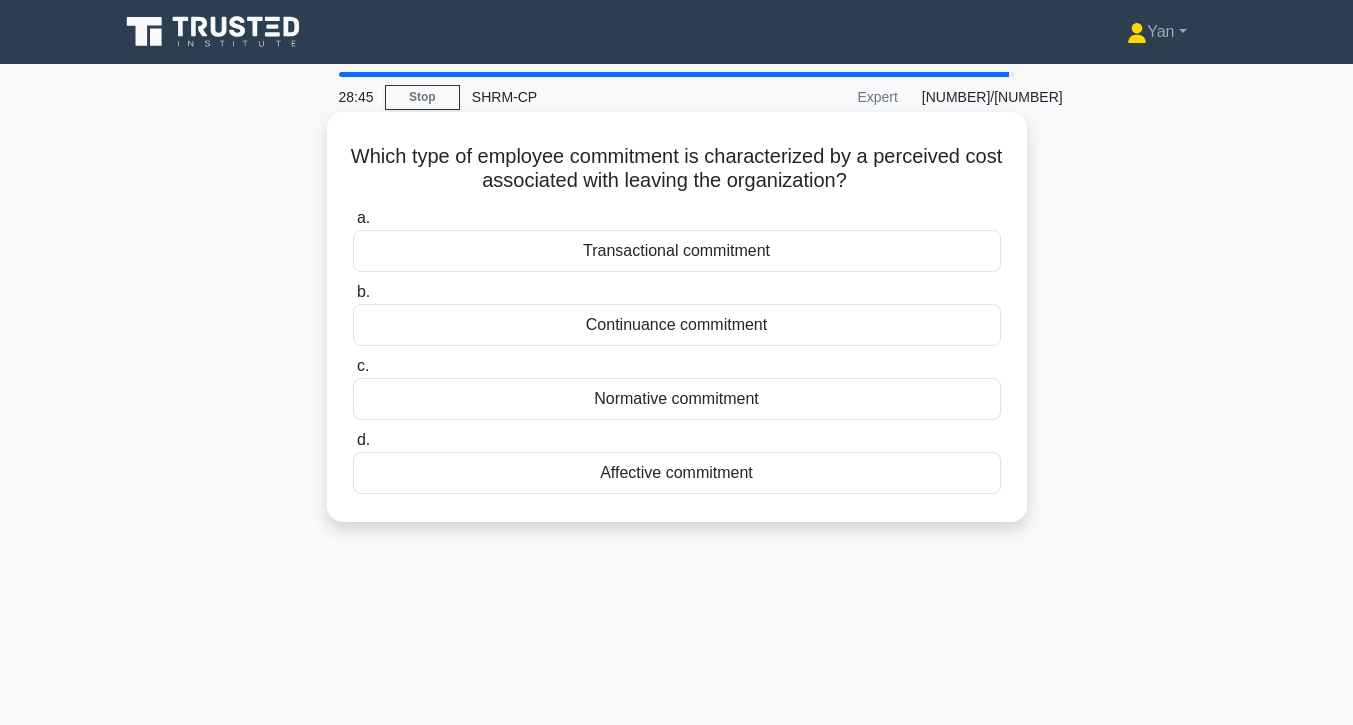 click on "Continuance commitment" at bounding box center (677, 325) 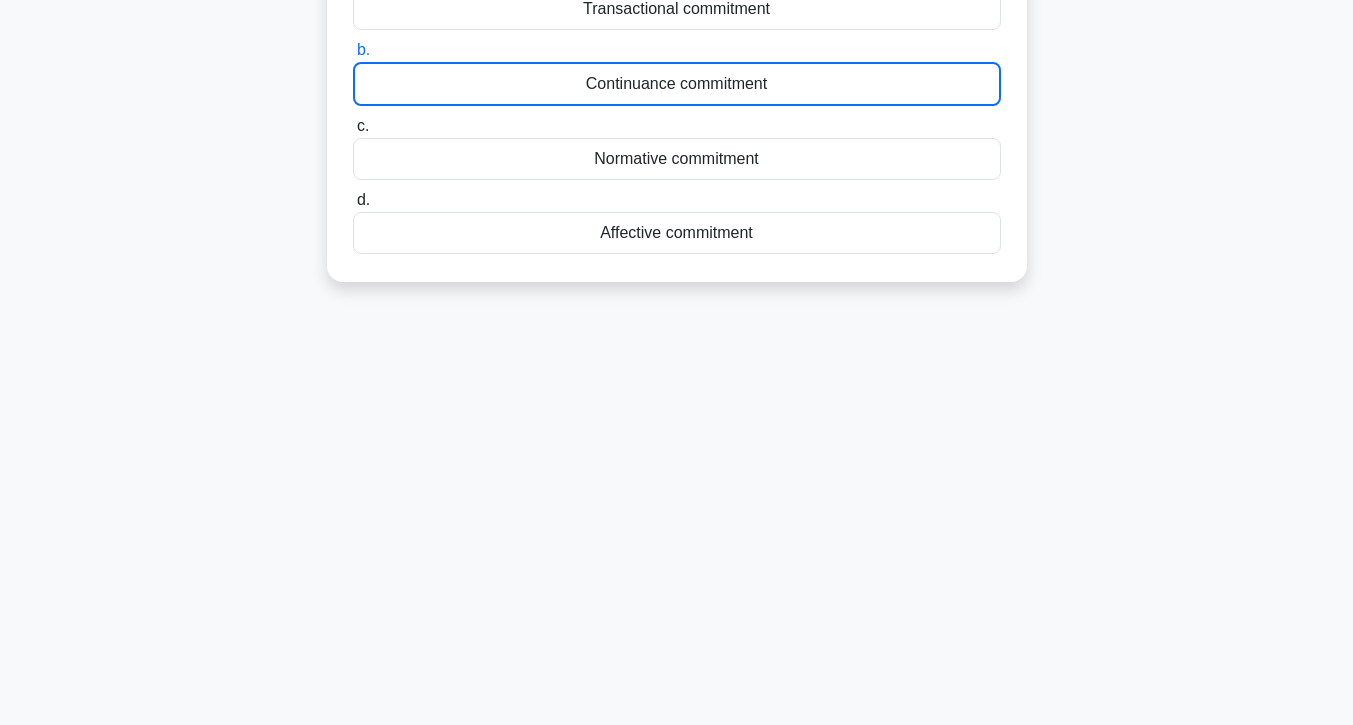 scroll, scrollTop: 252, scrollLeft: 0, axis: vertical 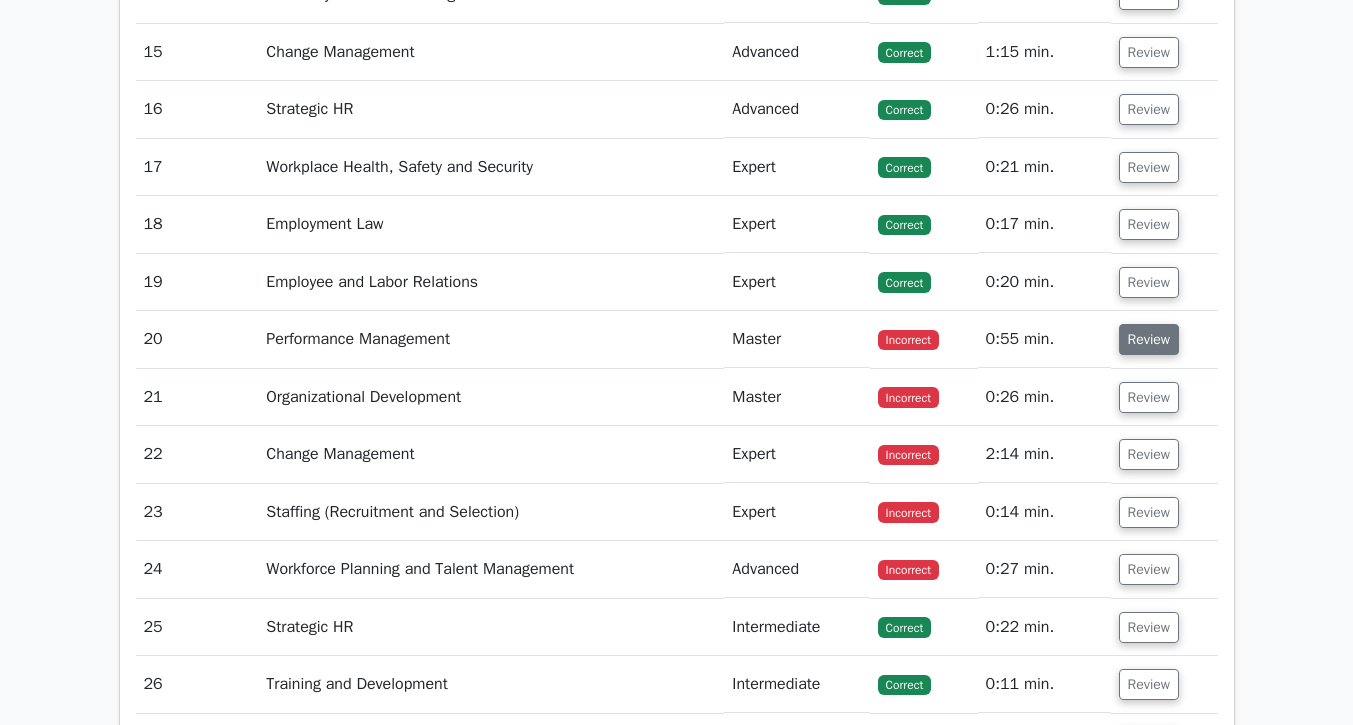 click on "Review" at bounding box center [1149, 339] 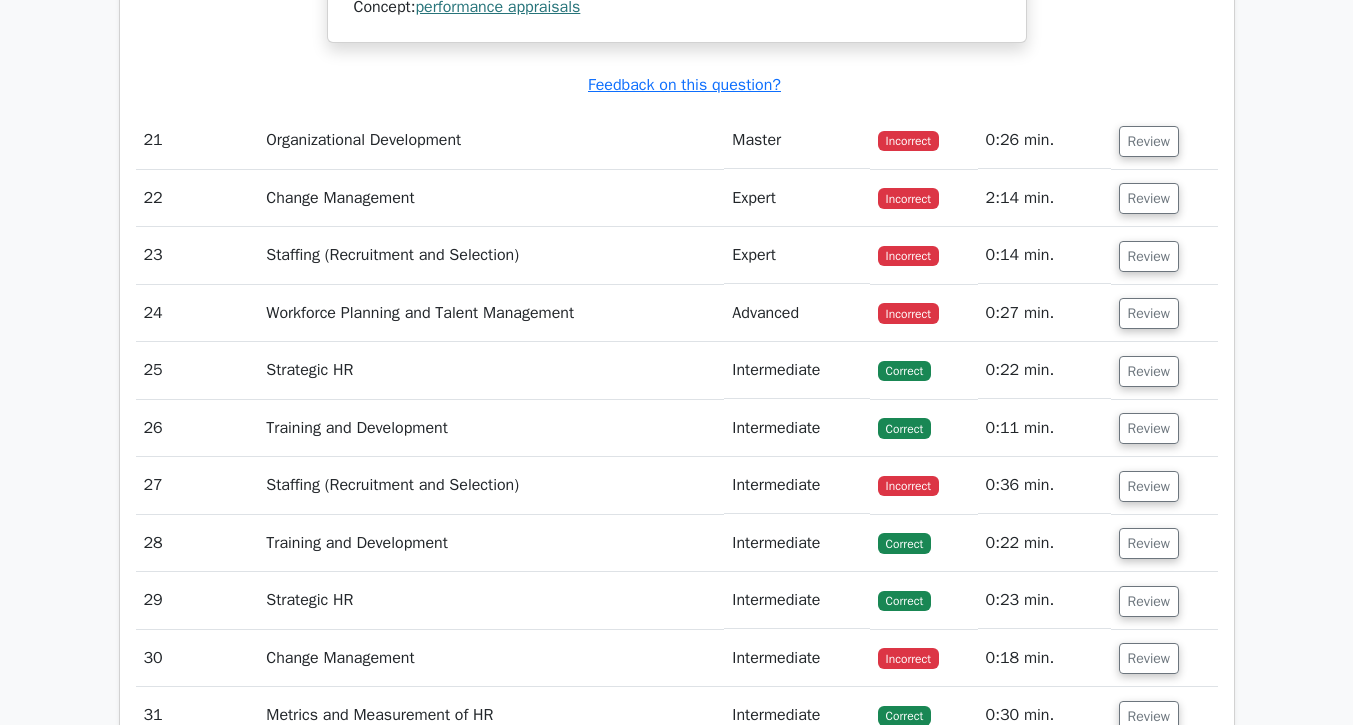 scroll, scrollTop: 4474, scrollLeft: 0, axis: vertical 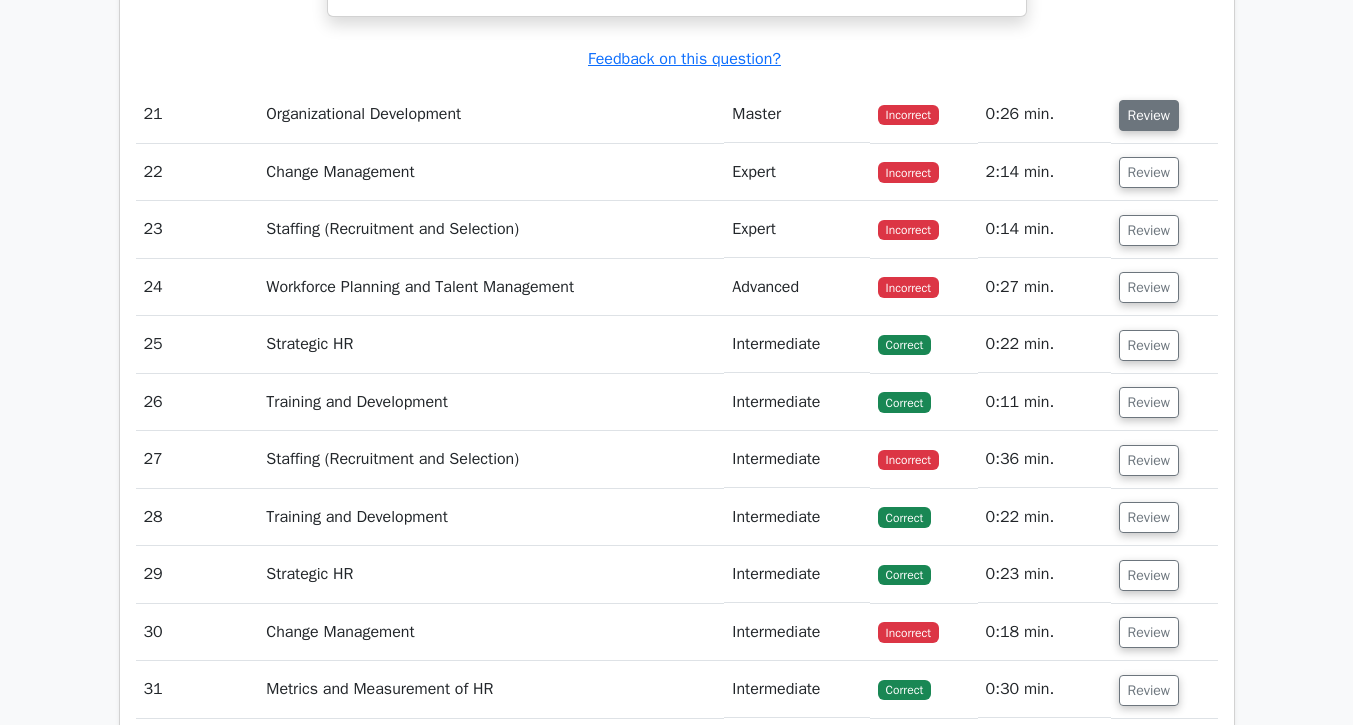click on "Review" at bounding box center (1149, 115) 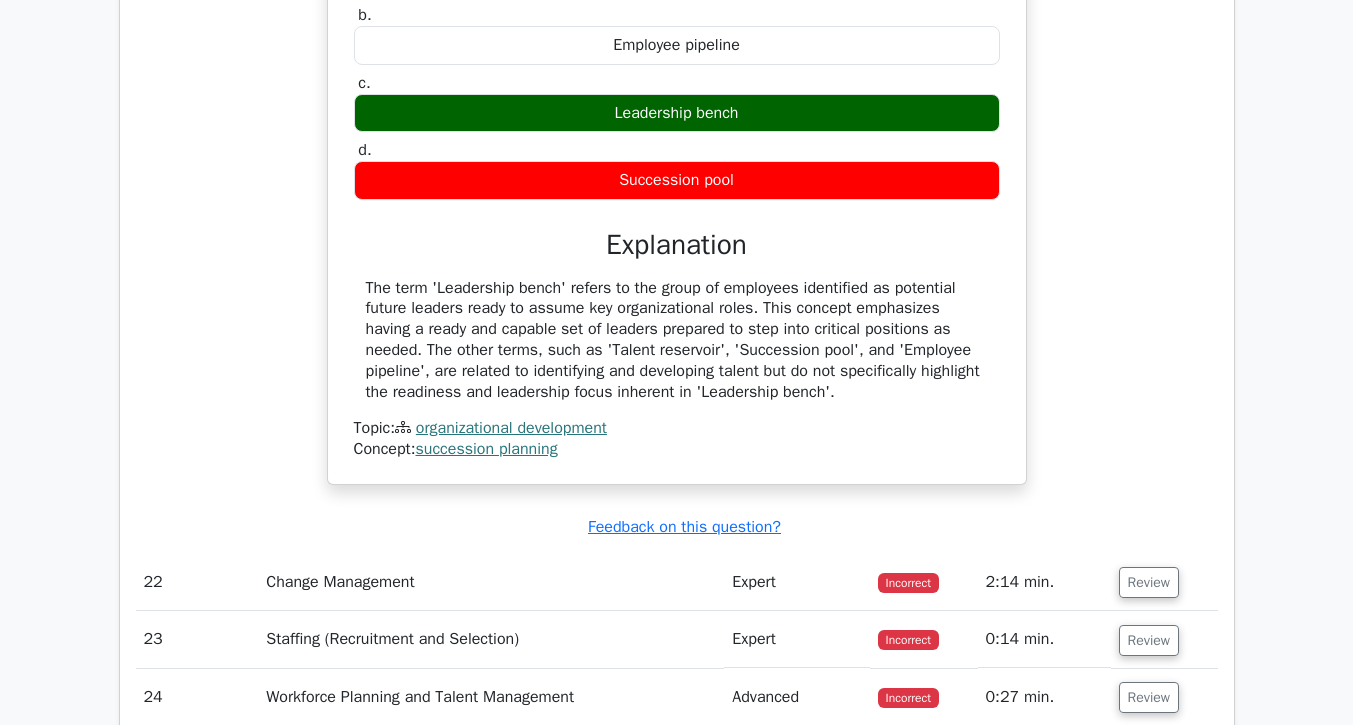 scroll, scrollTop: 4973, scrollLeft: 0, axis: vertical 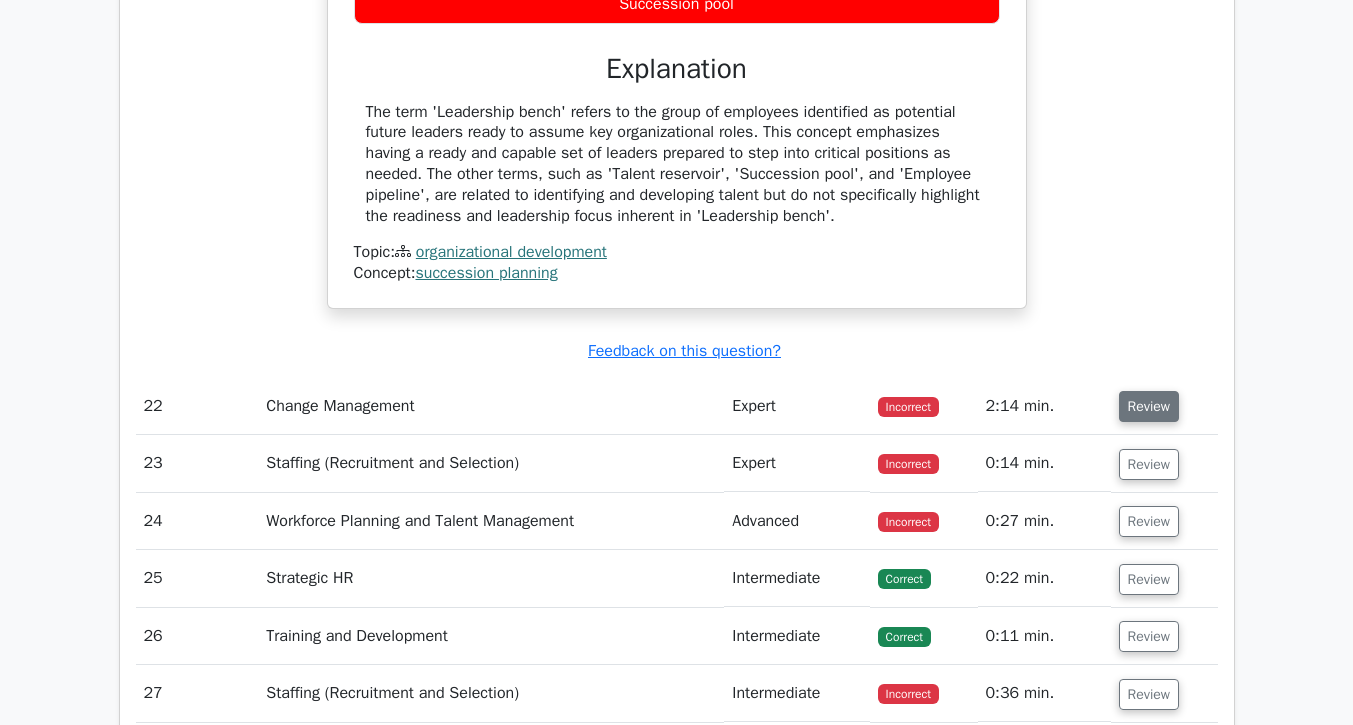 click on "Review" at bounding box center (1149, 406) 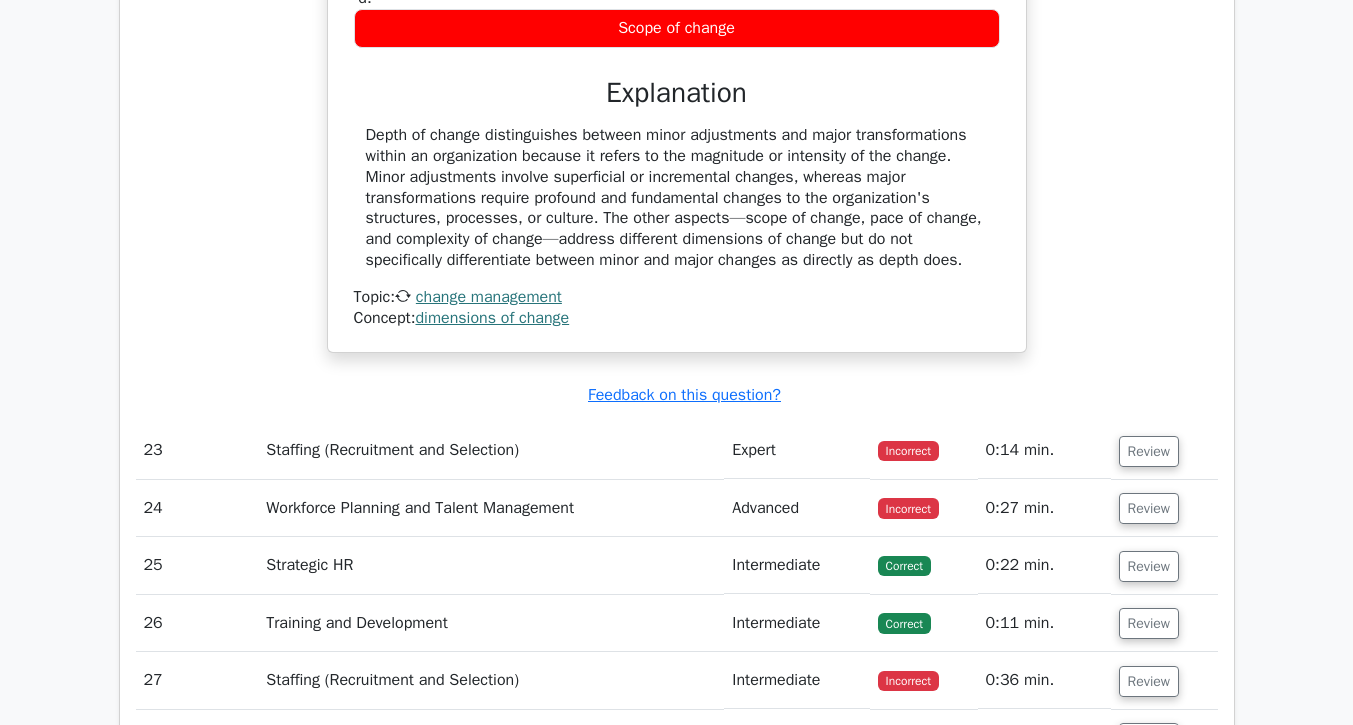 scroll, scrollTop: 5835, scrollLeft: 0, axis: vertical 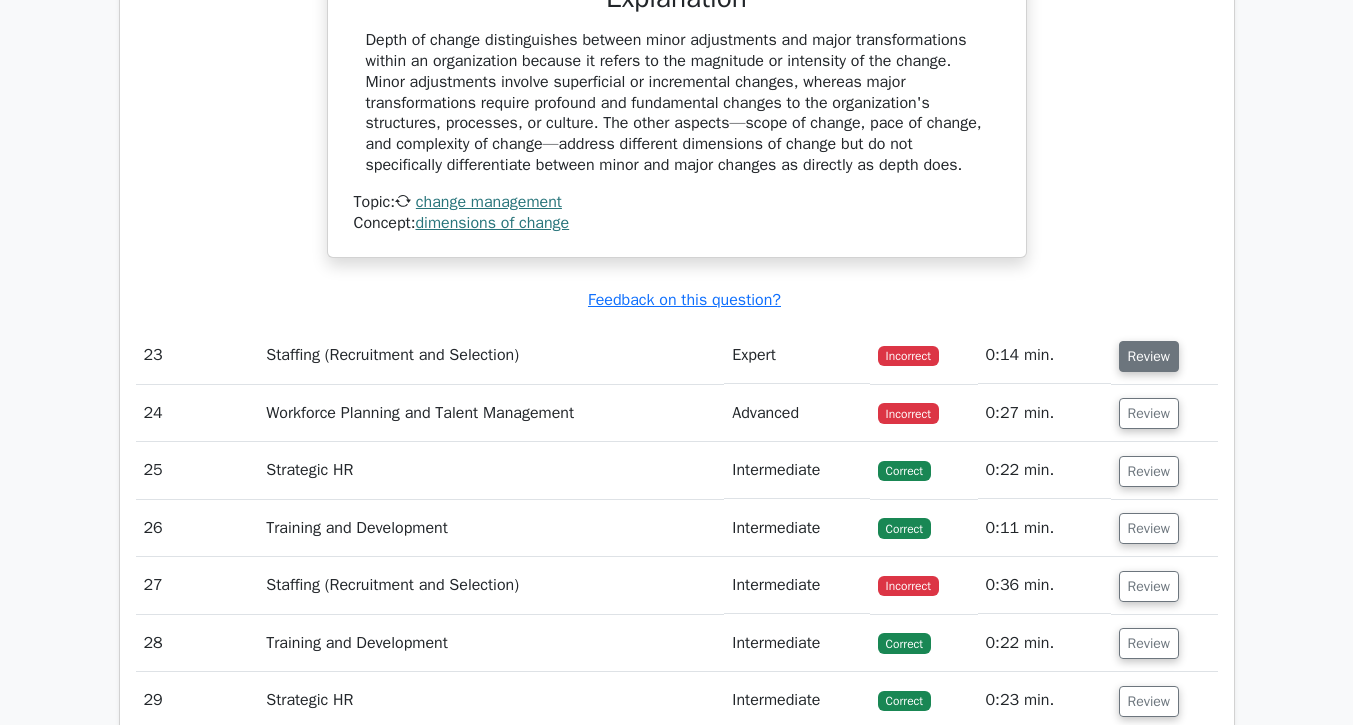 click on "Review" at bounding box center [1149, 356] 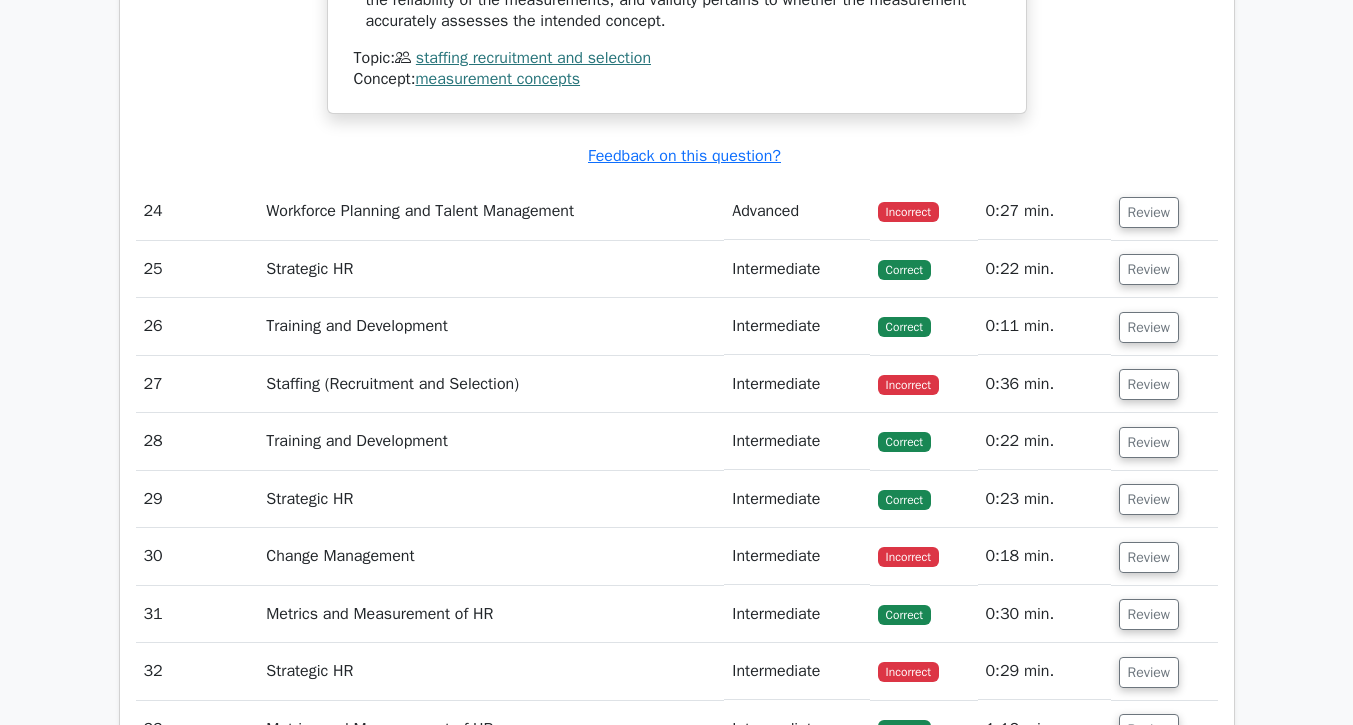 scroll, scrollTop: 6696, scrollLeft: 0, axis: vertical 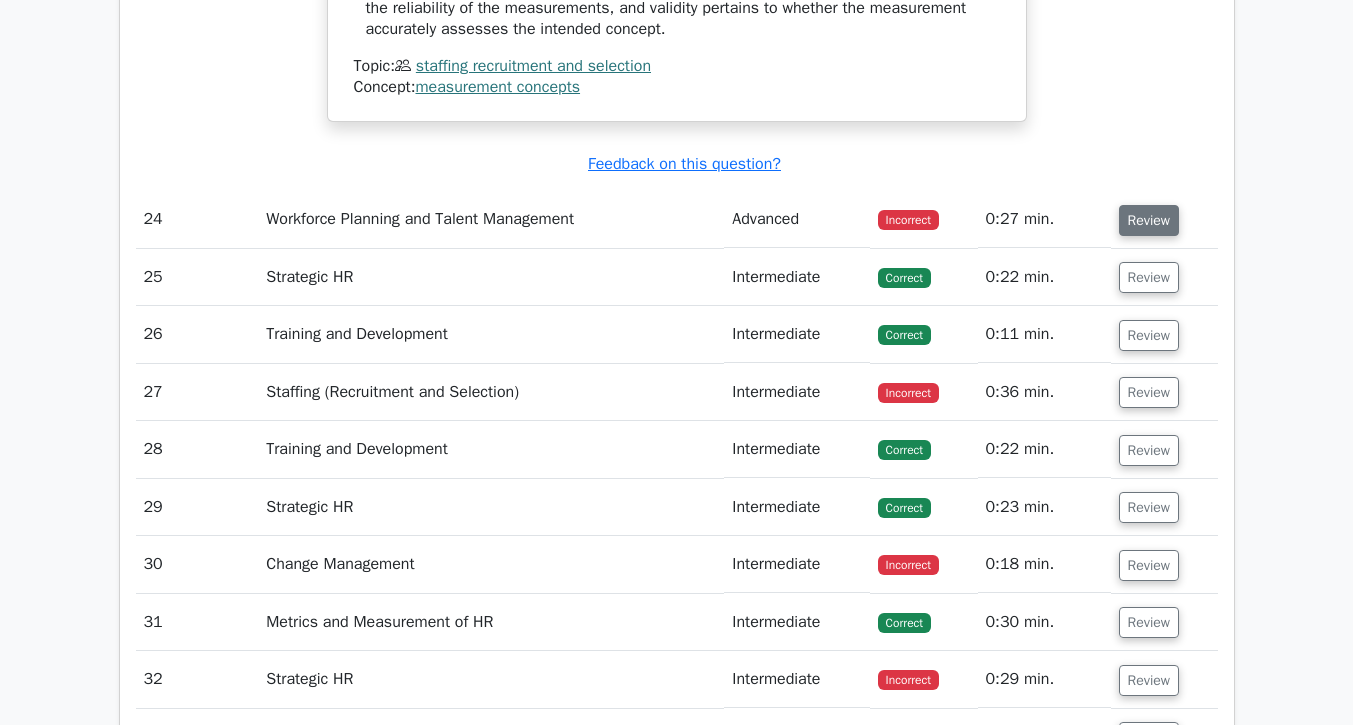 click on "Review" at bounding box center (1149, 220) 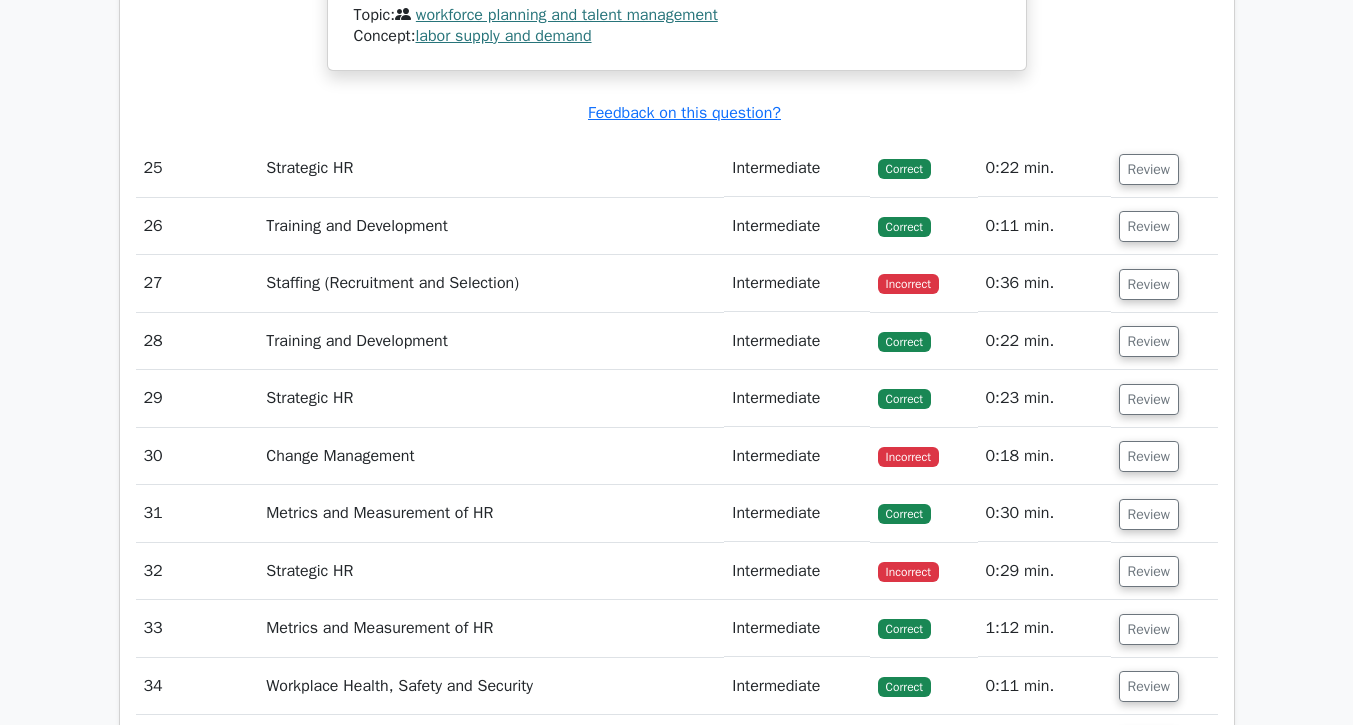 scroll, scrollTop: 7649, scrollLeft: 0, axis: vertical 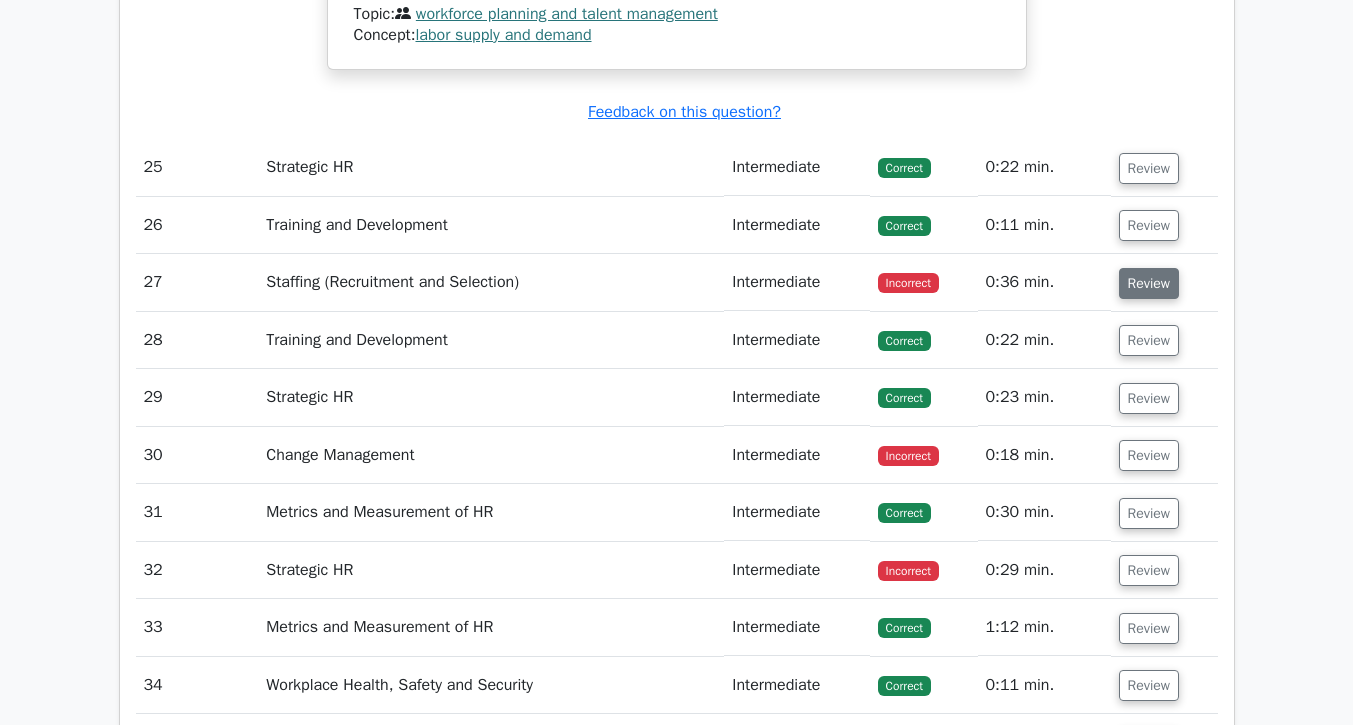 click on "Review" at bounding box center [1149, 283] 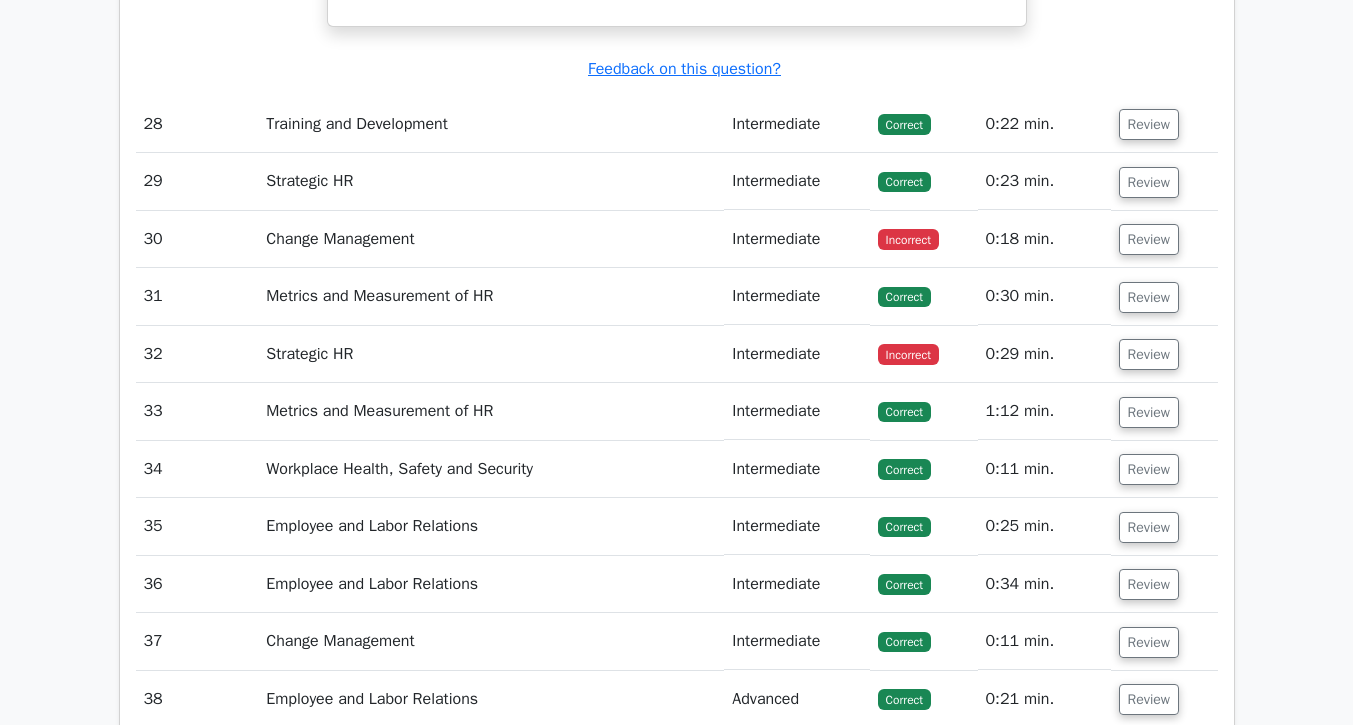 scroll, scrollTop: 8600, scrollLeft: 0, axis: vertical 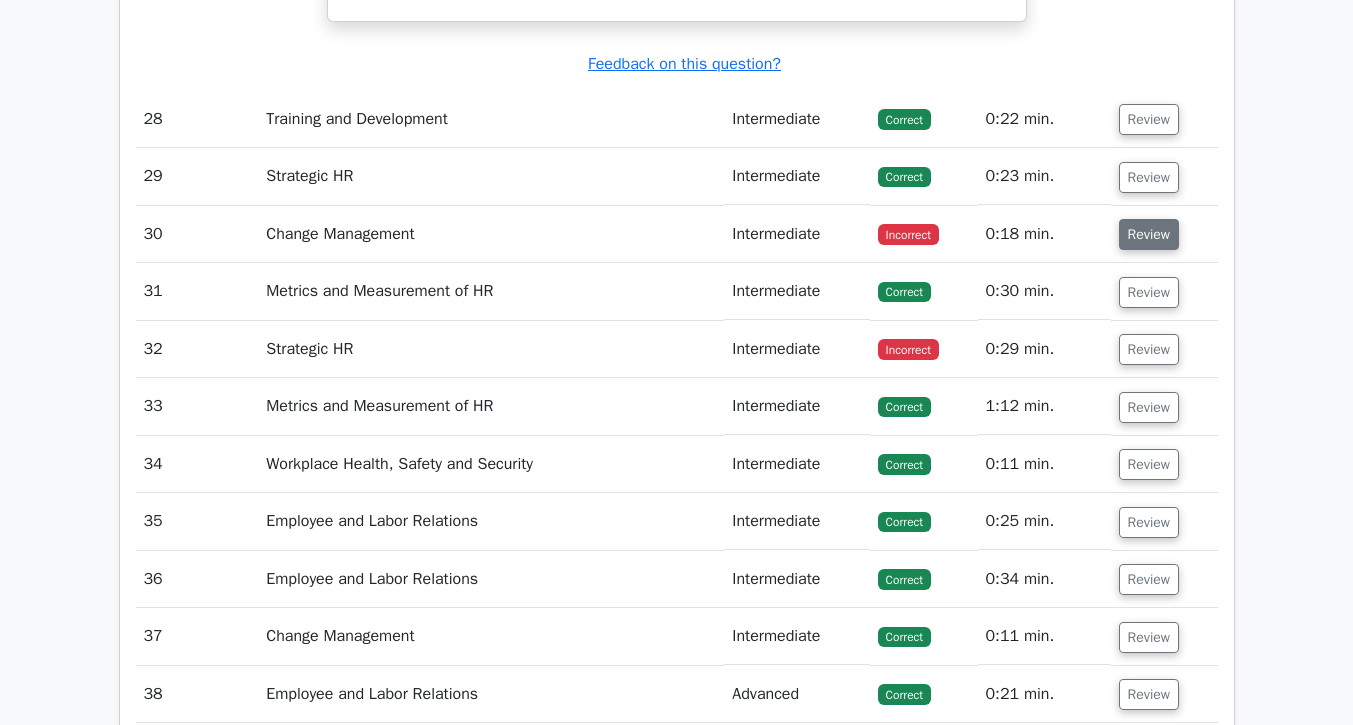 click on "Review" at bounding box center (1149, 234) 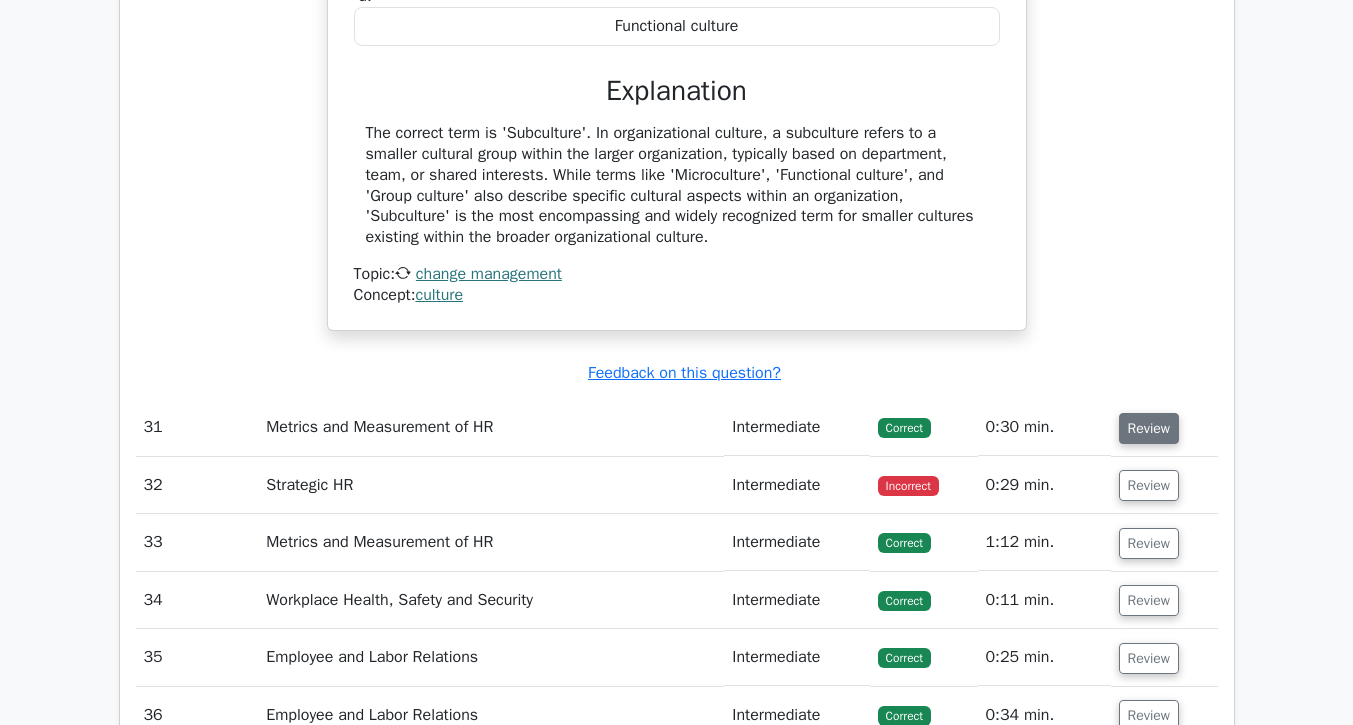 scroll, scrollTop: 9375, scrollLeft: 0, axis: vertical 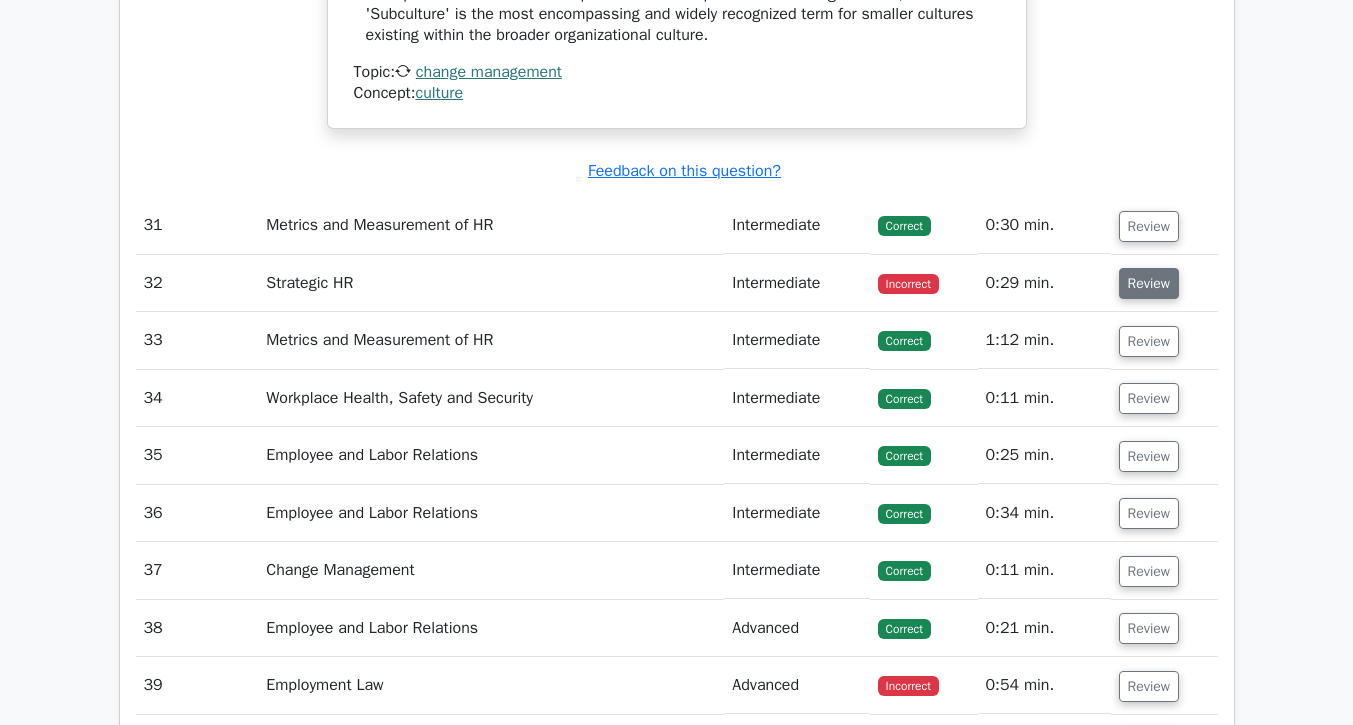 click on "Review" at bounding box center (1149, 283) 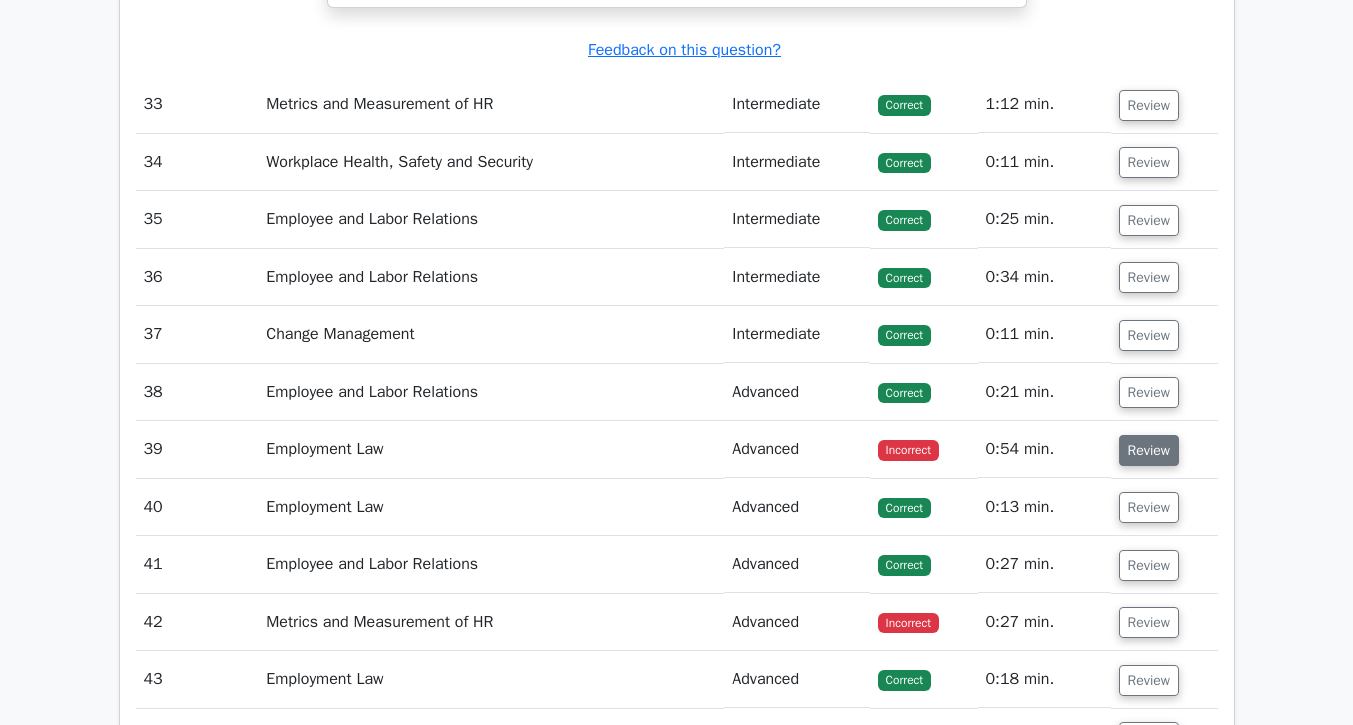 scroll, scrollTop: 10406, scrollLeft: 0, axis: vertical 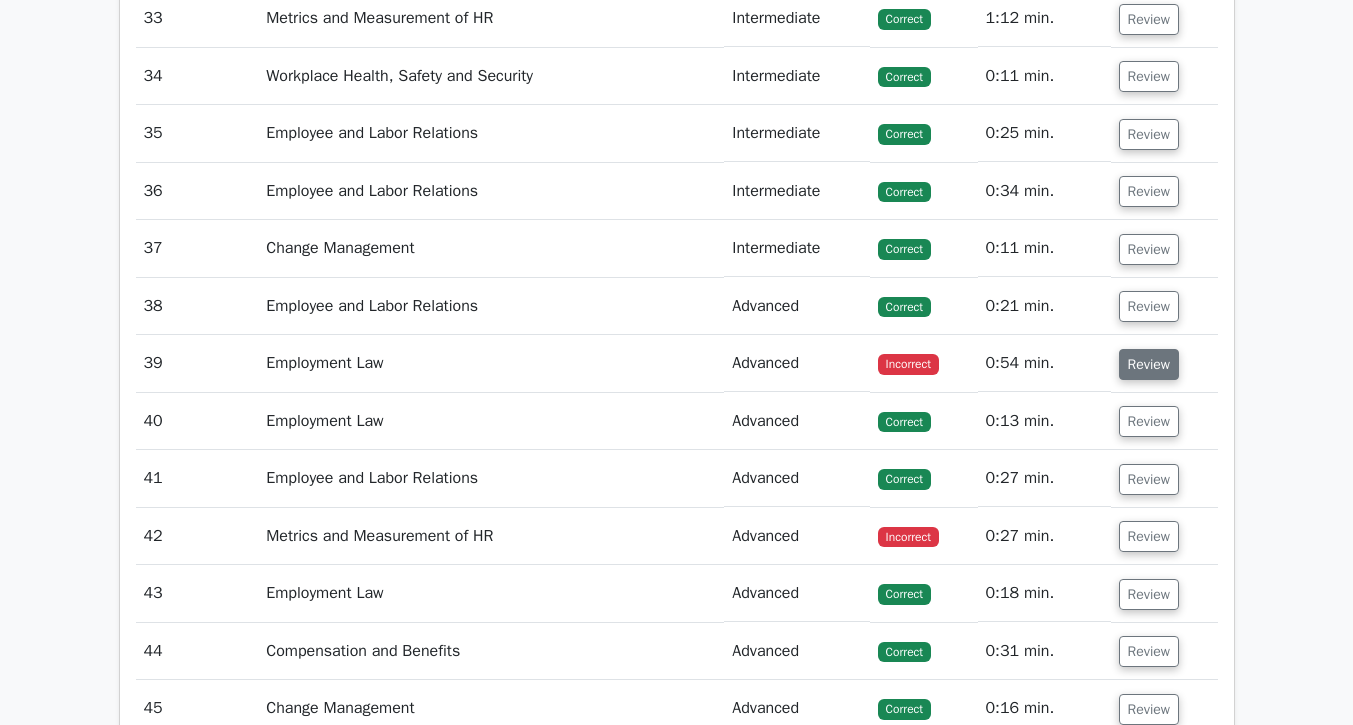 click on "Review" at bounding box center [1149, 364] 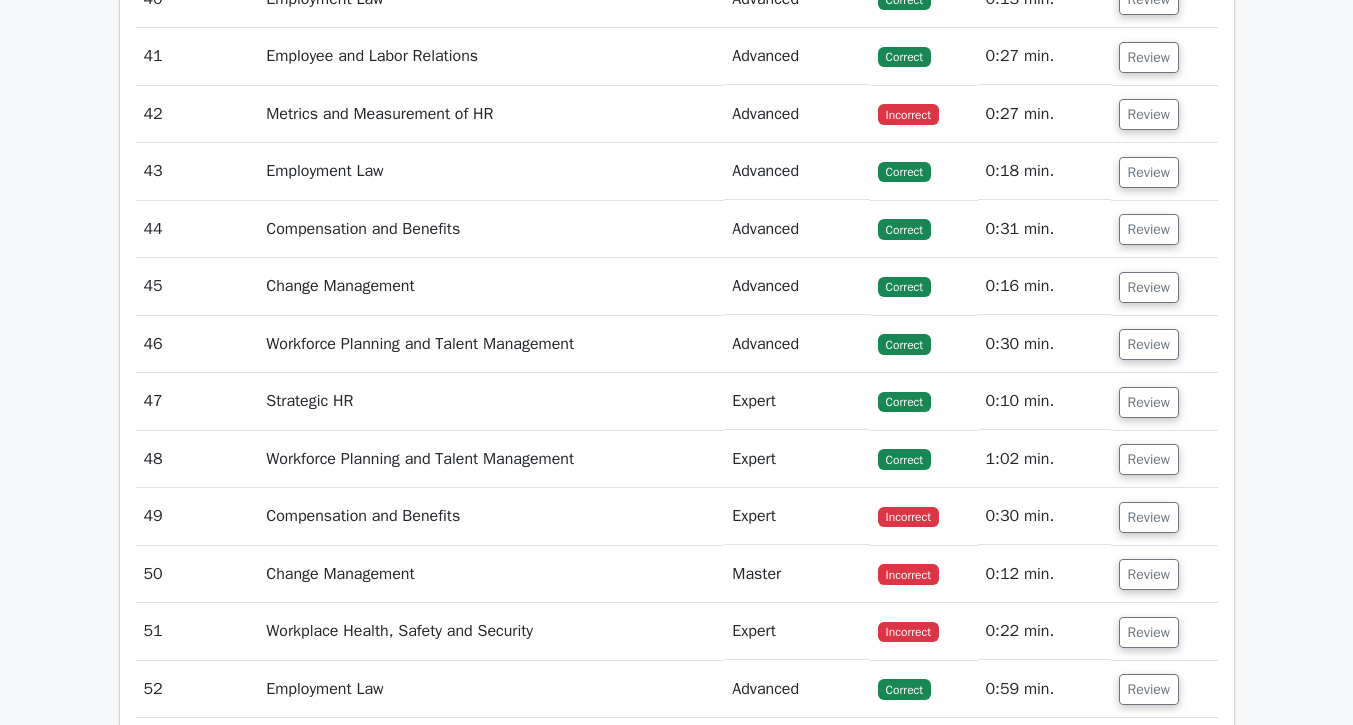 scroll, scrollTop: 11700, scrollLeft: 0, axis: vertical 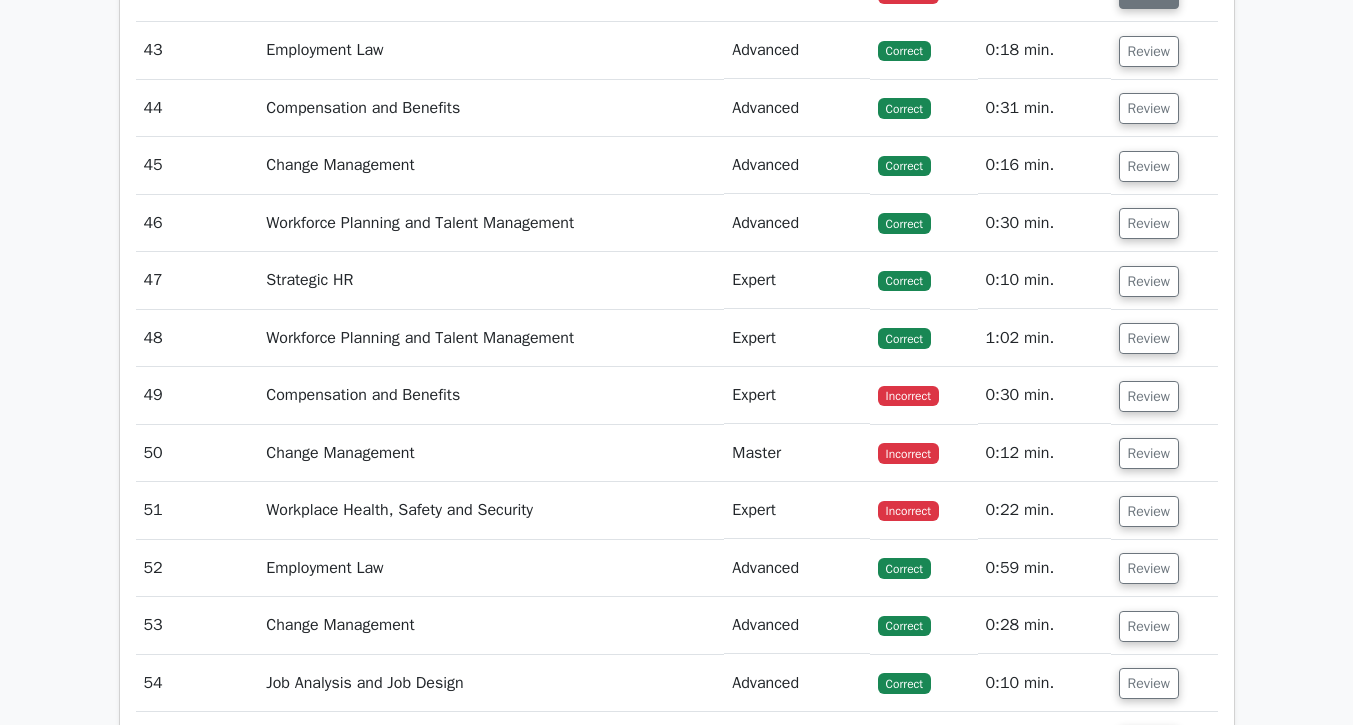 click on "Review" at bounding box center (1149, -7) 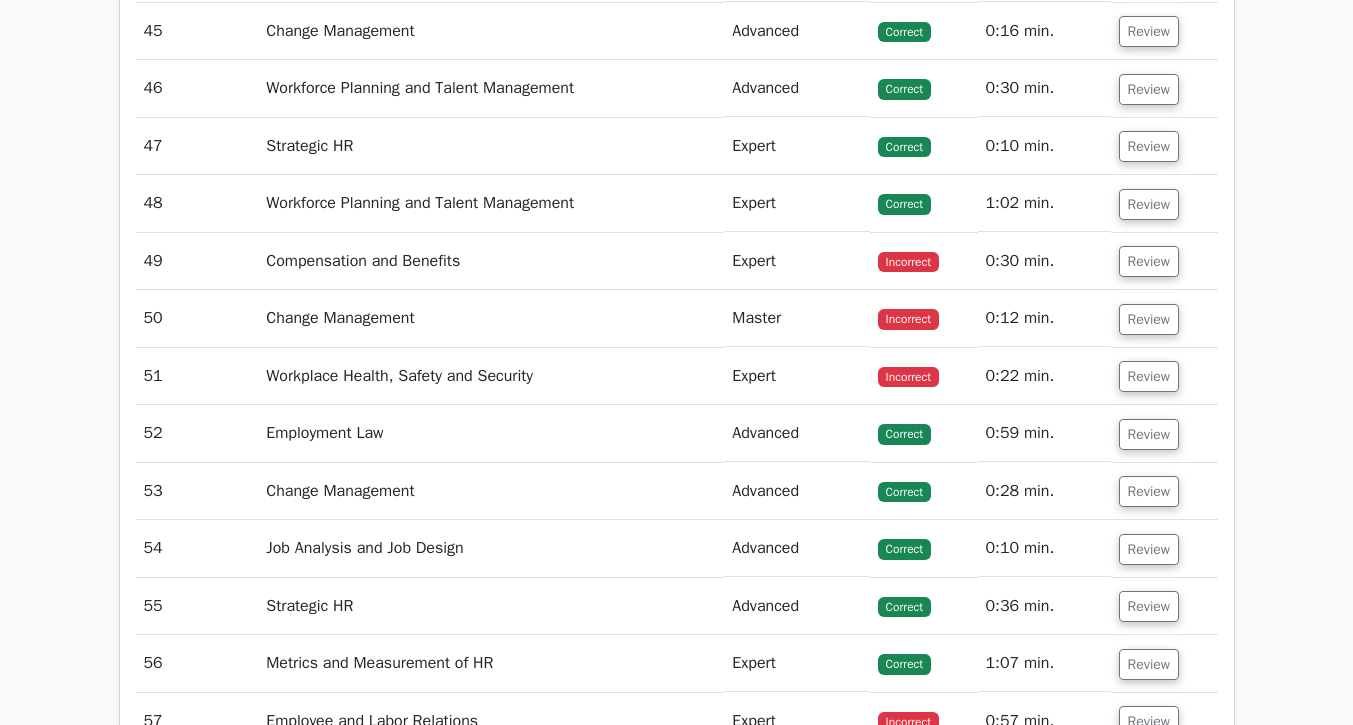 scroll, scrollTop: 12587, scrollLeft: 0, axis: vertical 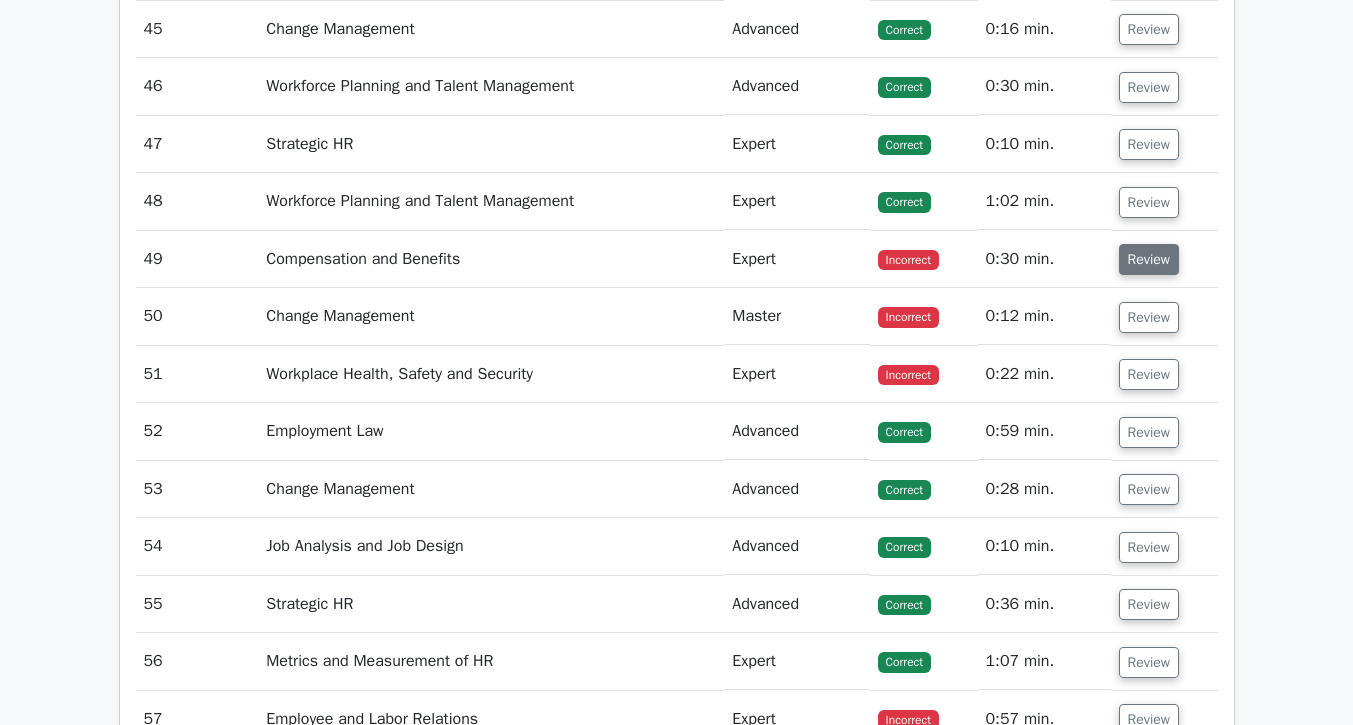 click on "Review" at bounding box center (1149, 259) 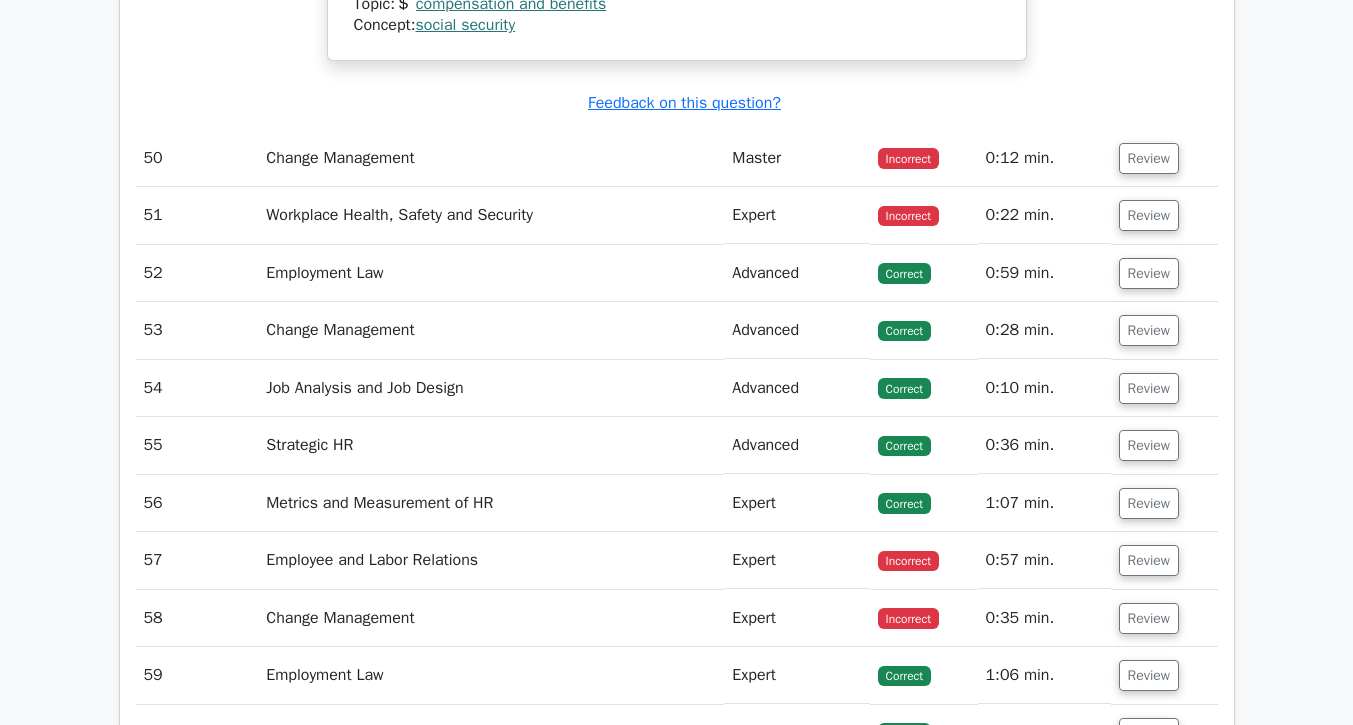 scroll, scrollTop: 13504, scrollLeft: 0, axis: vertical 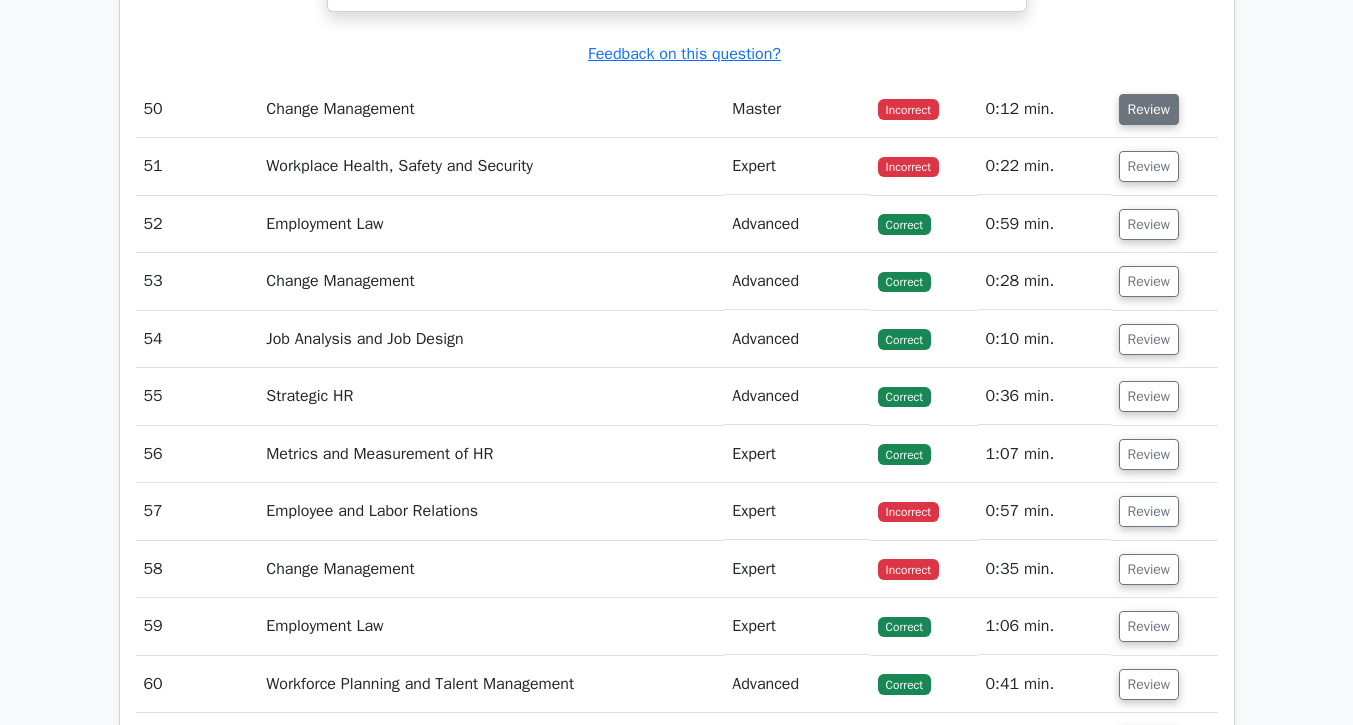 click on "Review" at bounding box center [1149, 109] 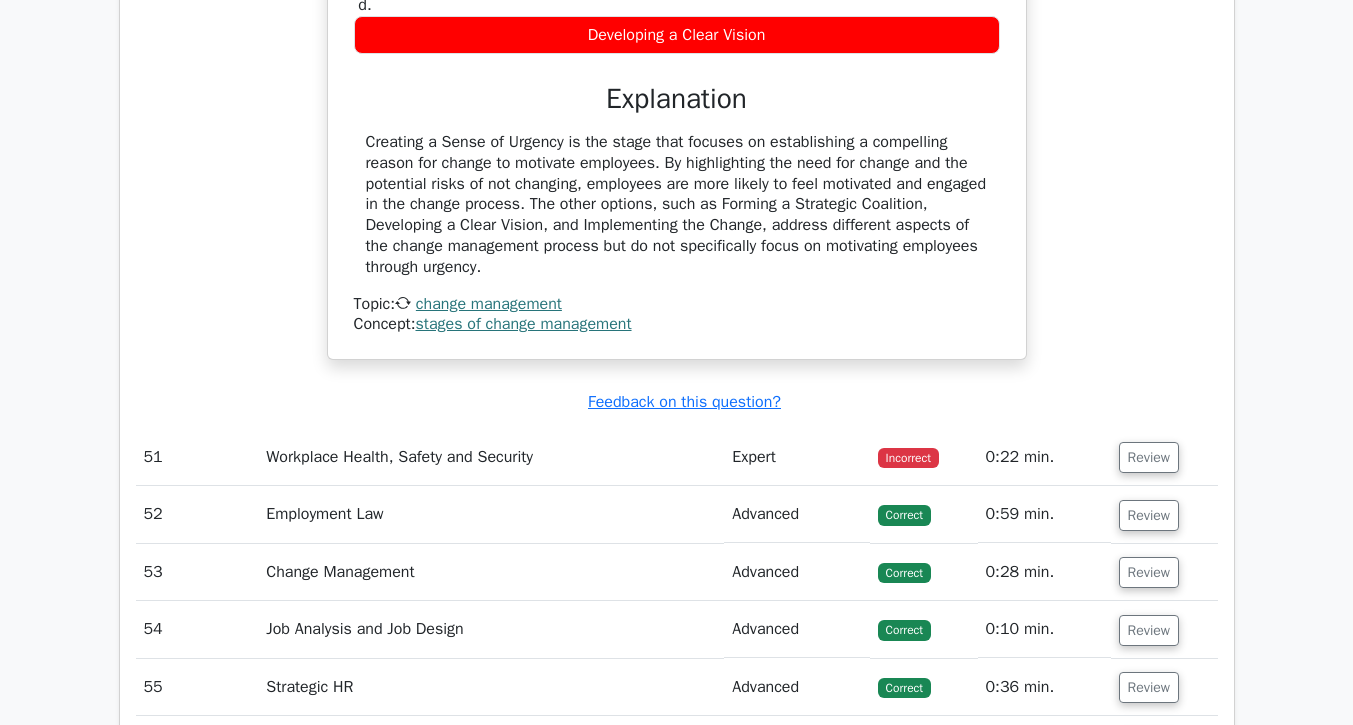 scroll, scrollTop: 14086, scrollLeft: 0, axis: vertical 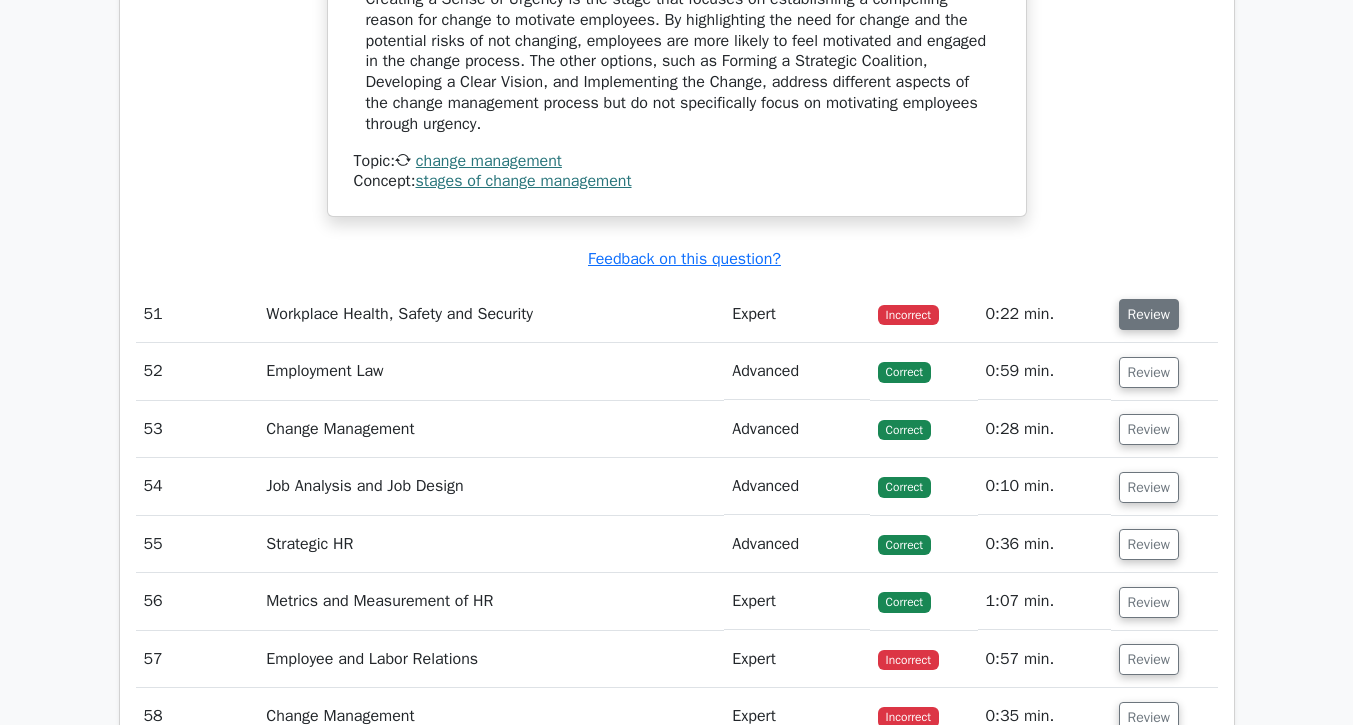 click on "Review" at bounding box center (1149, 314) 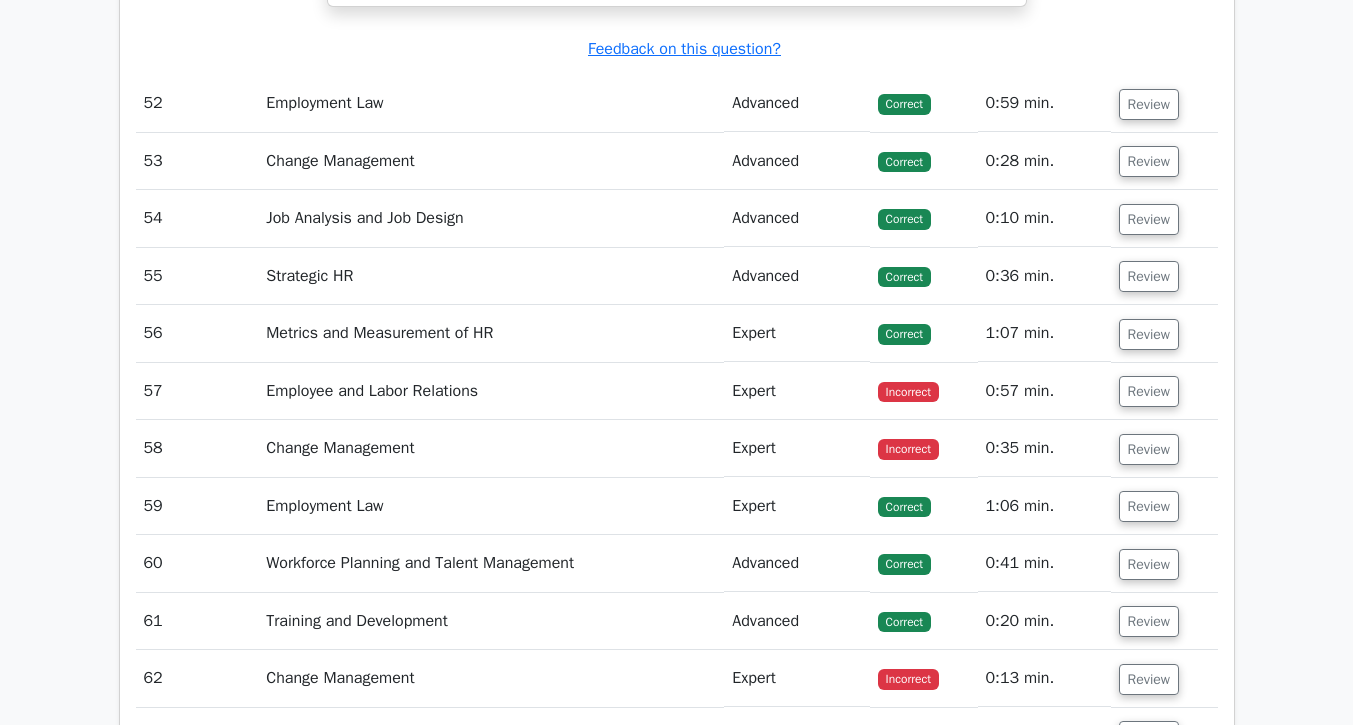 scroll, scrollTop: 15320, scrollLeft: 0, axis: vertical 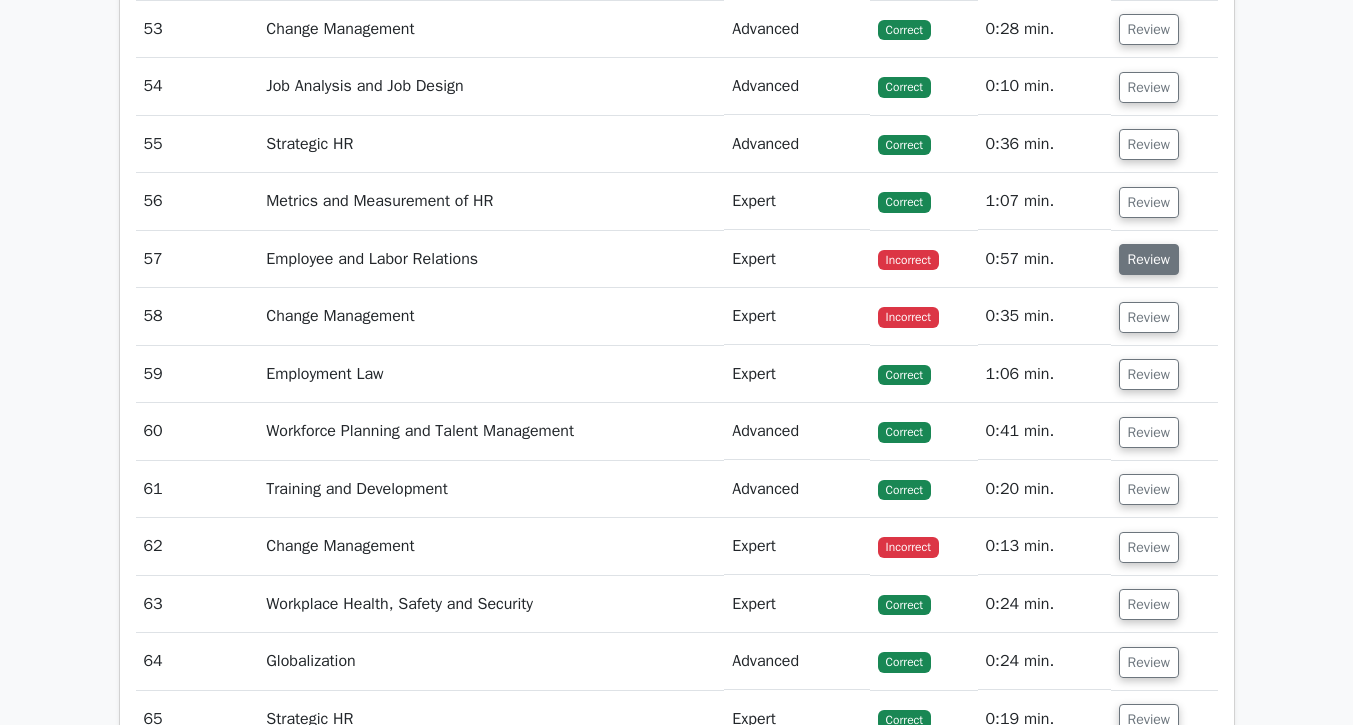 click on "Review" at bounding box center [1149, 259] 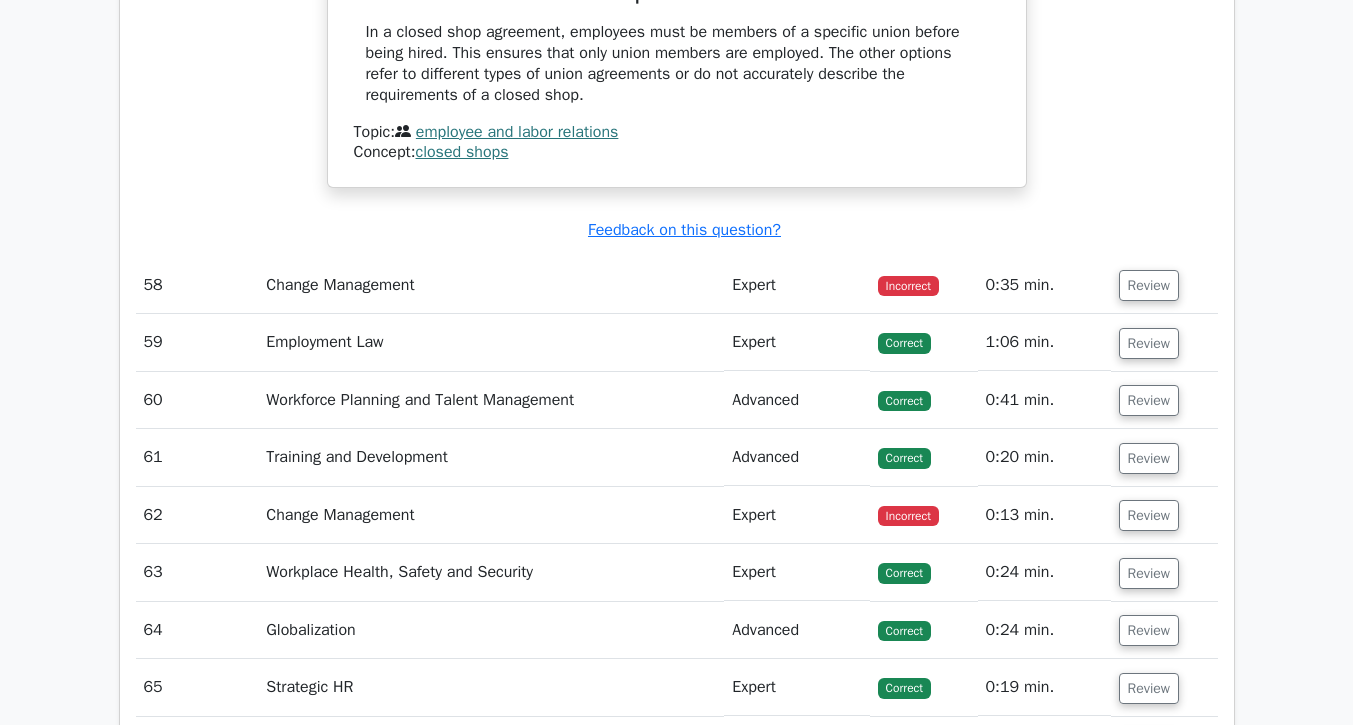 scroll, scrollTop: 16024, scrollLeft: 0, axis: vertical 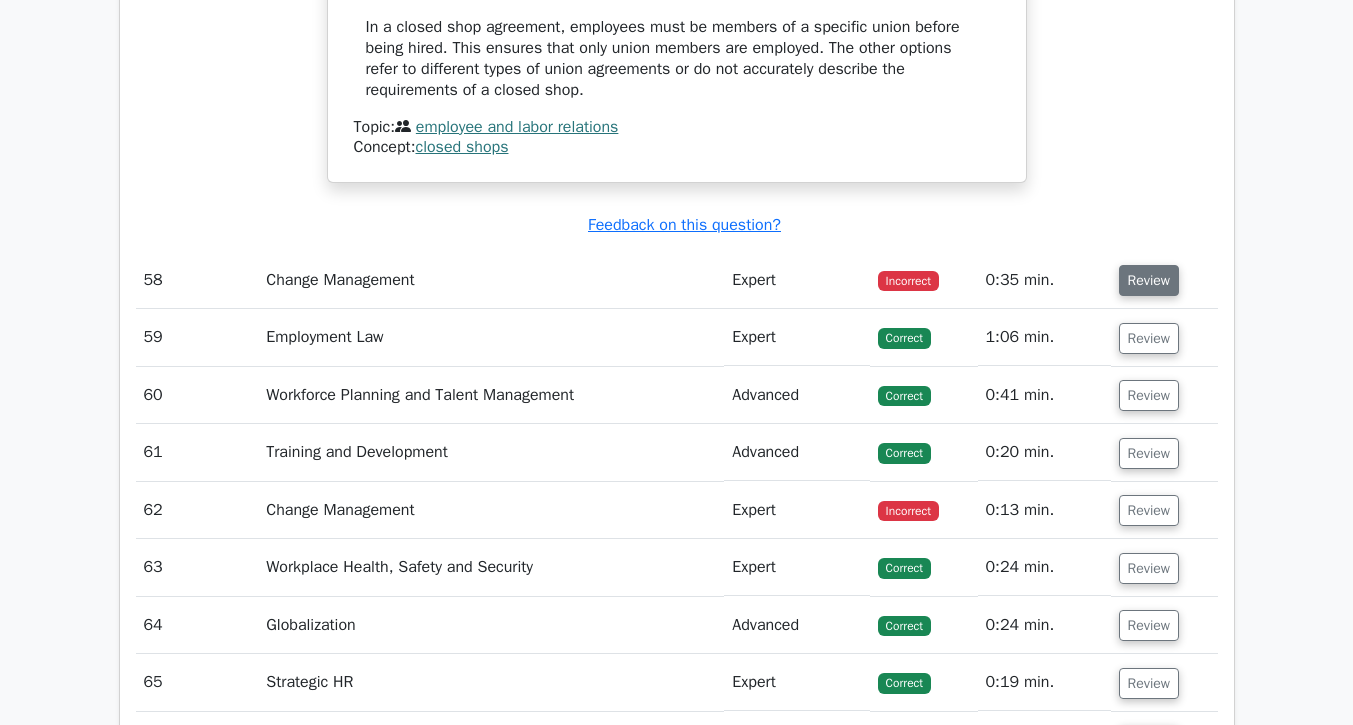 click on "Review" at bounding box center [1149, 280] 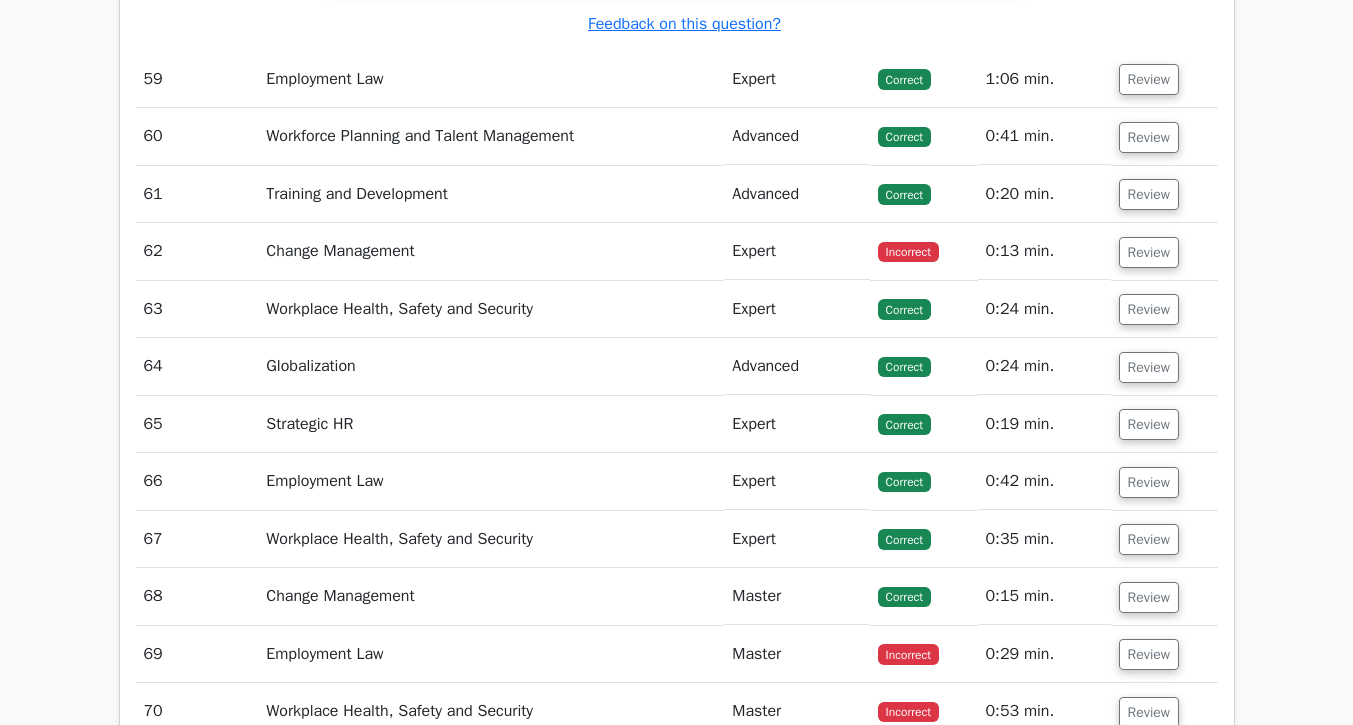 scroll, scrollTop: 17245, scrollLeft: 0, axis: vertical 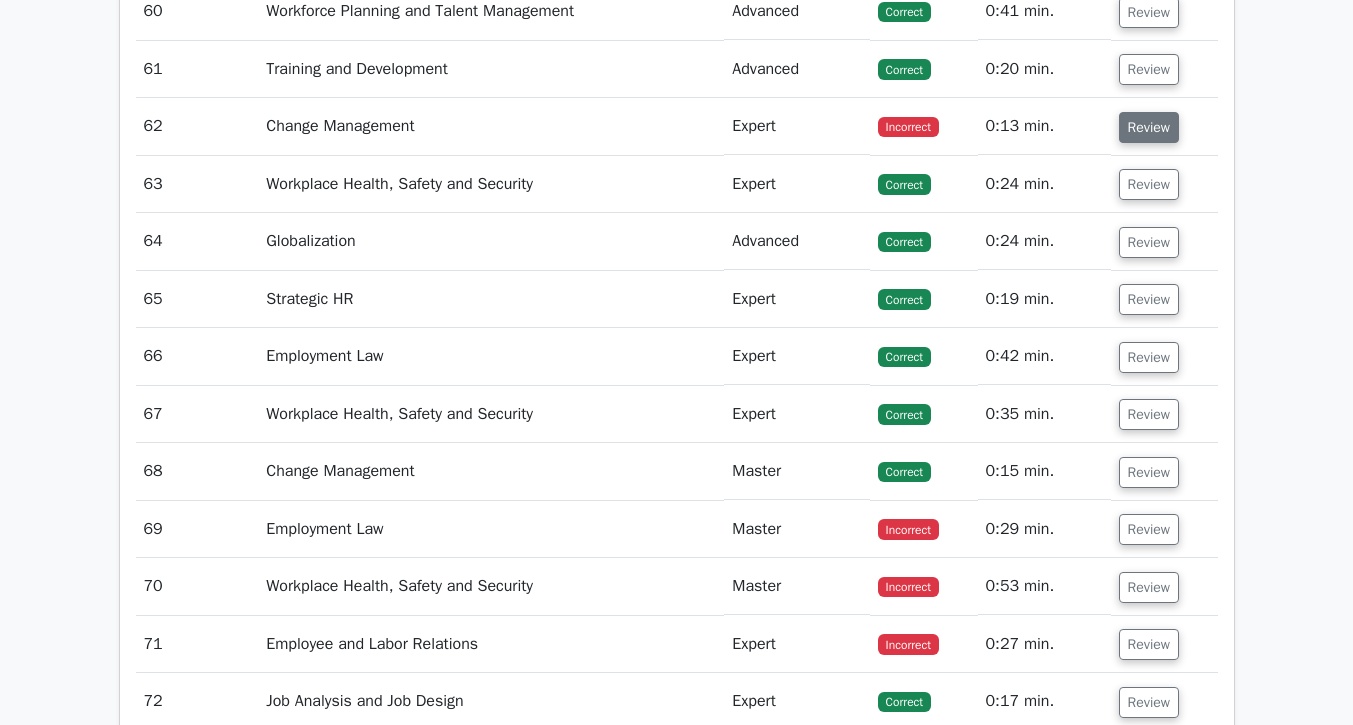 click on "Review" at bounding box center (1149, 127) 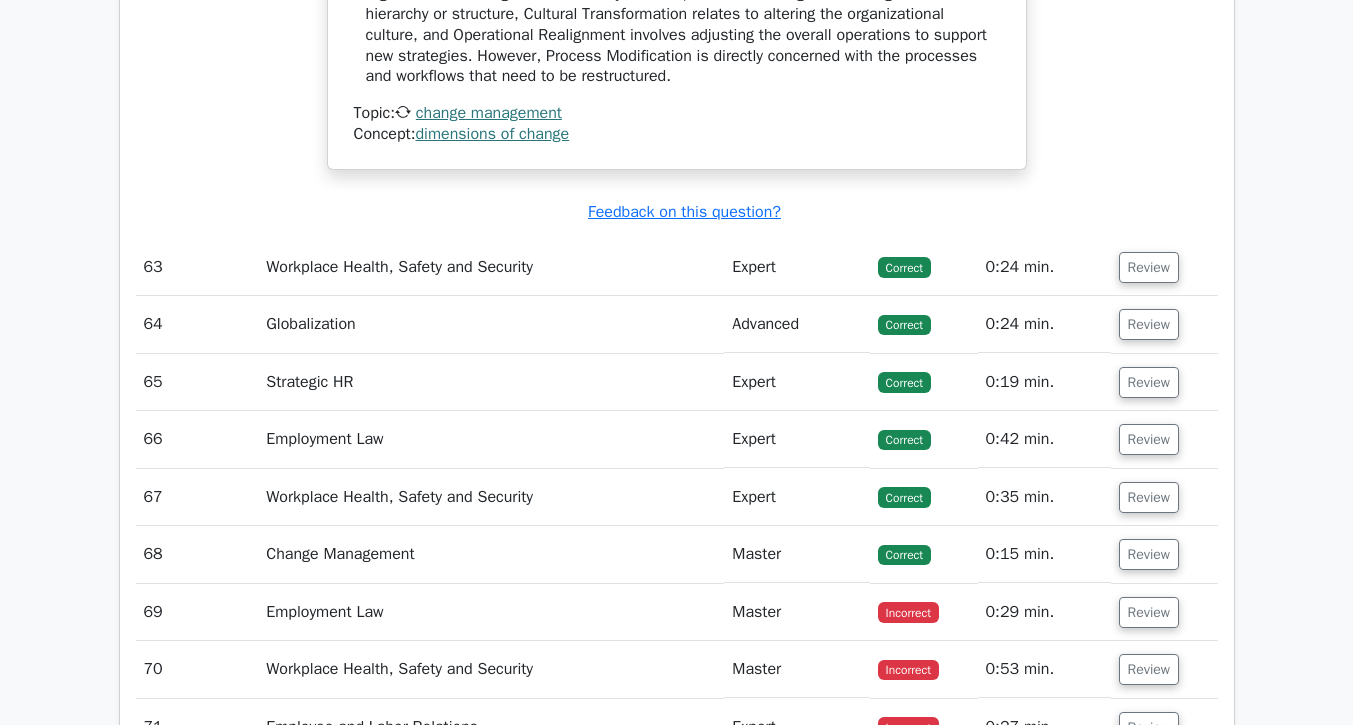 scroll, scrollTop: 18104, scrollLeft: 0, axis: vertical 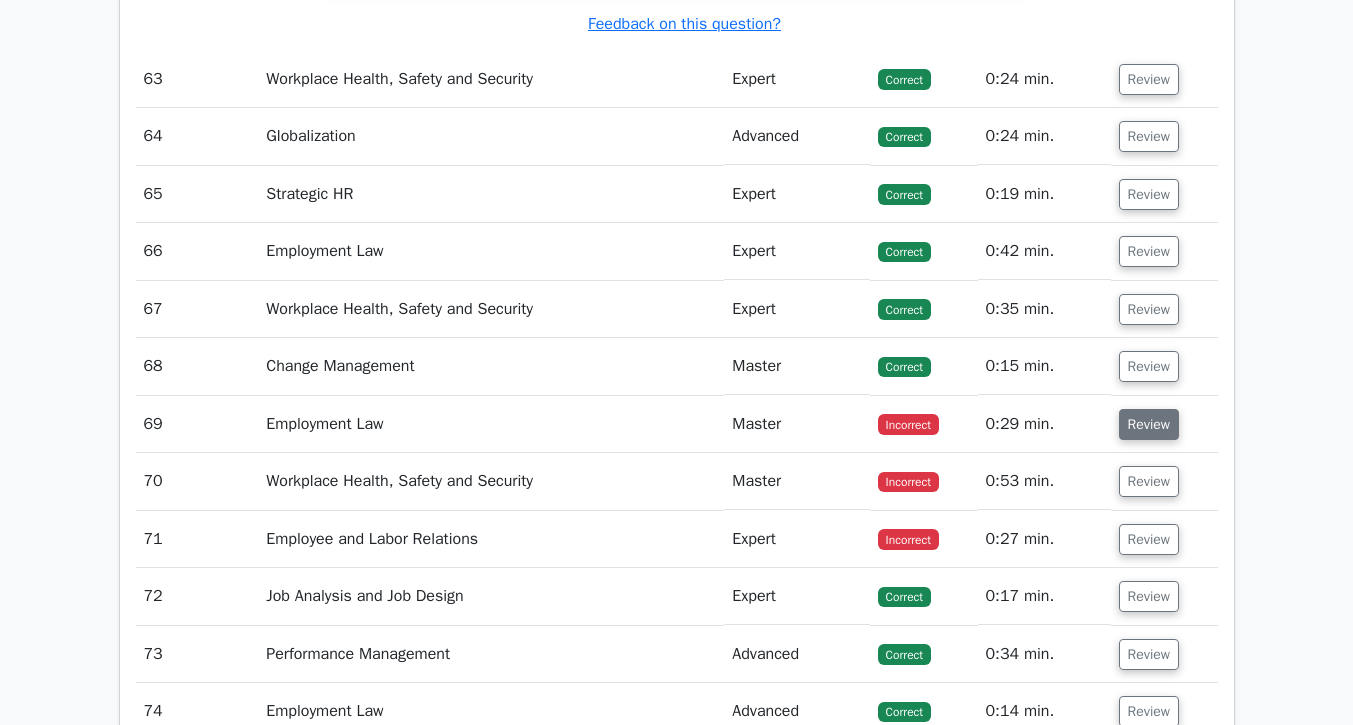 click on "Review" at bounding box center [1149, 424] 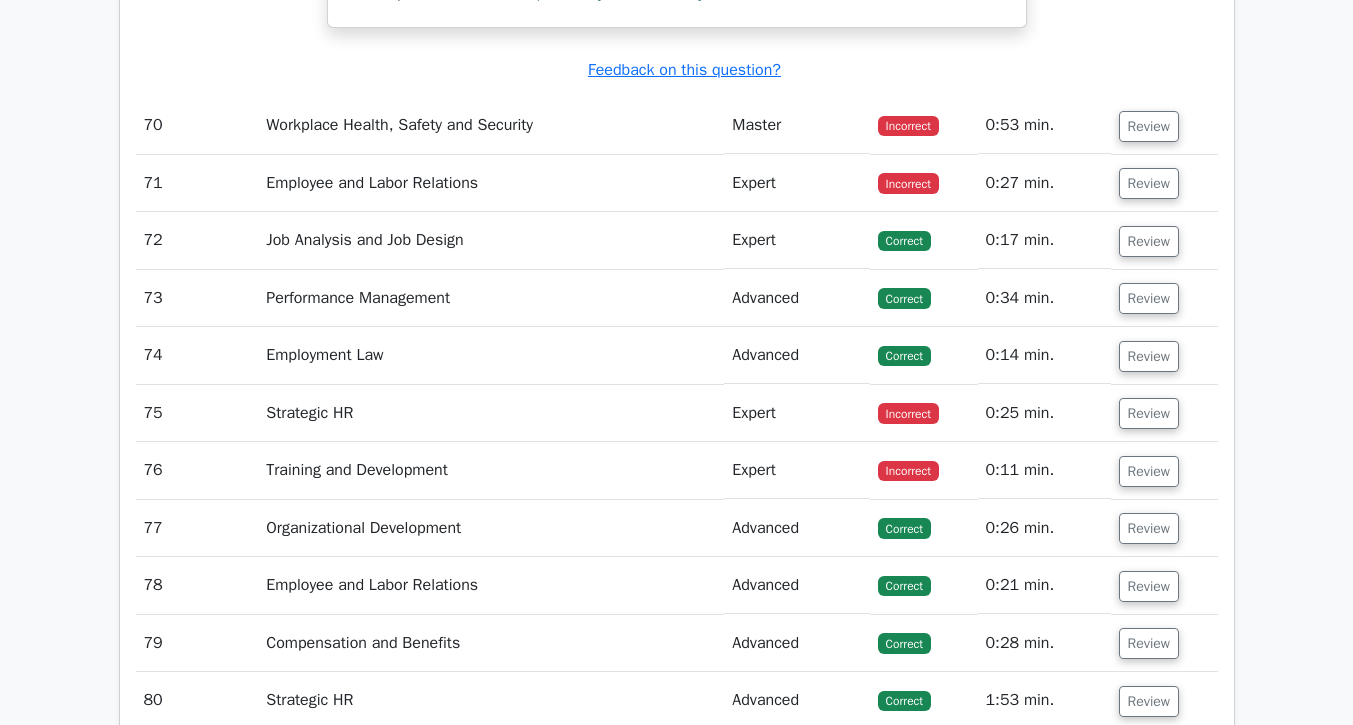 scroll, scrollTop: 19201, scrollLeft: 0, axis: vertical 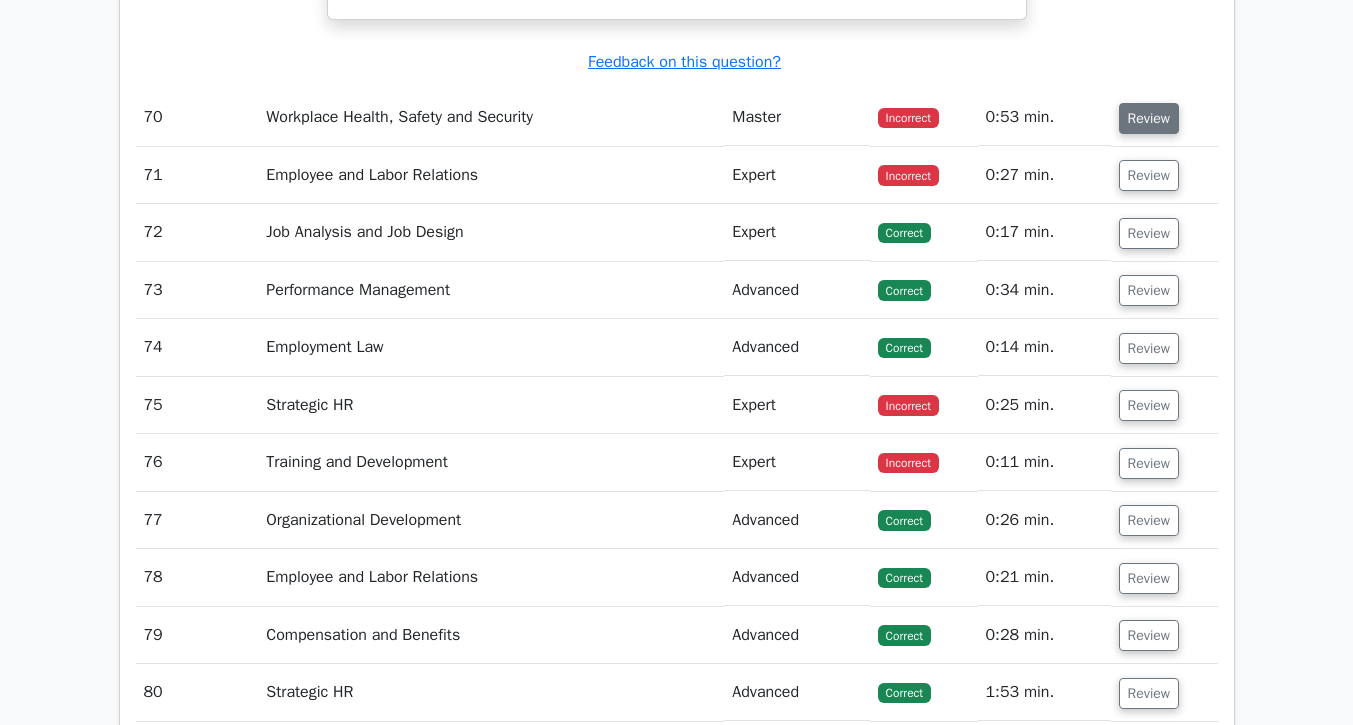 click on "Review" at bounding box center (1149, 118) 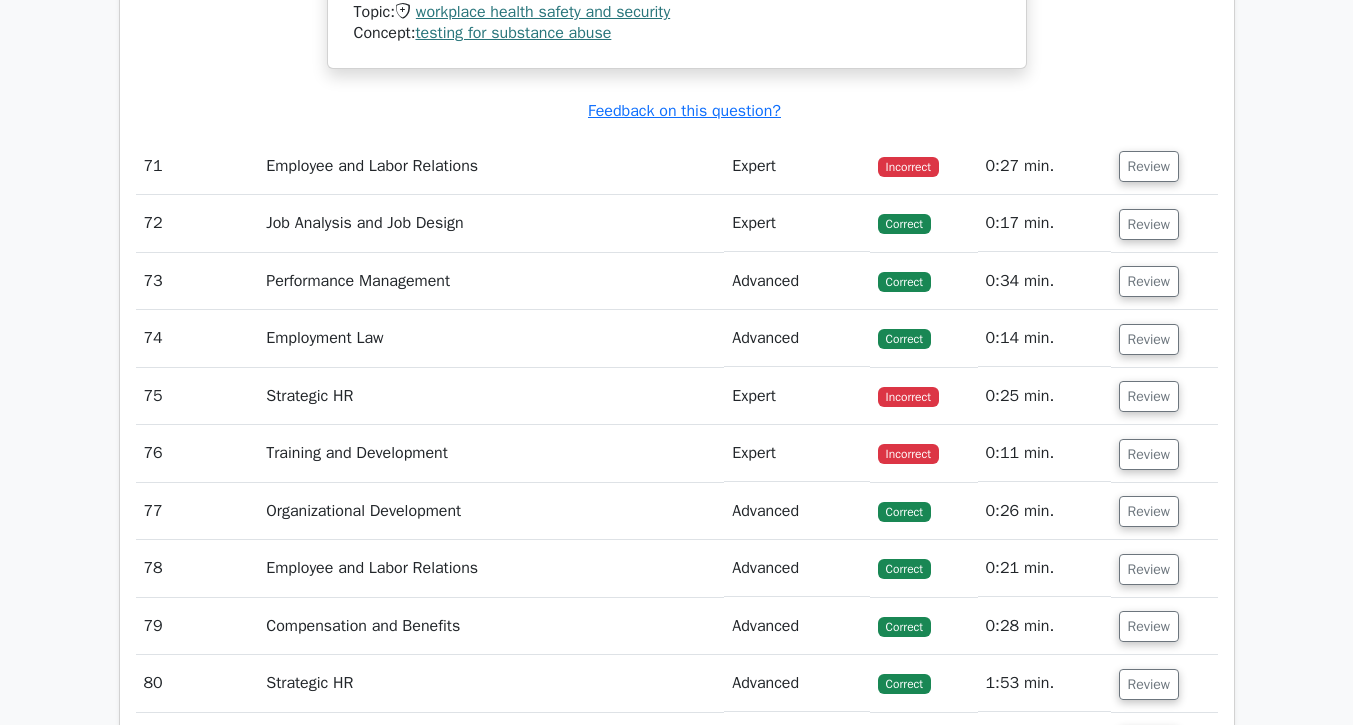 scroll, scrollTop: 20067, scrollLeft: 0, axis: vertical 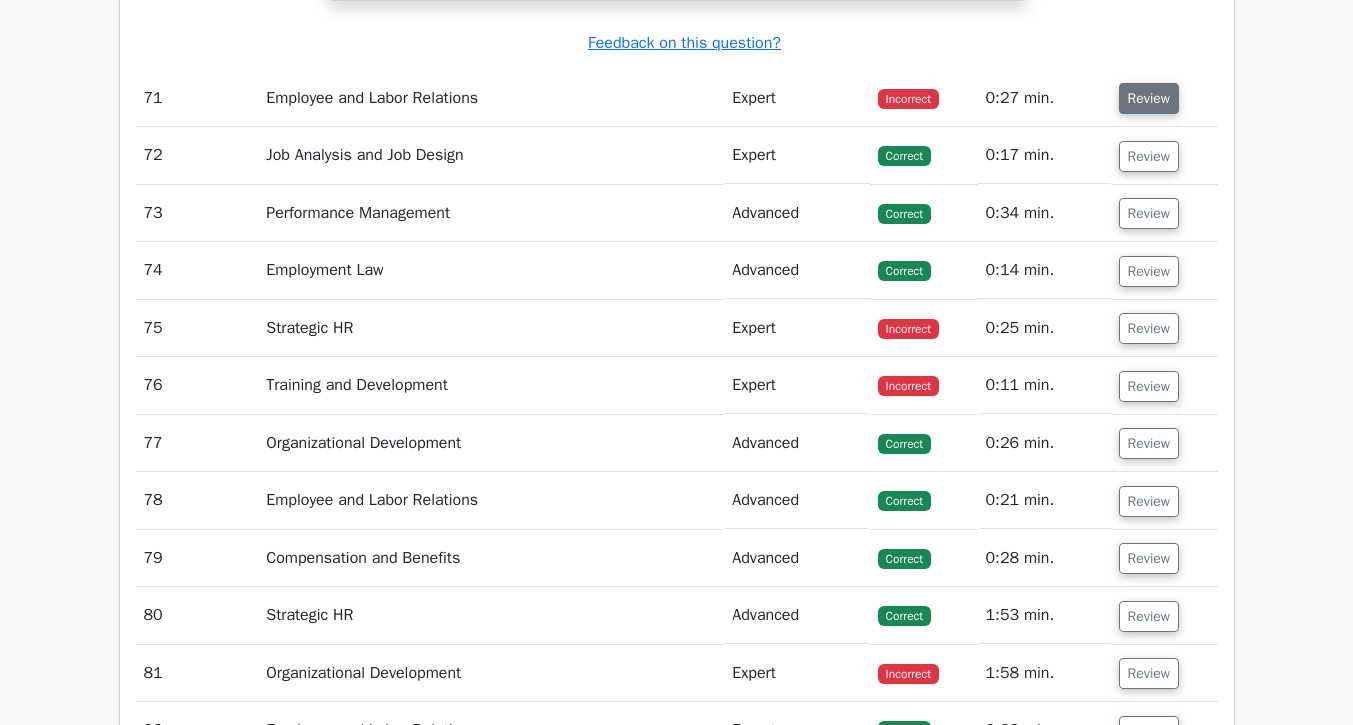 click on "Review" at bounding box center [1149, 98] 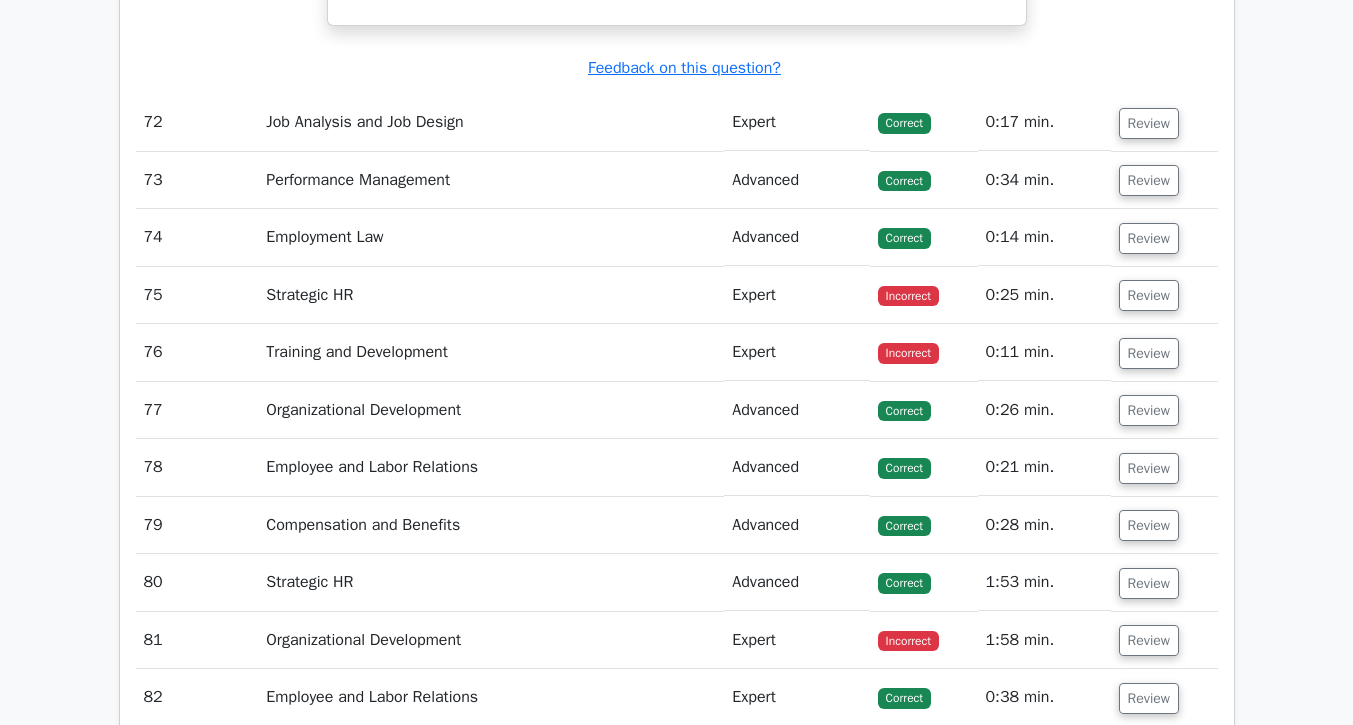 scroll, scrollTop: 20946, scrollLeft: 0, axis: vertical 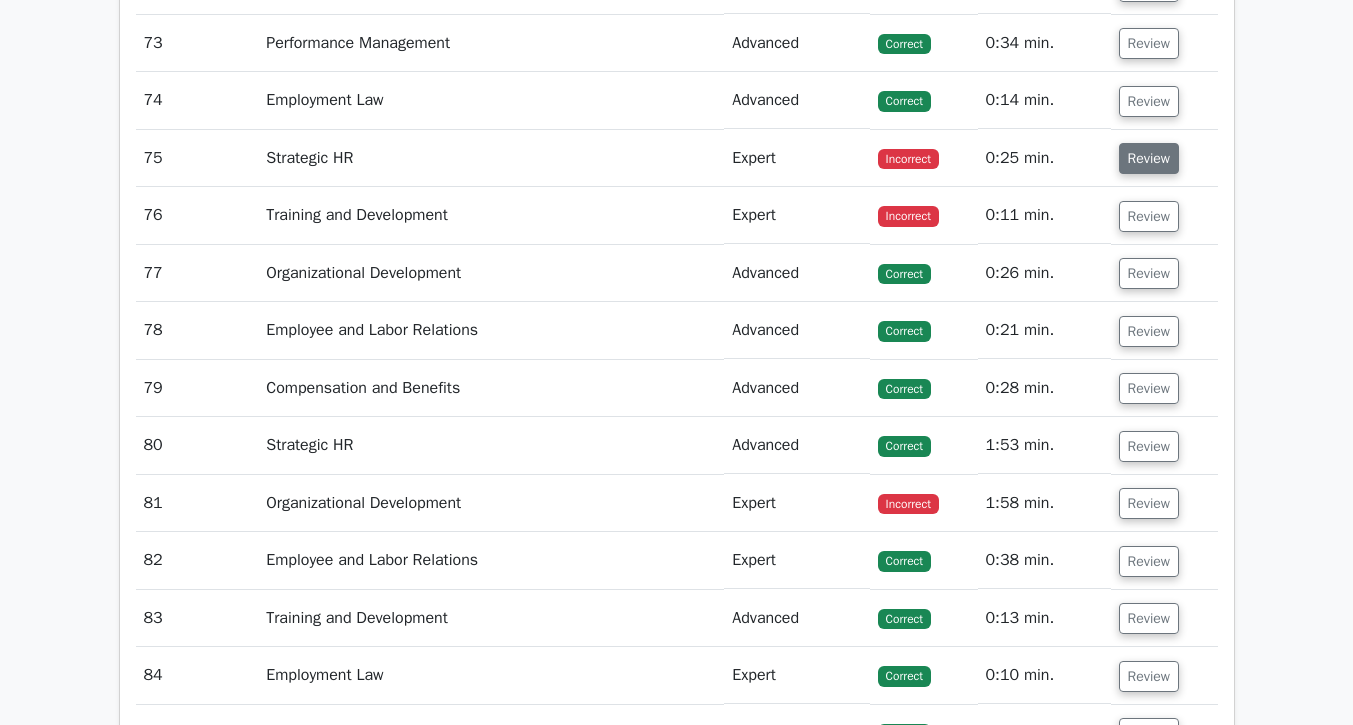 click on "Review" at bounding box center [1149, 158] 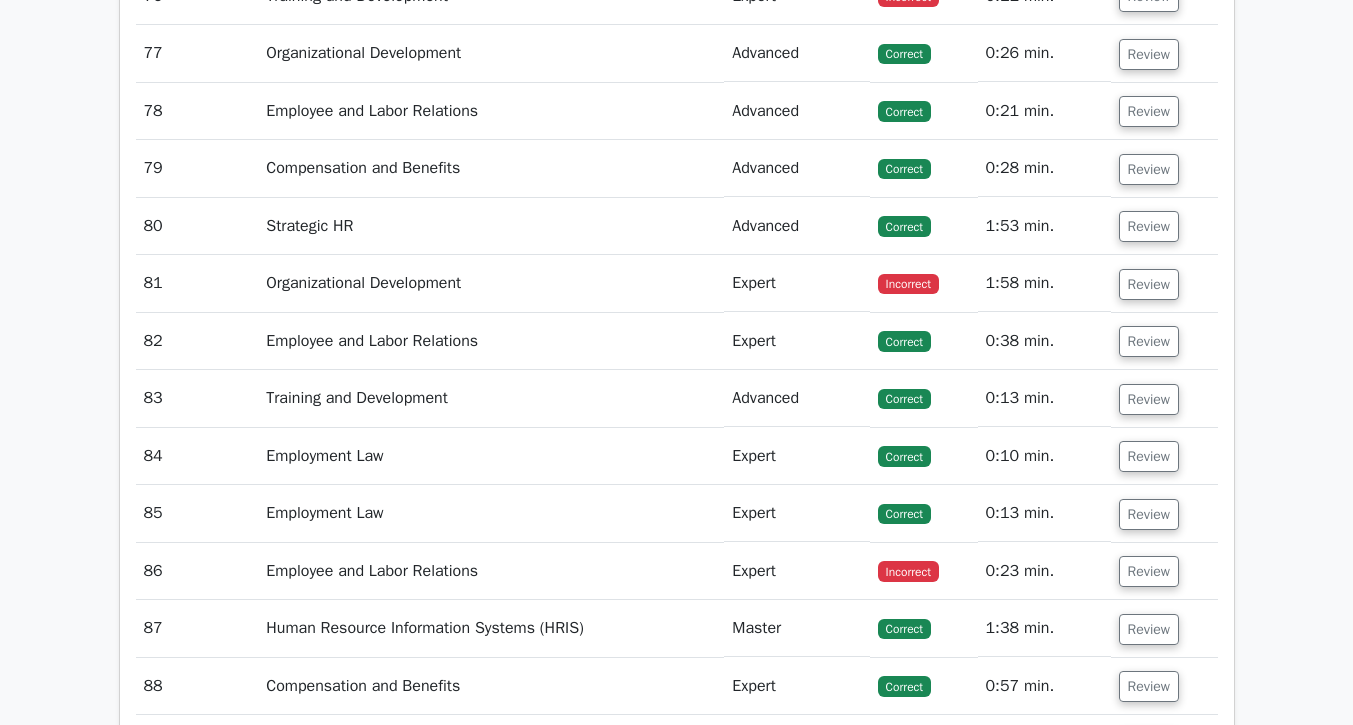 scroll, scrollTop: 21948, scrollLeft: 0, axis: vertical 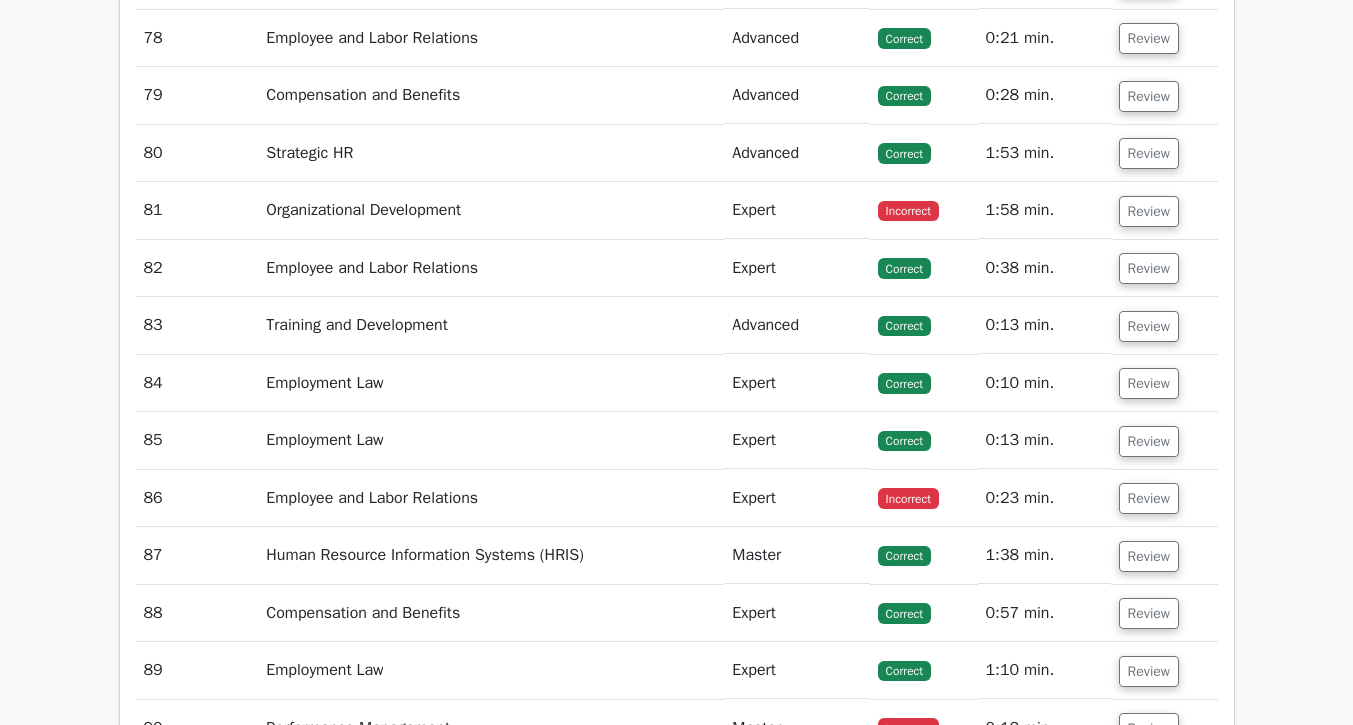 click on "Review" at bounding box center (1149, -77) 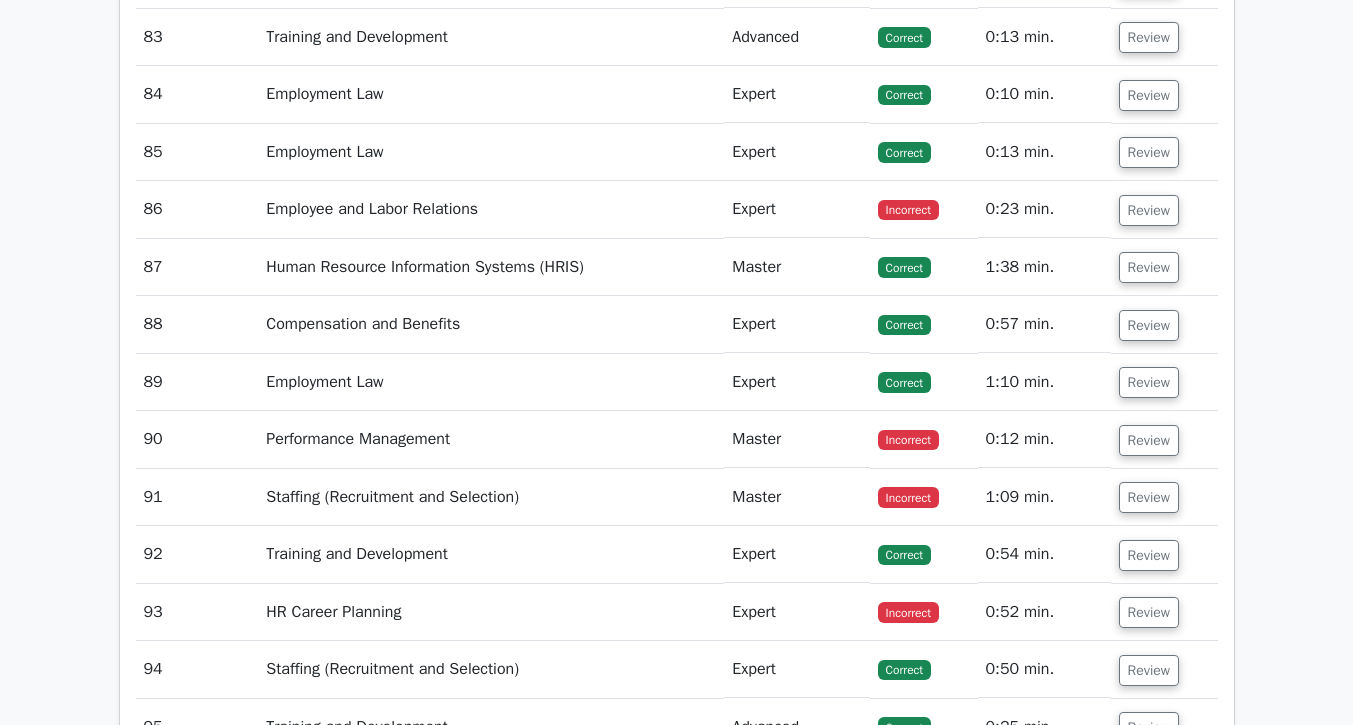 scroll, scrollTop: 22981, scrollLeft: 0, axis: vertical 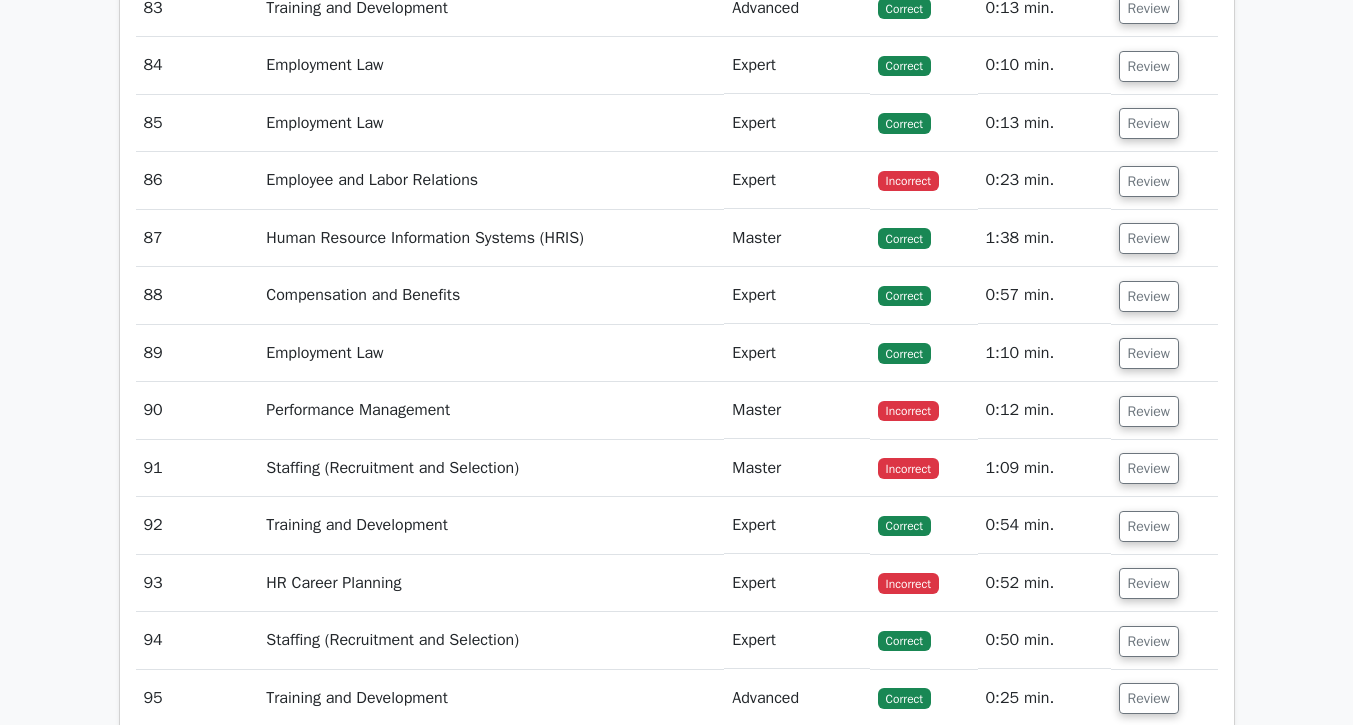 click on "Review" at bounding box center (1149, -107) 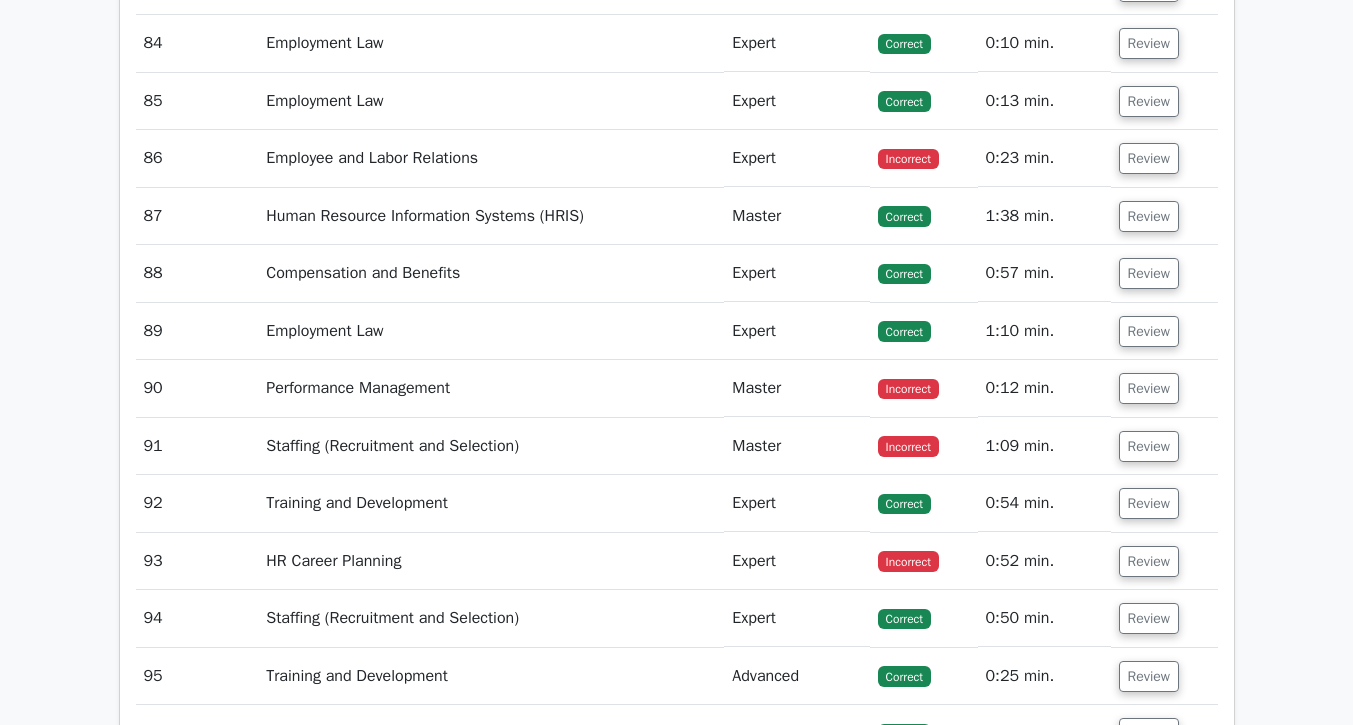 scroll, scrollTop: 23859, scrollLeft: 0, axis: vertical 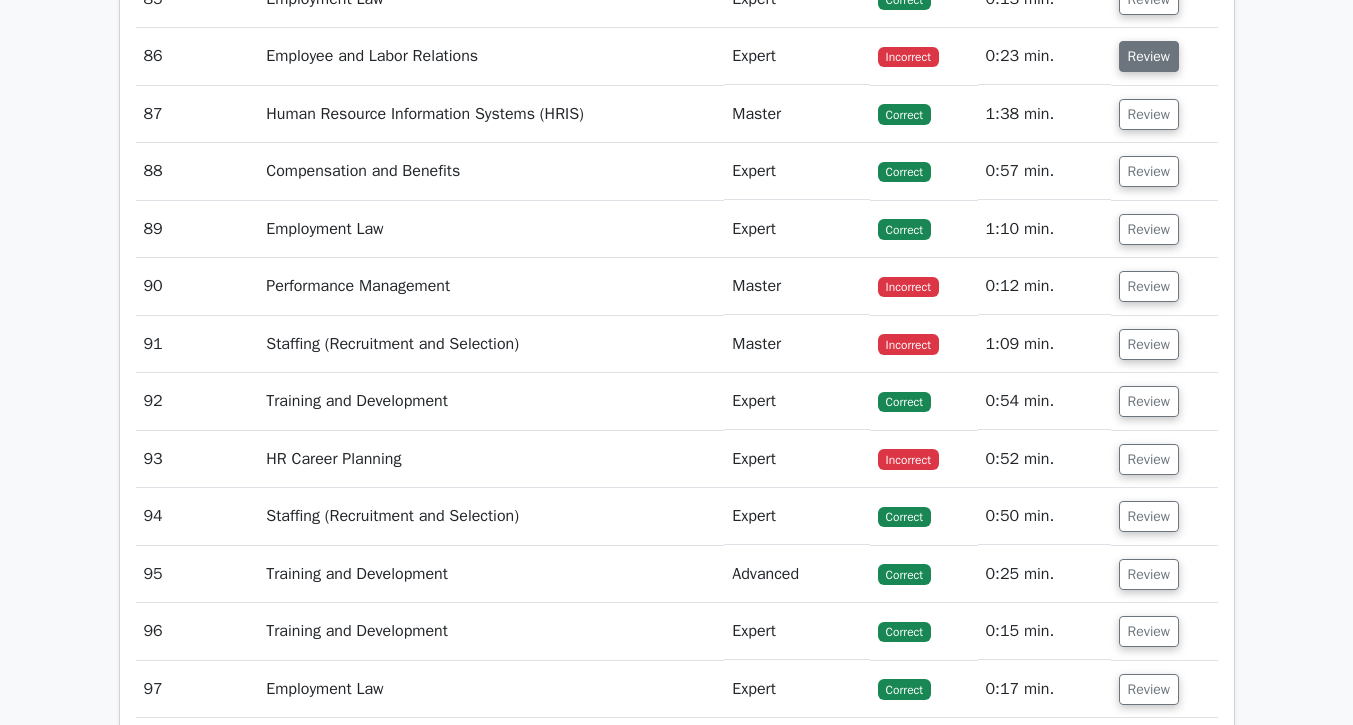 click on "Review" at bounding box center [1149, 56] 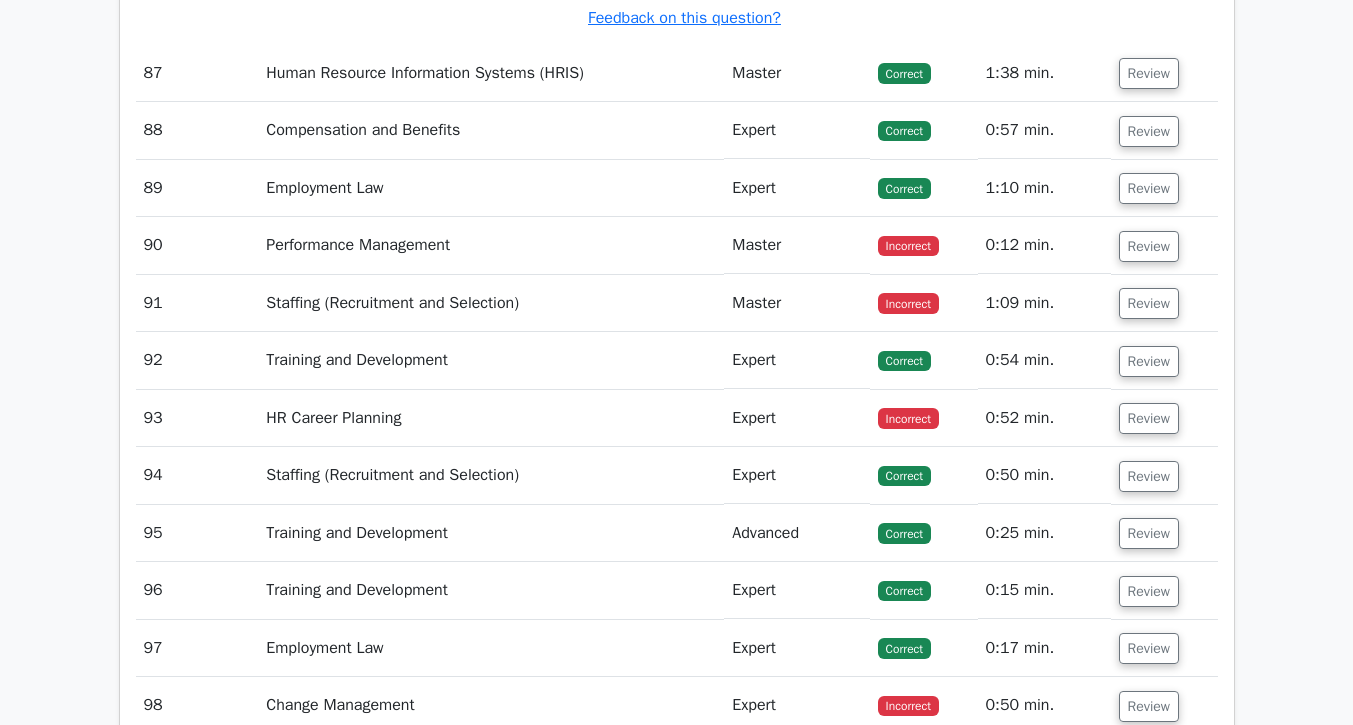 scroll, scrollTop: 24740, scrollLeft: 0, axis: vertical 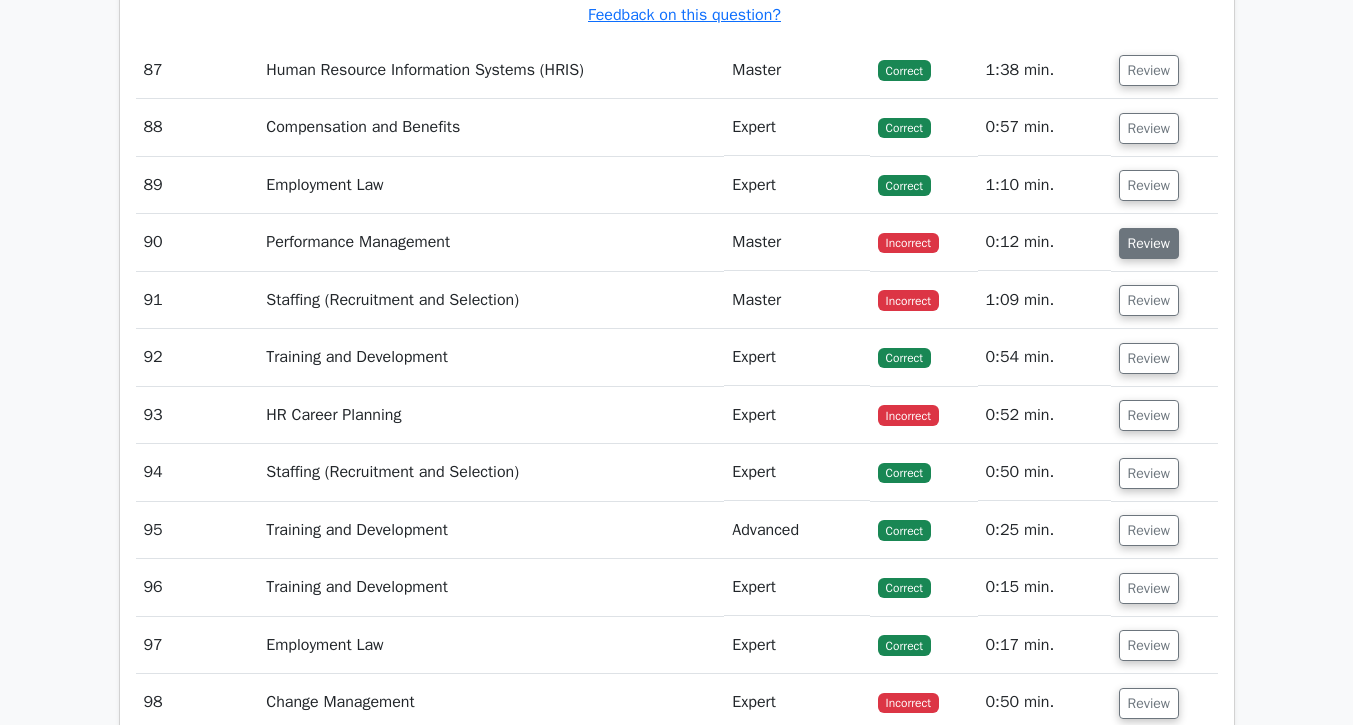 click on "Review" at bounding box center [1149, 243] 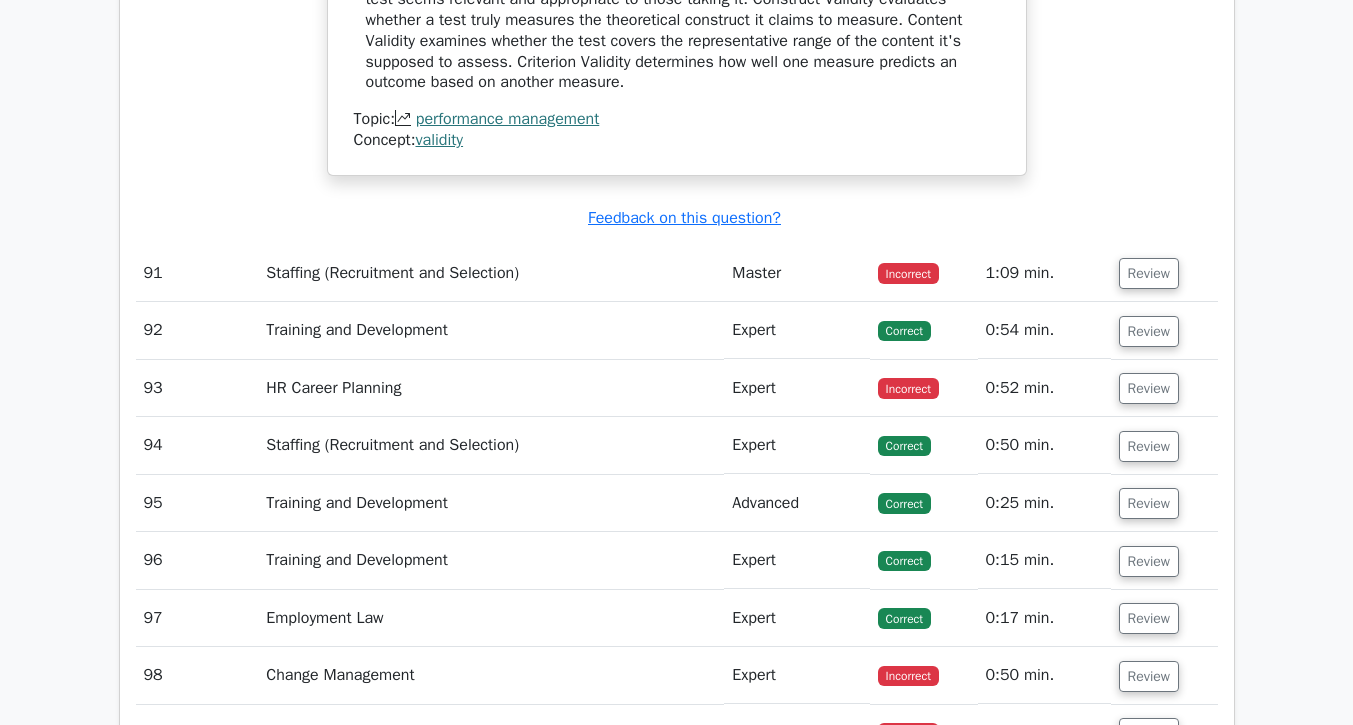 scroll, scrollTop: 25955, scrollLeft: 0, axis: vertical 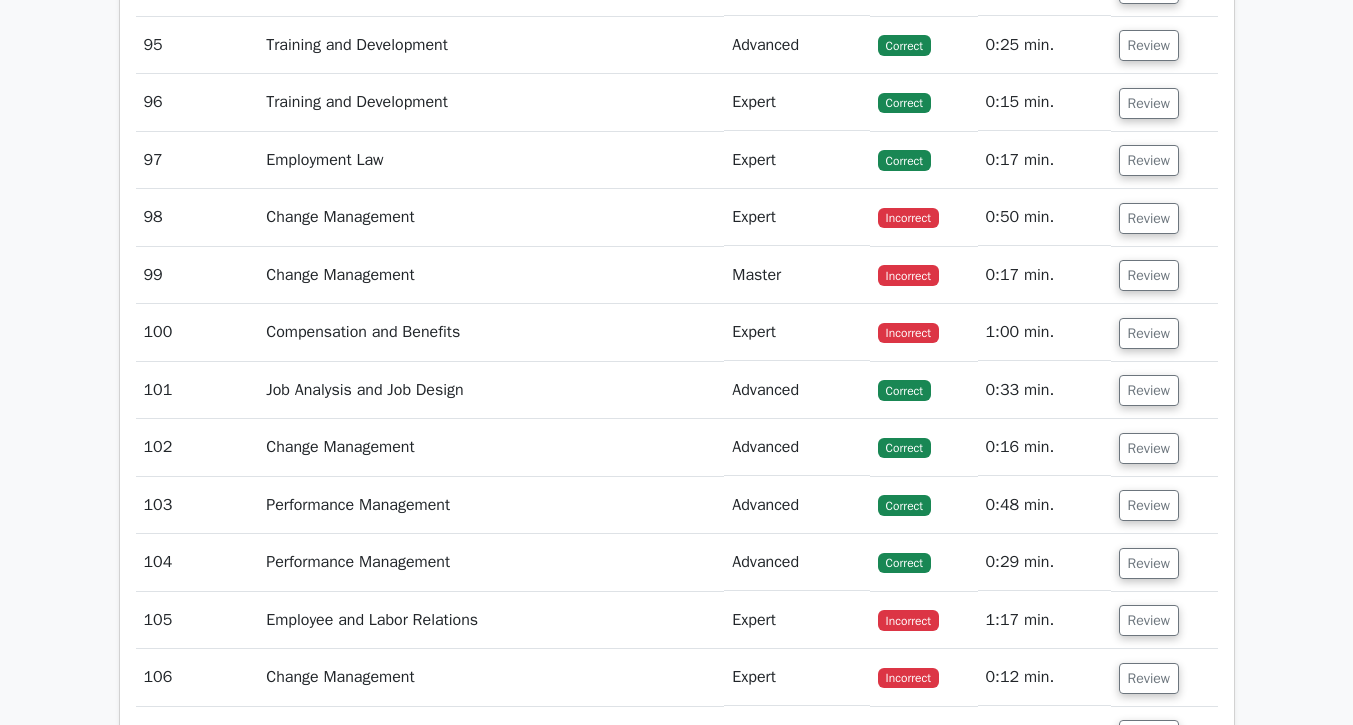 click on "Review" at bounding box center (1149, -185) 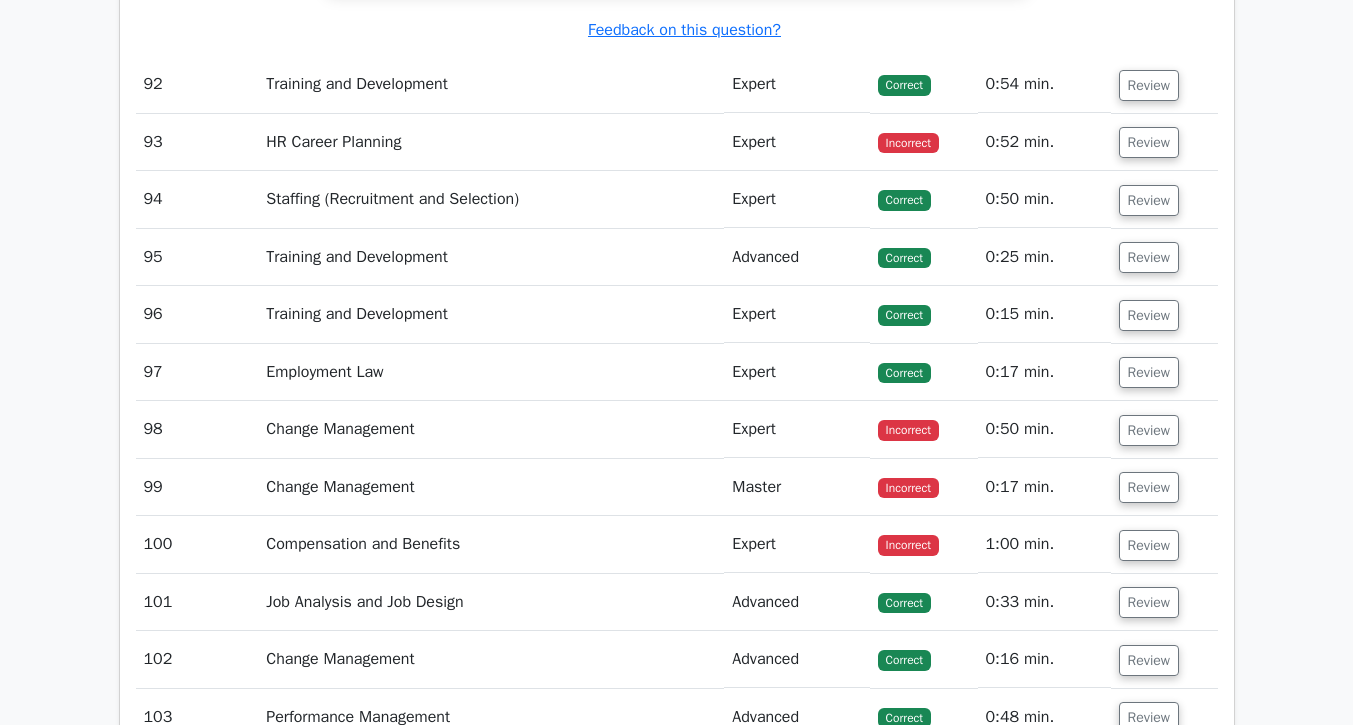 scroll, scrollTop: 26605, scrollLeft: 0, axis: vertical 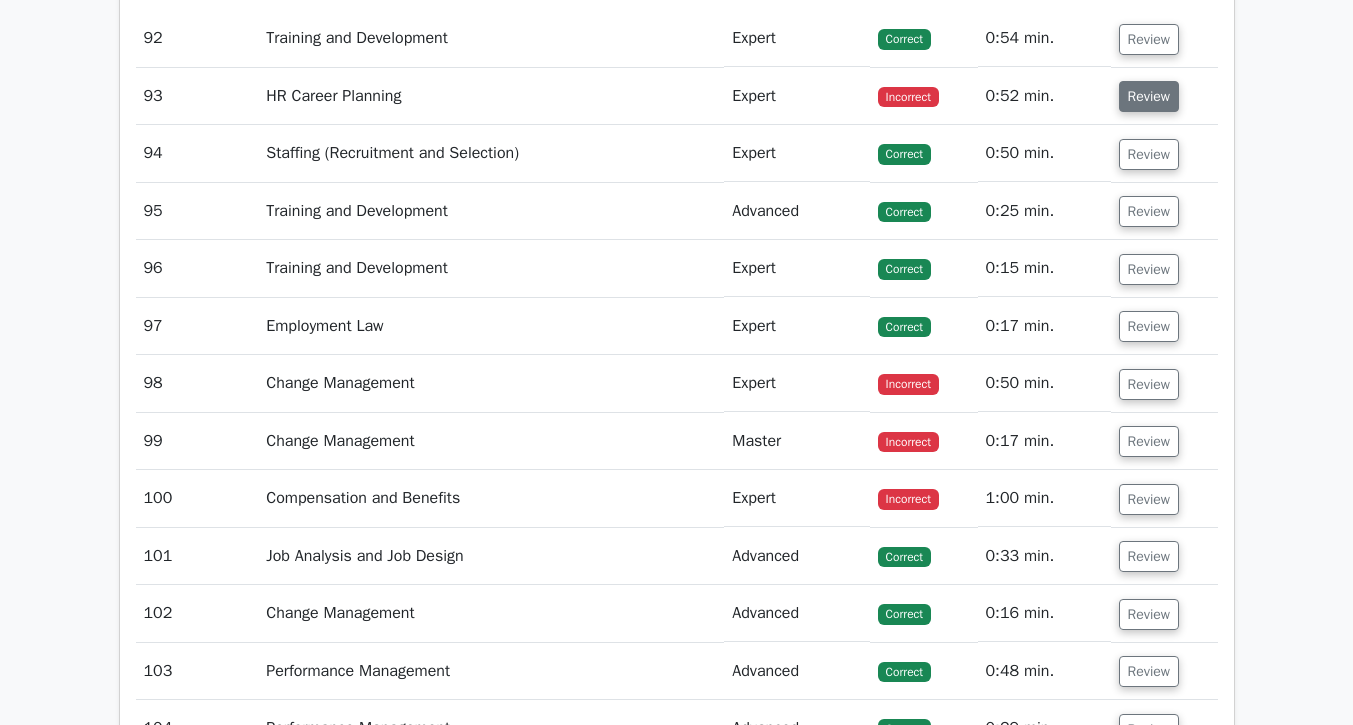 click on "Review" at bounding box center (1149, 96) 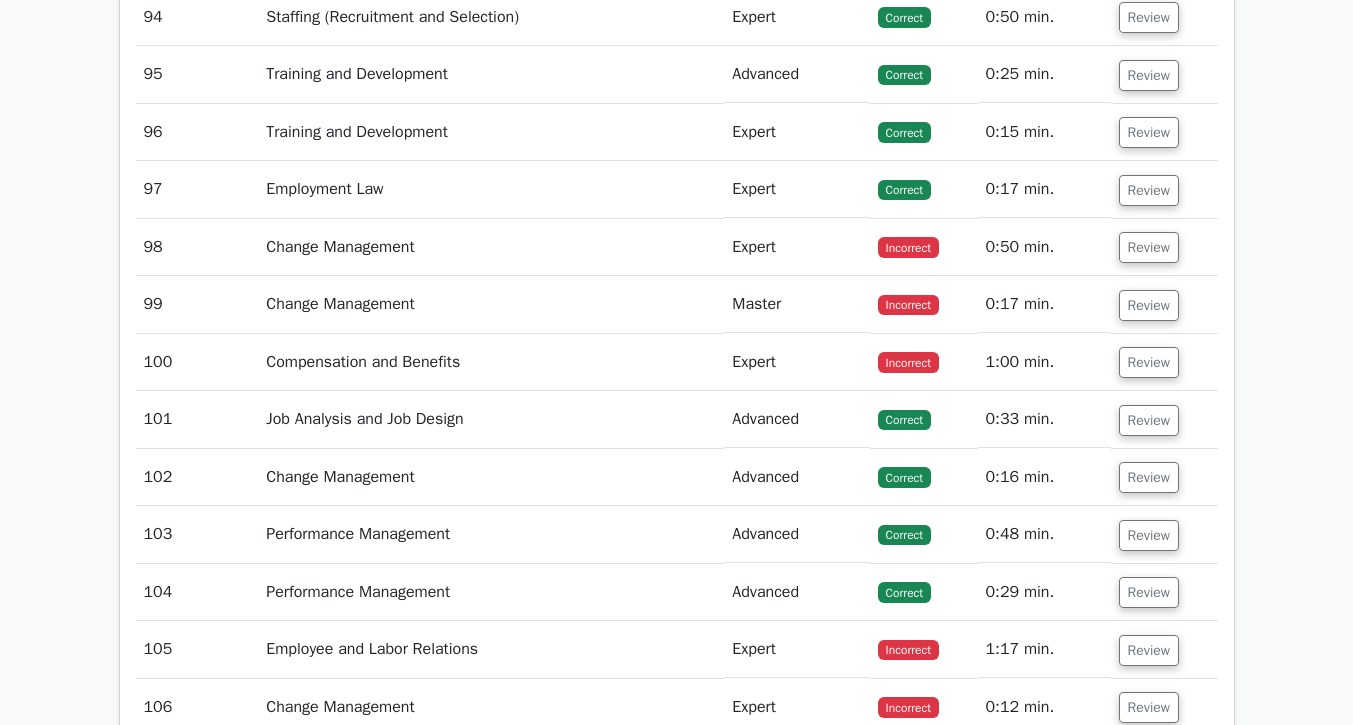 scroll, scrollTop: 27638, scrollLeft: 0, axis: vertical 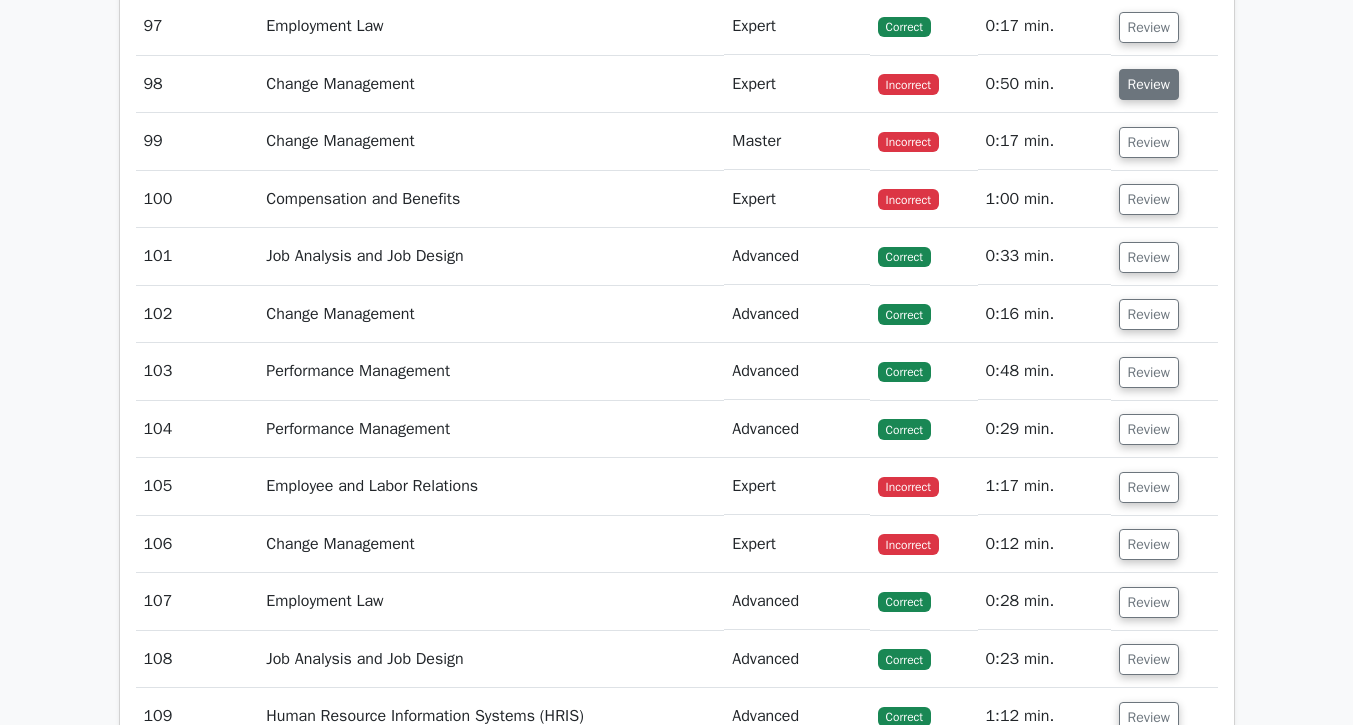 click on "Review" at bounding box center [1149, 84] 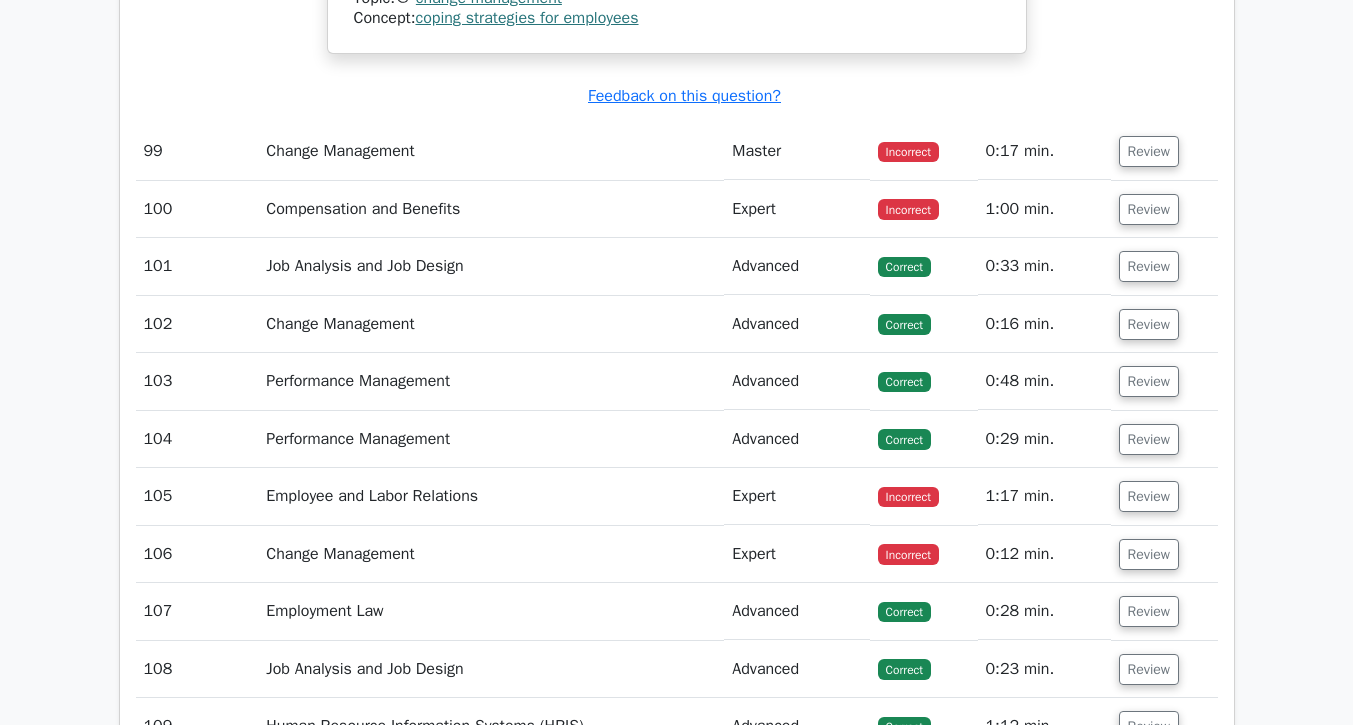 scroll, scrollTop: 28654, scrollLeft: 0, axis: vertical 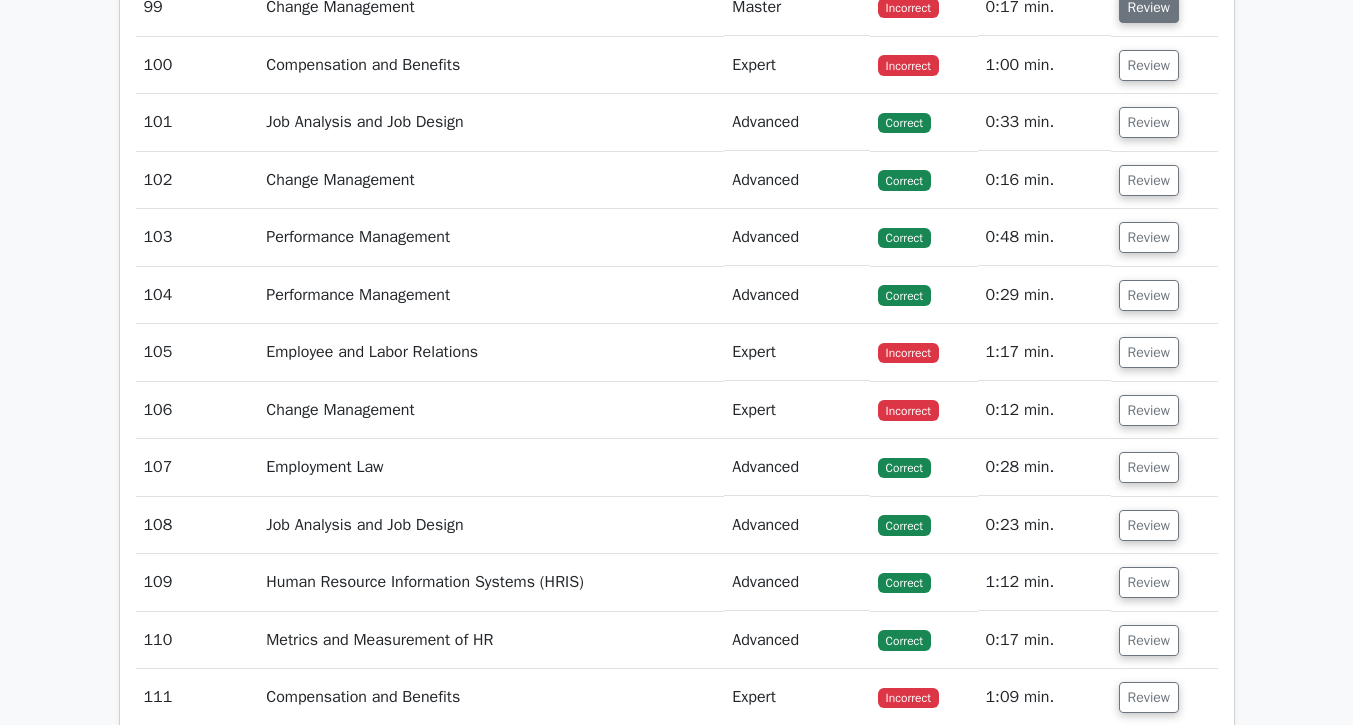 click on "Review" at bounding box center [1149, 7] 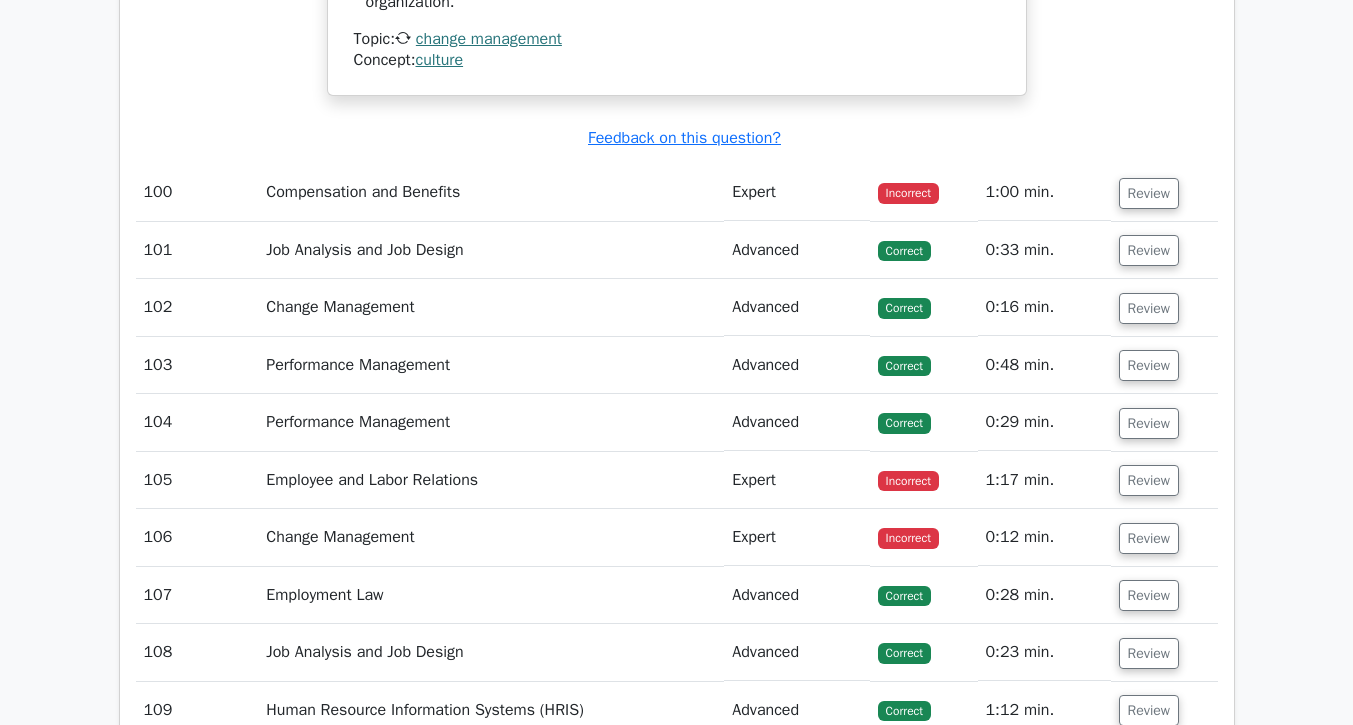 scroll, scrollTop: 29390, scrollLeft: 0, axis: vertical 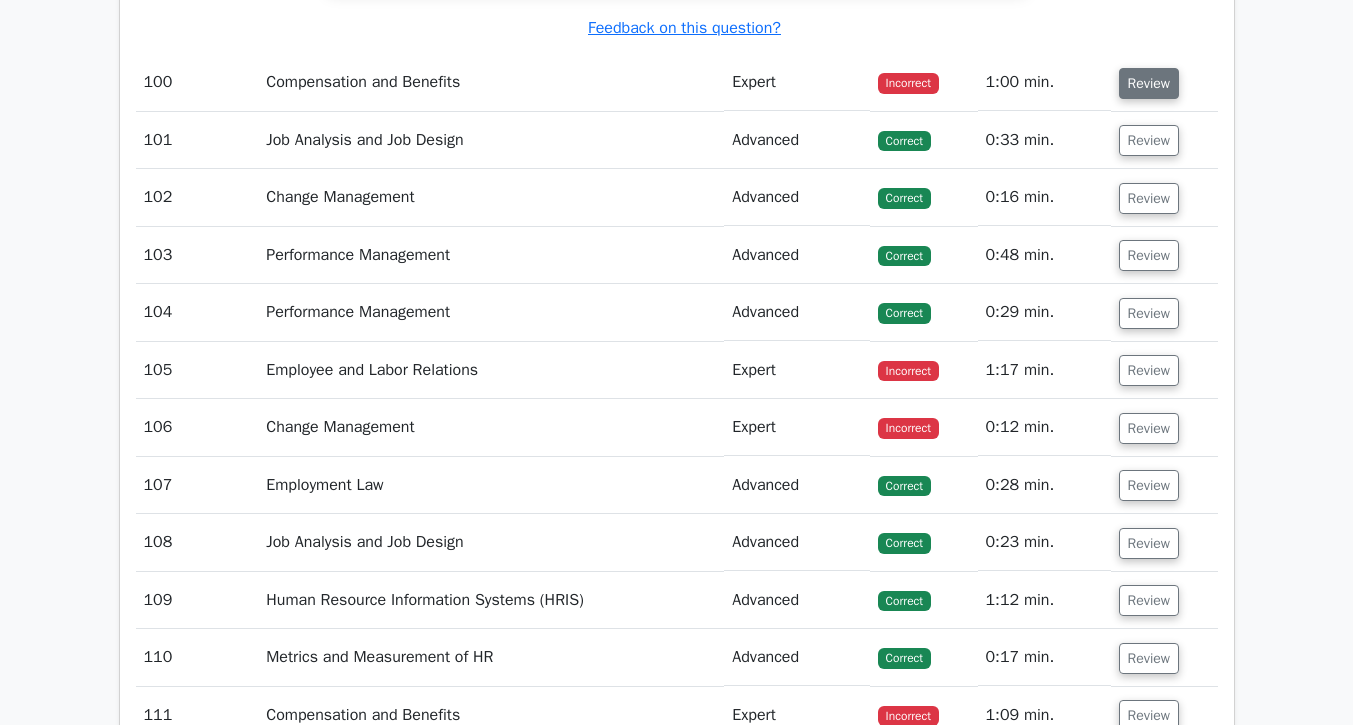 click on "Review" at bounding box center (1149, 83) 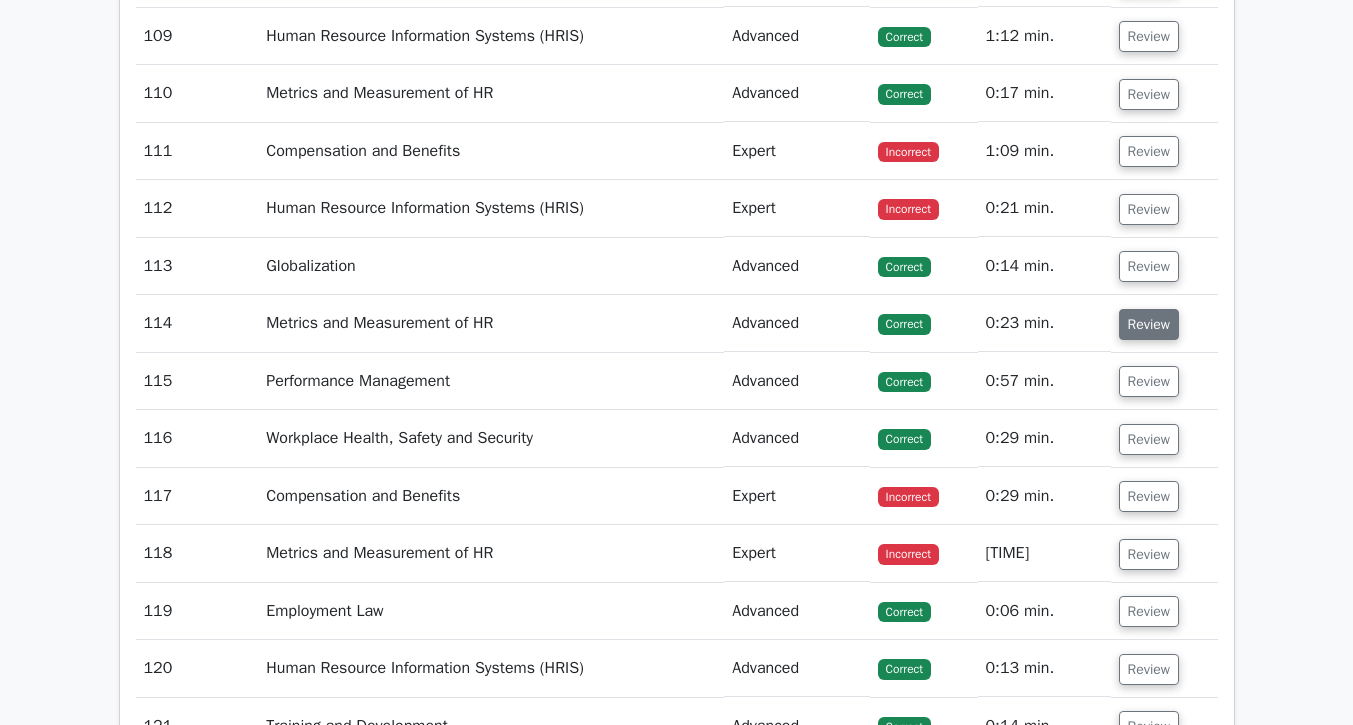 scroll, scrollTop: 30688, scrollLeft: 0, axis: vertical 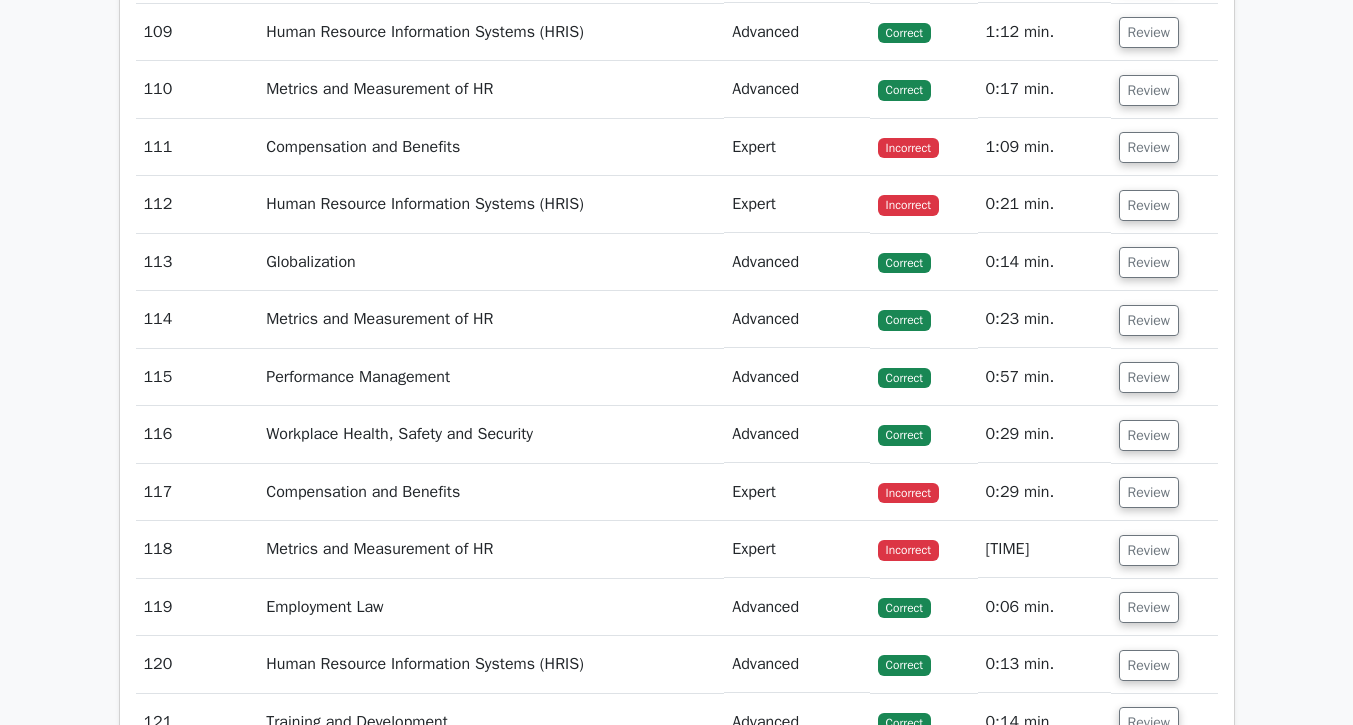 click on "Review" at bounding box center (1149, -198) 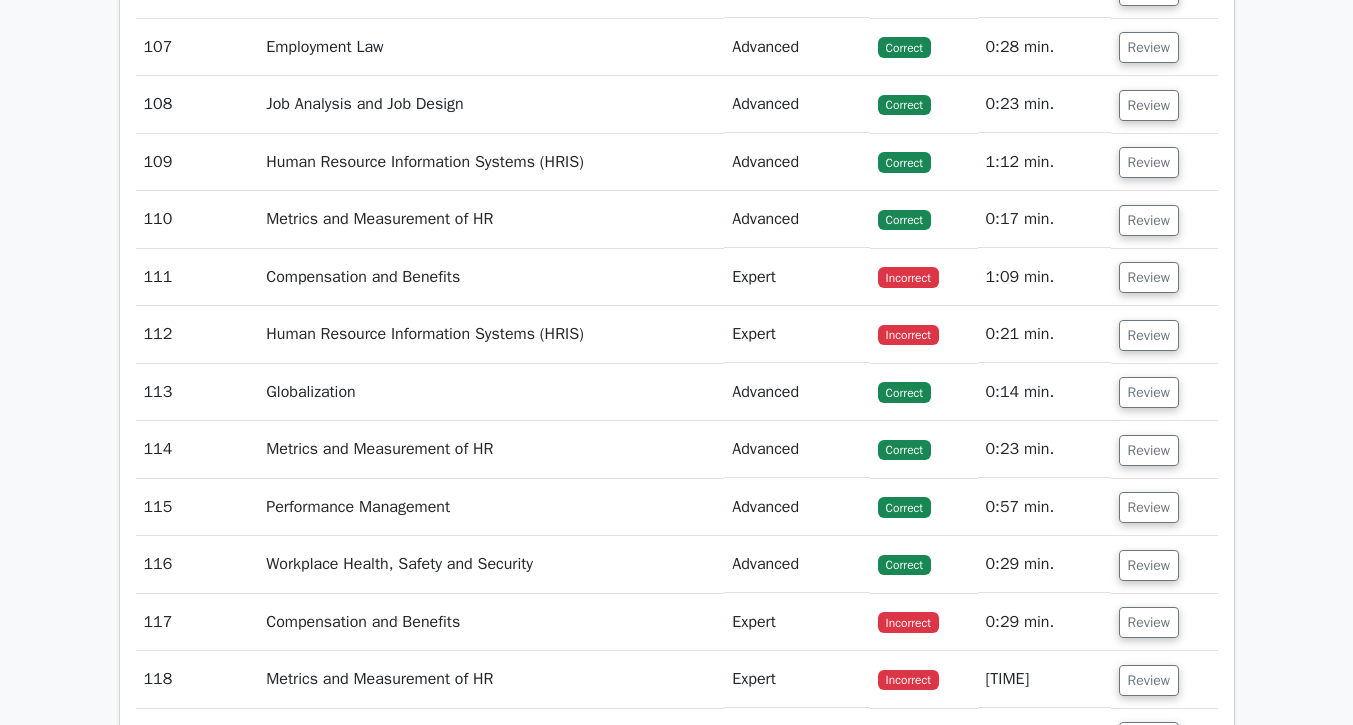 scroll, scrollTop: 31402, scrollLeft: 0, axis: vertical 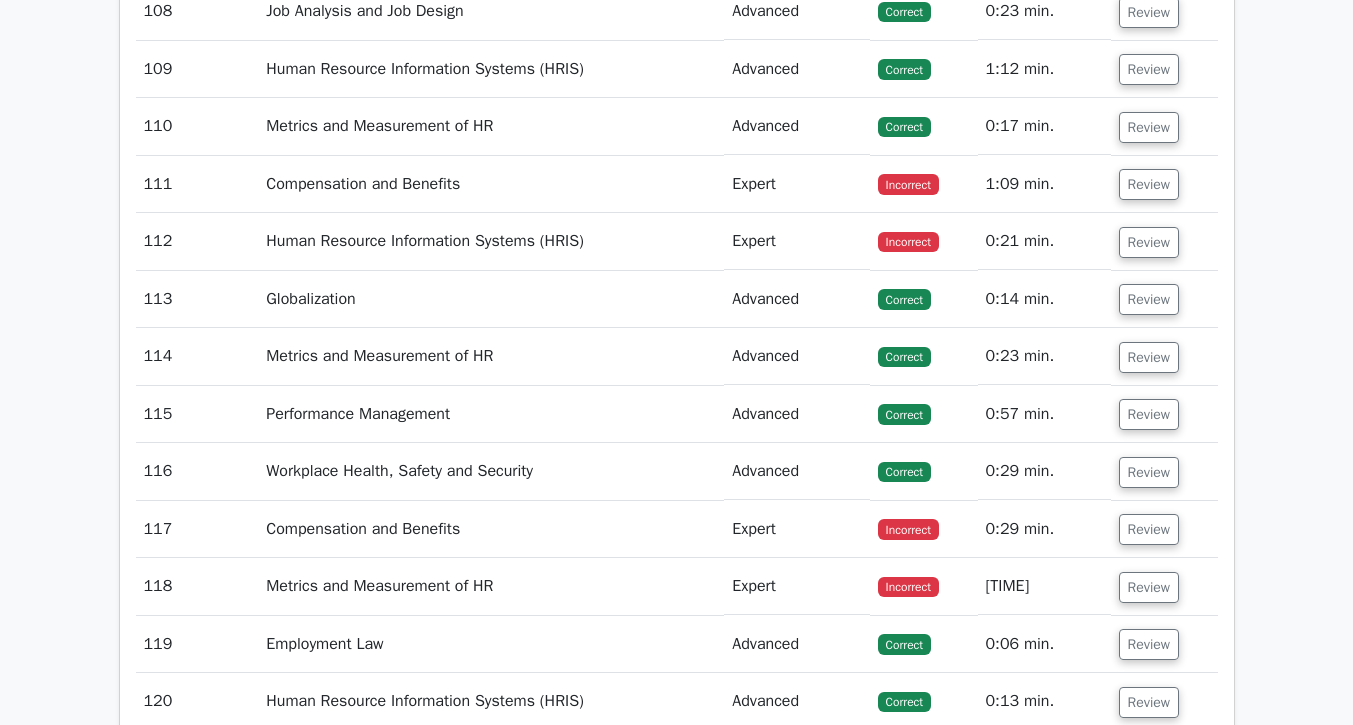 click on "Review" at bounding box center (1149, -103) 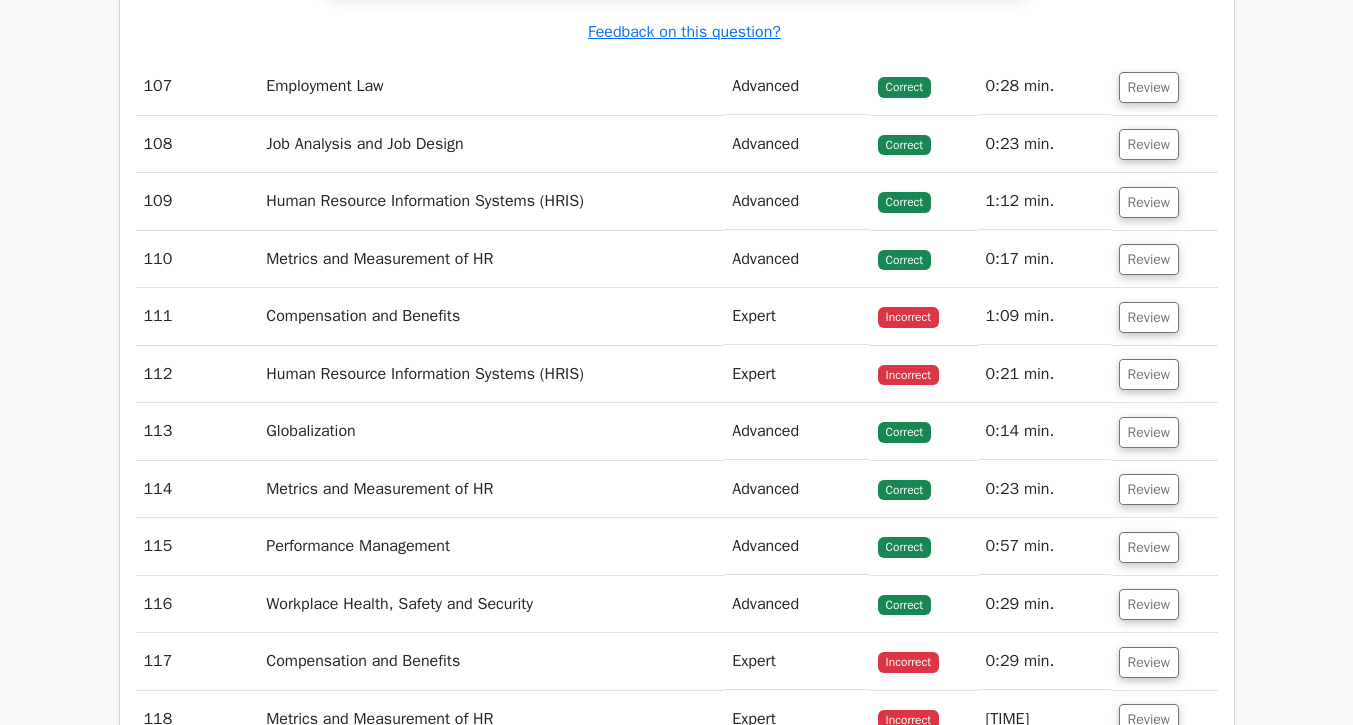 scroll, scrollTop: 32167, scrollLeft: 0, axis: vertical 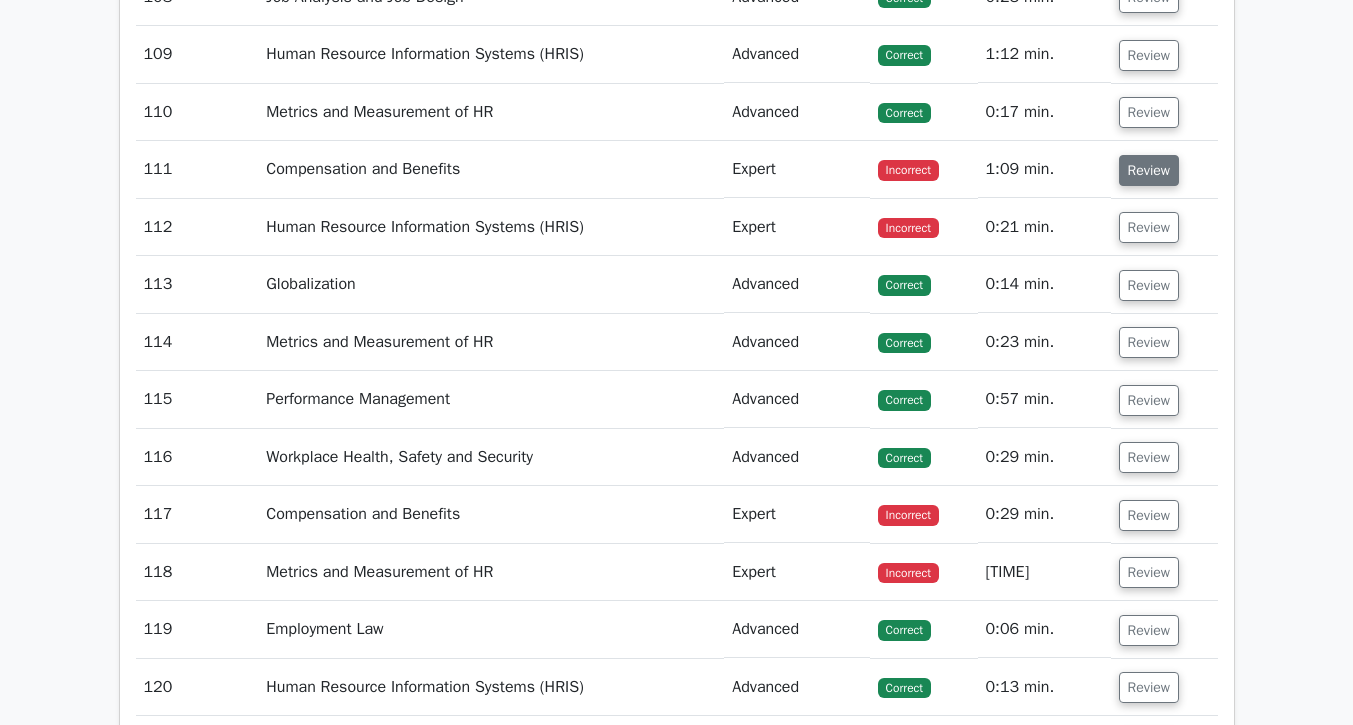 click on "Review" at bounding box center (1149, 170) 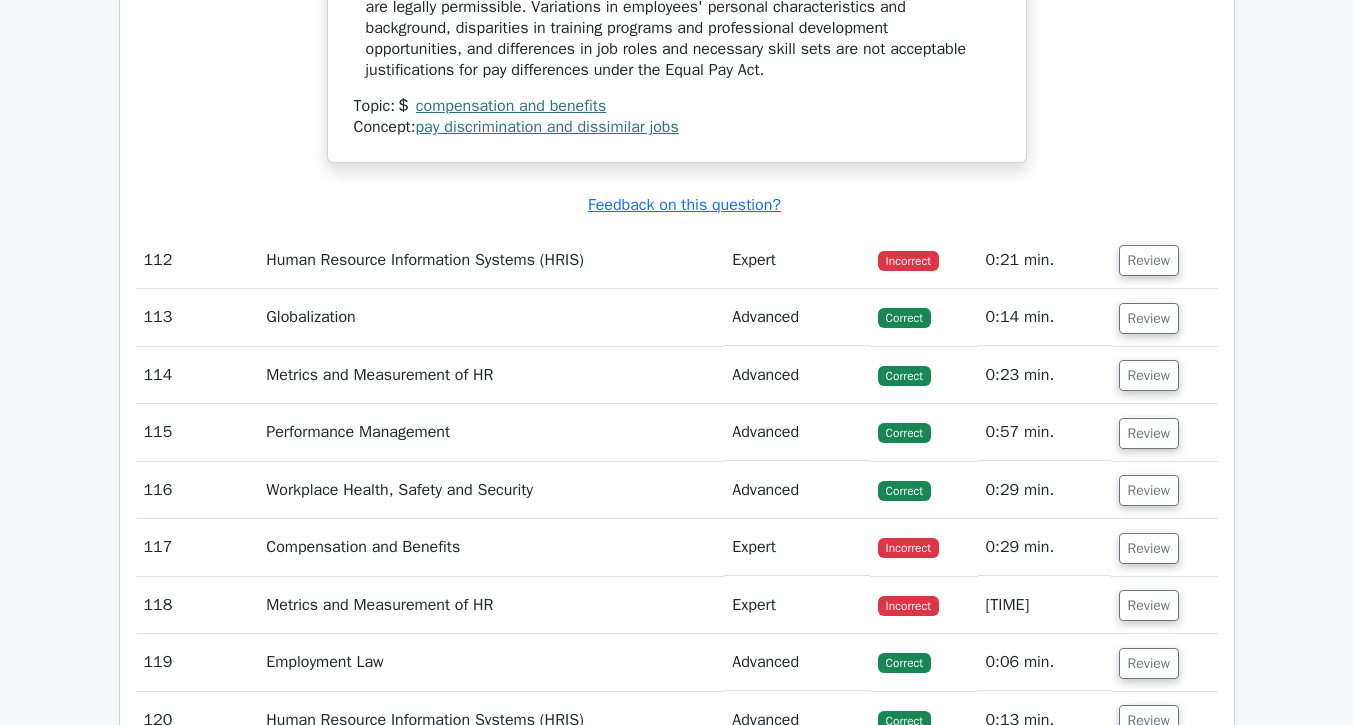 scroll, scrollTop: 32996, scrollLeft: 0, axis: vertical 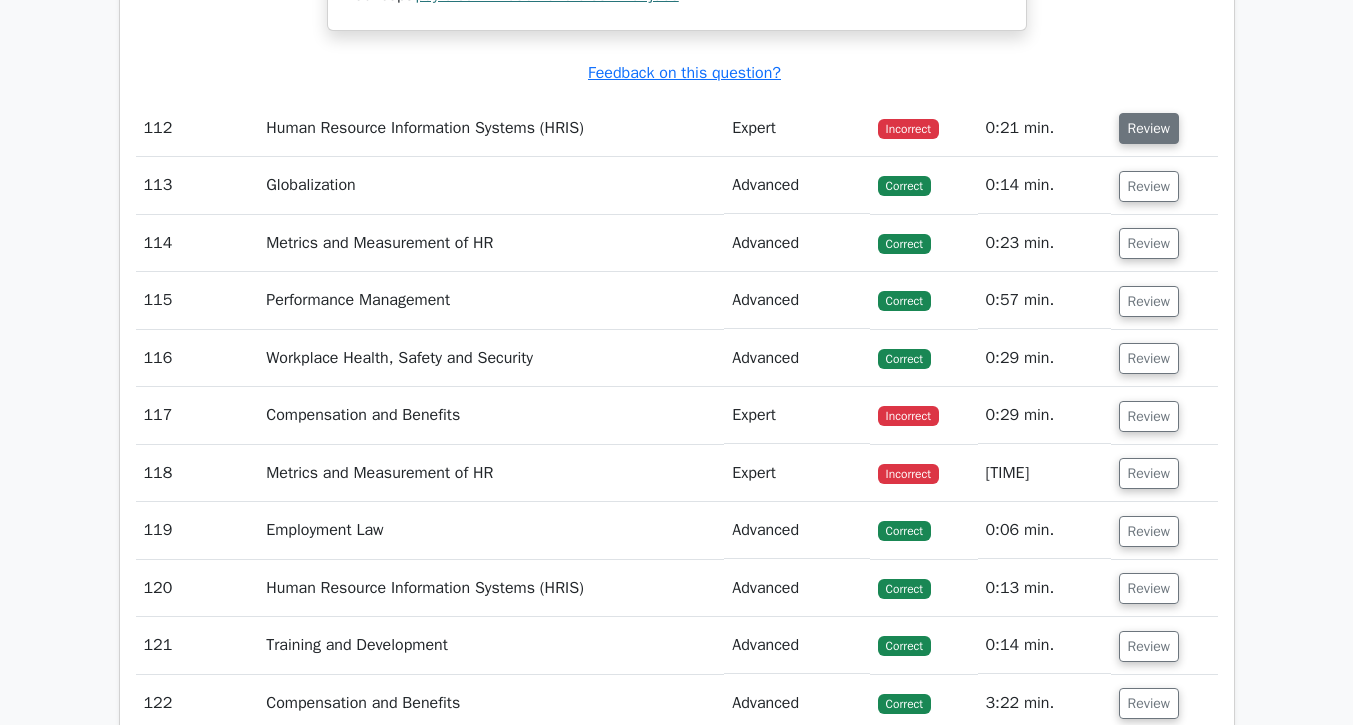 click on "Review" at bounding box center (1149, 128) 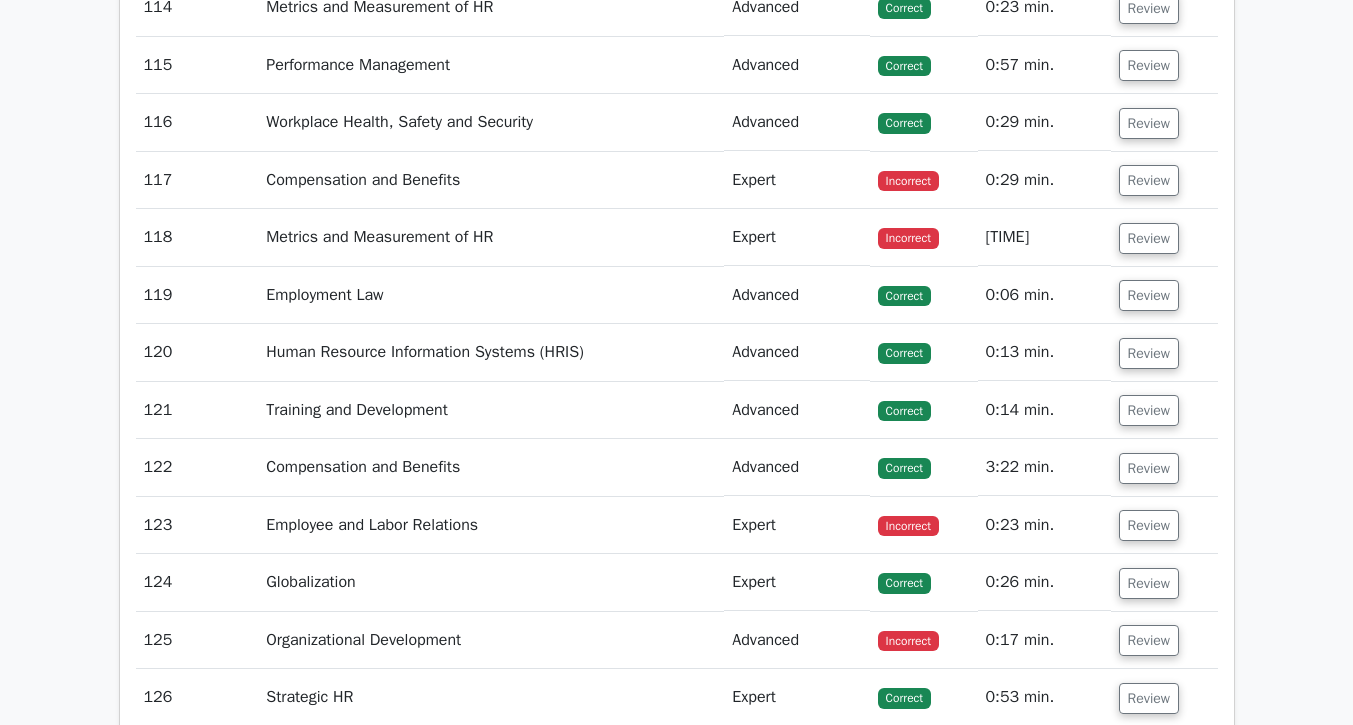 scroll, scrollTop: 34041, scrollLeft: 0, axis: vertical 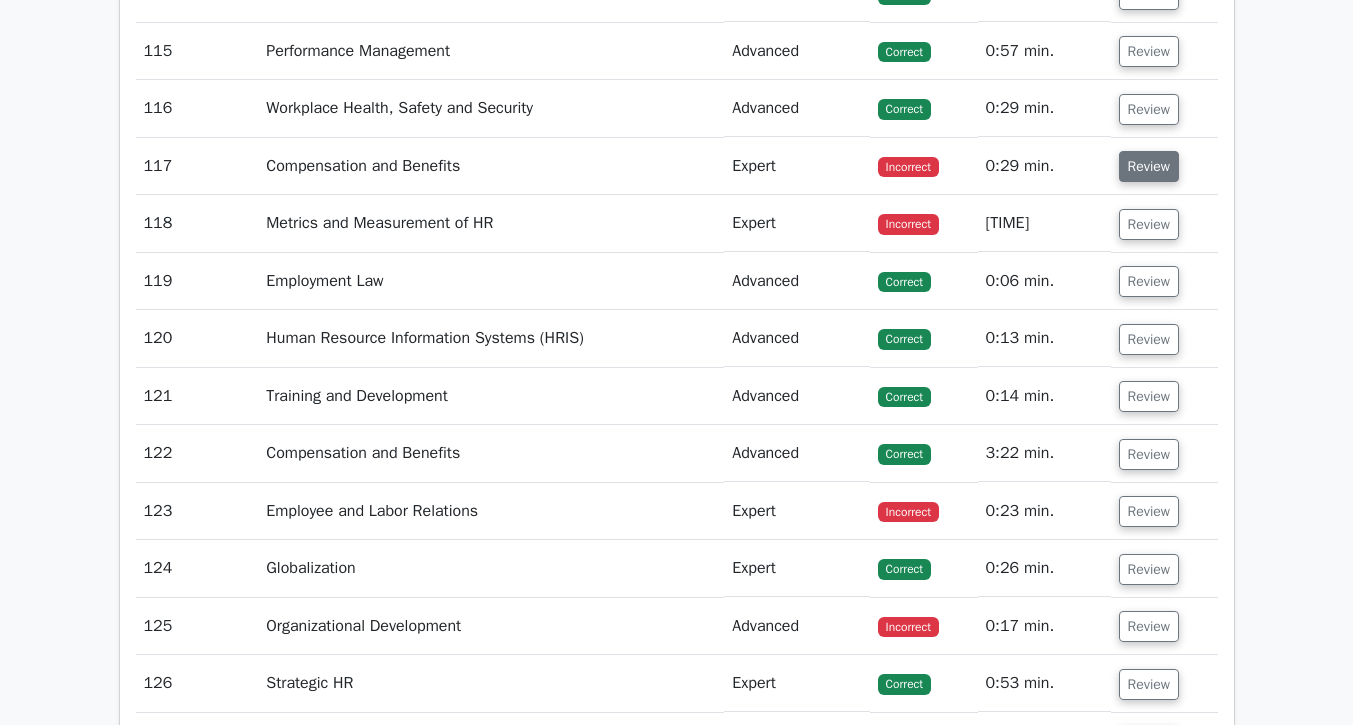 click on "Review" at bounding box center [1149, 166] 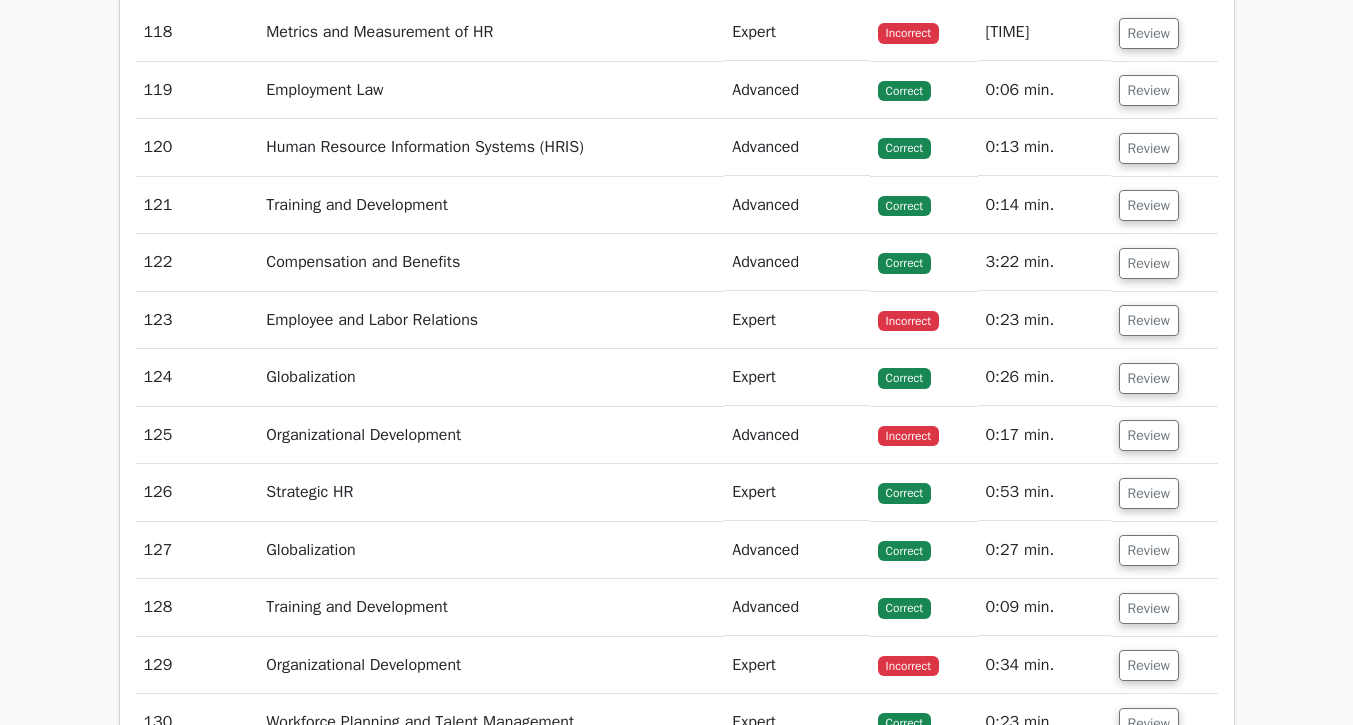 scroll, scrollTop: 34943, scrollLeft: 0, axis: vertical 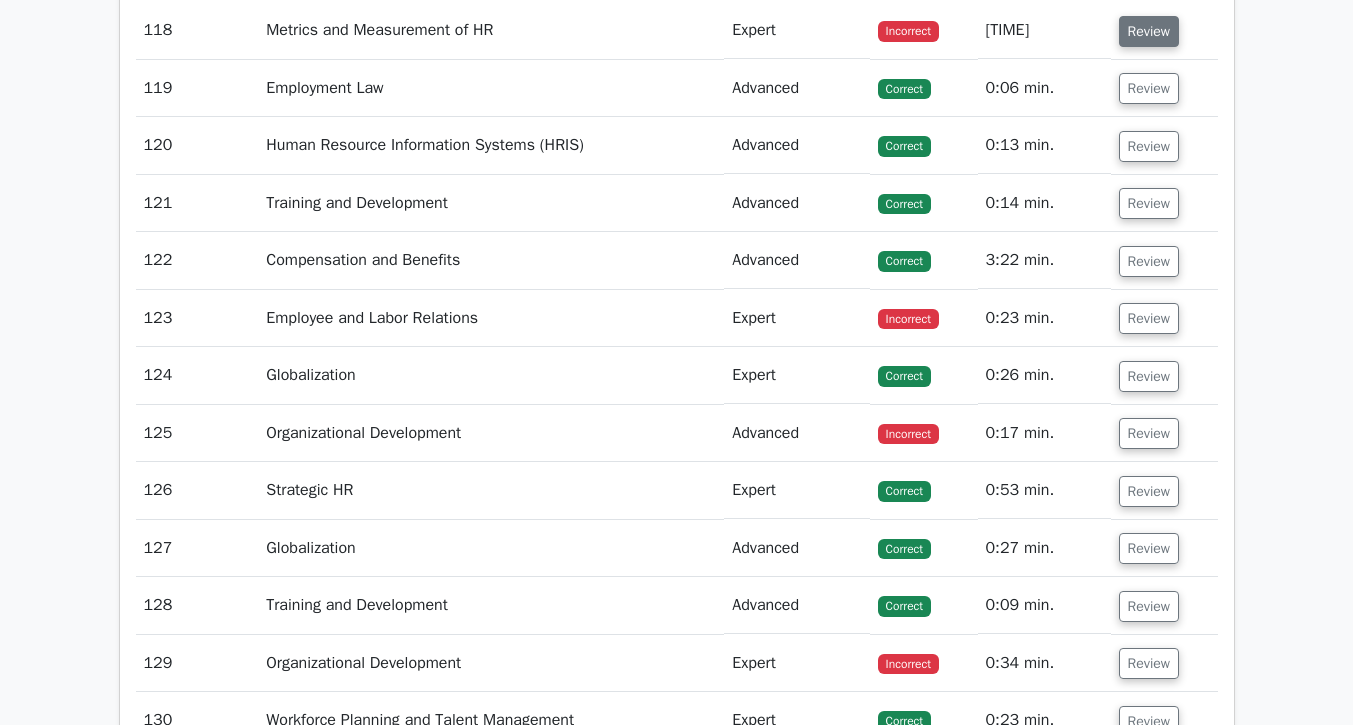 click on "Review" at bounding box center [1149, 31] 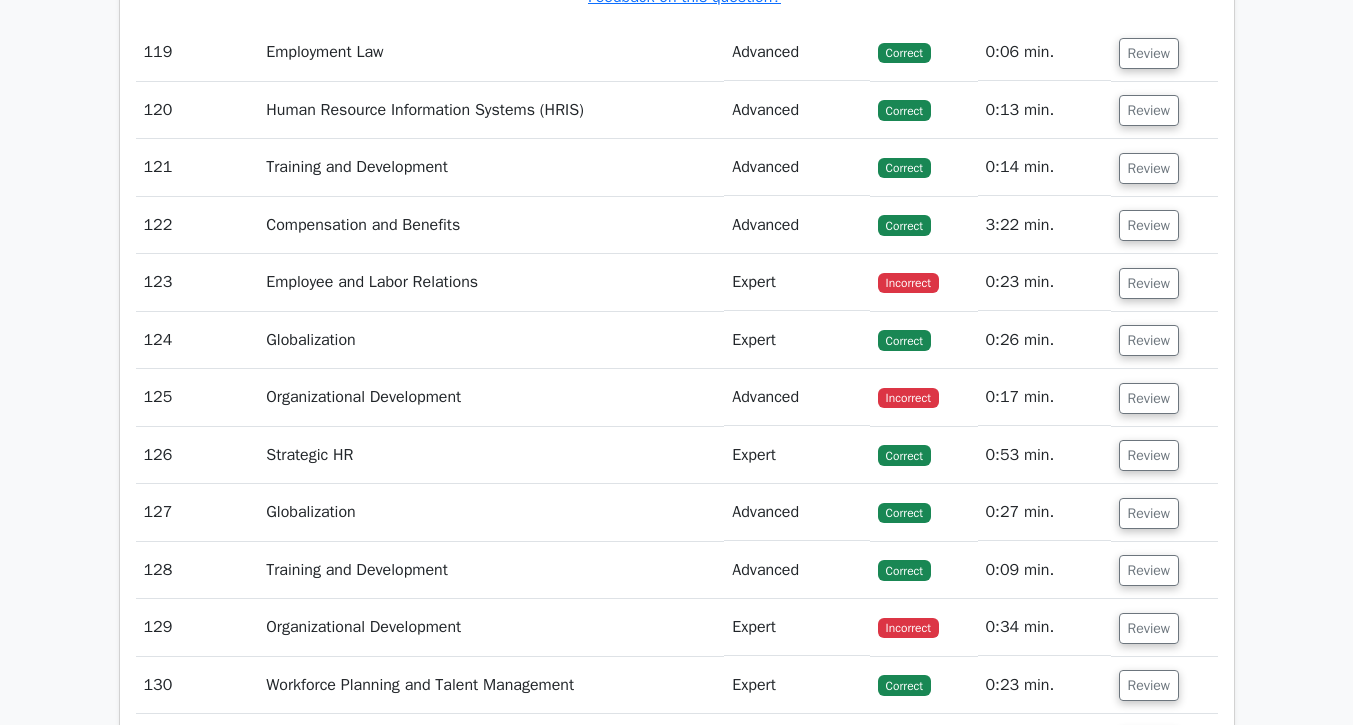 scroll, scrollTop: 35672, scrollLeft: 0, axis: vertical 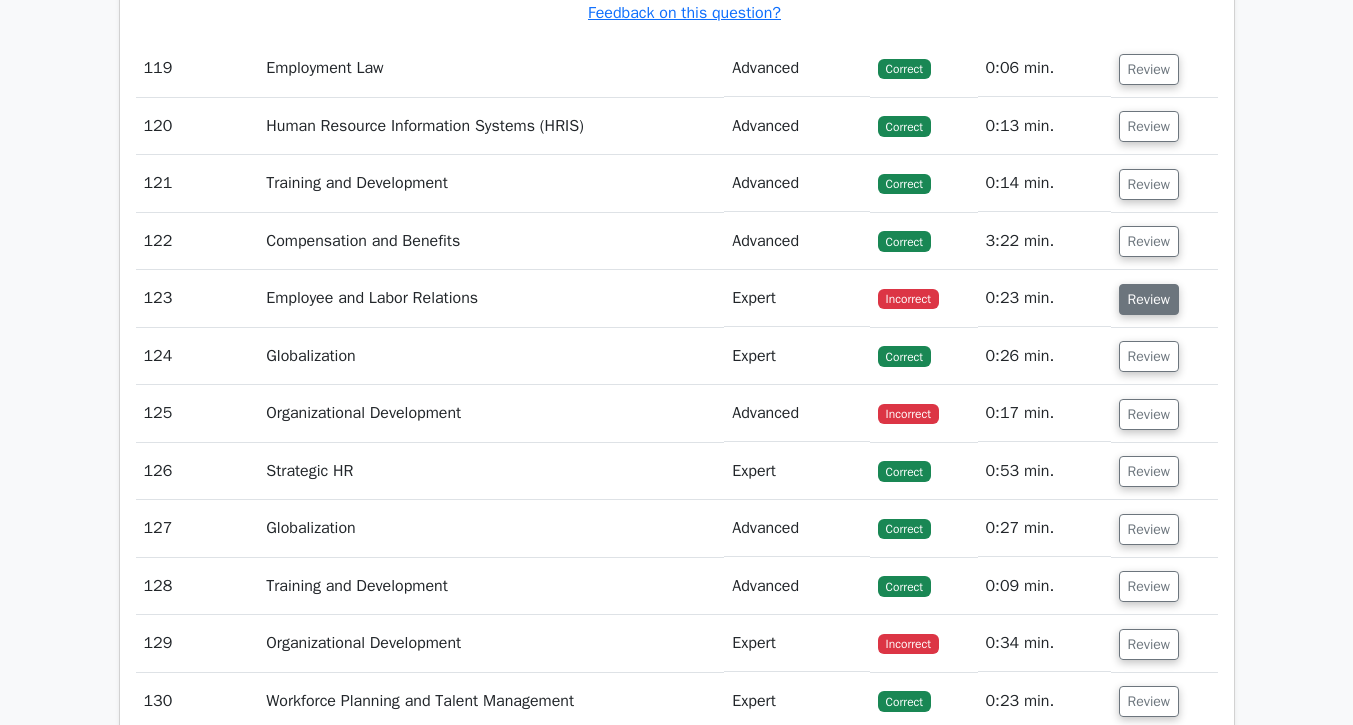 click on "Review" at bounding box center [1149, 299] 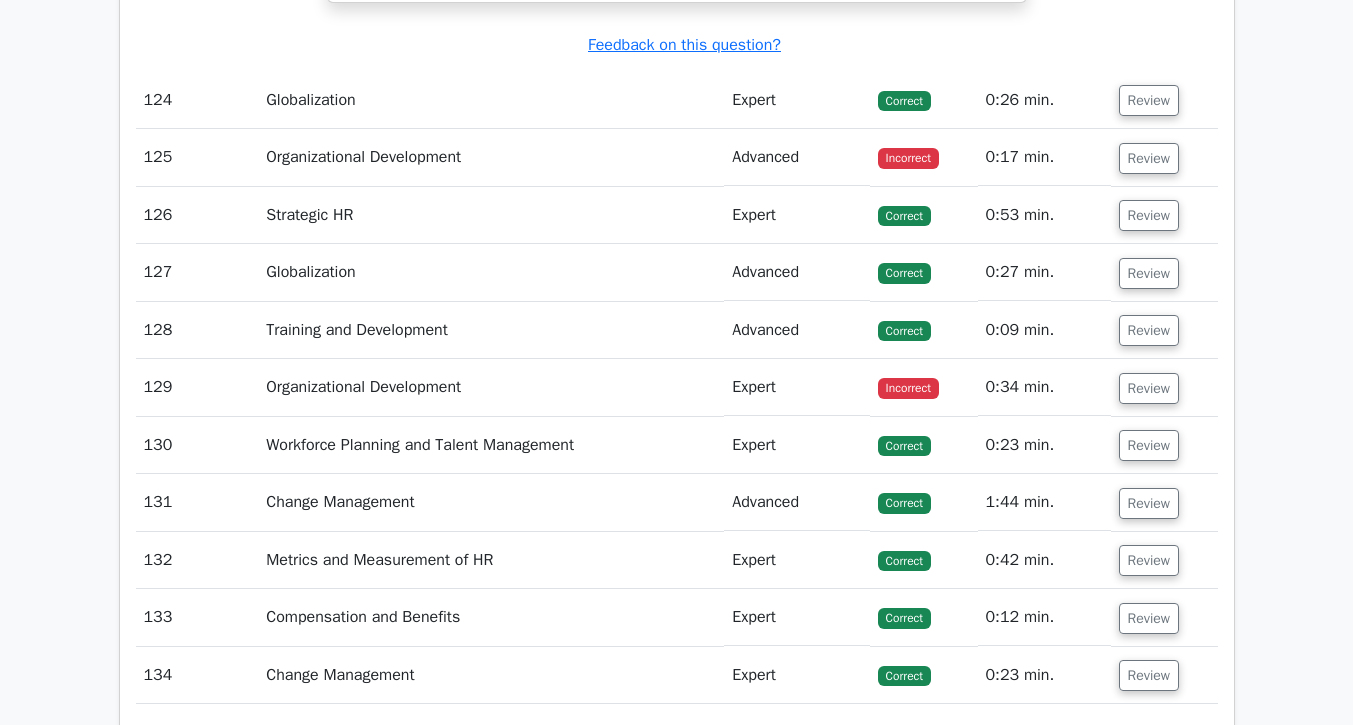 scroll, scrollTop: 36646, scrollLeft: 0, axis: vertical 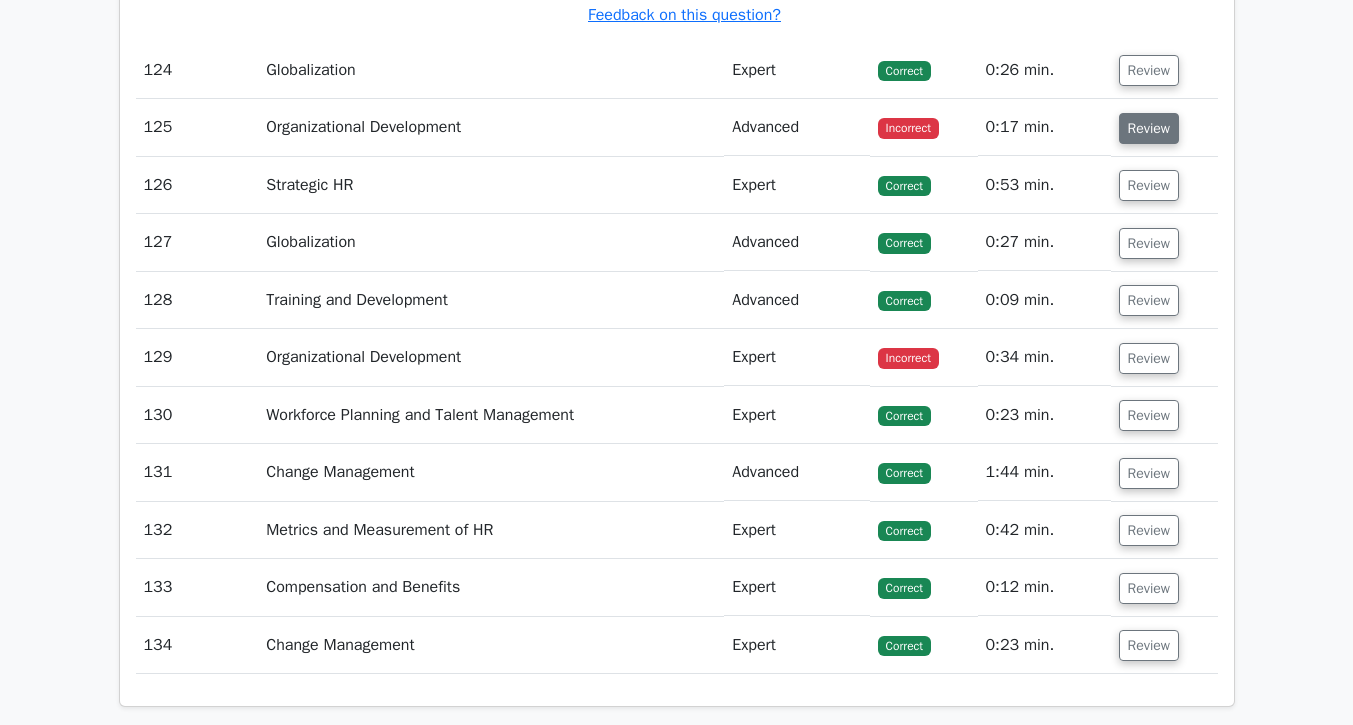 click on "Review" at bounding box center [1149, 128] 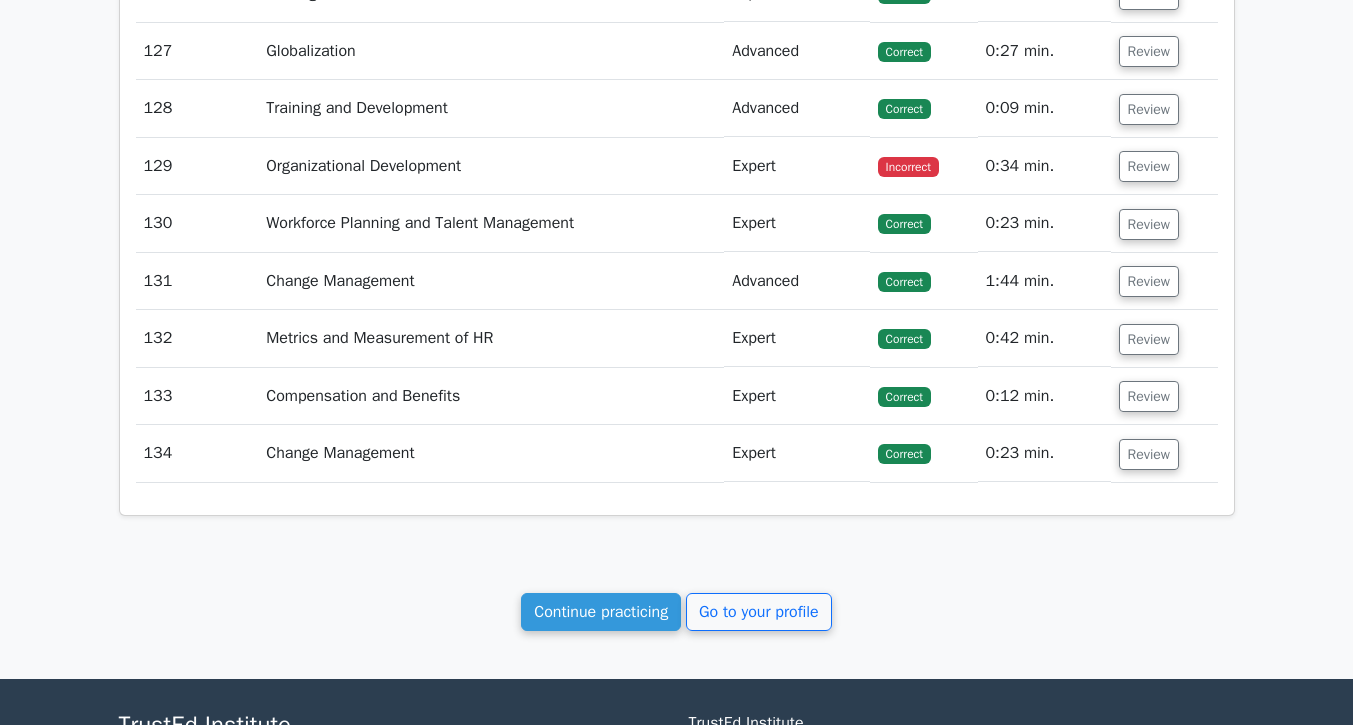 scroll, scrollTop: 37665, scrollLeft: 0, axis: vertical 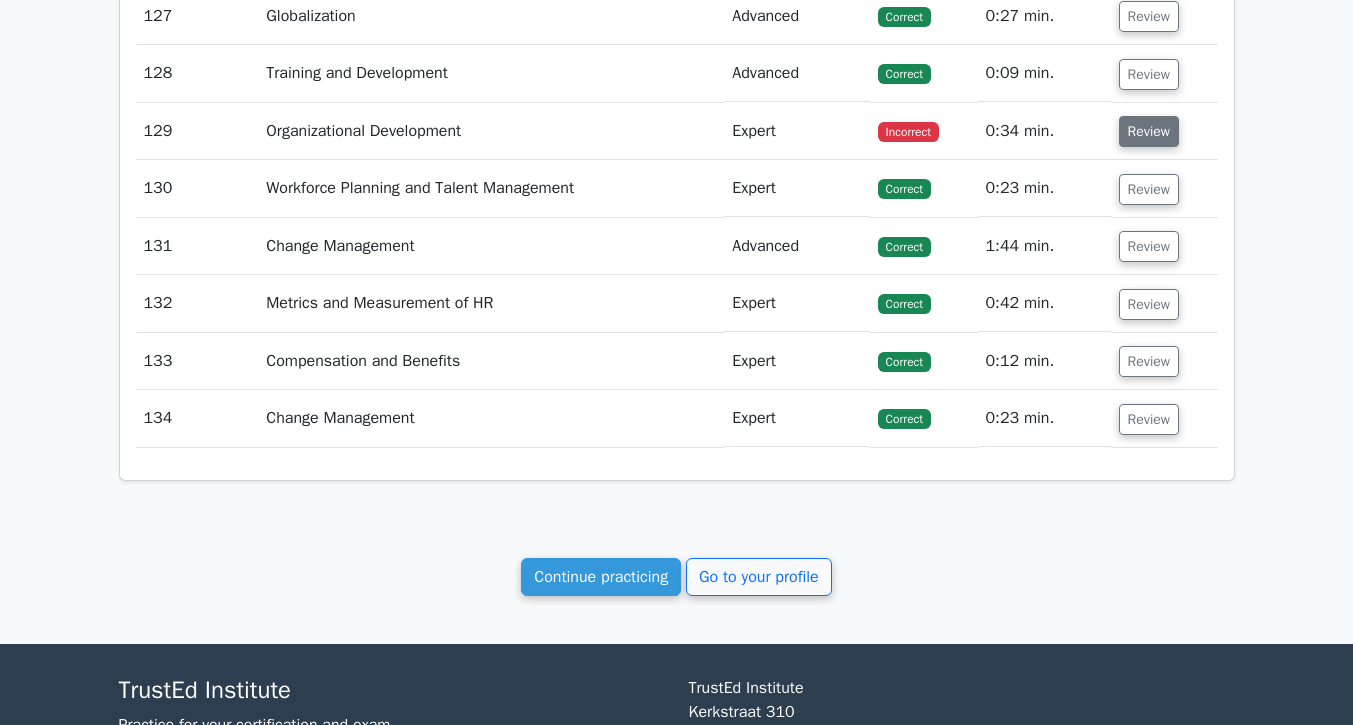 click on "Review" at bounding box center (1149, 131) 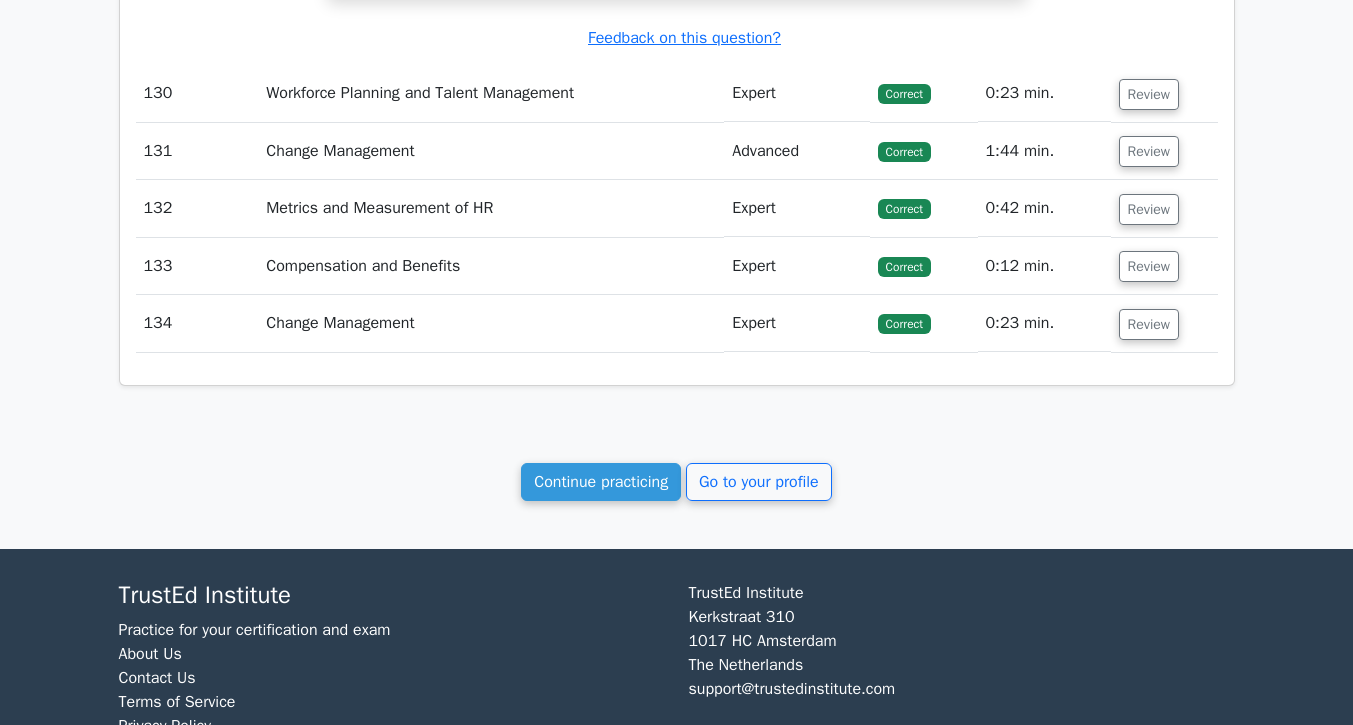 scroll, scrollTop: 38897, scrollLeft: 0, axis: vertical 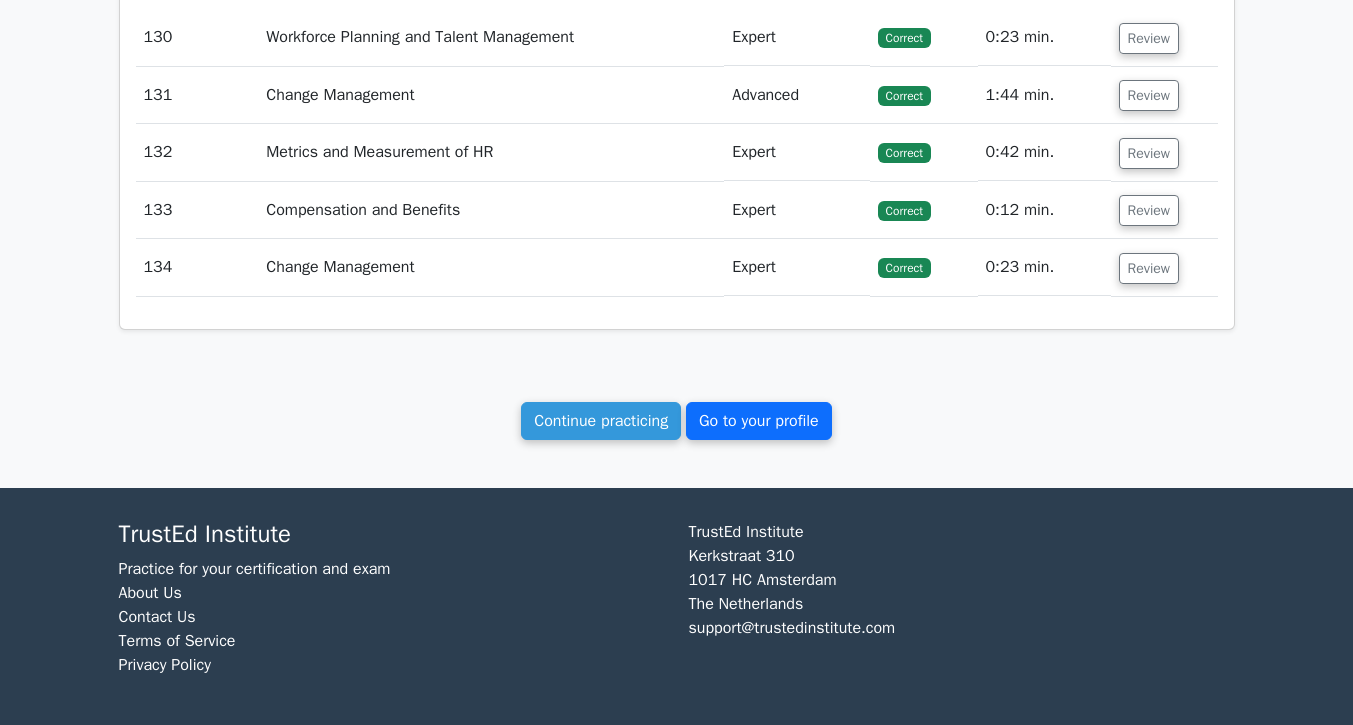 click on "Go to your profile" at bounding box center (759, 421) 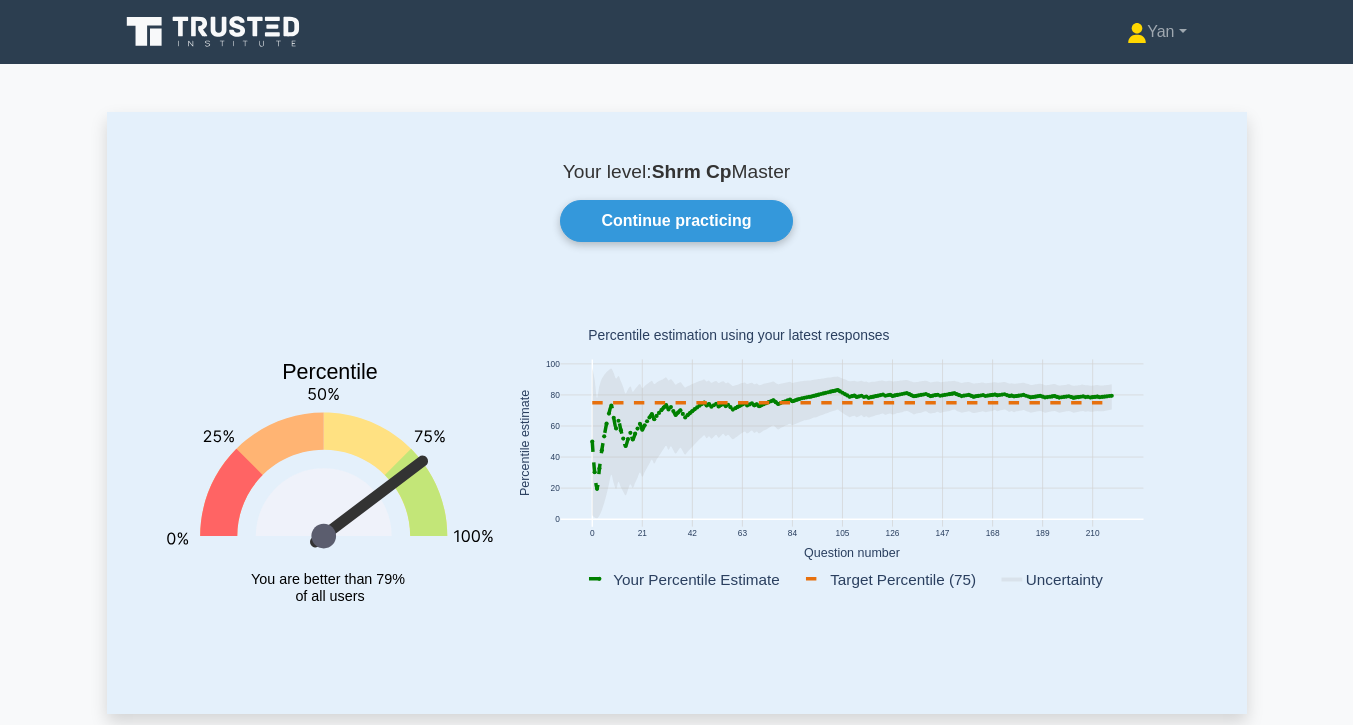scroll, scrollTop: 0, scrollLeft: 0, axis: both 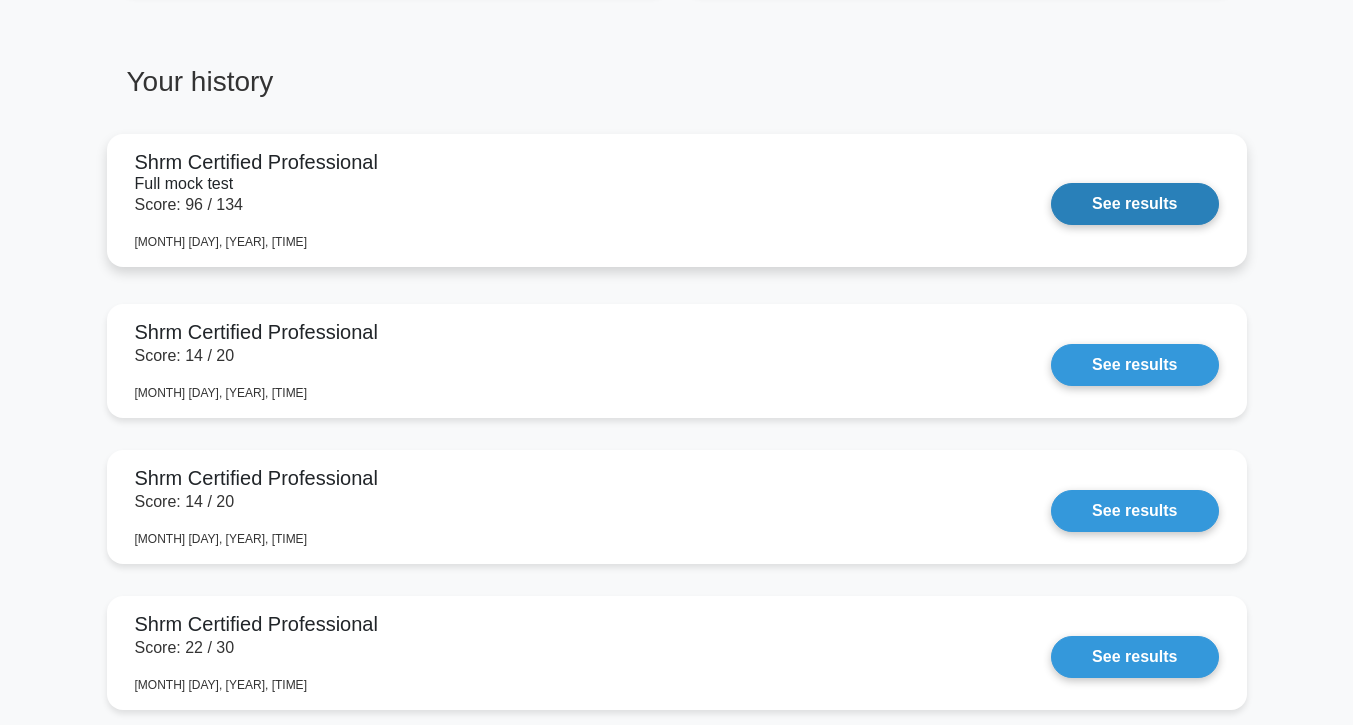 click on "See results" at bounding box center (1134, 204) 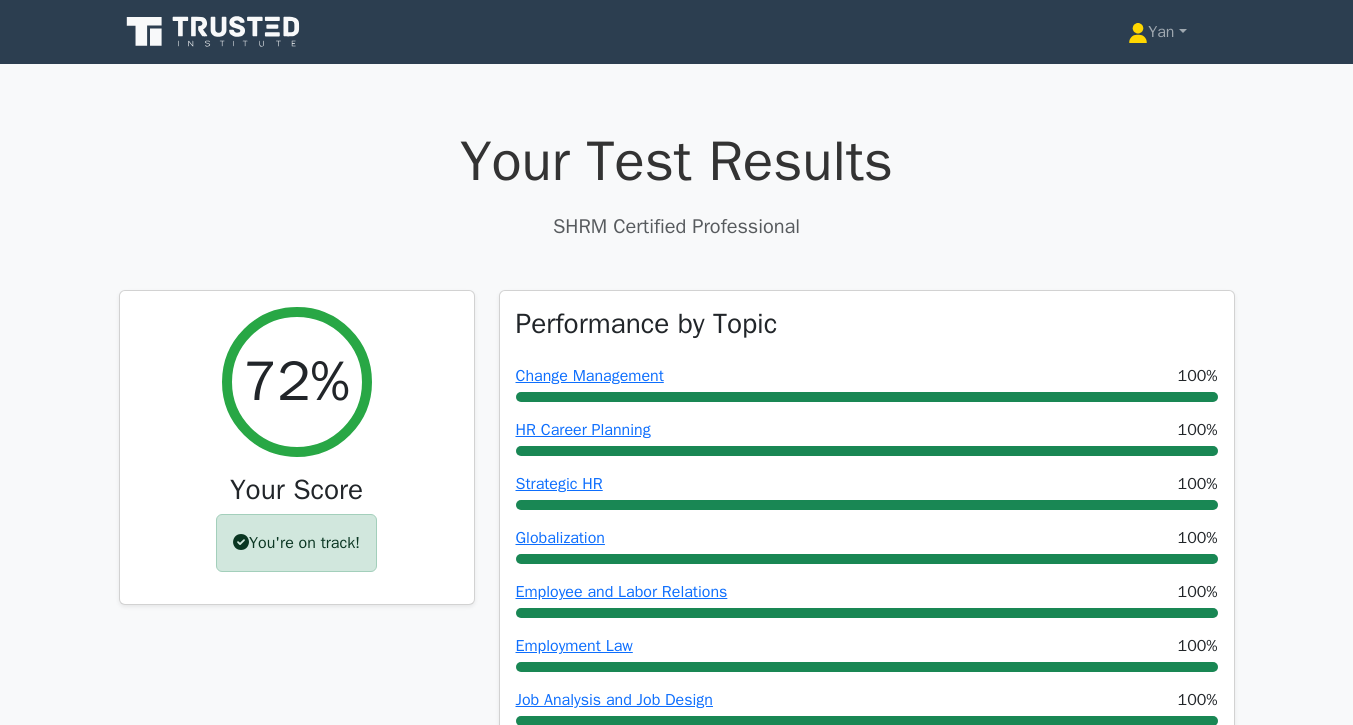 scroll, scrollTop: 0, scrollLeft: 0, axis: both 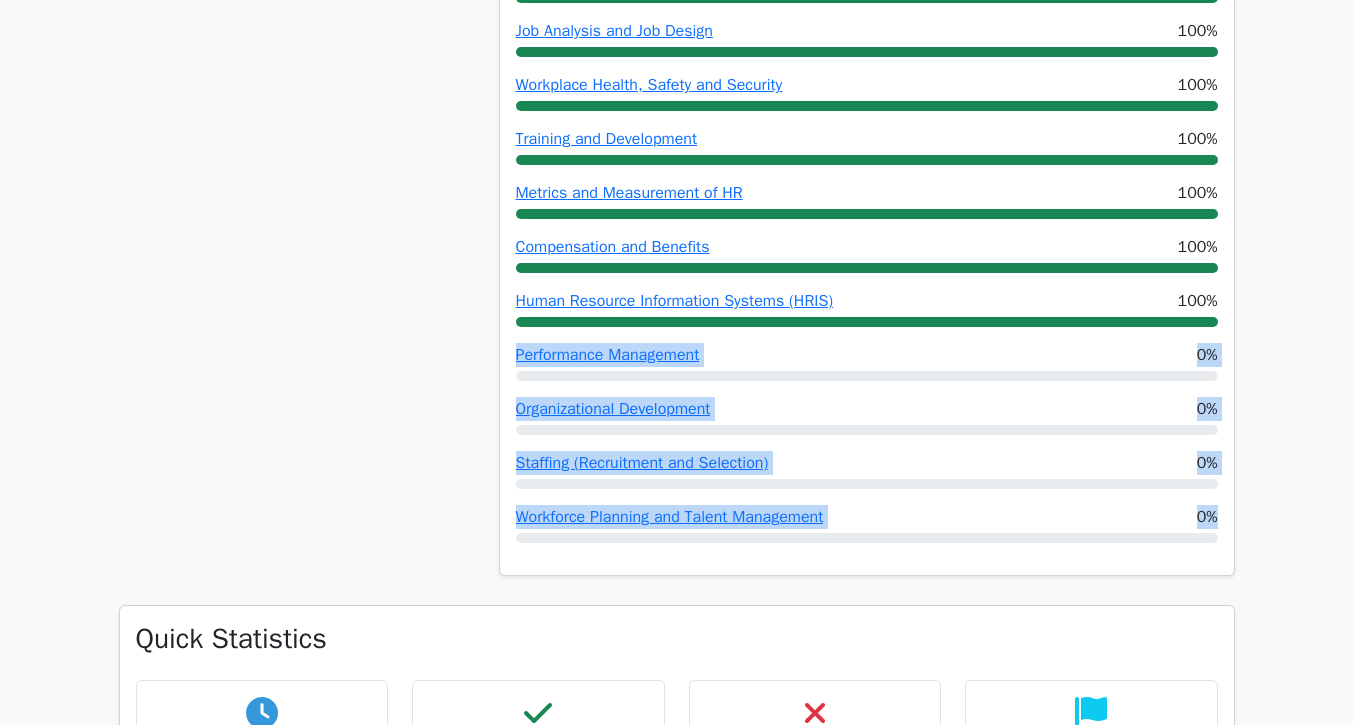 drag, startPoint x: 498, startPoint y: 352, endPoint x: 850, endPoint y: 531, distance: 394.8987 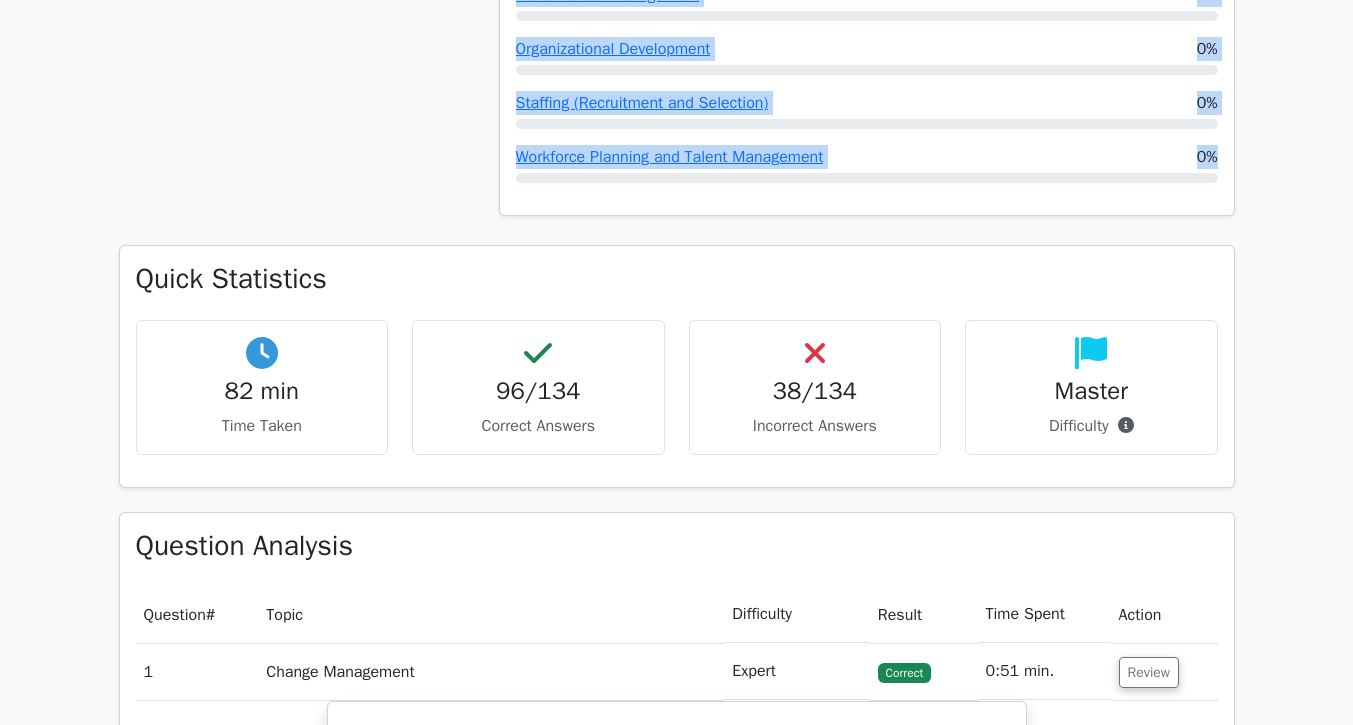 scroll, scrollTop: 1100, scrollLeft: 0, axis: vertical 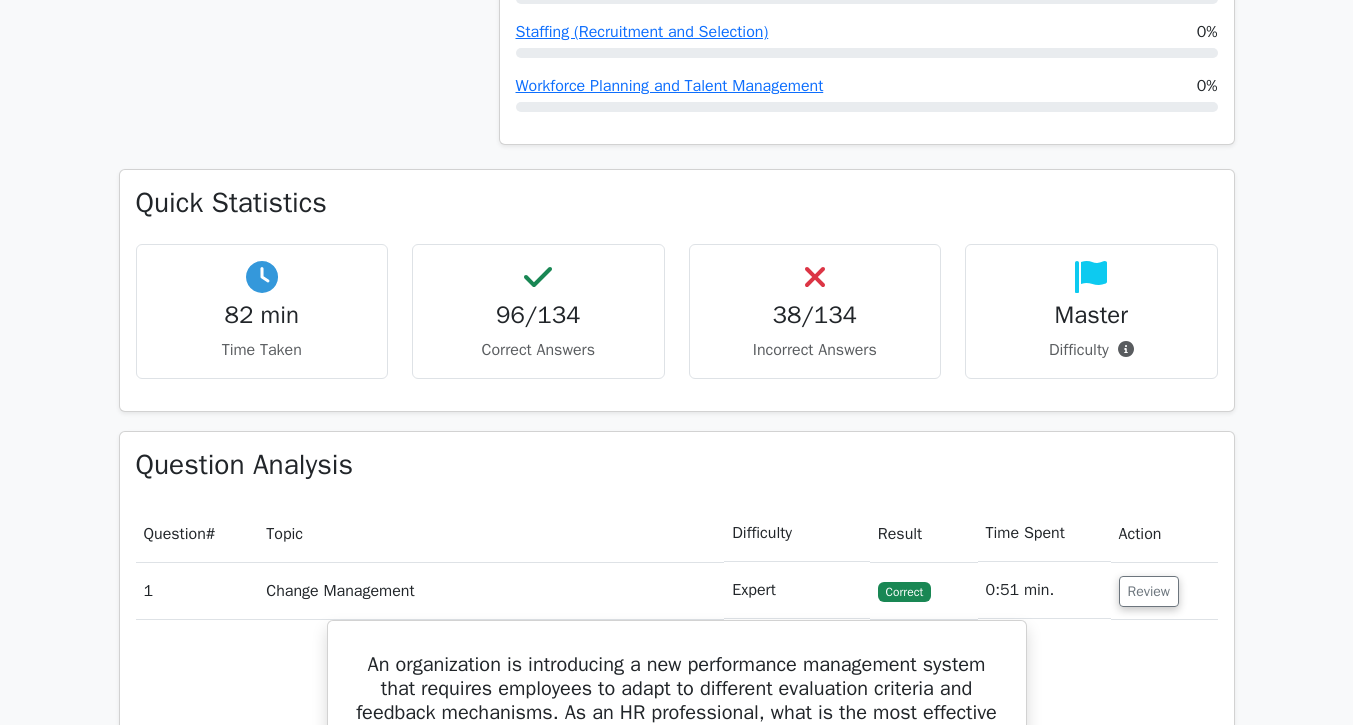 click on "Question Analysis
Question  #
Topic
Difficulty
Result
Time Spent
Action
1
Change Management
Expert
Correct" at bounding box center (677, 4775) 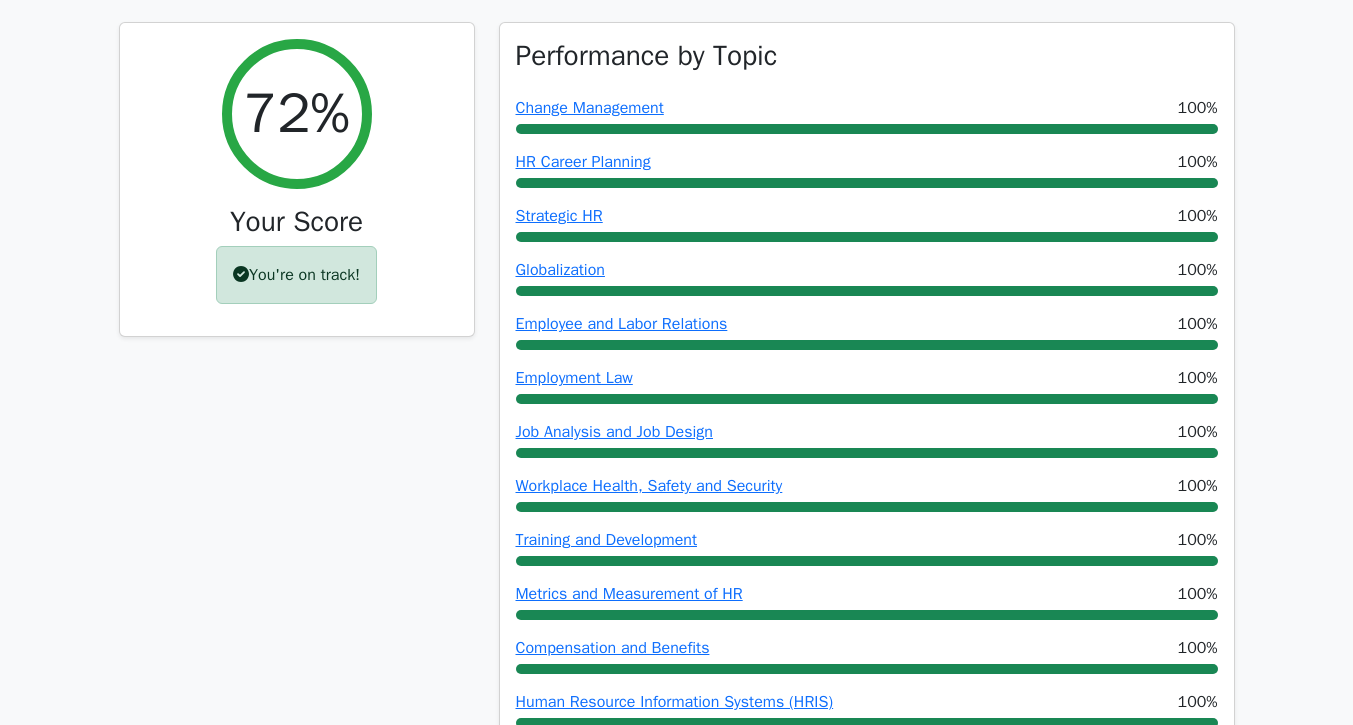 scroll, scrollTop: 10, scrollLeft: 0, axis: vertical 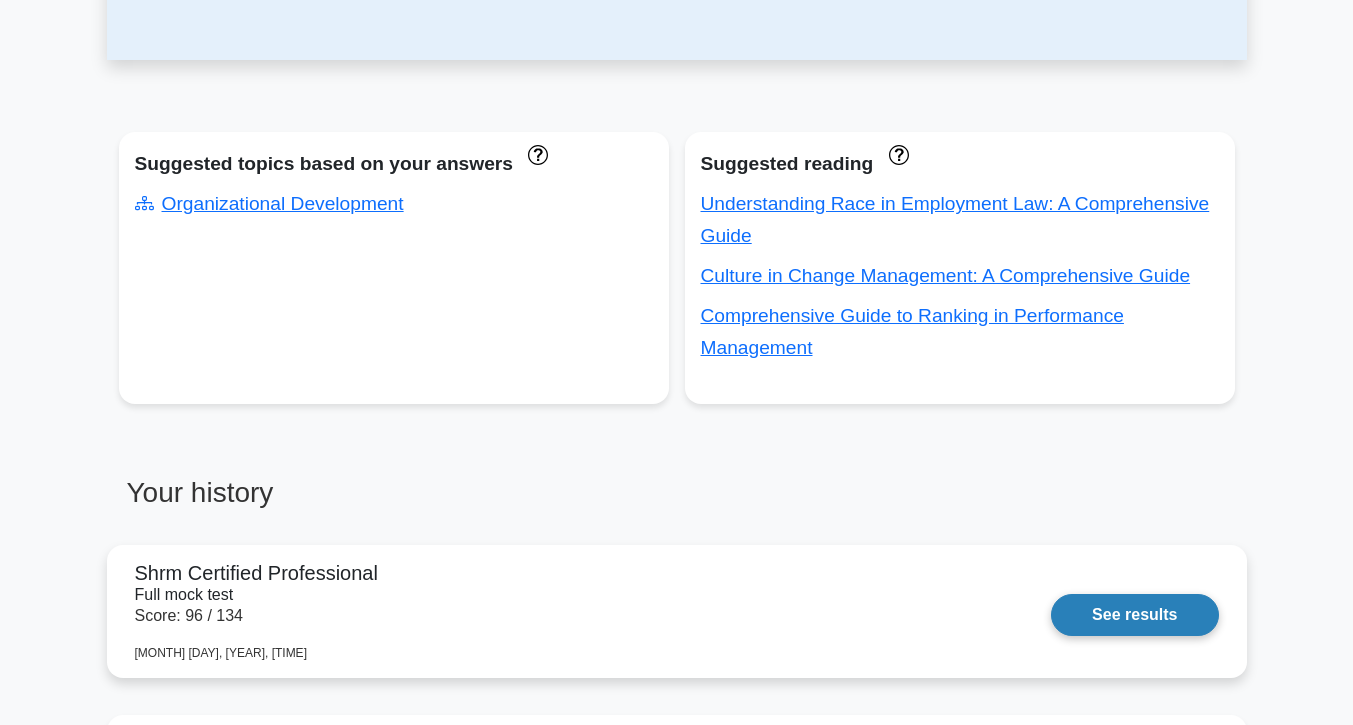 click on "See results" at bounding box center [1134, 615] 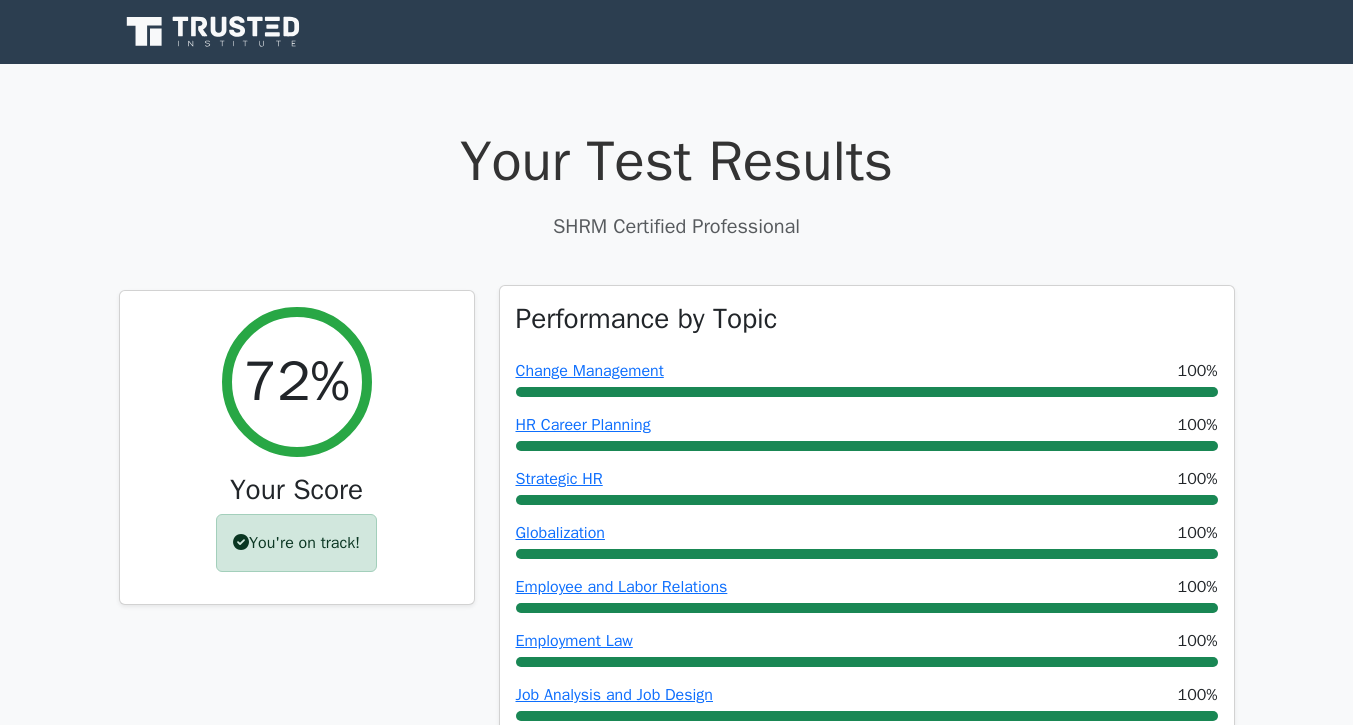 scroll, scrollTop: 0, scrollLeft: 0, axis: both 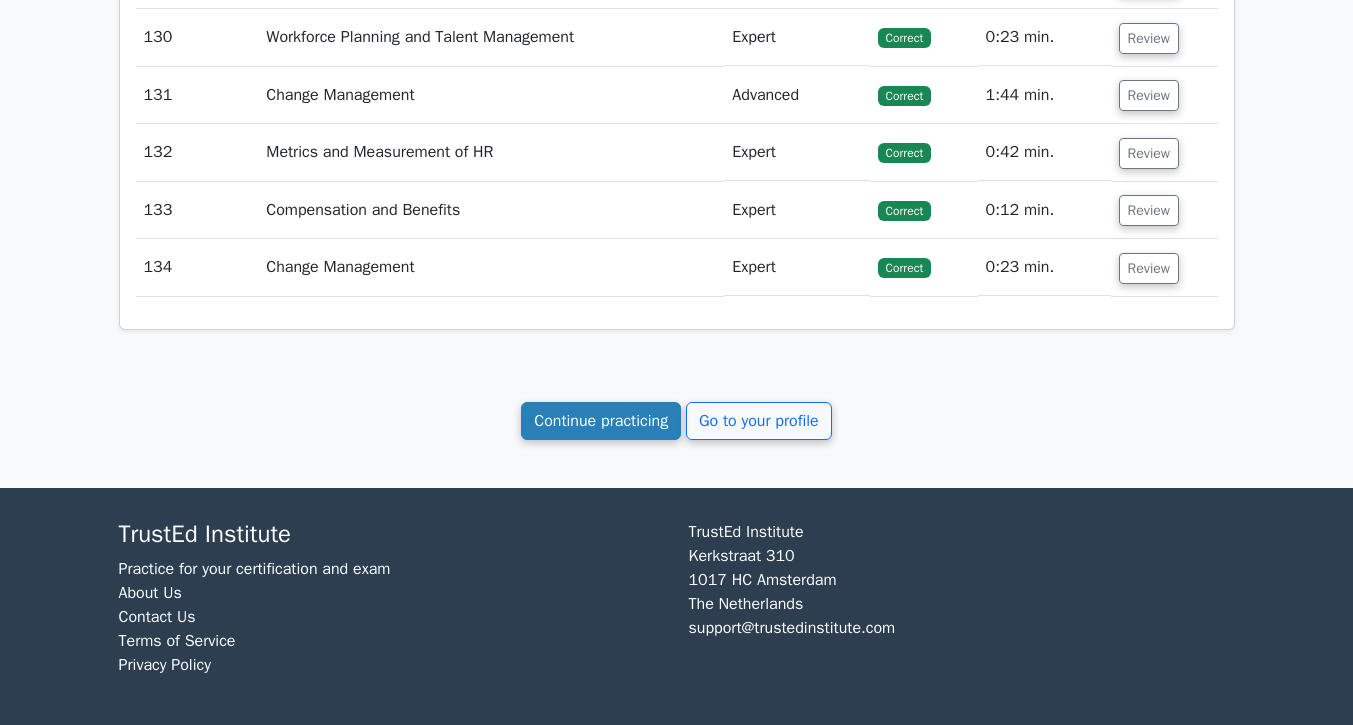 click on "Continue practicing" at bounding box center (601, 421) 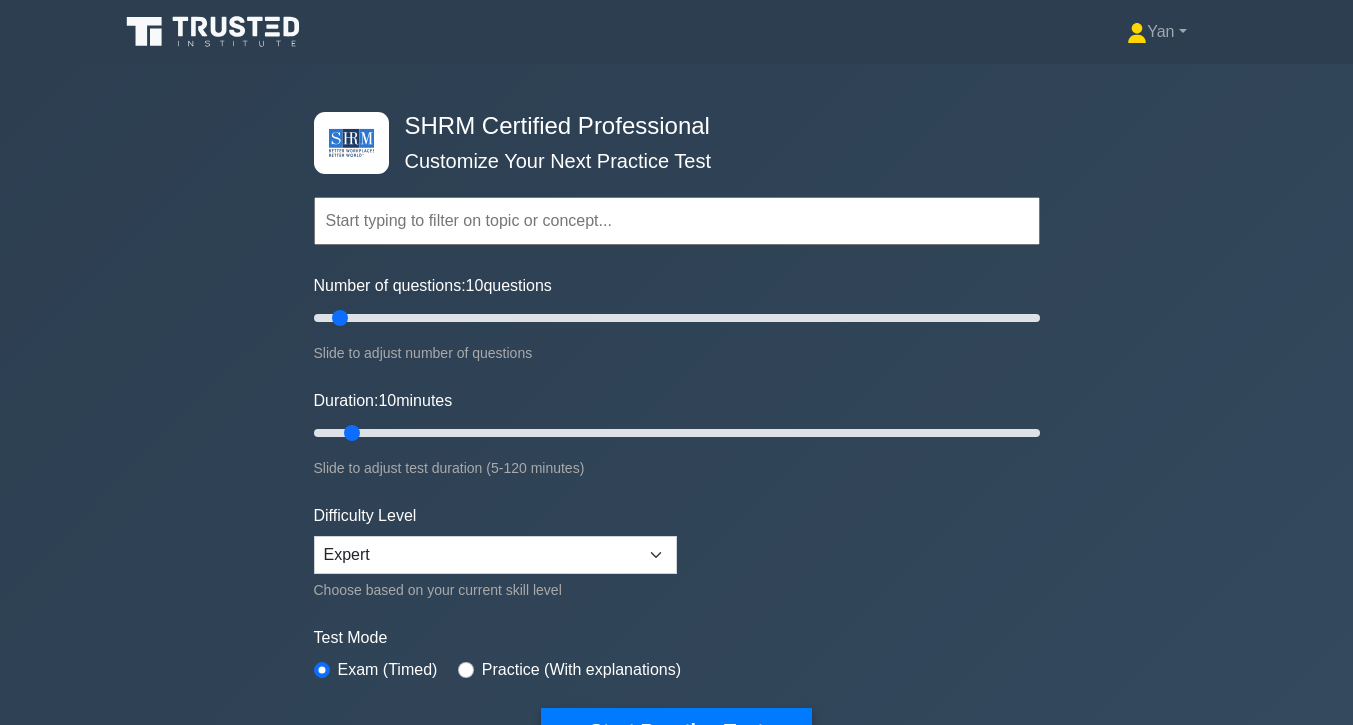 scroll, scrollTop: 0, scrollLeft: 0, axis: both 